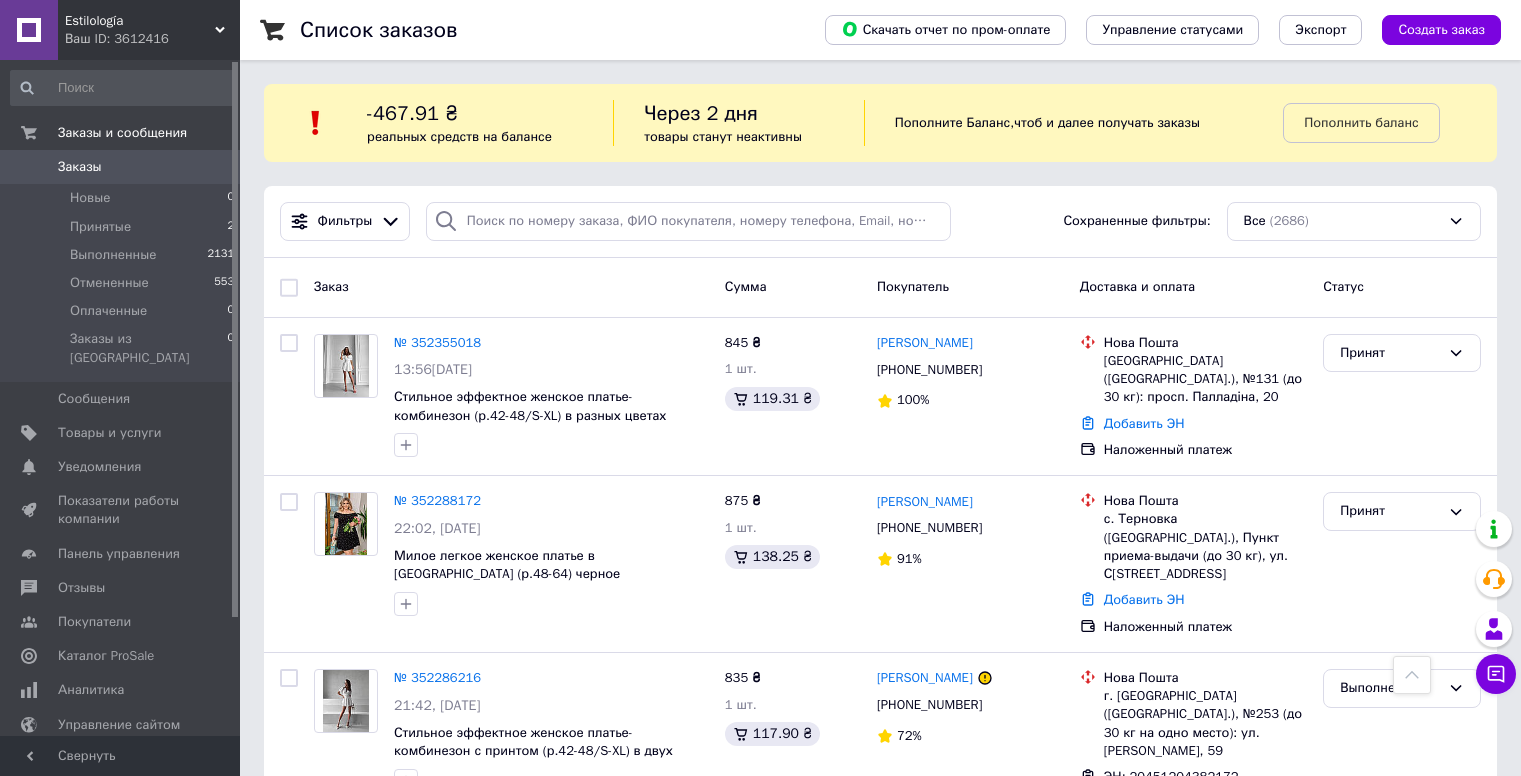 scroll, scrollTop: 500, scrollLeft: 0, axis: vertical 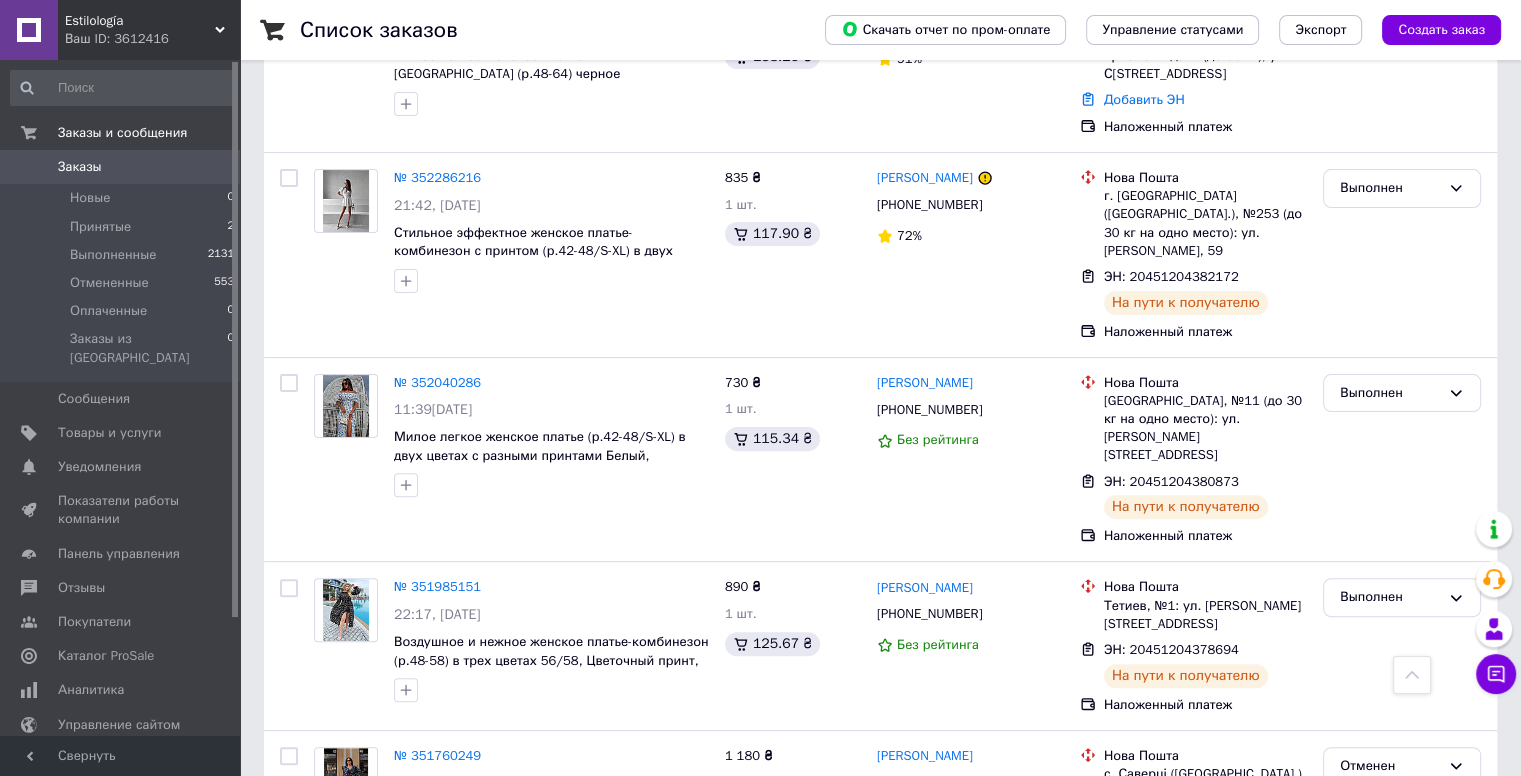 click on "Заказы" at bounding box center [80, 167] 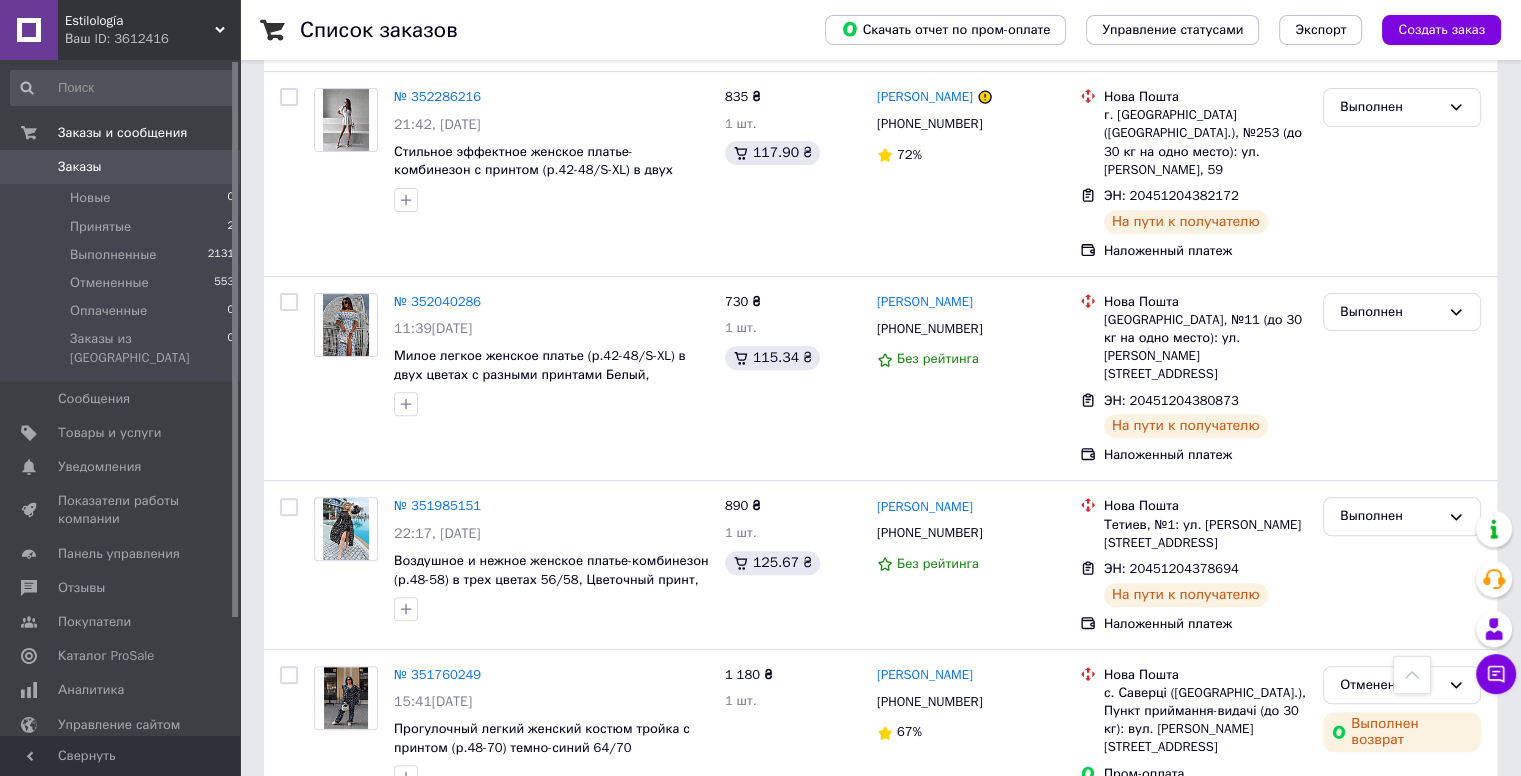 scroll, scrollTop: 0, scrollLeft: 0, axis: both 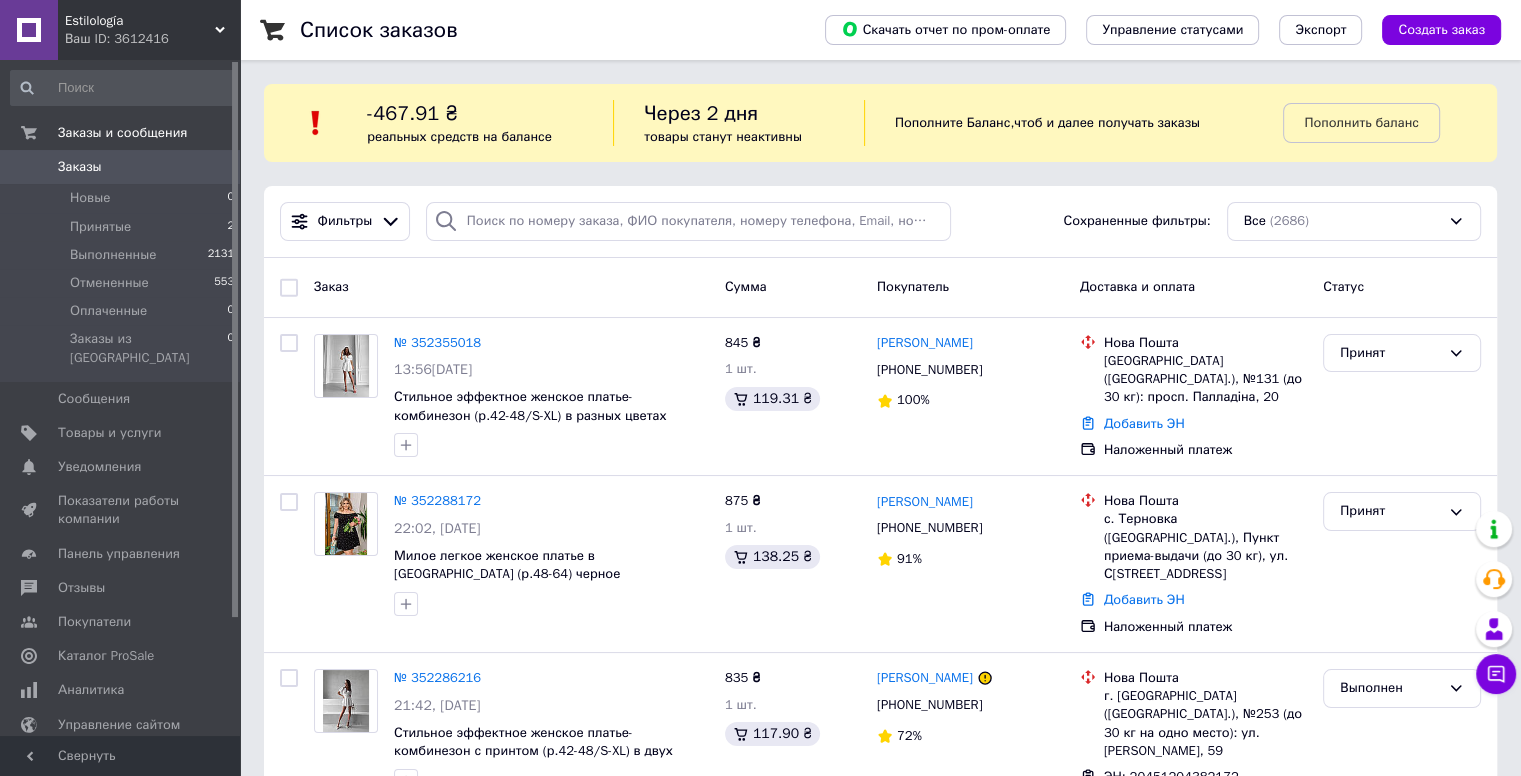 click on "Заказы" at bounding box center [80, 167] 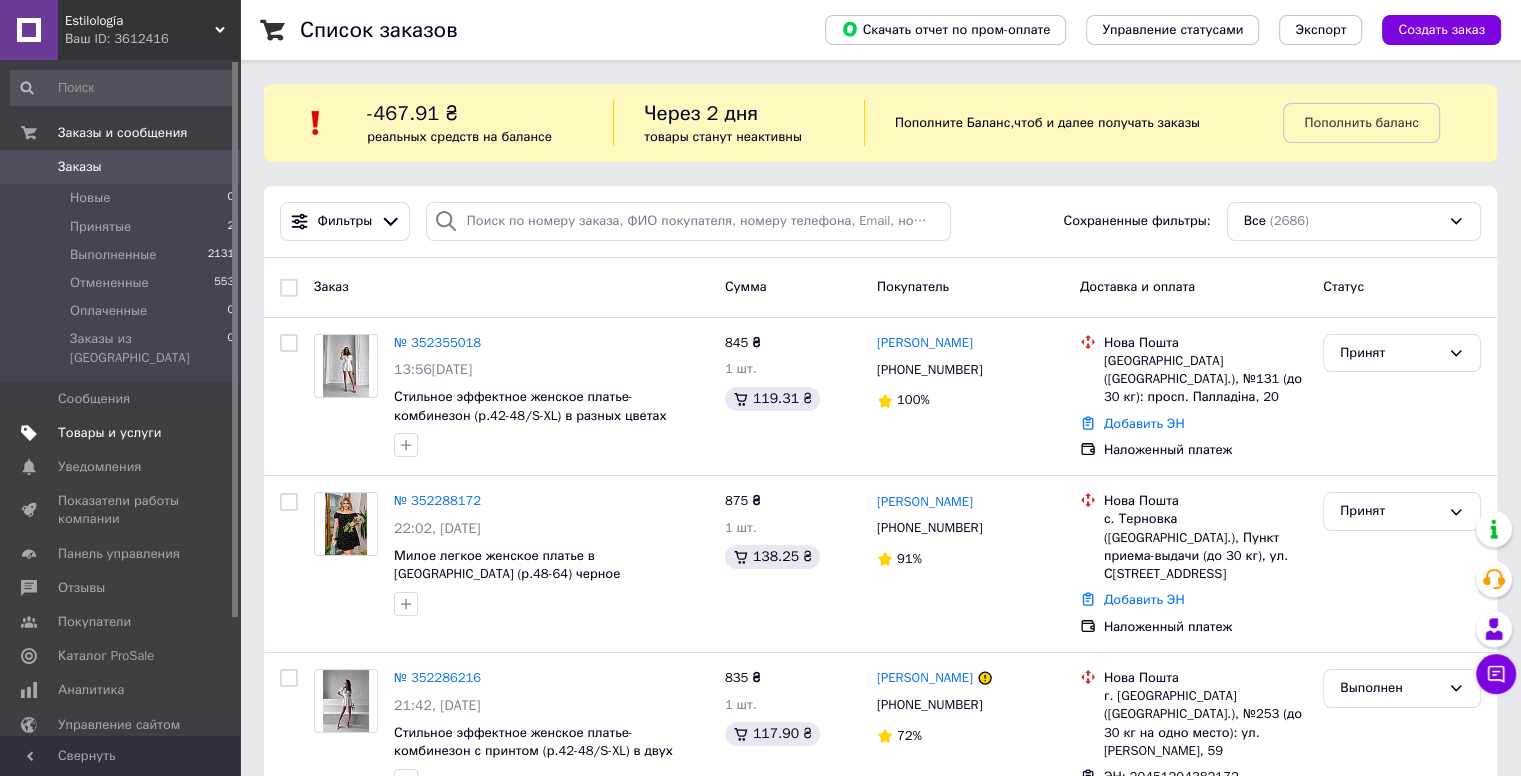 click on "Товары и услуги" at bounding box center [110, 433] 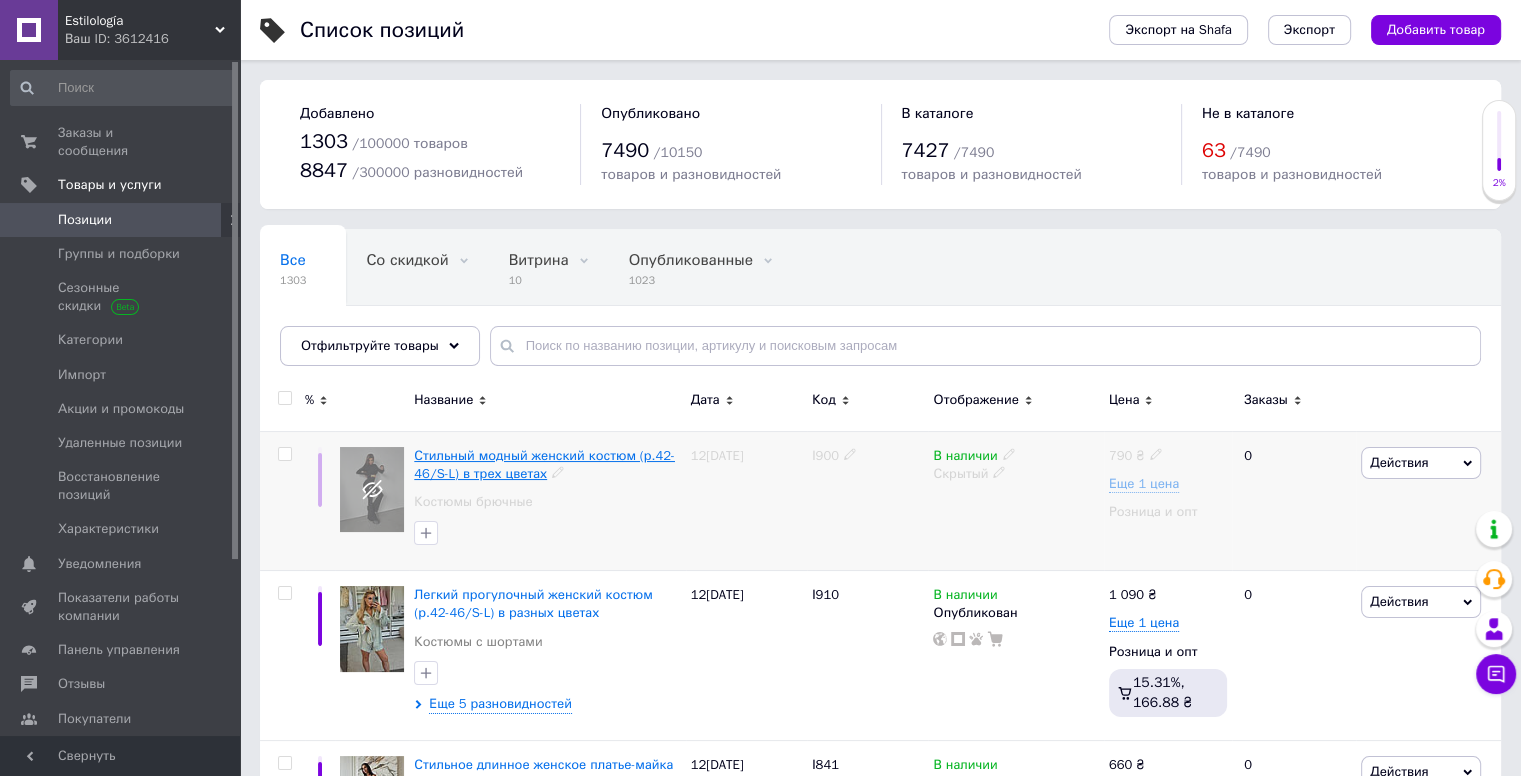click on "Стильный модный женский костюм (р.42-46/S-L) в трех цветах" at bounding box center [544, 464] 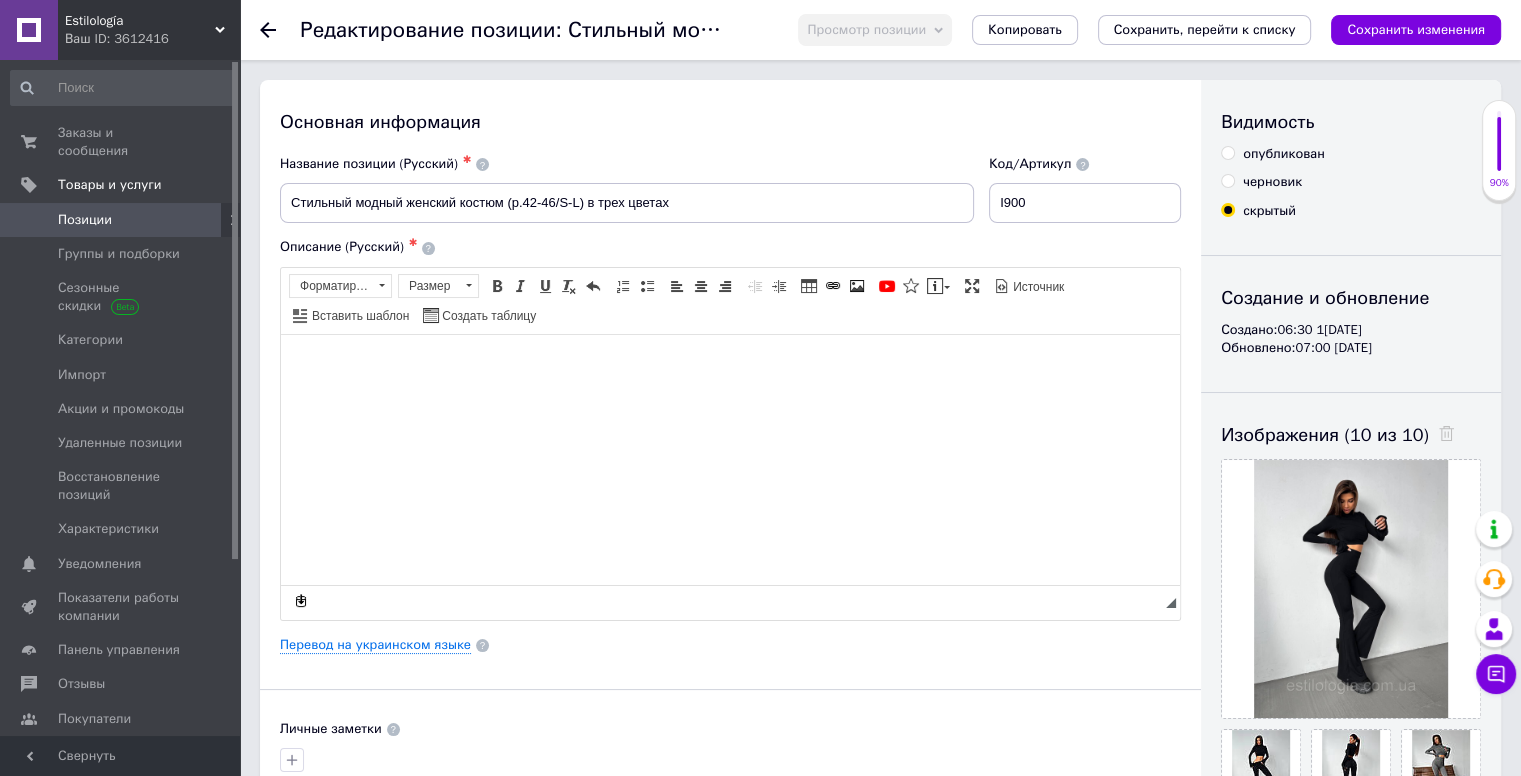 click on "опубликован" at bounding box center [1284, 154] 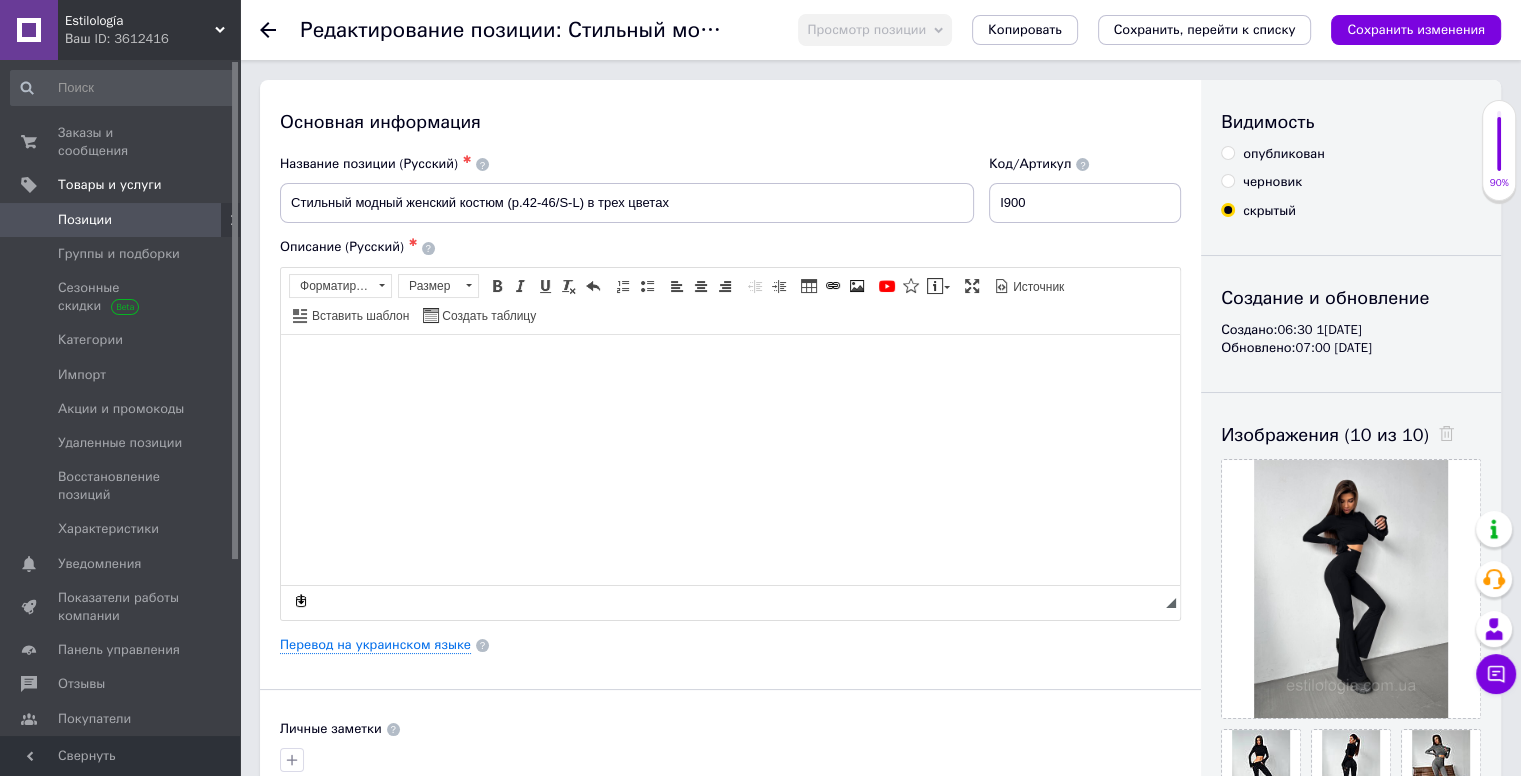 radio on "true" 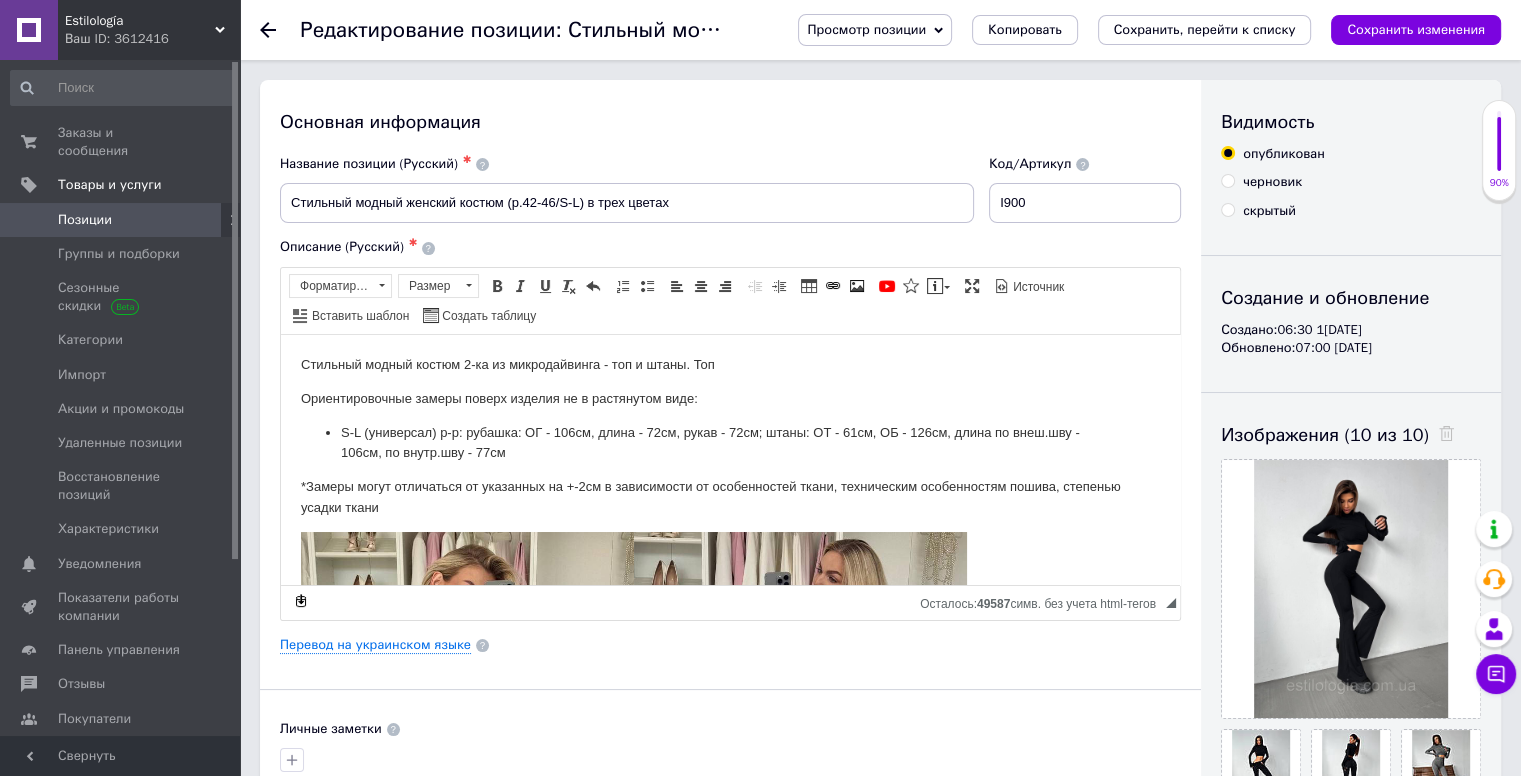 scroll, scrollTop: 0, scrollLeft: 0, axis: both 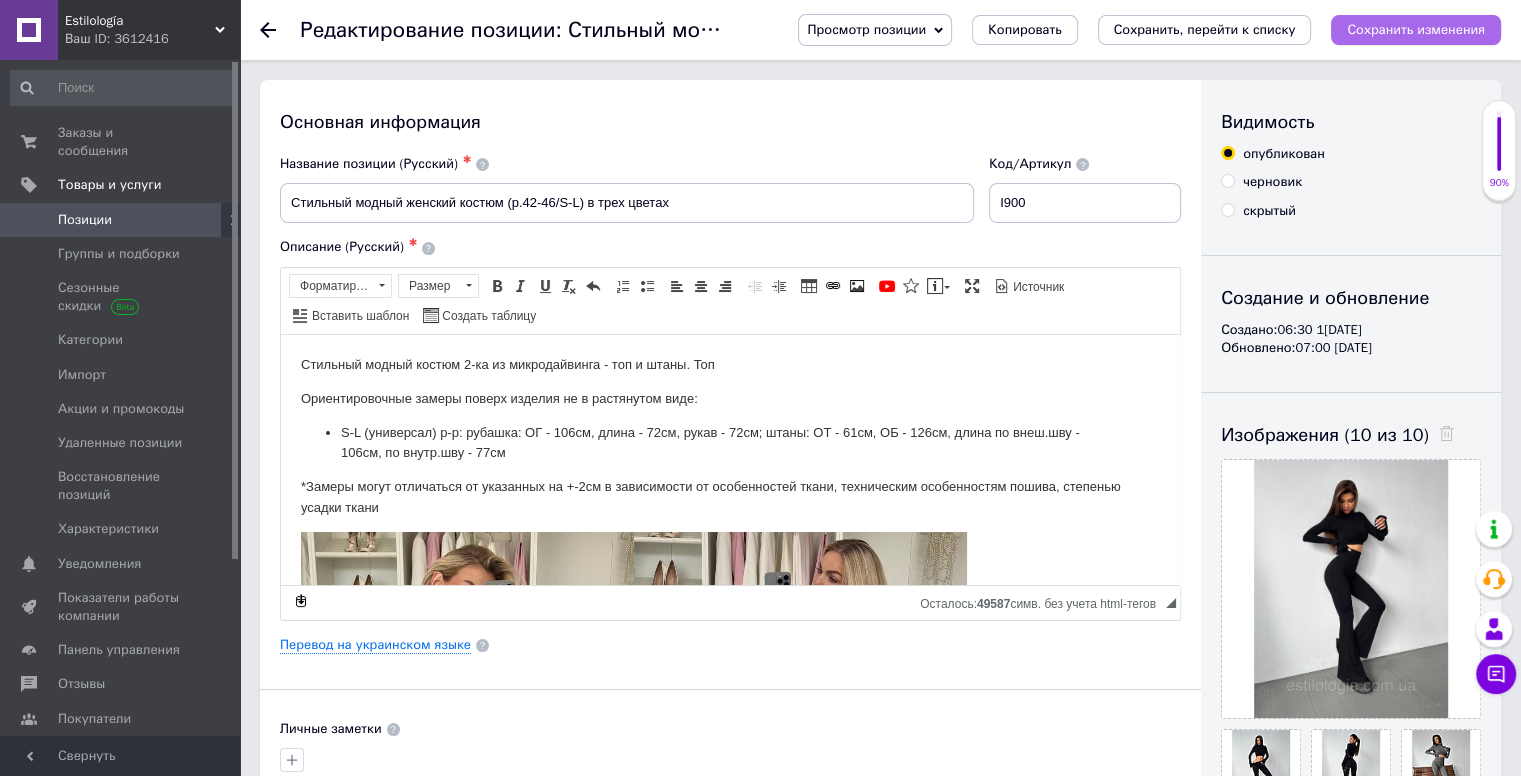 click on "Сохранить изменения" at bounding box center [1416, 29] 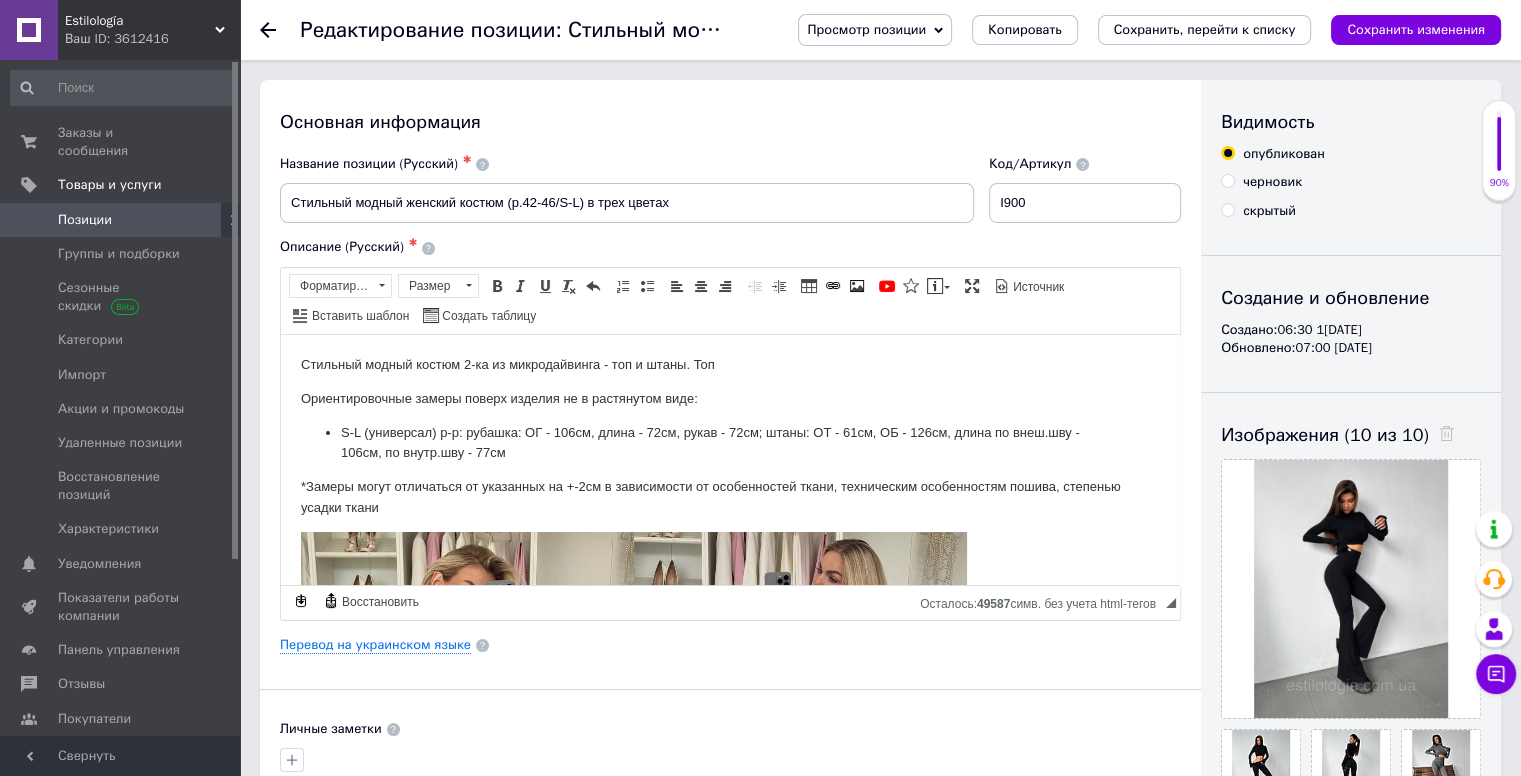 click on "Редактирование позиции: Стильный модный женский костюм (р.42-46/S-L) в трех цветах" at bounding box center [529, 30] 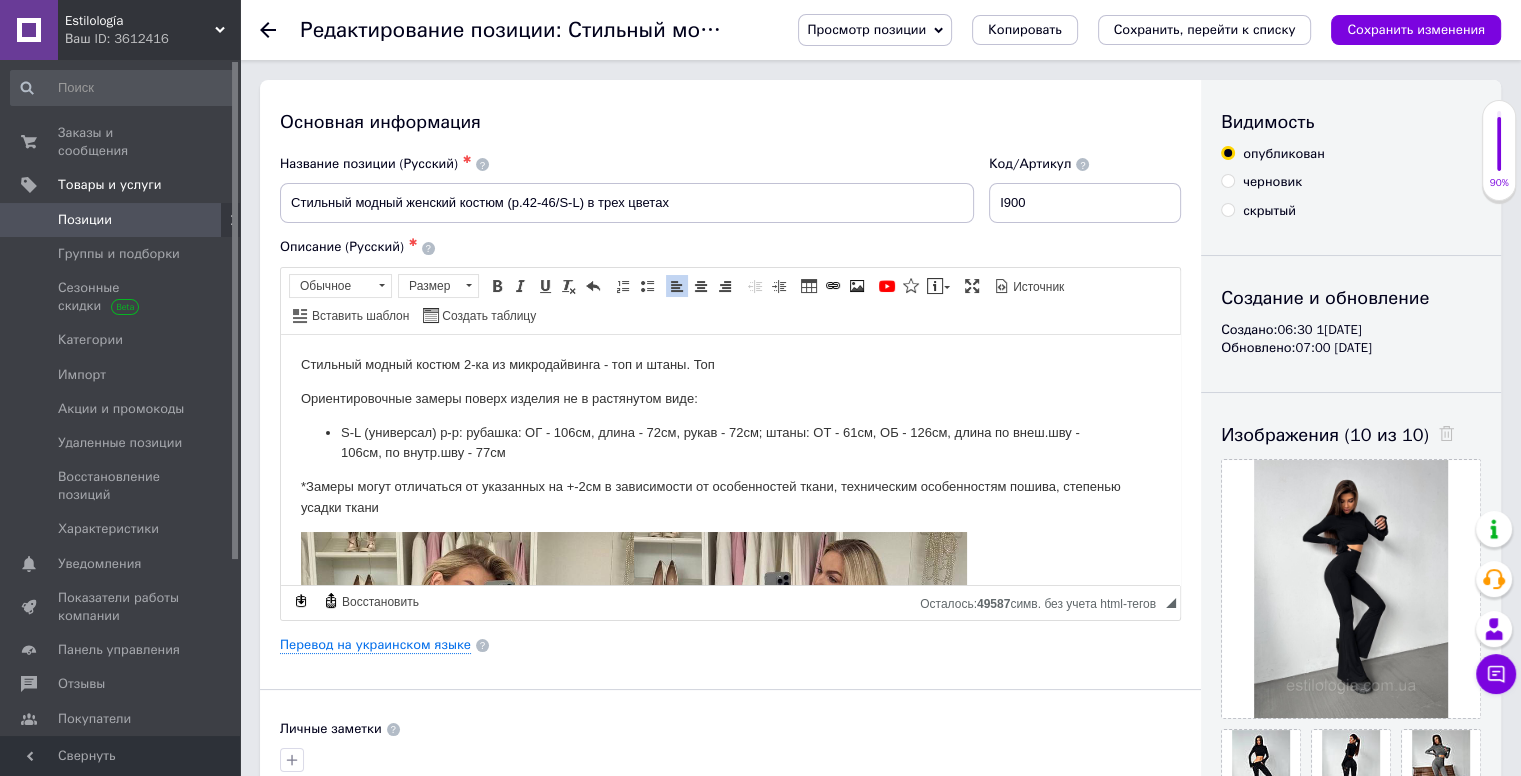 click on "Стильный модный костюм 2-ка из микродайвинга - топ и штаны. Топ" at bounding box center (730, 364) 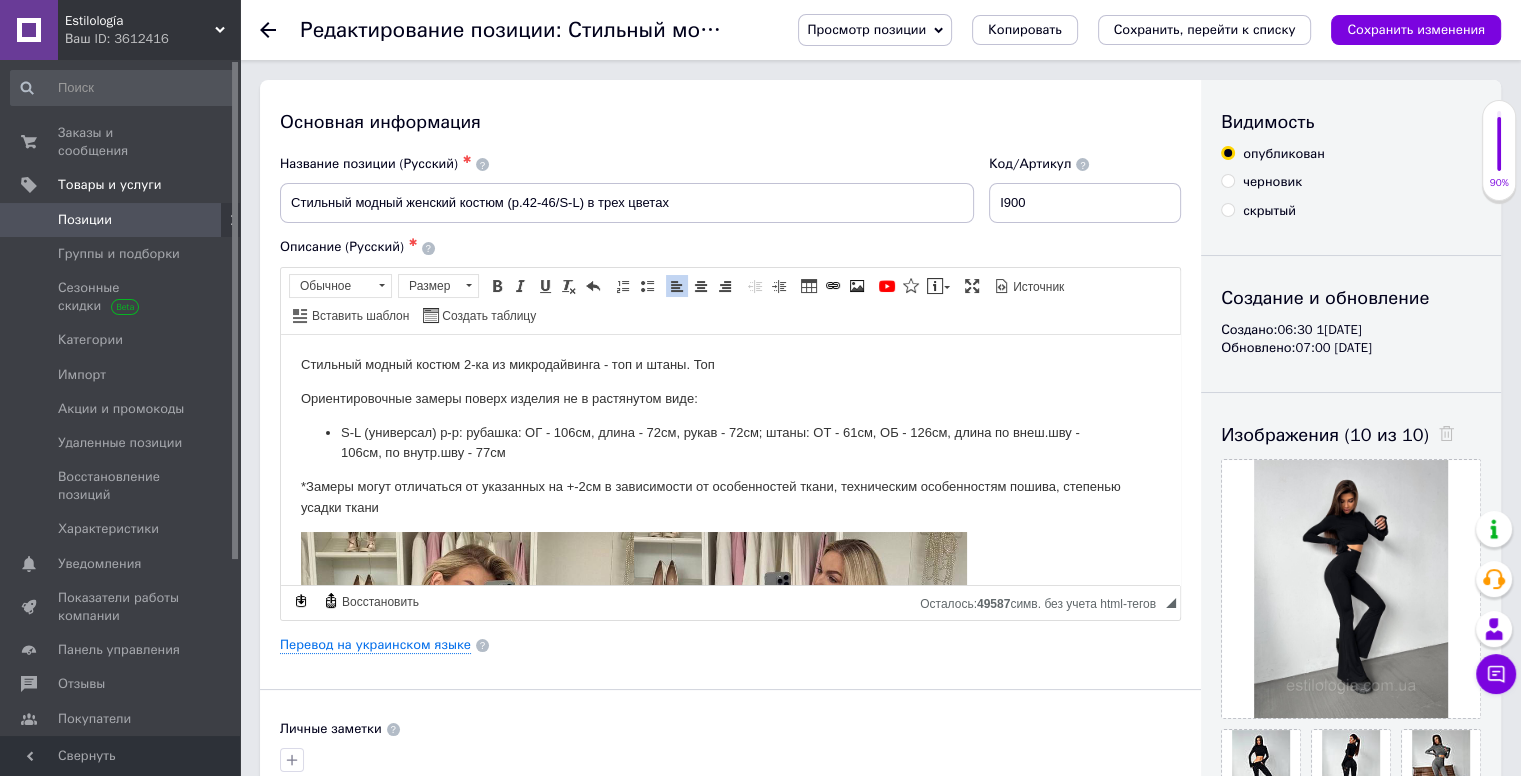 type 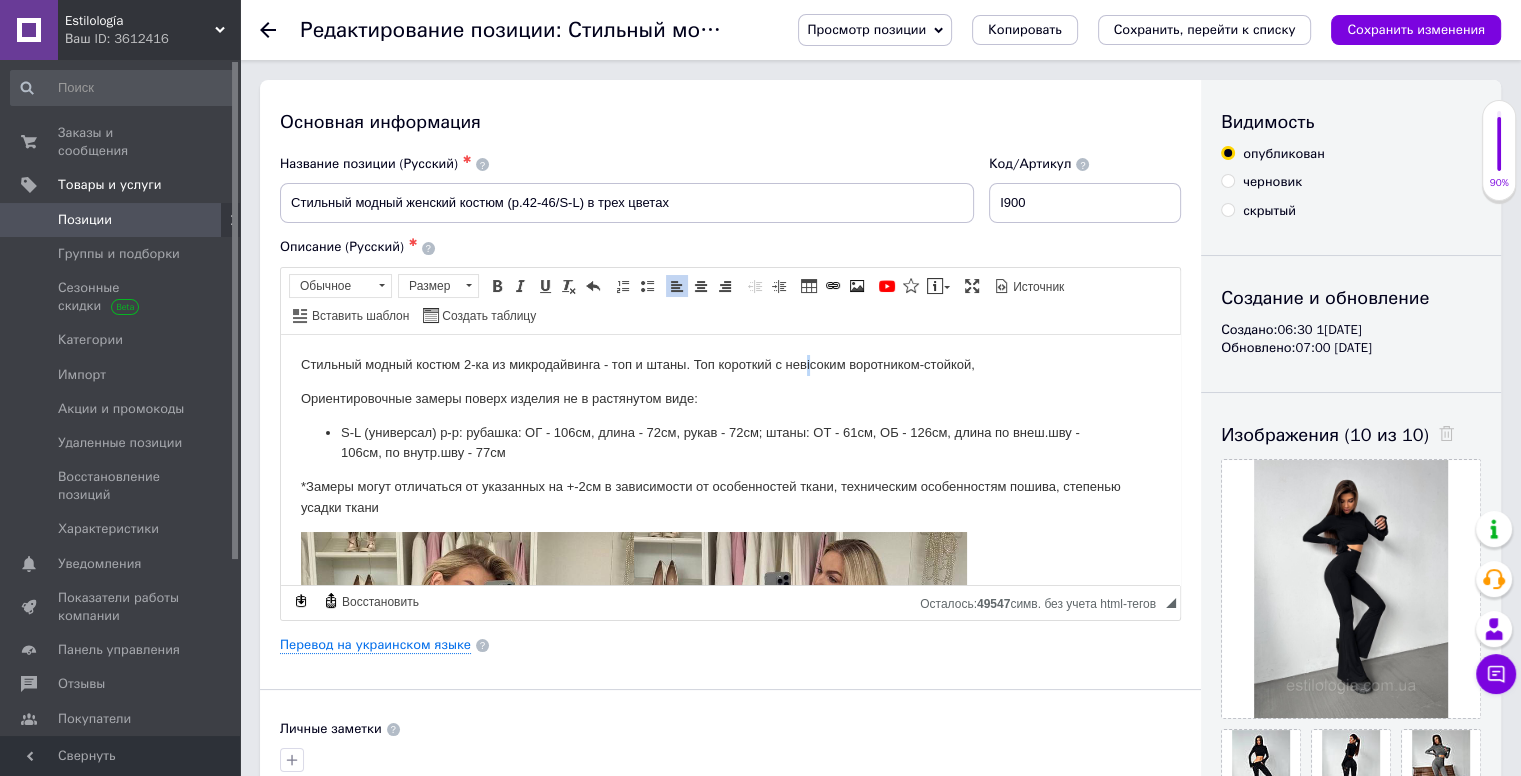 click on "Стильный модный костюм 2-ка из микродайвинга - топ и штаны. Топ короткий с невісоким воротником-стойкой," at bounding box center (730, 364) 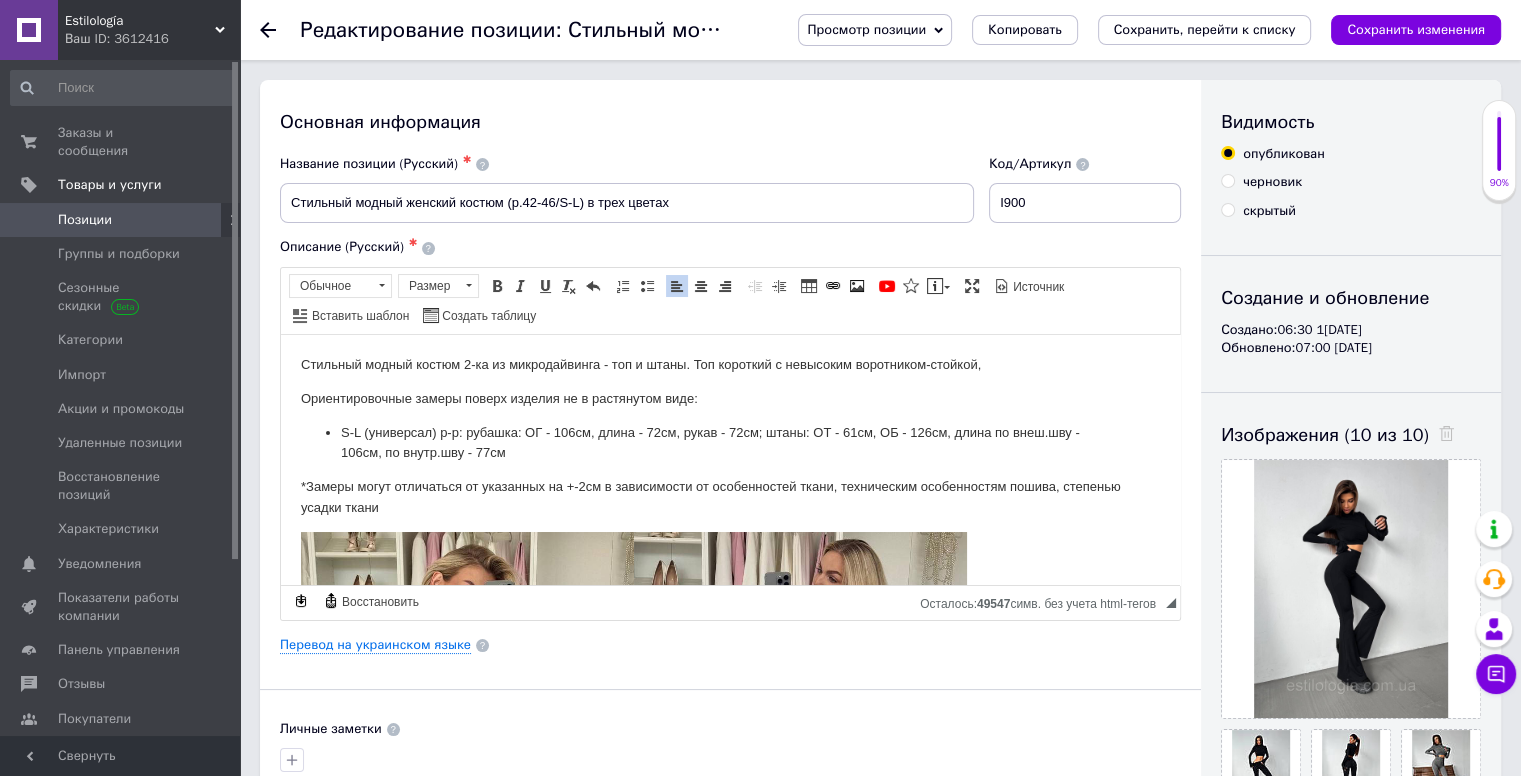 click on "Стильный модный костюм 2-ка из микродайвинга - топ и штаны. Топ короткий с невысоким воротником-стойкой, Ориентировочные замеры поверх изделия не в растянутом виде: S-L (универсал) р-р: рубашка: ОГ - 106см, длина - 72см, рукав - 72см; штаны: ОТ - 61см, ОБ - 126см, длина по внеш.шву - 106см, по внутр.шву - 77см *Замеры могут отличаться от указанных на +-2см в зависимости от особенностей ткани, техническим особенностям пошива, степенью усадки ткани" at bounding box center [730, 3348] 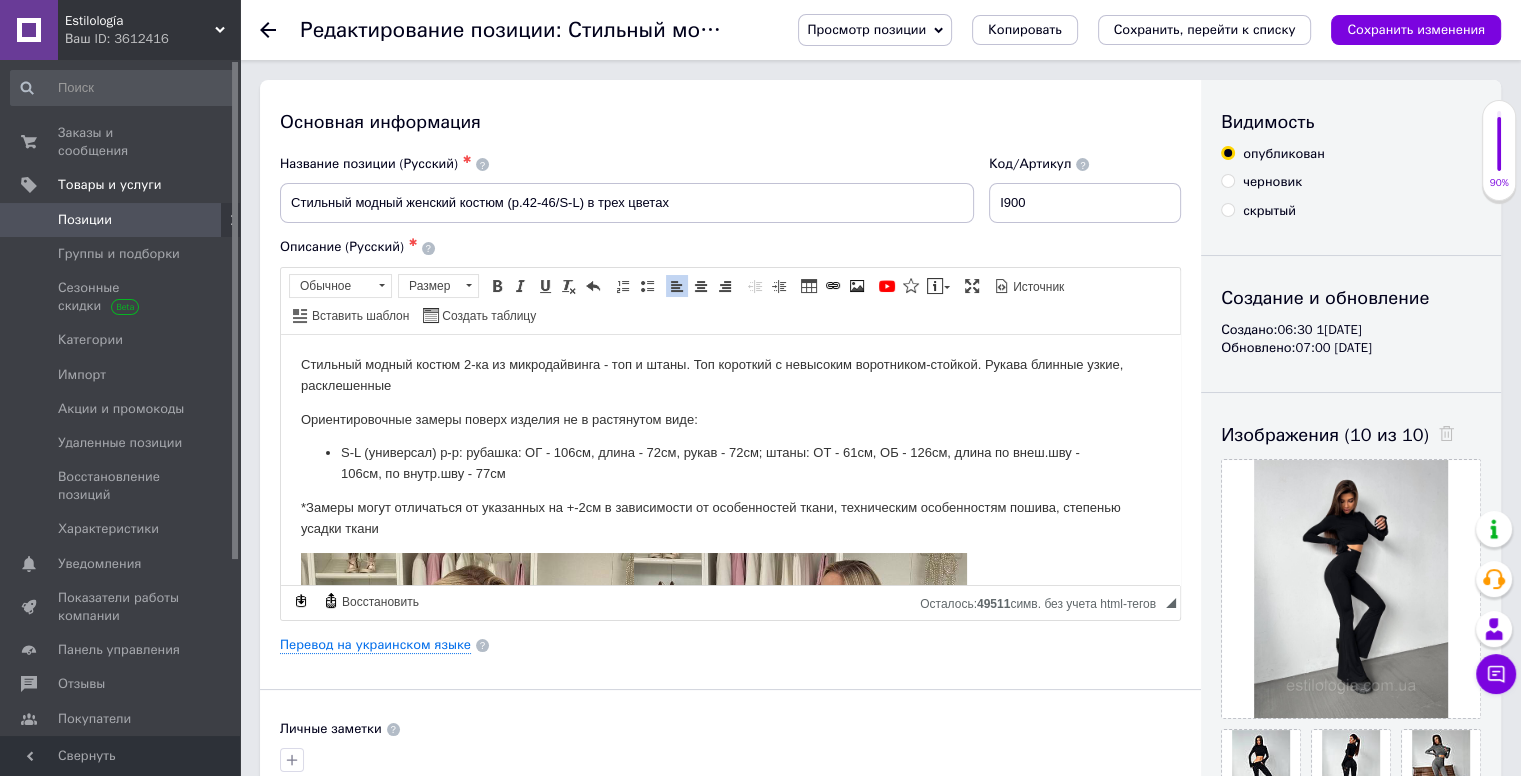 click on "Стильный модный костюм 2-ка из микродайвинга - топ и штаны. Топ короткий с невысоким воротником-стойкой. Рукава блинные узкие, расклешенные" at bounding box center [730, 375] 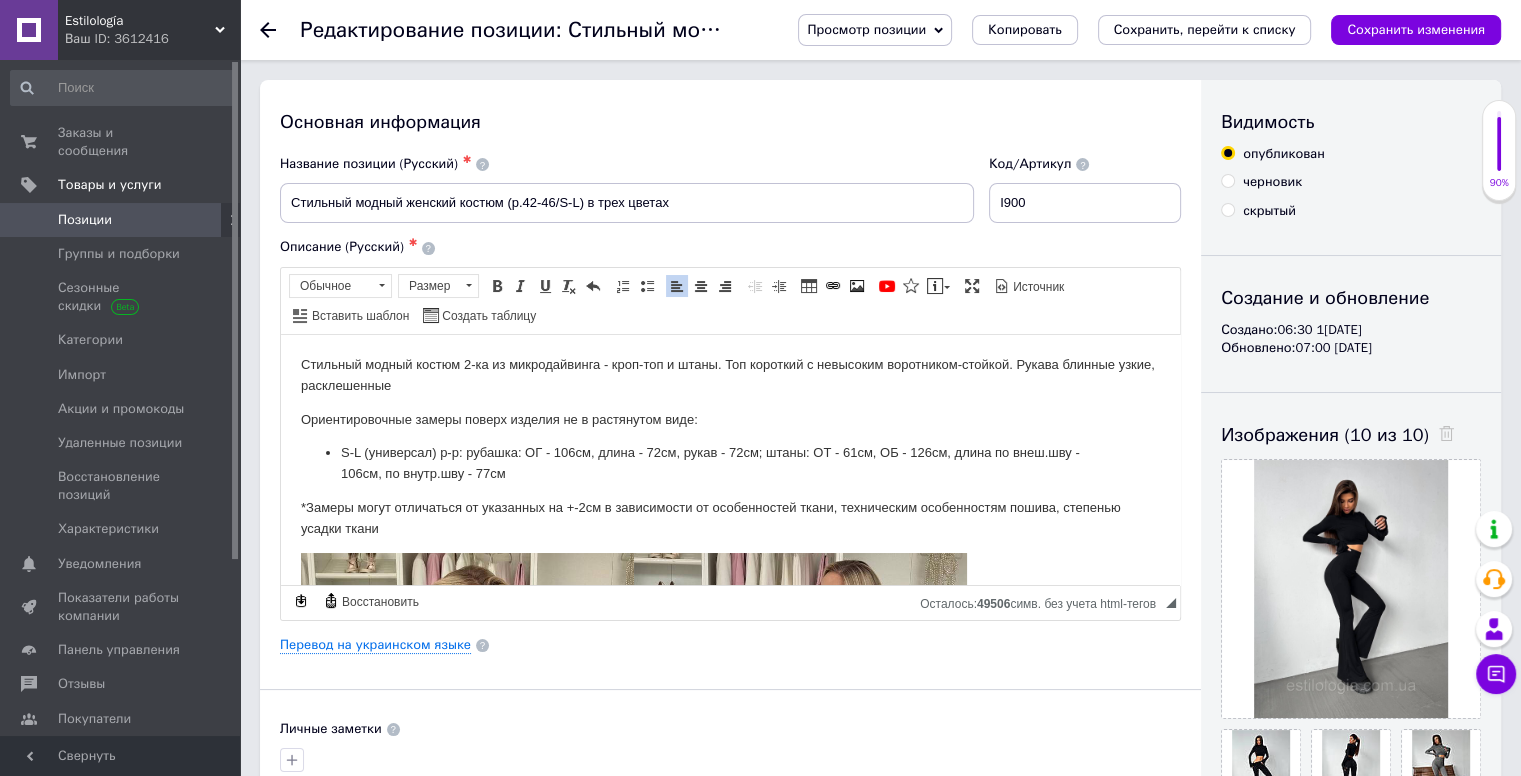 click on "Стильный модный костюм 2-ка из микродайвинга - кроп-топ и штаны. Топ короткий с невысоким воротником-стойкой. Рукава блинные узкие, расклешенные  Ориентировочные замеры поверх изделия не в растянутом виде: S-L (универсал) р-р: рубашка: ОГ - 106см, длина - 72см, рукав - 72см; штаны: ОТ - 61см, ОБ - 126см, длина по внеш.шву - 106см, по внутр.шву - 77см *Замеры могут отличаться от указанных на +-2см в зависимости от особенностей ткани, техническим особенностям пошива, степенью усадки ткани" at bounding box center (730, 3358) 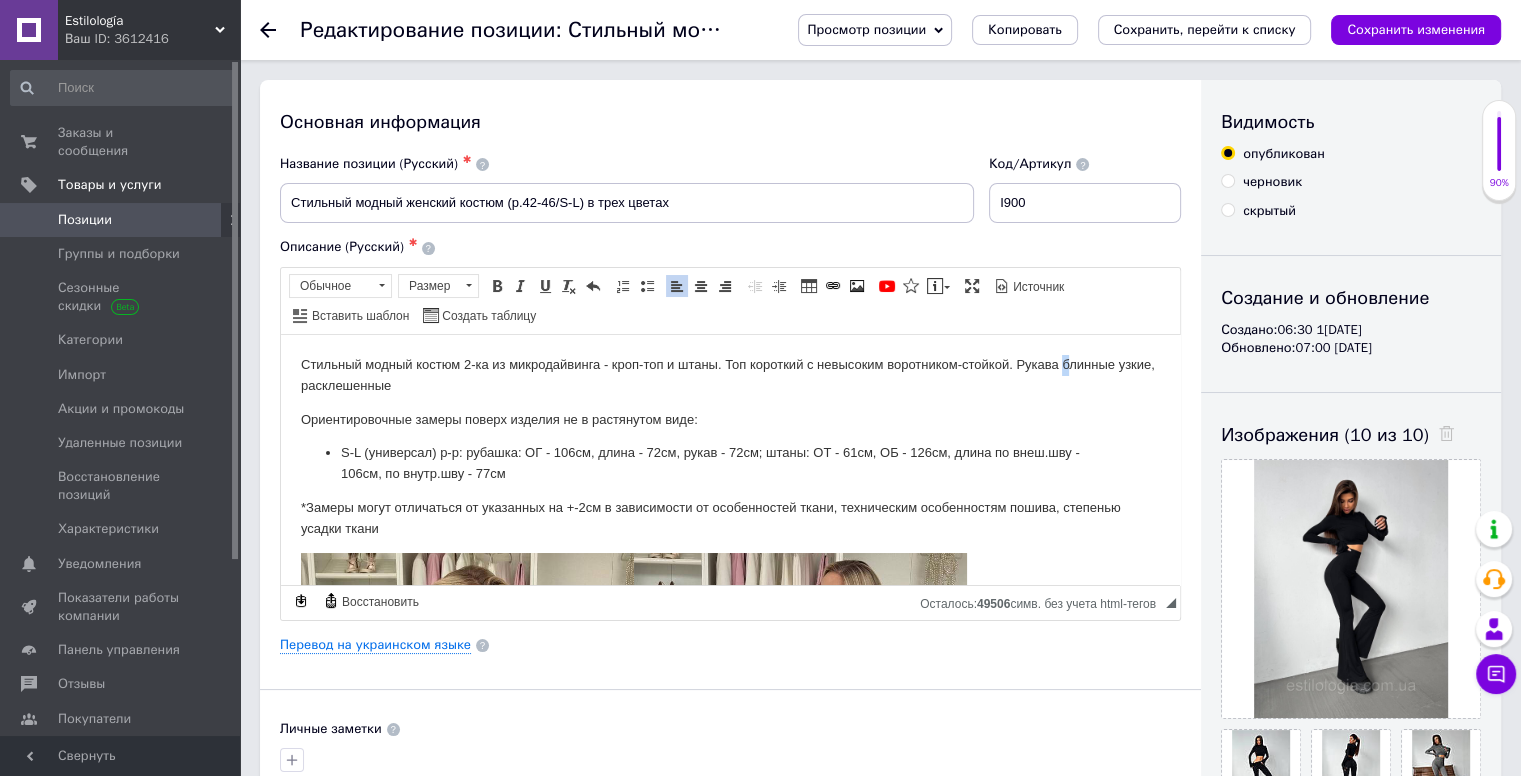 click on "Стильный модный костюм 2-ка из микродайвинга - кроп-топ и штаны. Топ короткий с невысоким воротником-стойкой. Рукава блинные узкие, расклешенные  Ориентировочные замеры поверх изделия не в растянутом виде: S-L (универсал) р-р: рубашка: ОГ - 106см, длина - 72см, рукав - 72см; штаны: ОТ - 61см, ОБ - 126см, длина по внеш.шву - 106см, по внутр.шву - 77см *Замеры могут отличаться от указанных на +-2см в зависимости от особенностей ткани, техническим особенностям пошива, степенью усадки ткани" at bounding box center [730, 3358] 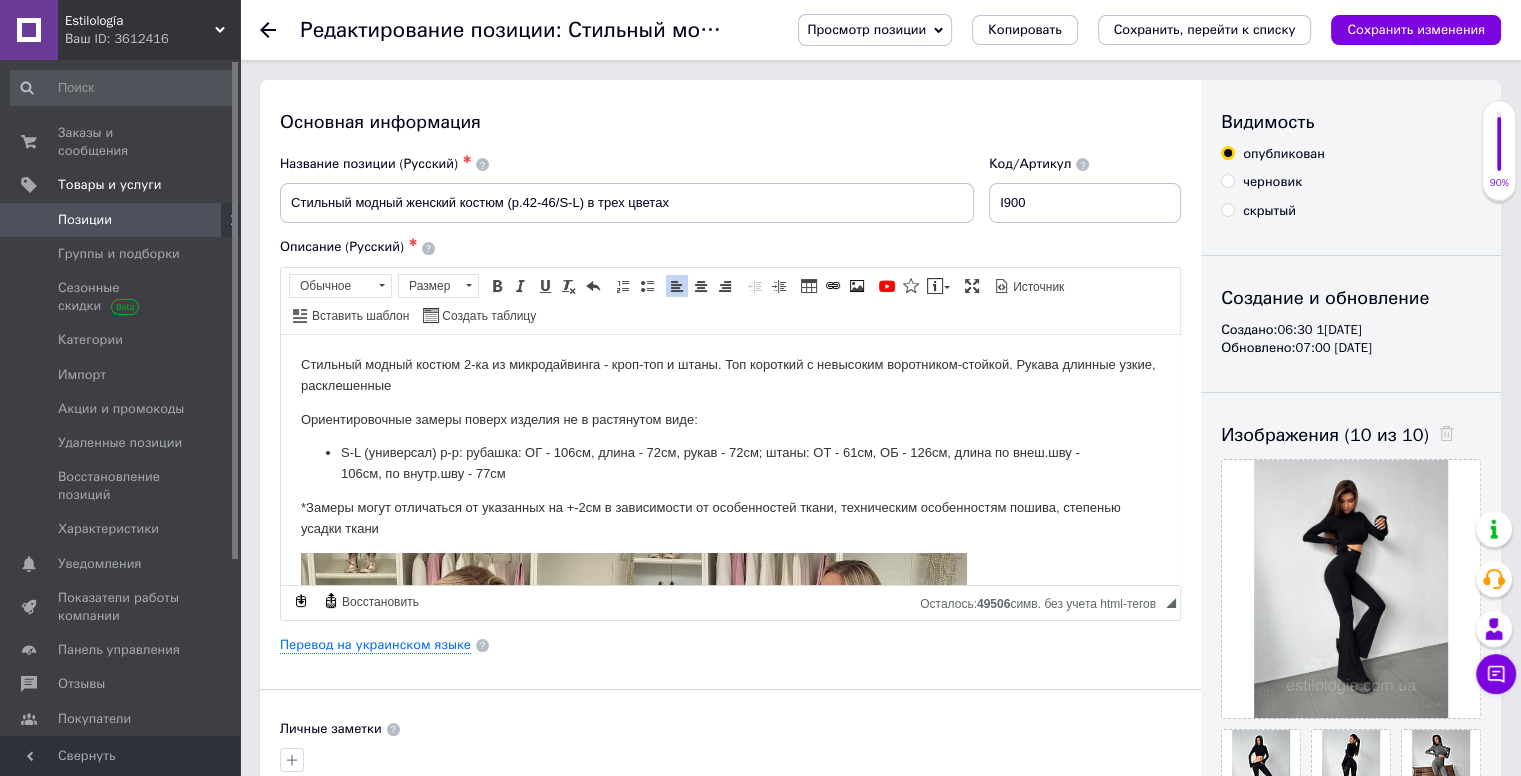 click on "Стильный модный костюм 2-ка из микродайвинга - кроп-топ и штаны. Топ короткий с невысоким воротником-стойкой. Рукава длинные узкие, расклешенные" at bounding box center [730, 375] 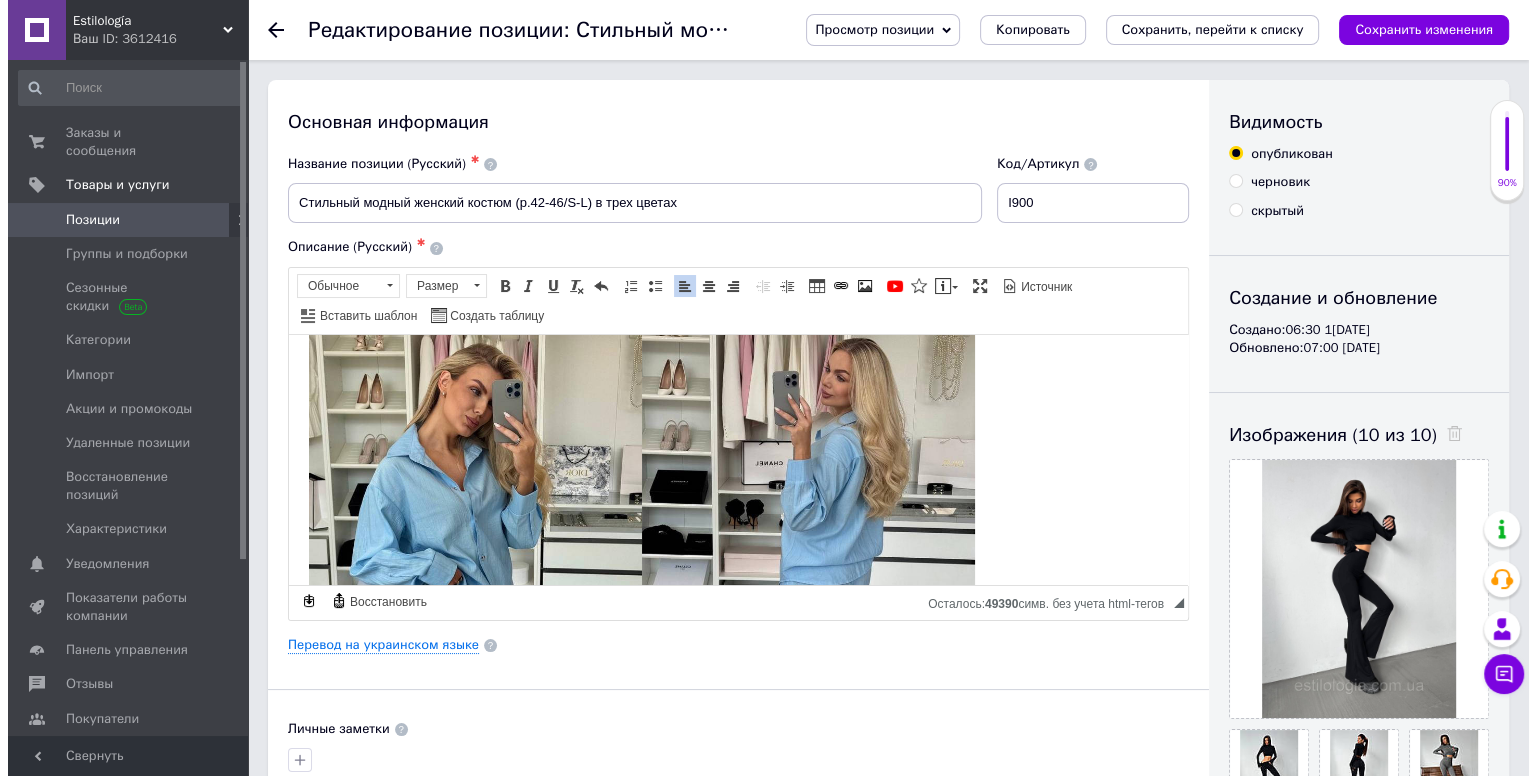 scroll, scrollTop: 300, scrollLeft: 0, axis: vertical 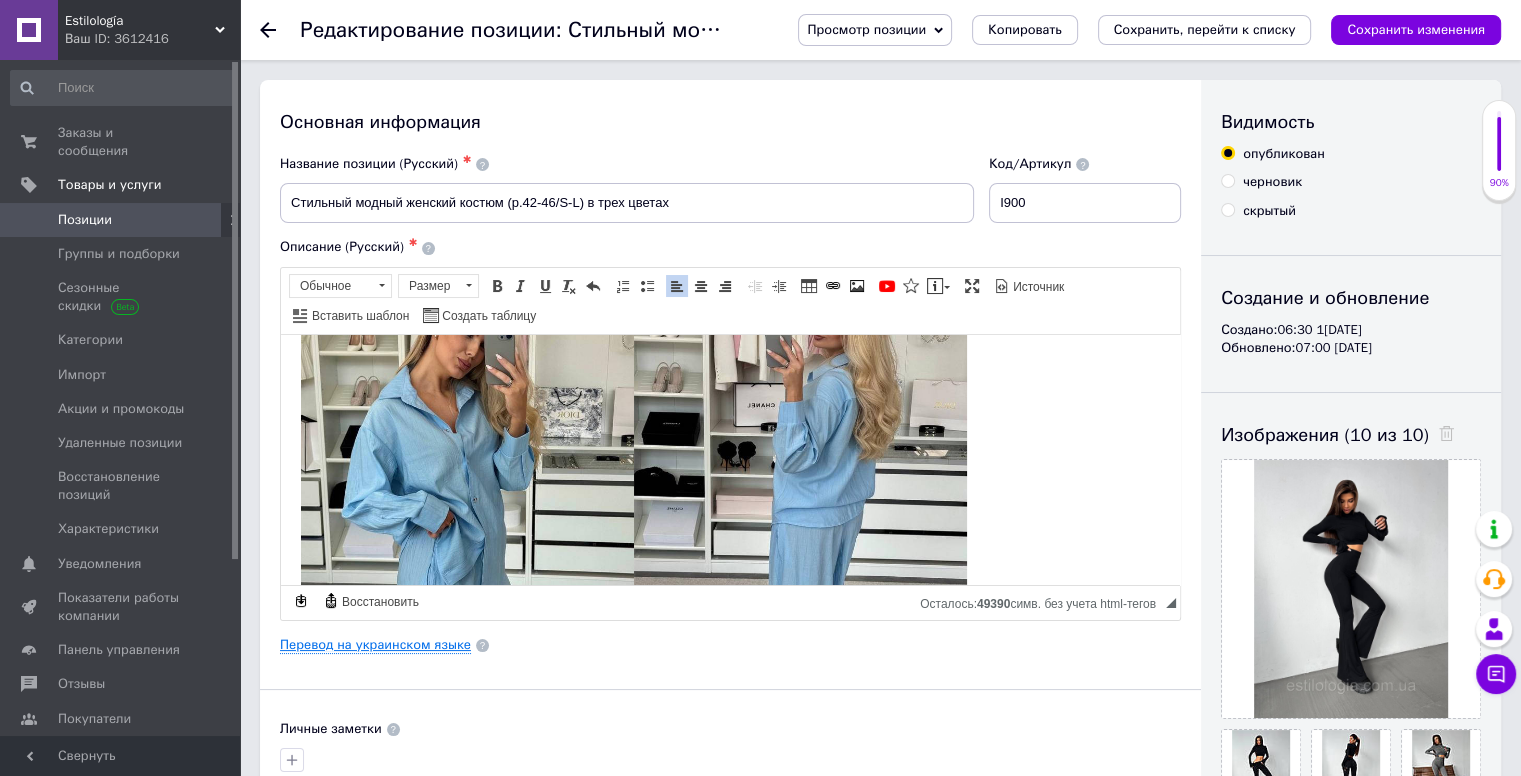 click on "Перевод на украинском языке" at bounding box center (375, 645) 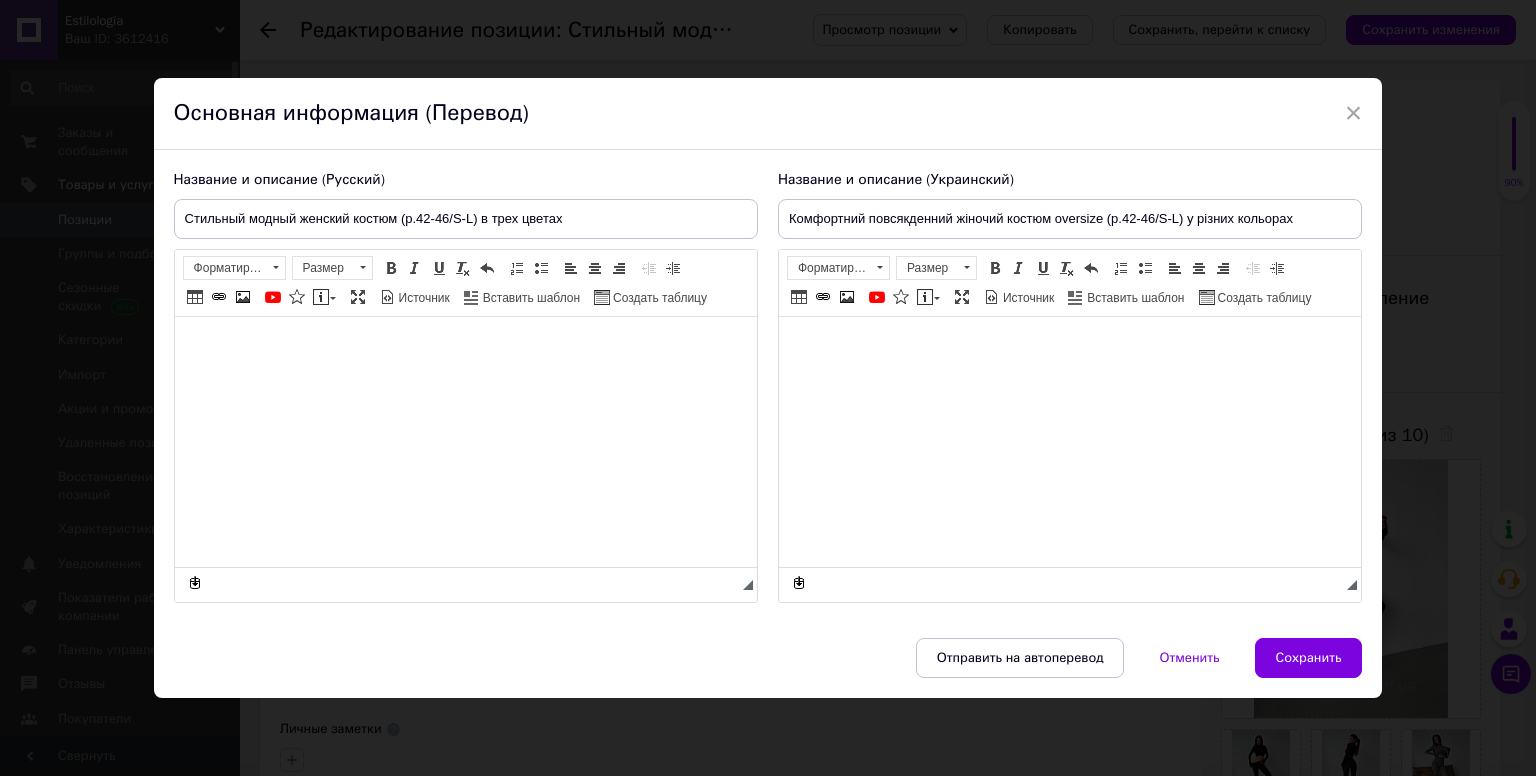 type on "Комфортний повсякденний жіночий костюм oversize (р.42-46/S-L) у різних кольорах" 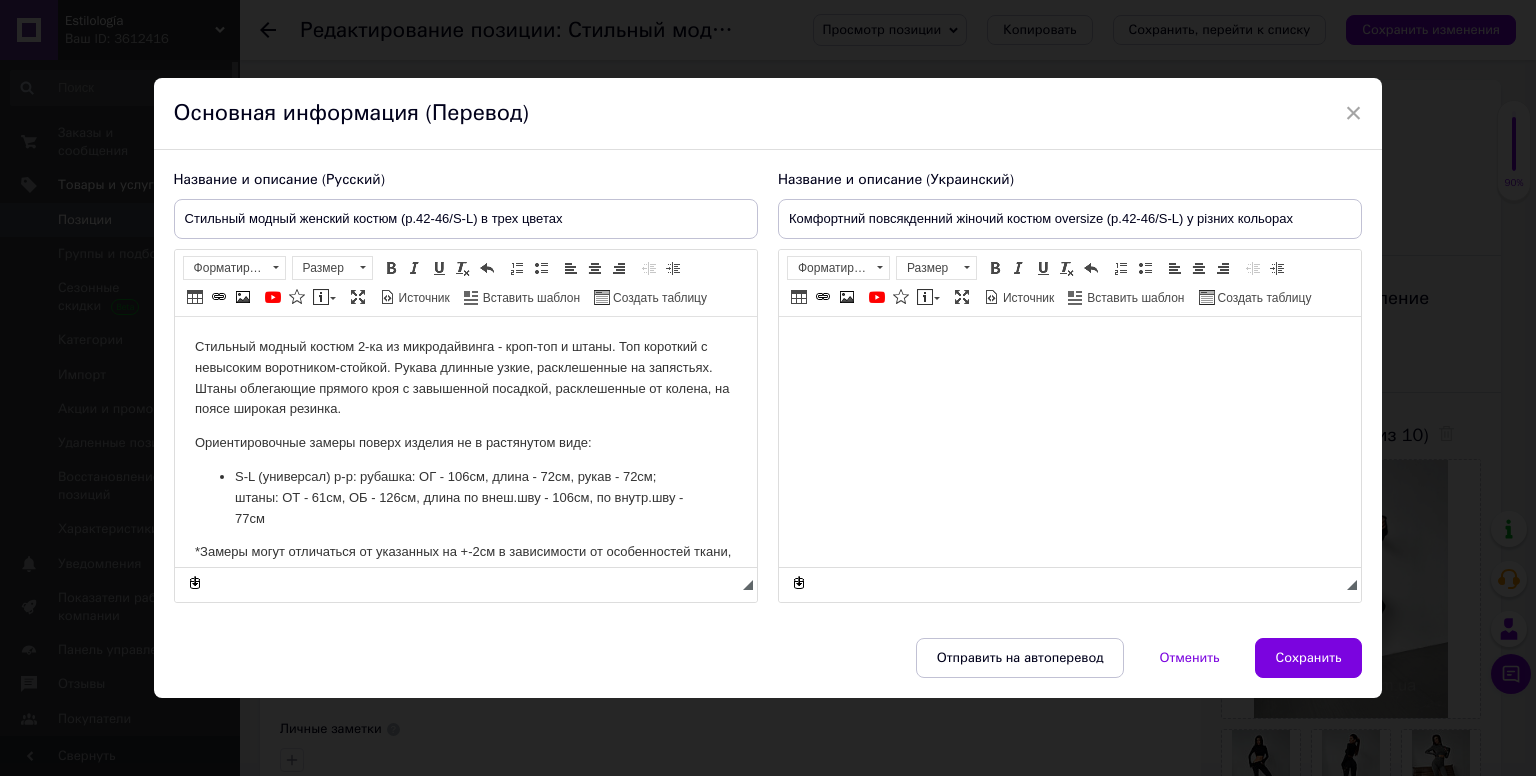 scroll, scrollTop: 0, scrollLeft: 0, axis: both 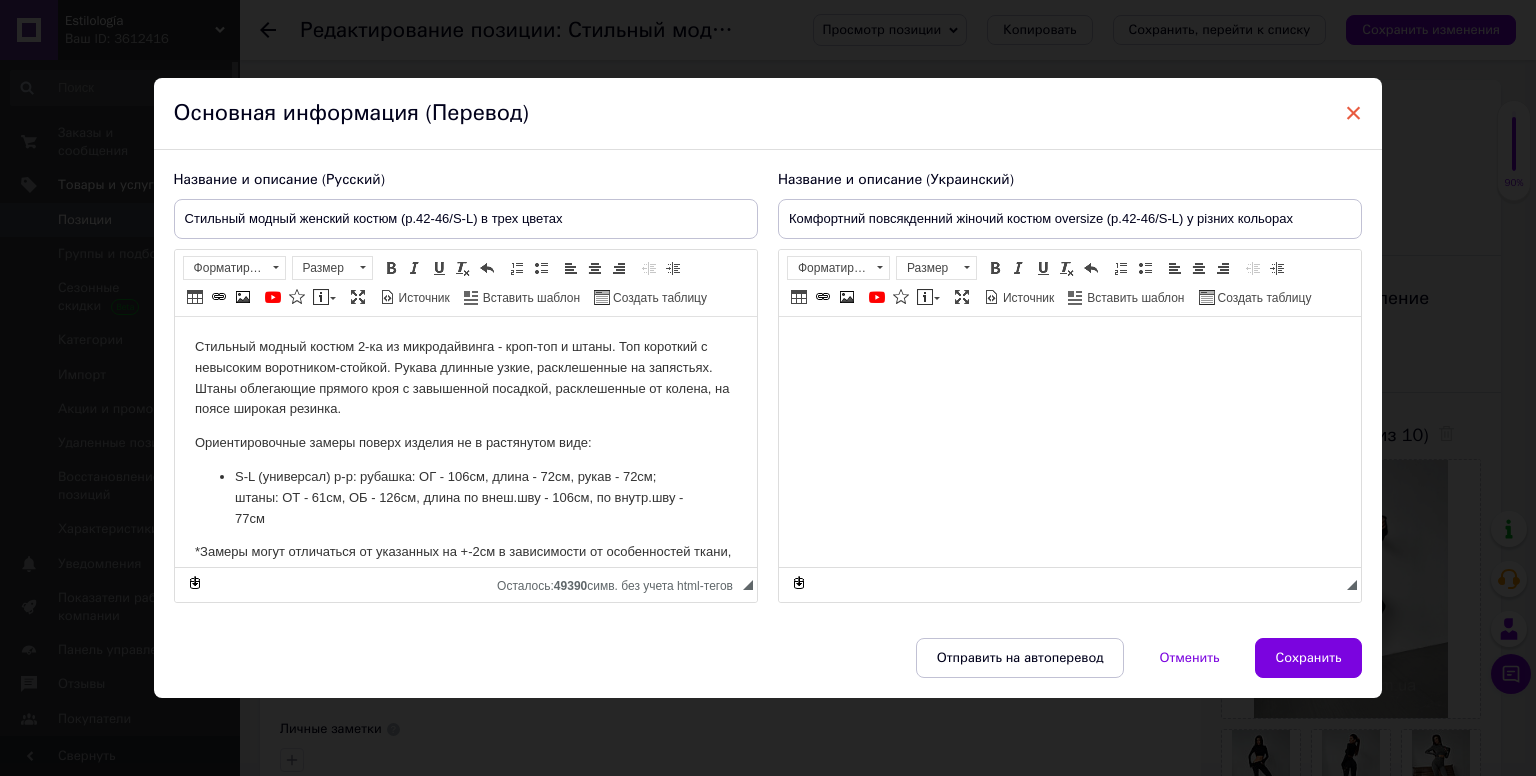 click on "×" at bounding box center [1354, 113] 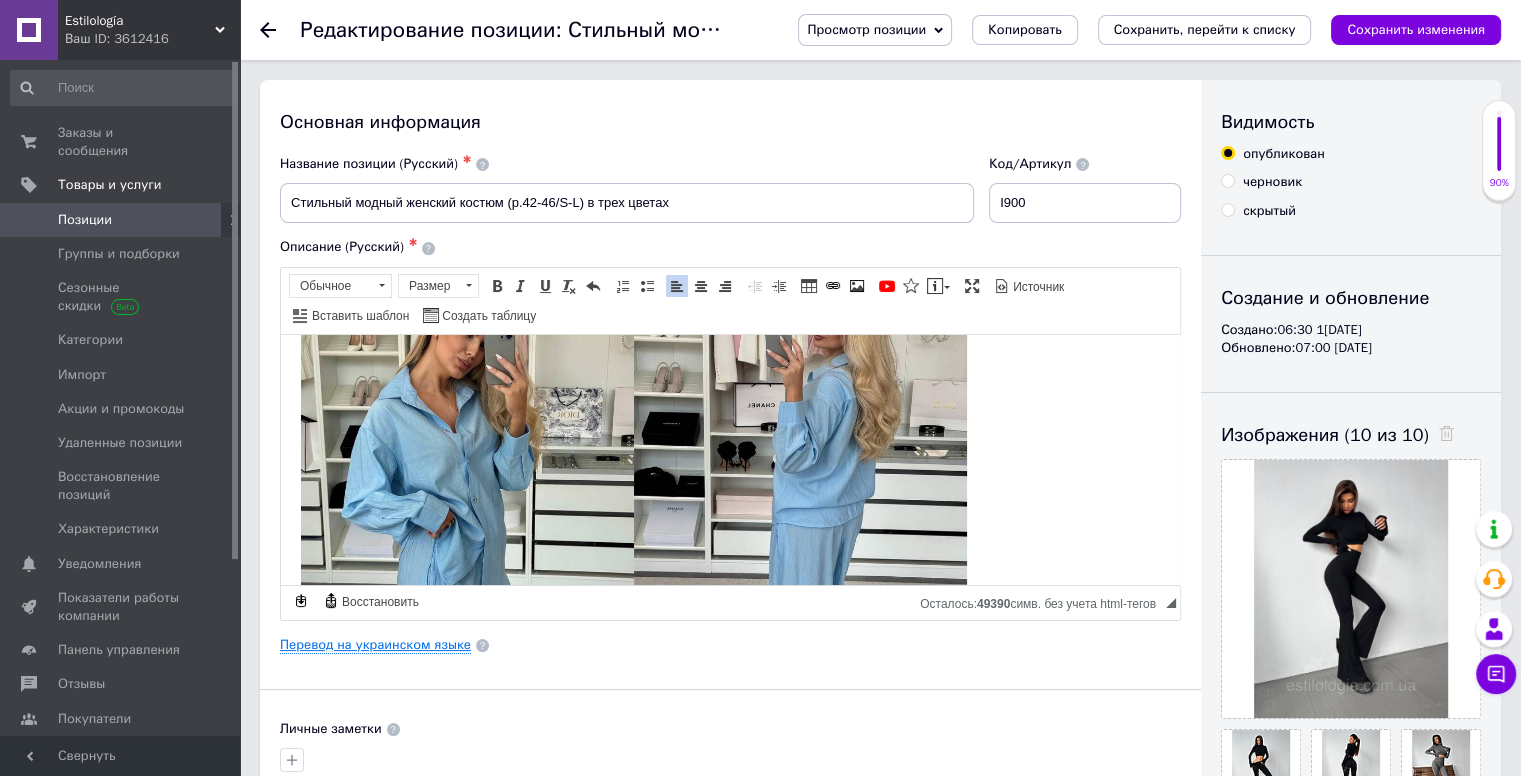 click on "Перевод на украинском языке" at bounding box center (375, 645) 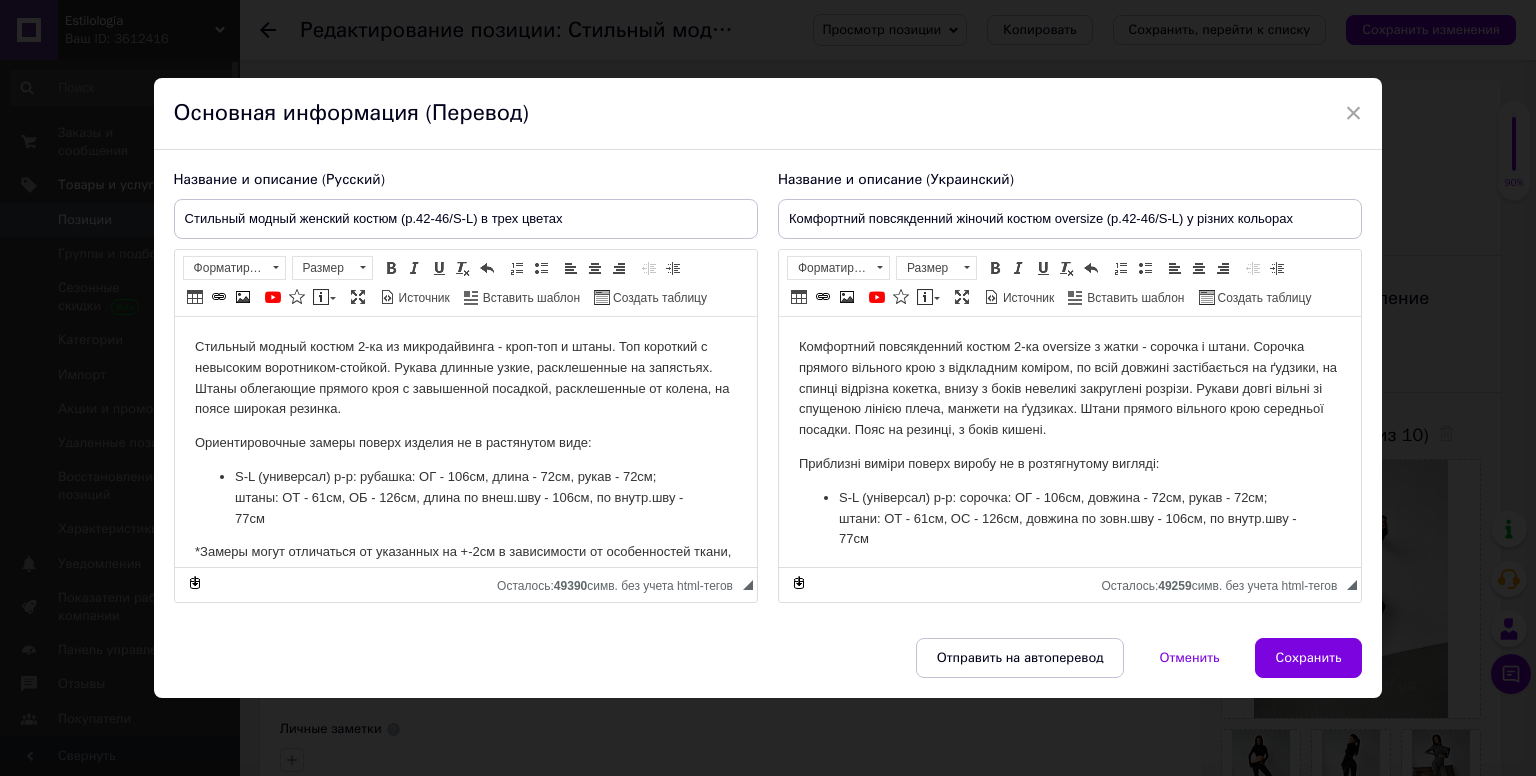 scroll, scrollTop: 0, scrollLeft: 0, axis: both 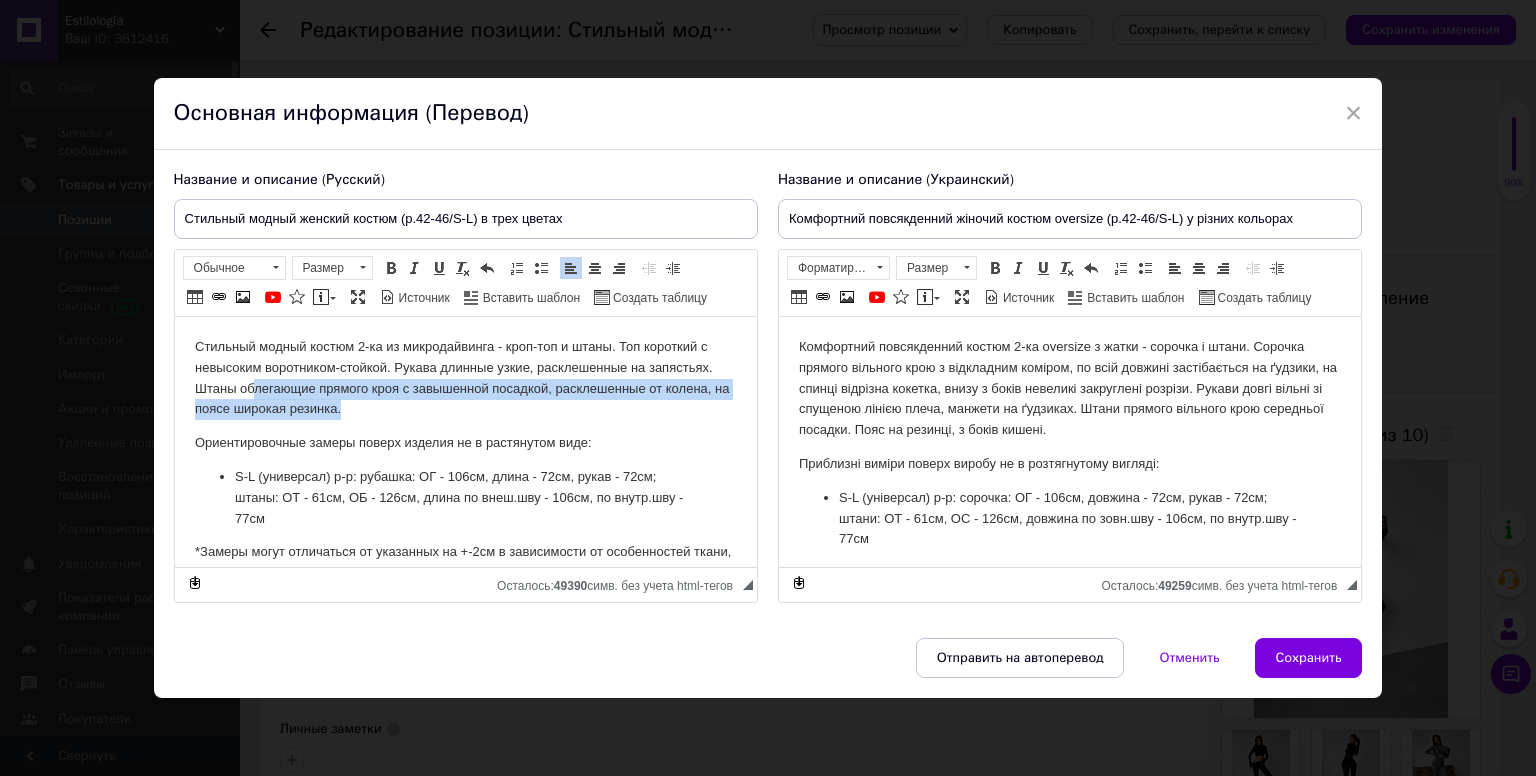 drag, startPoint x: 377, startPoint y: 407, endPoint x: 256, endPoint y: 383, distance: 123.35721 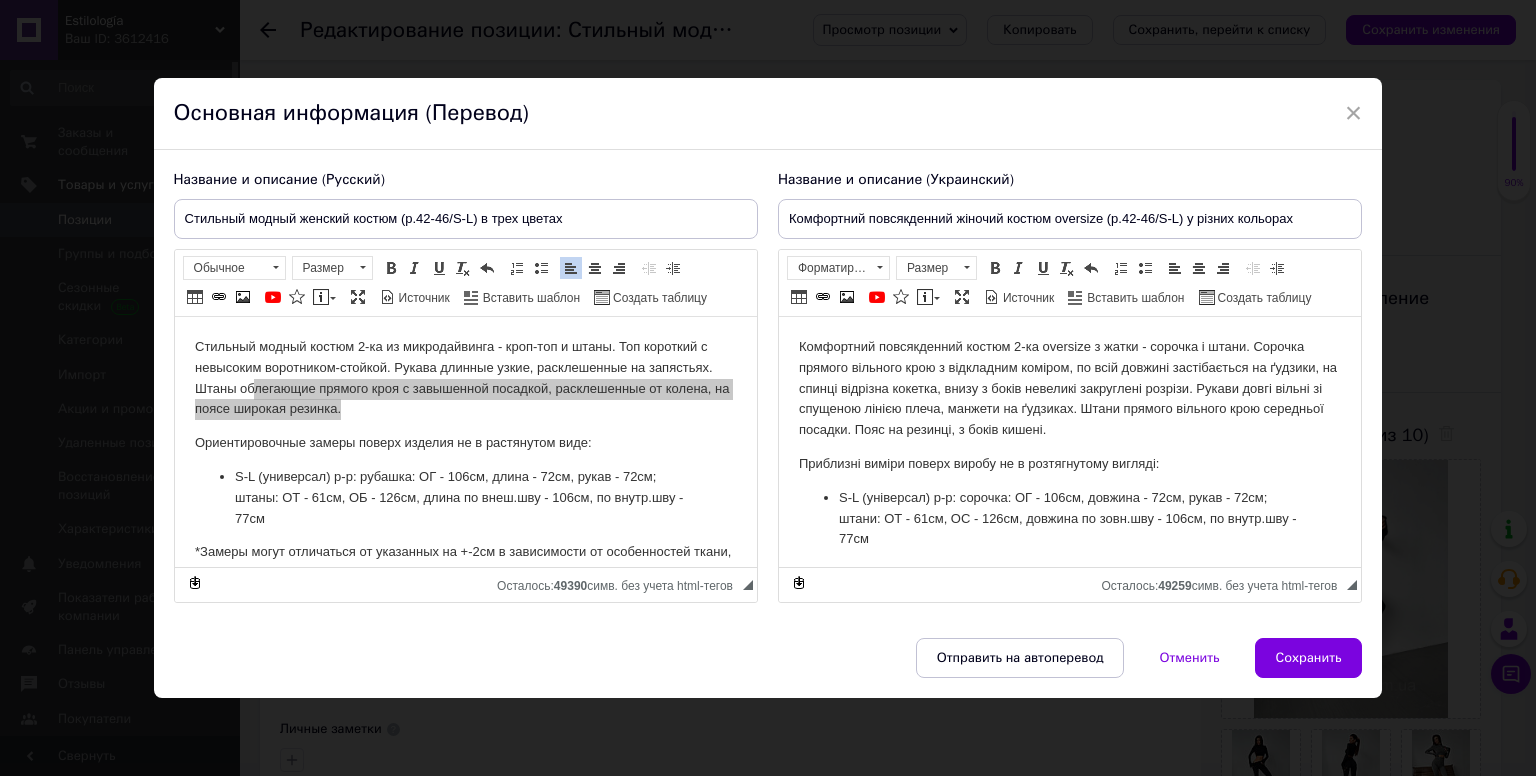 click on "Стильный модный женский костюм (р.42-46/S-L) в трех цветах" at bounding box center [466, 219] 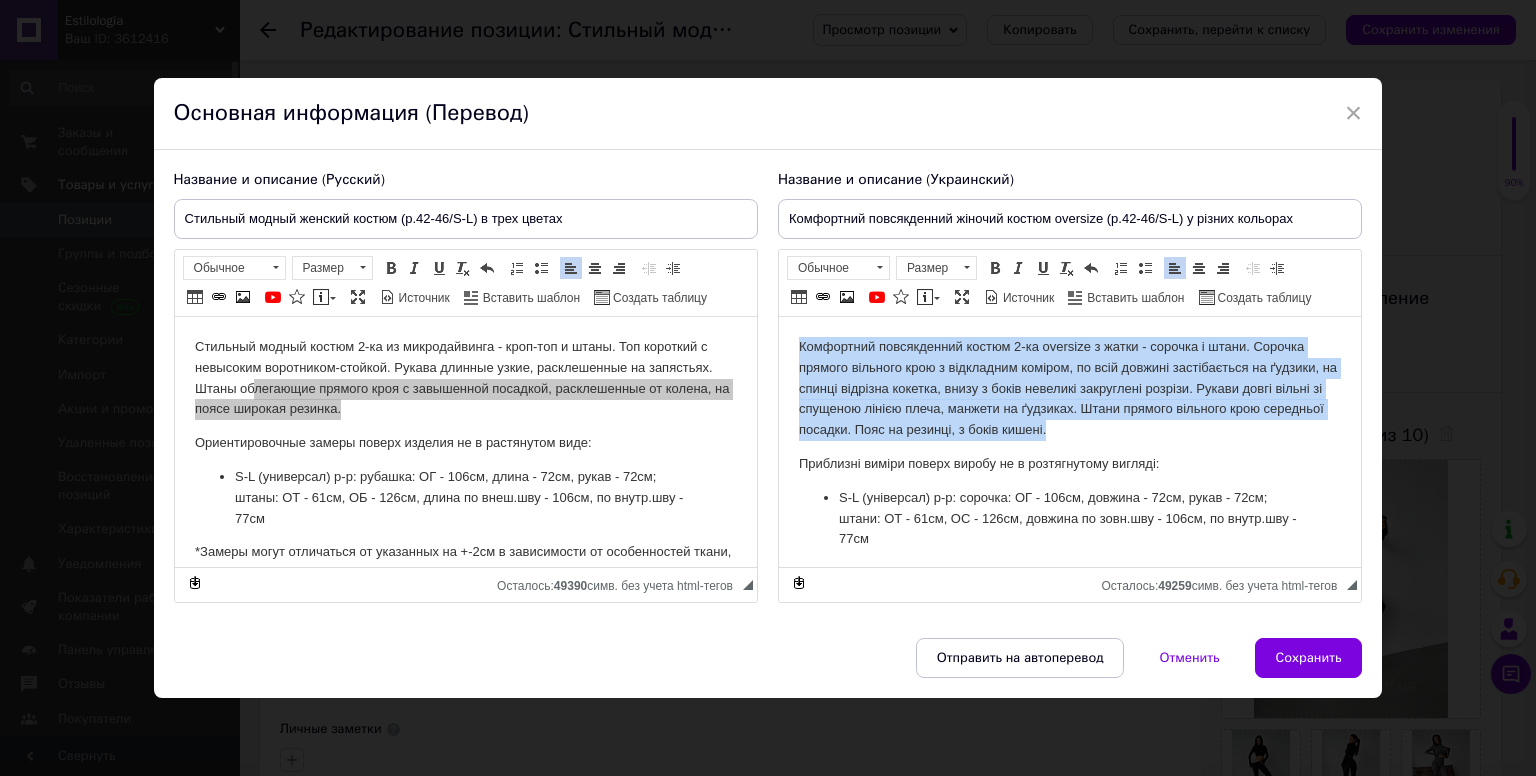drag, startPoint x: 1118, startPoint y: 431, endPoint x: 780, endPoint y: 345, distance: 348.76926 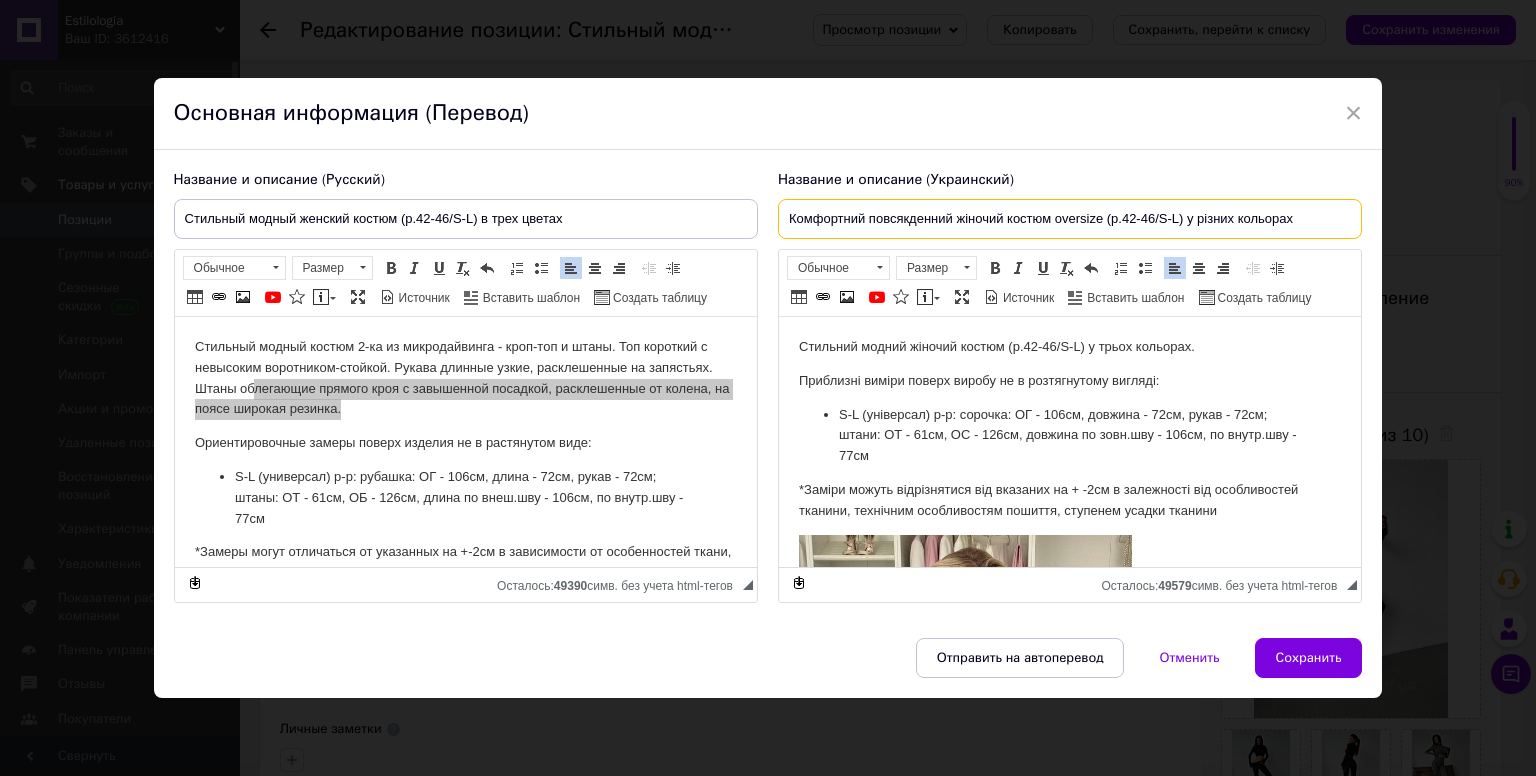 click on "Комфортний повсякденний жіночий костюм oversize (р.42-46/S-L) у різних кольорах" at bounding box center [1070, 219] 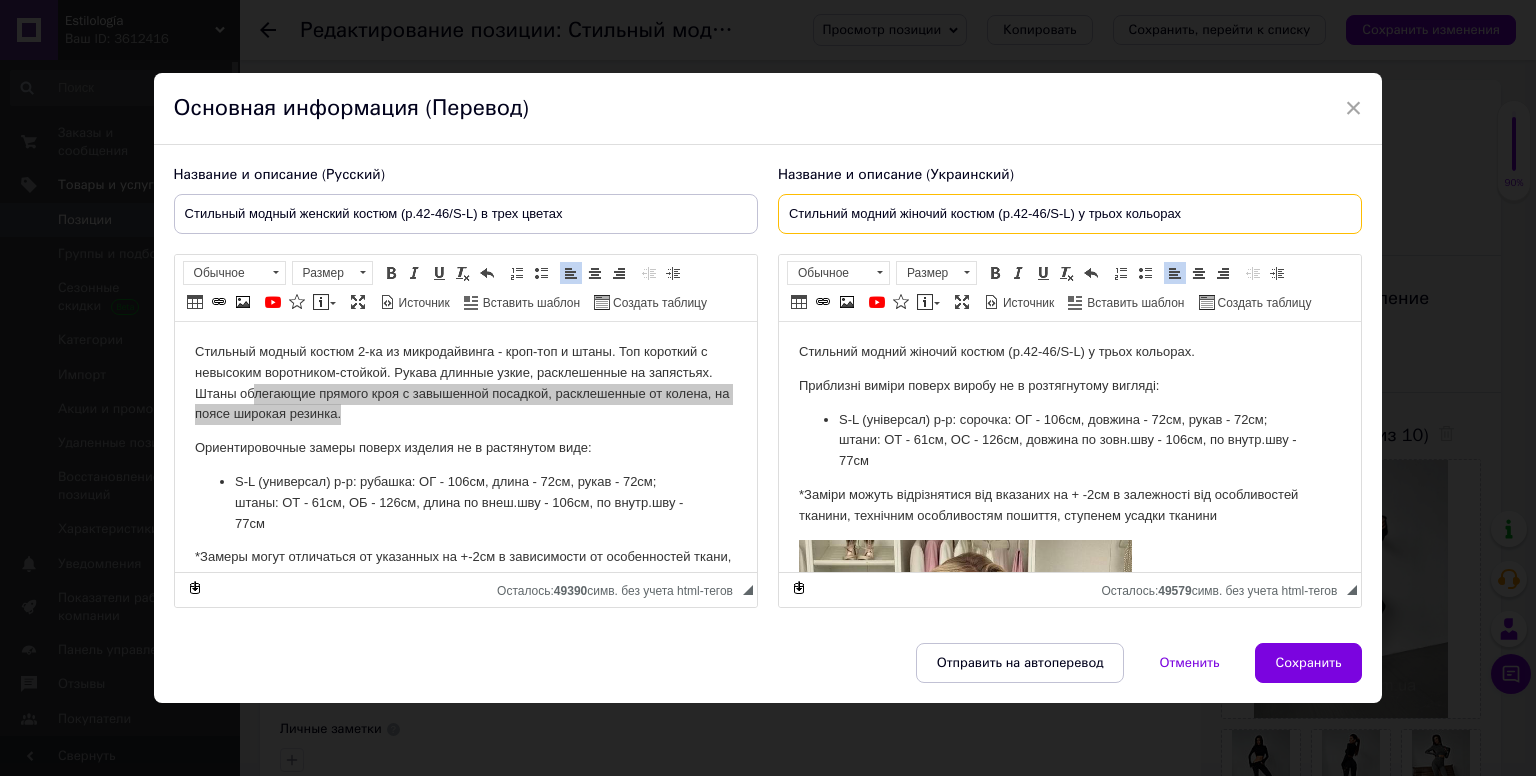 click on "Стильний модний жіночий костюм (р.42-46/S-L) у трьох кольорах" at bounding box center (1070, 214) 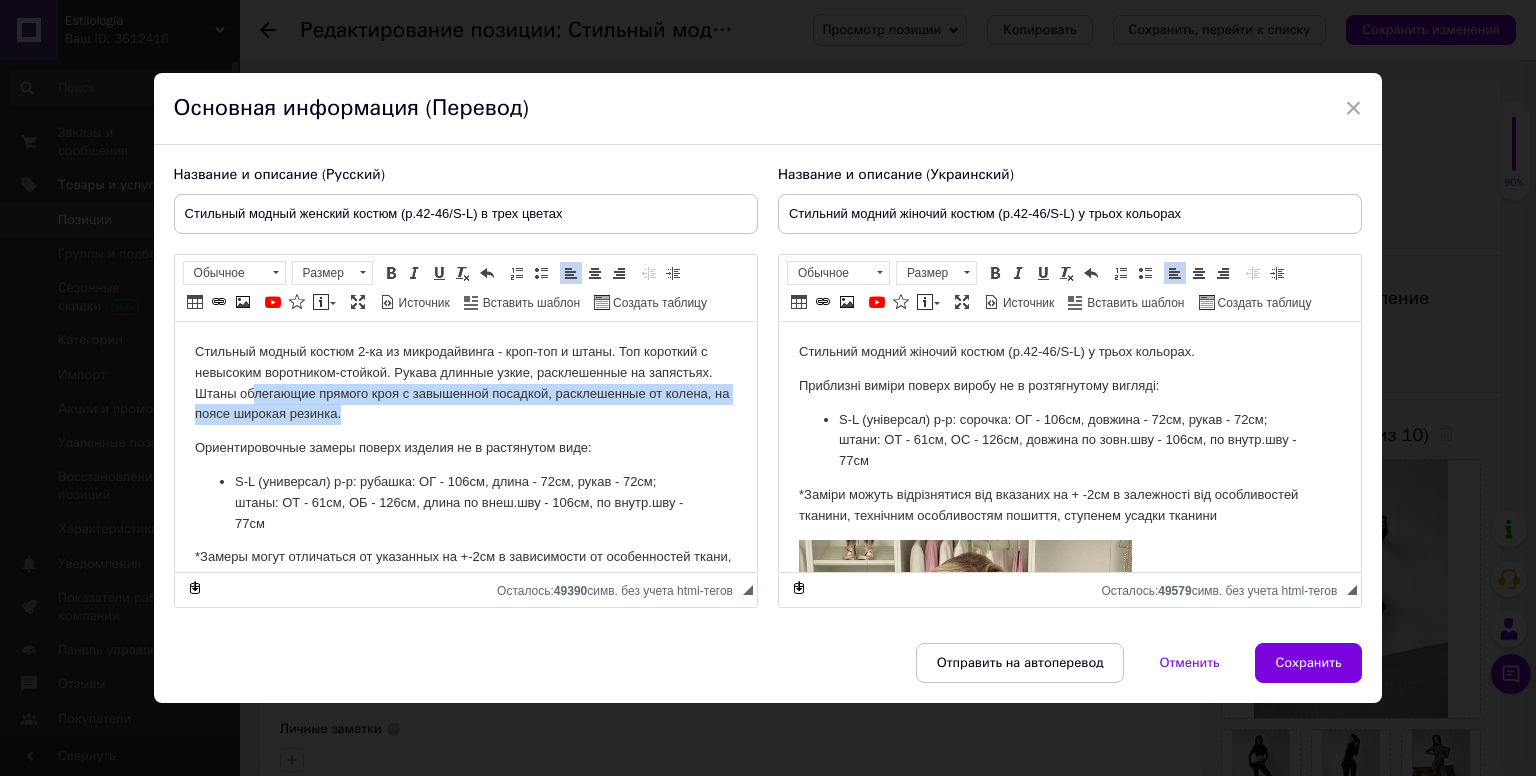 click on "Стильный модный костюм 2-ка из микродайвинга - кроп-топ и штаны. Топ короткий с невысоким воротником-стойкой. Рукава длинные узкие, расклешенные на запястьях. Штаны облегающие прямого кроя с завышенной посадкой, расклешенные от колена, на поясе широкая резинка." at bounding box center [465, 383] 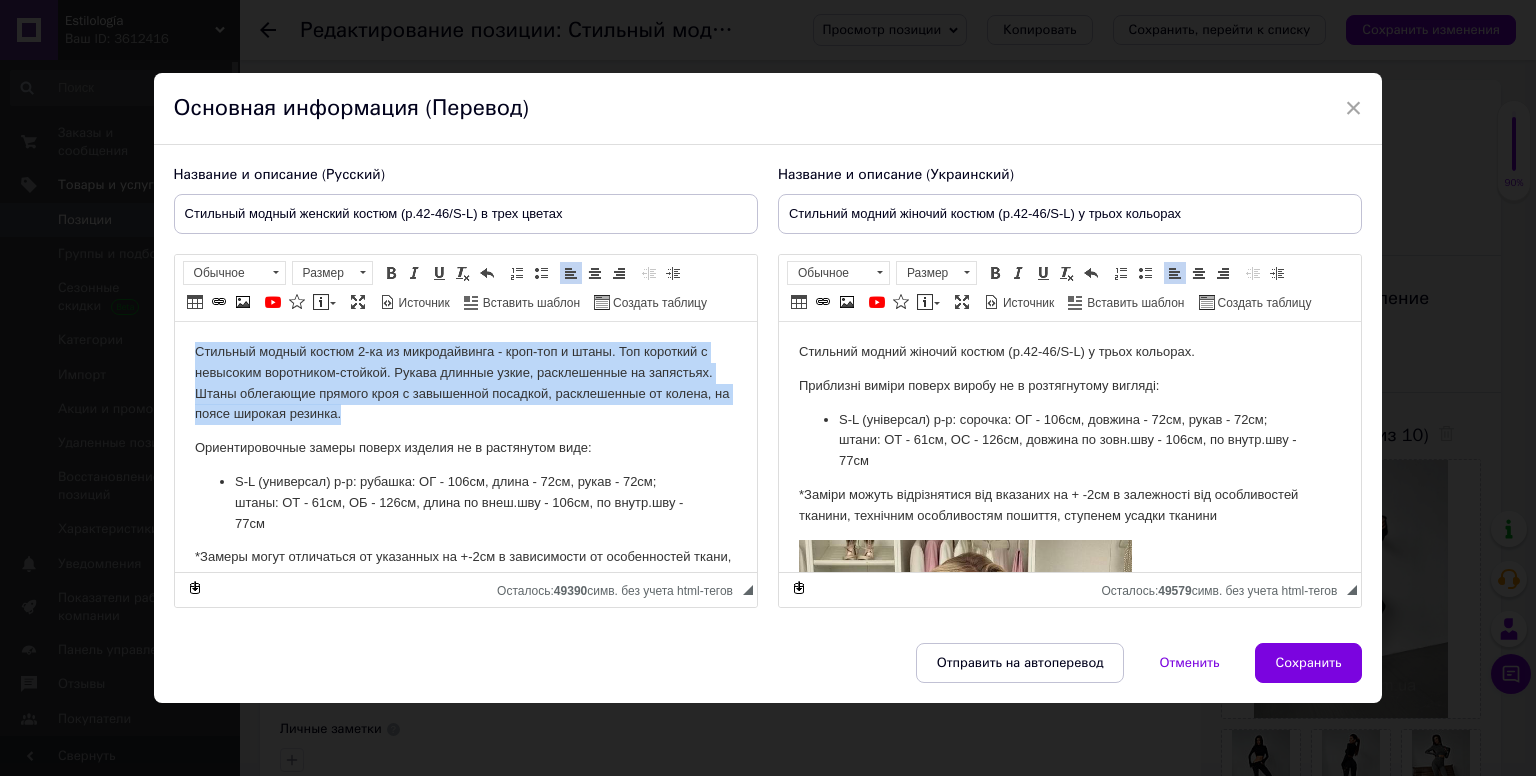 drag, startPoint x: 385, startPoint y: 412, endPoint x: 183, endPoint y: 338, distance: 215.12787 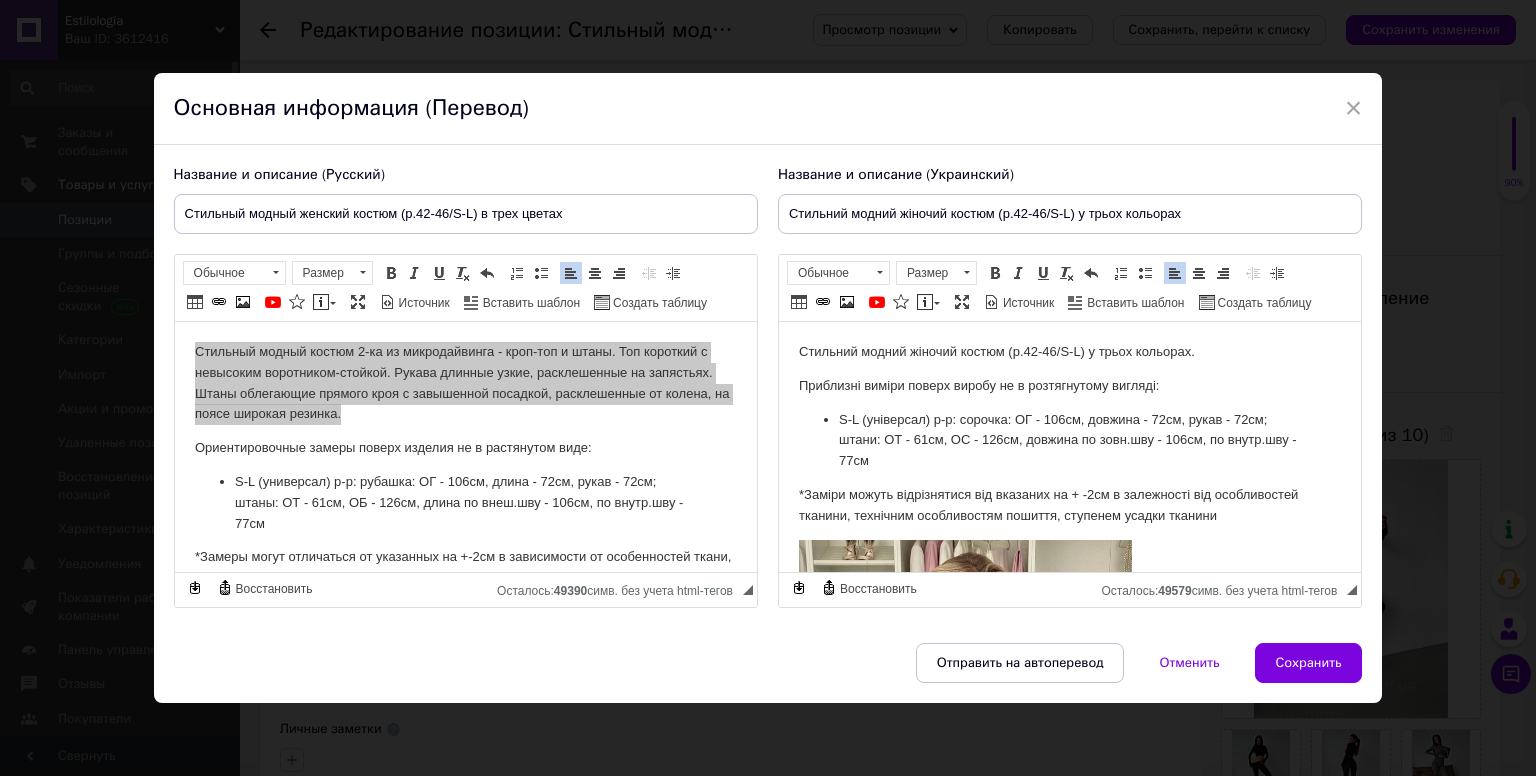 click on "Стильний модний жіночий костюм (р.42-46/S-L) у трьох кольорах." at bounding box center [1069, 352] 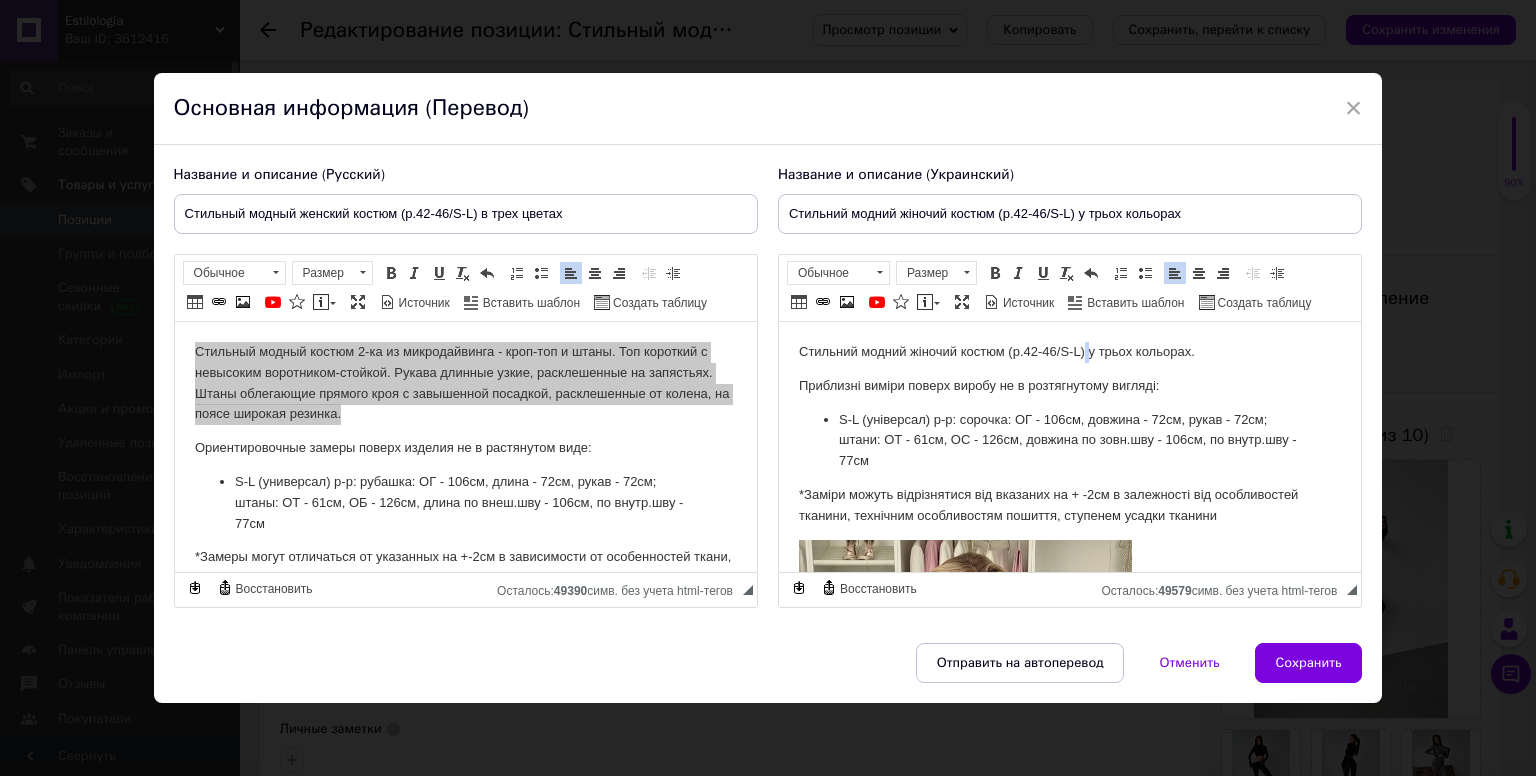 click on "Стильний модний жіночий костюм (р.42-46/S-L) у трьох кольорах." at bounding box center [1069, 352] 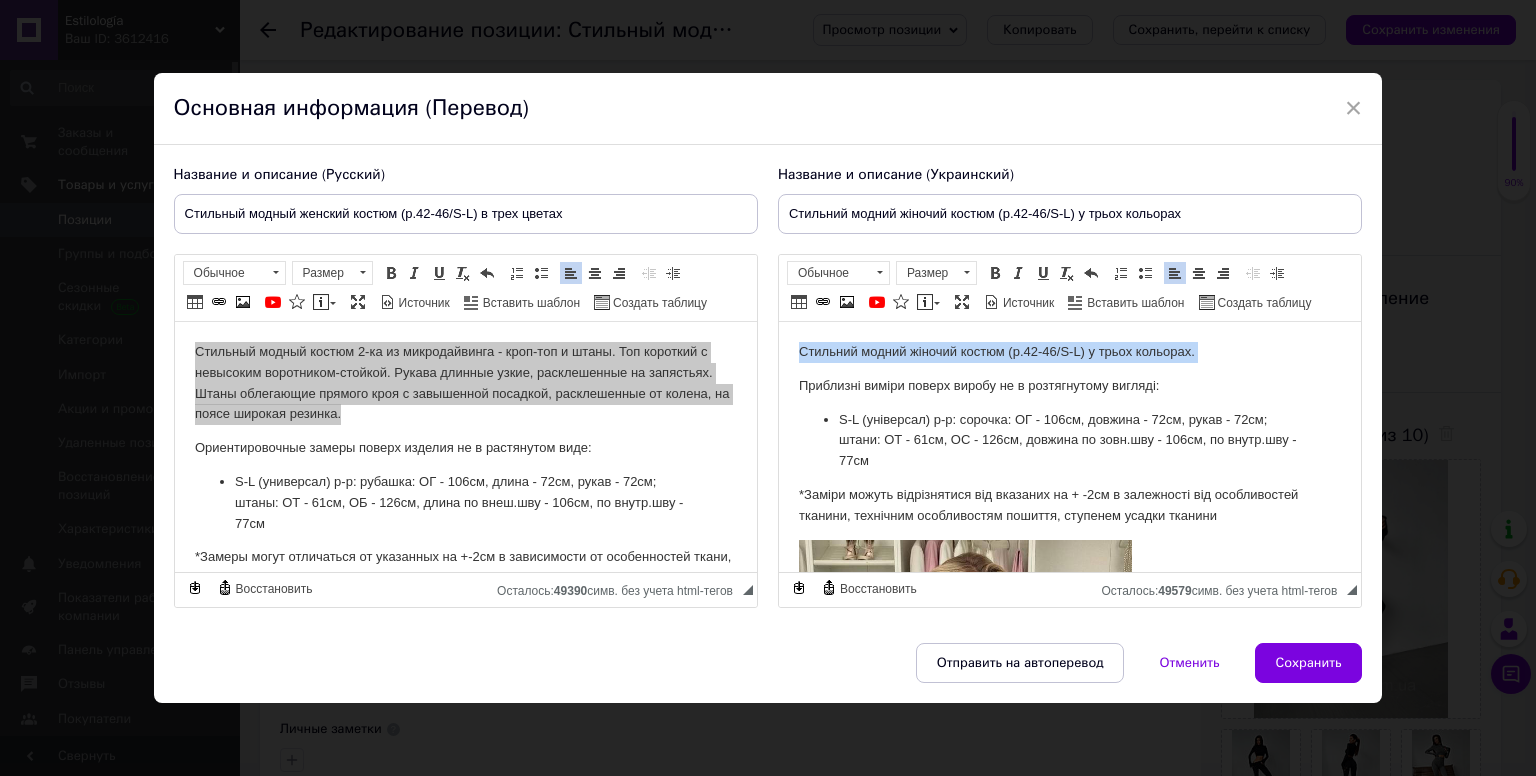 click on "Стильний модний жіночий костюм (р.42-46/S-L) у трьох кольорах." at bounding box center (1069, 352) 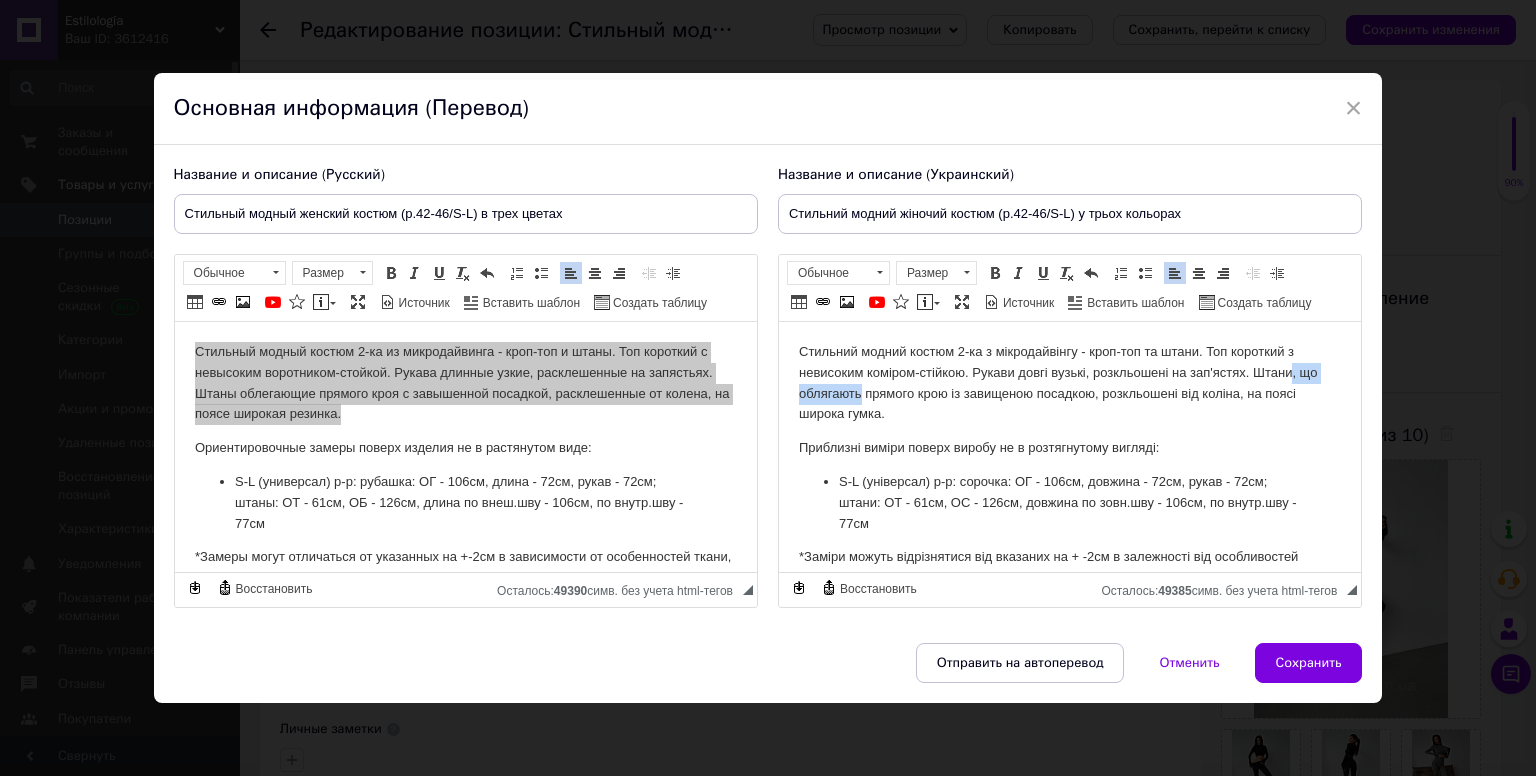 drag, startPoint x: 862, startPoint y: 396, endPoint x: 1289, endPoint y: 371, distance: 427.73123 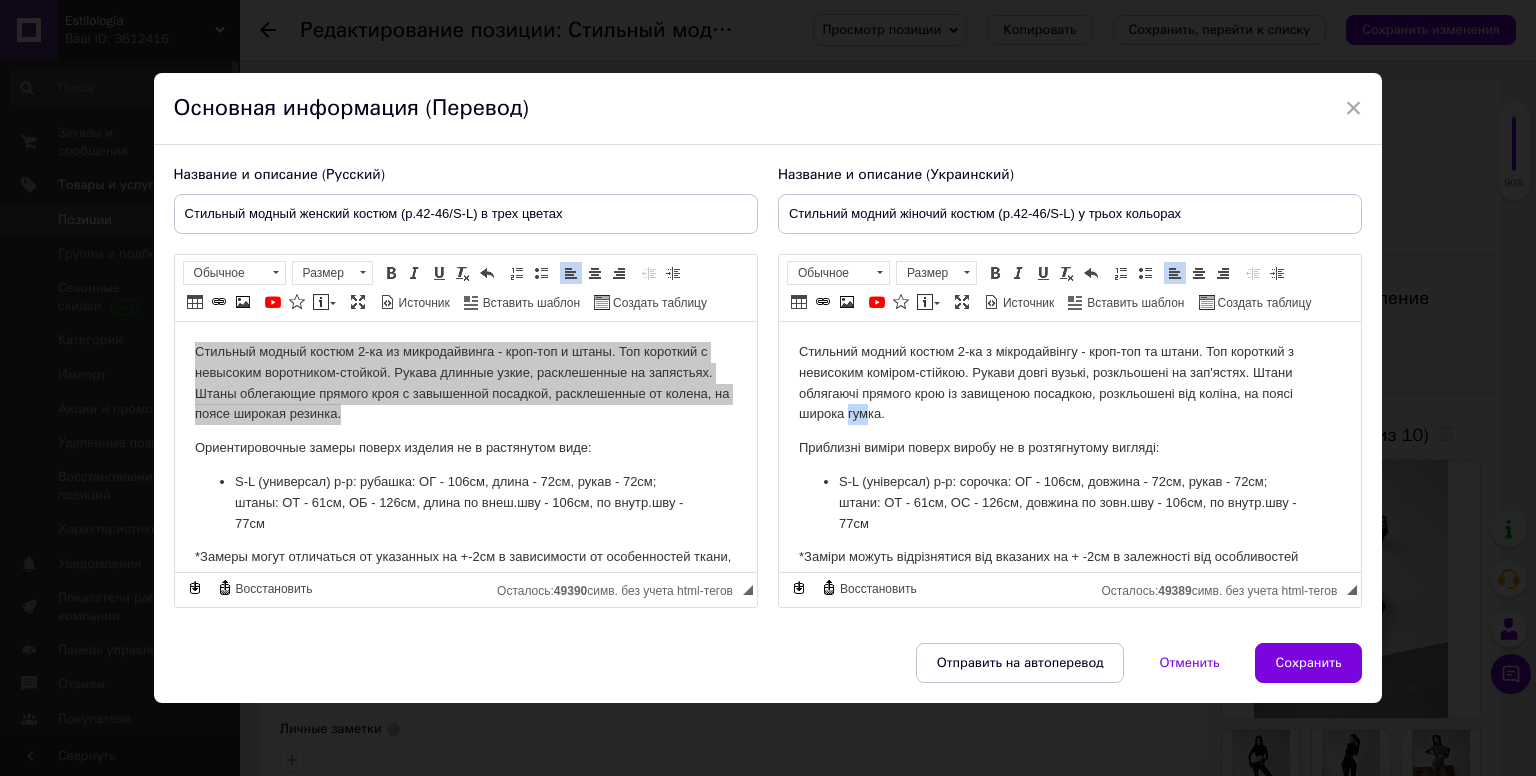 drag, startPoint x: 847, startPoint y: 412, endPoint x: 866, endPoint y: 413, distance: 19.026299 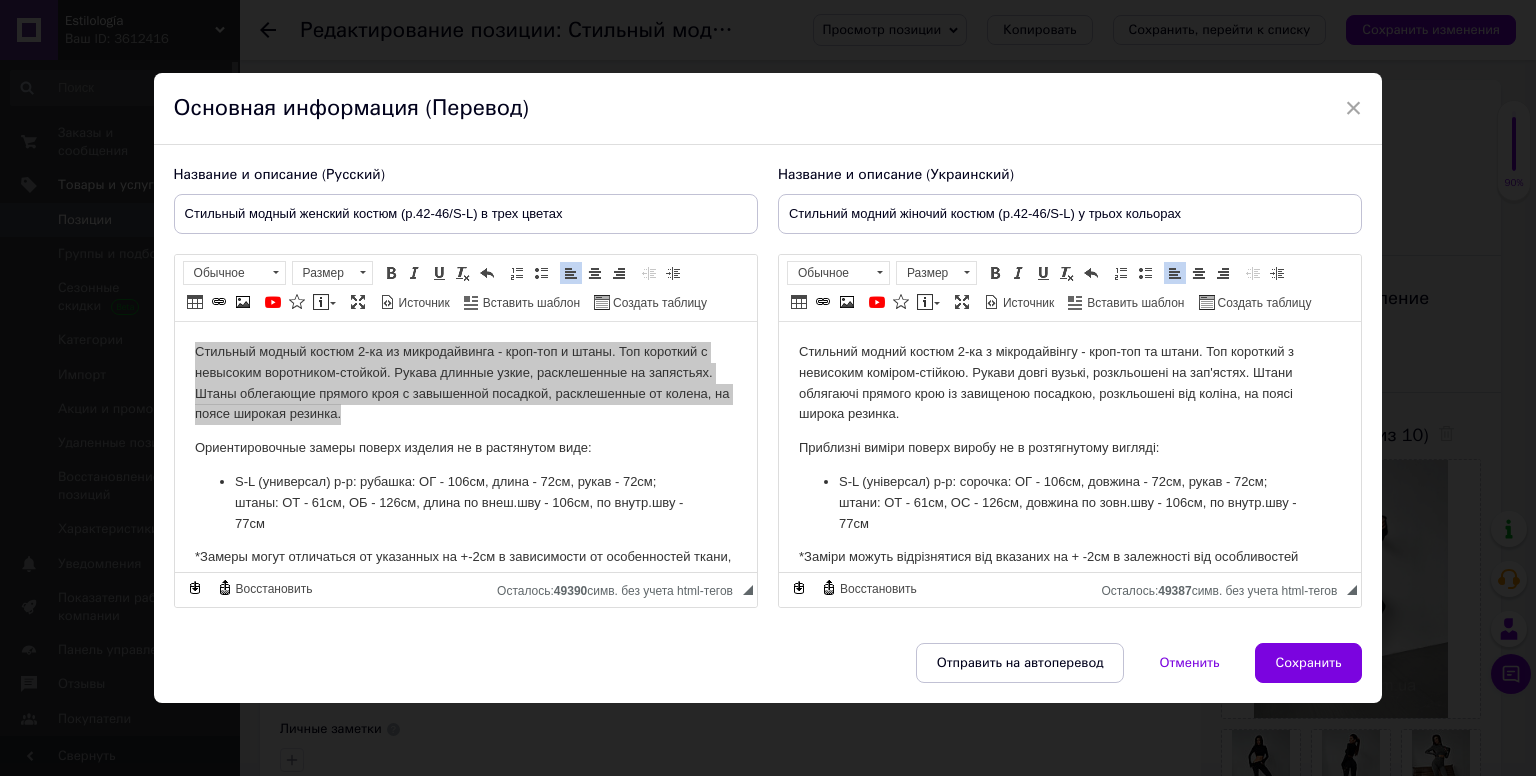 click on "Стильний модний костюм 2-ка з мікродайвінгу - кроп-топ та штани. Топ короткий з невисоким коміром-стійкою. Рукави довгі вузькі, розкльошені на зап'ястях. Штани облягаючі прямого крою із завищеною посадкою, розкльошені від коліна, на поясі широка резинка. Приблизні виміри поверх виробу не в розтягнутому вигляді:  S-L (універсал) р-р: сорочка: ОГ - 106см, довжина - 72см, рукав - 72см; штани: ОТ - 61см, ОС - 126см, довжина по зовн.шву - 106см, по внутр.шву - 77см" at bounding box center (1069, 6082) 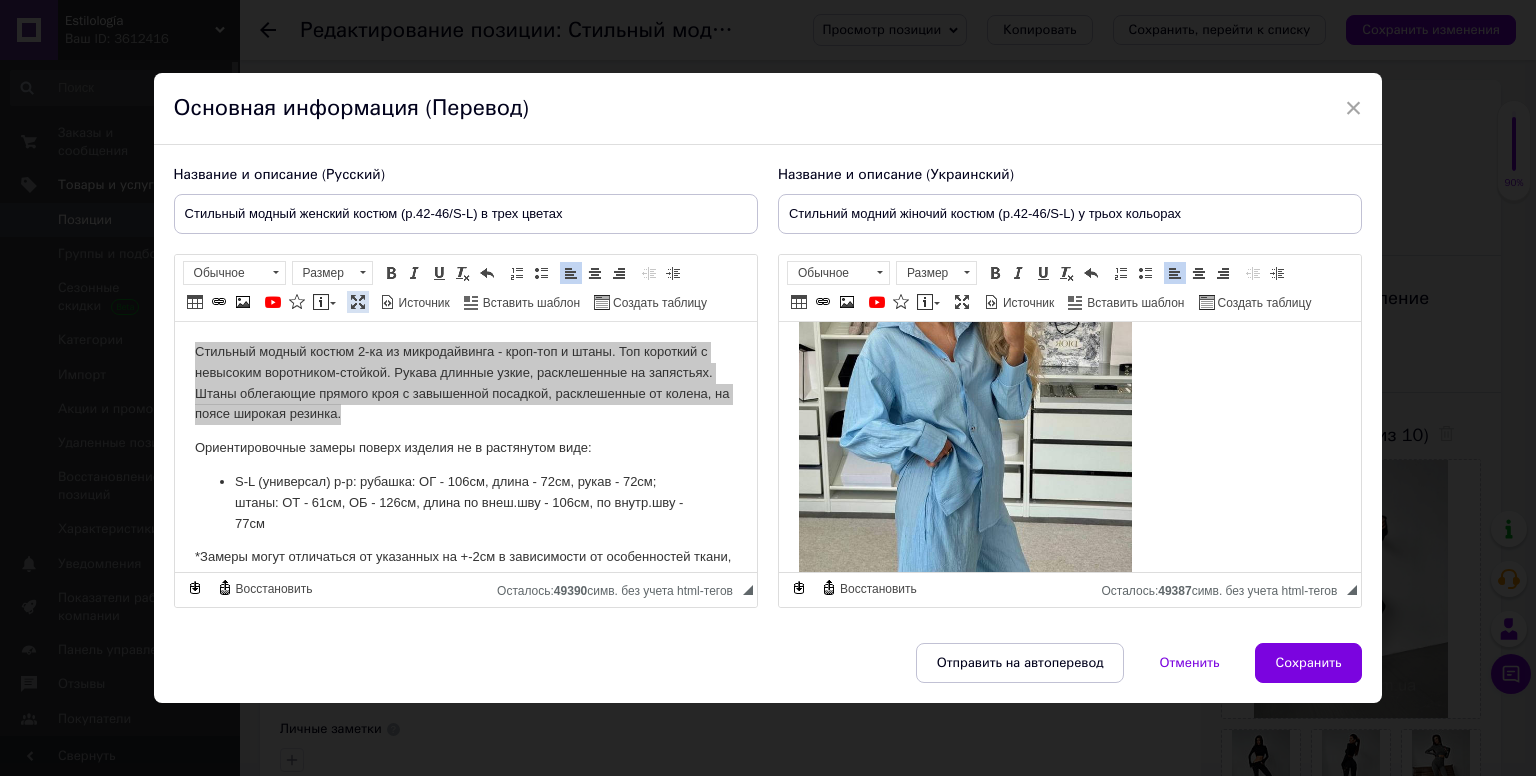 click at bounding box center (358, 302) 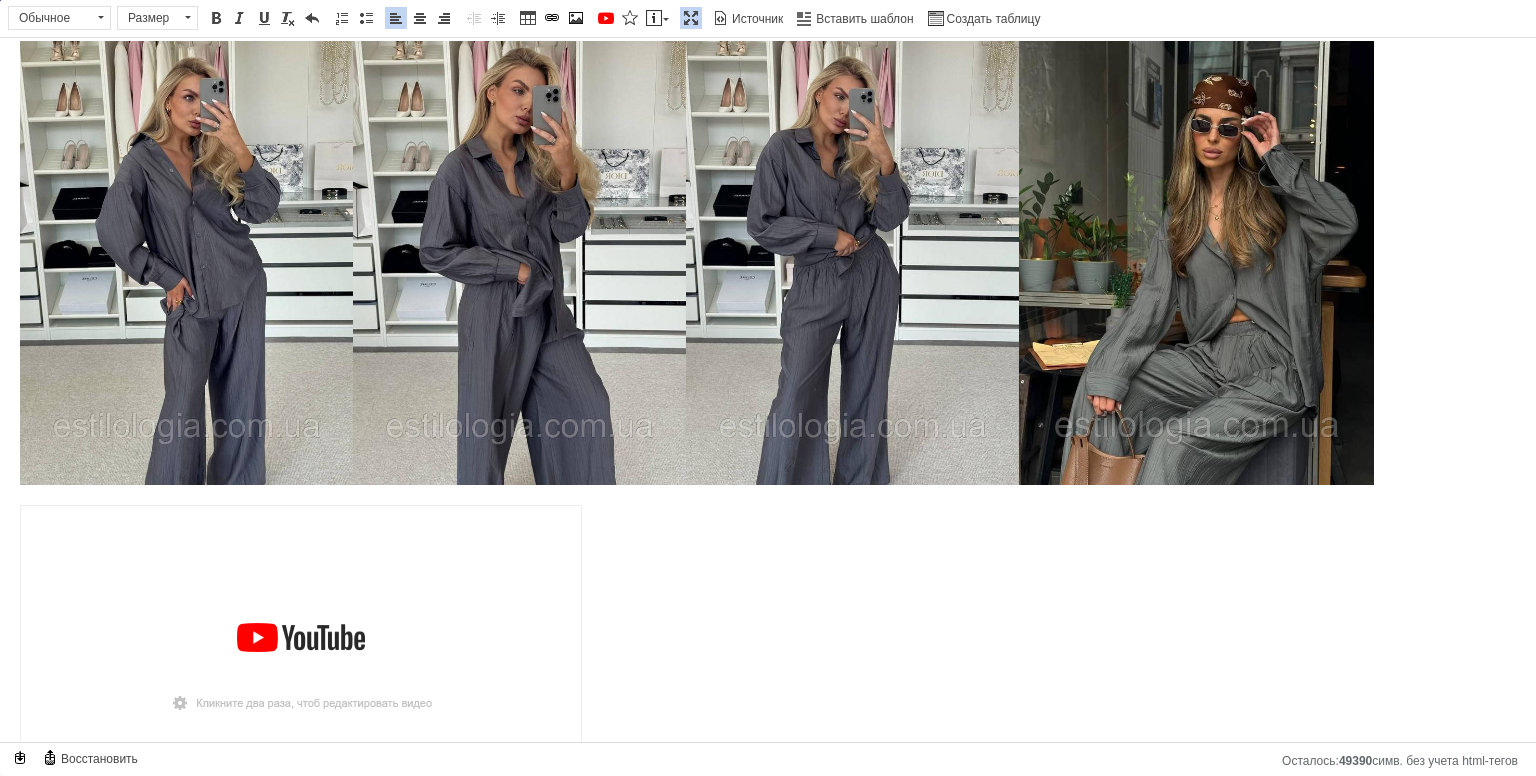 scroll, scrollTop: 2589, scrollLeft: 0, axis: vertical 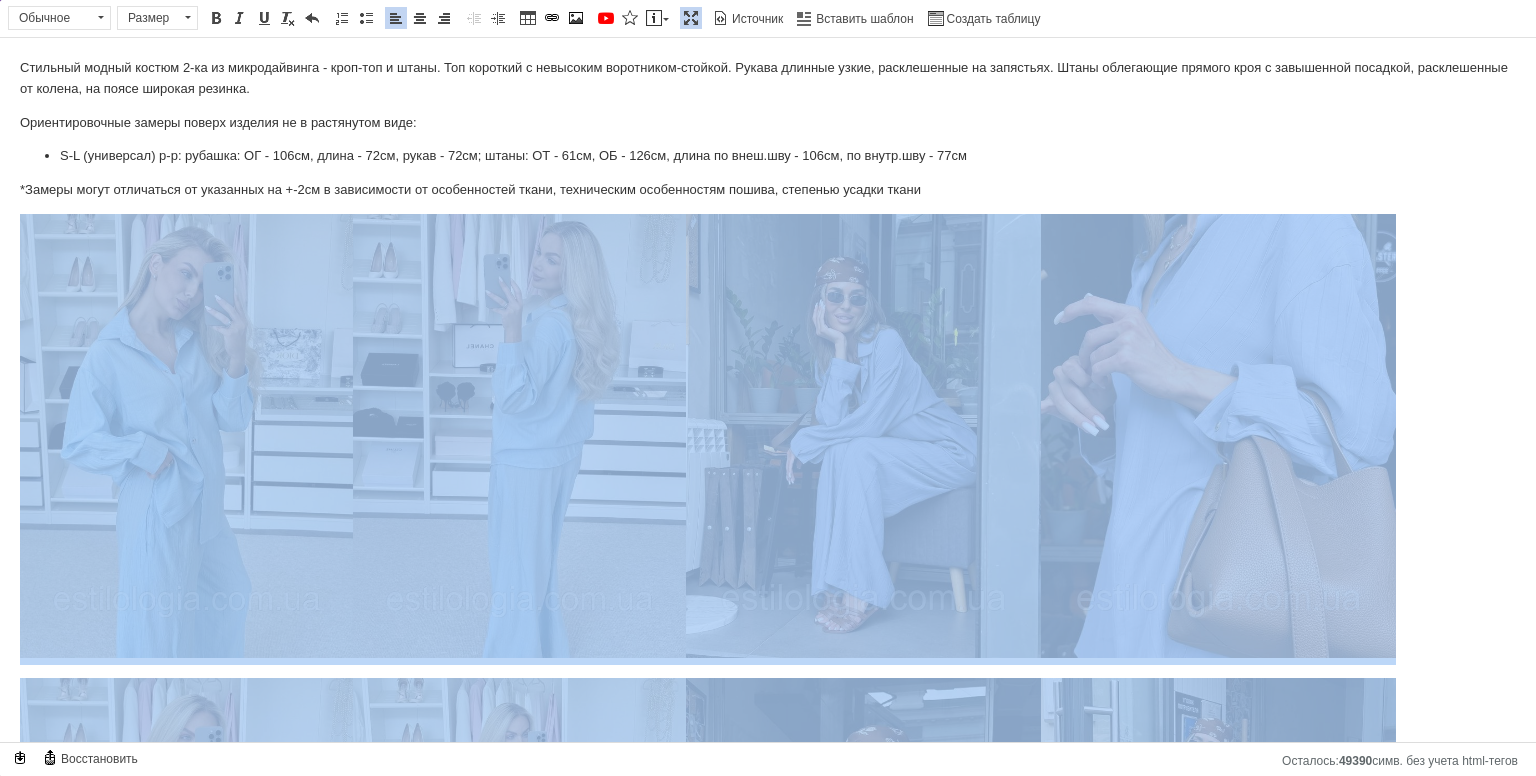 drag, startPoint x: 990, startPoint y: 574, endPoint x: 0, endPoint y: 387, distance: 1007.50635 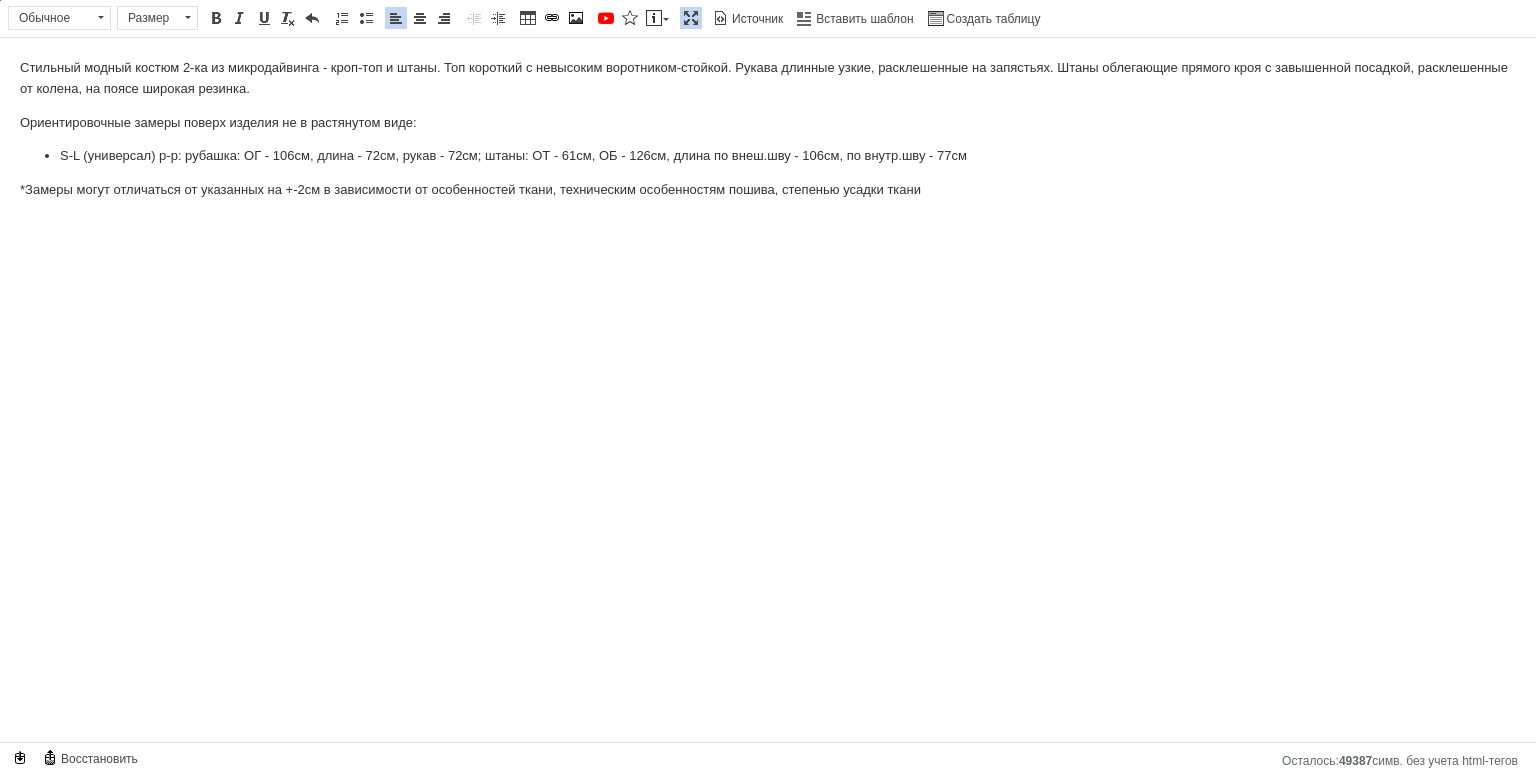 click on "Стильный модный костюм 2-ка из микродайвинга - кроп-топ и штаны. Топ короткий с невысоким воротником-стойкой. Рукава длинные узкие, расклешенные на запястьях. Штаны облегающие прямого кроя с завышенной посадкой, расклешенные от колена, на поясе широкая резинка. Ориентировочные замеры поверх изделия не в растянутом виде: S-L (универсал) р-р: рубашка: ОГ - 106см, длина - 72см, рукав - 72см; штаны: ОТ - 61см, ОБ - 126см, длина по внеш.шву - 106см, по внутр.шву - 77см" at bounding box center [768, 146] 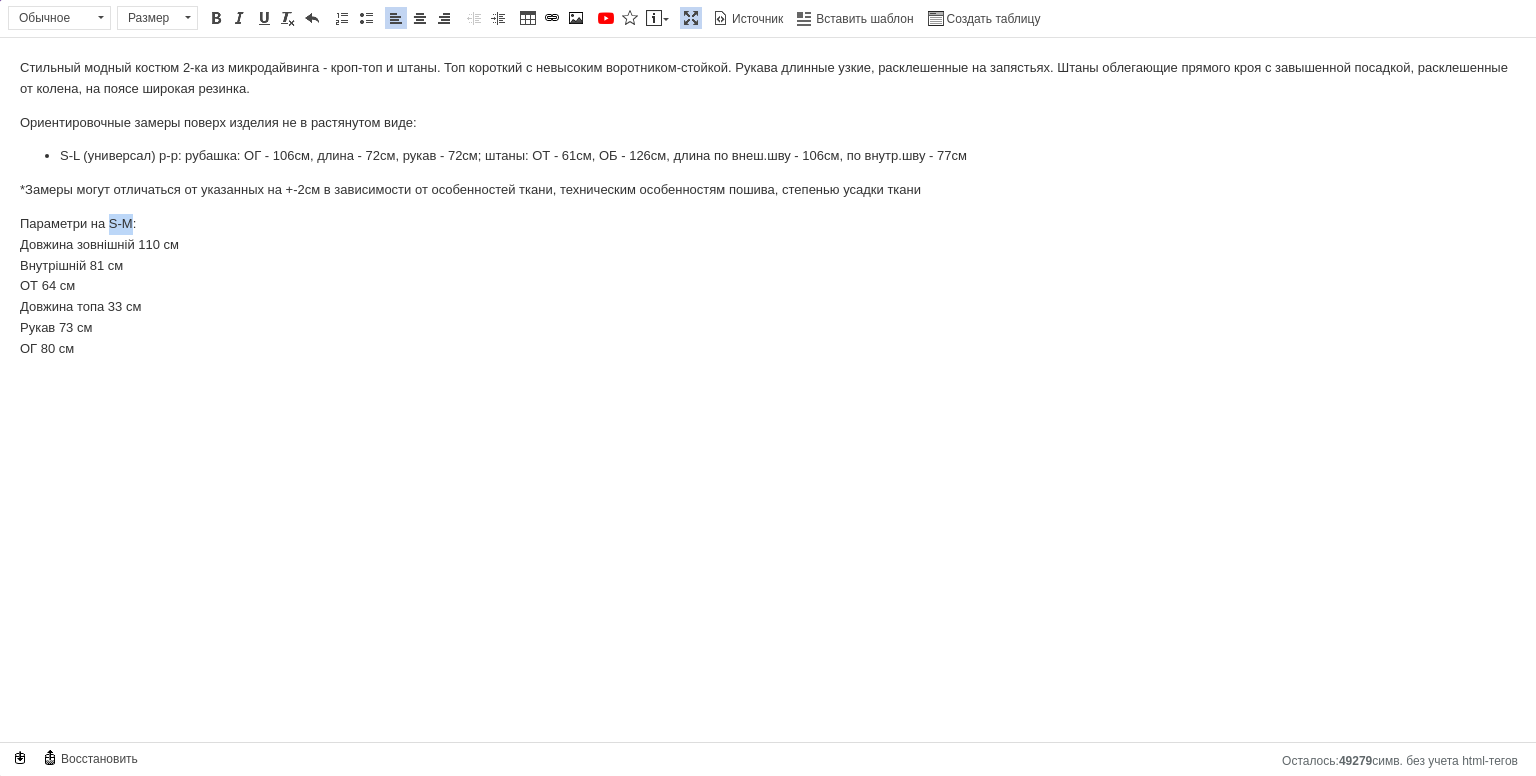 drag, startPoint x: 130, startPoint y: 224, endPoint x: 110, endPoint y: 224, distance: 20 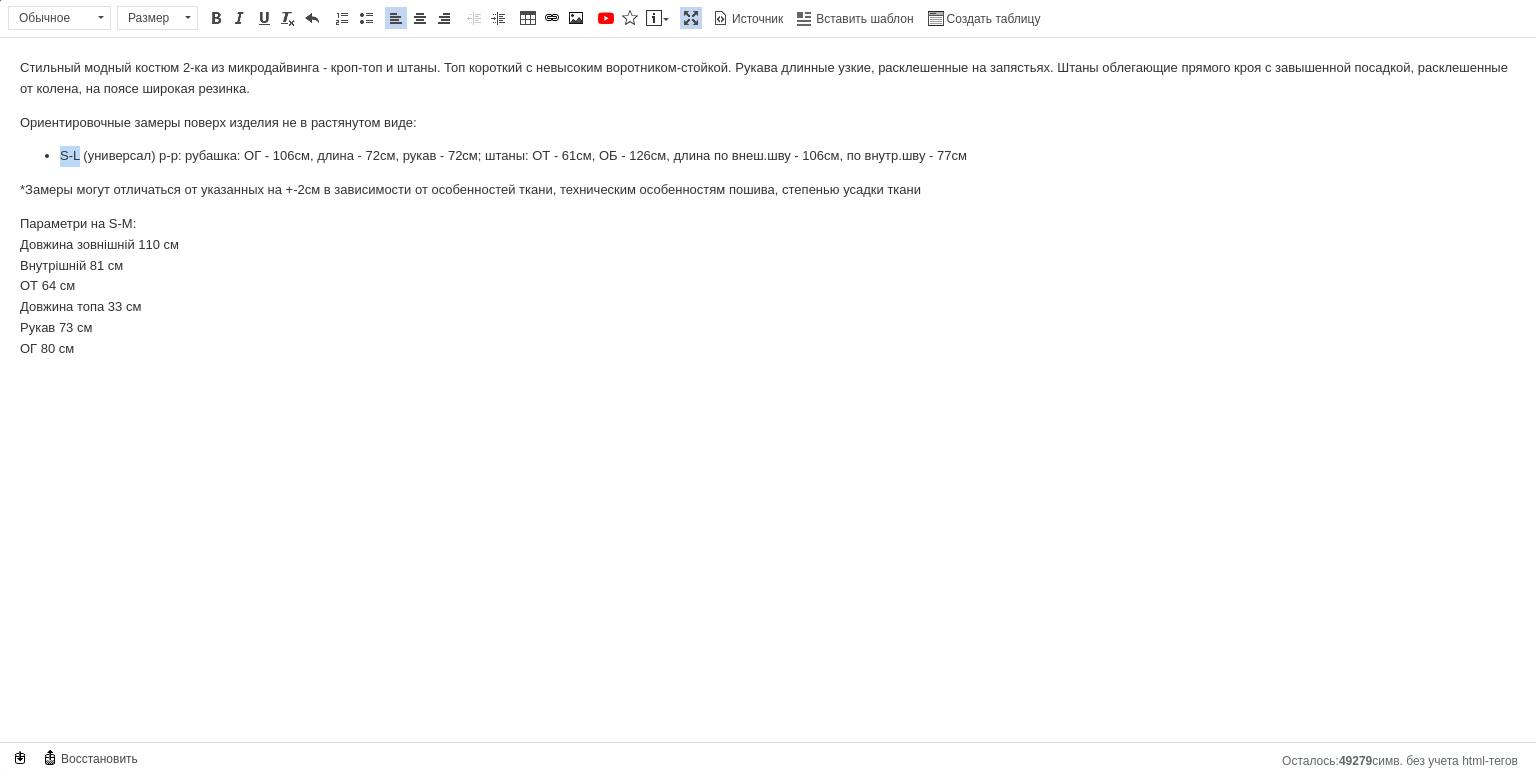 drag, startPoint x: 80, startPoint y: 154, endPoint x: 36, endPoint y: 156, distance: 44.04543 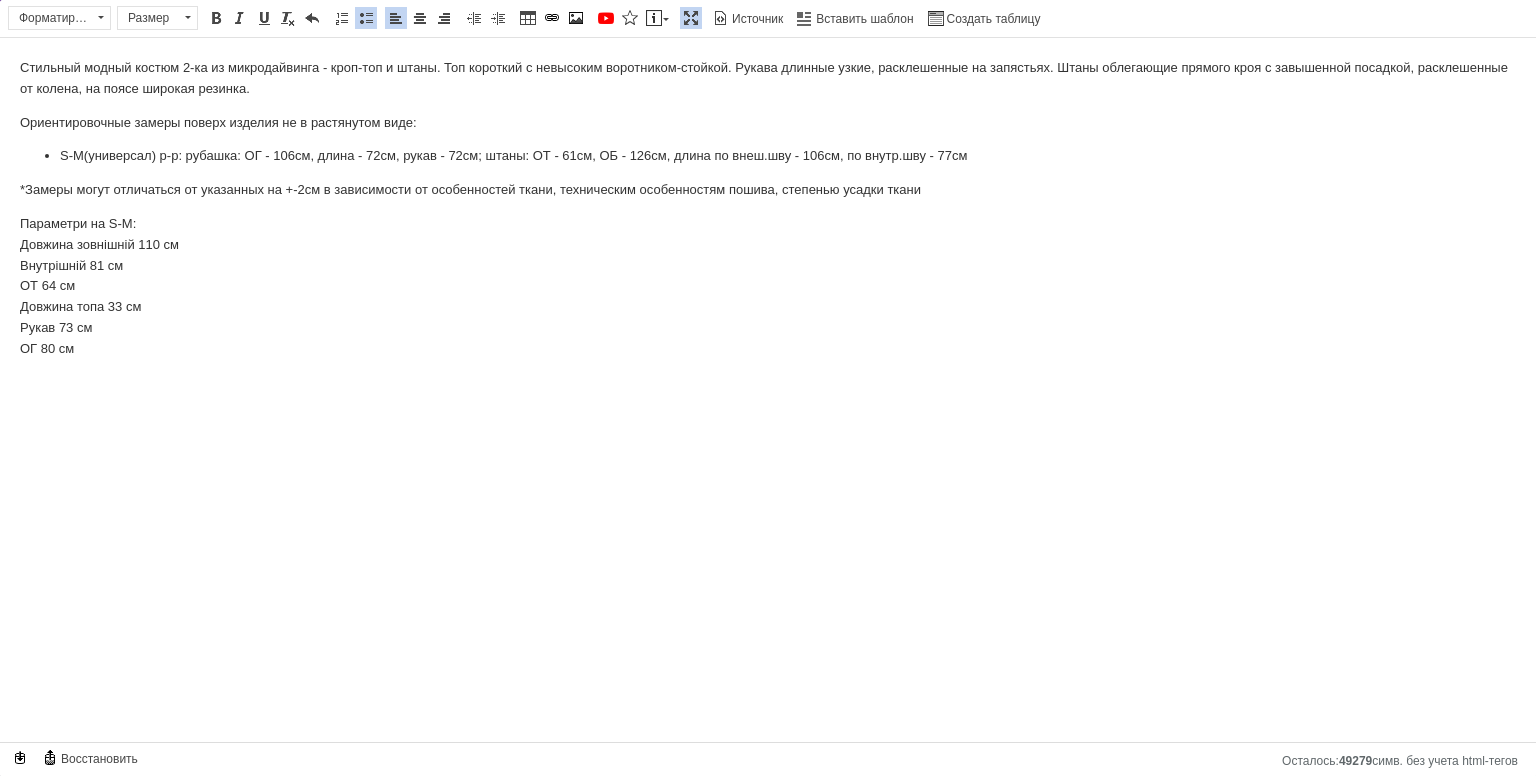 click on "S-M  (универсал) р-р: рубашка: ОГ - 106см, длина - 72см, рукав - 72см; штаны: ОТ - 61см, ОБ - 126см, длина по внеш.шву - 106см, по внутр.шву - 77см" at bounding box center [768, 156] 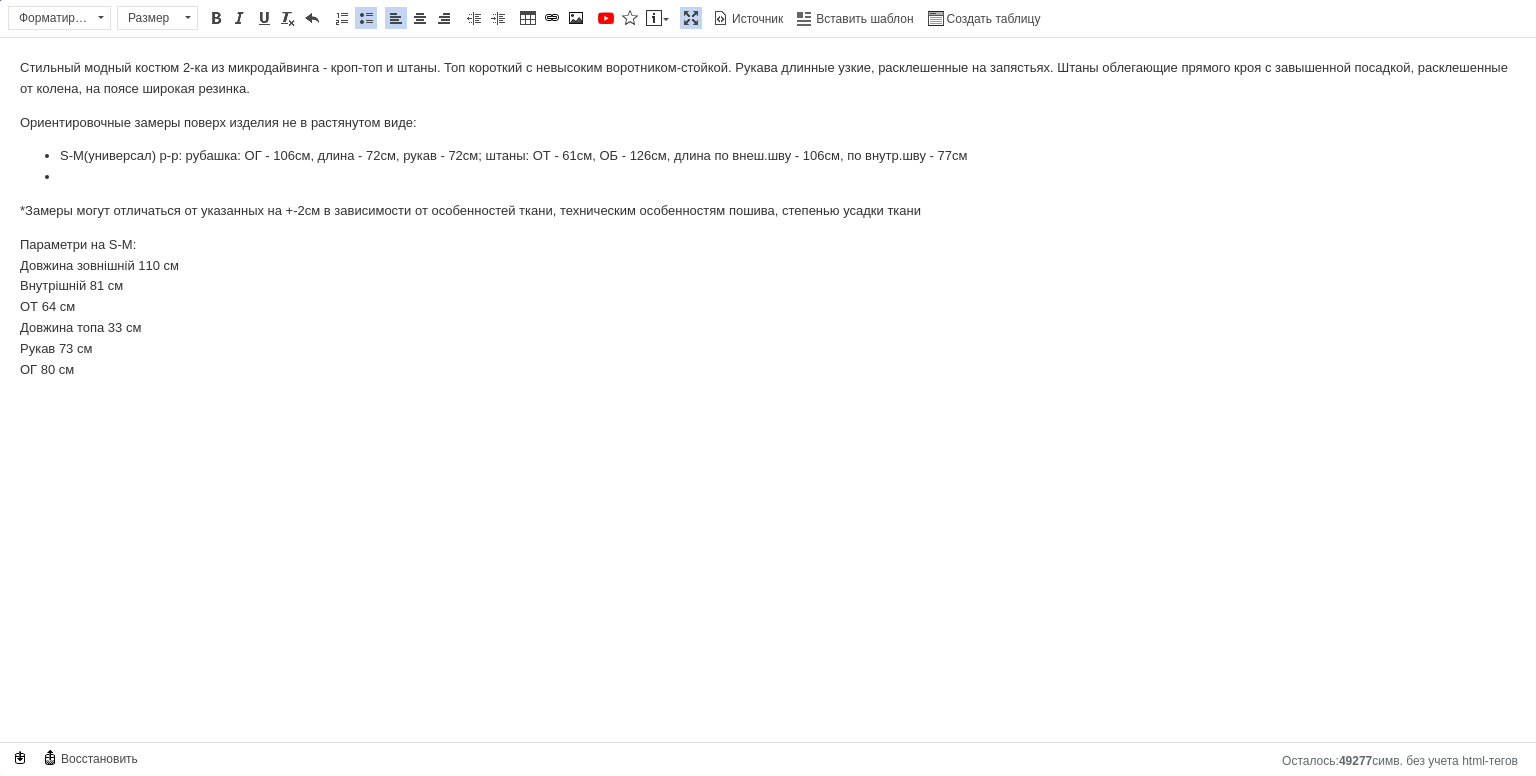 drag, startPoint x: 67, startPoint y: 173, endPoint x: 79, endPoint y: 178, distance: 13 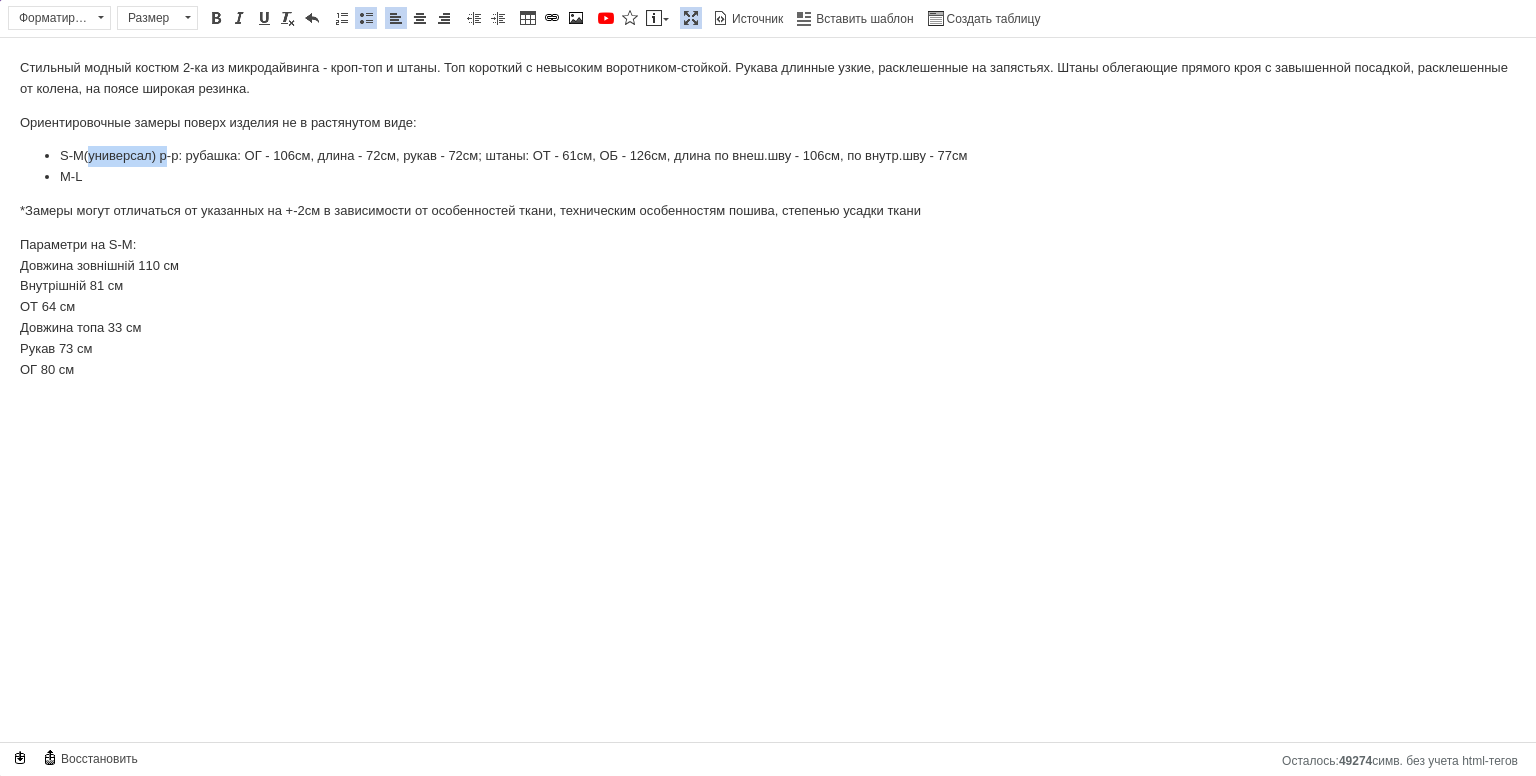 drag, startPoint x: 164, startPoint y: 158, endPoint x: 88, endPoint y: 150, distance: 76.41989 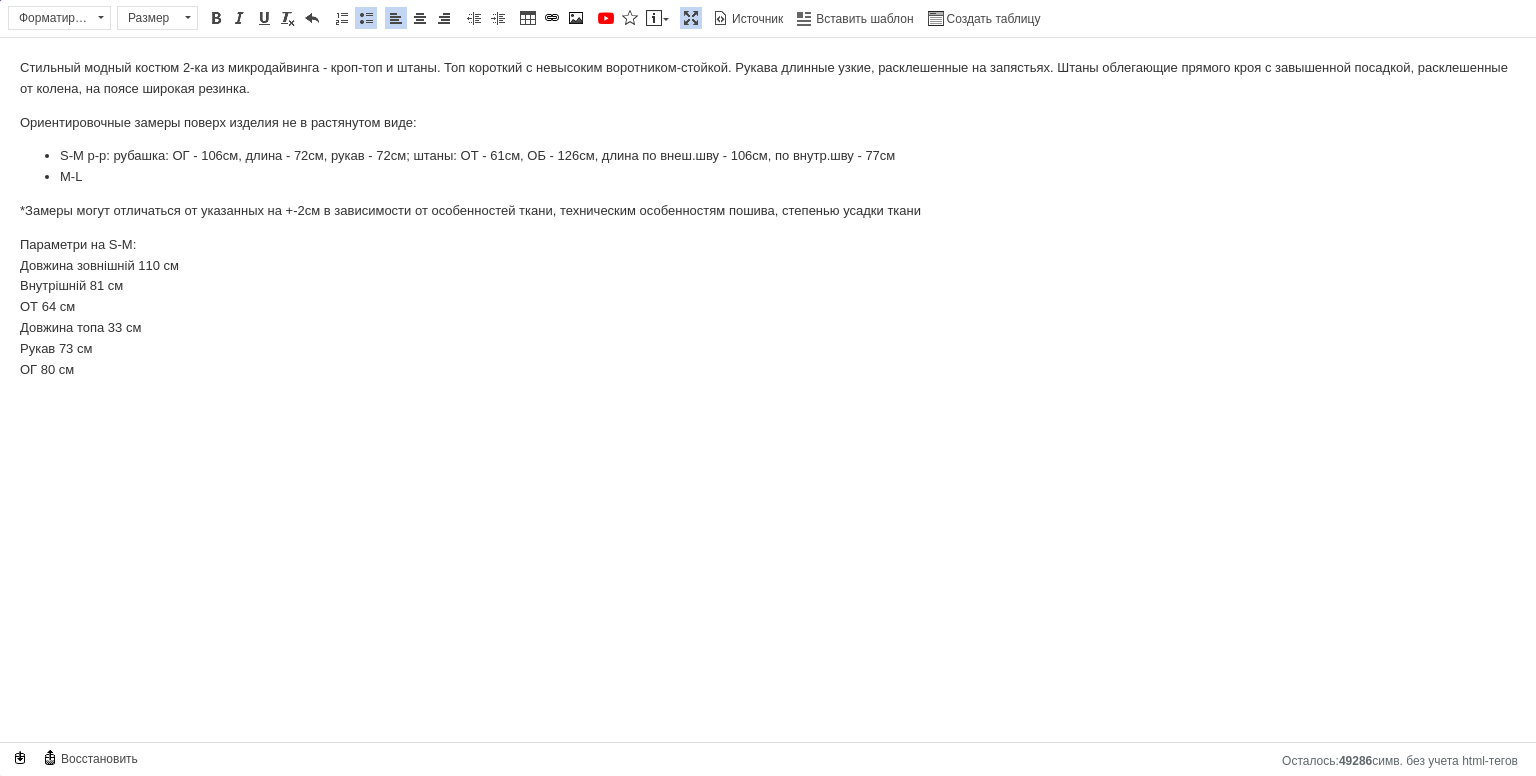 click on "Параметри на S-M: Довжина зовнішній 110 см Внутрішній 81 см ОТ 64 см Довжина топа 33 см Рукав 73 см ОГ 80 см" at bounding box center [768, 308] 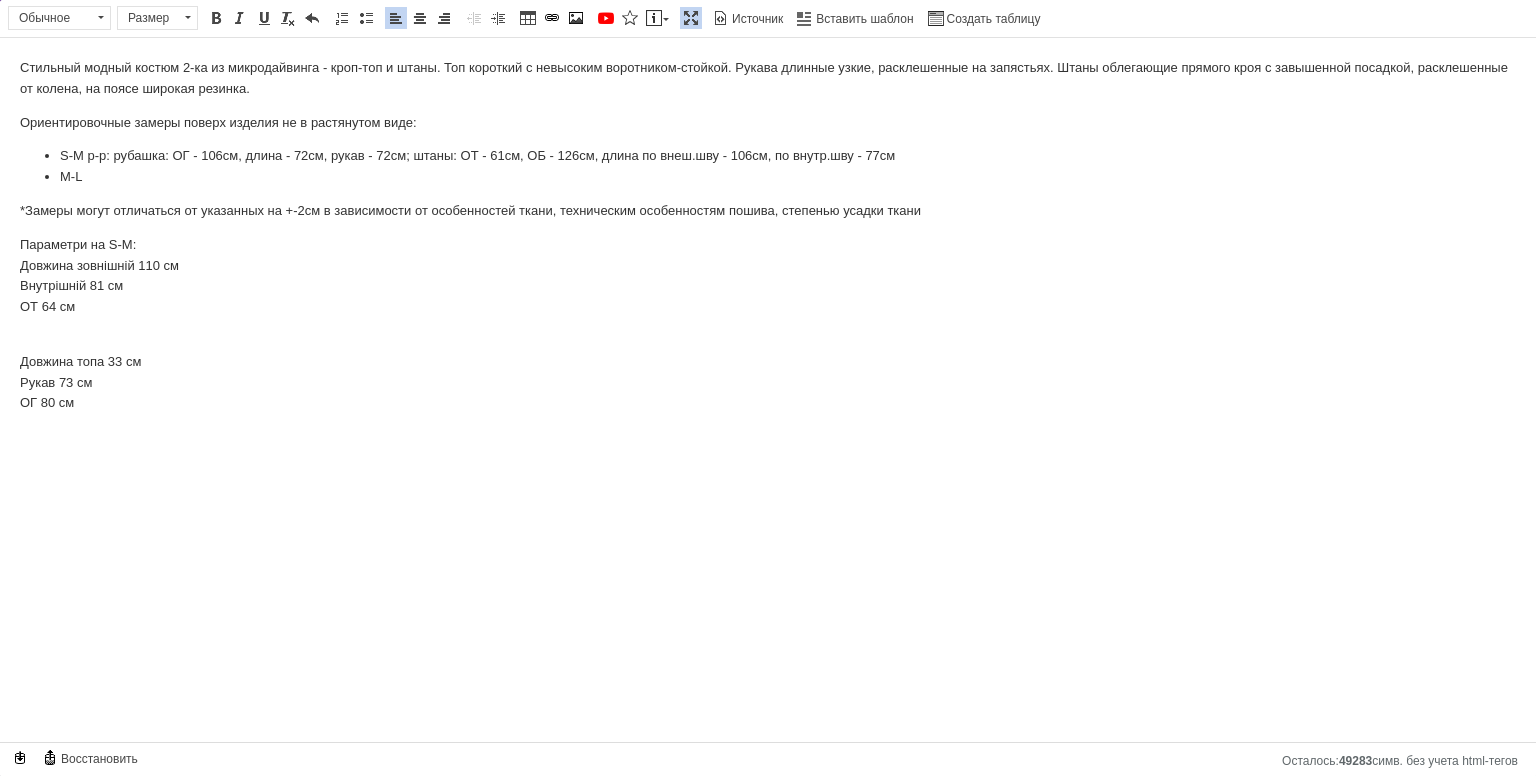 click on "Параметри на S-M: Довжина зовнішній 110 см Внутрішній 81 см ОТ 64 см" at bounding box center (768, 276) 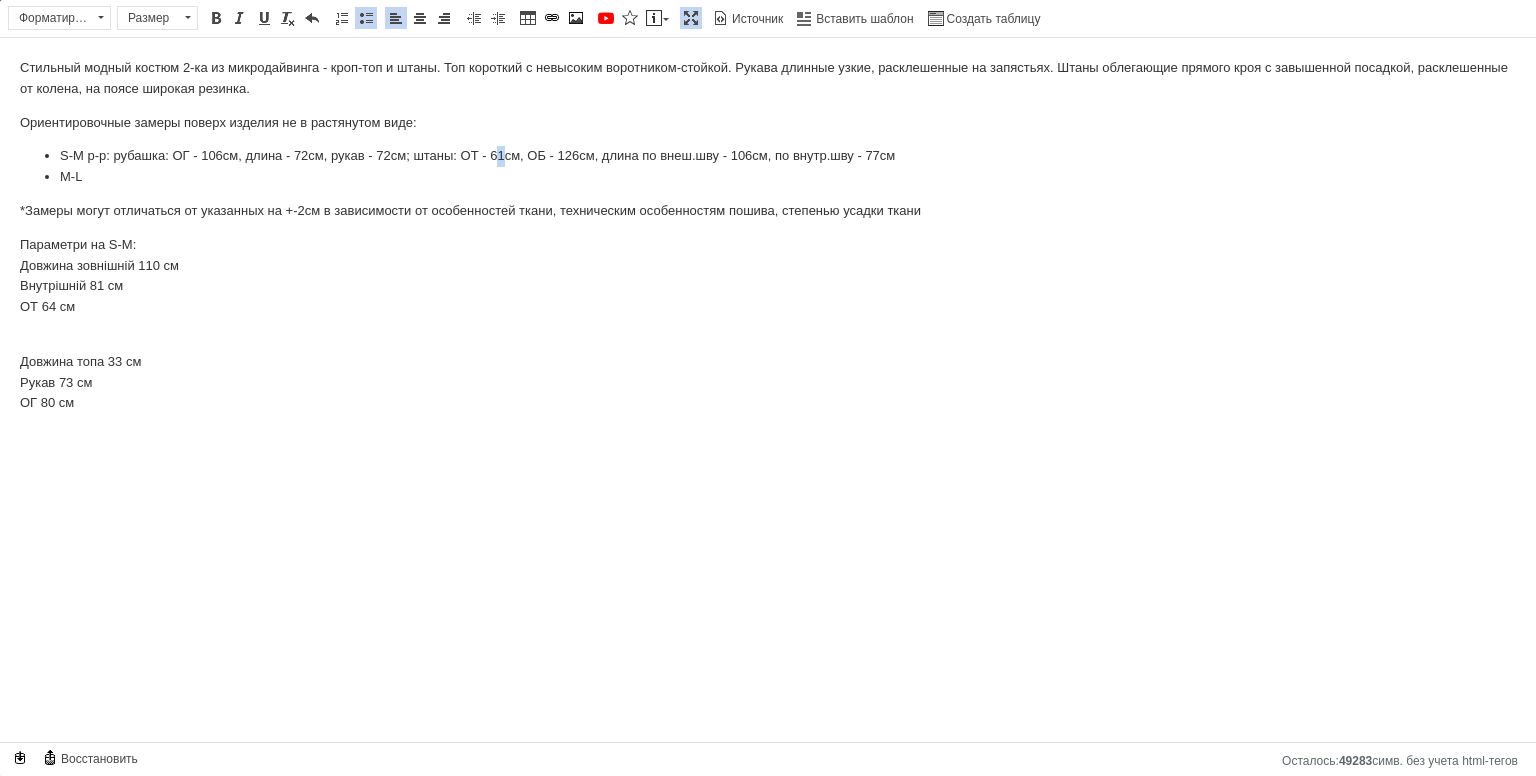 click on "S-M   р-р: рубашка: ОГ - 106см, длина - 72см, рукав - 72см; штаны: ОТ - 61см, ОБ - 126см, длина по внеш.шву - 106см, по внутр.шву - 77см" at bounding box center [768, 156] 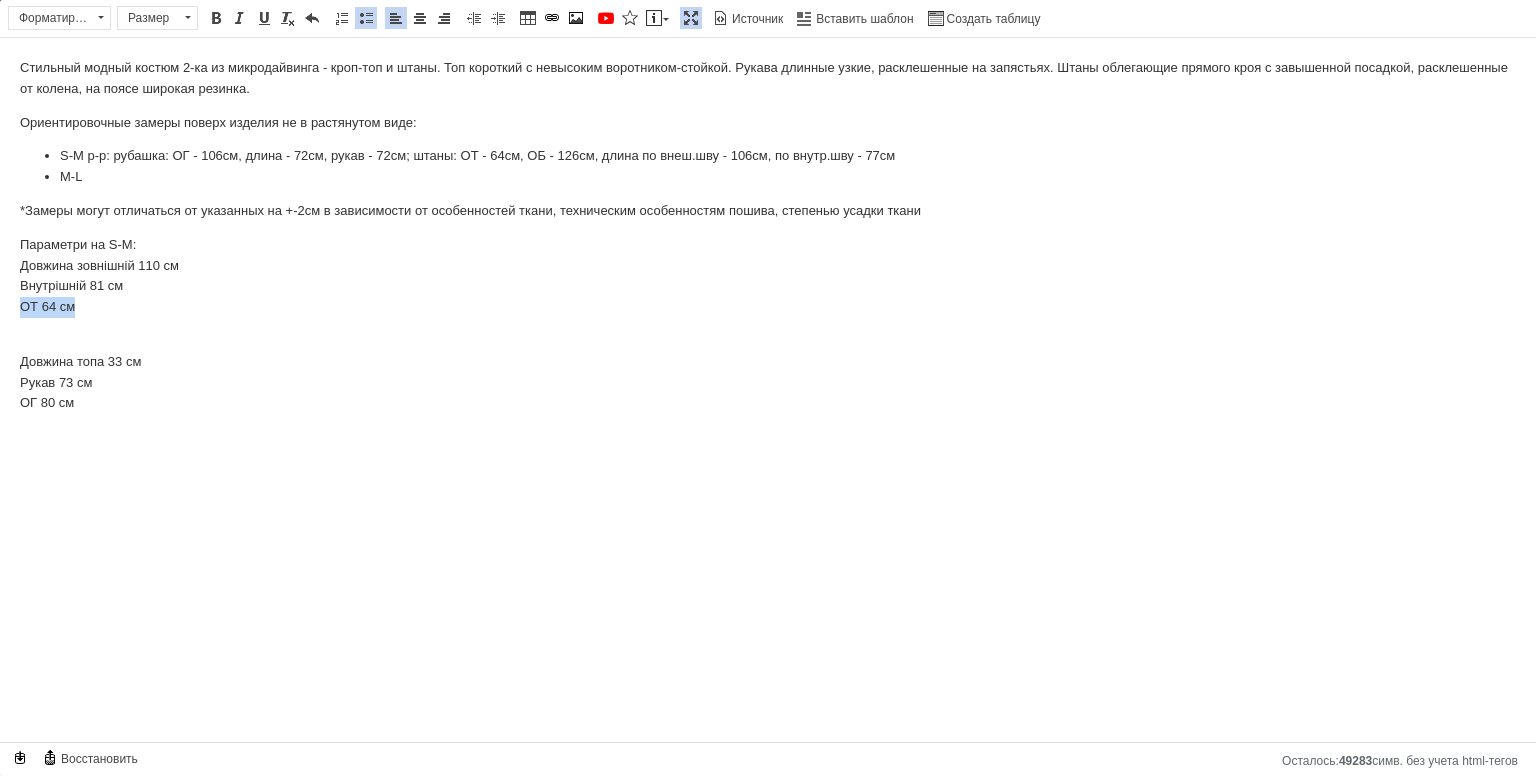 drag, startPoint x: 127, startPoint y: 299, endPoint x: 7, endPoint y: 305, distance: 120.14991 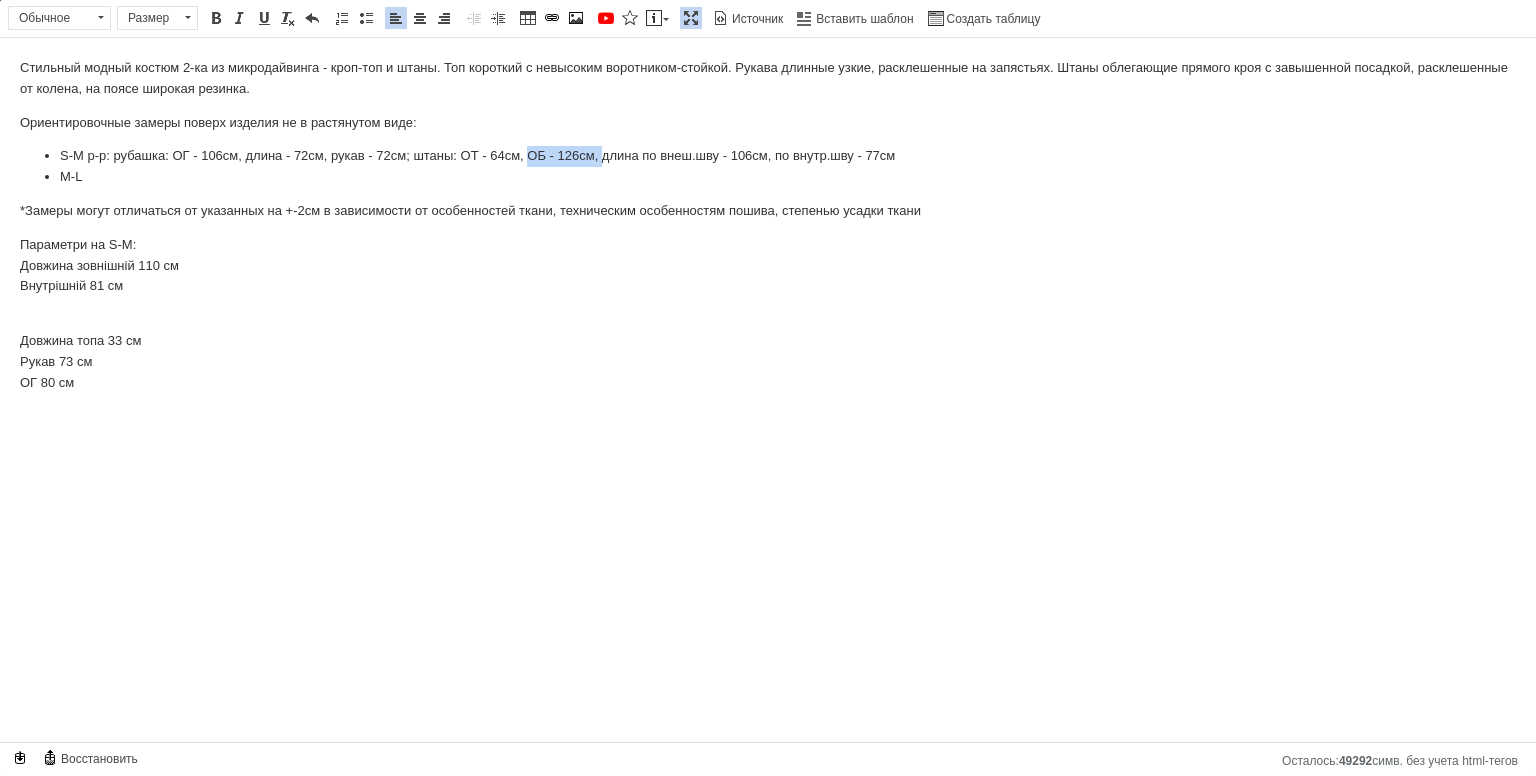 drag, startPoint x: 527, startPoint y: 158, endPoint x: 602, endPoint y: 164, distance: 75.23962 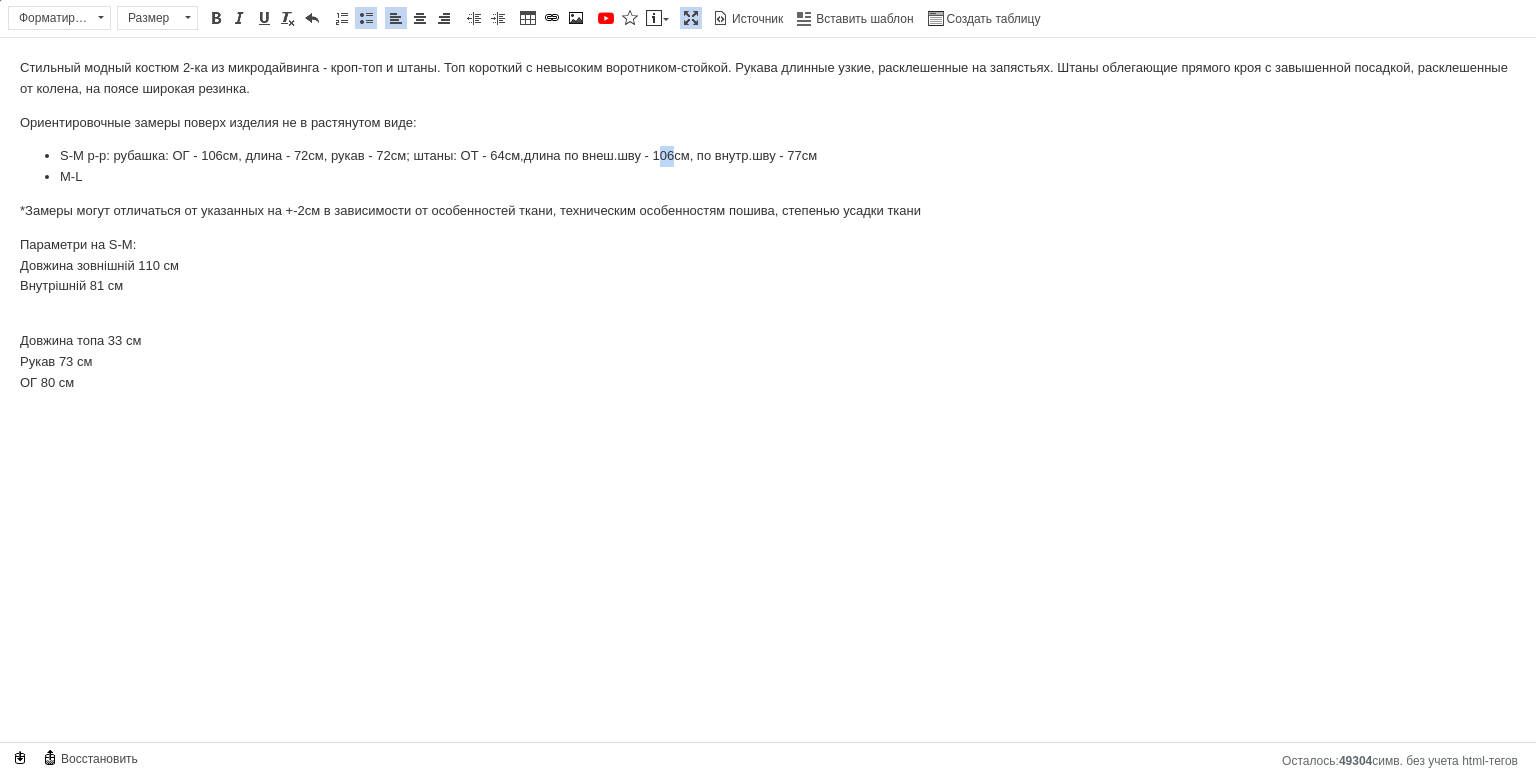 drag, startPoint x: 678, startPoint y: 163, endPoint x: 664, endPoint y: 162, distance: 14.035668 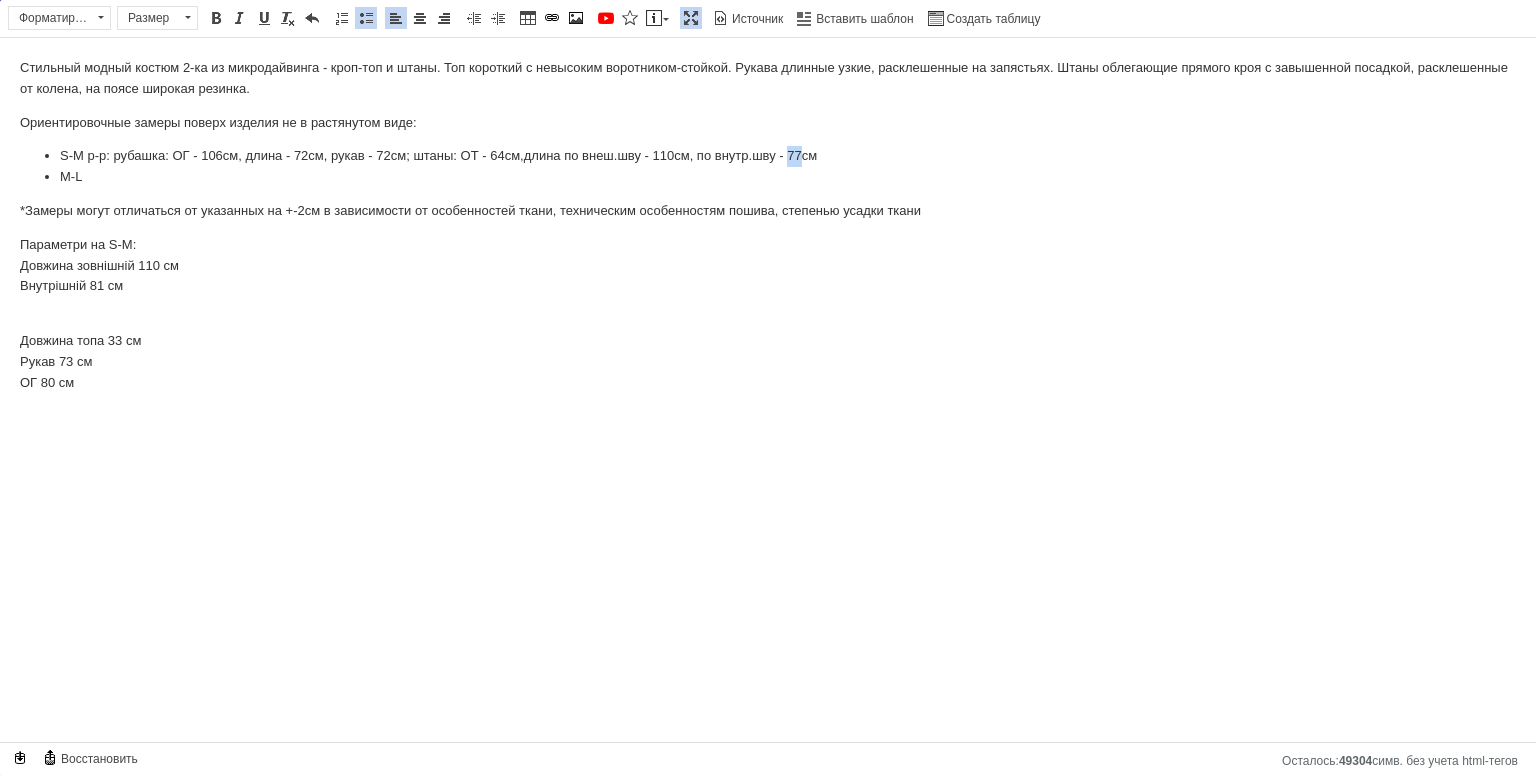 drag, startPoint x: 802, startPoint y: 153, endPoint x: 790, endPoint y: 153, distance: 12 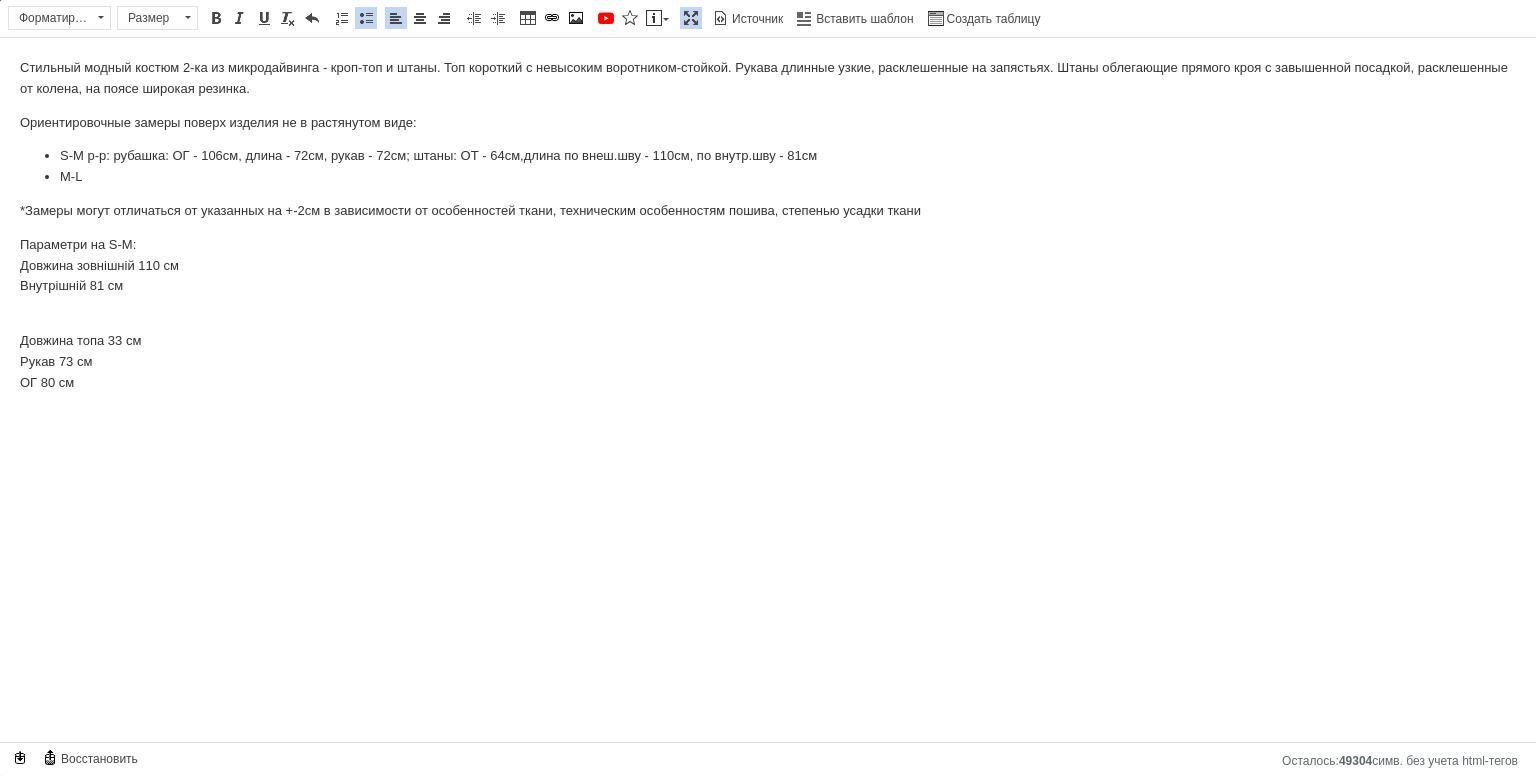 click on "S-M   р-р: рубашка: ОГ - 106см, длина - 72см, рукав - 72см; штаны: ОТ - 64см,  длина по внеш.шву - 110см, по внутр.шву - 81см" at bounding box center [768, 156] 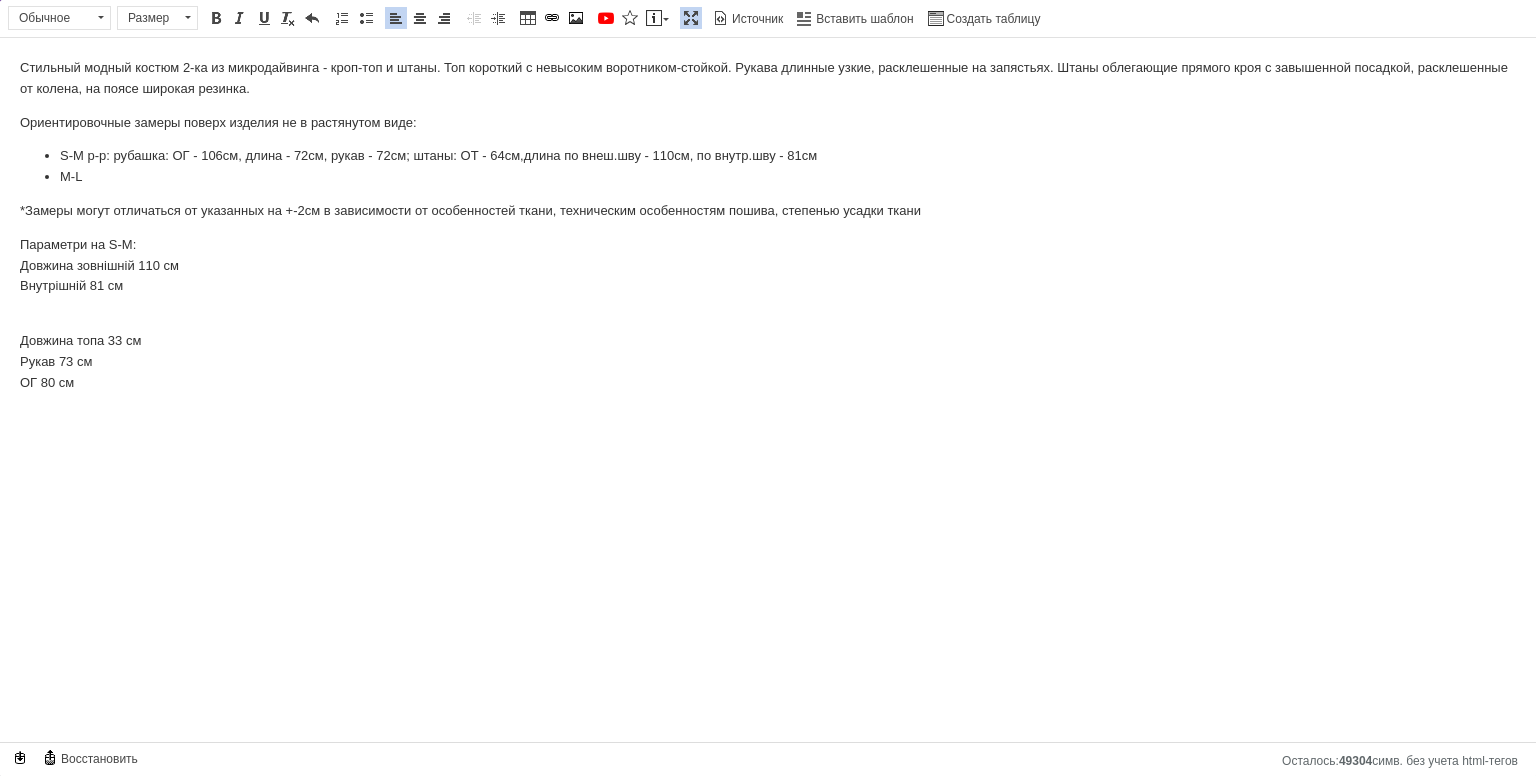 click on "Параметри на S-M: Довжина зовнішній 110 см Внутрішній 81 см" at bounding box center (768, 266) 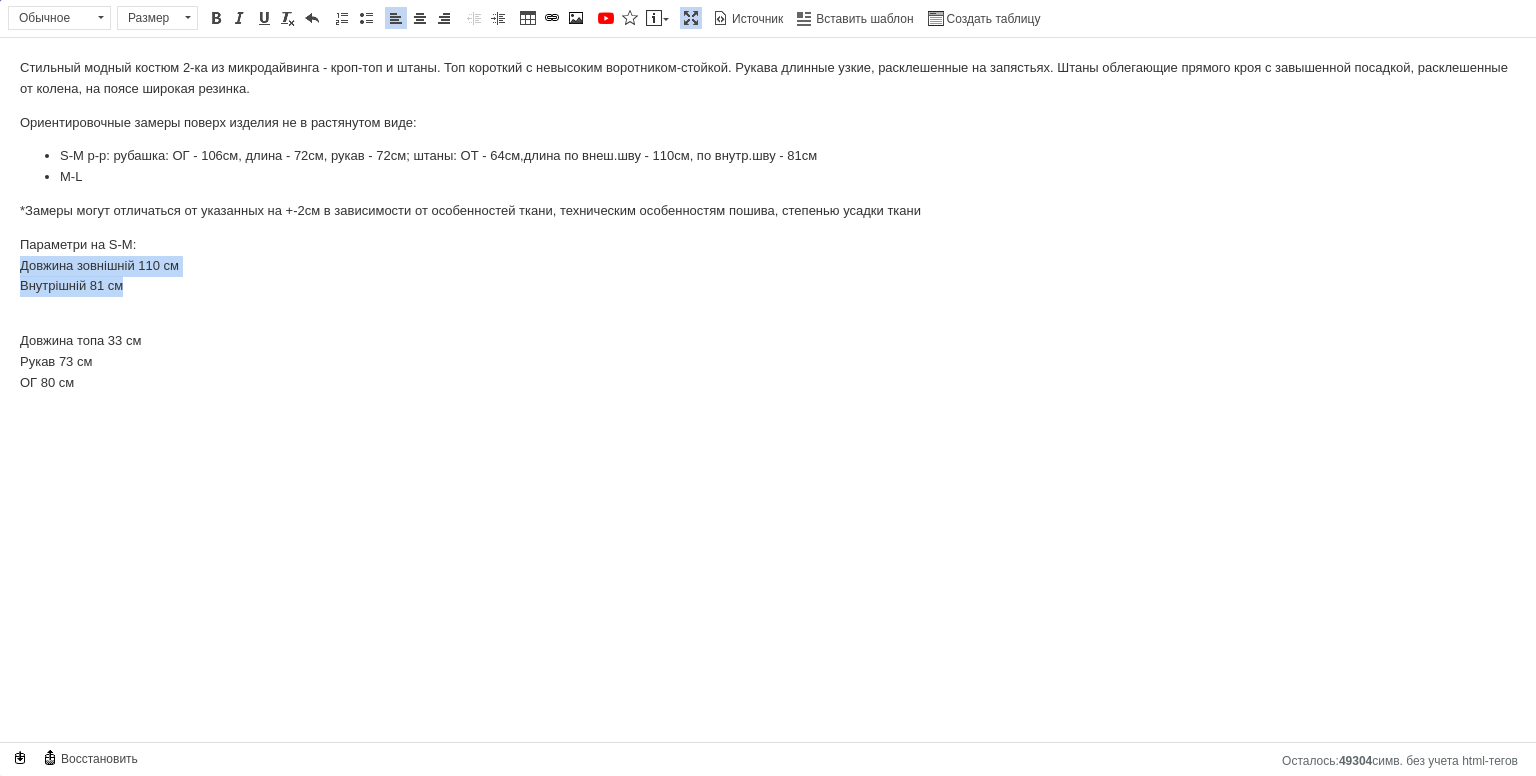 drag, startPoint x: 140, startPoint y: 292, endPoint x: 0, endPoint y: 264, distance: 142.77255 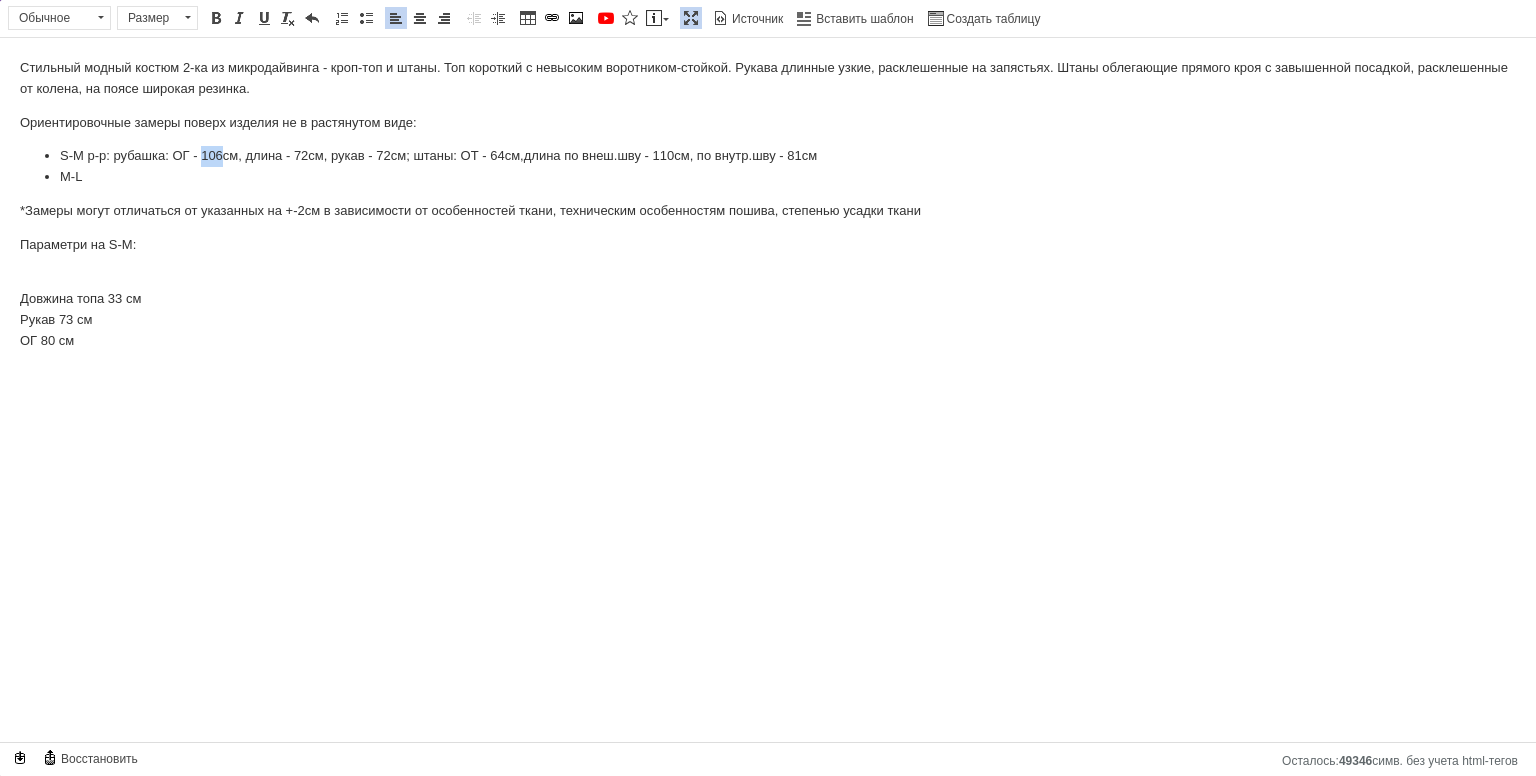 drag, startPoint x: 220, startPoint y: 158, endPoint x: 203, endPoint y: 158, distance: 17 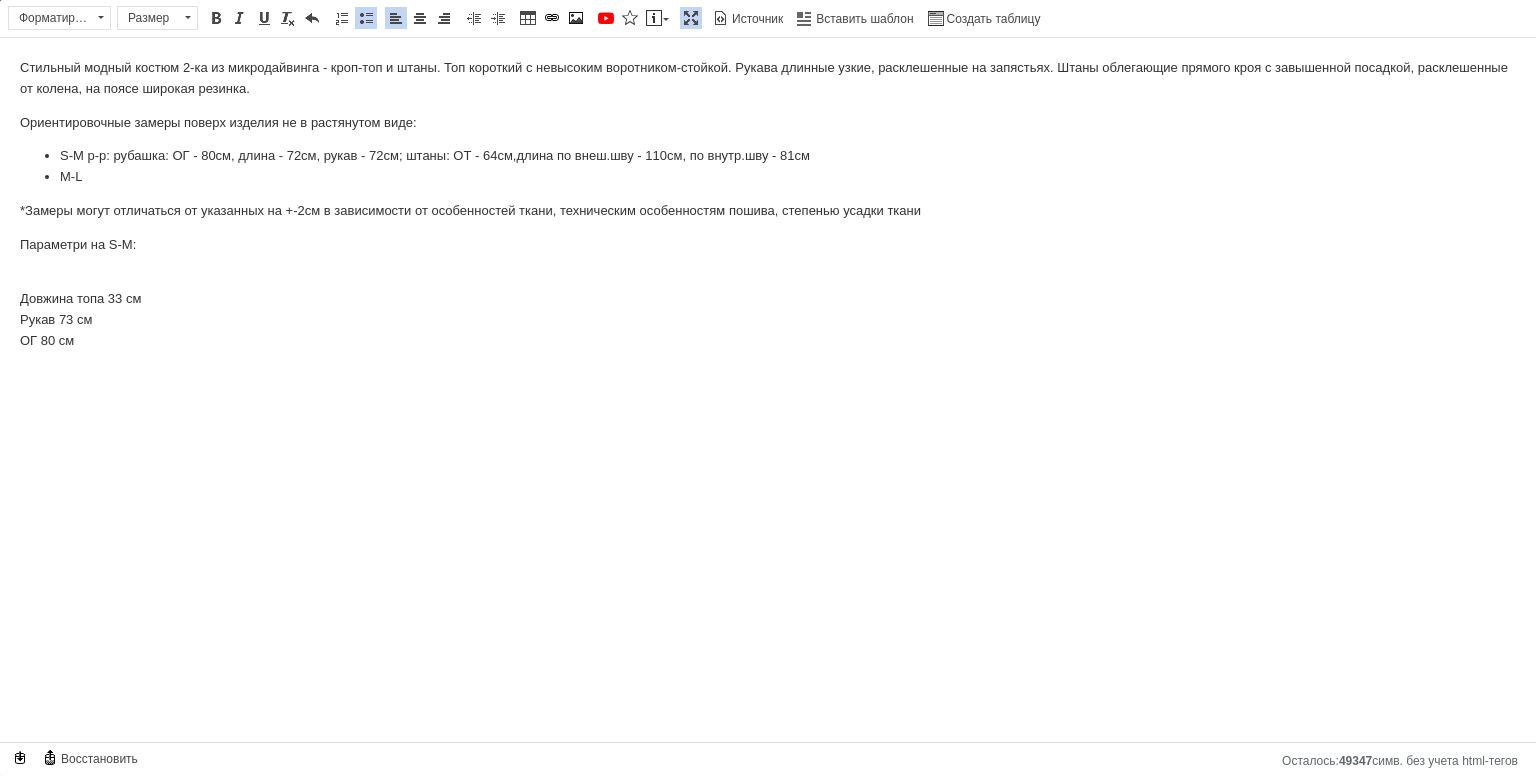 click on "S-M   р-р: рубашка: ОГ - 80см, длина - 72см, рукав - 72см; штаны: ОТ - 64см,  длина по внеш.шву - 110см, по внутр.шву - 81см" at bounding box center (768, 156) 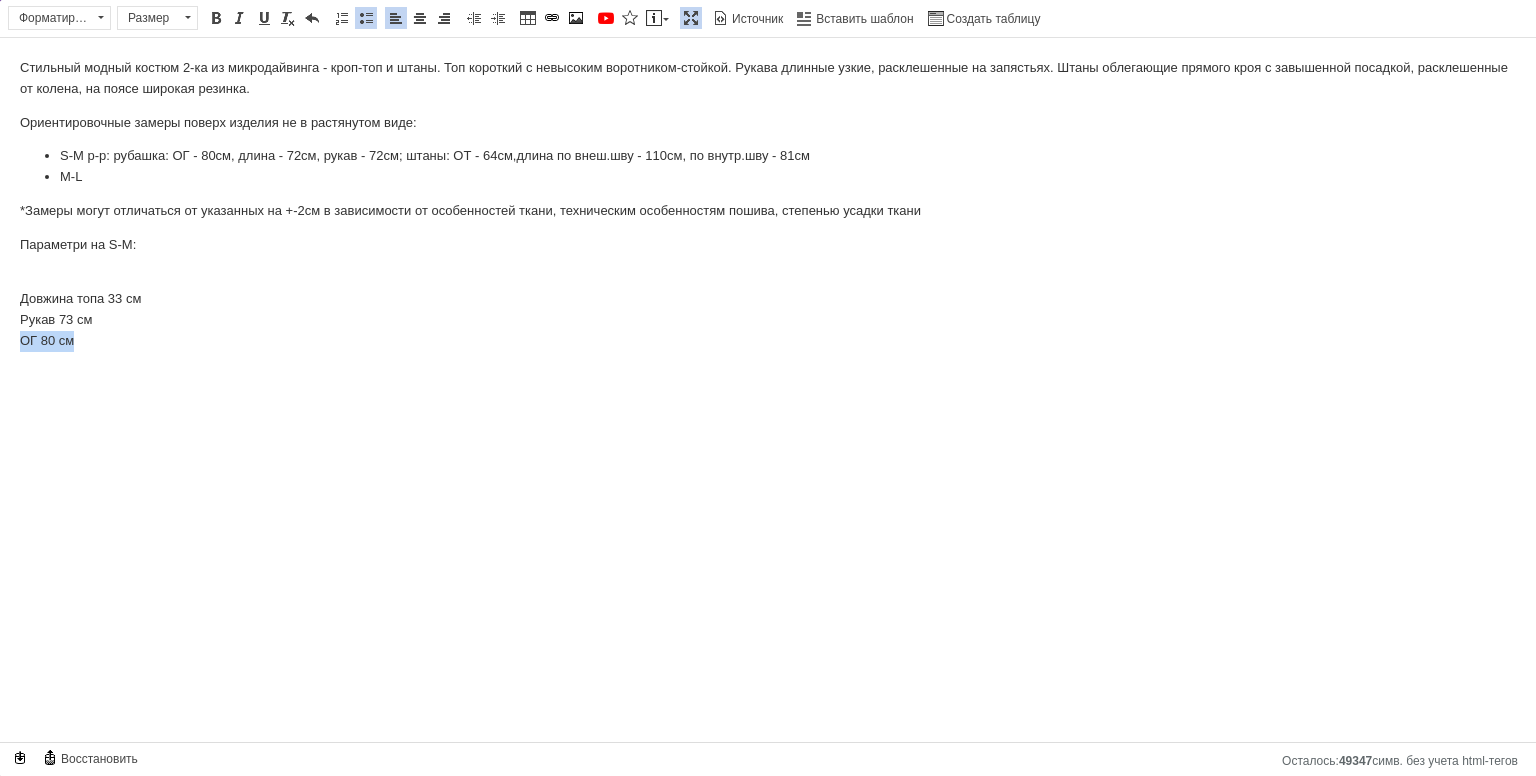 drag, startPoint x: 87, startPoint y: 332, endPoint x: 13, endPoint y: 332, distance: 74 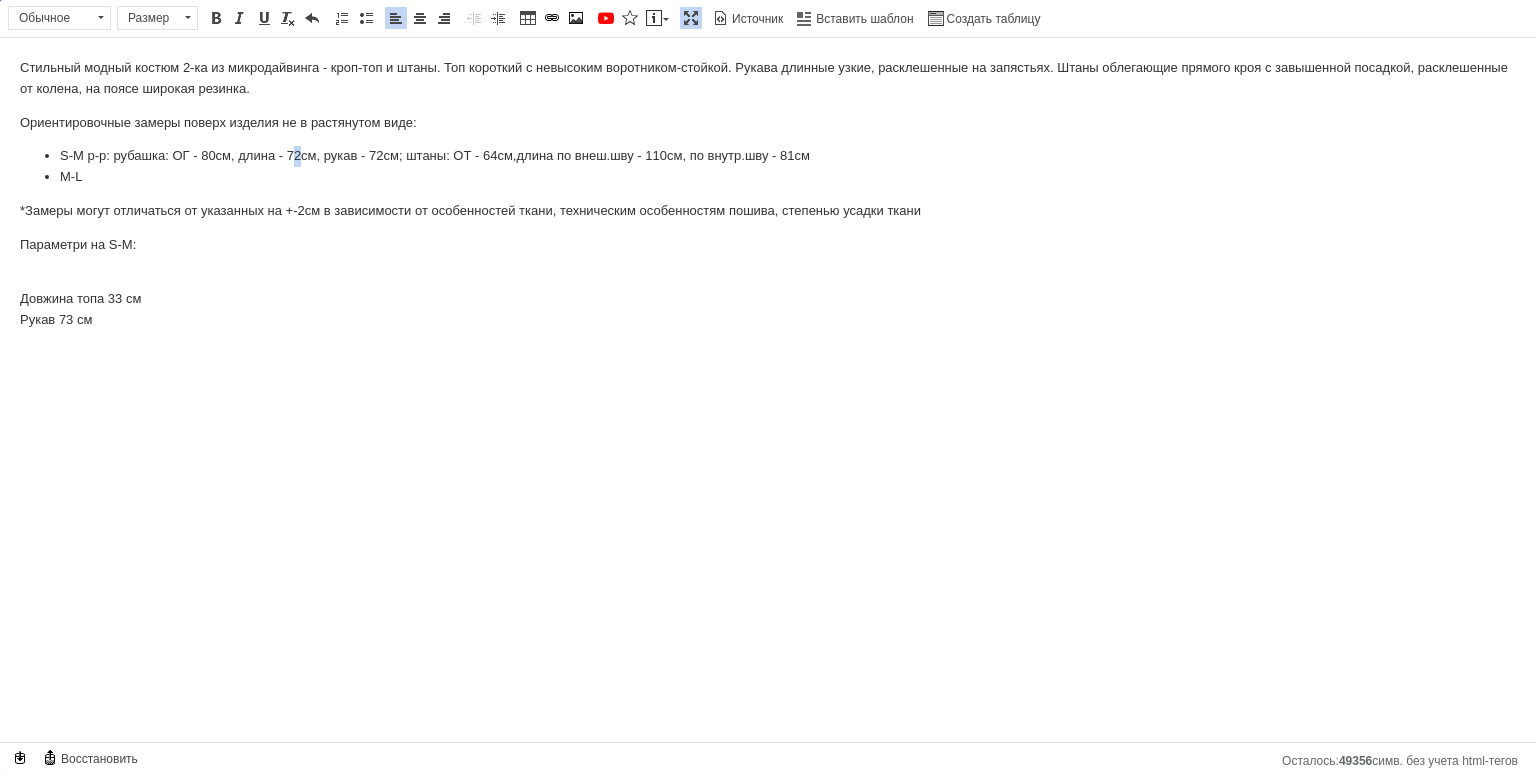 click on "S-M   р-р: рубашка: ОГ - 80см, длина - 72см, рукав - 72см; штаны: ОТ - 64см,  длина по внеш.шву - 110см, по внутр.шву - 81см" at bounding box center (768, 156) 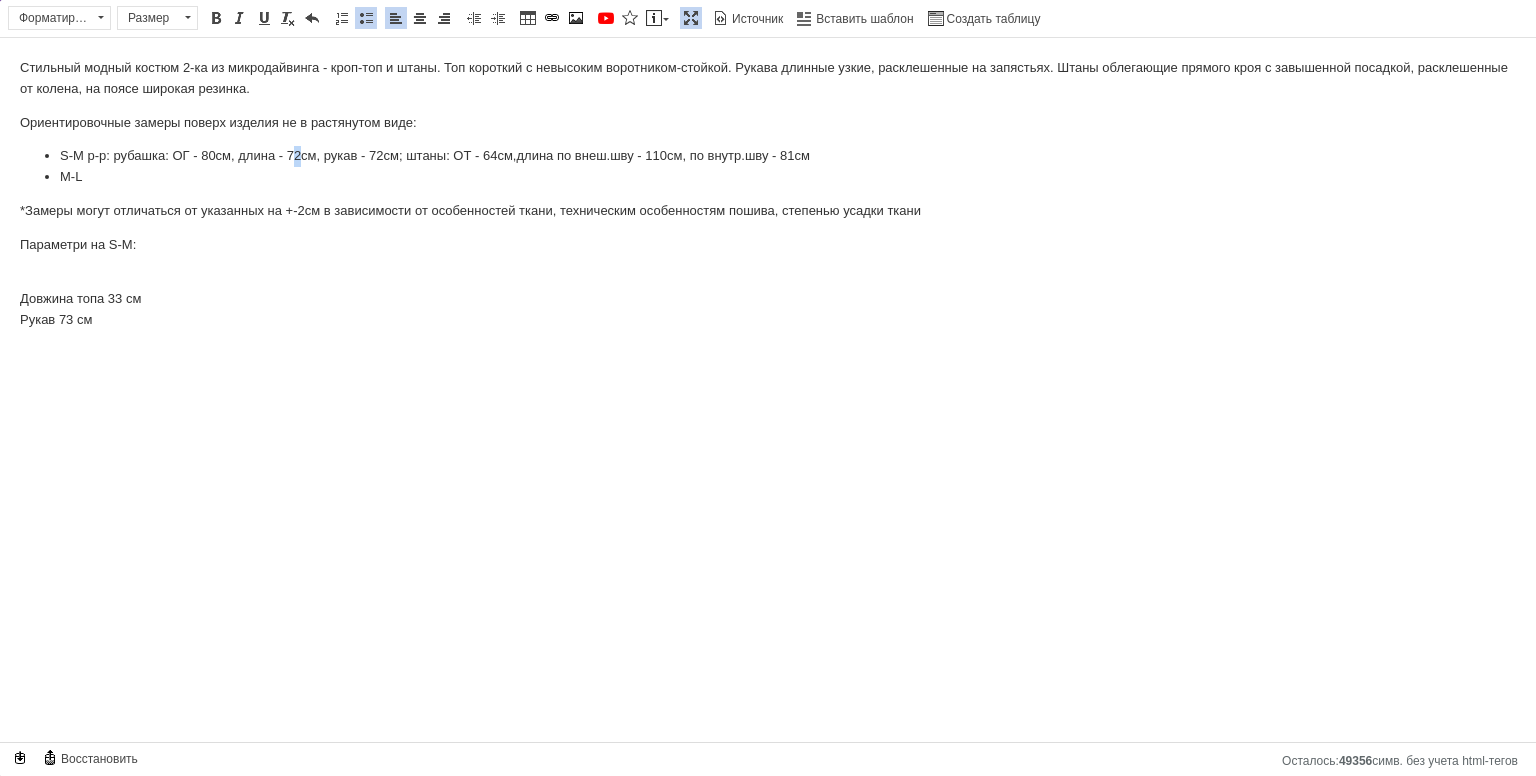 click on "S-M   р-р: рубашка: ОГ - 80см, длина - 72см, рукав - 72см; штаны: ОТ - 64см,  длина по внеш.шву - 110см, по внутр.шву - 81см" at bounding box center (768, 156) 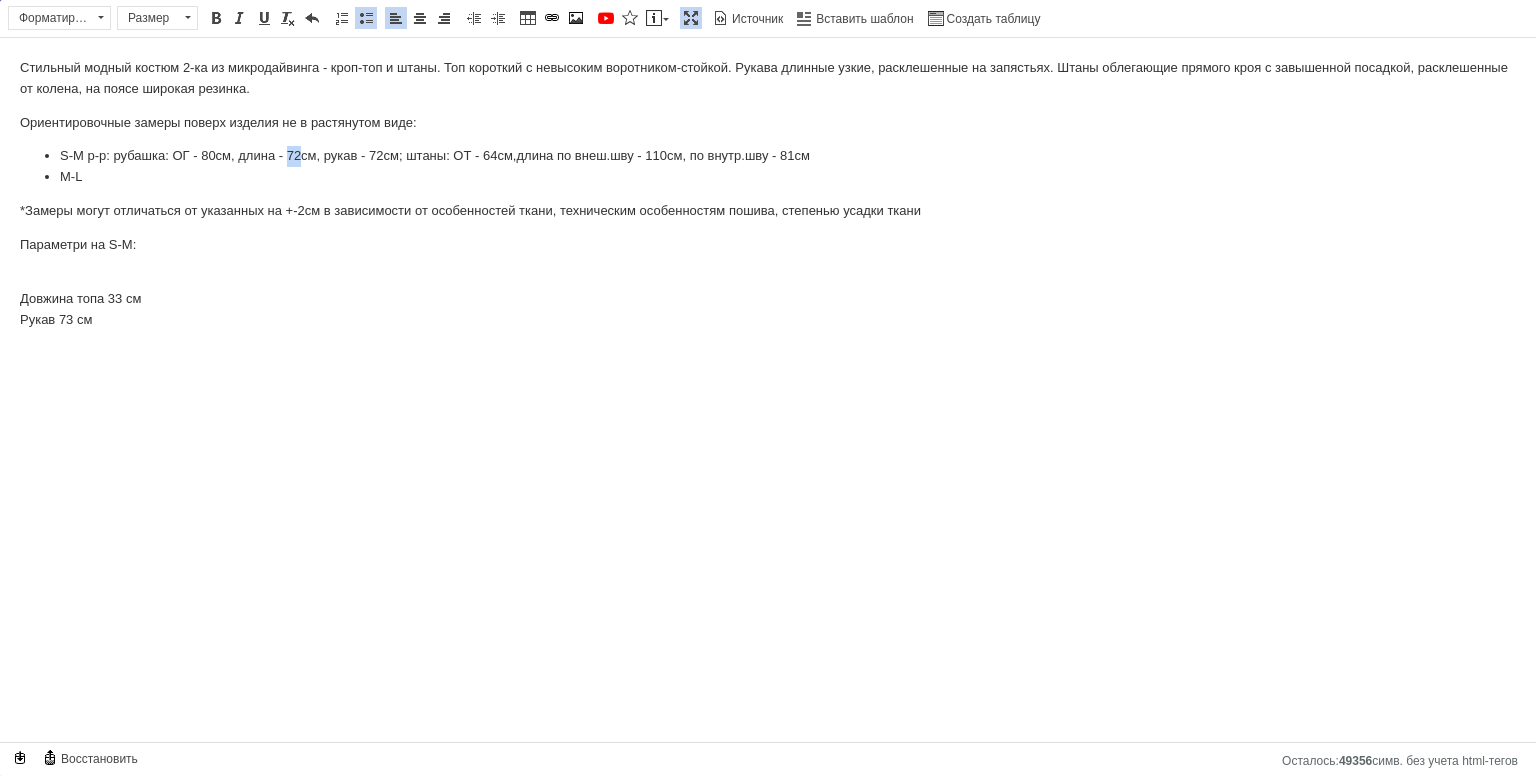 drag, startPoint x: 300, startPoint y: 160, endPoint x: 289, endPoint y: 160, distance: 11 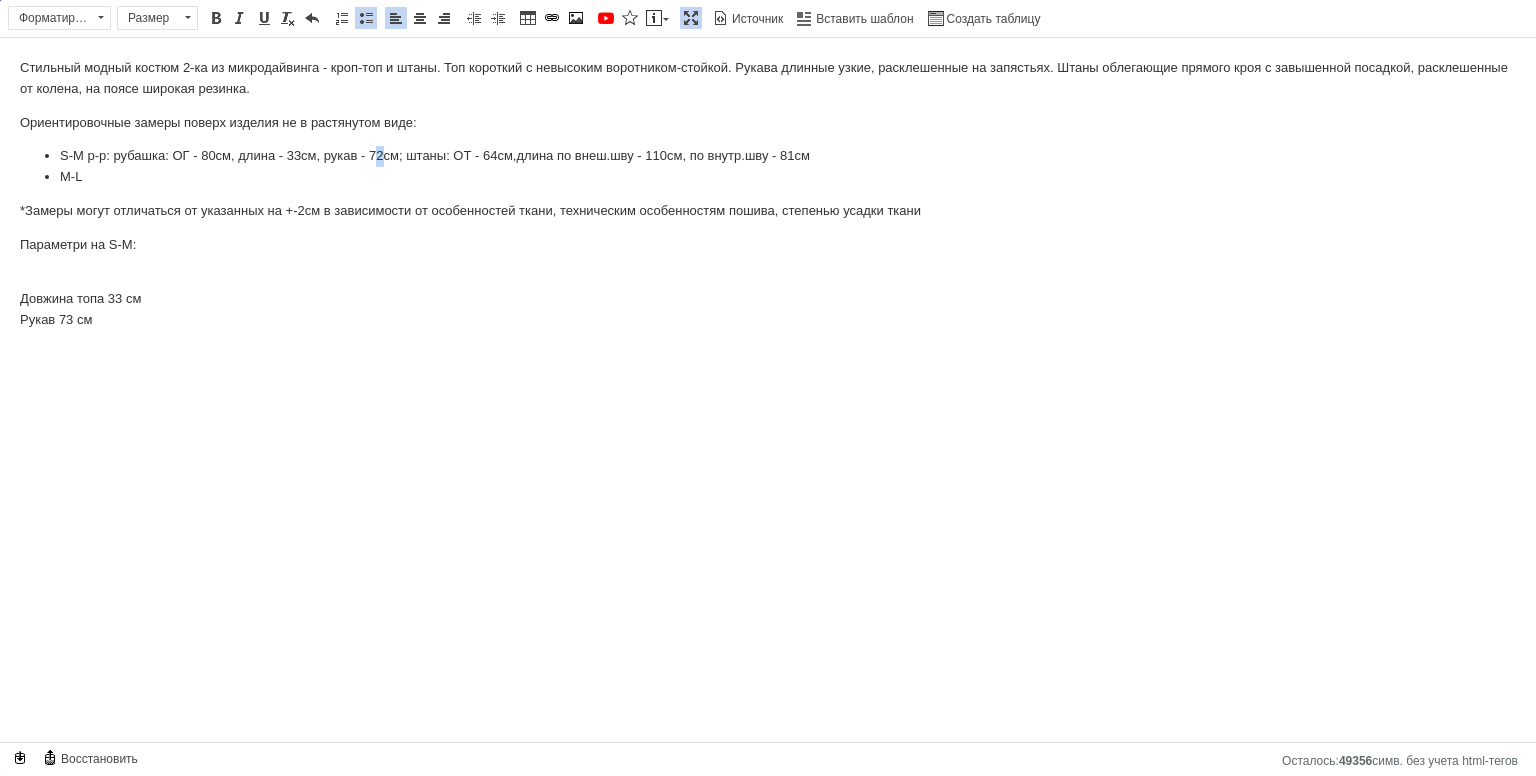 click on "S-M   р-р: рубашка: ОГ - 80см, длина - 33см, рукав - 72см; штаны: ОТ - 64см,  длина по внеш.шву - 110см, по внутр.шву - 81см" at bounding box center (768, 156) 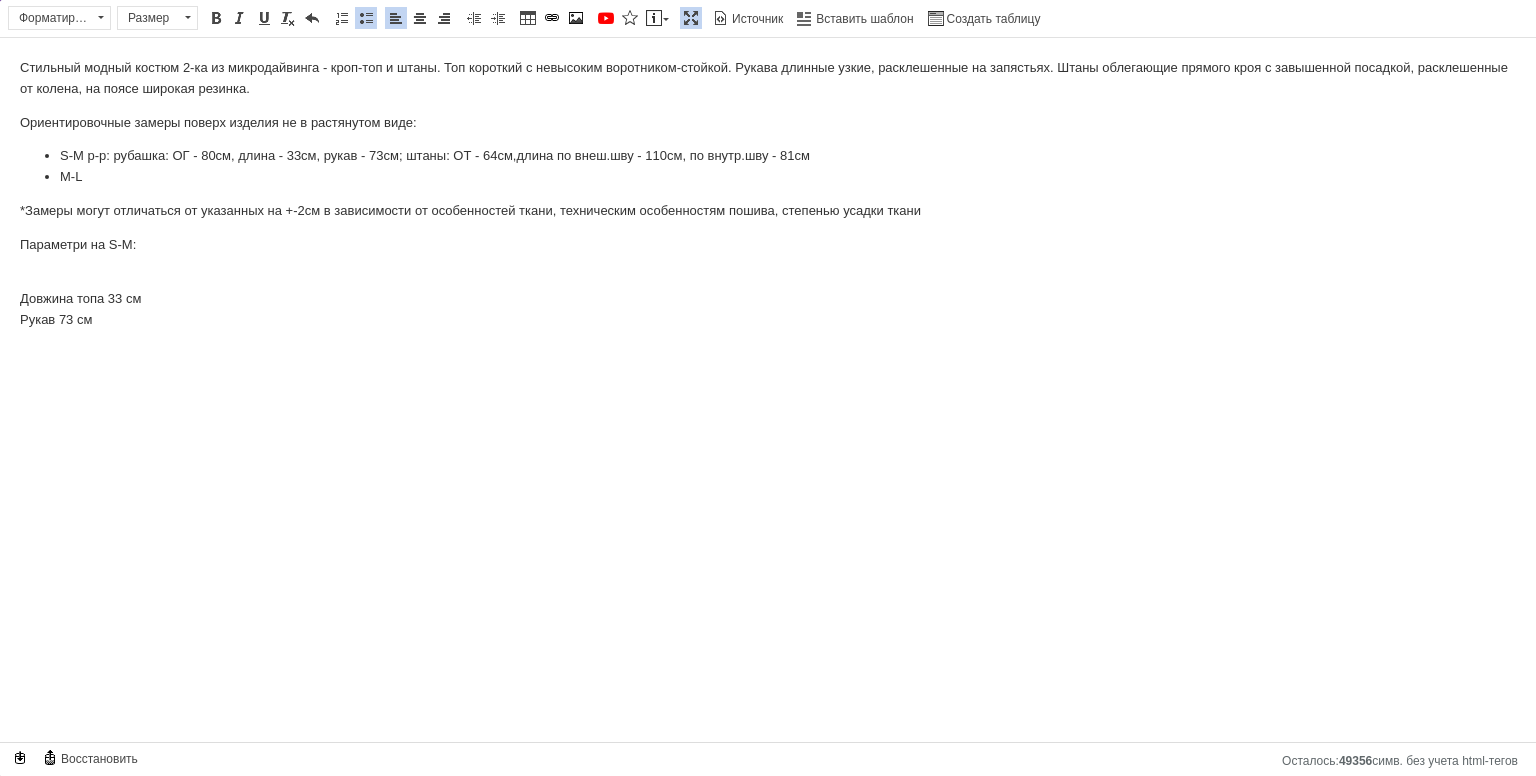 click on "Довжина топа 33 см Рукав 73 см" at bounding box center [768, 300] 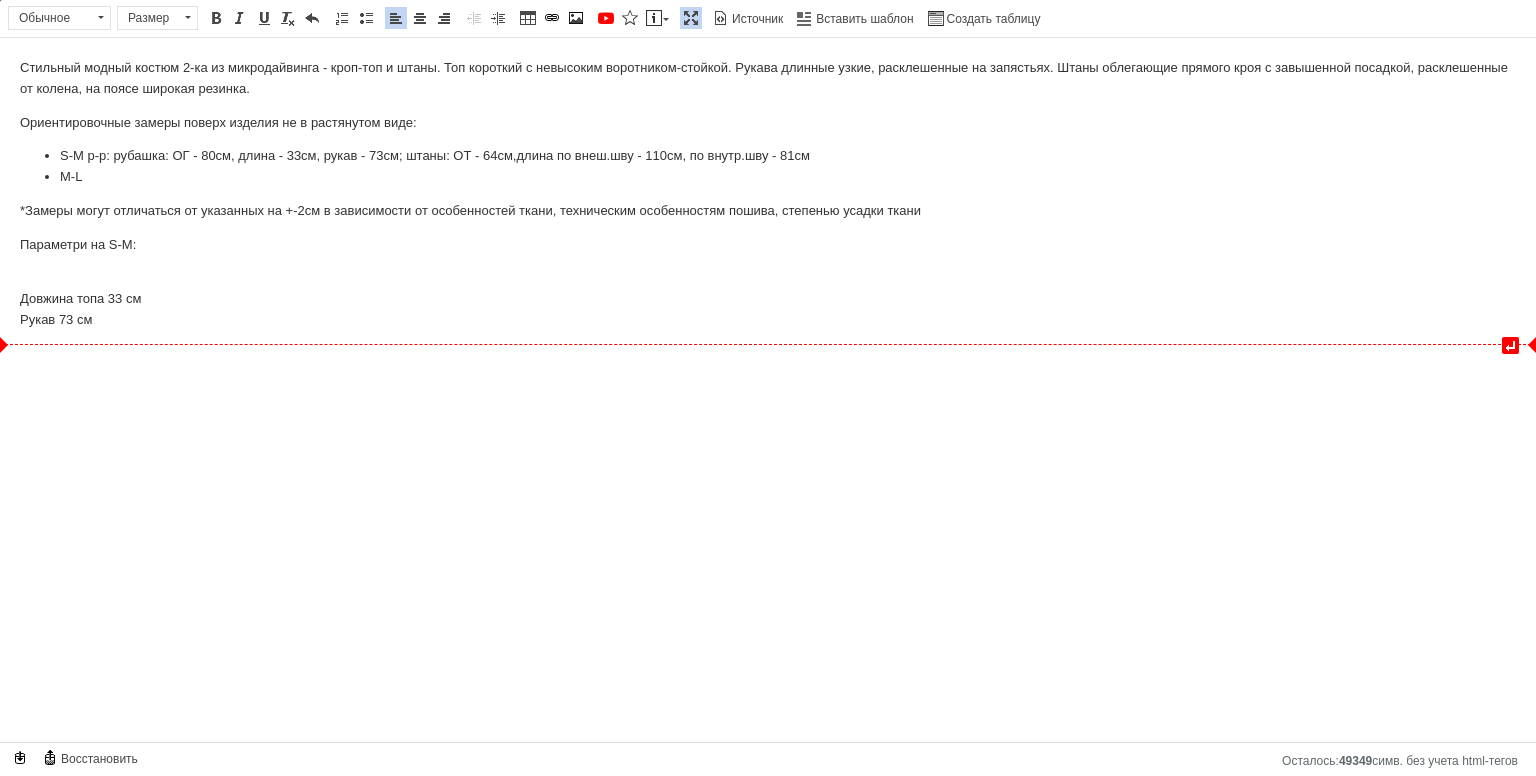 click on "Довжина топа 33 см Рукав 73 см" at bounding box center [768, 300] 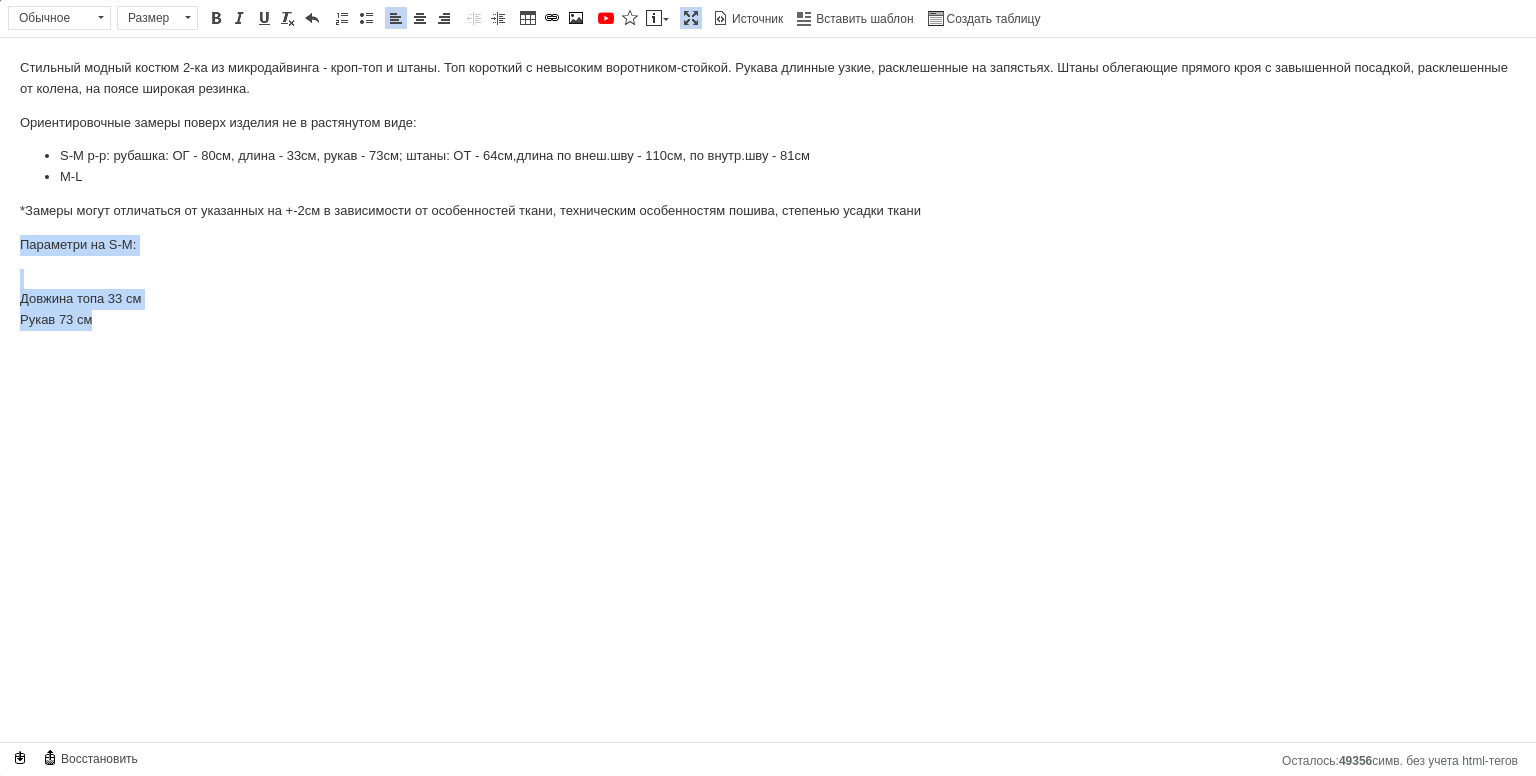 drag, startPoint x: 131, startPoint y: 324, endPoint x: 6, endPoint y: 243, distance: 148.94966 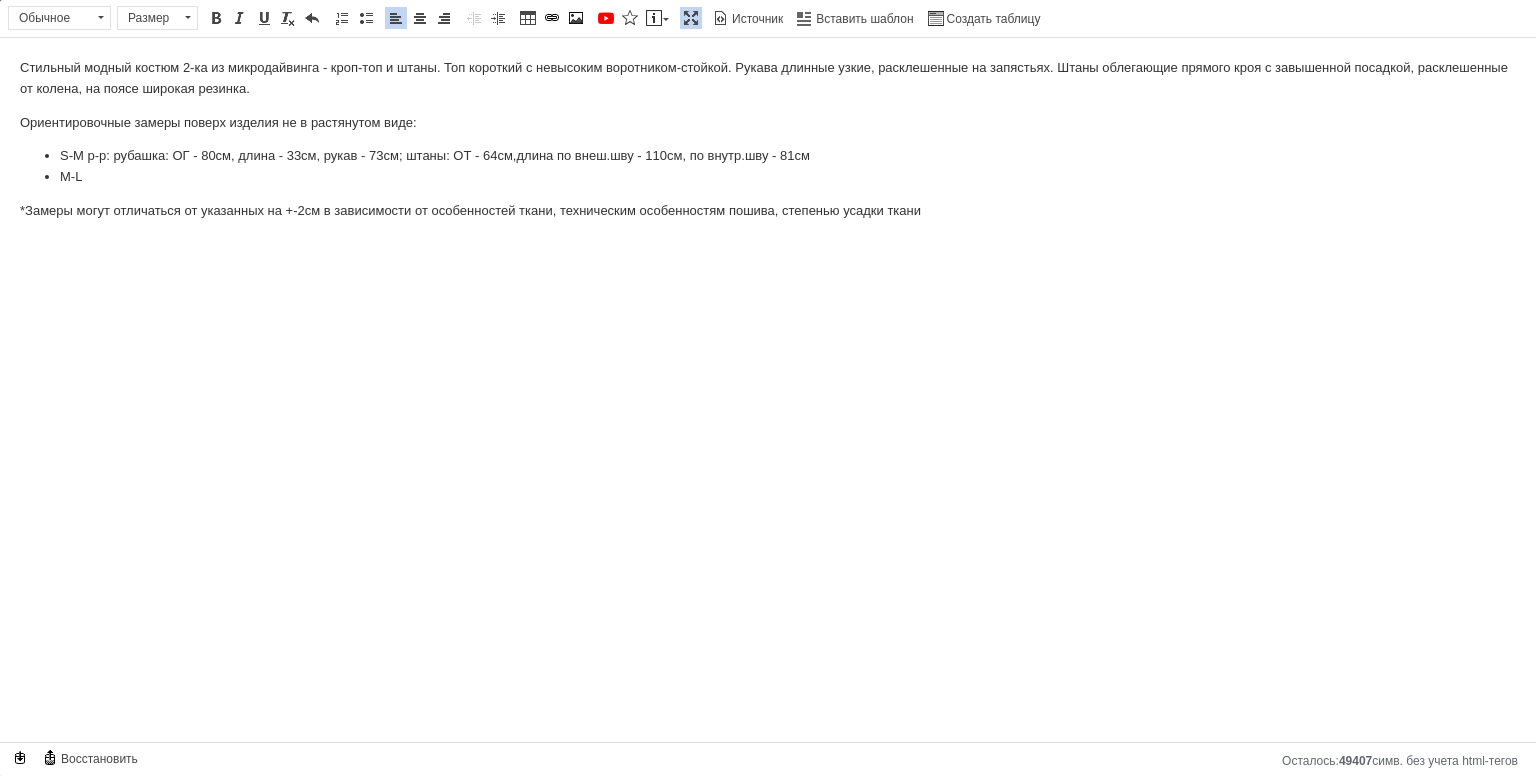 click on "S-M   р-р: рубашка: ОГ - 80см, длина - 33см, рукав - 73см; штаны: ОТ - 64см,  длина по внеш.шву - 110см, по внутр.шву - 81см" at bounding box center [768, 156] 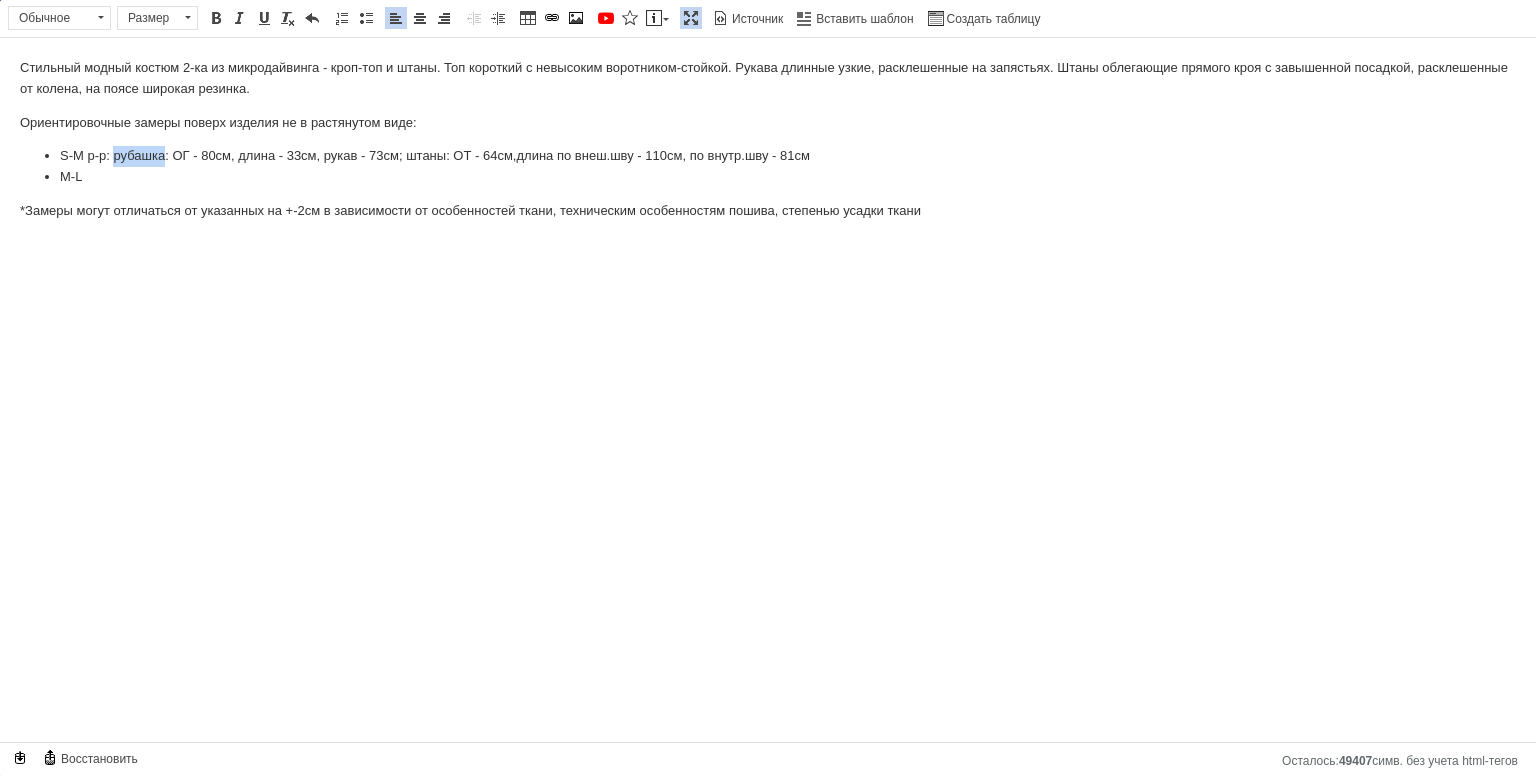 click on "S-M   р-р: рубашка: ОГ - 80см, длина - 33см, рукав - 73см; штаны: ОТ - 64см,  длина по внеш.шву - 110см, по внутр.шву - 81см" at bounding box center (768, 156) 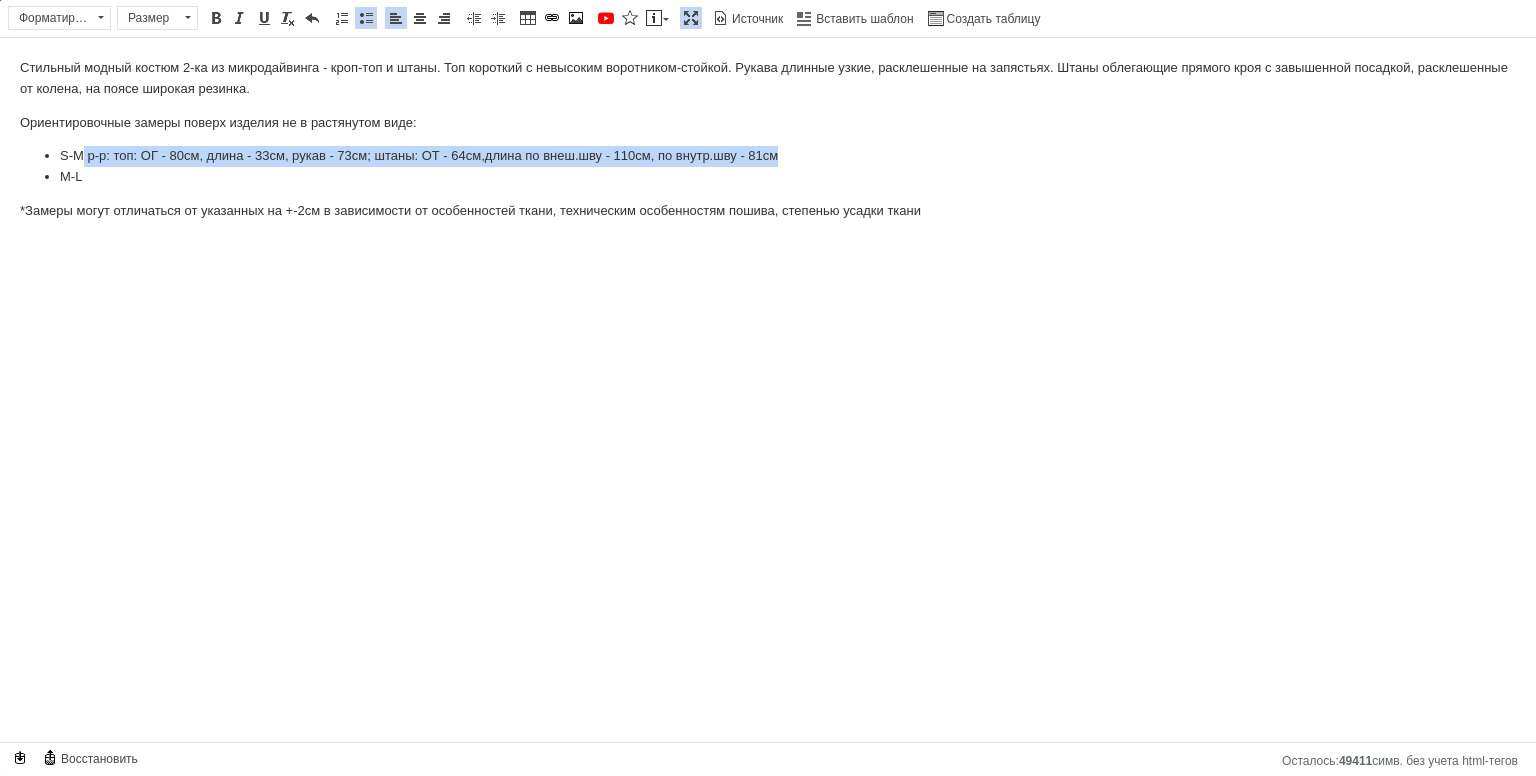 drag, startPoint x: 804, startPoint y: 160, endPoint x: 81, endPoint y: 141, distance: 723.24963 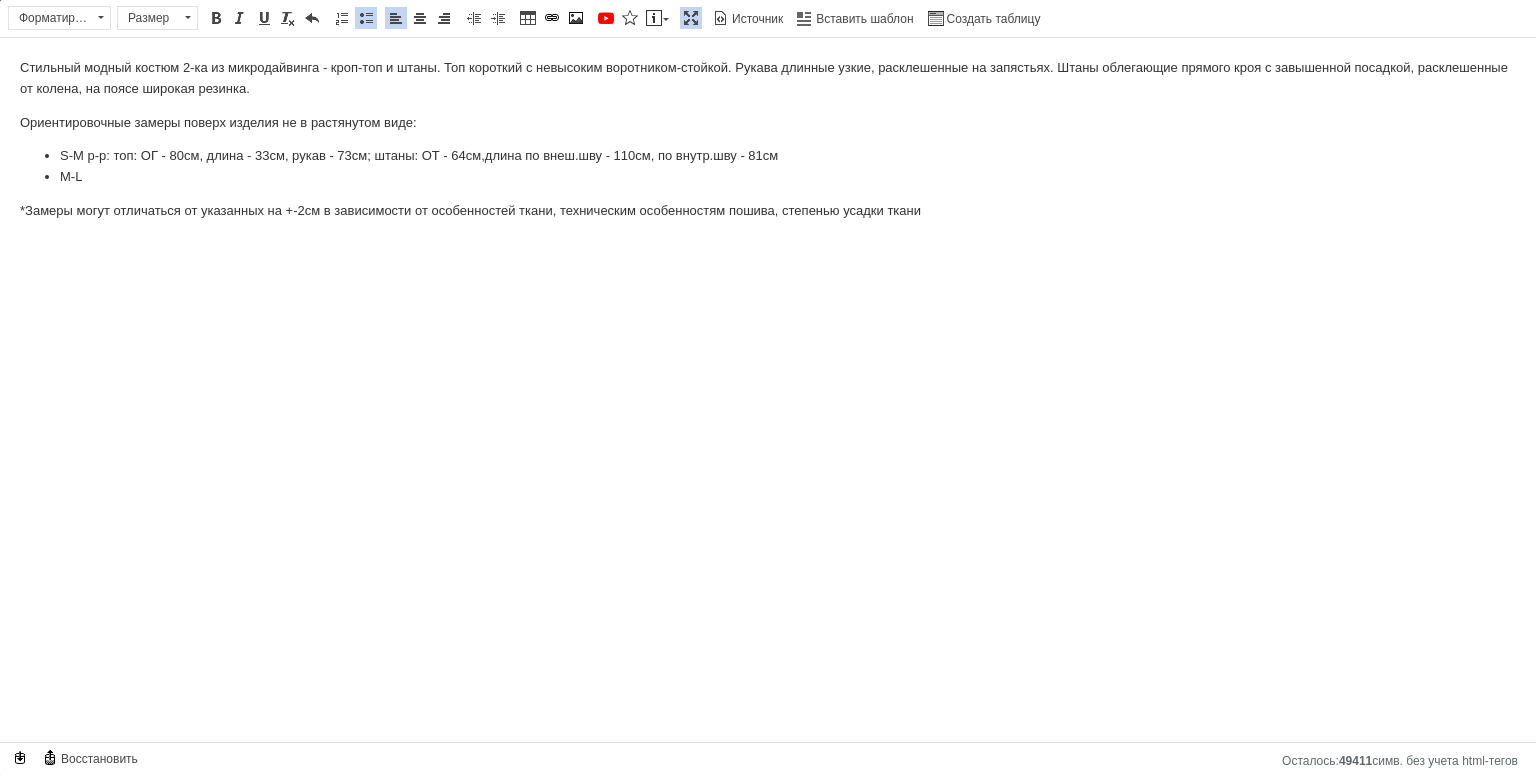 click on "М-L" at bounding box center (768, 177) 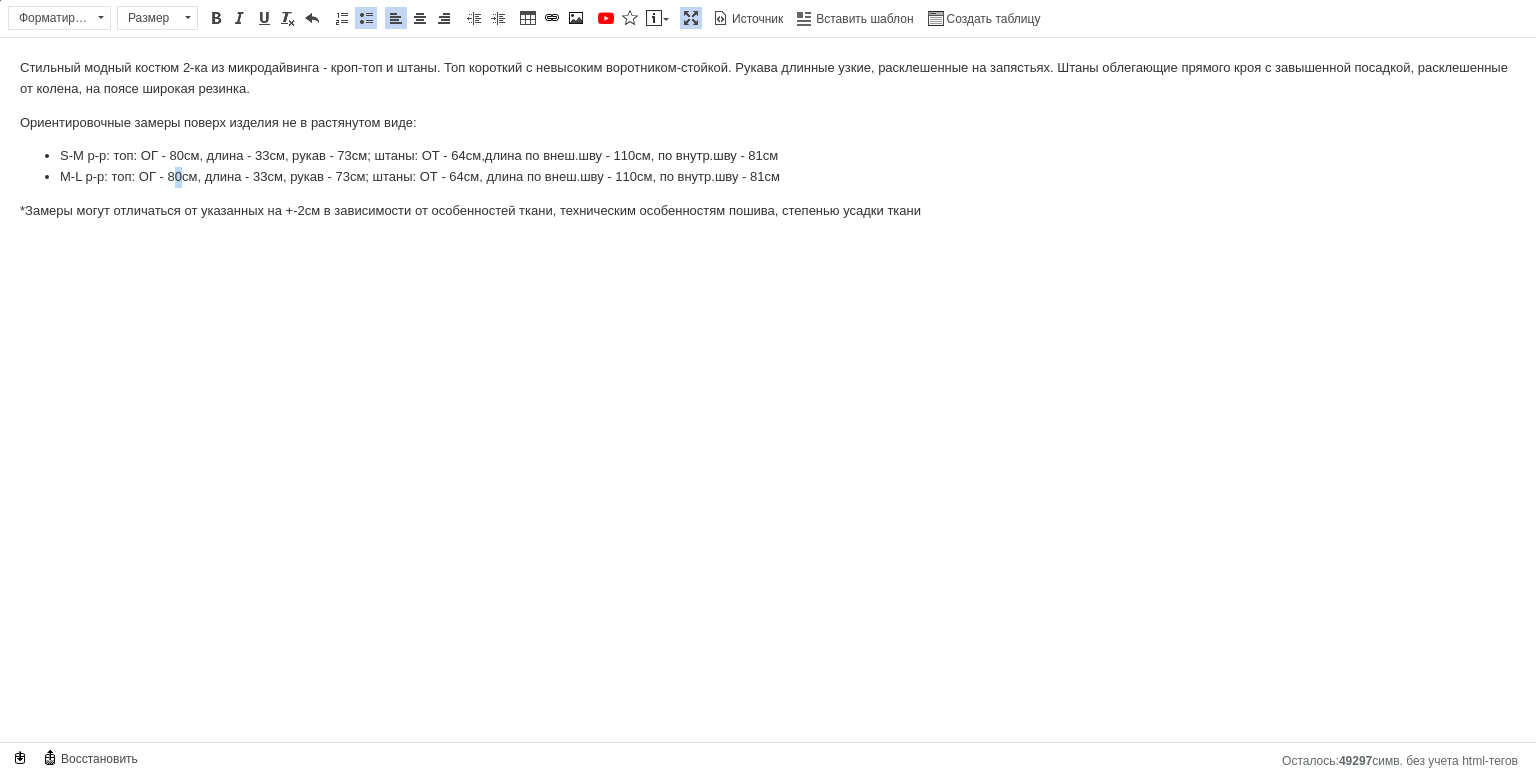 click on "М-L р-р: топ: ОГ - 80см, длина - 33см, рукав - 73см; штаны: ОТ - 64см, длина по внеш.шву - 110см, по внутр.шву - 81см" at bounding box center (768, 177) 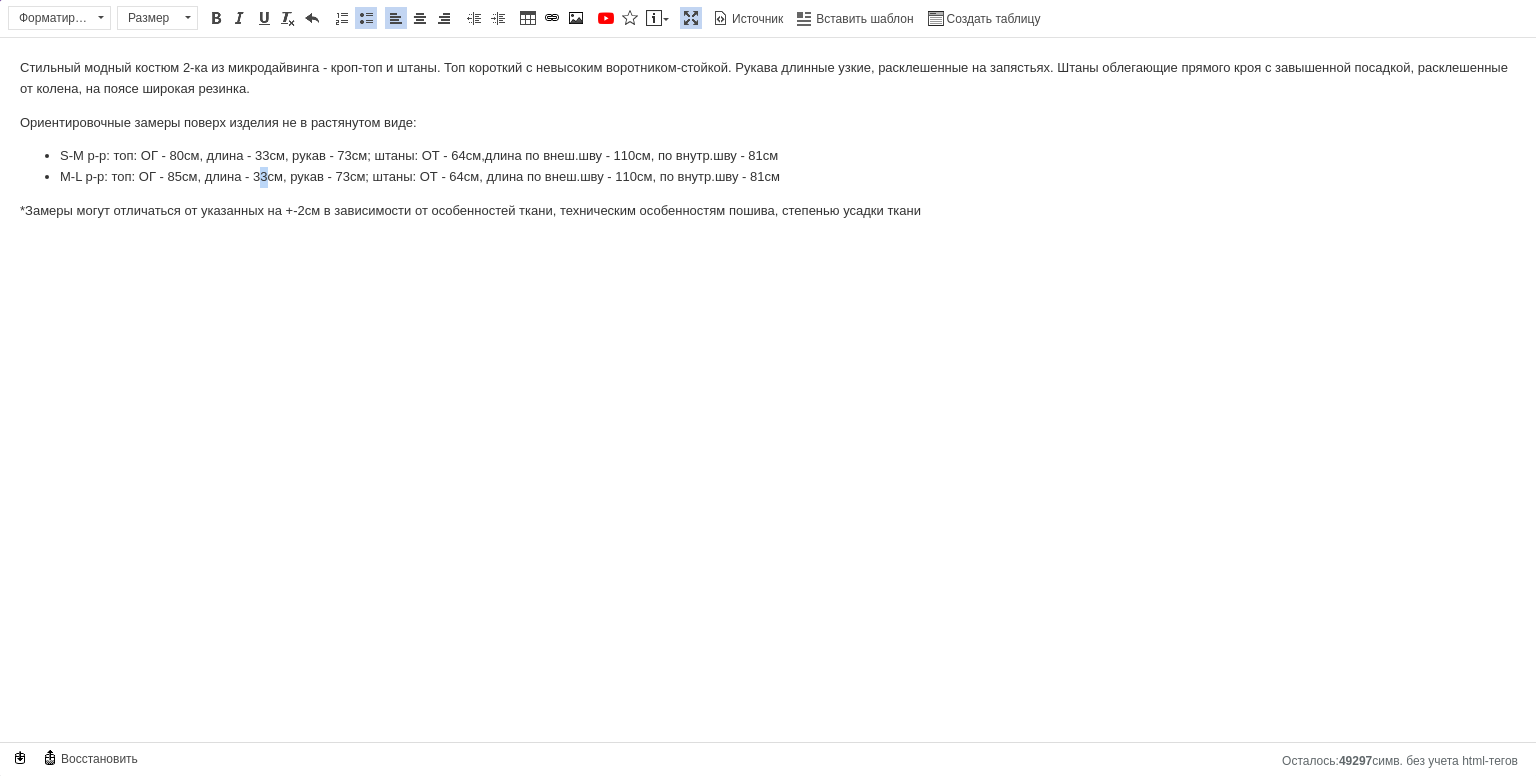 click on "М-L р-р: топ: ОГ - 85см, длина - 33см, рукав - 73см; штаны: ОТ - 64см, длина по внеш.шву - 110см, по внутр.шву - 81см" at bounding box center (768, 177) 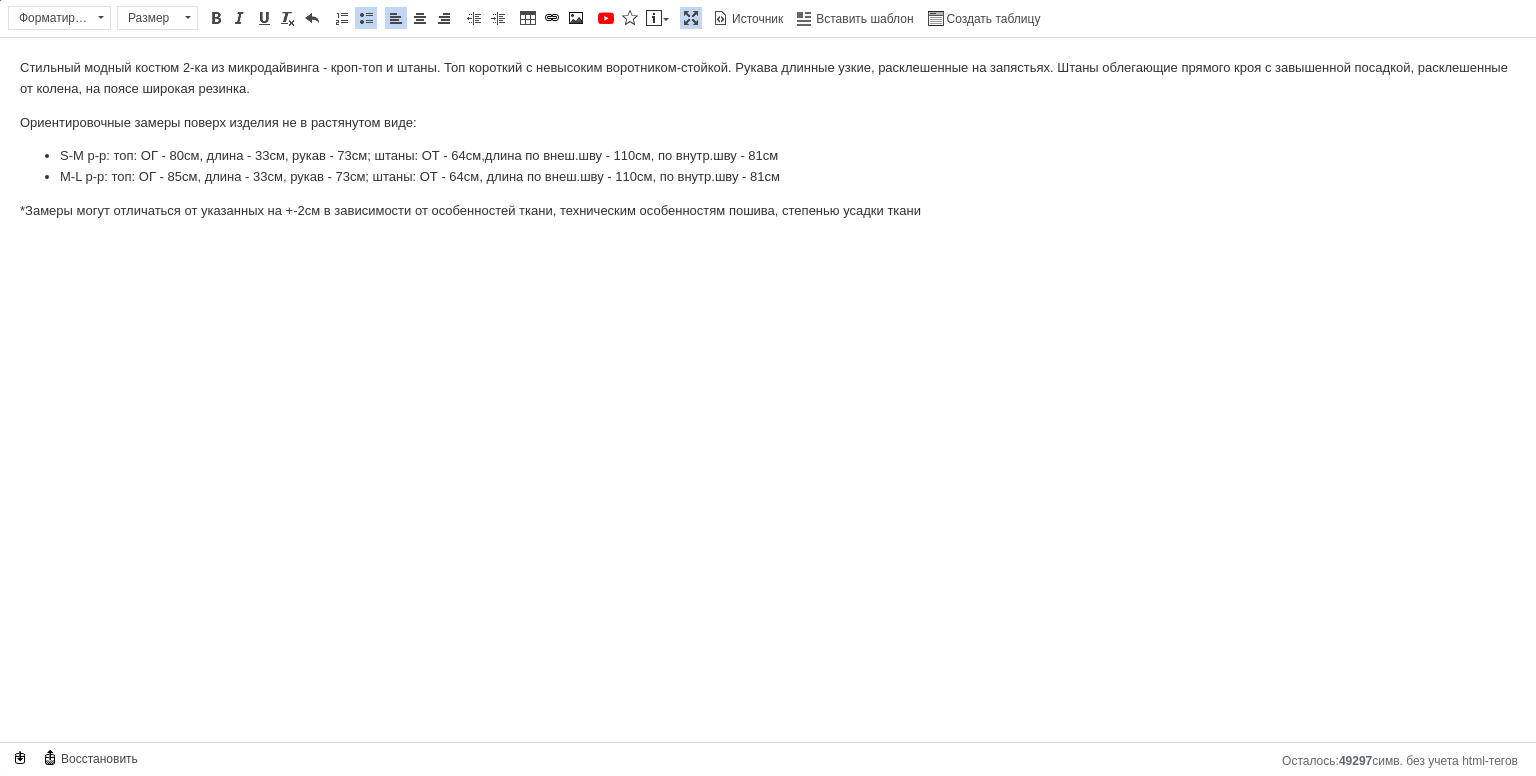click on "М-L р-р: топ: ОГ - 85см, длина - 33см, рукав - 73см; штаны: ОТ - 64см, длина по внеш.шву - 110см, по внутр.шву - 81см" at bounding box center (768, 177) 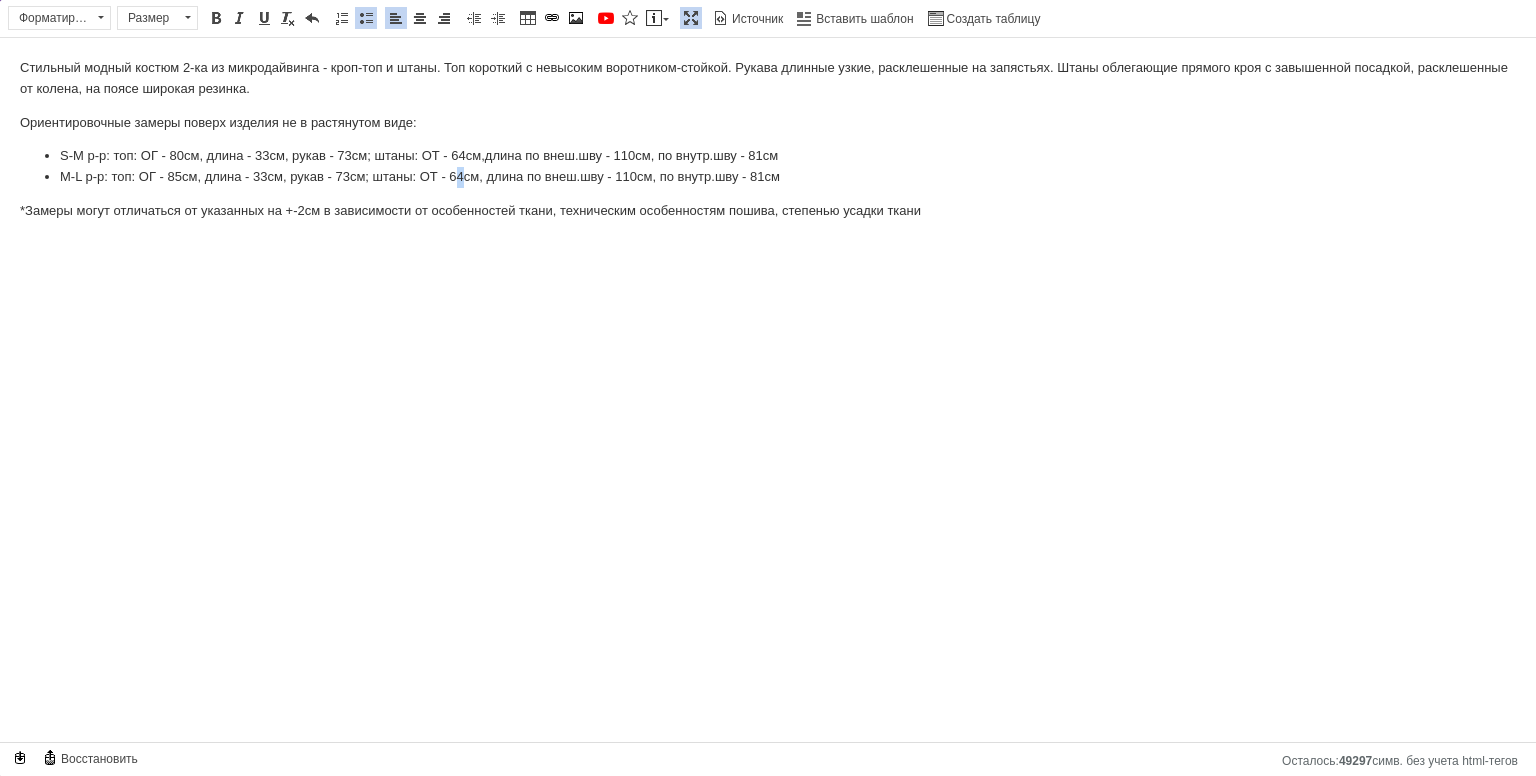 click on "М-L р-р: топ: ОГ - 85см, длина - 33см, рукав - 73см; штаны: ОТ - 64см, длина по внеш.шву - 110см, по внутр.шву - 81см" at bounding box center [768, 177] 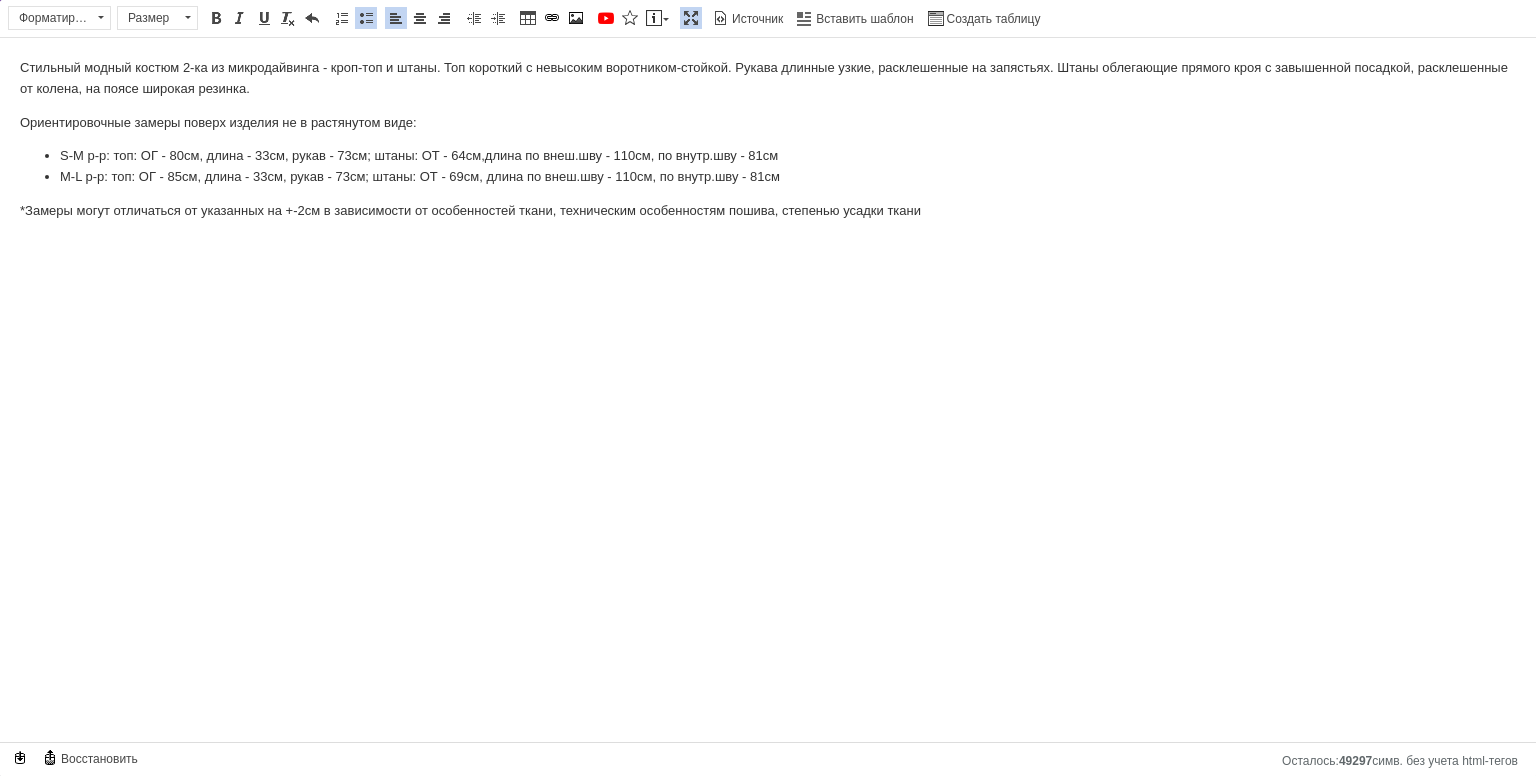 click on "М-L р-р: топ: ОГ - 85см, длина - 33см, рукав - 73см; штаны: ОТ - 69см, длина по внеш.шву - 110см, по внутр.шву - 81см" at bounding box center (768, 177) 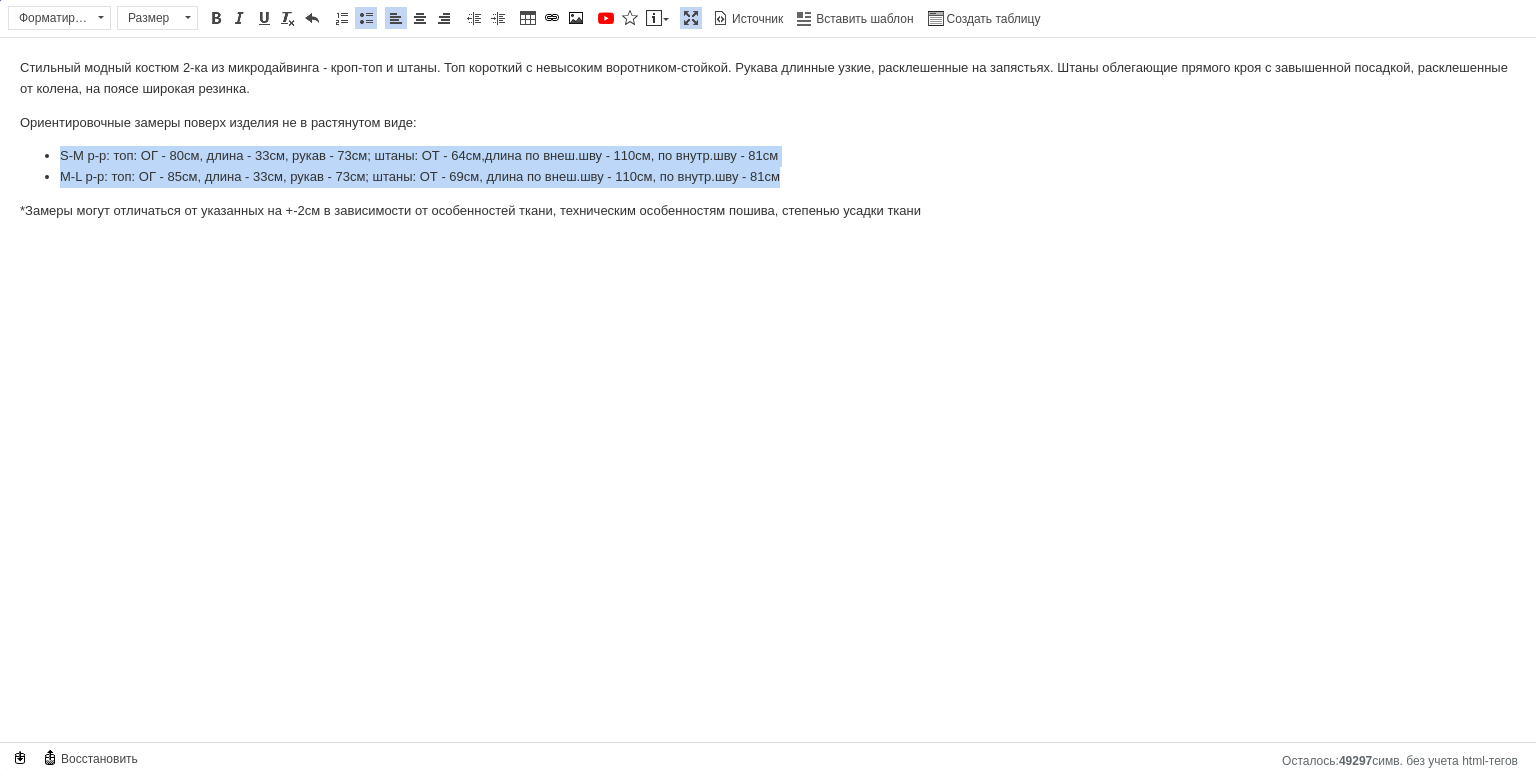drag, startPoint x: 807, startPoint y: 184, endPoint x: 40, endPoint y: 152, distance: 767.66724 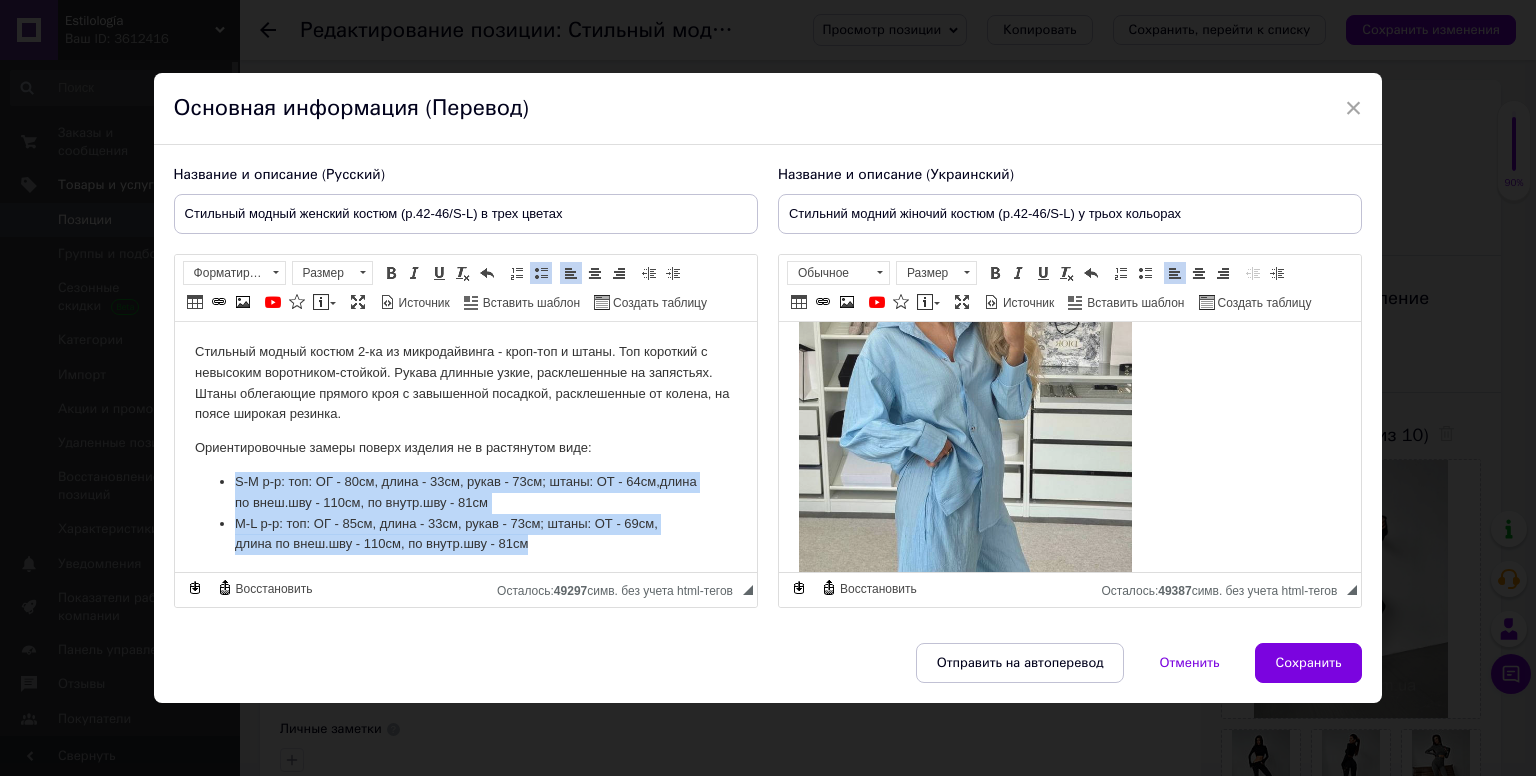 scroll, scrollTop: 0, scrollLeft: 0, axis: both 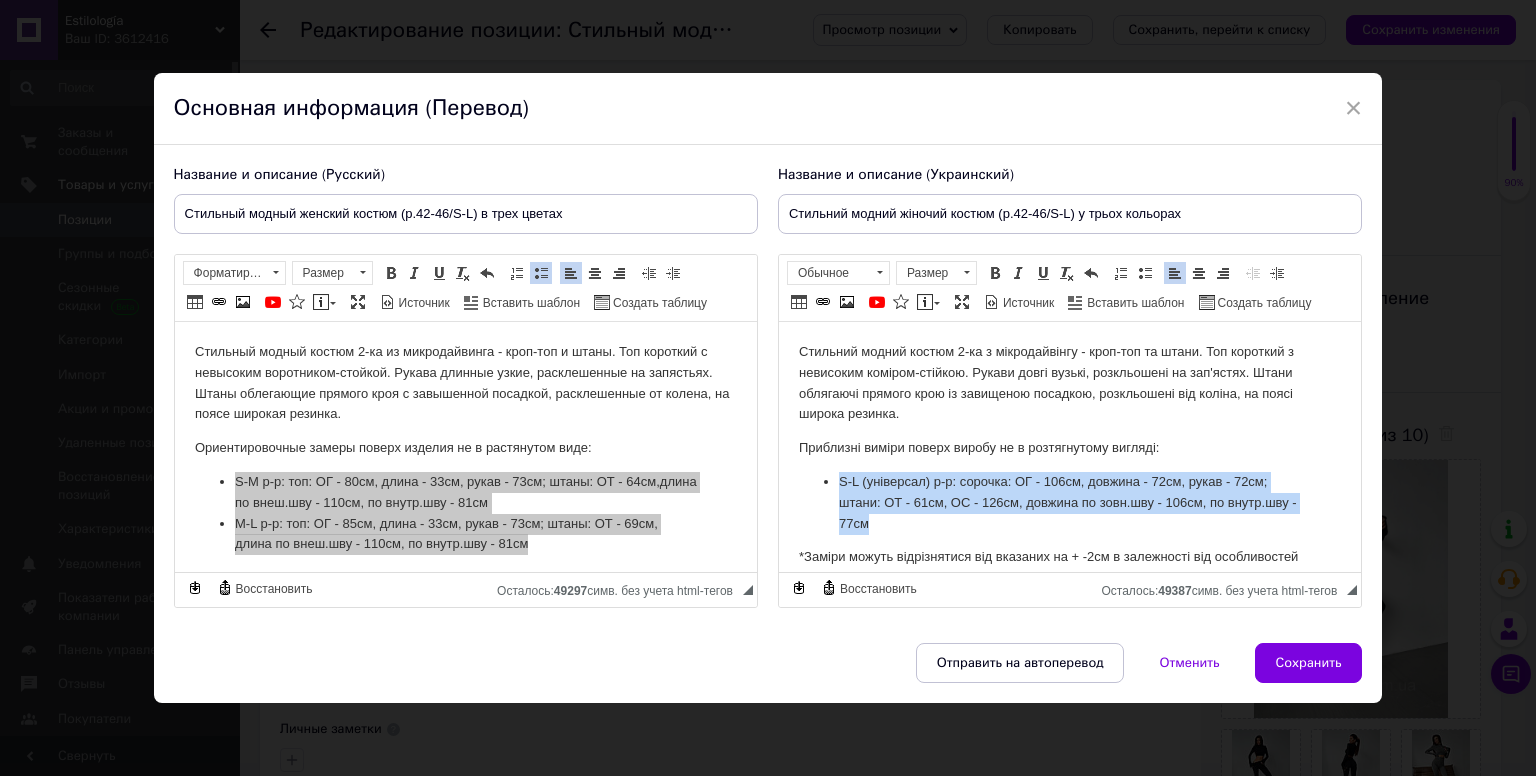 drag, startPoint x: 948, startPoint y: 523, endPoint x: 829, endPoint y: 476, distance: 127.9453 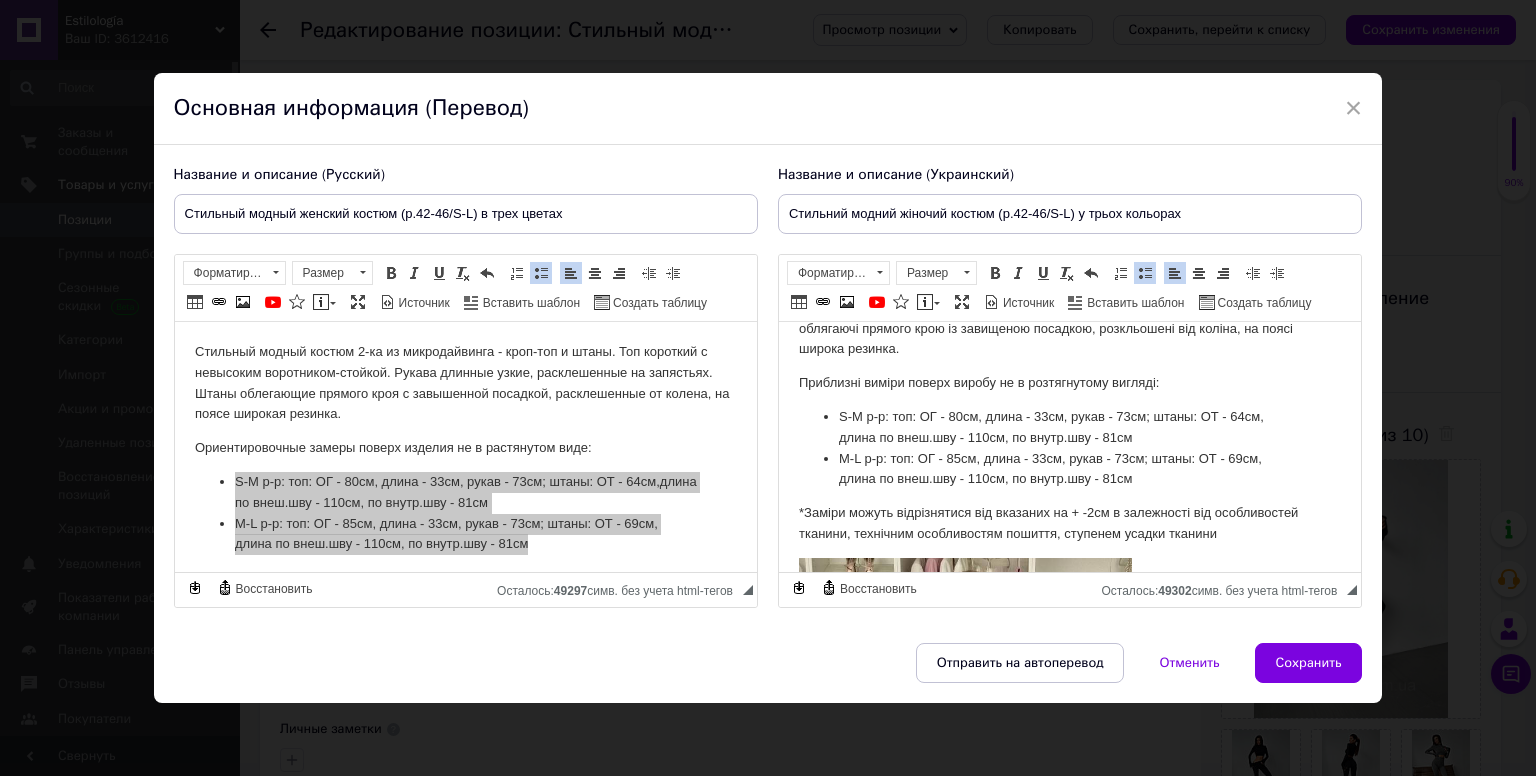 scroll, scrollTop: 100, scrollLeft: 0, axis: vertical 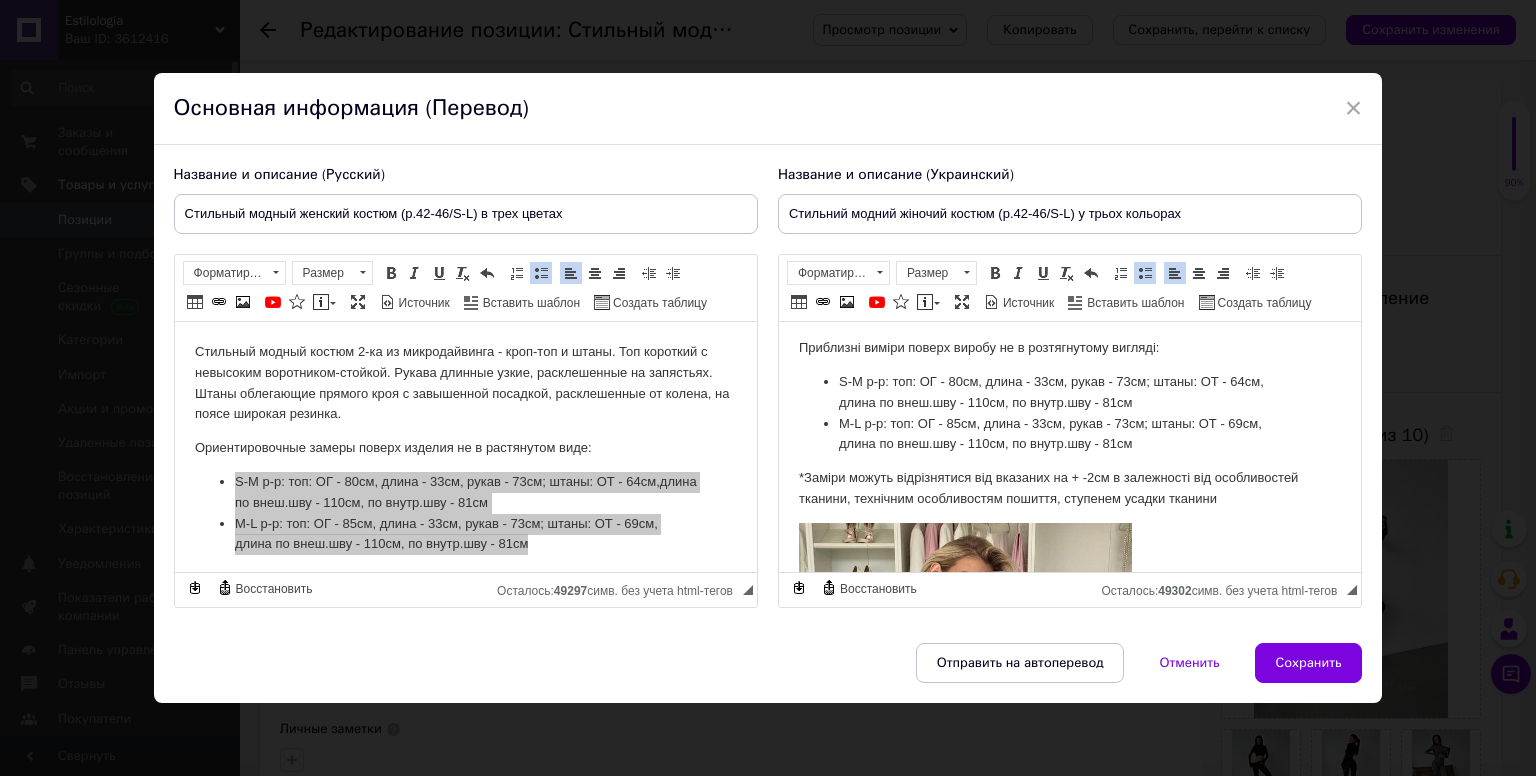 click on "S-M р-р: топ: ОГ - 80см, длина - 33см, рукав - 73см; штаны: ОТ - 64см, длина по внеш.шву - 110см, по внутр.шву - 81см" at bounding box center (1069, 393) 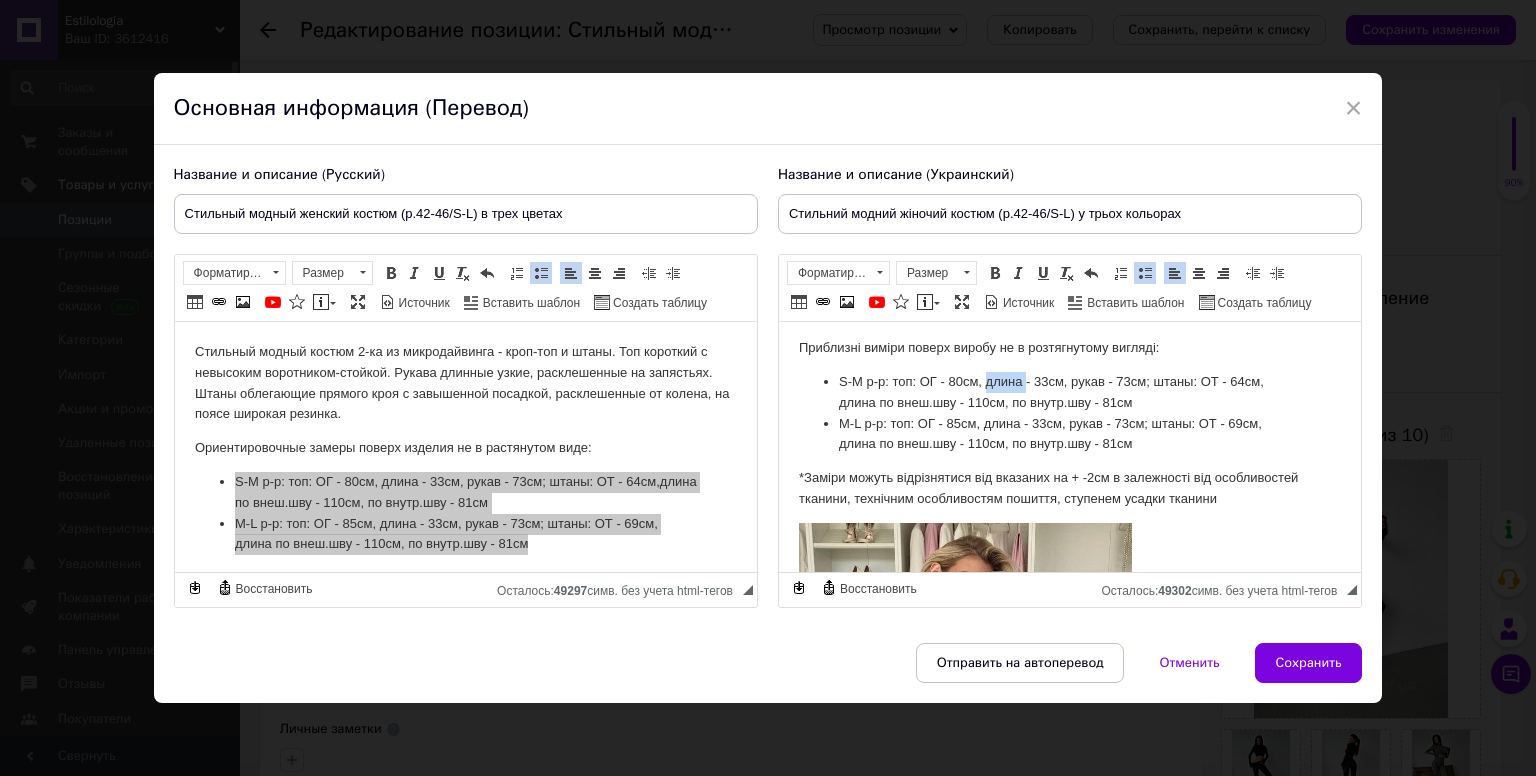 click on "S-M р-р: топ: ОГ - 80см, длина - 33см, рукав - 73см; штаны: ОТ - 64см, длина по внеш.шву - 110см, по внутр.шву - 81см" at bounding box center [1069, 393] 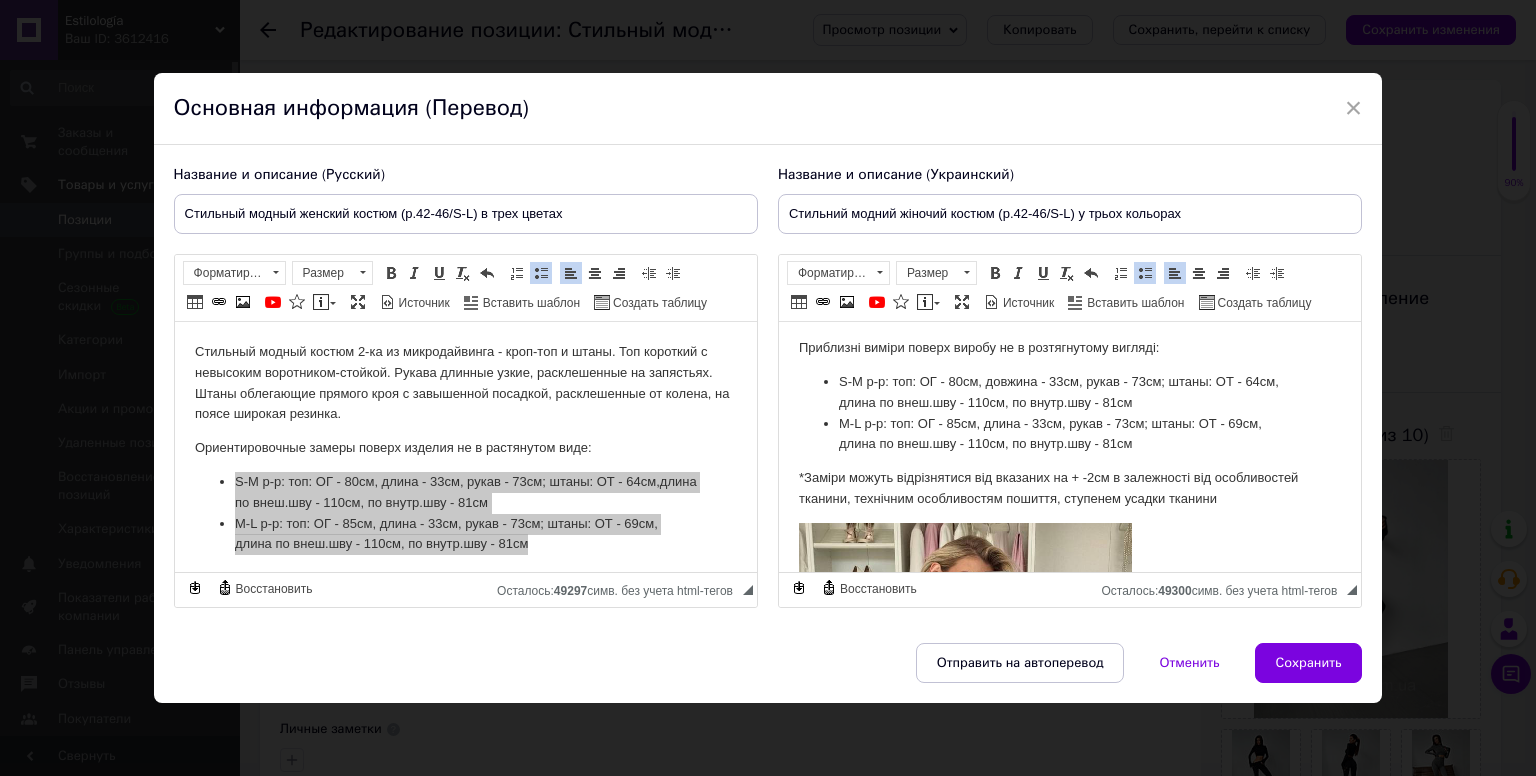 click on "S-M р-р: топ: ОГ - 80см, довжина - 33см, рукав - 73см; штаны: ОТ - 64см, длина по внеш.шву - 110см, по внутр.шву - 81см" at bounding box center [1069, 393] 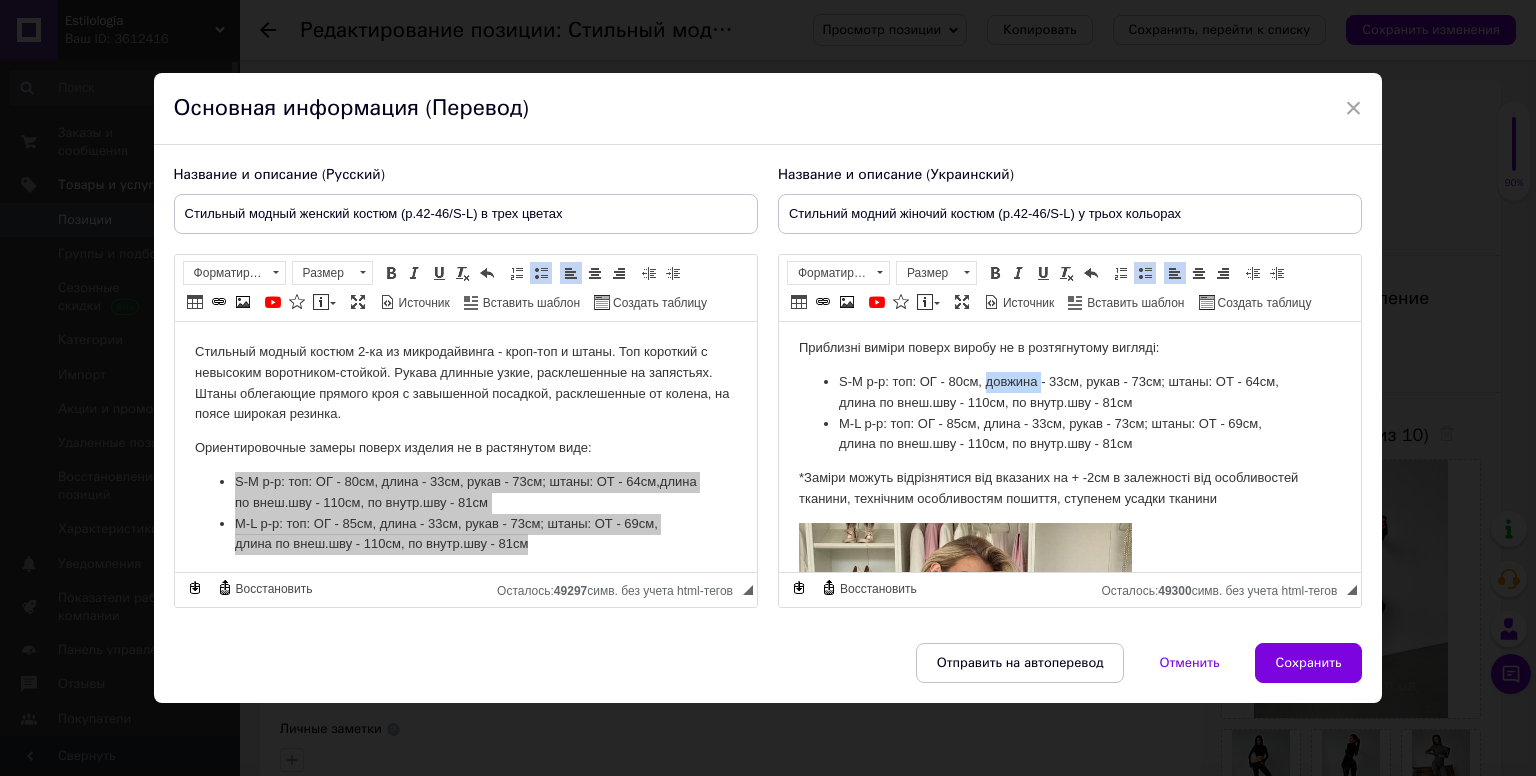 click on "S-M р-р: топ: ОГ - 80см, довжина - 33см, рукав - 73см; штаны: ОТ - 64см, длина по внеш.шву - 110см, по внутр.шву - 81см" at bounding box center [1069, 393] 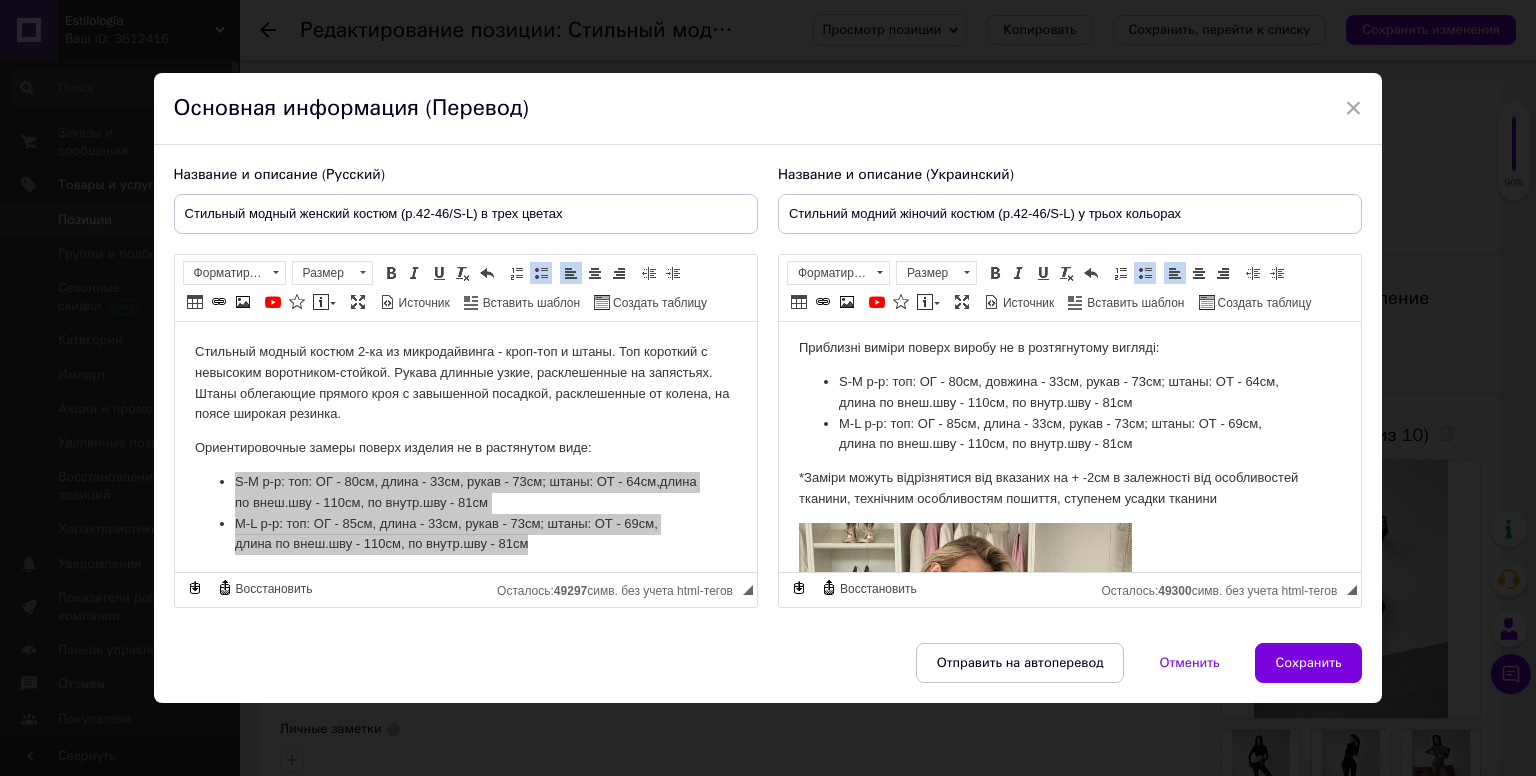 click on "М-L р-р: топ: ОГ - 85см, длина - 33см, рукав - 73см; штаны: ОТ - 69см, длина по внеш.шву - 110см, по внутр.шву - 81см" at bounding box center [1069, 435] 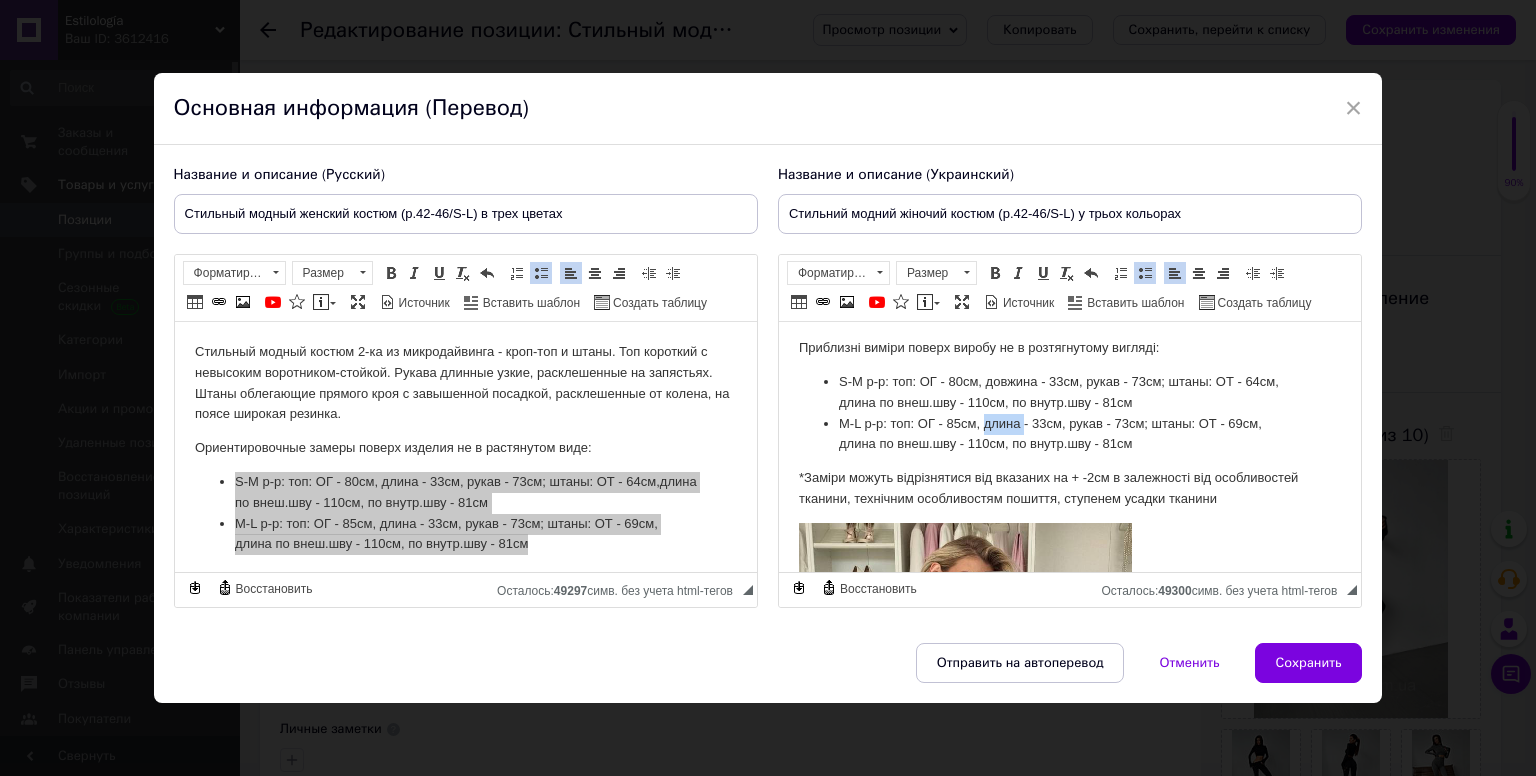 click on "М-L р-р: топ: ОГ - 85см, длина - 33см, рукав - 73см; штаны: ОТ - 69см, длина по внеш.шву - 110см, по внутр.шву - 81см" at bounding box center [1069, 435] 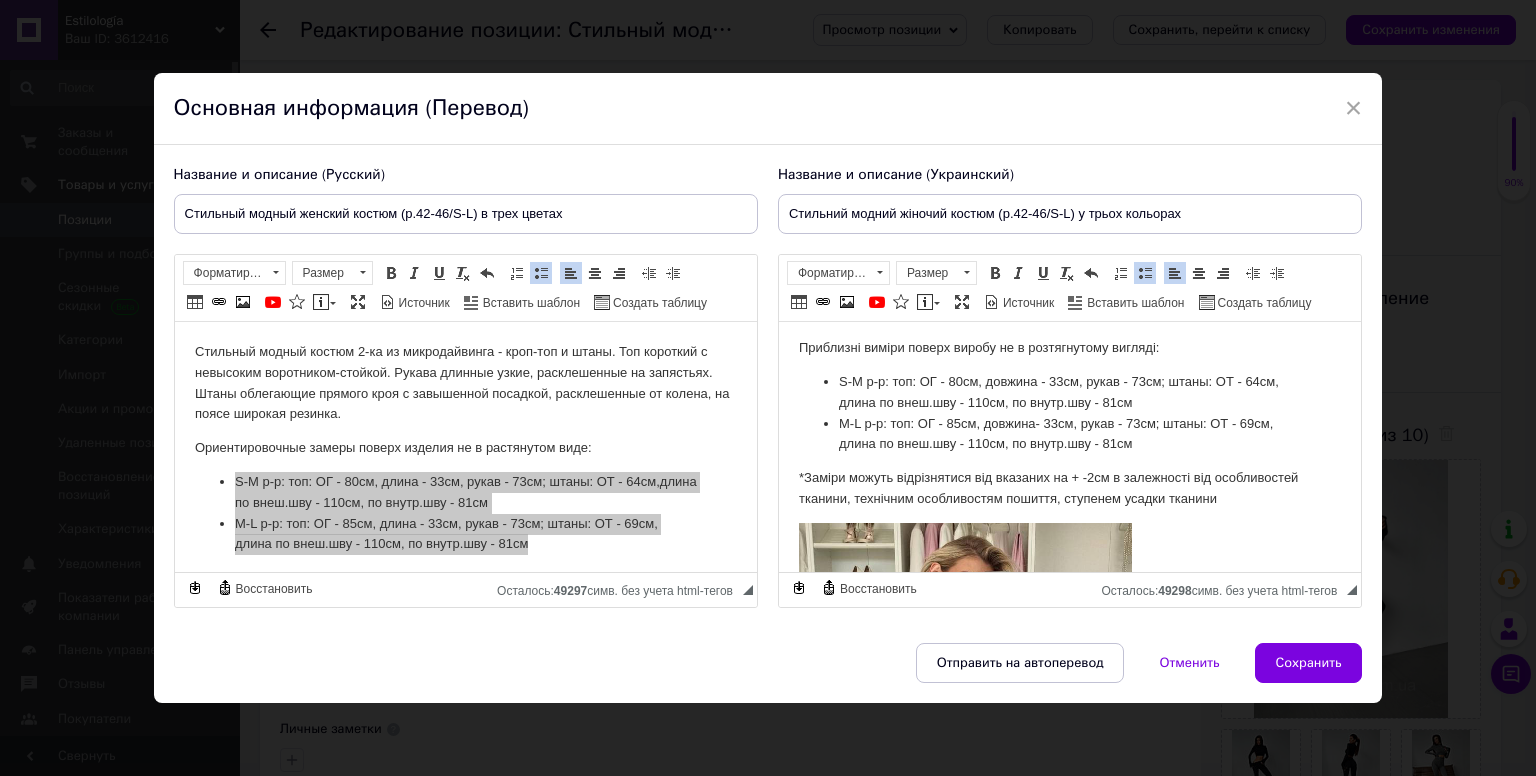 click on "S-M р-р: топ: ОГ - 80см, довжина - 33см, рукав - 73см; штаны: ОТ - 64см, длина по внеш.шву - 110см, по внутр.шву - 81см" at bounding box center [1069, 393] 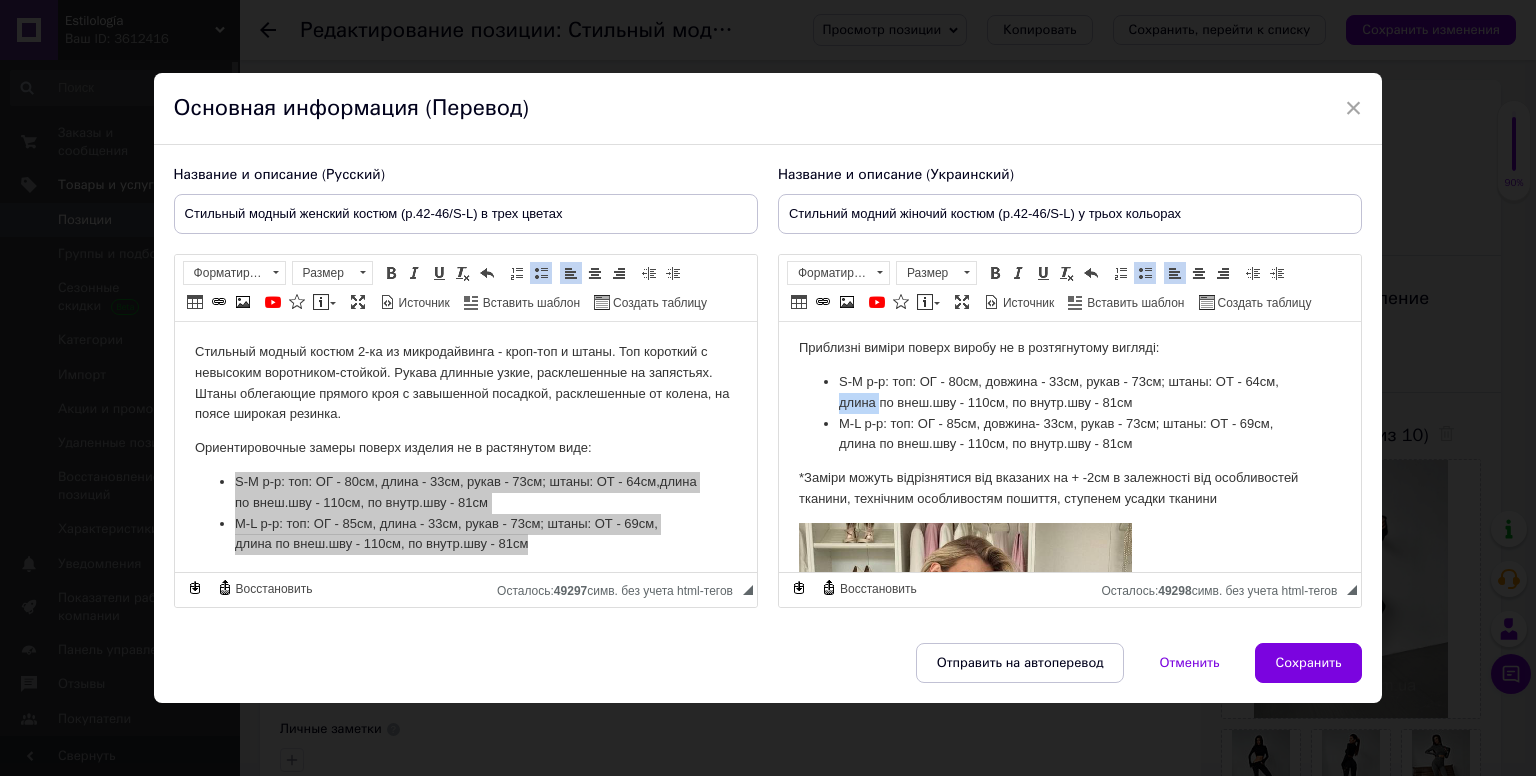 click on "S-M р-р: топ: ОГ - 80см, довжина - 33см, рукав - 73см; штаны: ОТ - 64см, длина по внеш.шву - 110см, по внутр.шву - 81см" at bounding box center [1069, 393] 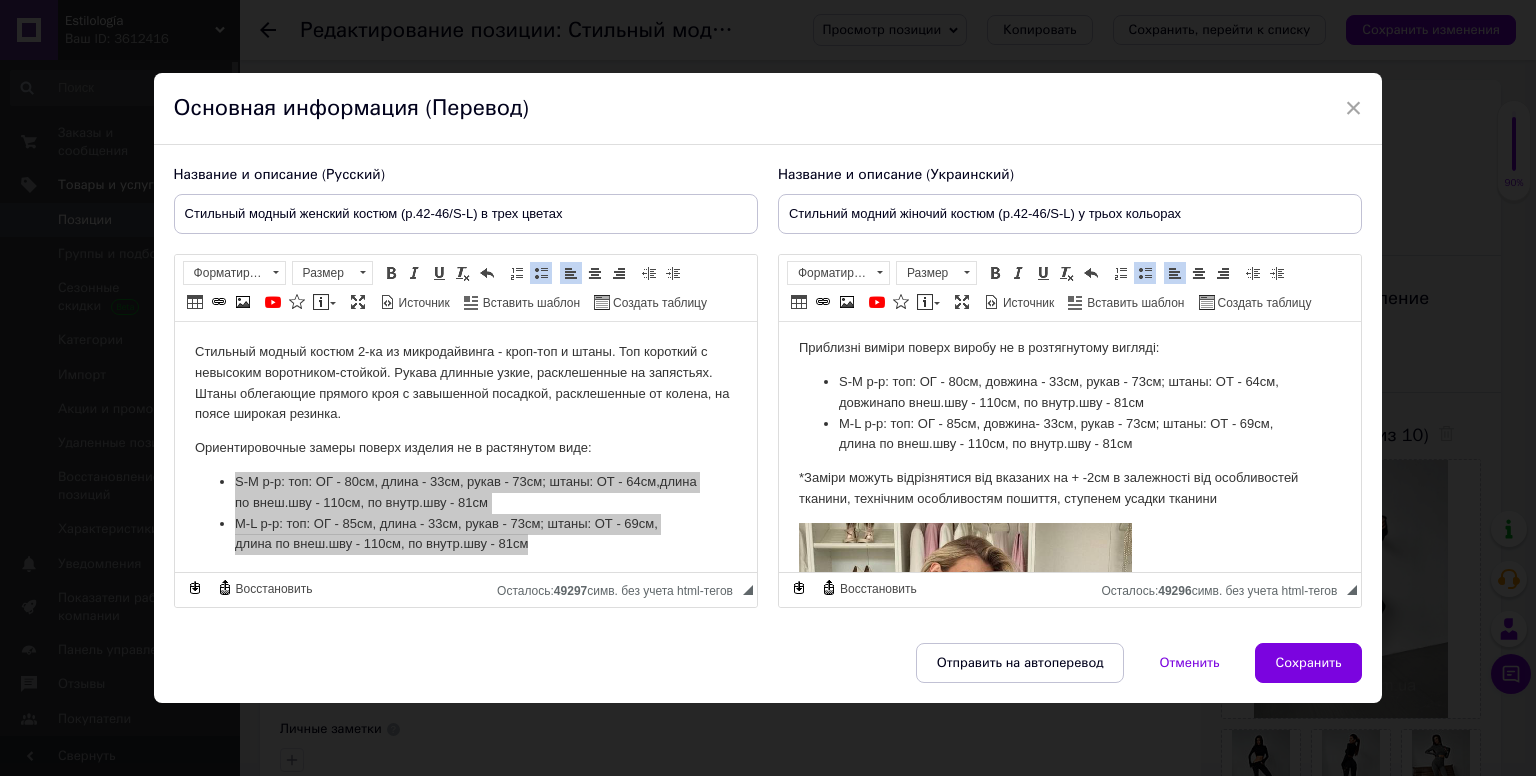 click on "М-L р-р: топ: ОГ - 85см, довжина  - 33см, рукав - 73см; штаны: ОТ - 69см, длина по внеш.шву - 110см, по внутр.шву - 81см" at bounding box center (1069, 435) 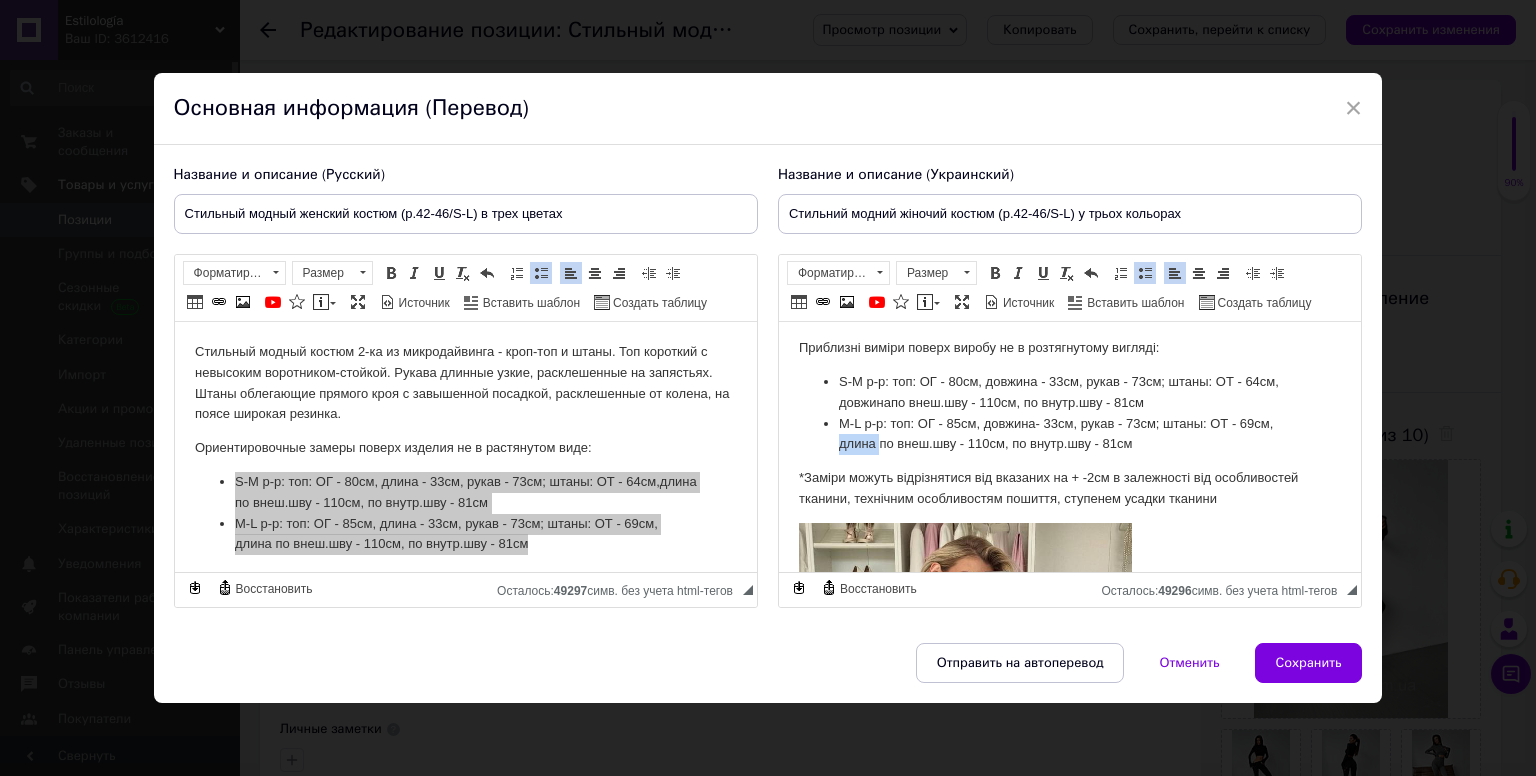 click on "М-L р-р: топ: ОГ - 85см, довжина  - 33см, рукав - 73см; штаны: ОТ - 69см, длина по внеш.шву - 110см, по внутр.шву - 81см" at bounding box center [1069, 435] 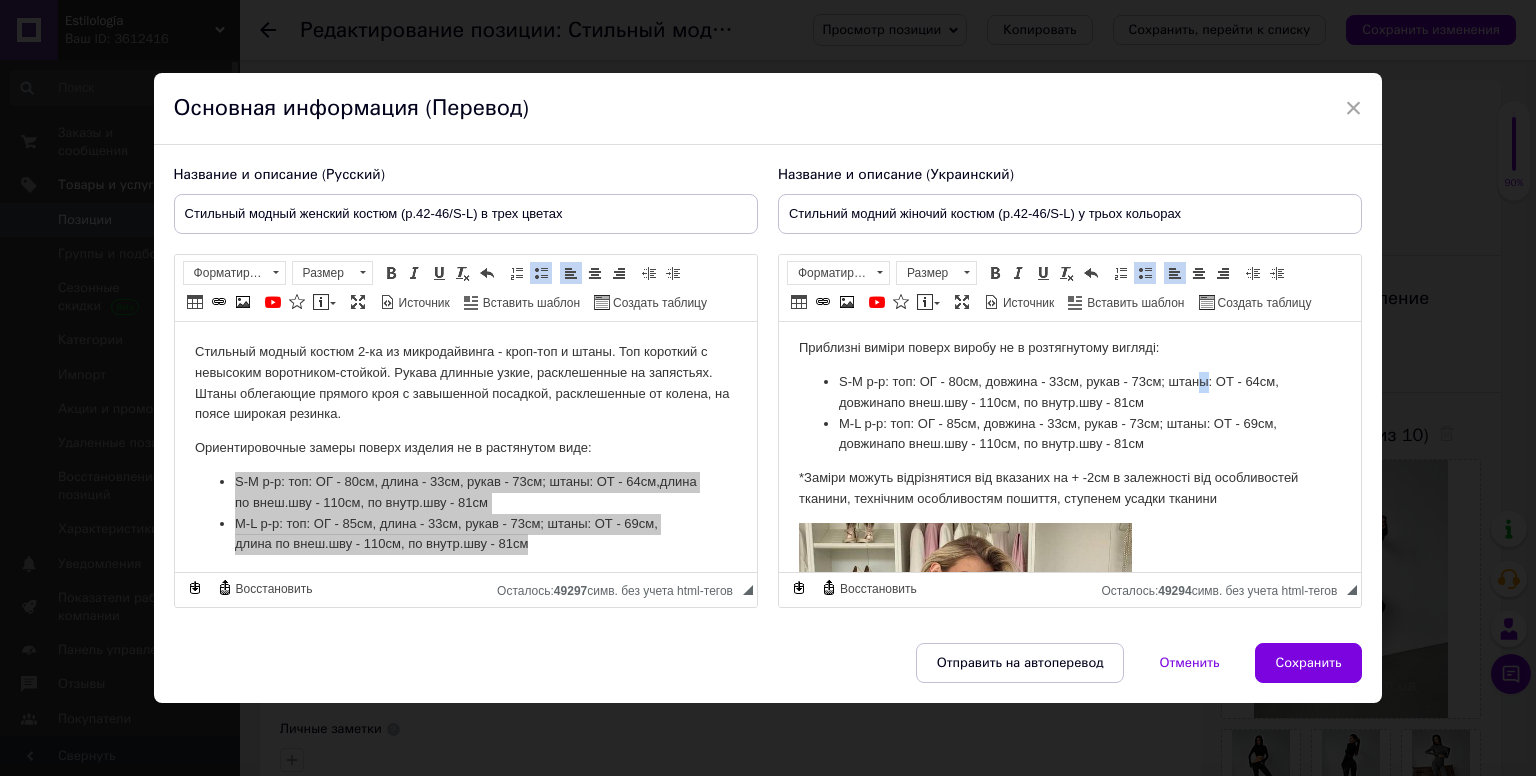 click on "S-M р-р: топ: ОГ - 80см, довжина - 33см, рукав - 73см; штаны: ОТ - 64см, довжина  по внеш.шву - 110см, по внутр.шву - 81см" at bounding box center [1069, 393] 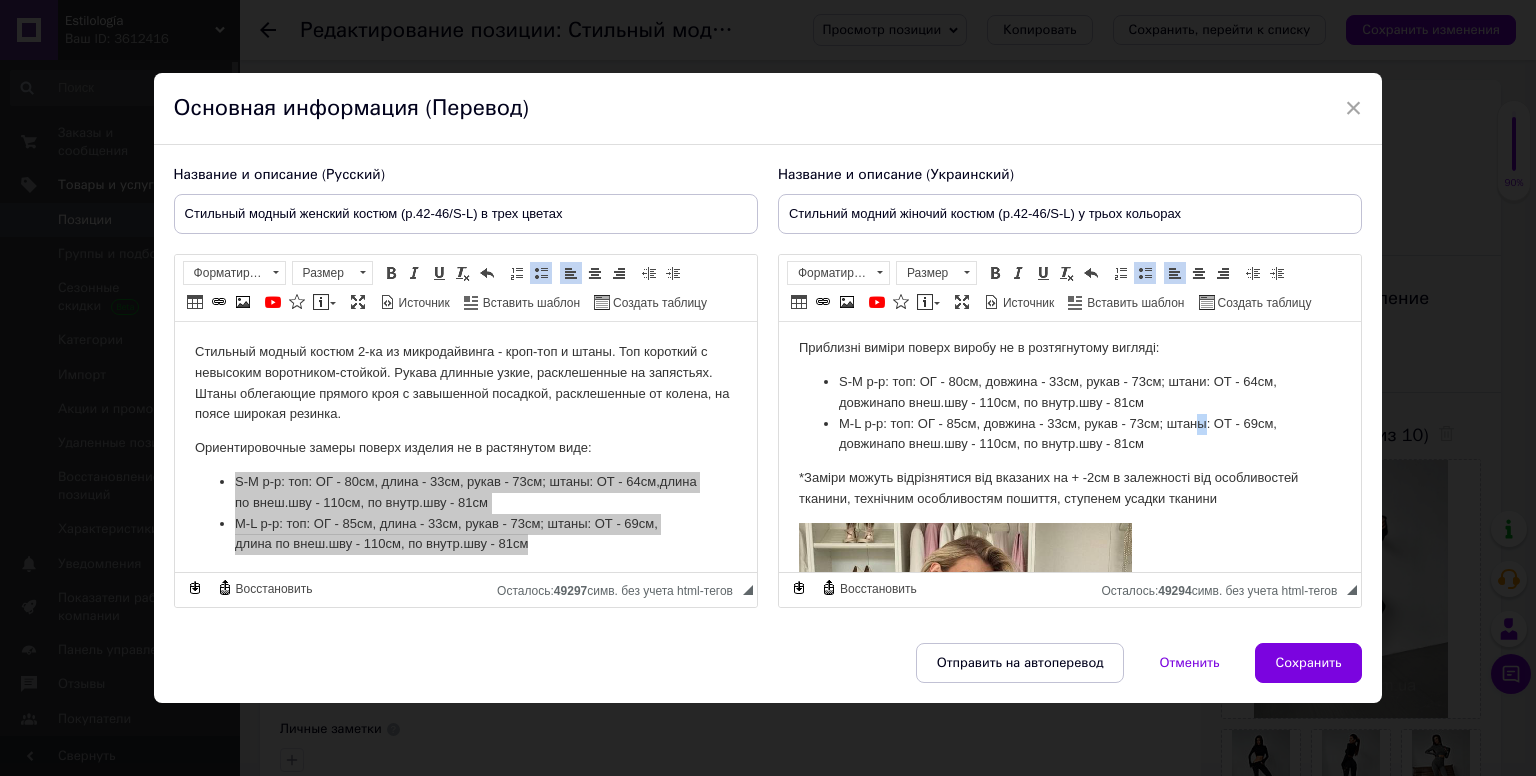 click on "М-L р-р: топ: ОГ - 85см, довжина - 33см, рукав - 73см; штаны: ОТ - 69см, довжина  по внеш.шву - 110см, по внутр.шву - 81см" at bounding box center [1069, 435] 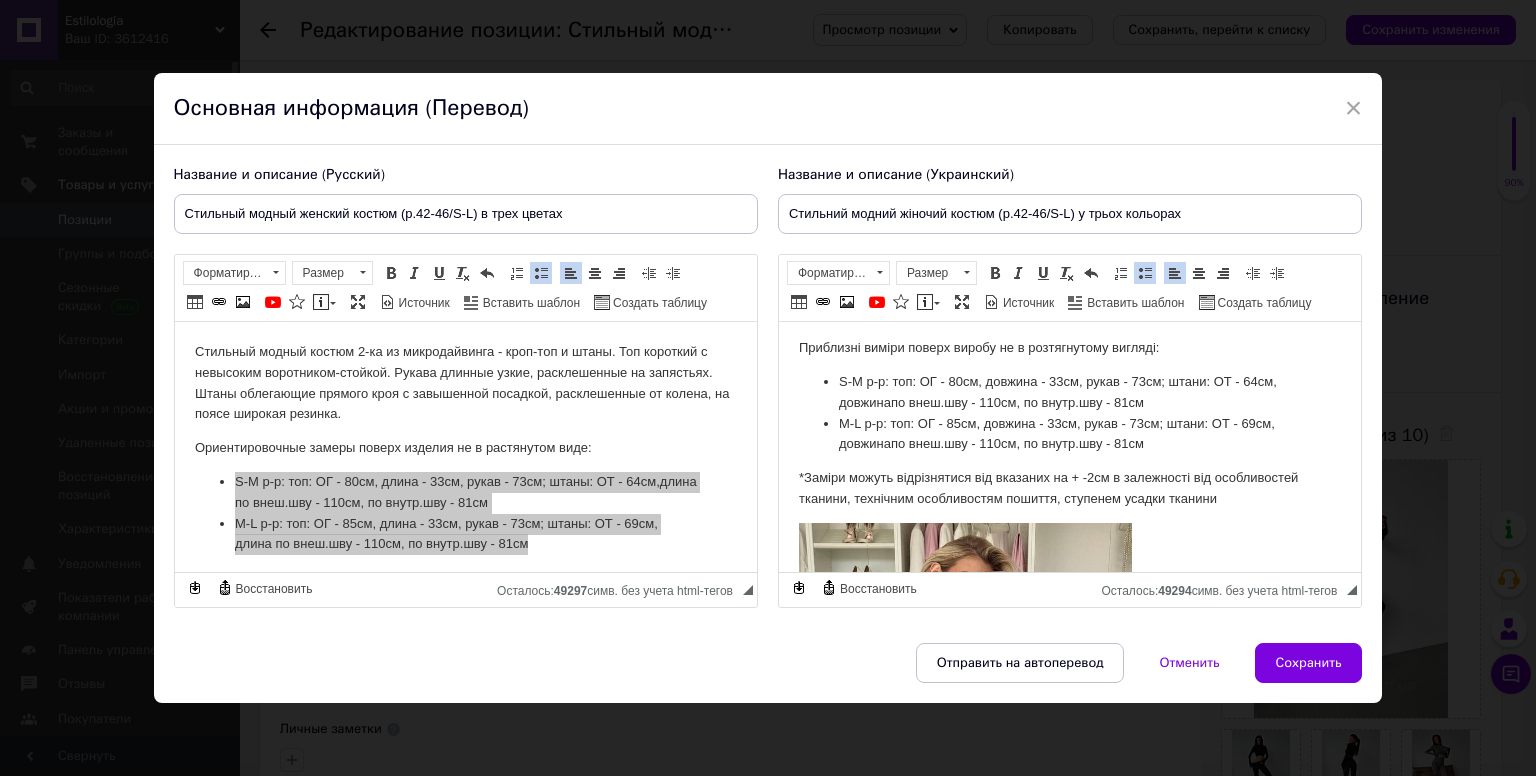 click on "S-M р-р: топ: ОГ - 80см, довжина - 33см, рукав - 73см; штани: ОТ - 64см, довжина  по внеш.шву - 110см, по внутр.шву - 81см" at bounding box center [1069, 393] 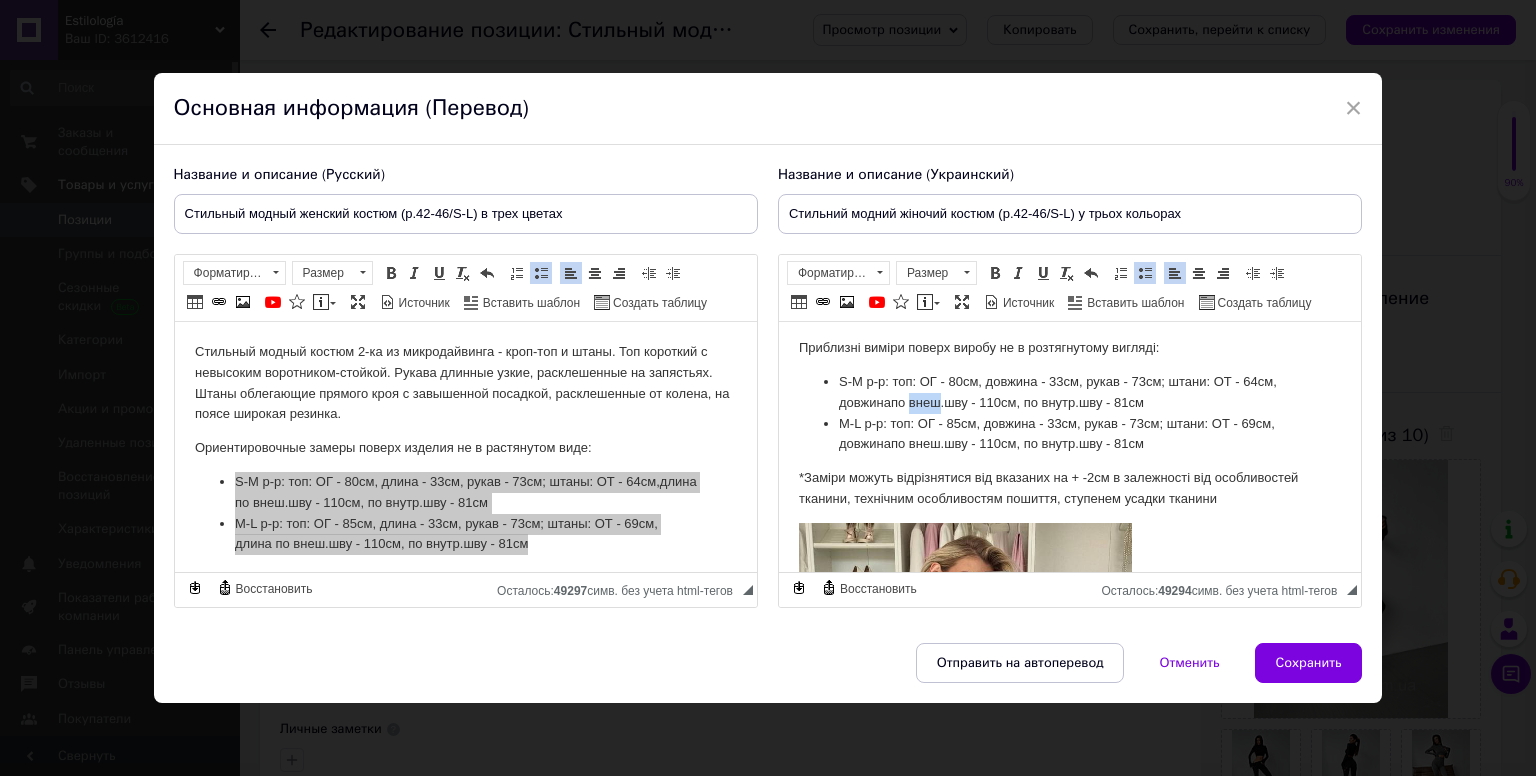 click on "S-M р-р: топ: ОГ - 80см, довжина - 33см, рукав - 73см; штани: ОТ - 64см, довжина  по внеш.шву - 110см, по внутр.шву - 81см" at bounding box center [1069, 393] 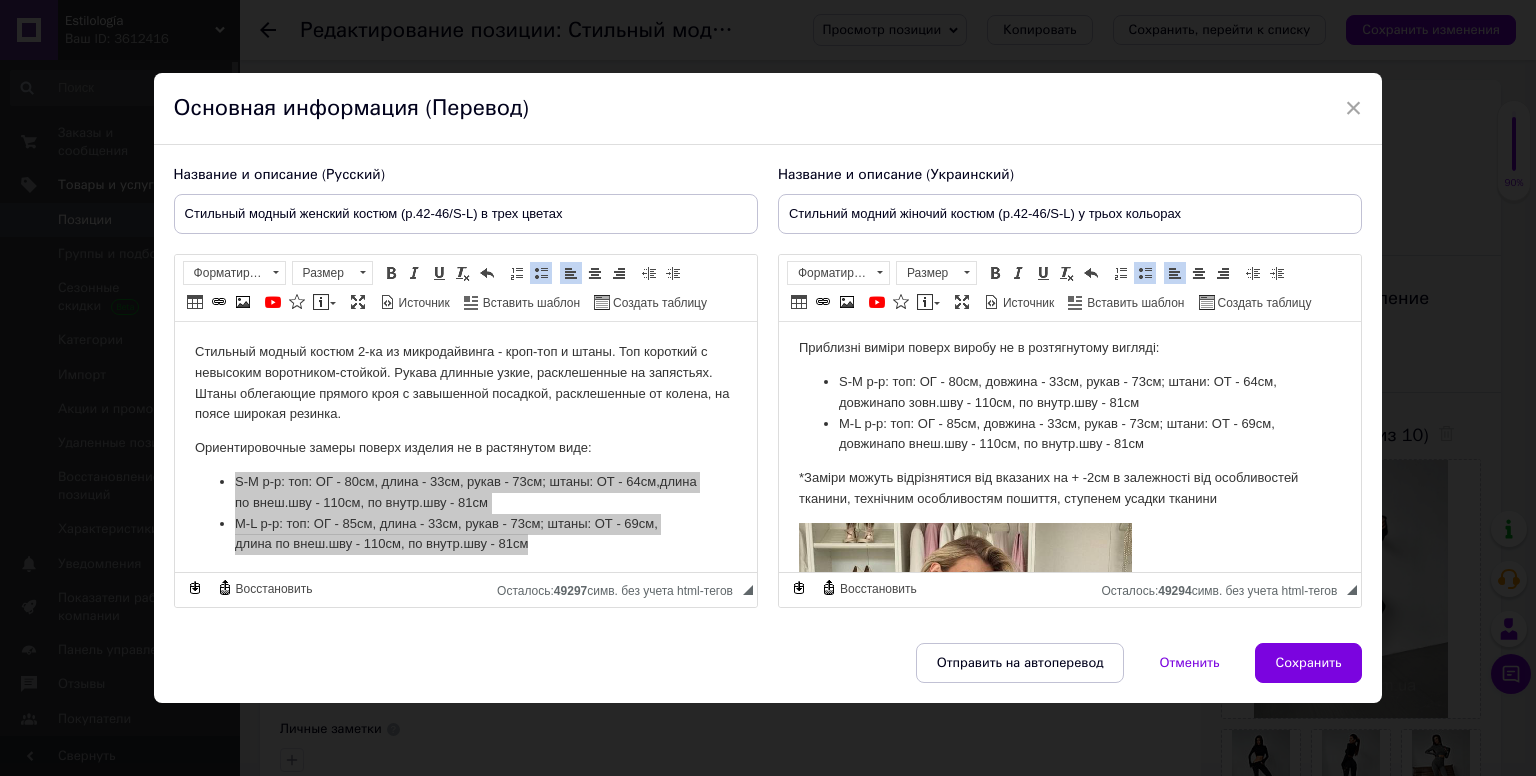 click on "S-M р-р: топ: ОГ - 80см, довжина - 33см, рукав - 73см; штани: ОТ - 64см, довжина  по зовн.шву - 110см, по внутр.шву - 81см" at bounding box center [1069, 393] 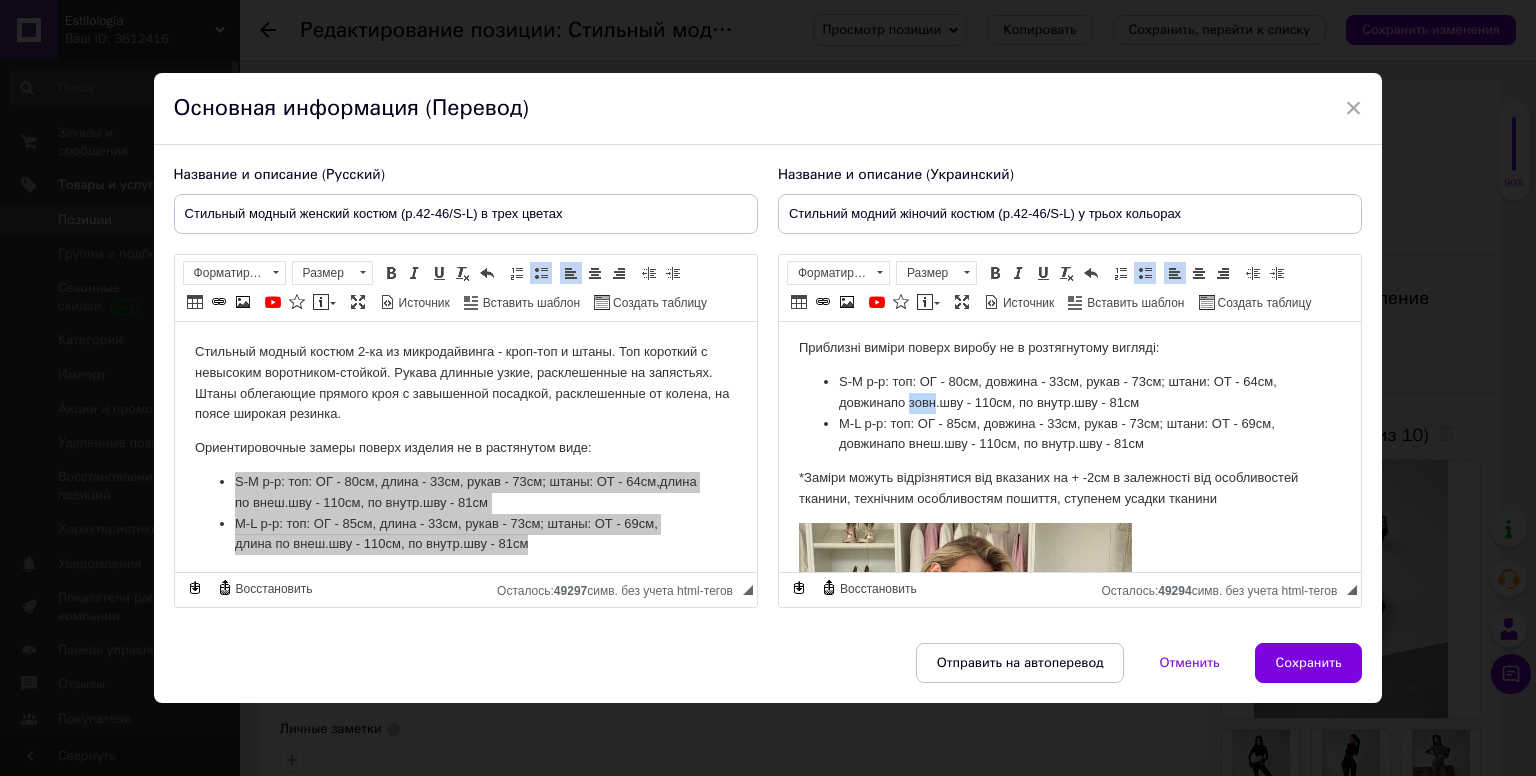 click on "S-M р-р: топ: ОГ - 80см, довжина - 33см, рукав - 73см; штани: ОТ - 64см, довжина  по зовн.шву - 110см, по внутр.шву - 81см" at bounding box center [1069, 393] 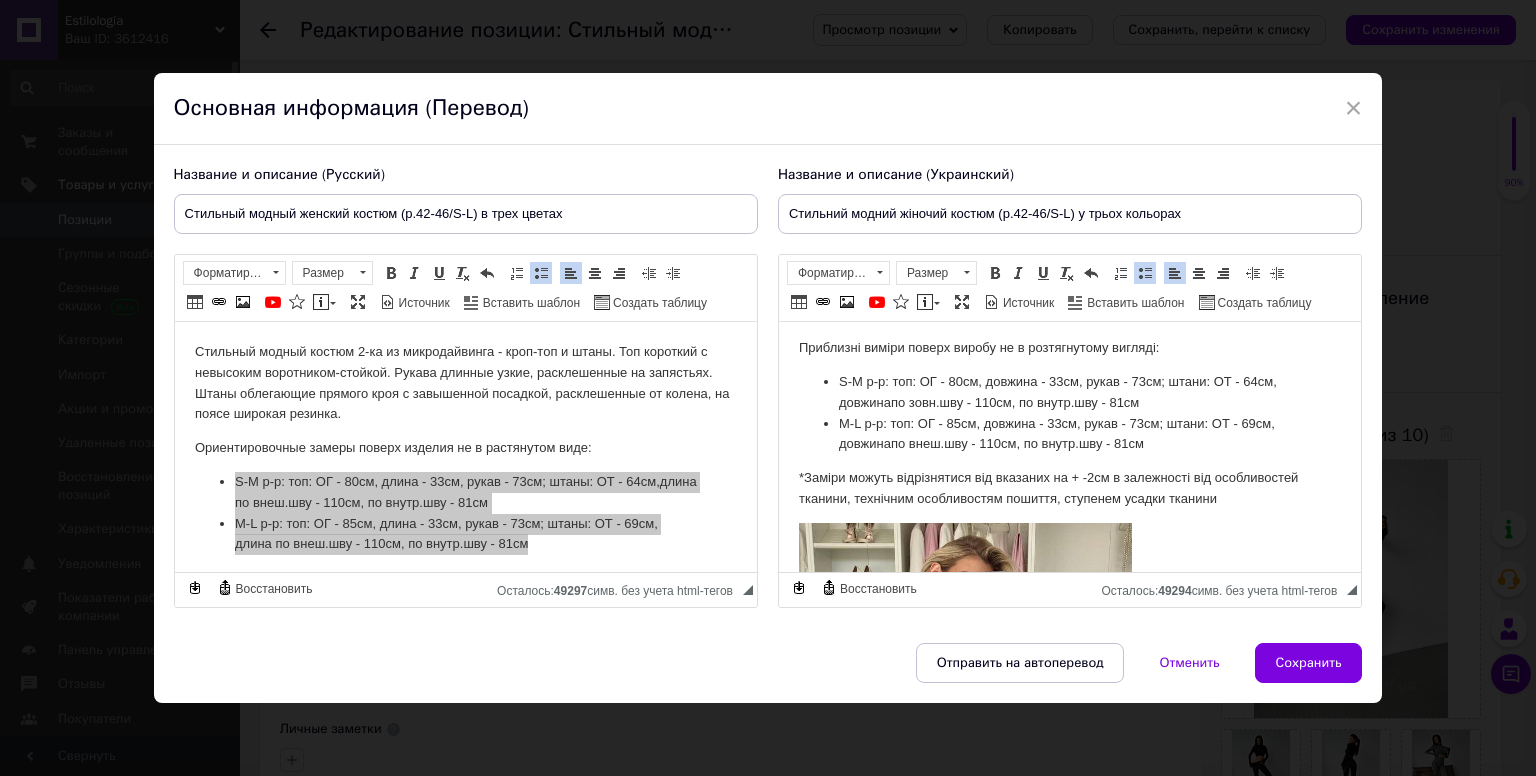 click on "М-L р-р: топ: ОГ - 85см, довжина - 33см, рукав - 73см; штани: ОТ - 69см, довжина  по внеш.шву - 110см, по внутр.шву - 81см" at bounding box center [1069, 435] 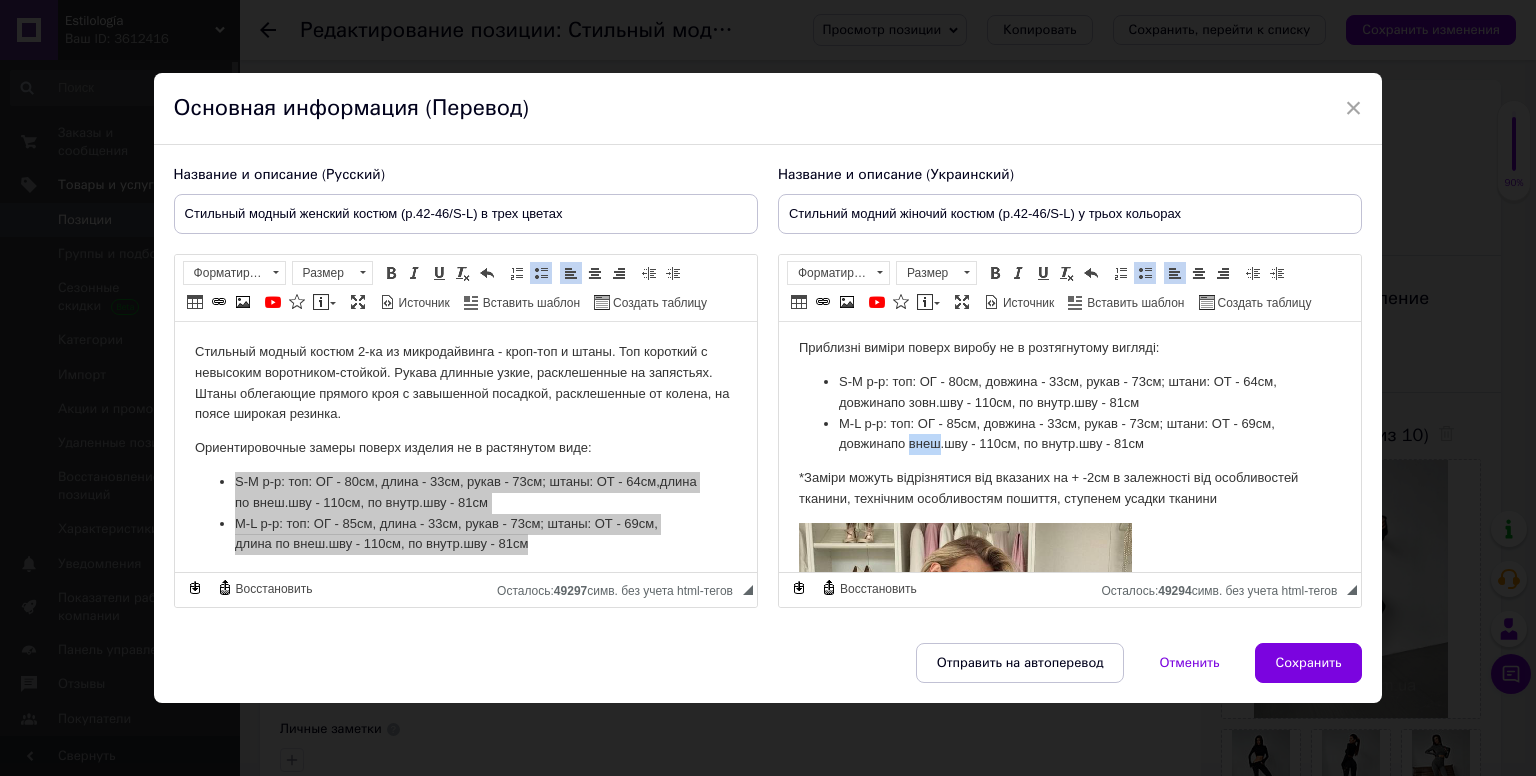click on "М-L р-р: топ: ОГ - 85см, довжина - 33см, рукав - 73см; штани: ОТ - 69см, довжина  по внеш.шву - 110см, по внутр.шву - 81см" at bounding box center [1069, 435] 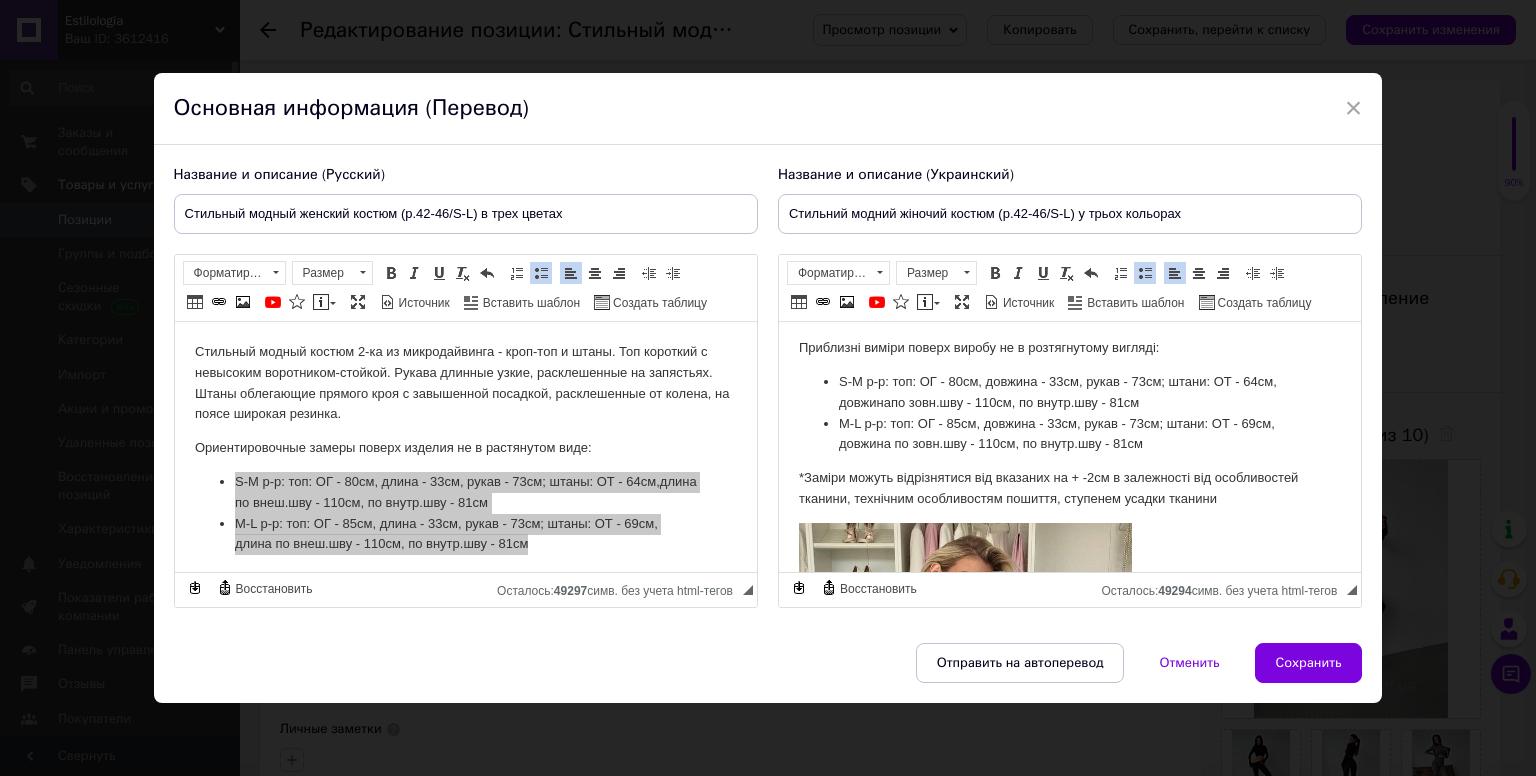 scroll, scrollTop: 91, scrollLeft: 0, axis: vertical 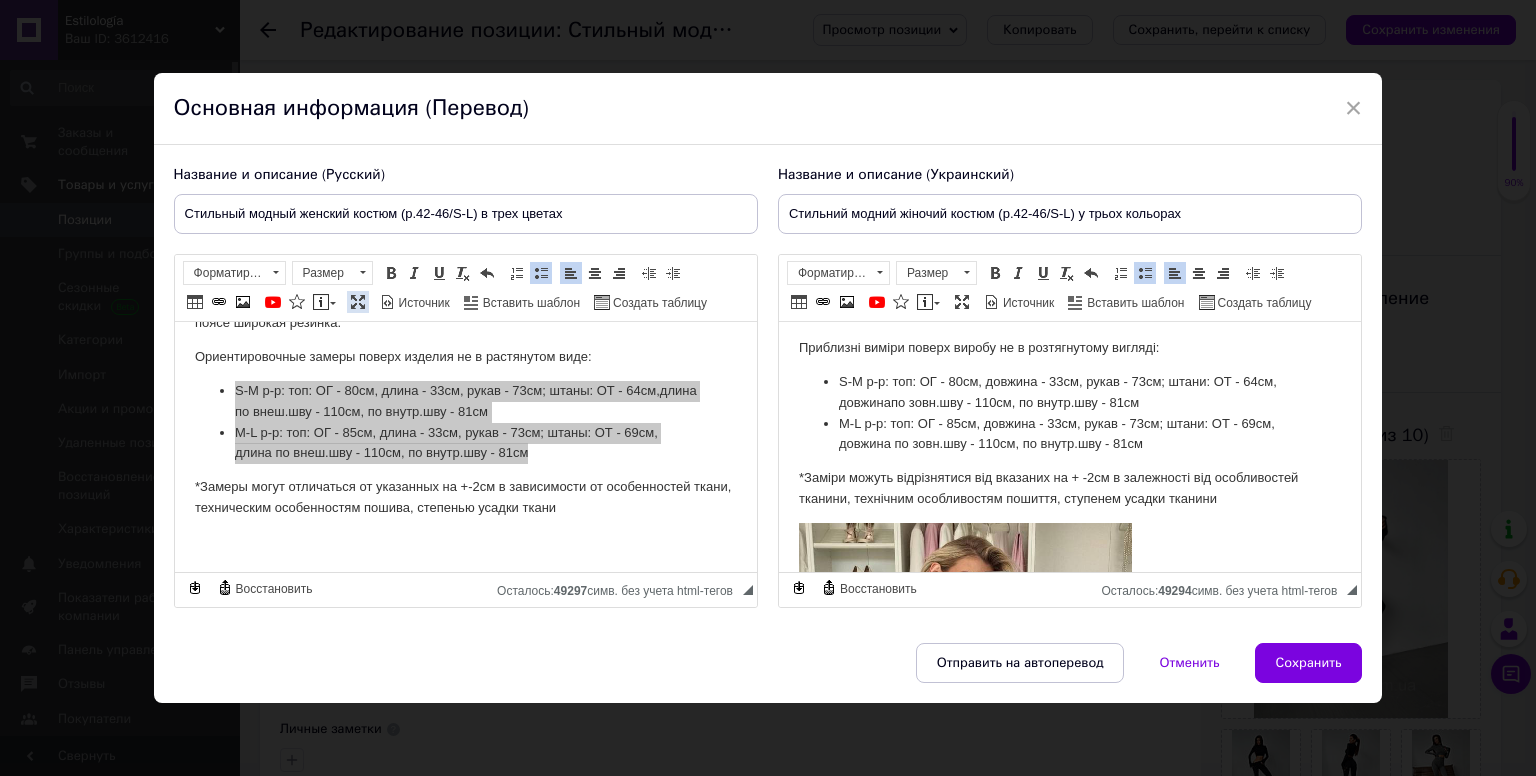 click on "Развернуть" at bounding box center [358, 302] 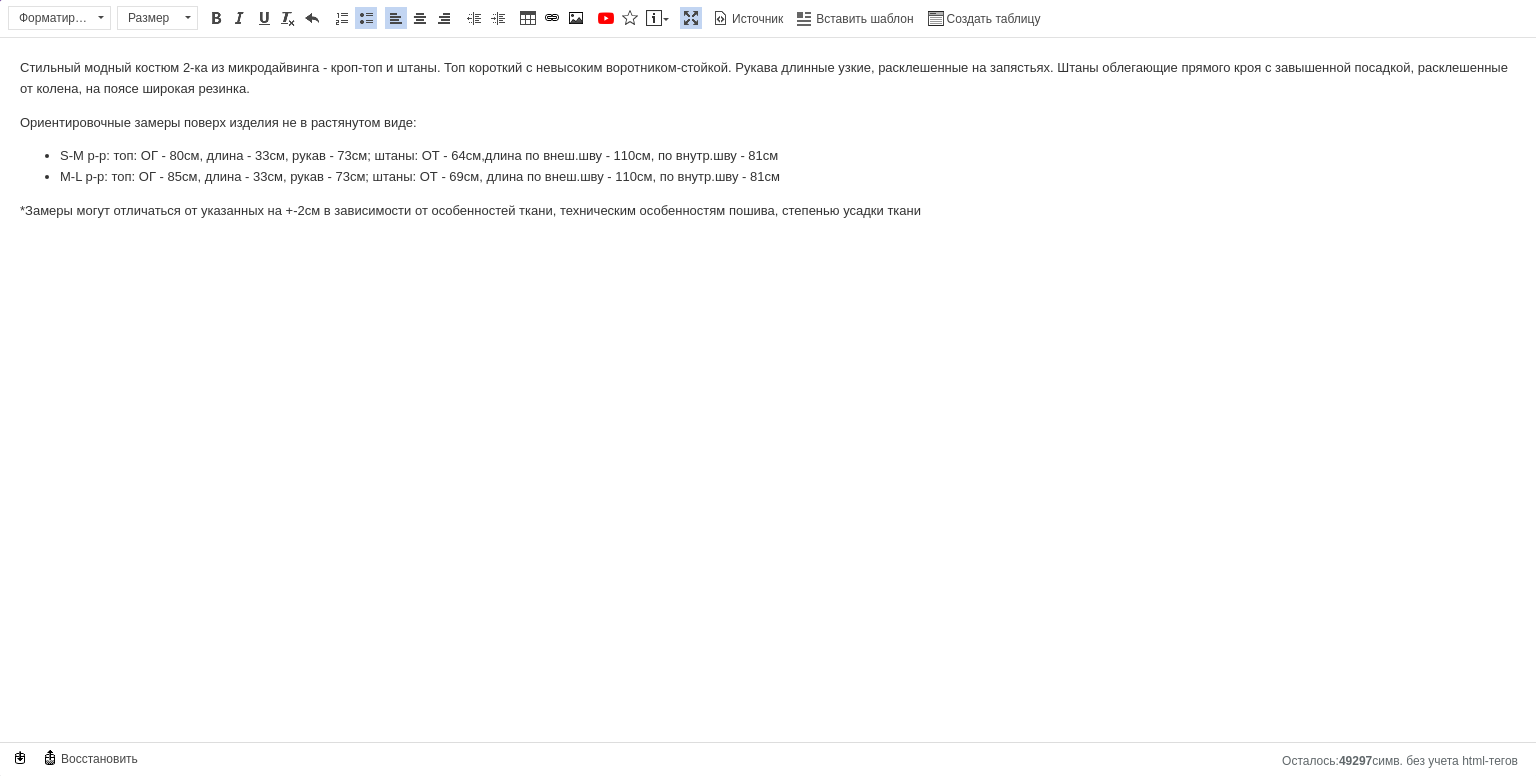 click on "Стильный модный костюм 2-ка из микродайвинга - кроп-топ и штаны. Топ короткий с невысоким воротником-стойкой. Рукава длинные узкие, расклешенные на запястьях. Штаны облегающие прямого кроя с завышенной посадкой, расклешенные от колена, на поясе широкая резинка. Ориентировочные замеры поверх изделия не в растянутом виде: S-M   р-р: топ: ОГ - 80см, длина - 33см, рукав - 73см; штаны: ОТ - 64см,  длина по внеш.шву - 110см, по внутр.шву - 81см М-L р-р: топ: ОГ - 85см, длина - 33см, рукав - 73см; штаны: ОТ - 69см, длина по внеш.шву - 110см, по внутр.шву - 81см" at bounding box center [768, 157] 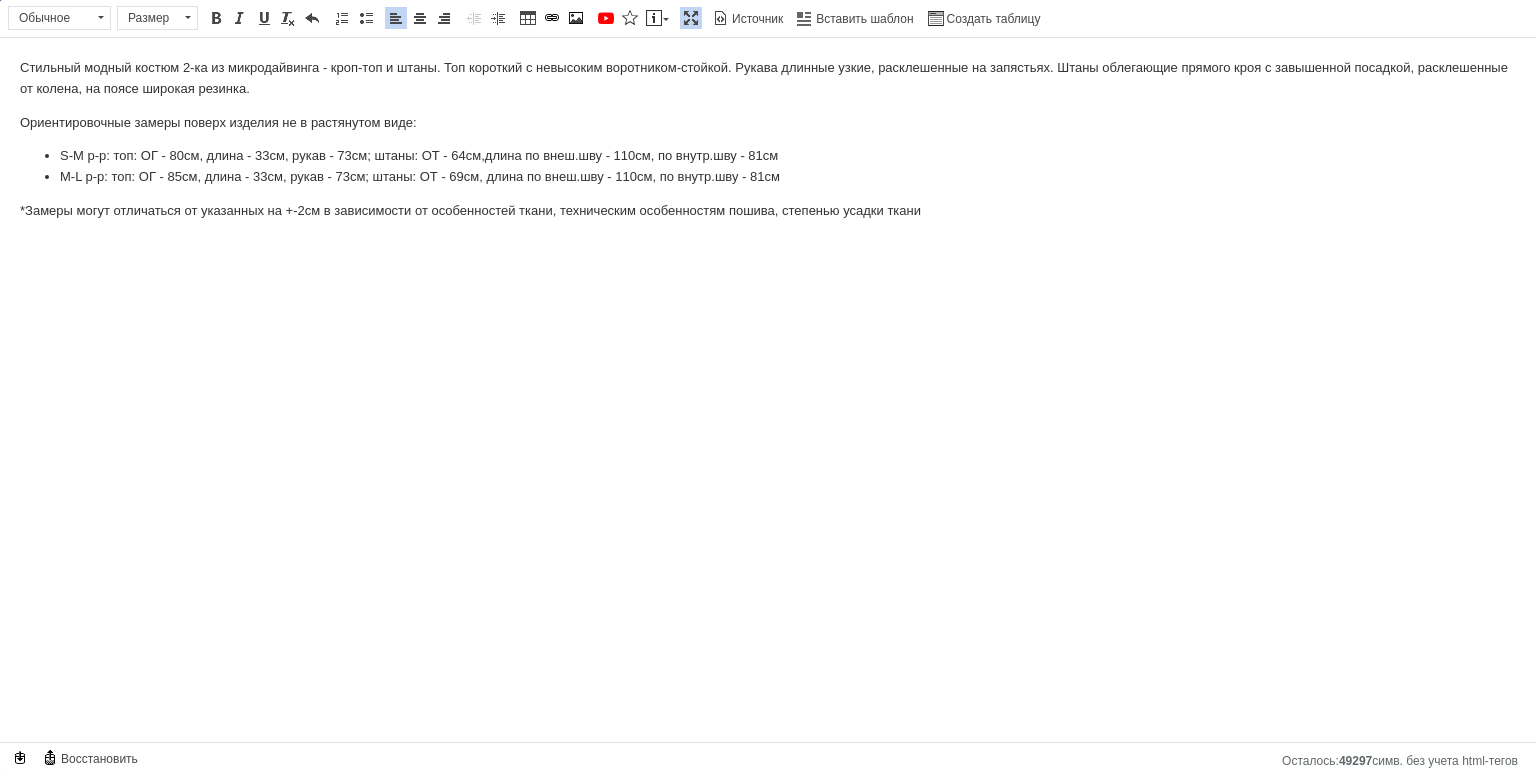 click on "Таблица   Вставить/Редактировать ссылку  Комбинация клавиш Ctrl+L   Изображение" at bounding box center (555, 20) 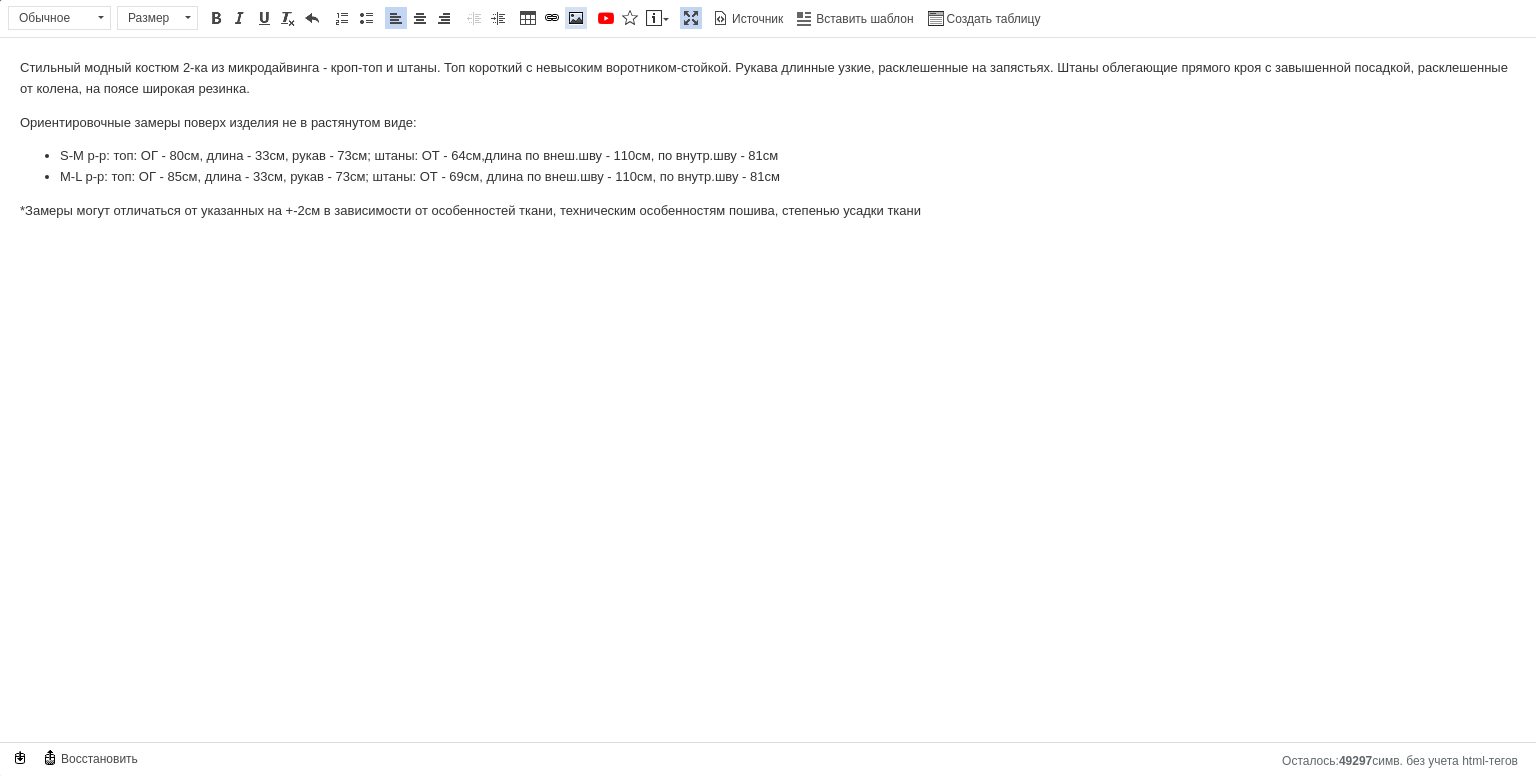 click at bounding box center (576, 18) 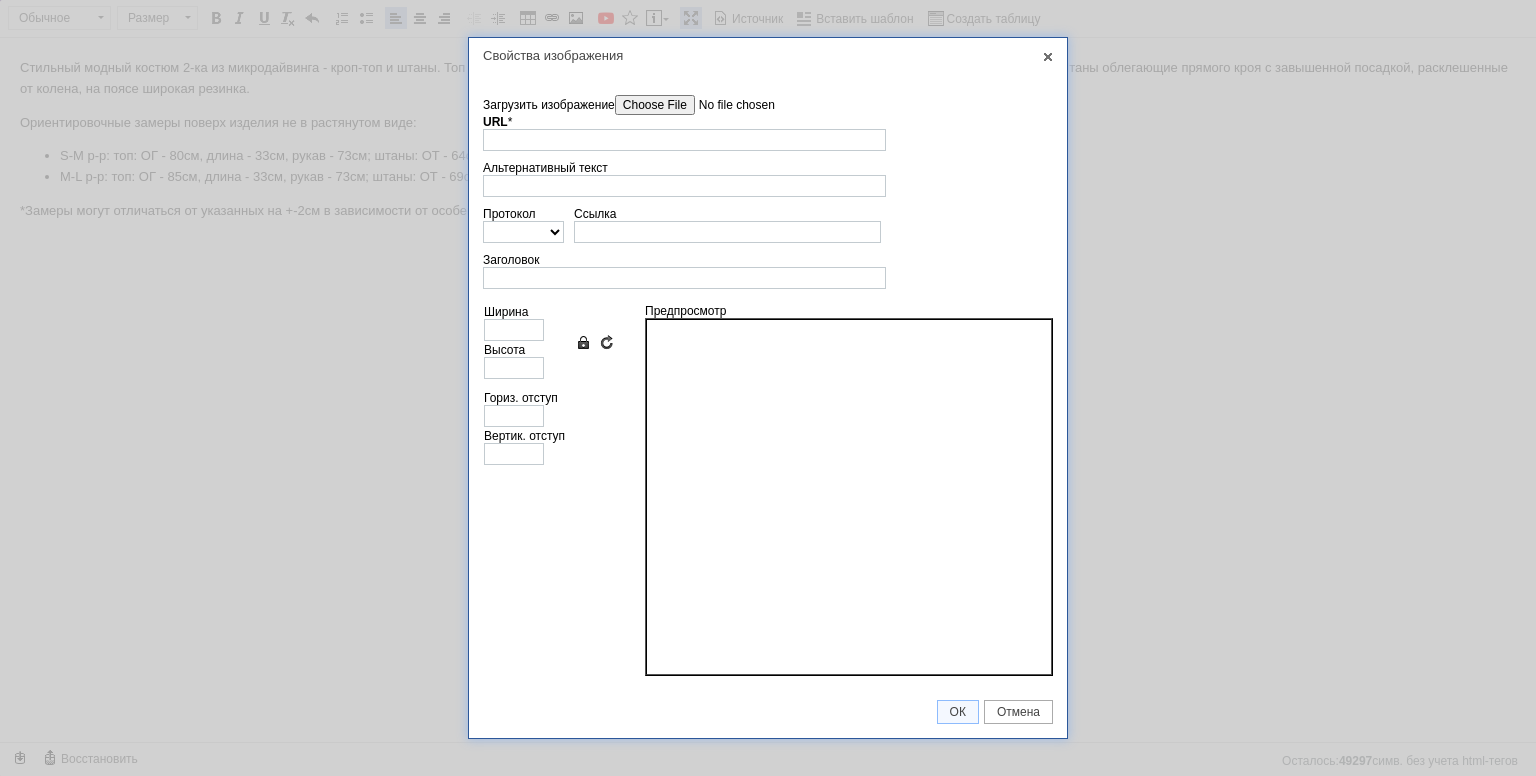 click on "Загрузить изображение" at bounding box center [728, 105] 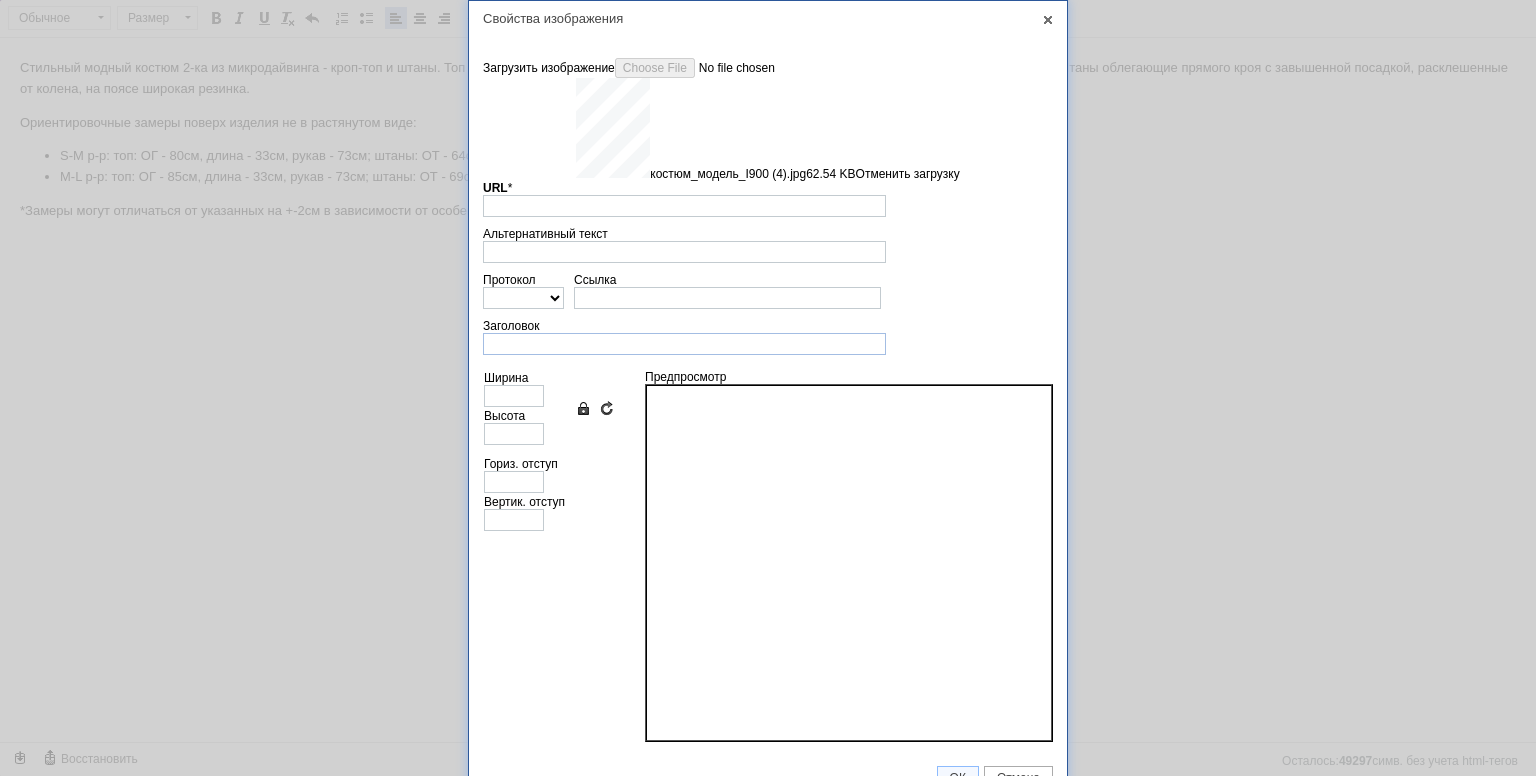 type on "[URL][DOMAIN_NAME]" 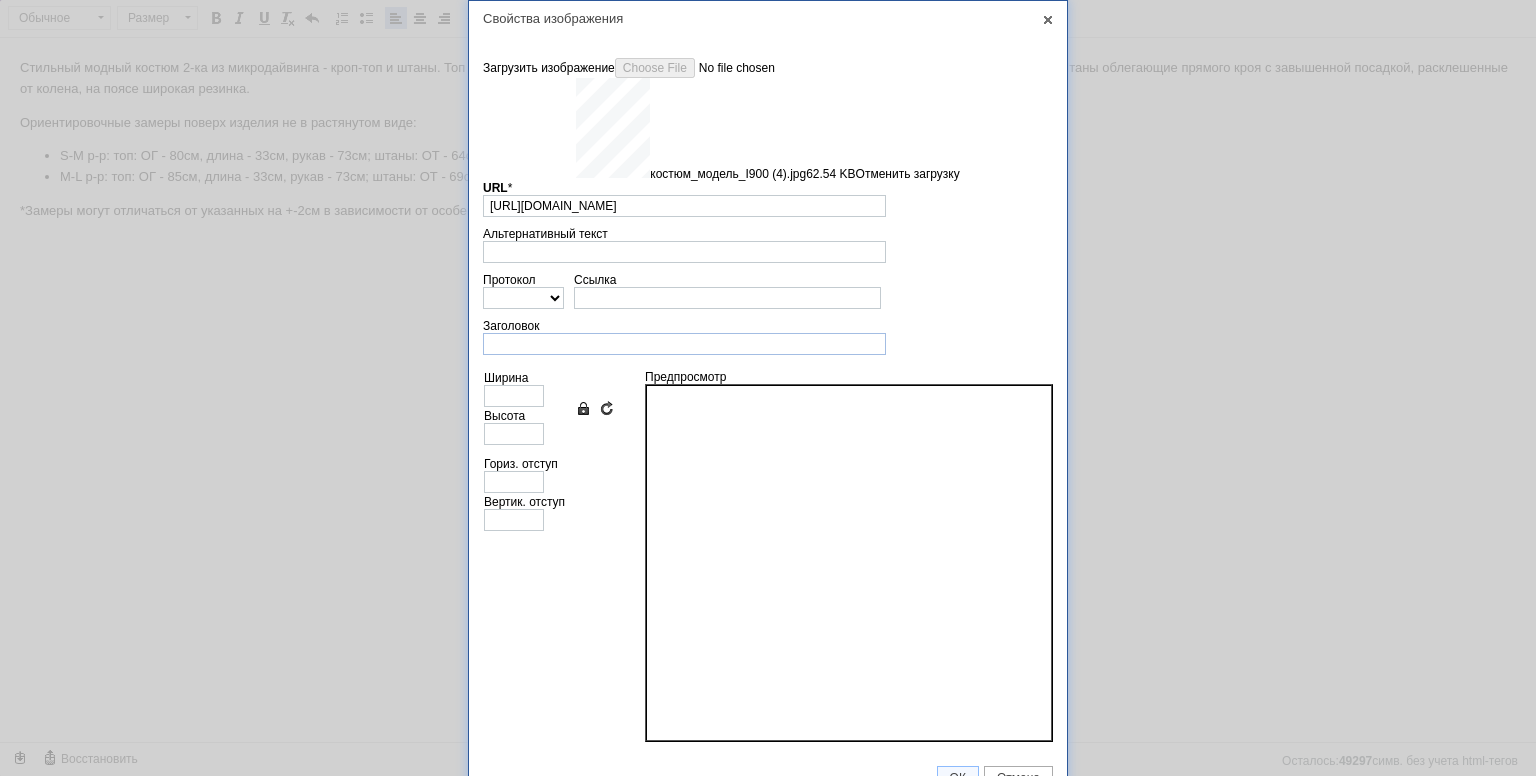 type on "640" 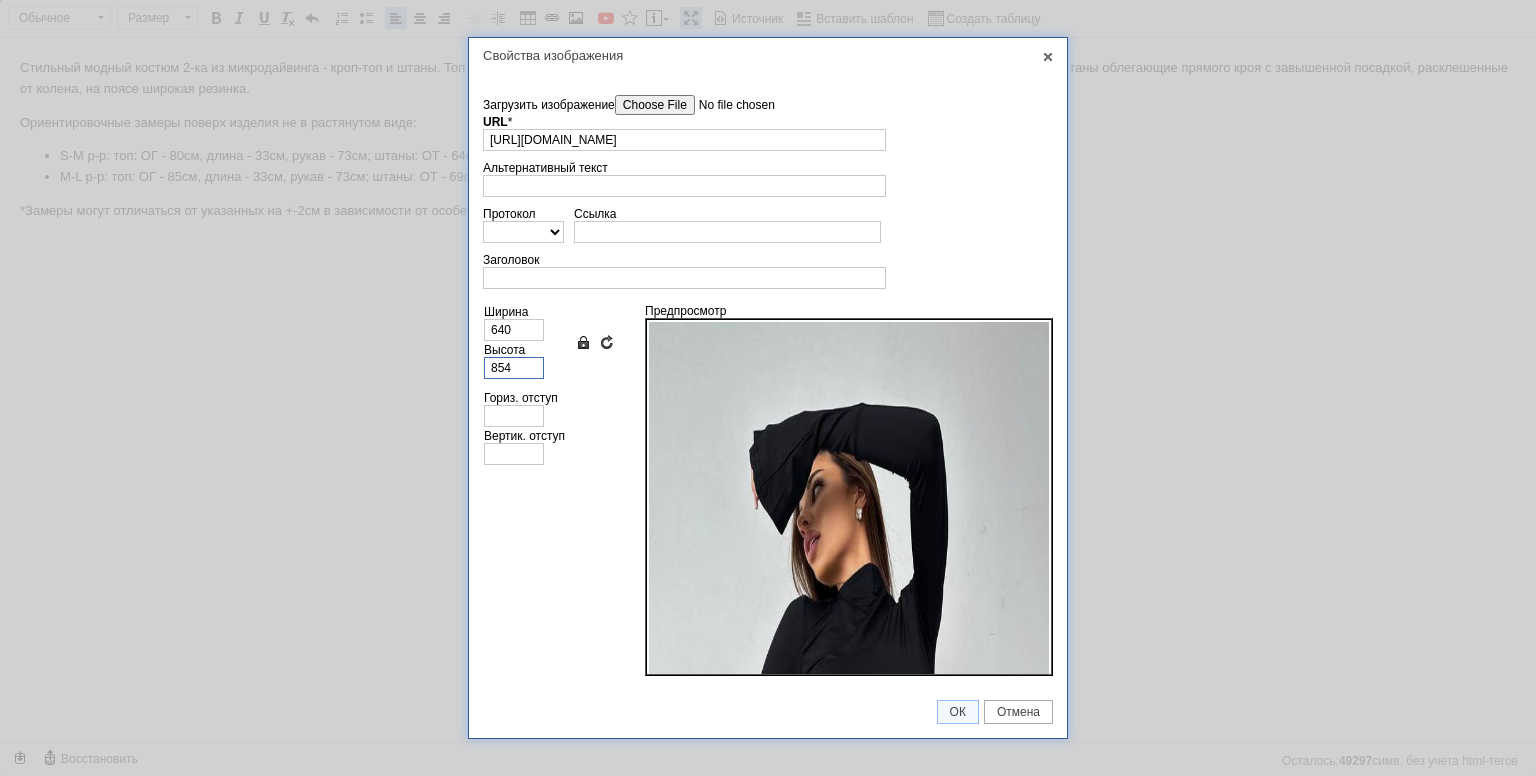 click on "854" at bounding box center (514, 368) 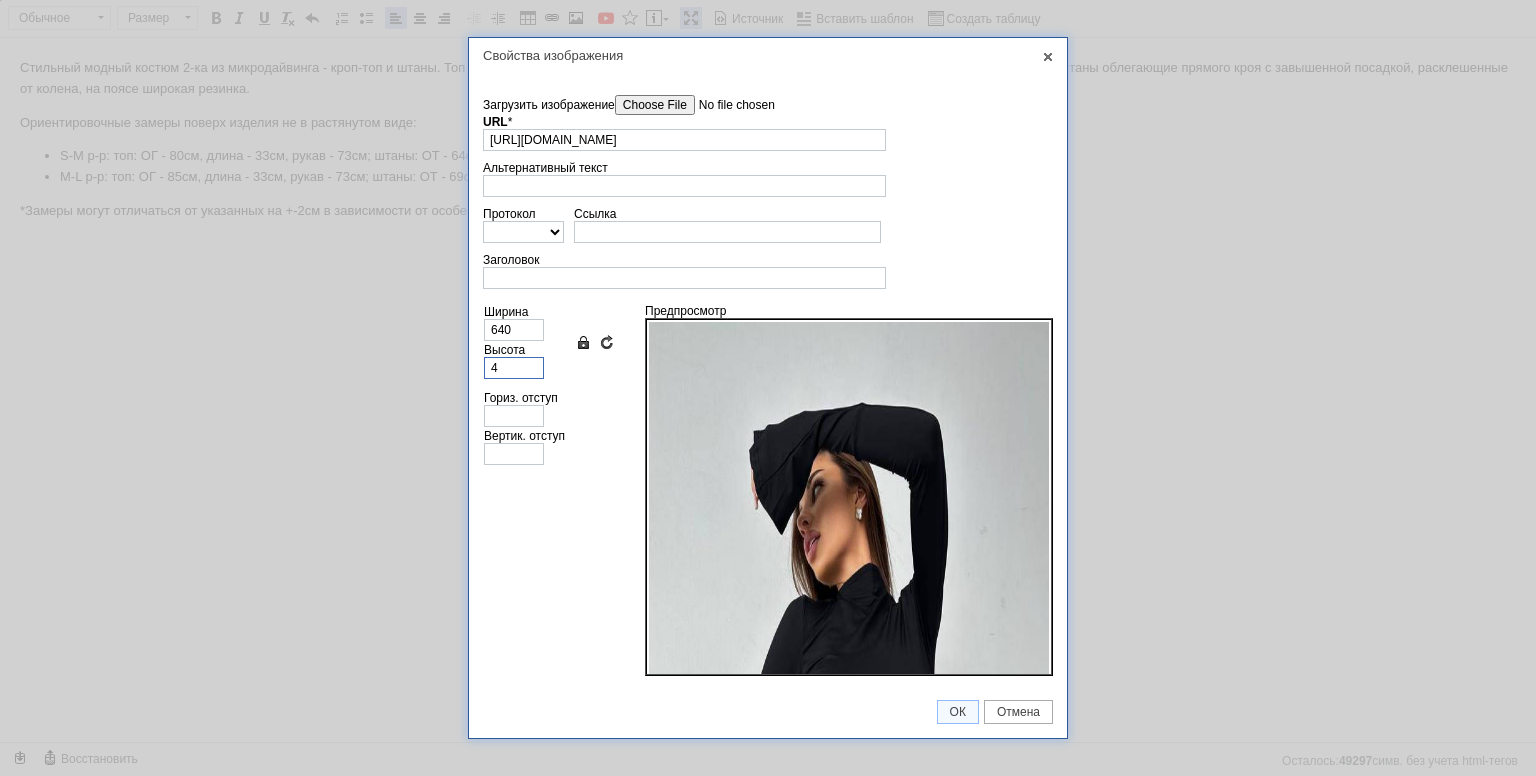 type on "3" 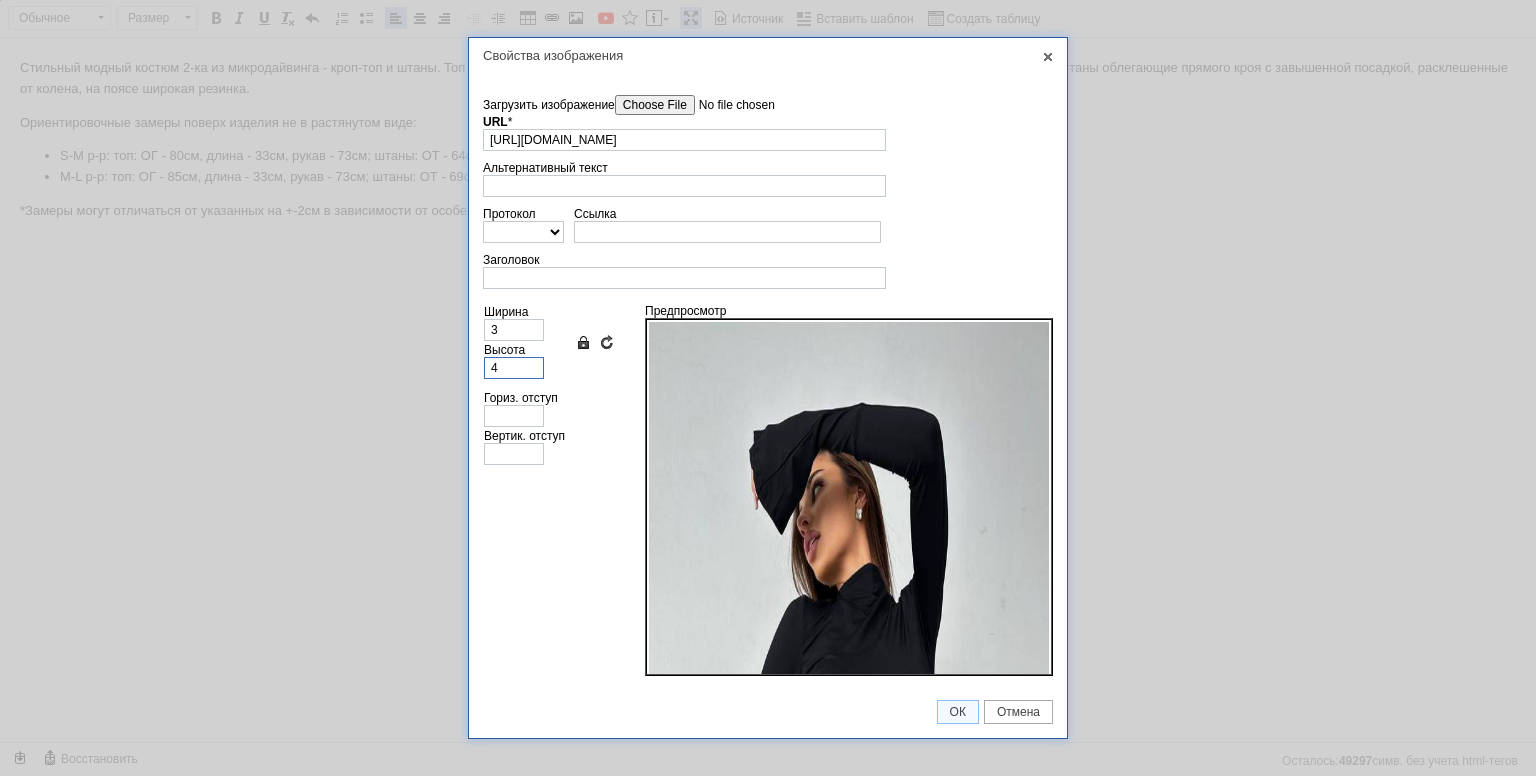 type on "45" 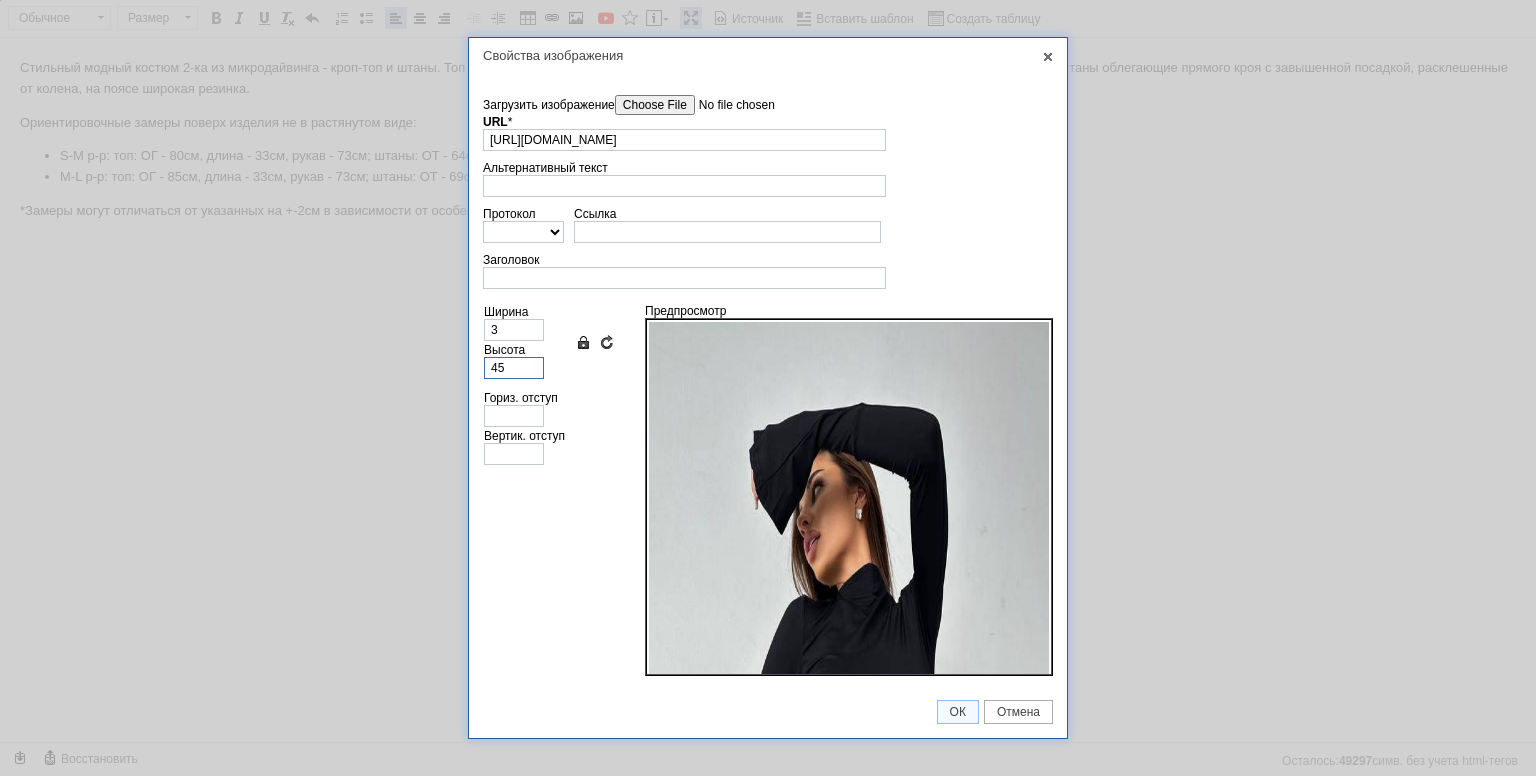 type on "34" 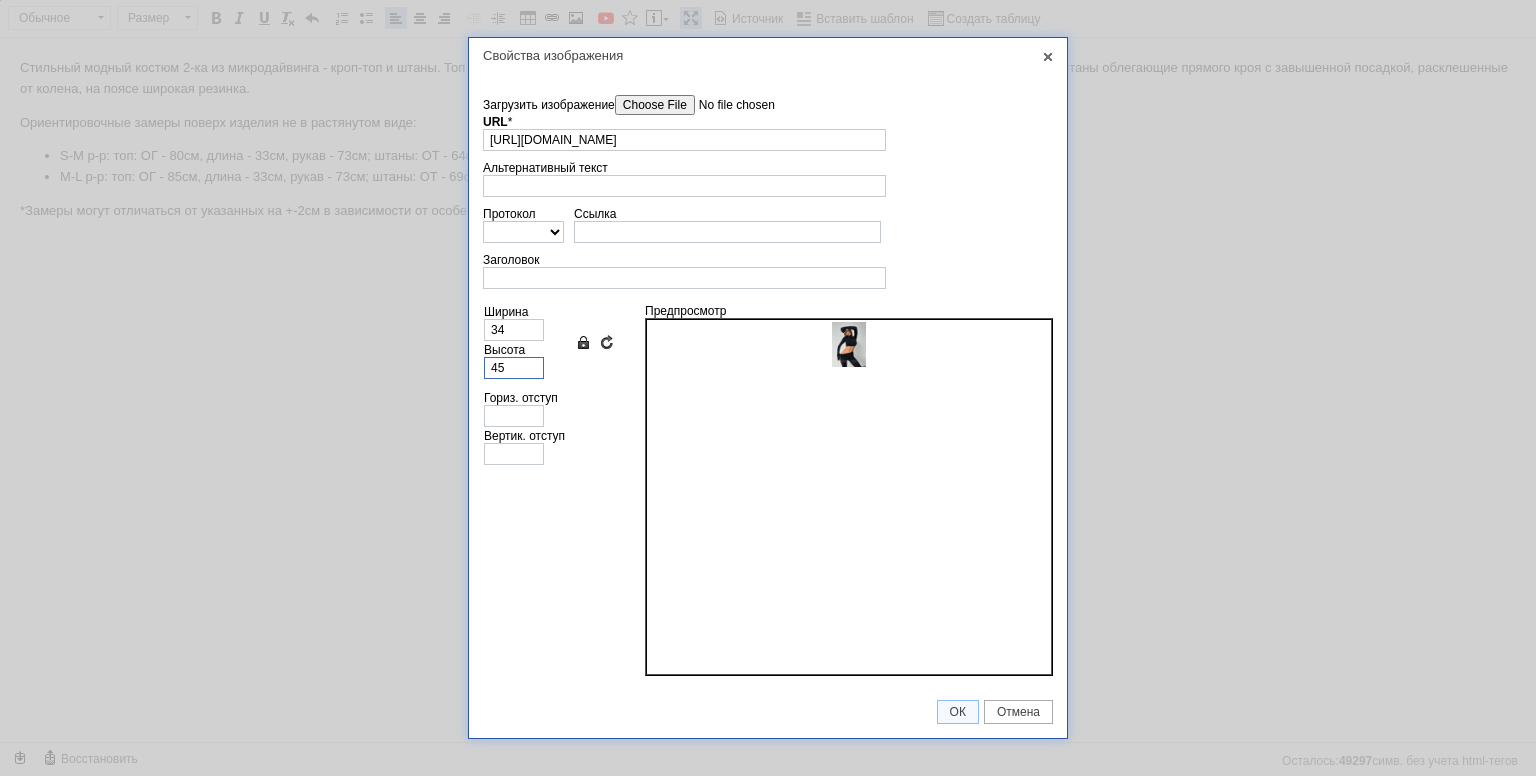 type on "450" 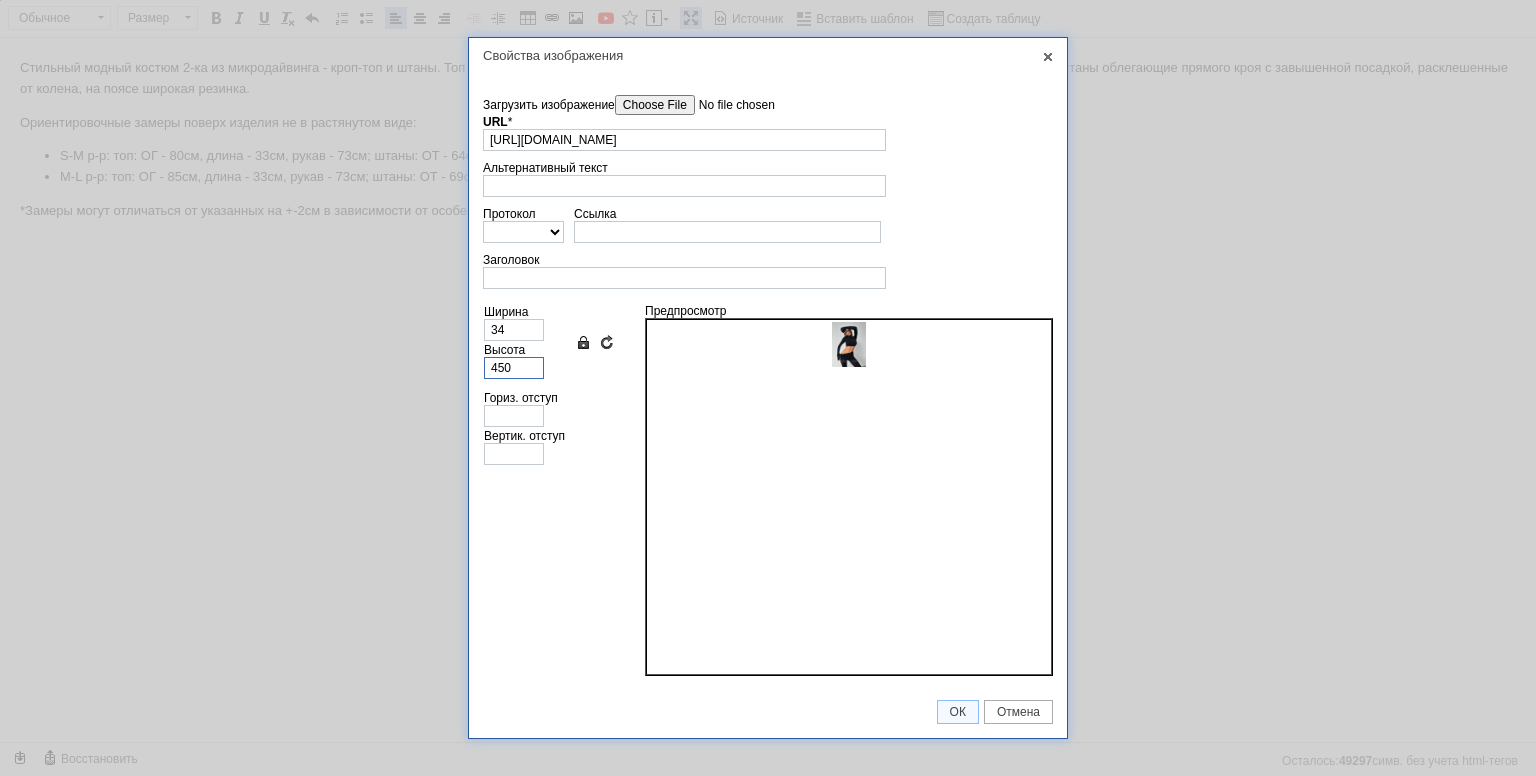 type on "337" 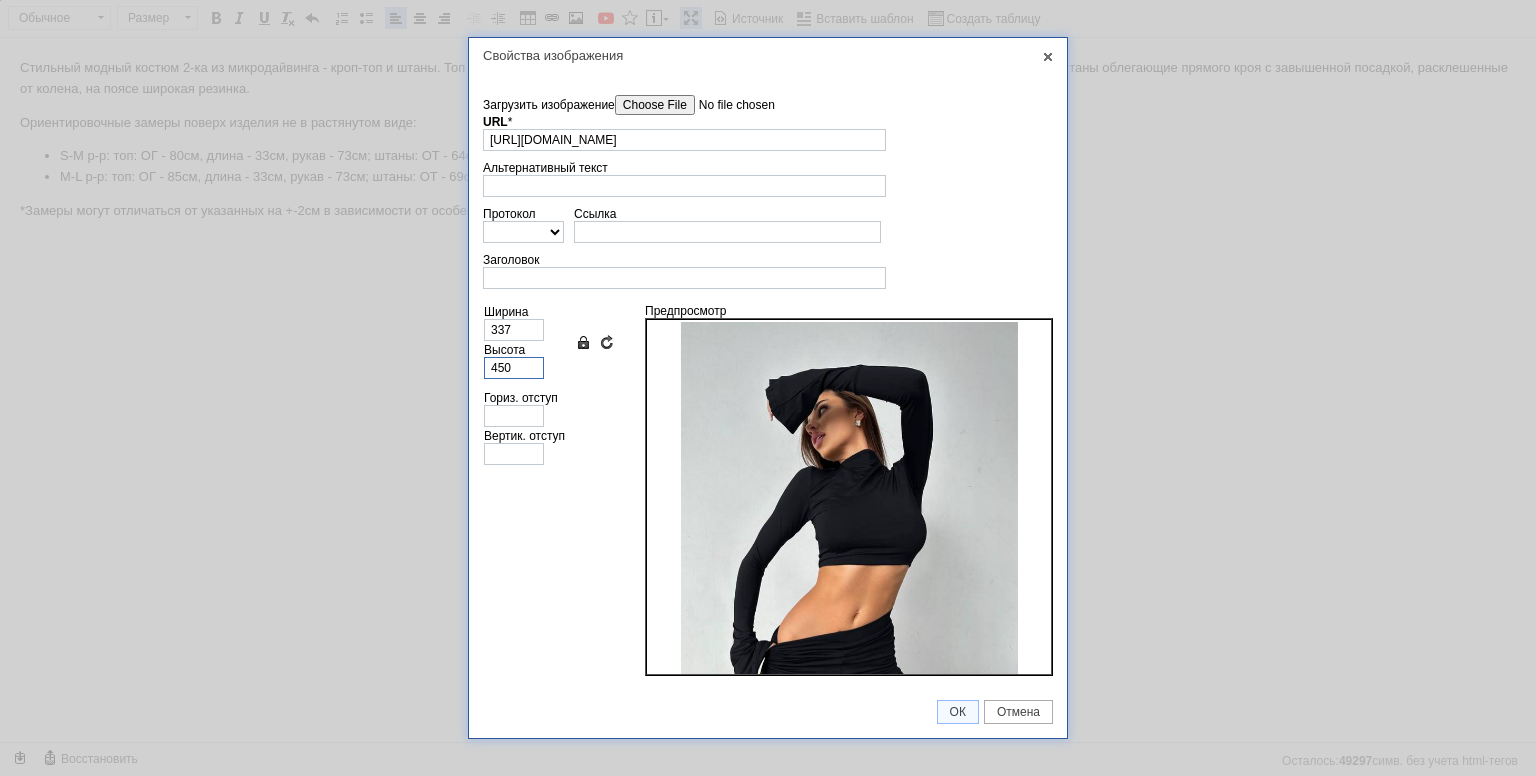 click on "450" at bounding box center (514, 368) 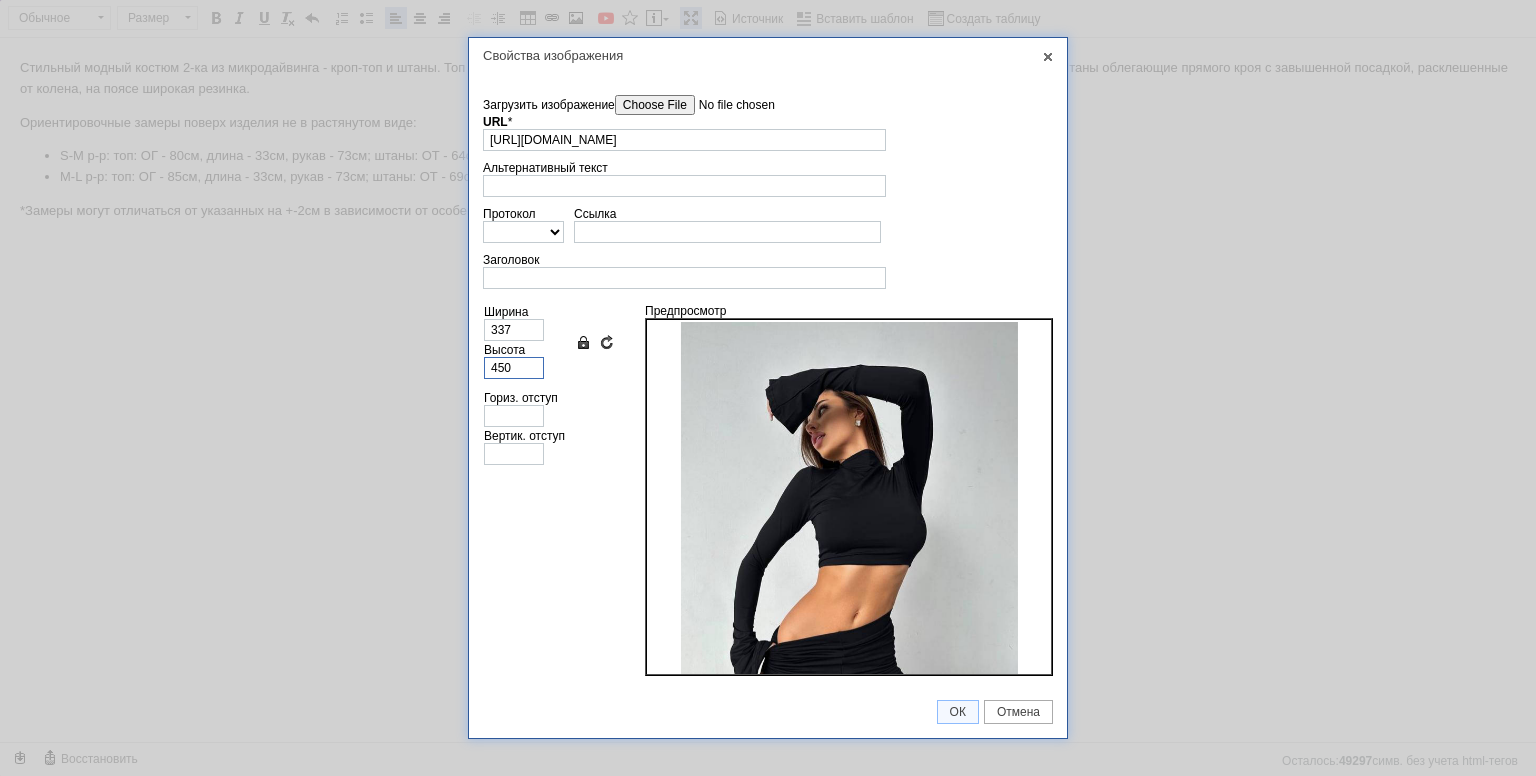 type on "450" 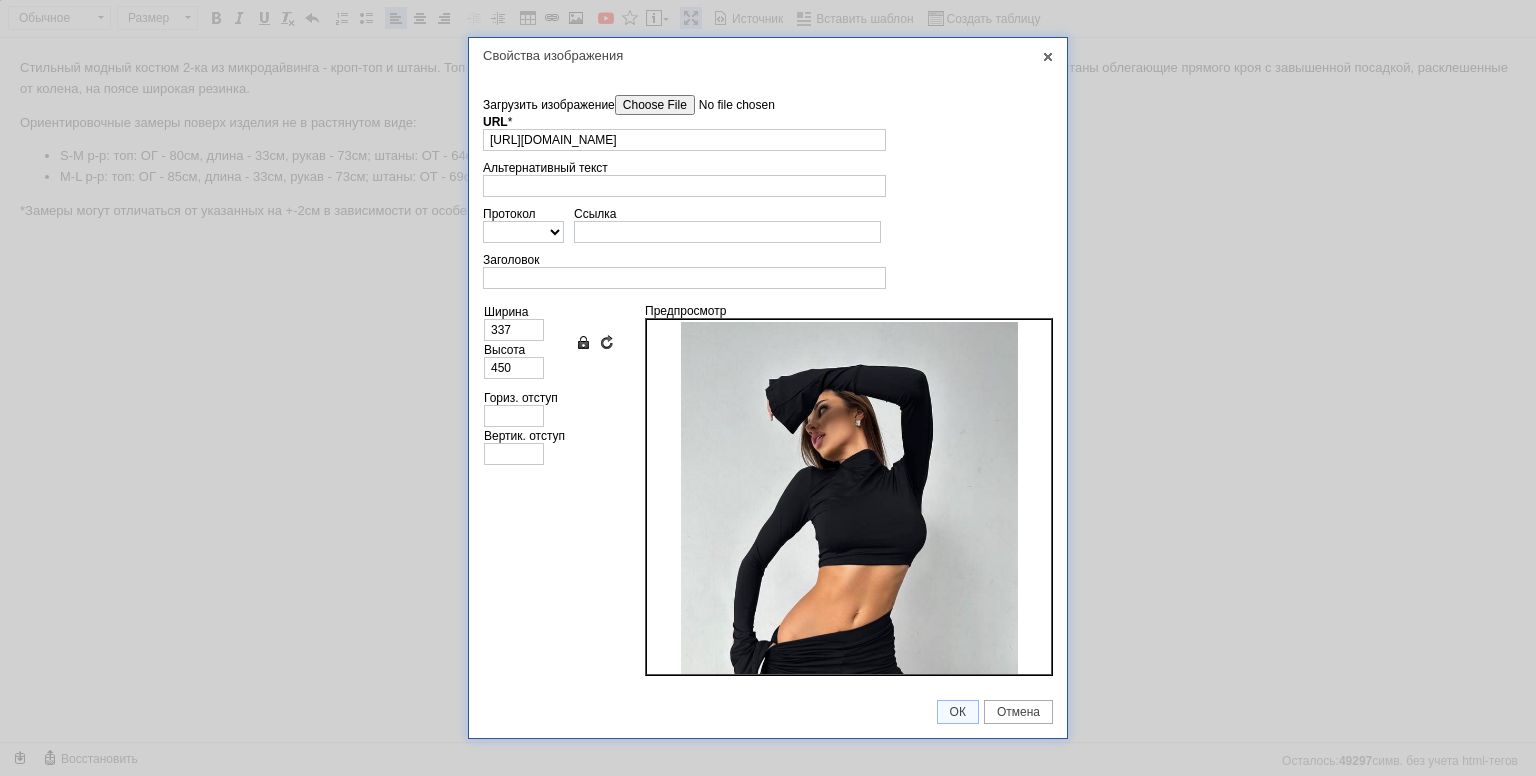 click on "ОК Отмена" at bounding box center [768, 712] 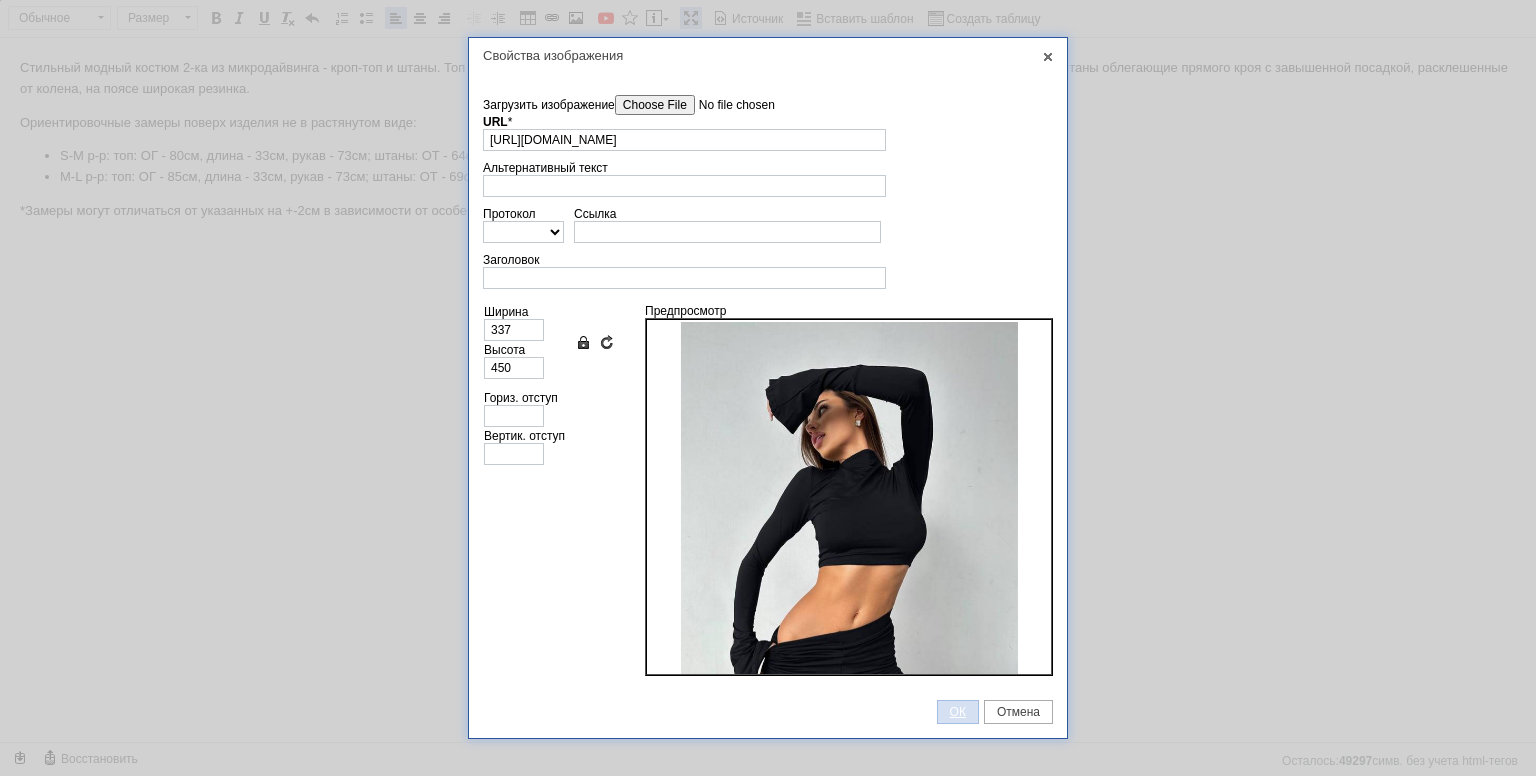 click on "ОК" at bounding box center [958, 712] 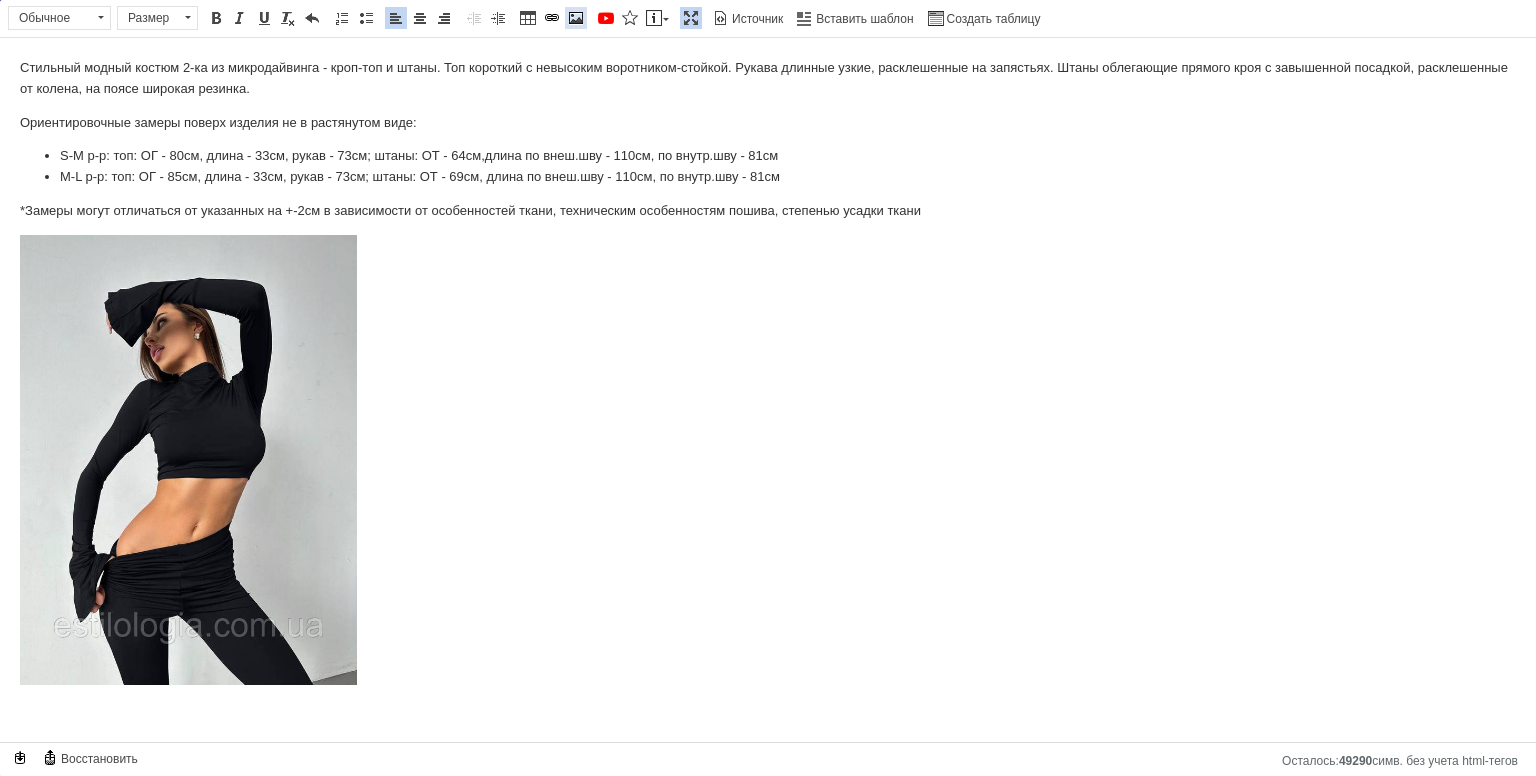click on "Изображение" at bounding box center (576, 18) 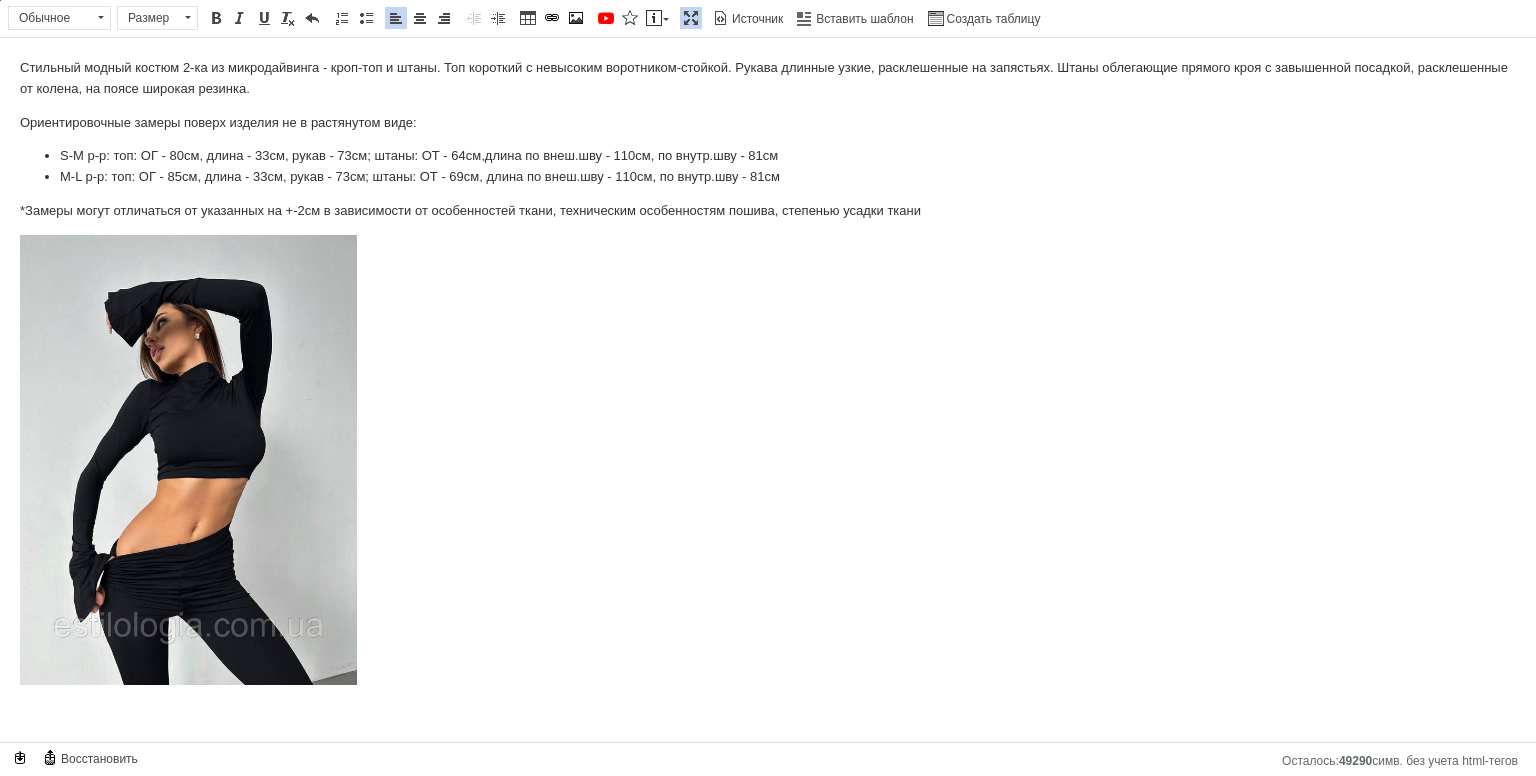 type 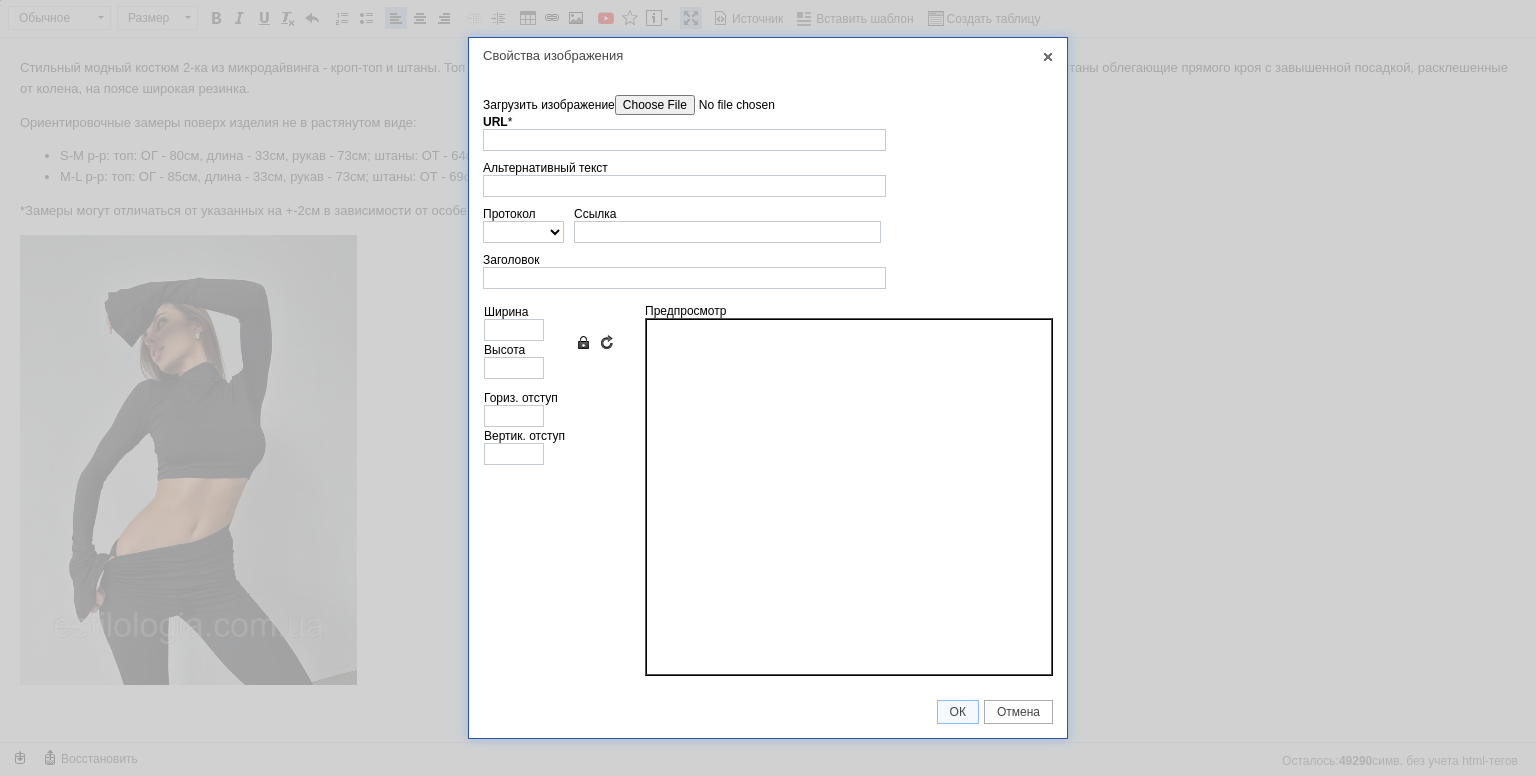 click on "Загрузить изображение" at bounding box center (728, 105) 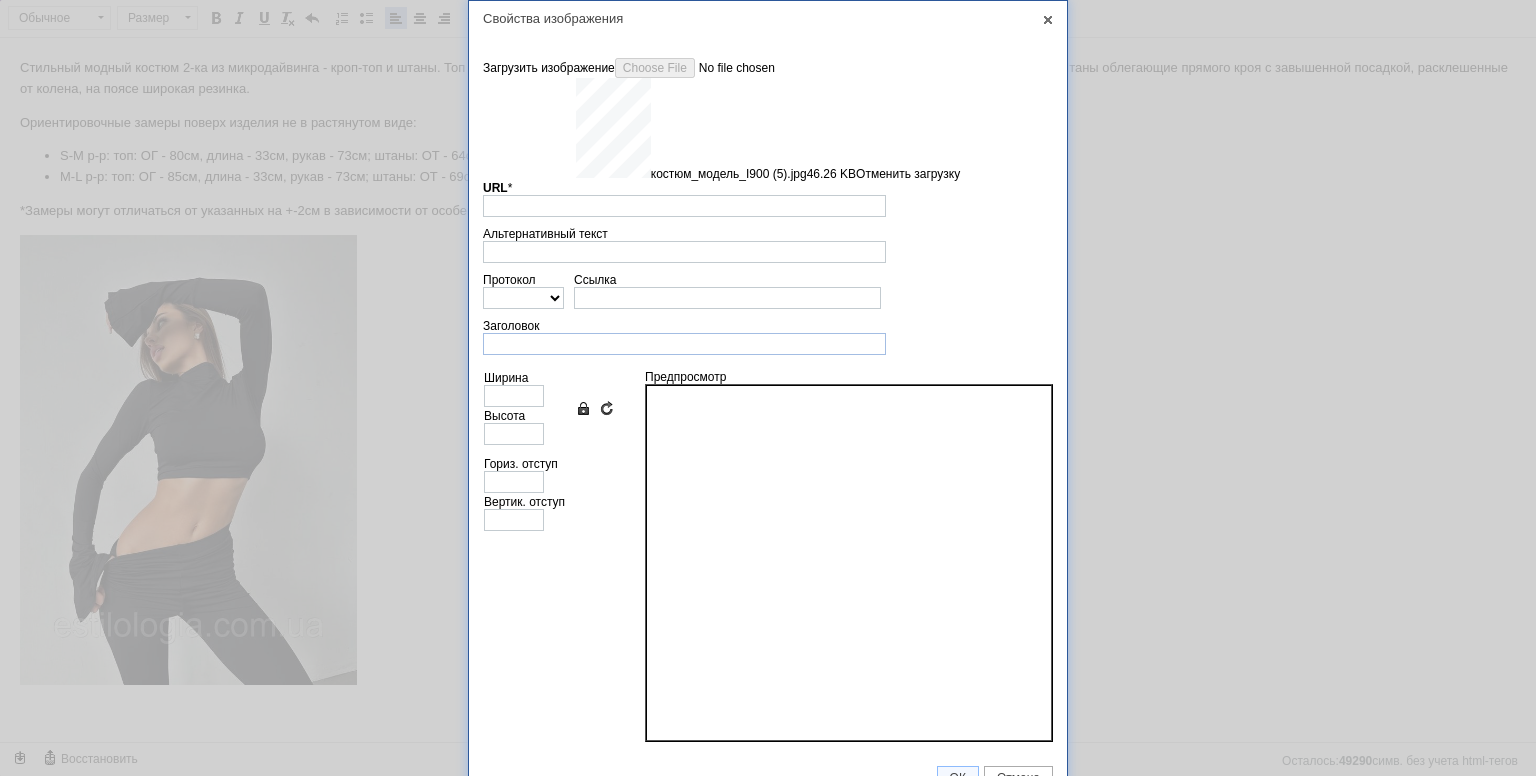 type on "[URL][DOMAIN_NAME]" 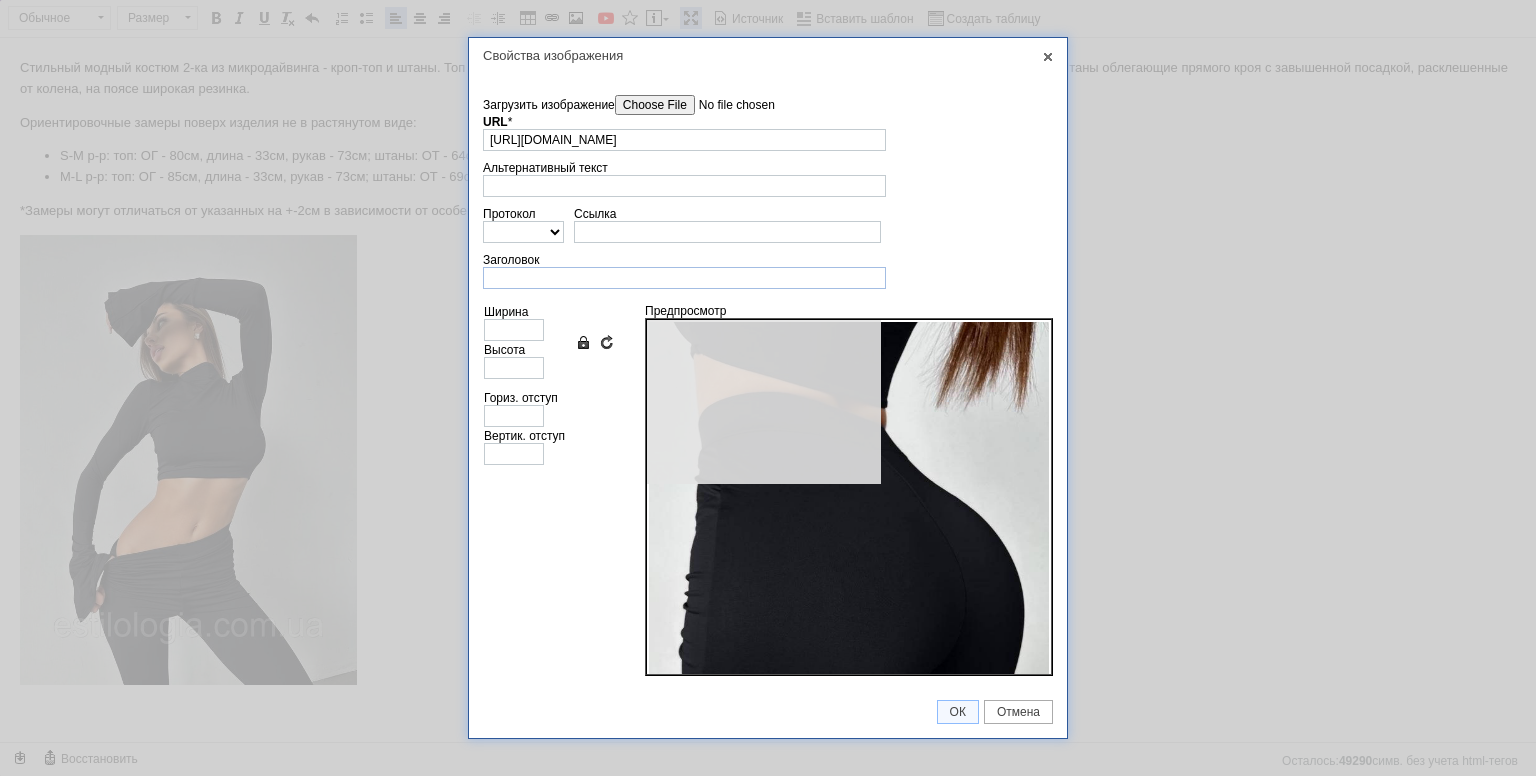 type on "640" 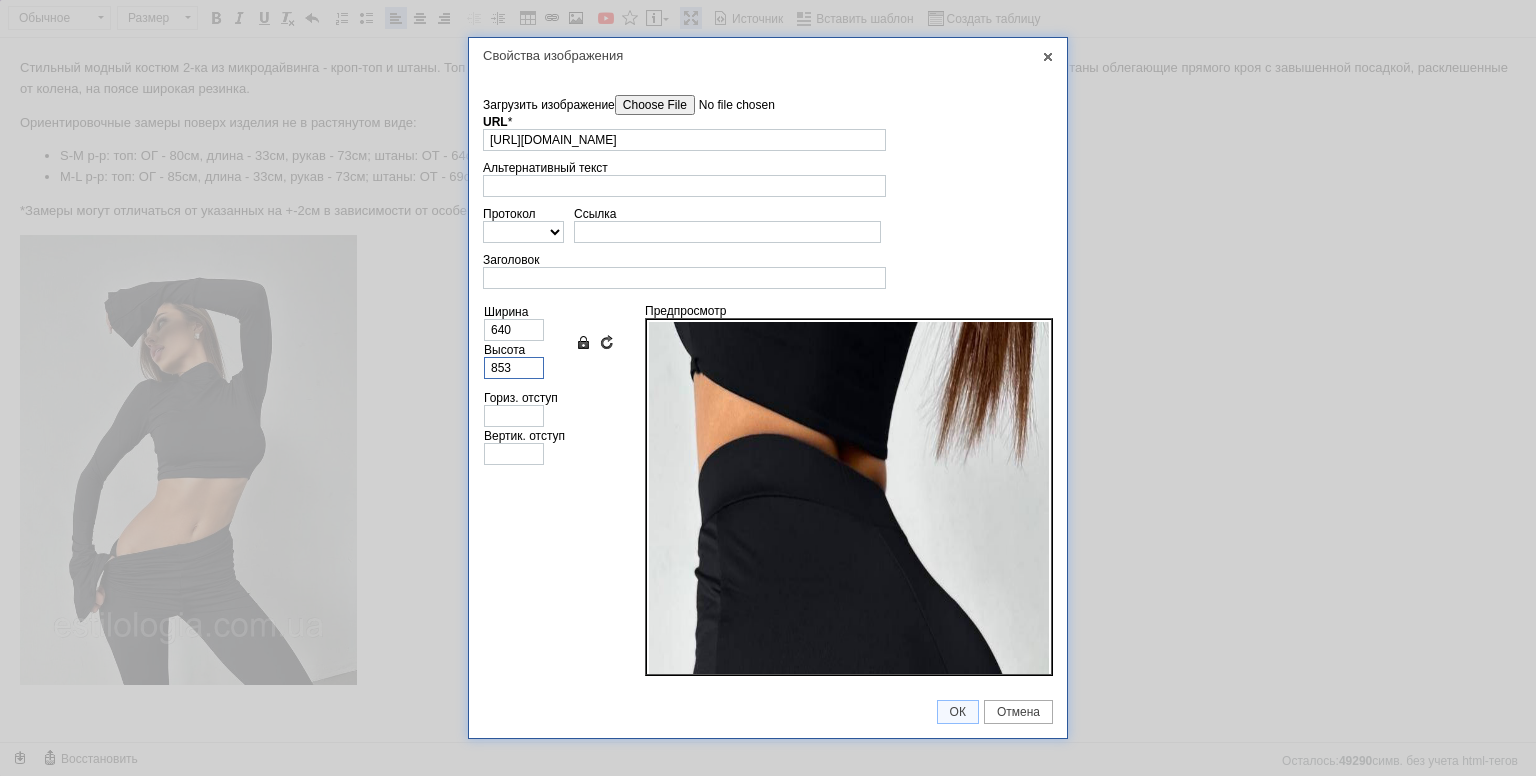 click on "853" at bounding box center [514, 368] 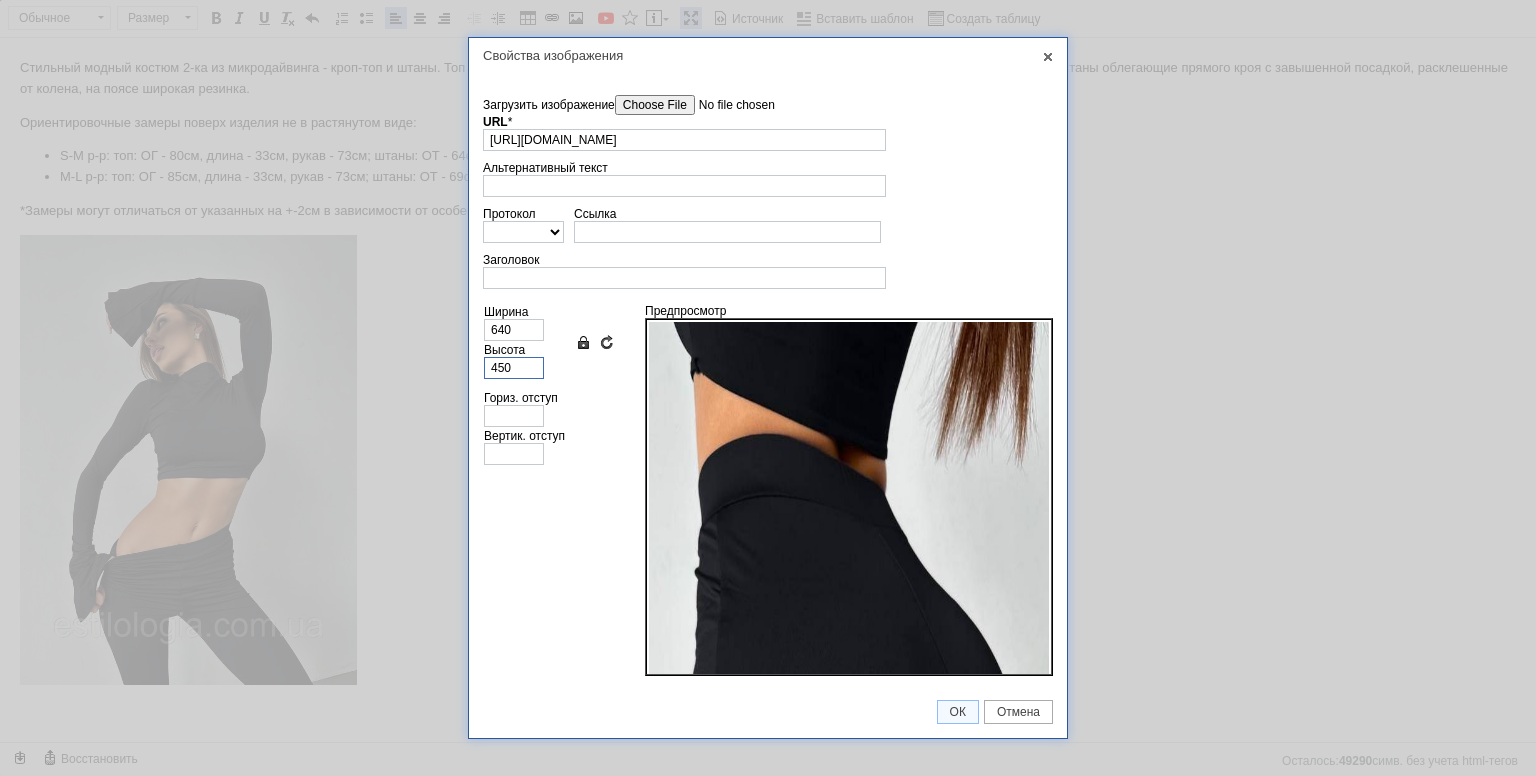type on "338" 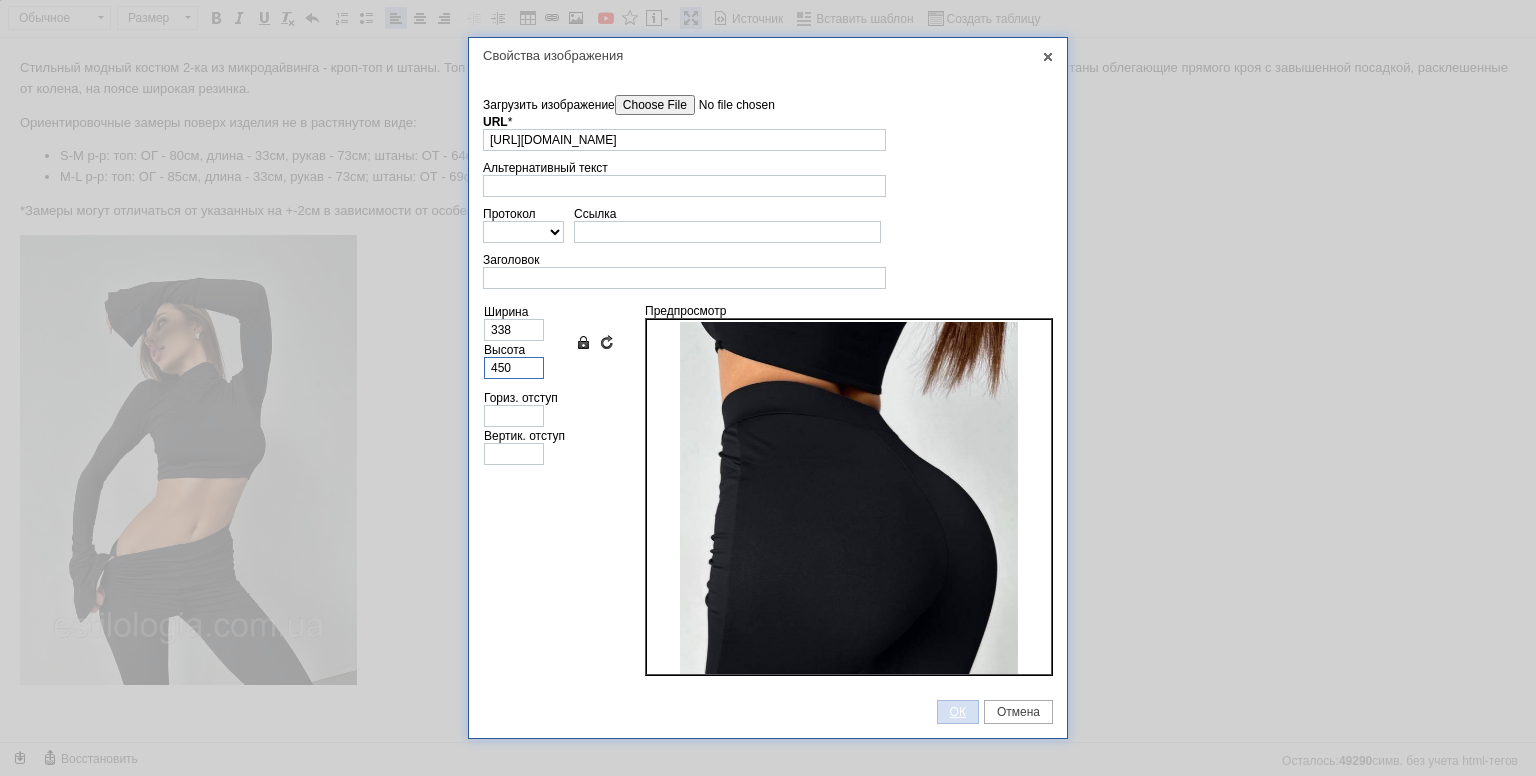 type on "450" 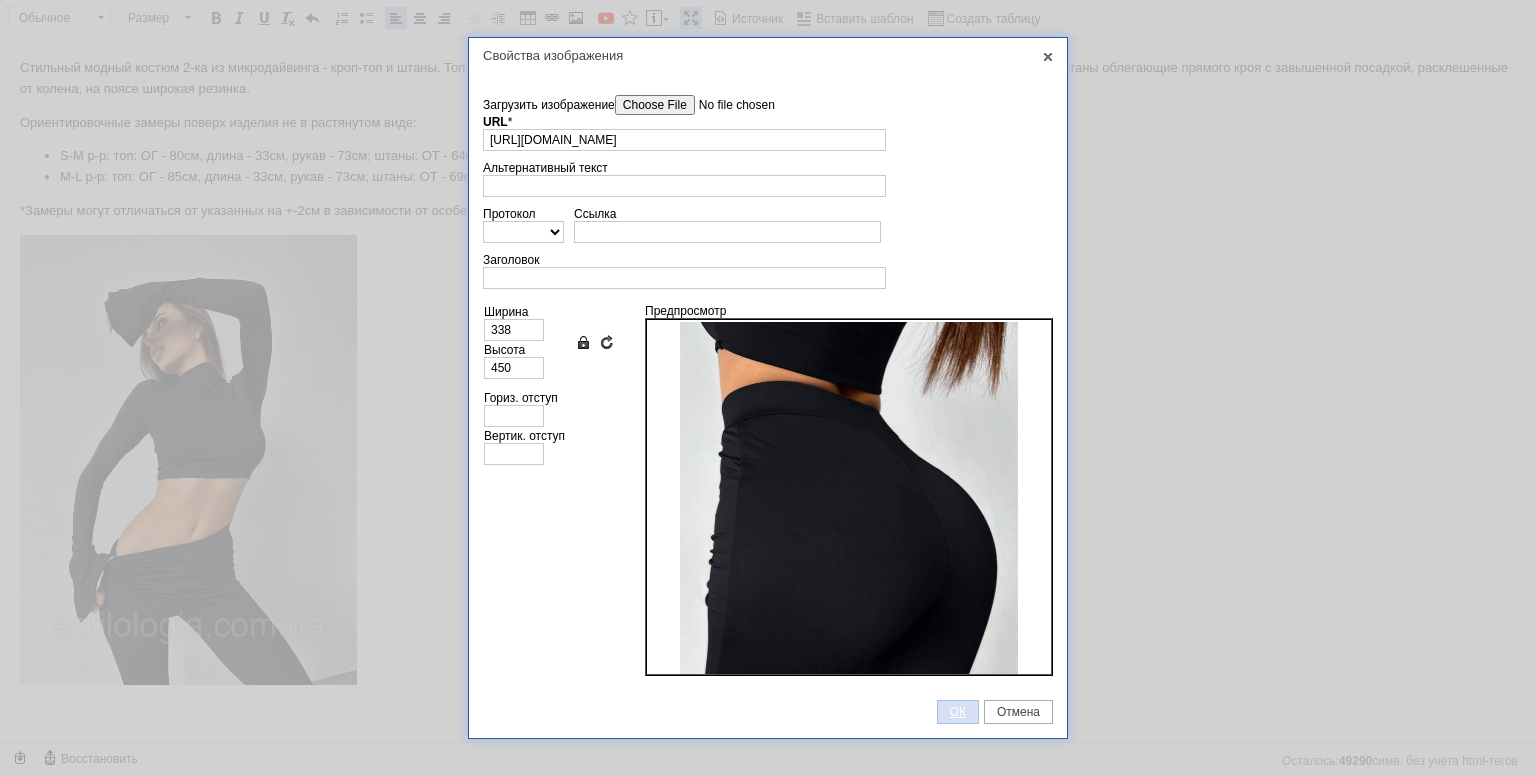 click on "ОК" at bounding box center [958, 712] 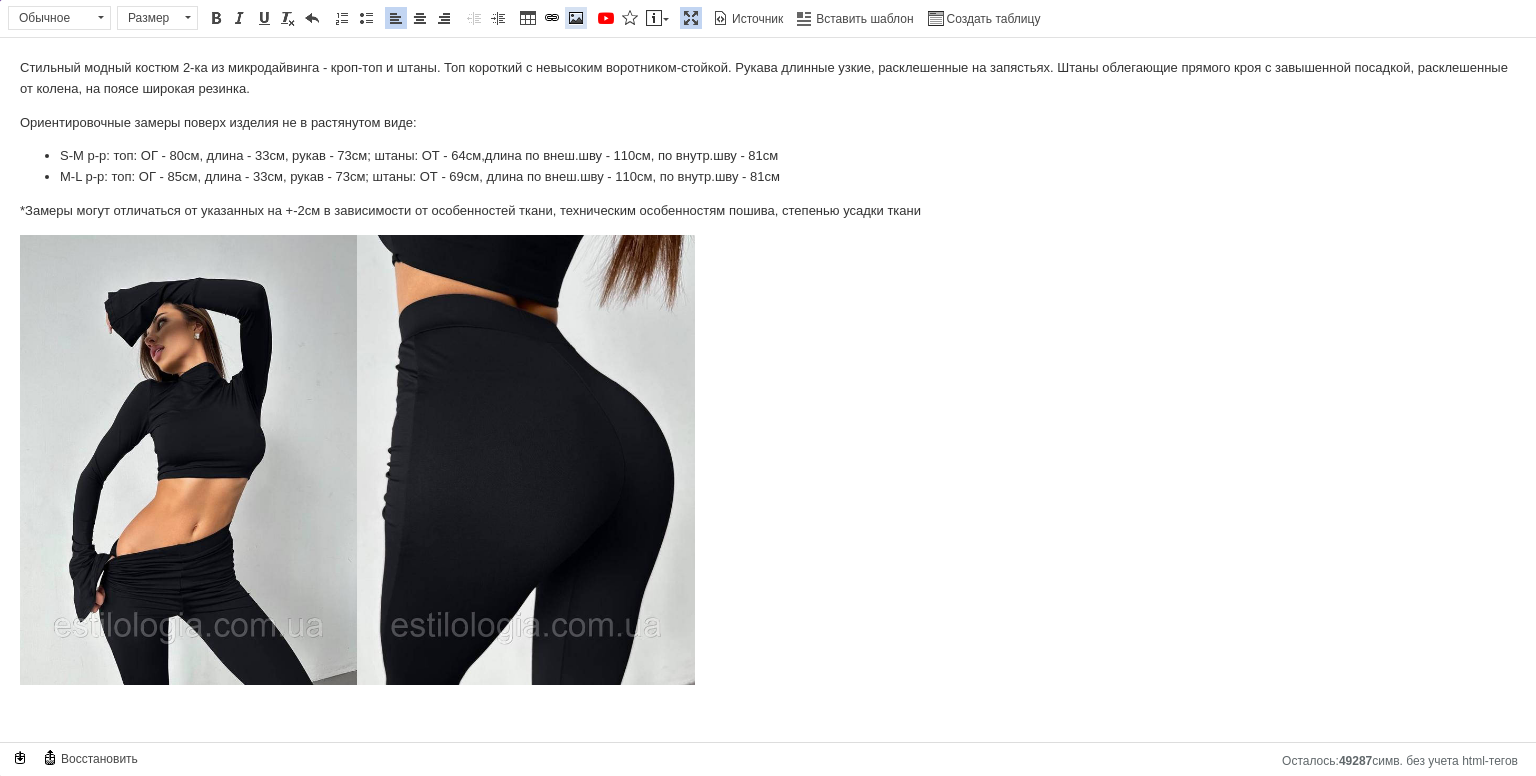 click on "Изображение" at bounding box center (576, 18) 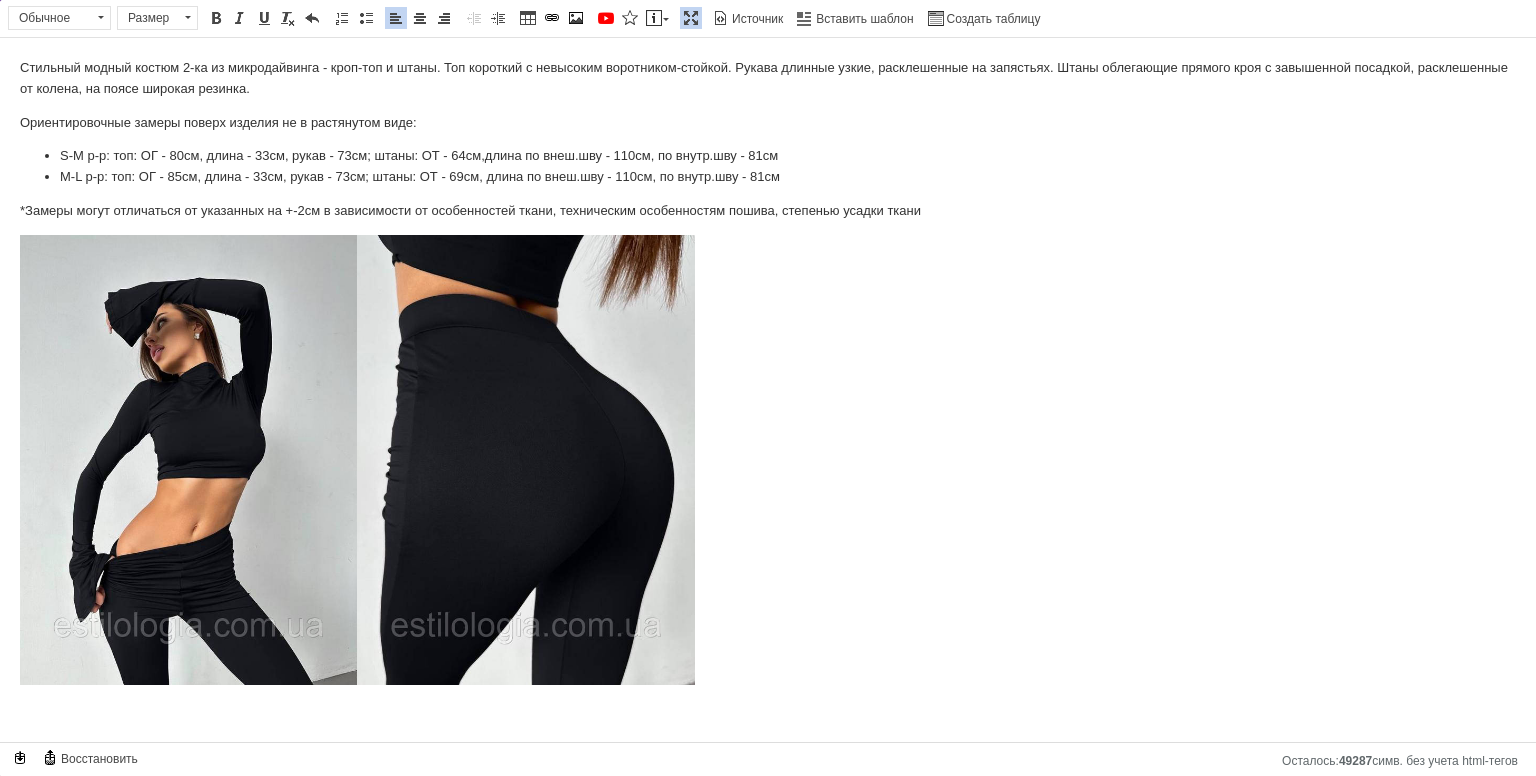 type 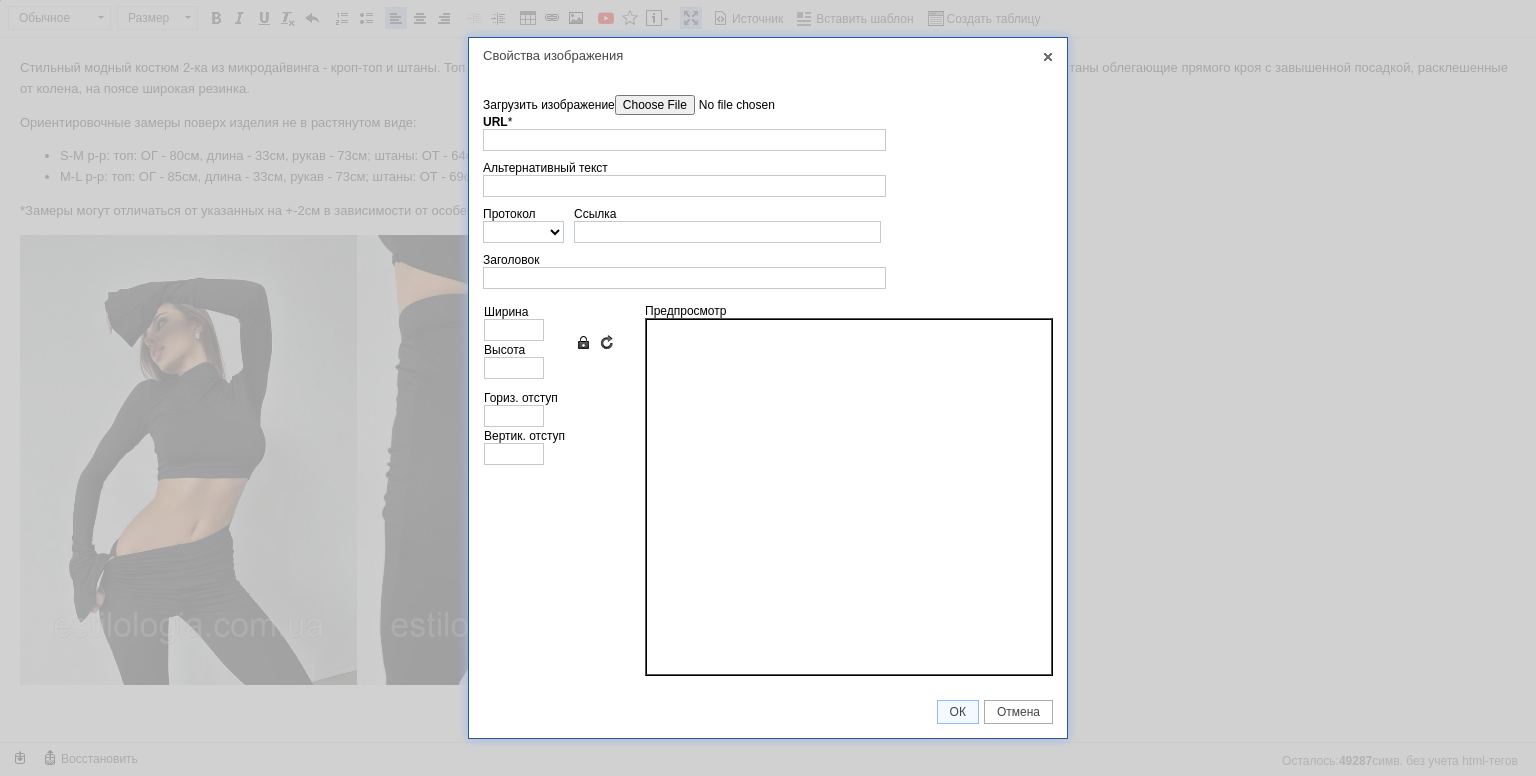 click on "Загрузить изображение" at bounding box center (728, 105) 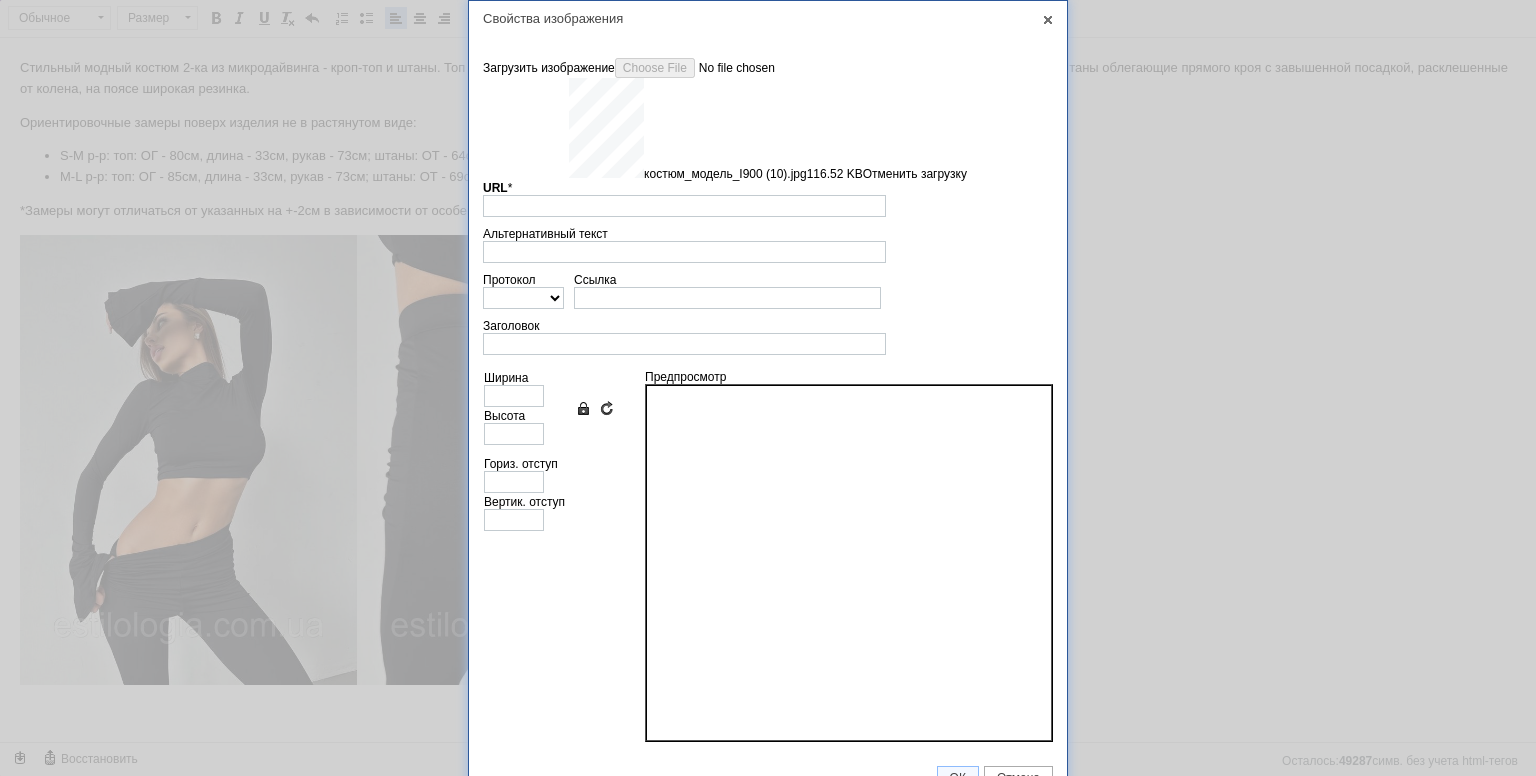 type on "[URL][DOMAIN_NAME]" 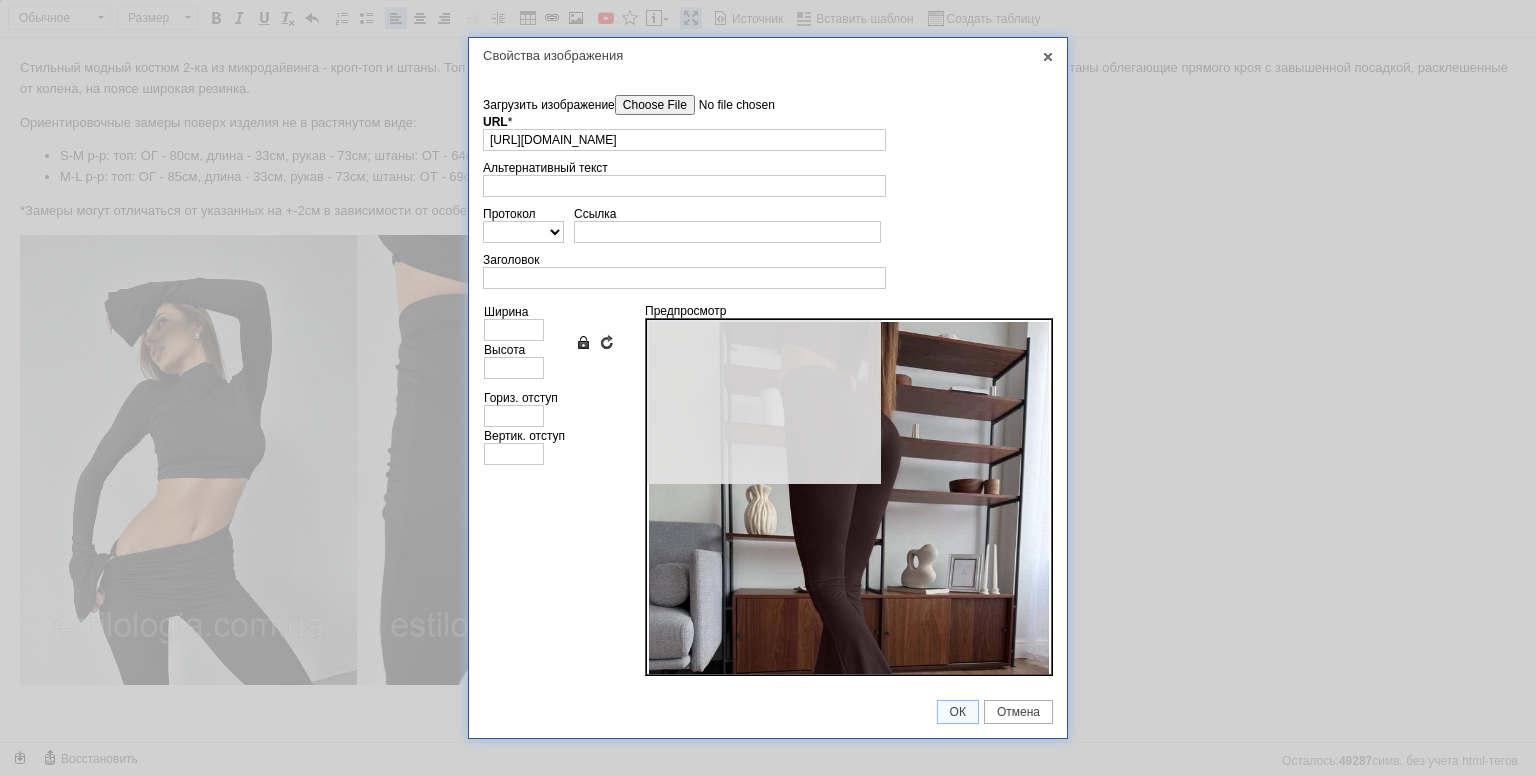 type on "640" 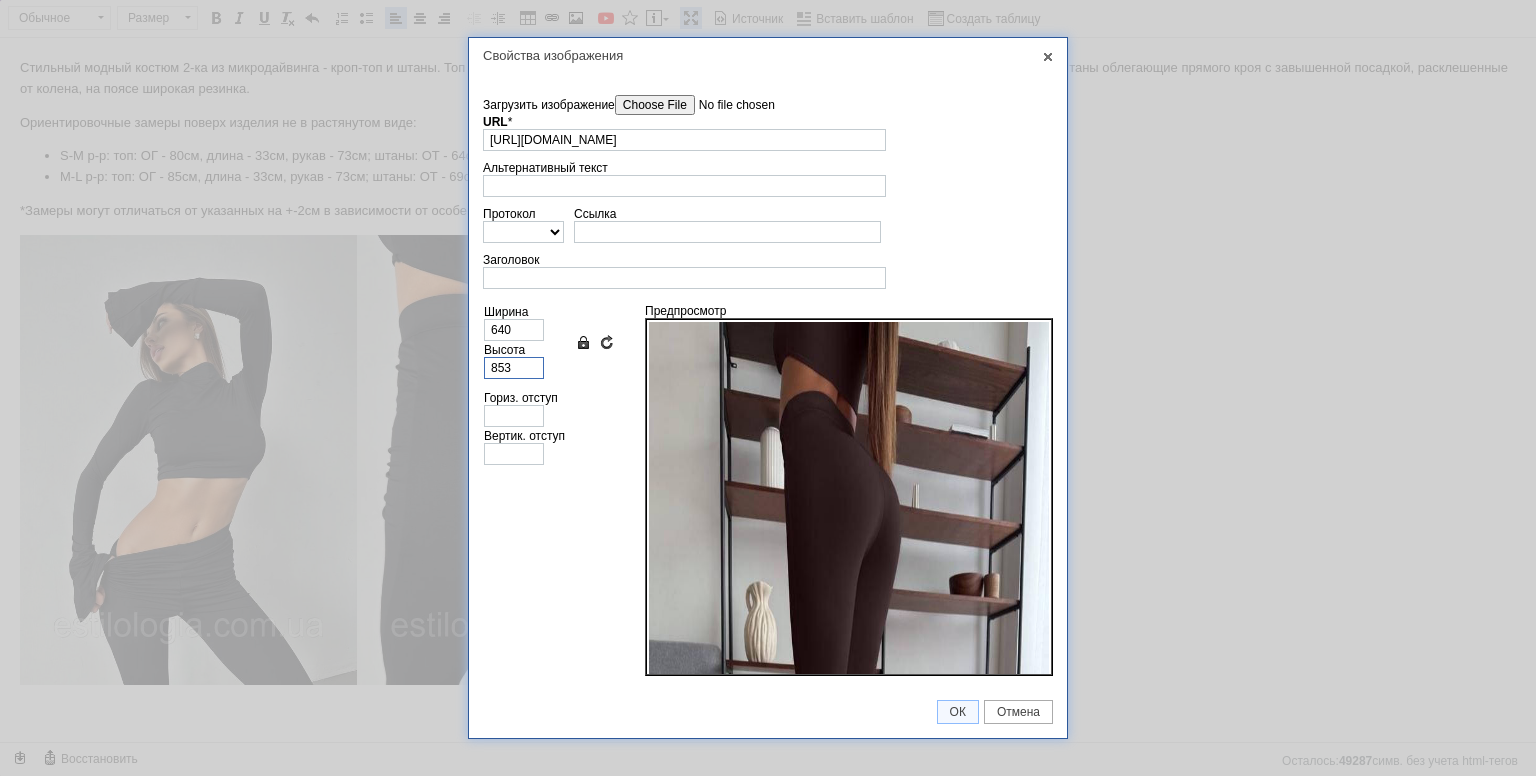click on "853" at bounding box center [514, 368] 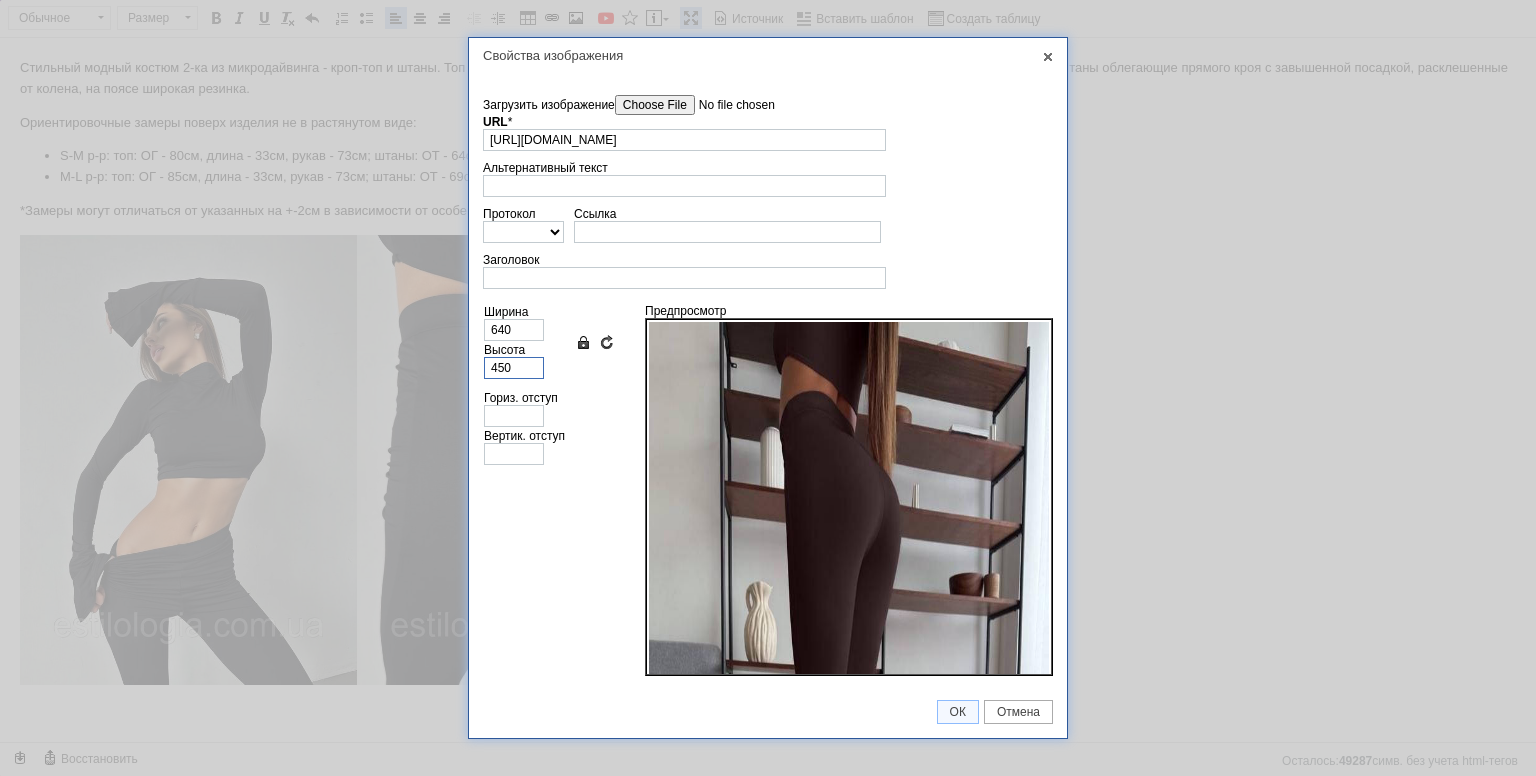 type on "338" 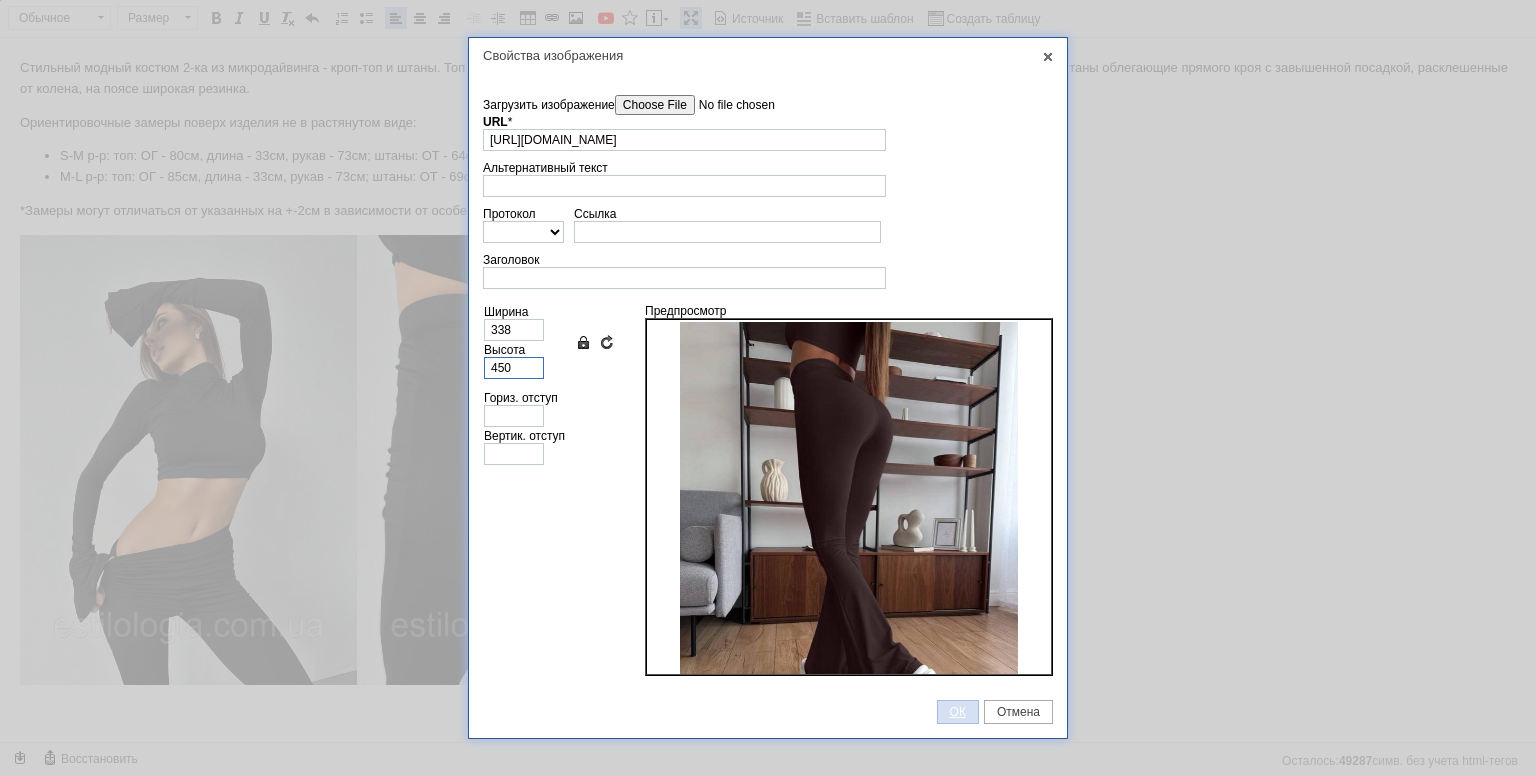 type on "450" 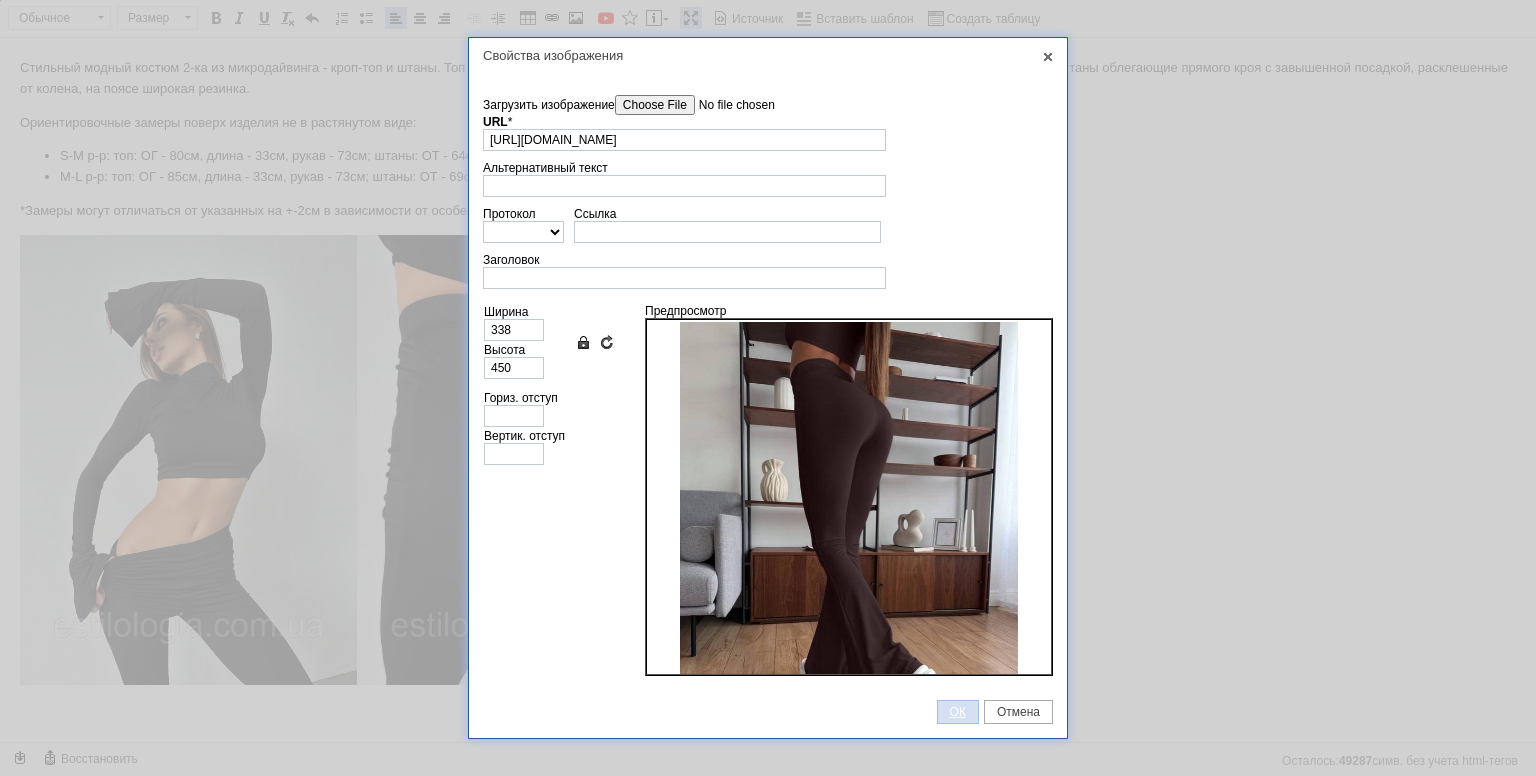 click on "ОК" at bounding box center [958, 712] 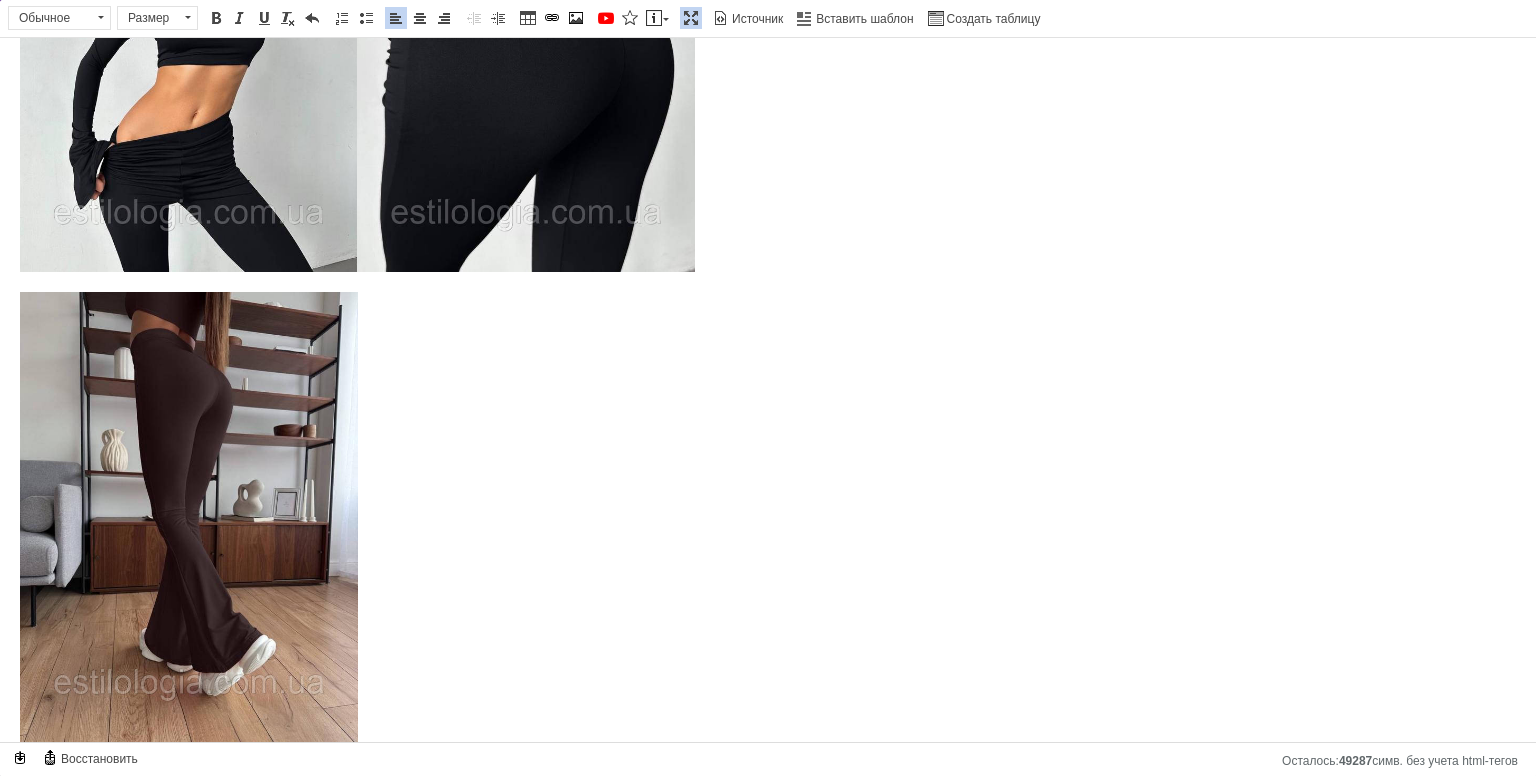 scroll, scrollTop: 447, scrollLeft: 0, axis: vertical 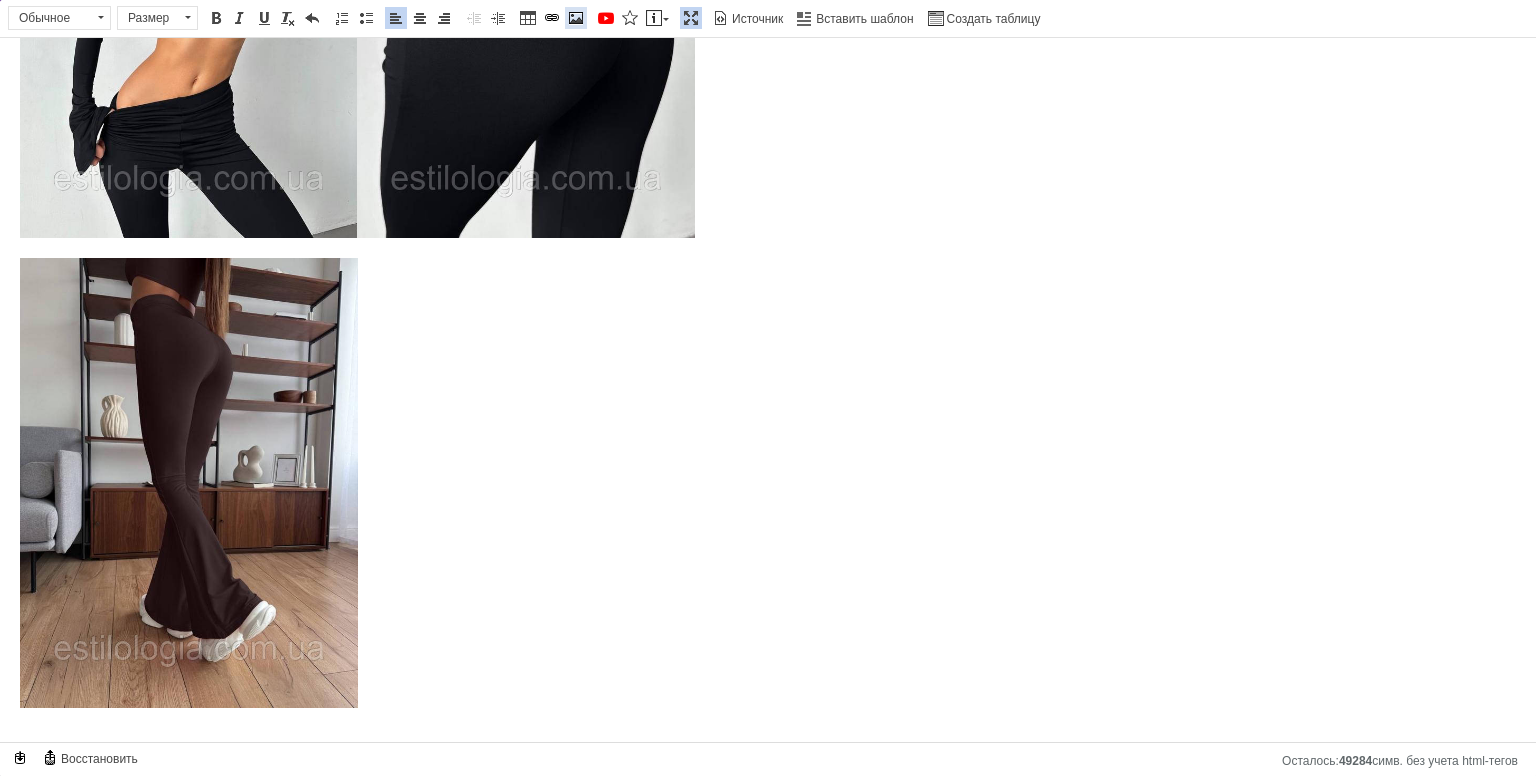 click at bounding box center [576, 18] 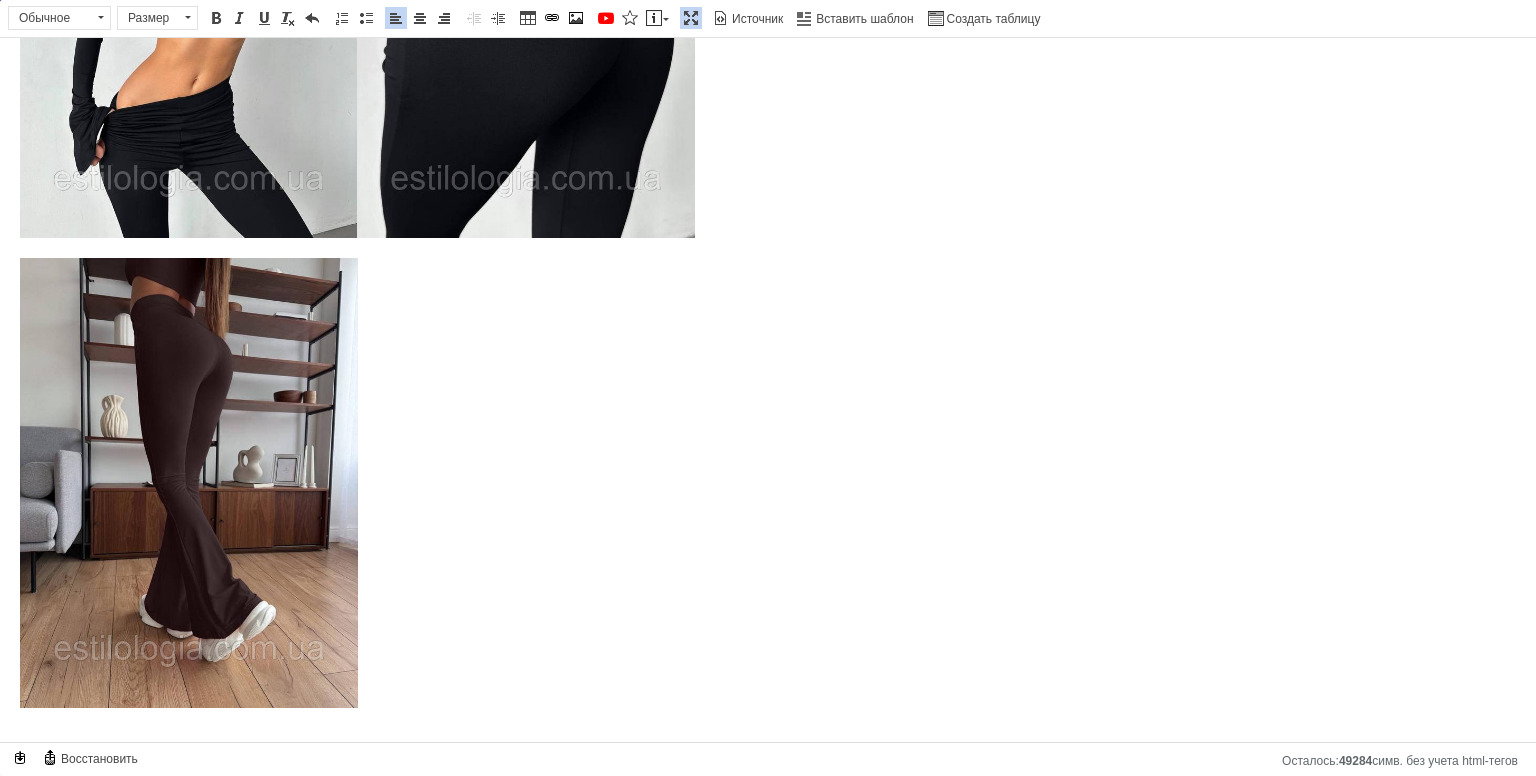 type 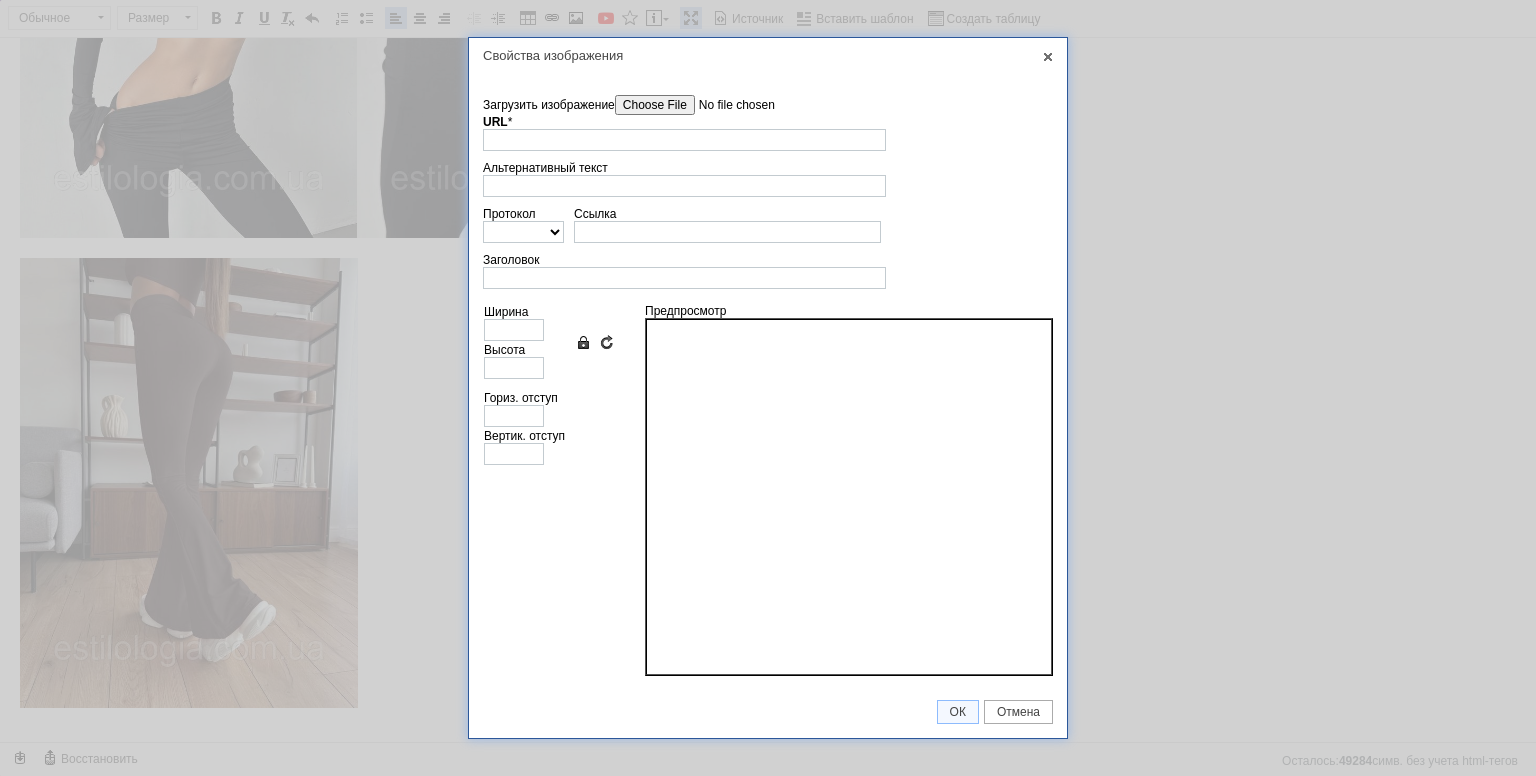 click on "Загрузить изображение" at bounding box center [728, 105] 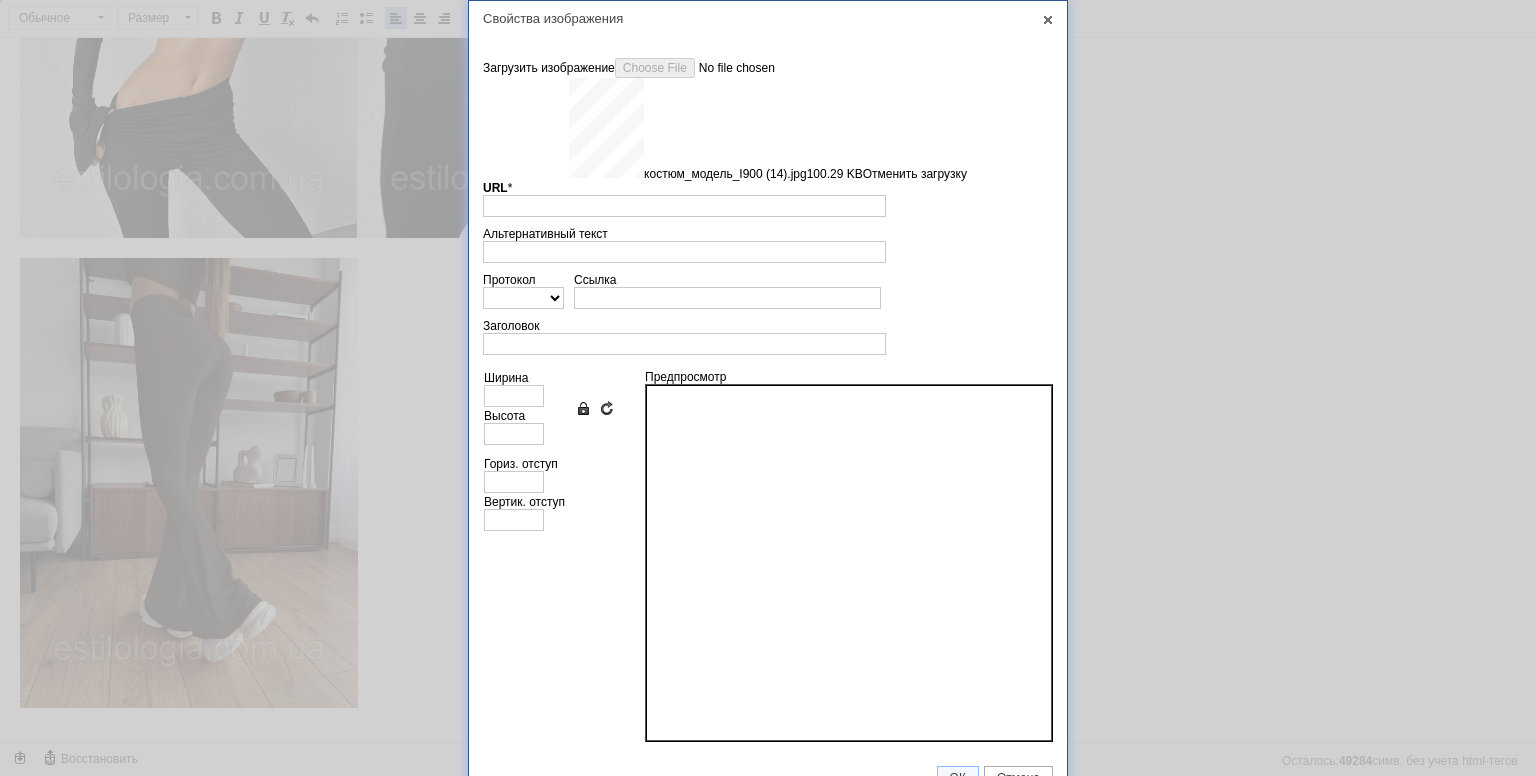 type on "[URL][DOMAIN_NAME]" 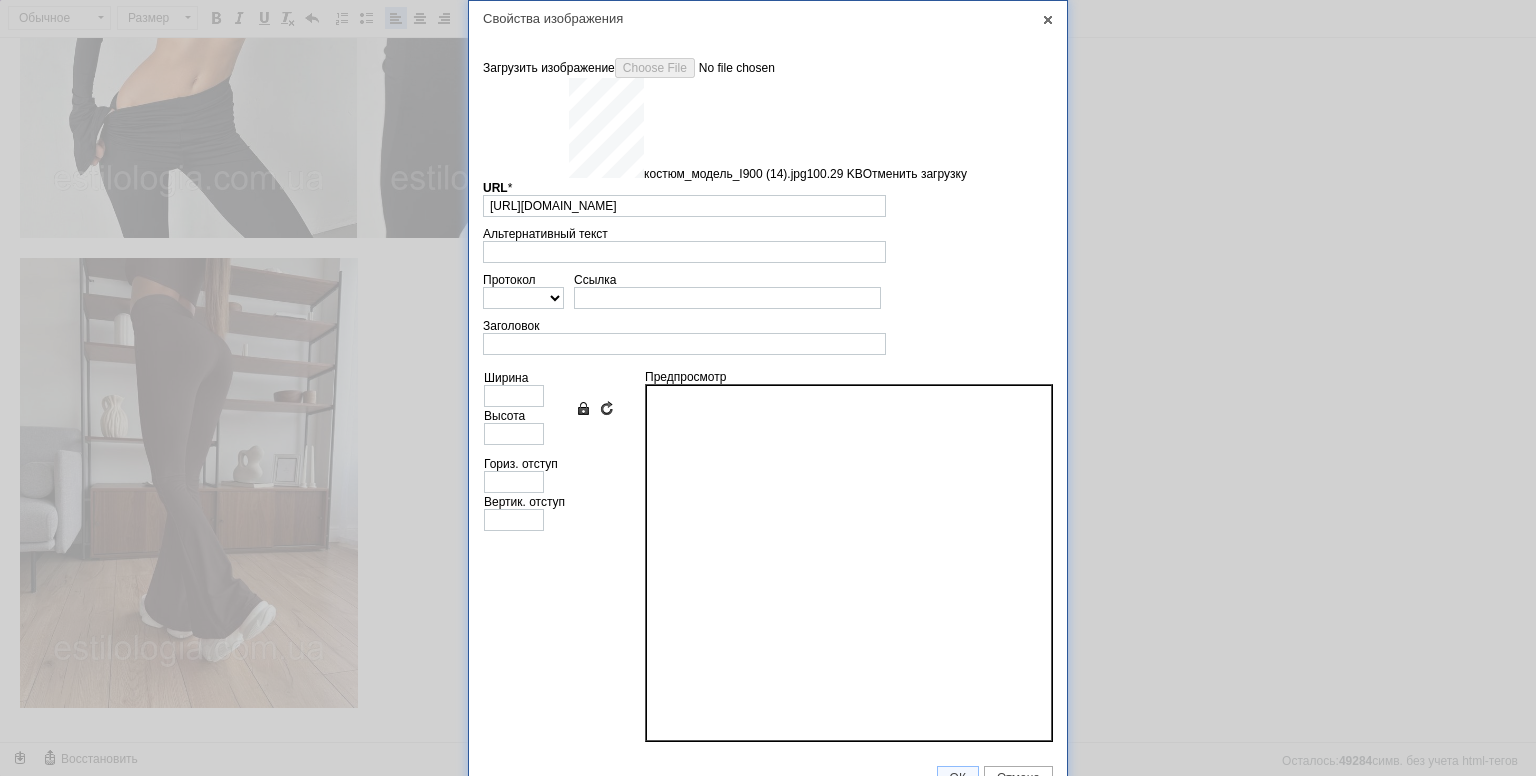 type on "640" 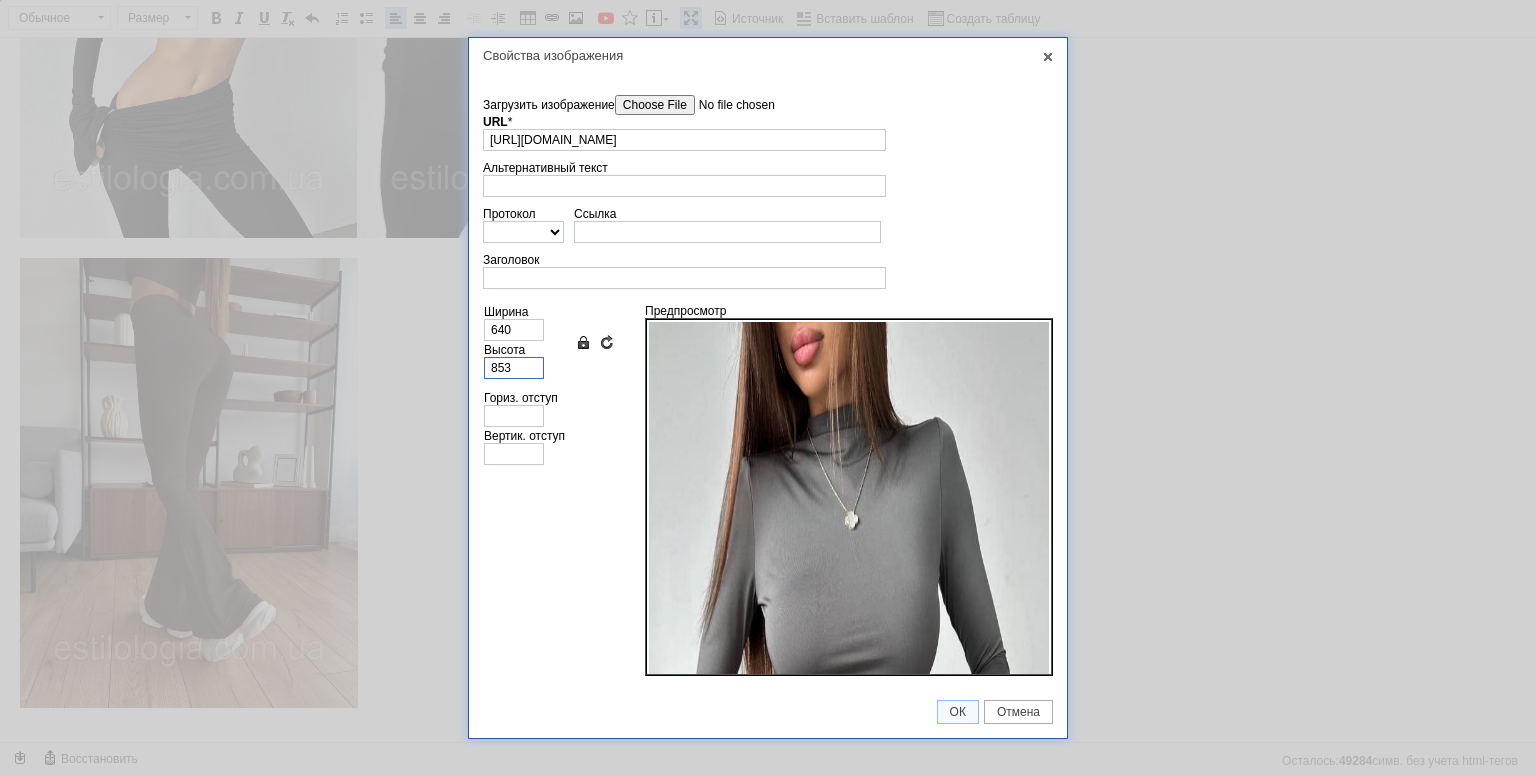 click on "853" at bounding box center (514, 368) 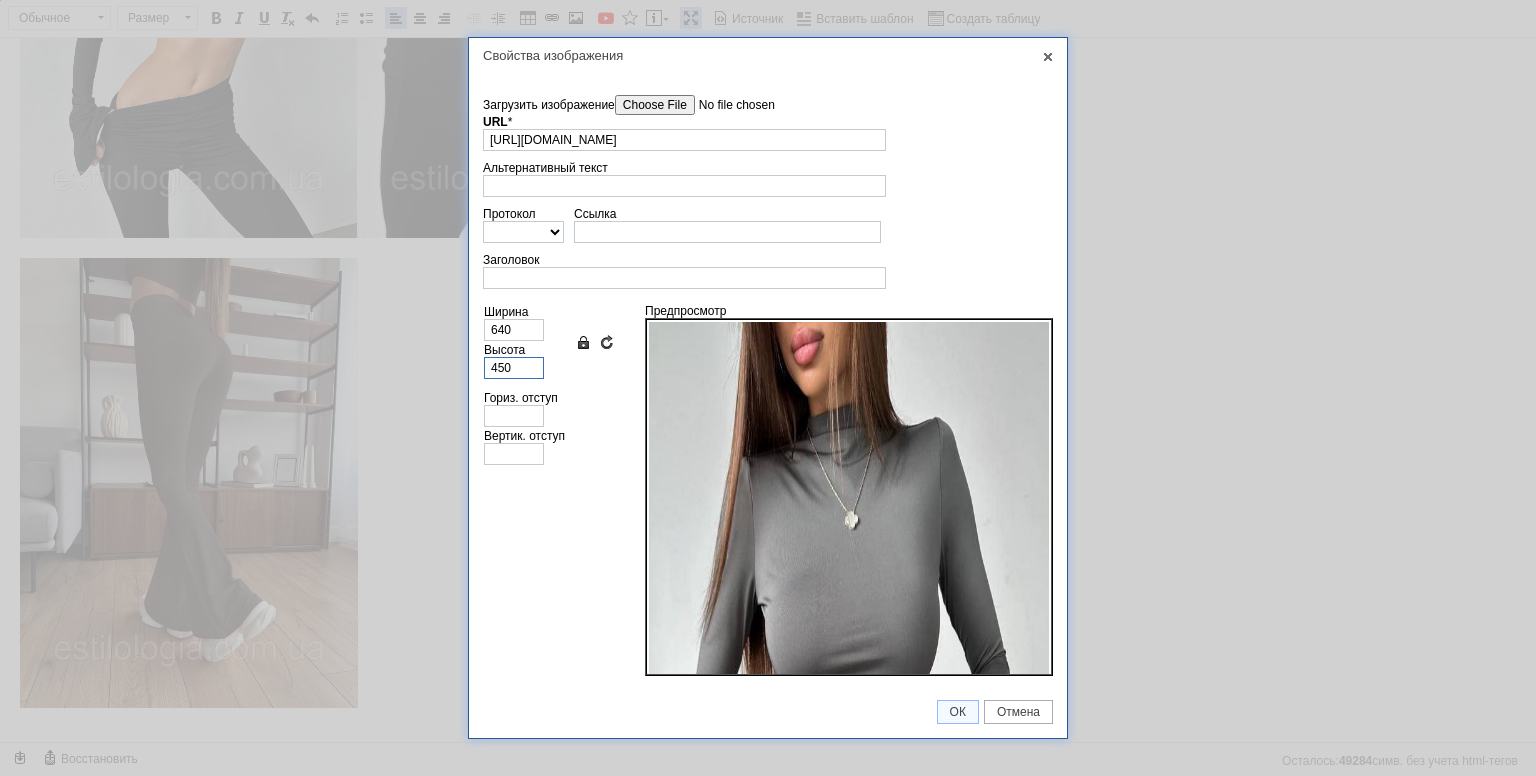 type on "338" 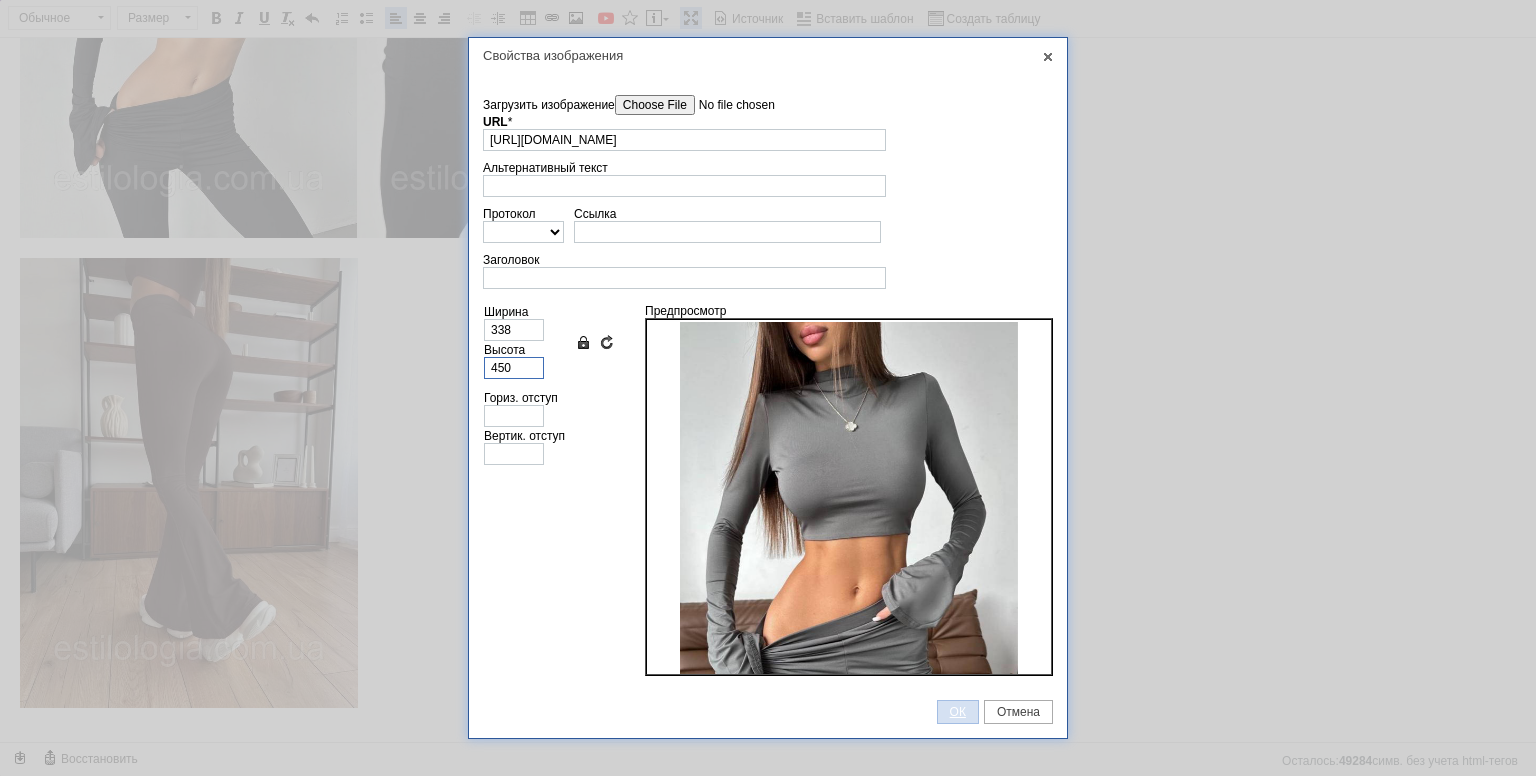 type on "450" 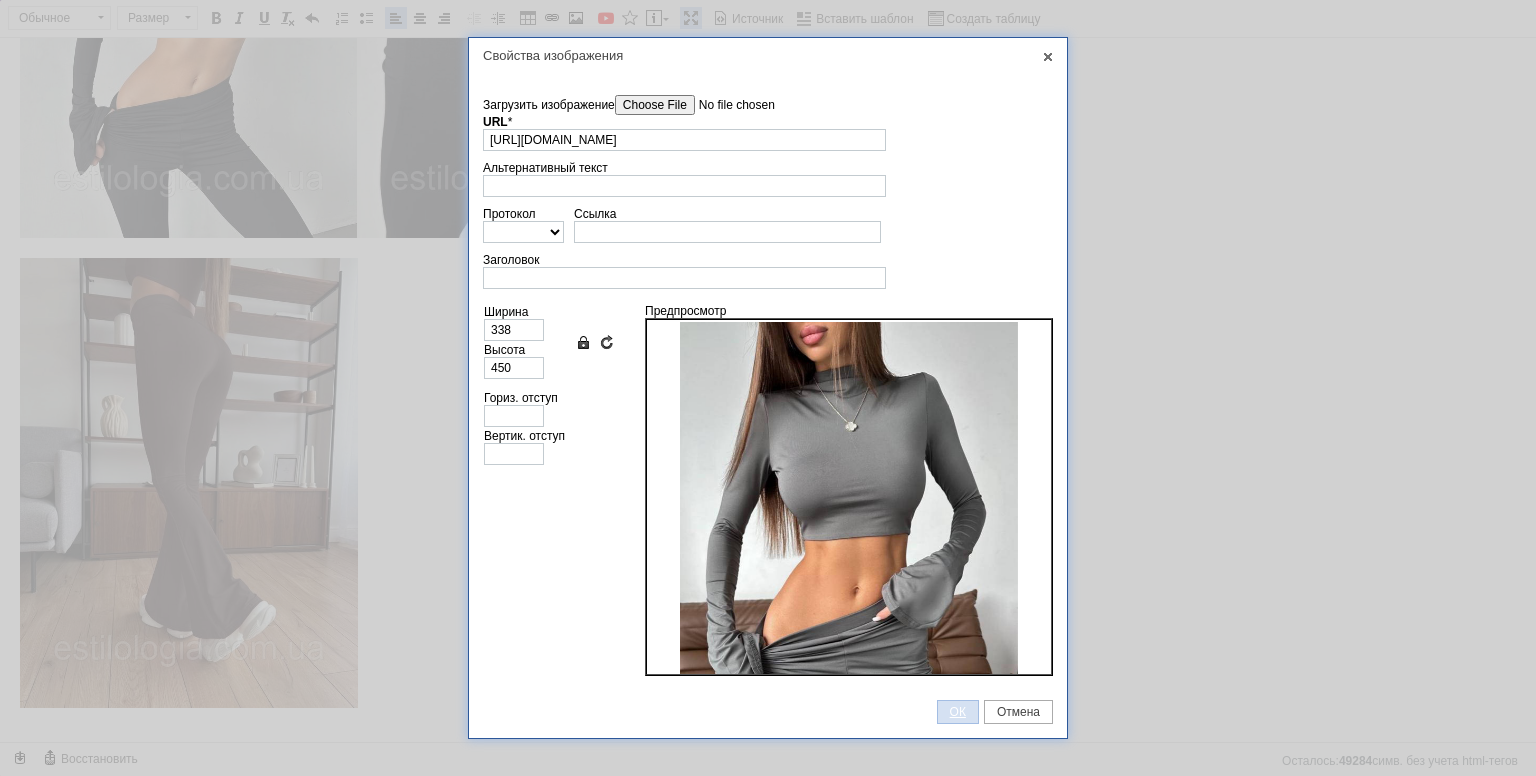 click on "ОК" at bounding box center (958, 712) 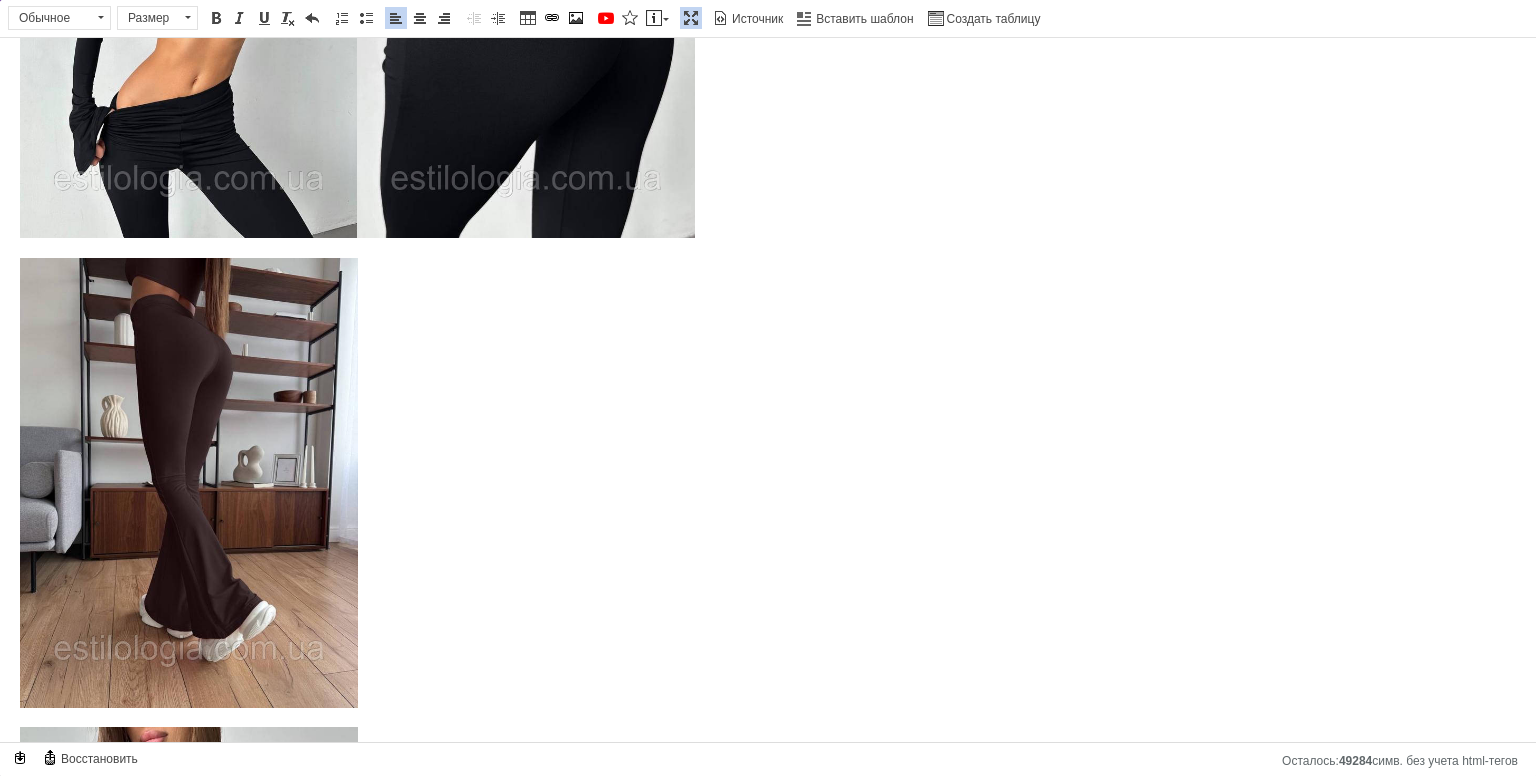 scroll, scrollTop: 882, scrollLeft: 0, axis: vertical 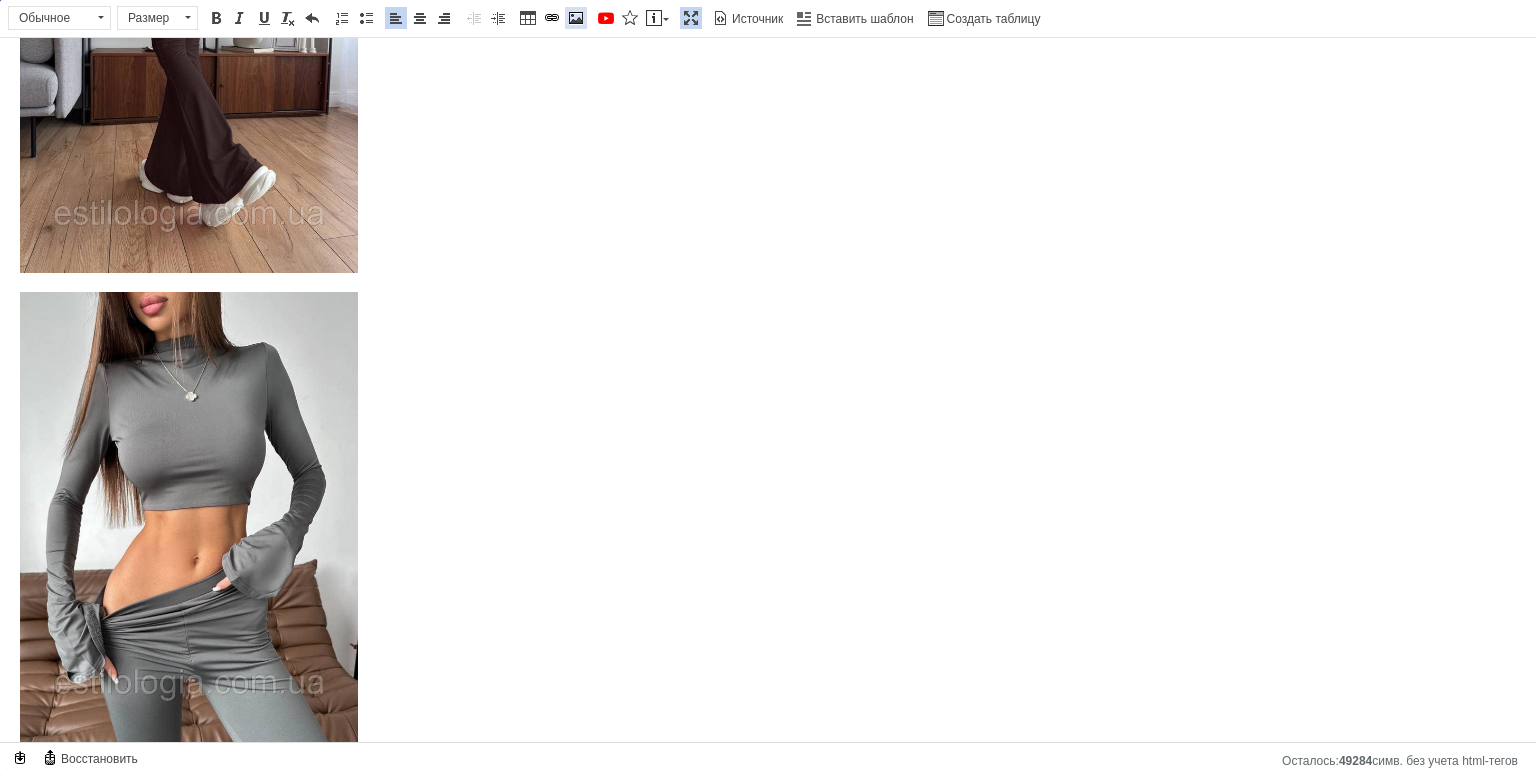 click at bounding box center (576, 18) 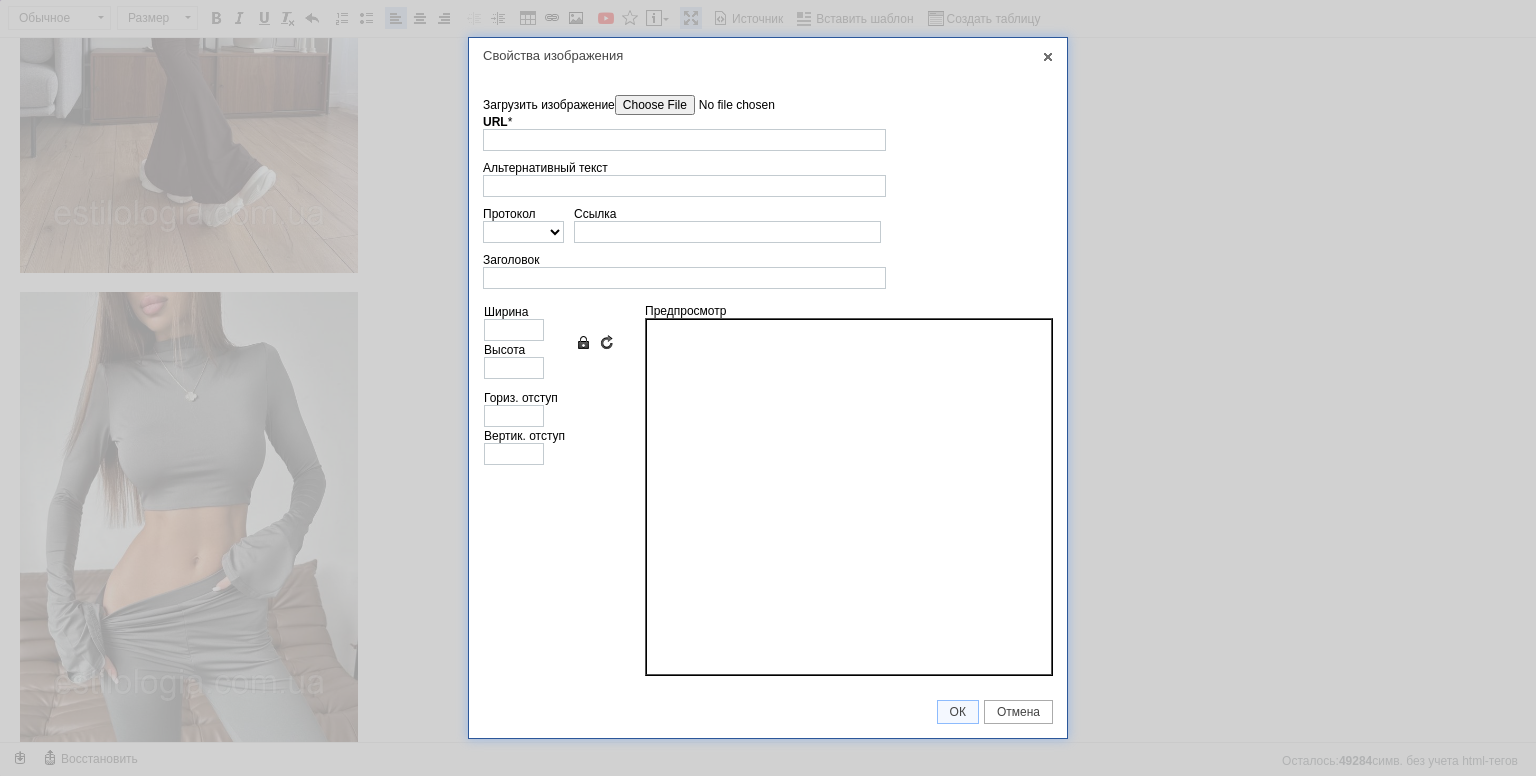 click on "Загрузить изображение" at bounding box center (728, 105) 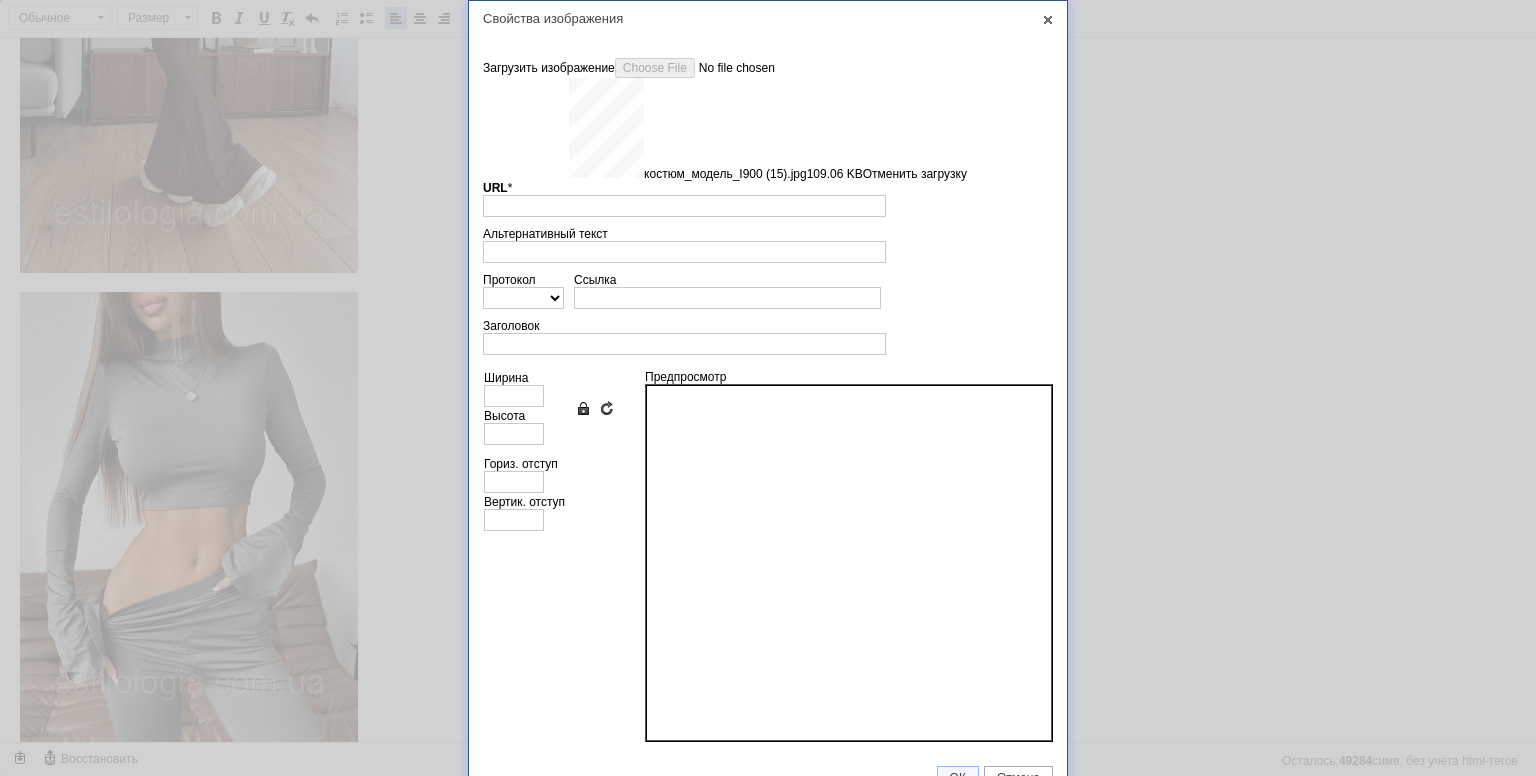 type on "[URL][DOMAIN_NAME]" 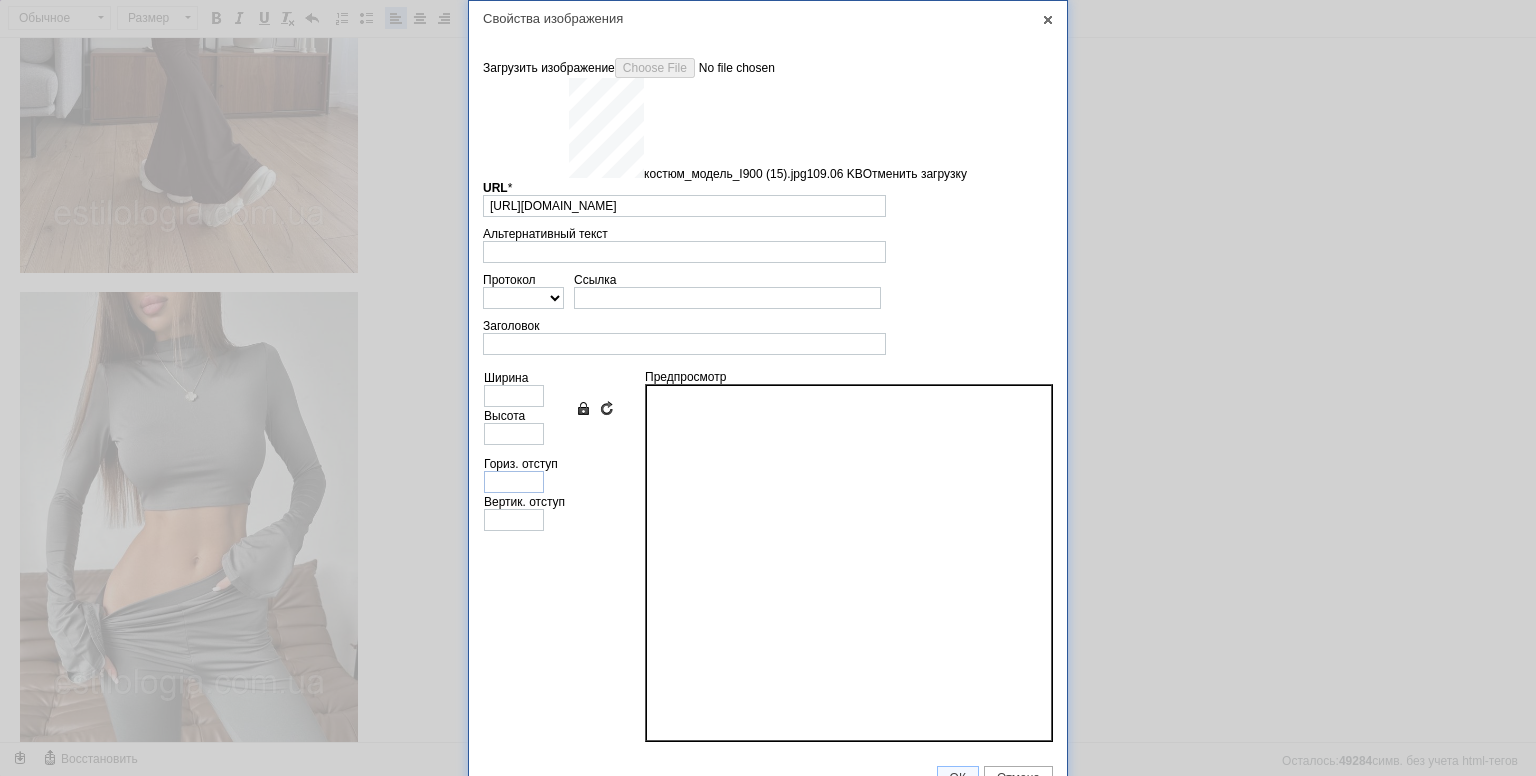 type on "640" 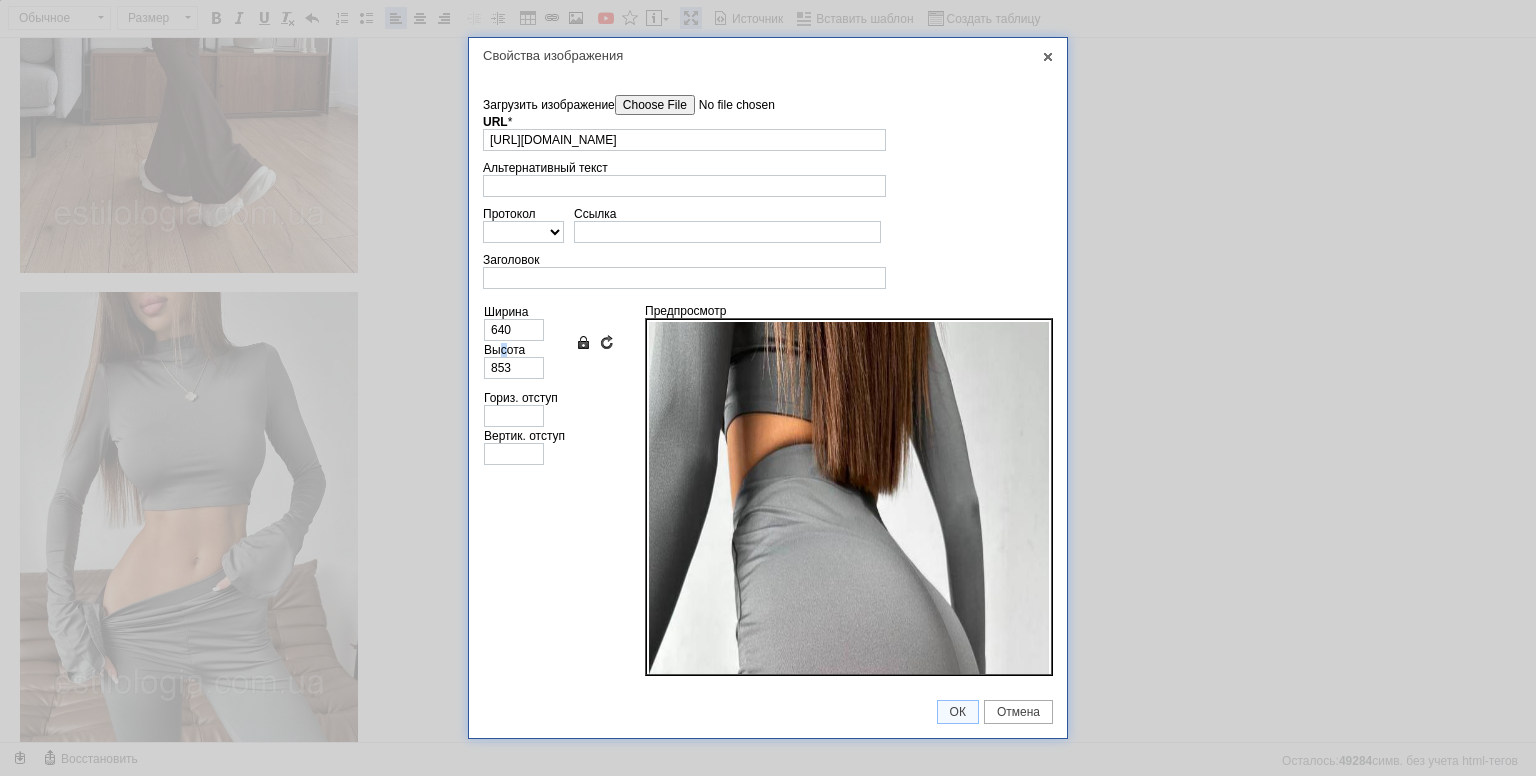 click on "Высота" at bounding box center [504, 350] 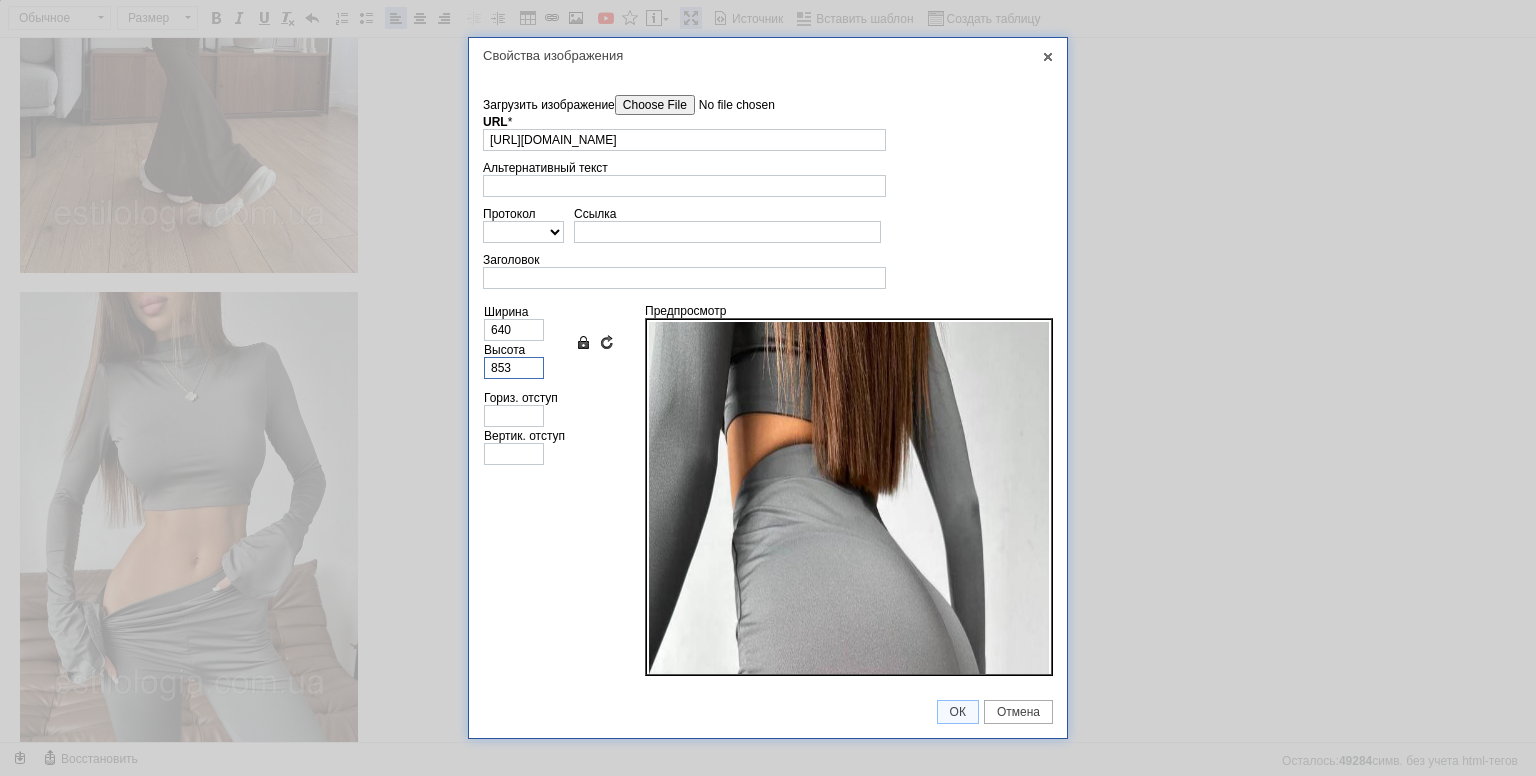 click on "853" at bounding box center [514, 368] 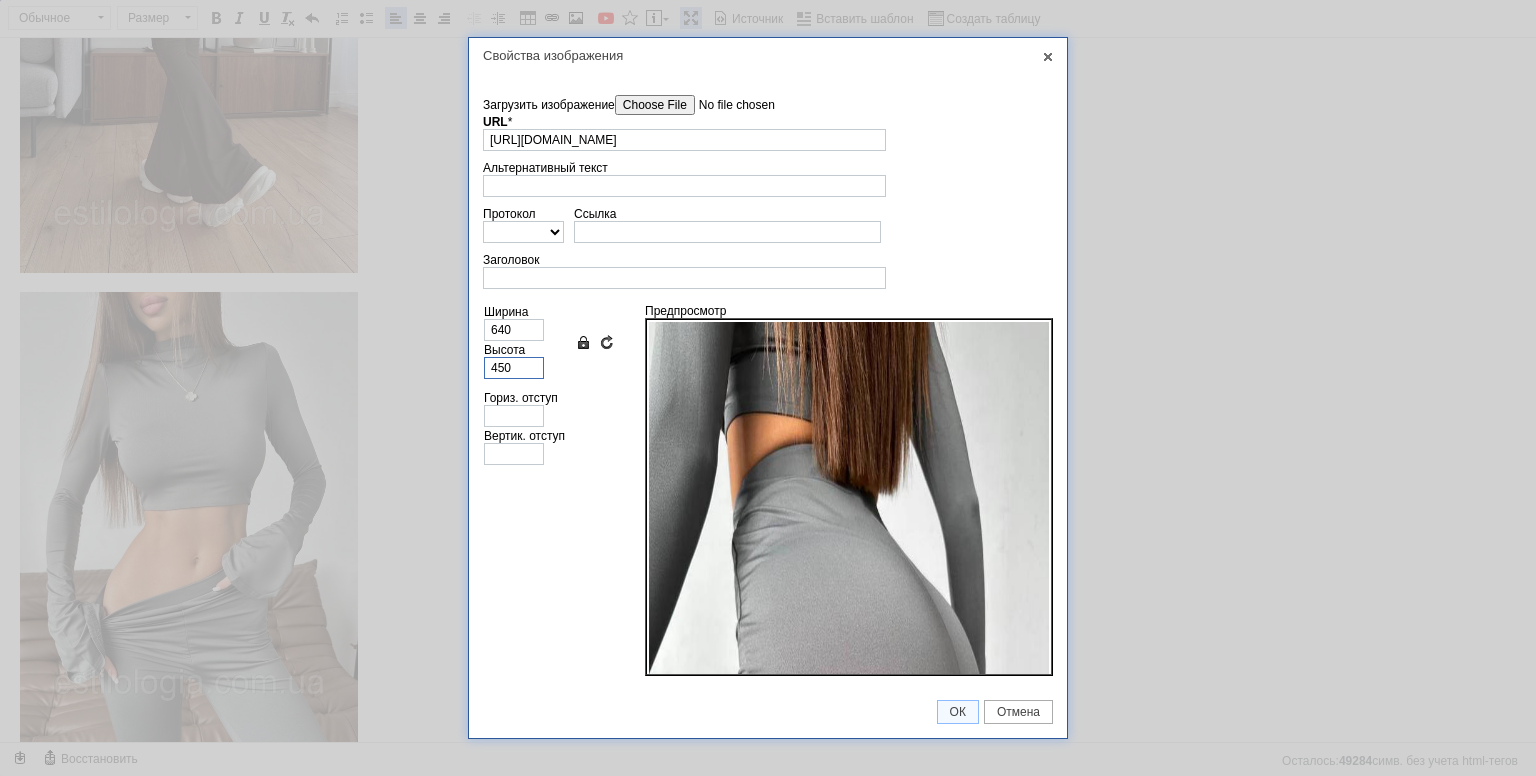 type on "338" 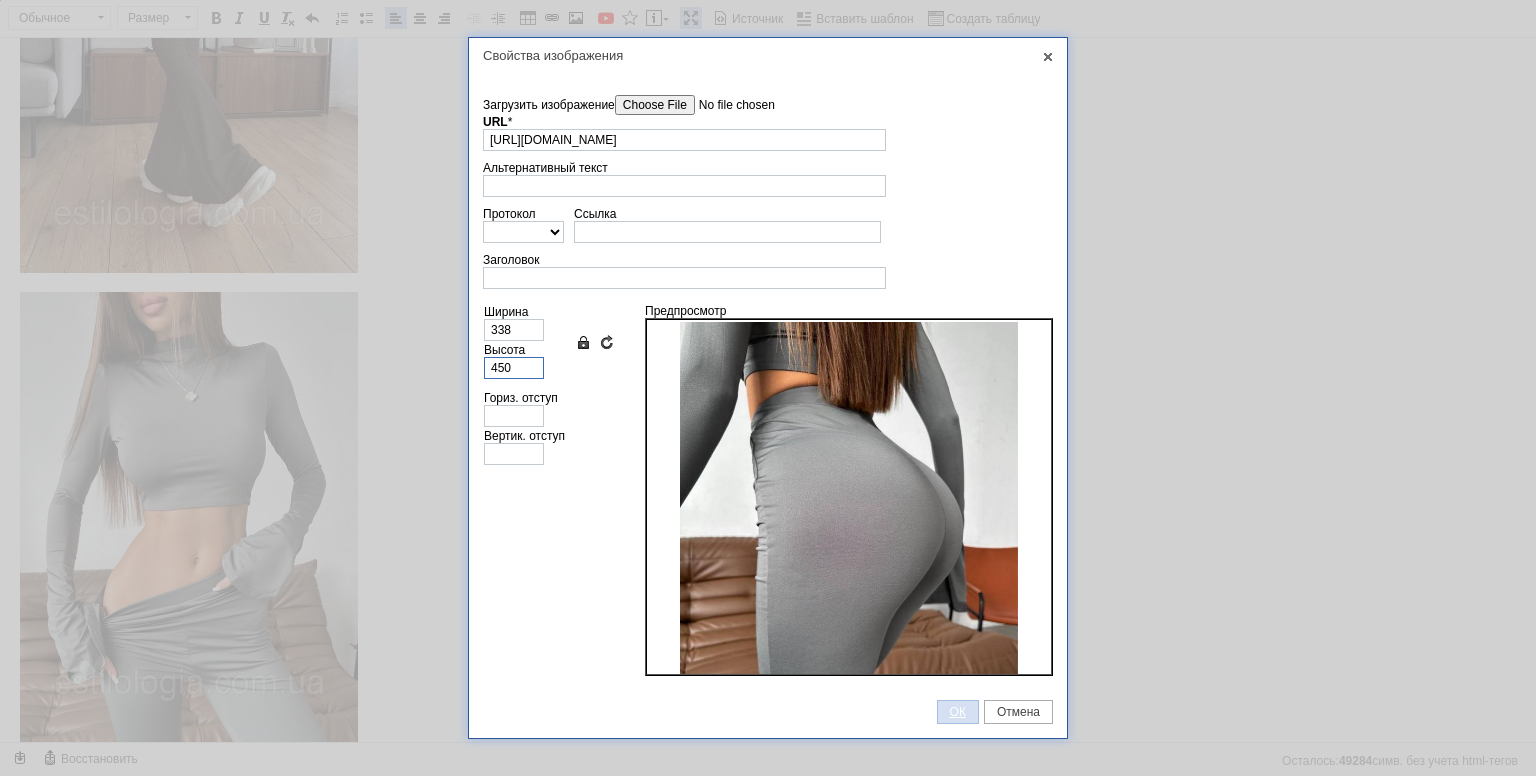 type on "450" 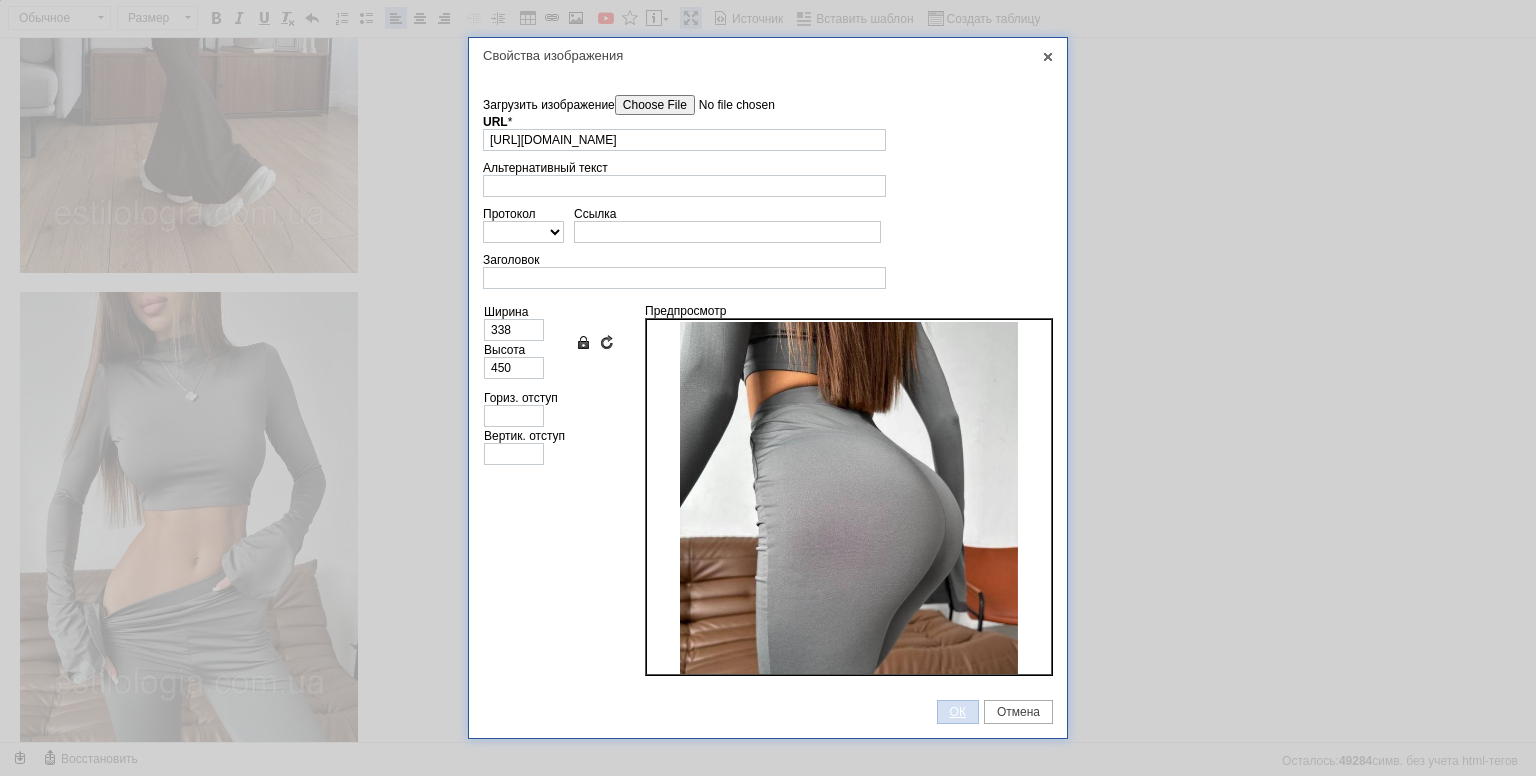 click on "ОК" at bounding box center (958, 712) 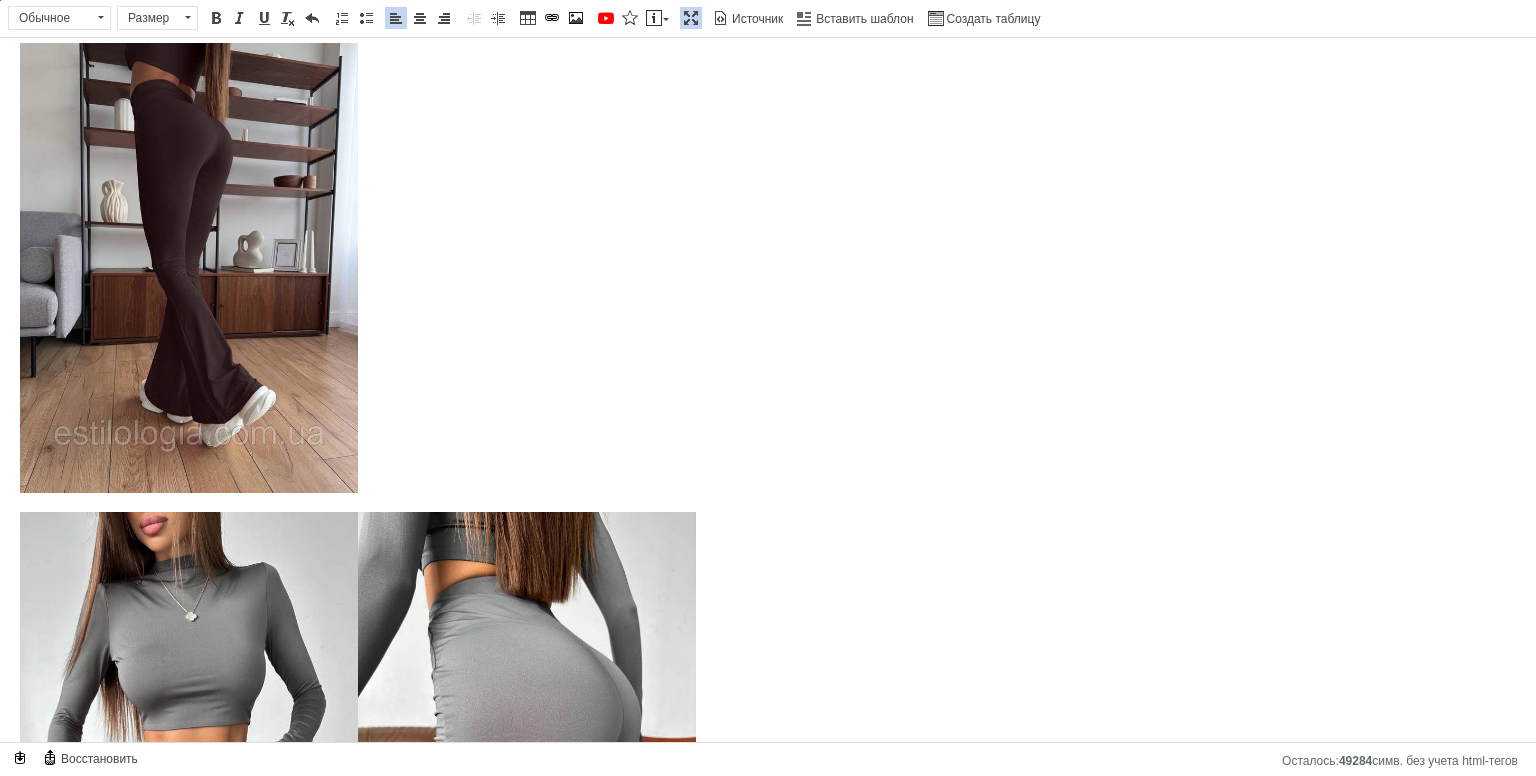 scroll, scrollTop: 905, scrollLeft: 0, axis: vertical 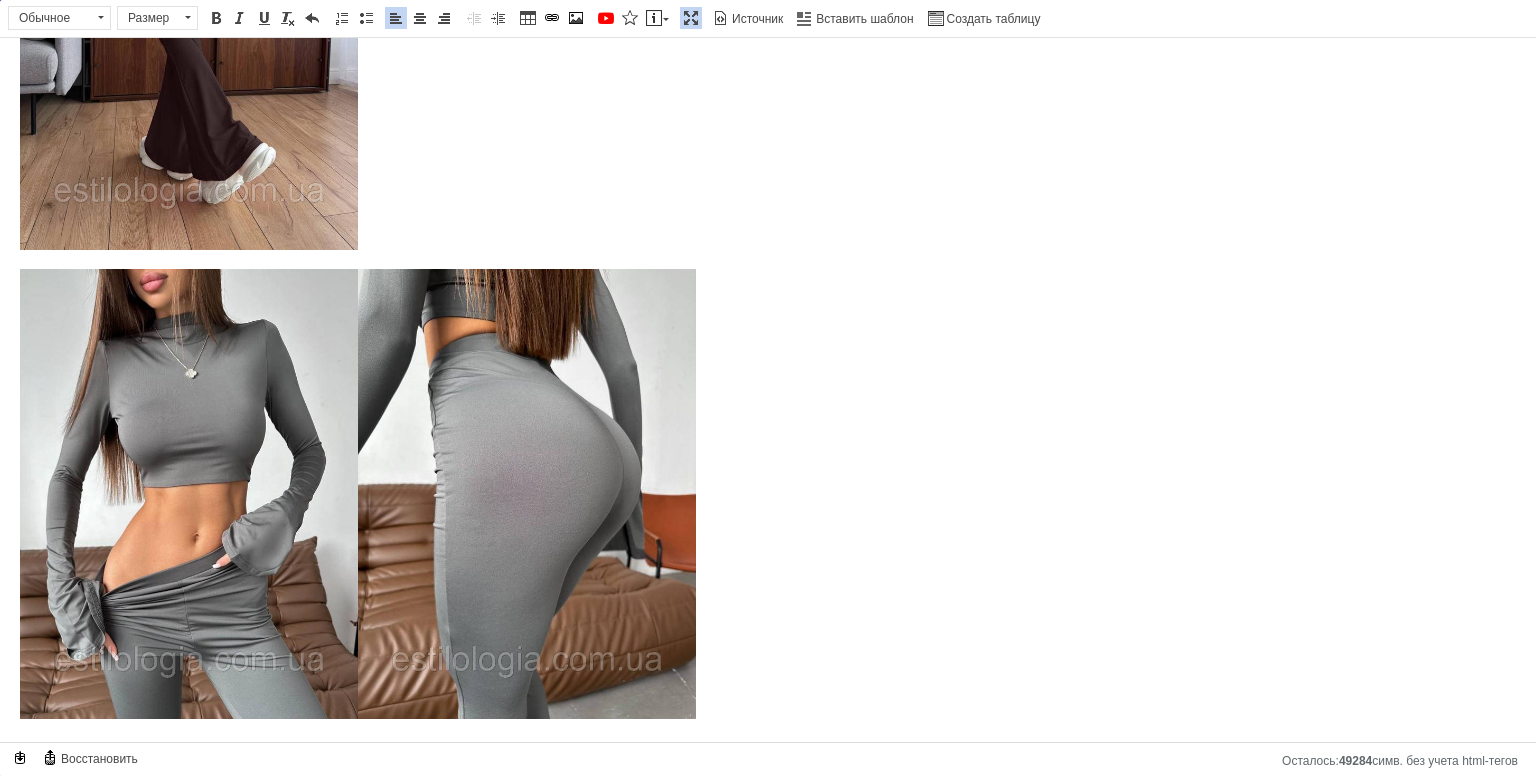 drag, startPoint x: 682, startPoint y: 13, endPoint x: 957, endPoint y: 264, distance: 372.32513 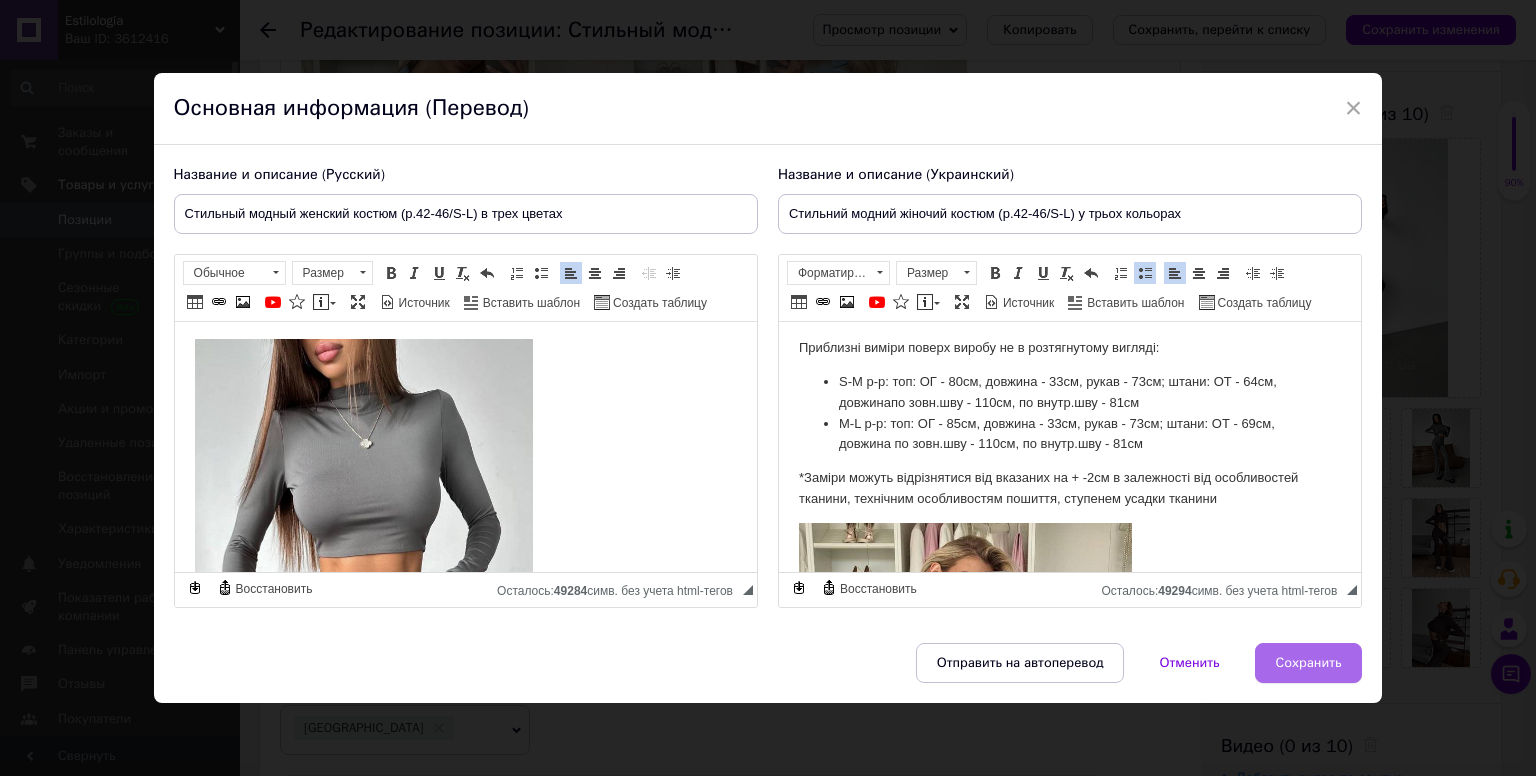 scroll, scrollTop: 300, scrollLeft: 0, axis: vertical 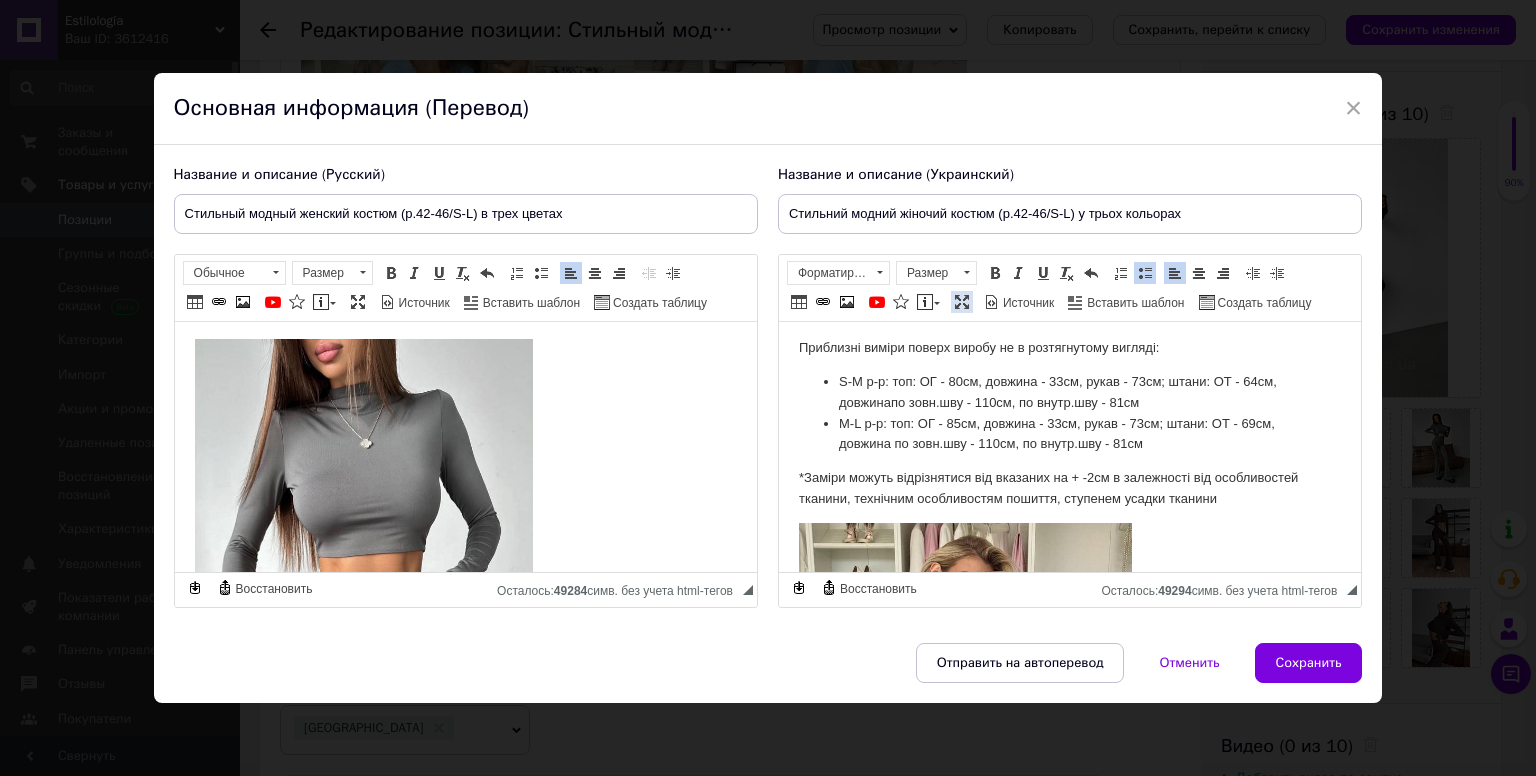 click at bounding box center [962, 302] 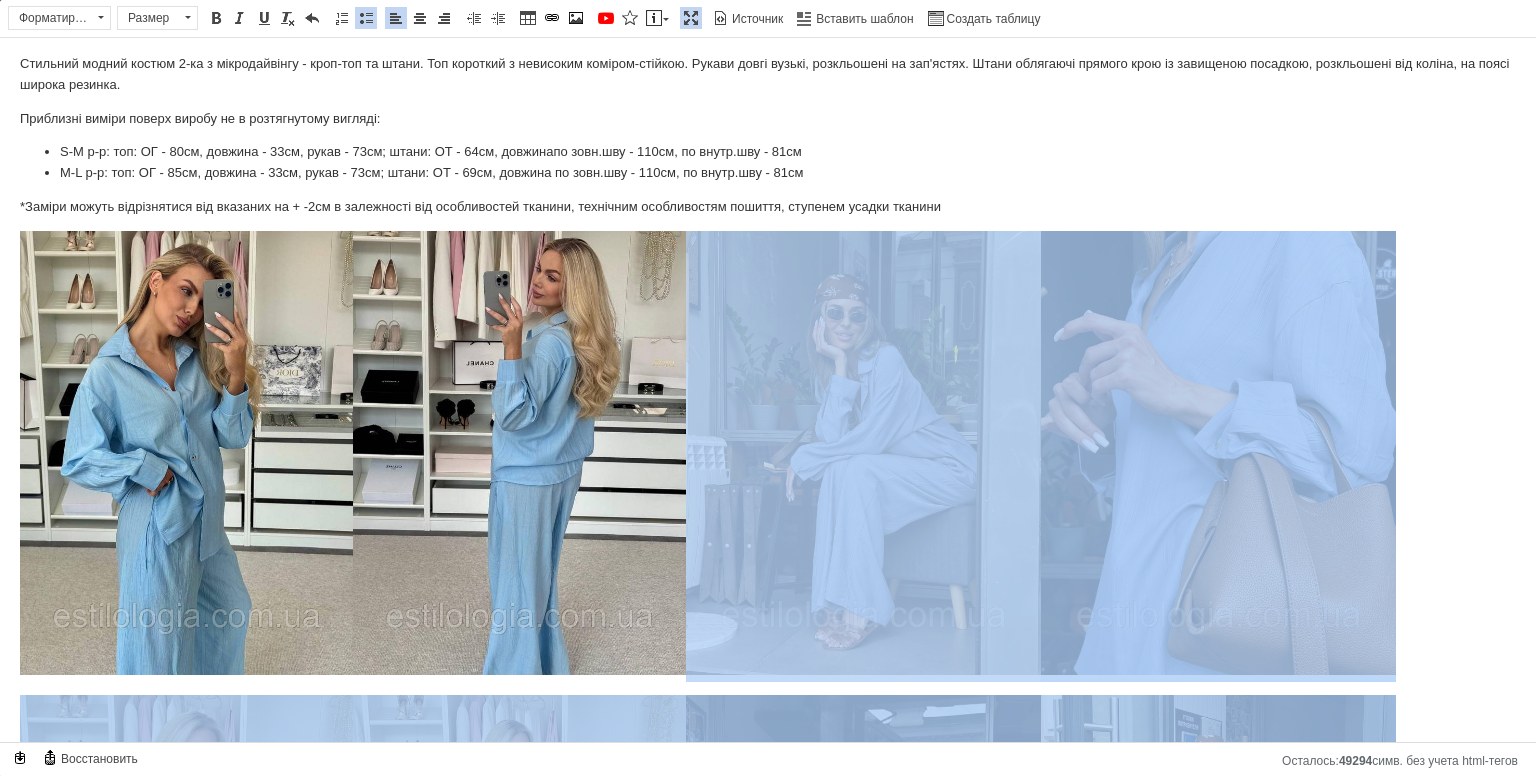 scroll, scrollTop: 0, scrollLeft: 0, axis: both 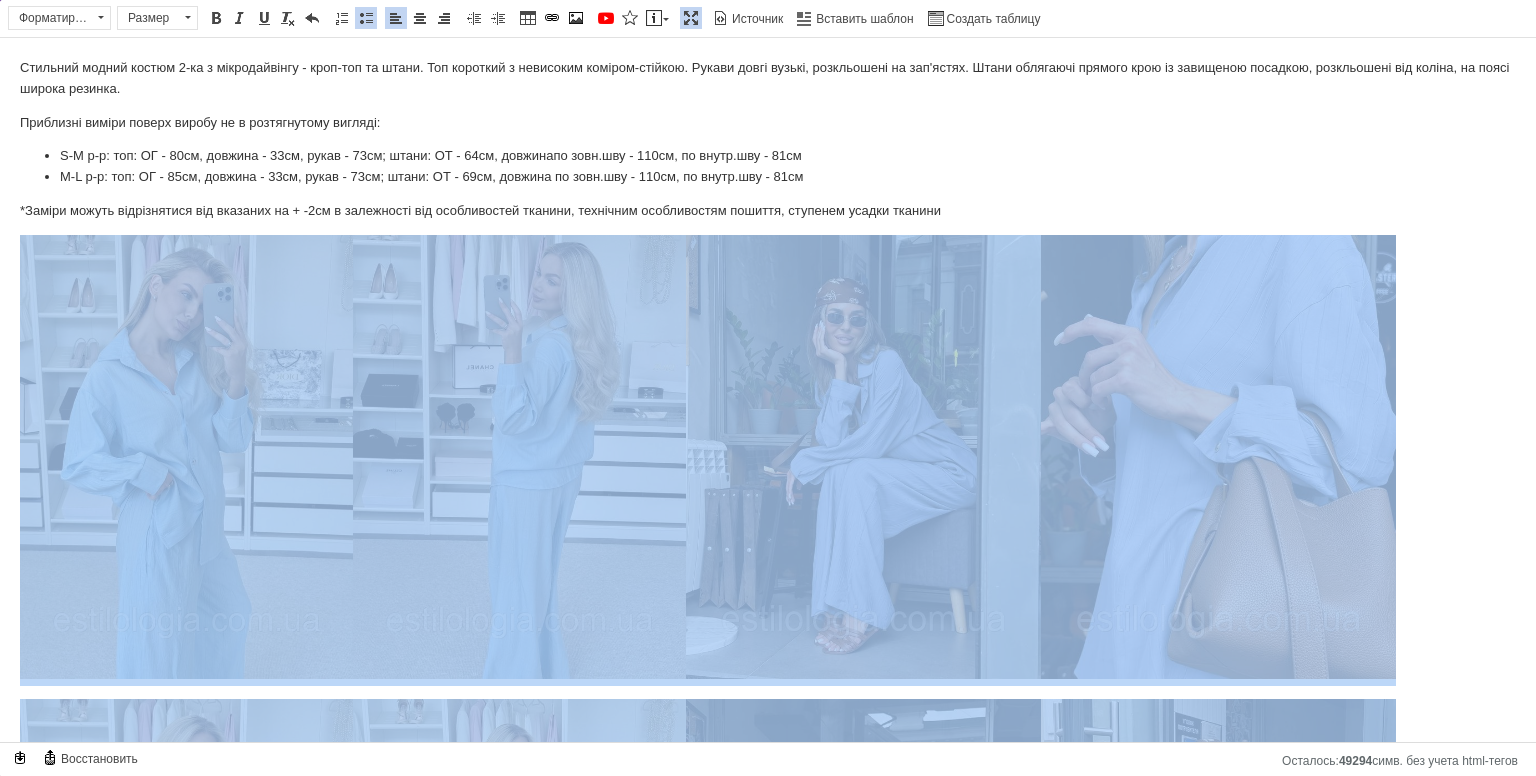 drag, startPoint x: 997, startPoint y: 574, endPoint x: 0, endPoint y: 348, distance: 1022.294 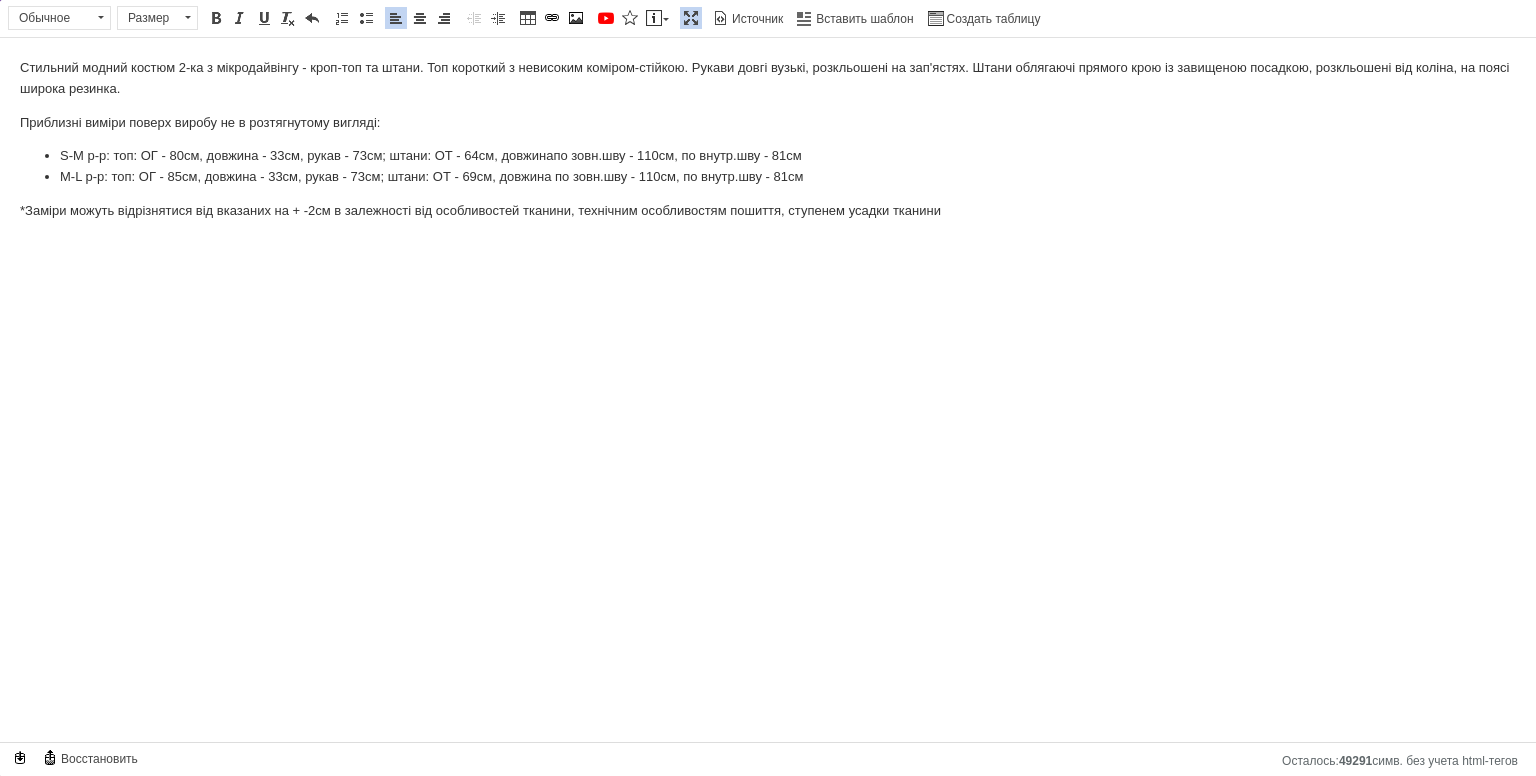 click at bounding box center [691, 18] 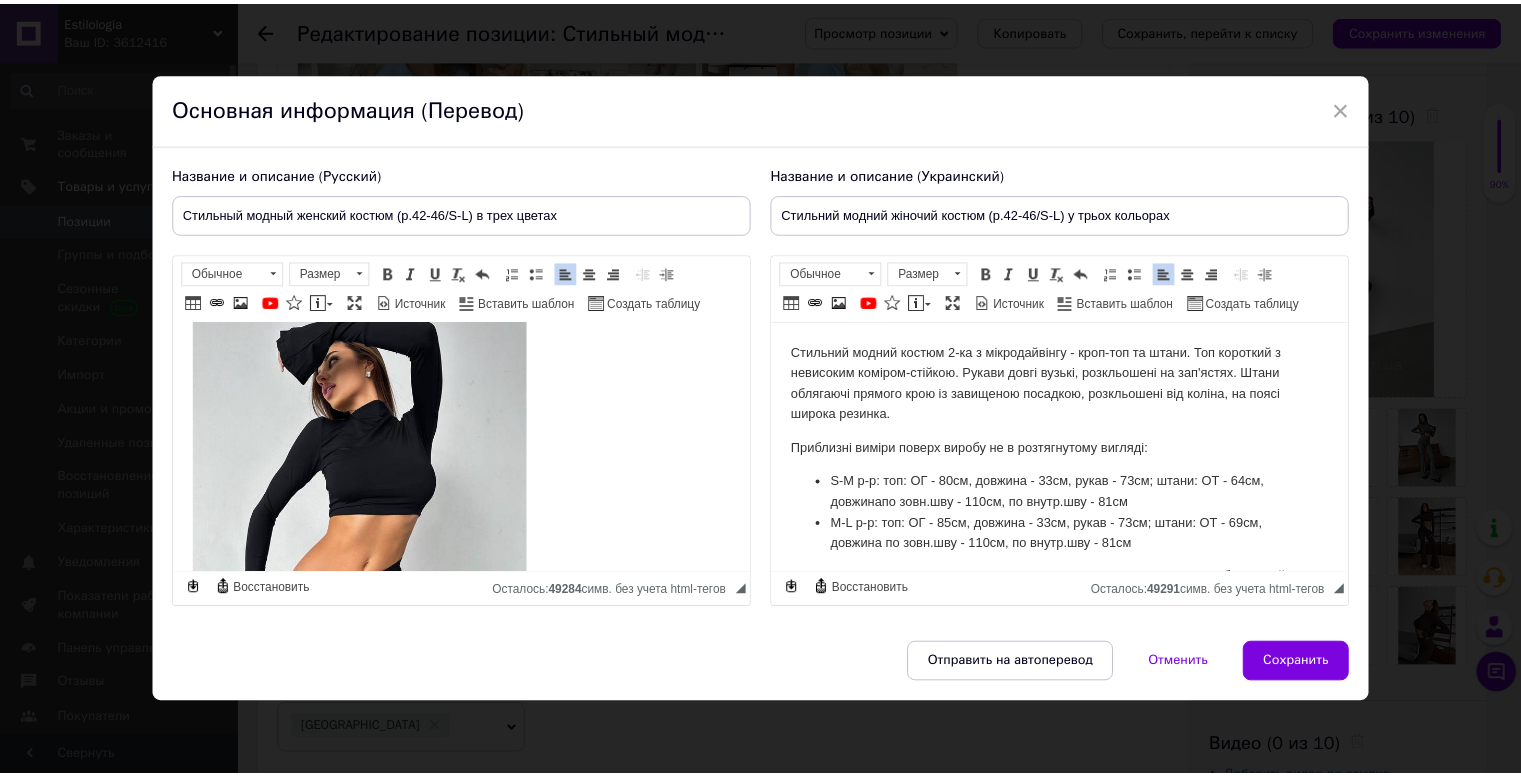 scroll, scrollTop: 0, scrollLeft: 0, axis: both 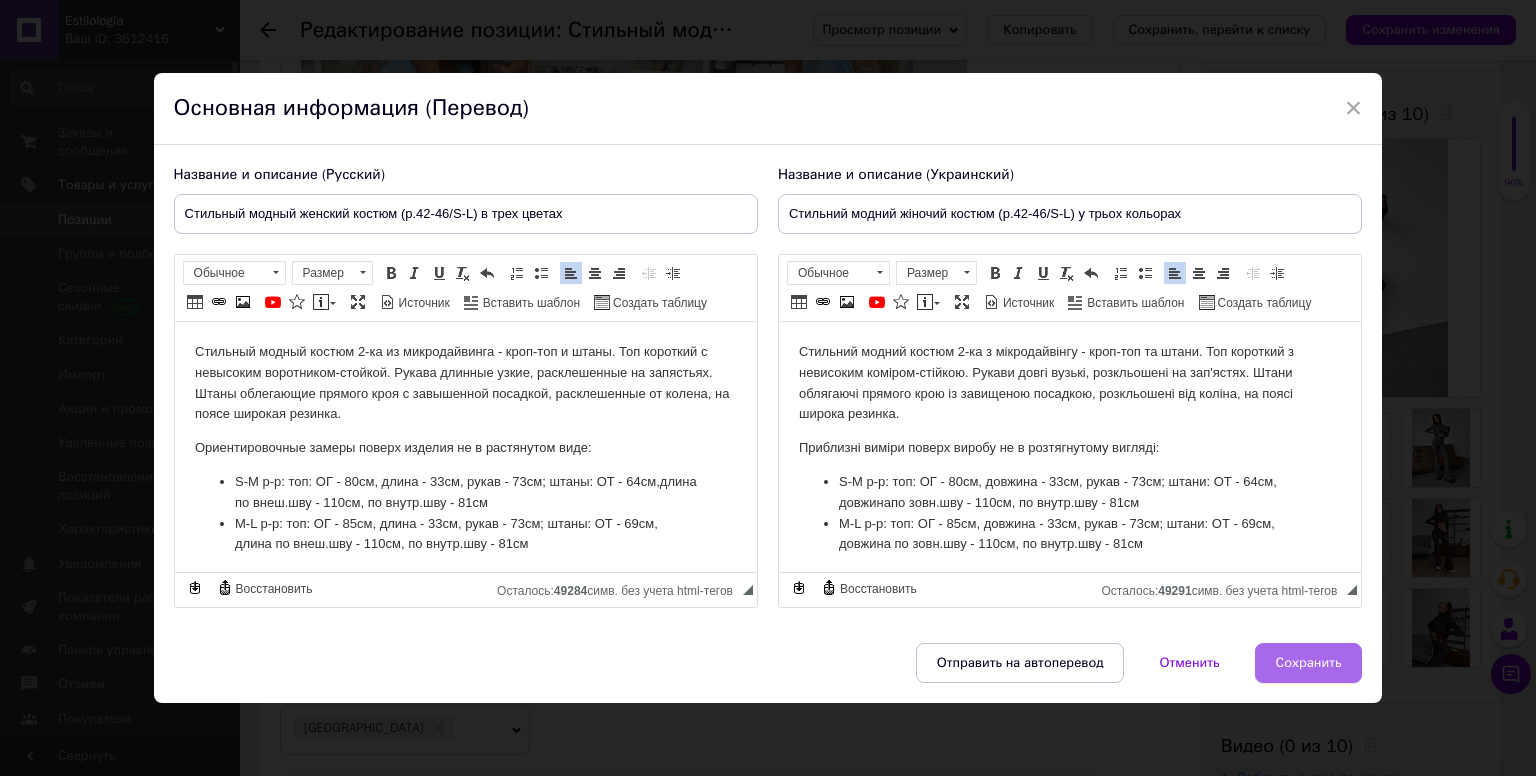 click on "Сохранить" at bounding box center [1309, 663] 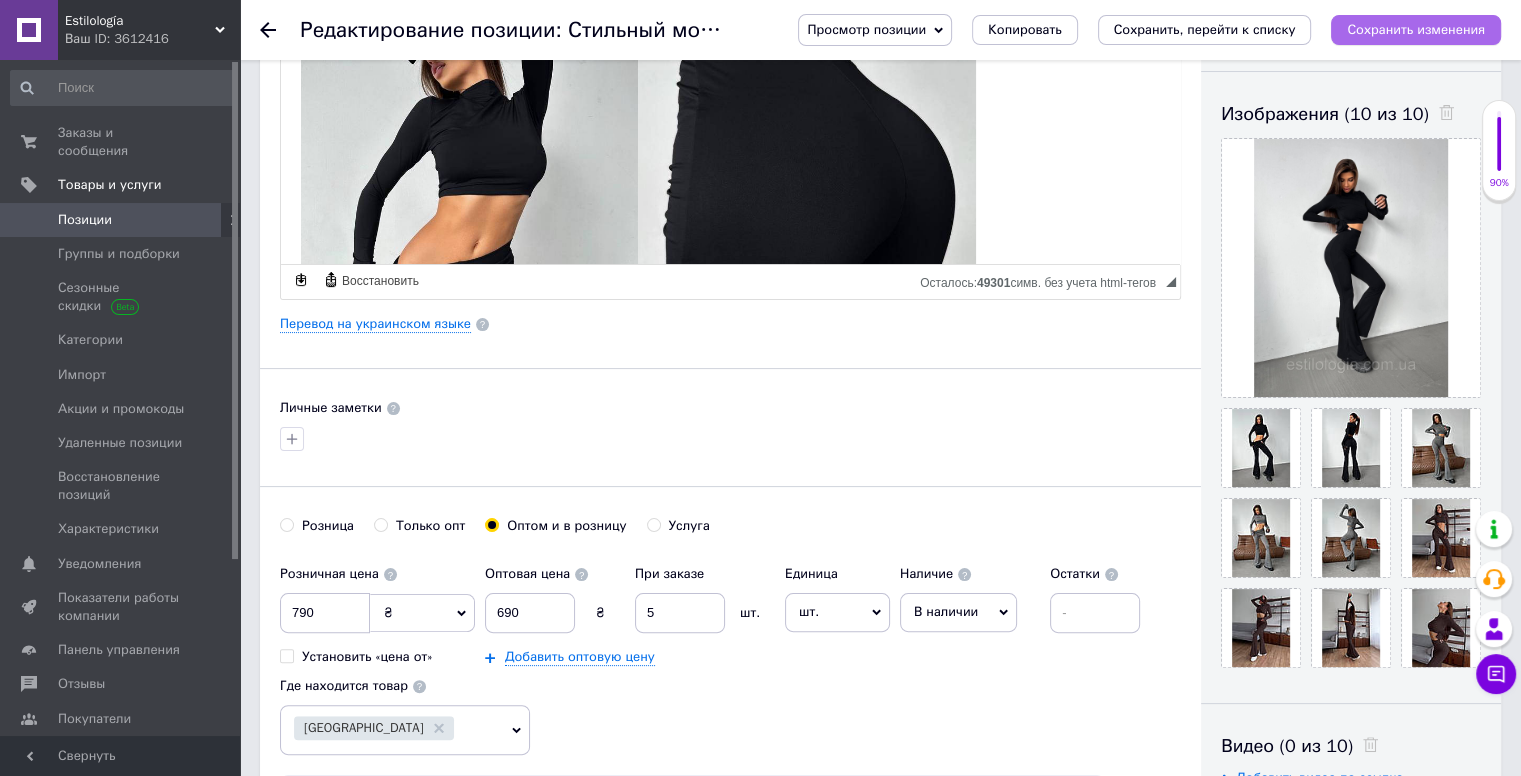scroll, scrollTop: 300, scrollLeft: 0, axis: vertical 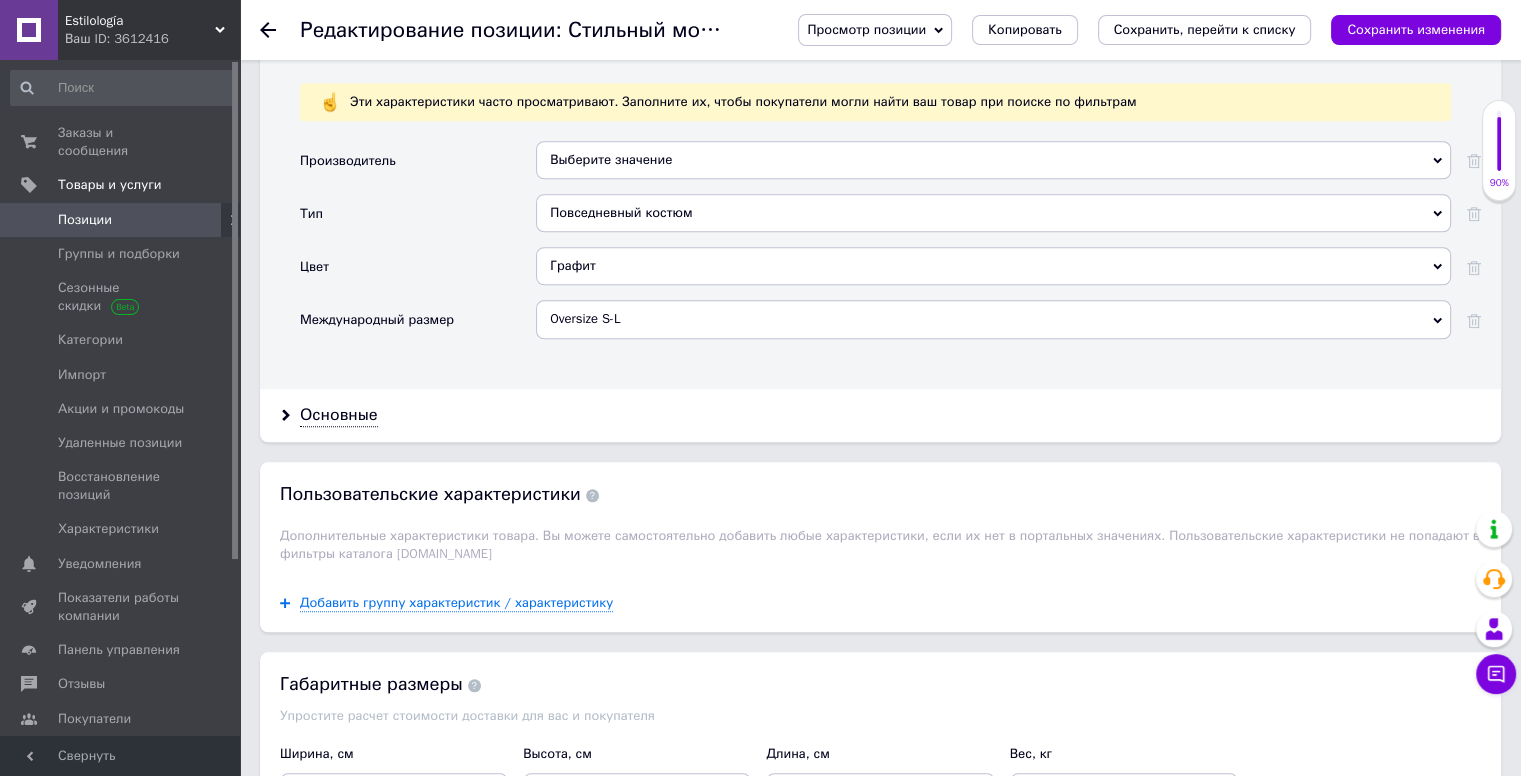 click on "Графит" at bounding box center (993, 266) 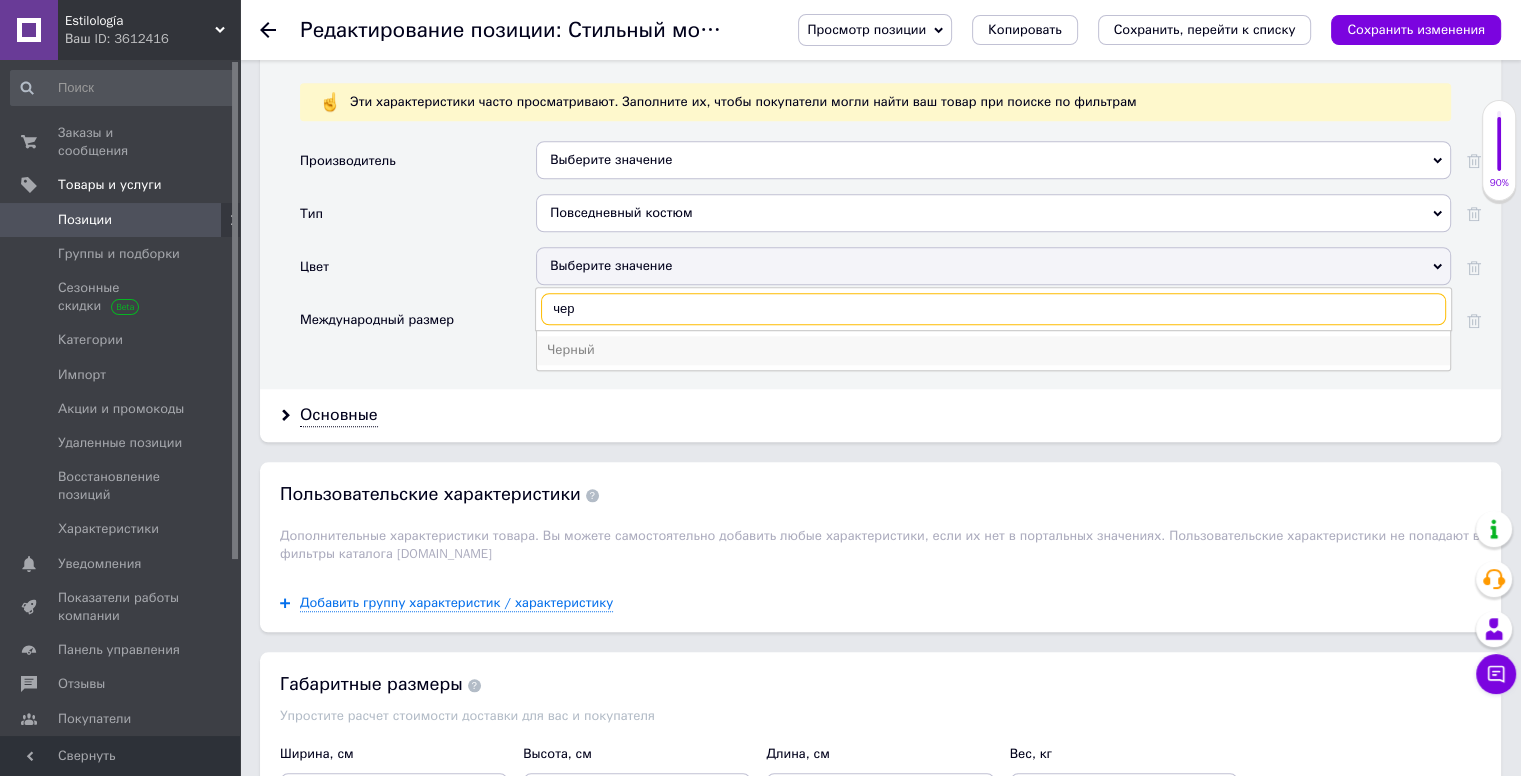 type on "чер" 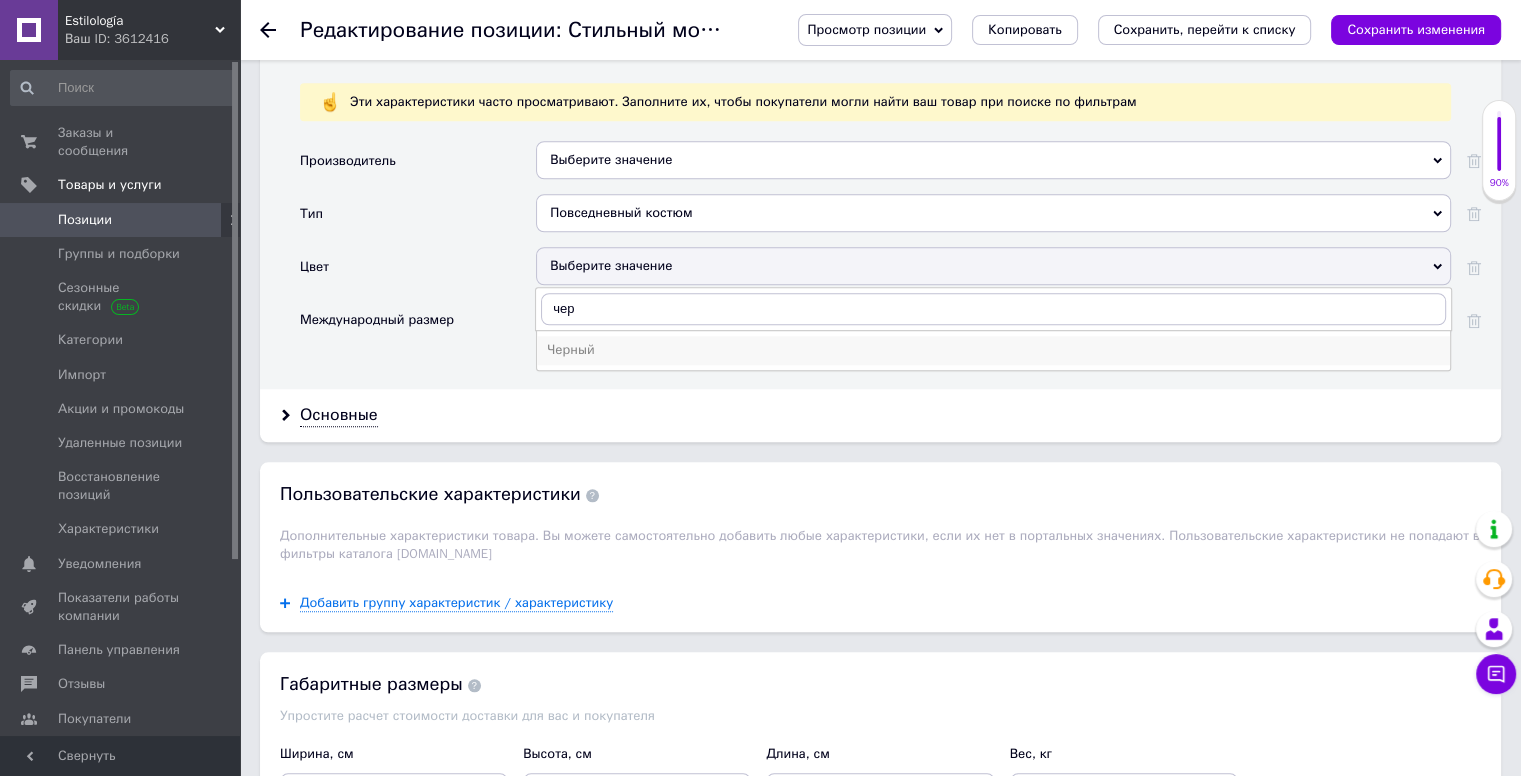 click on "Черный" at bounding box center (993, 350) 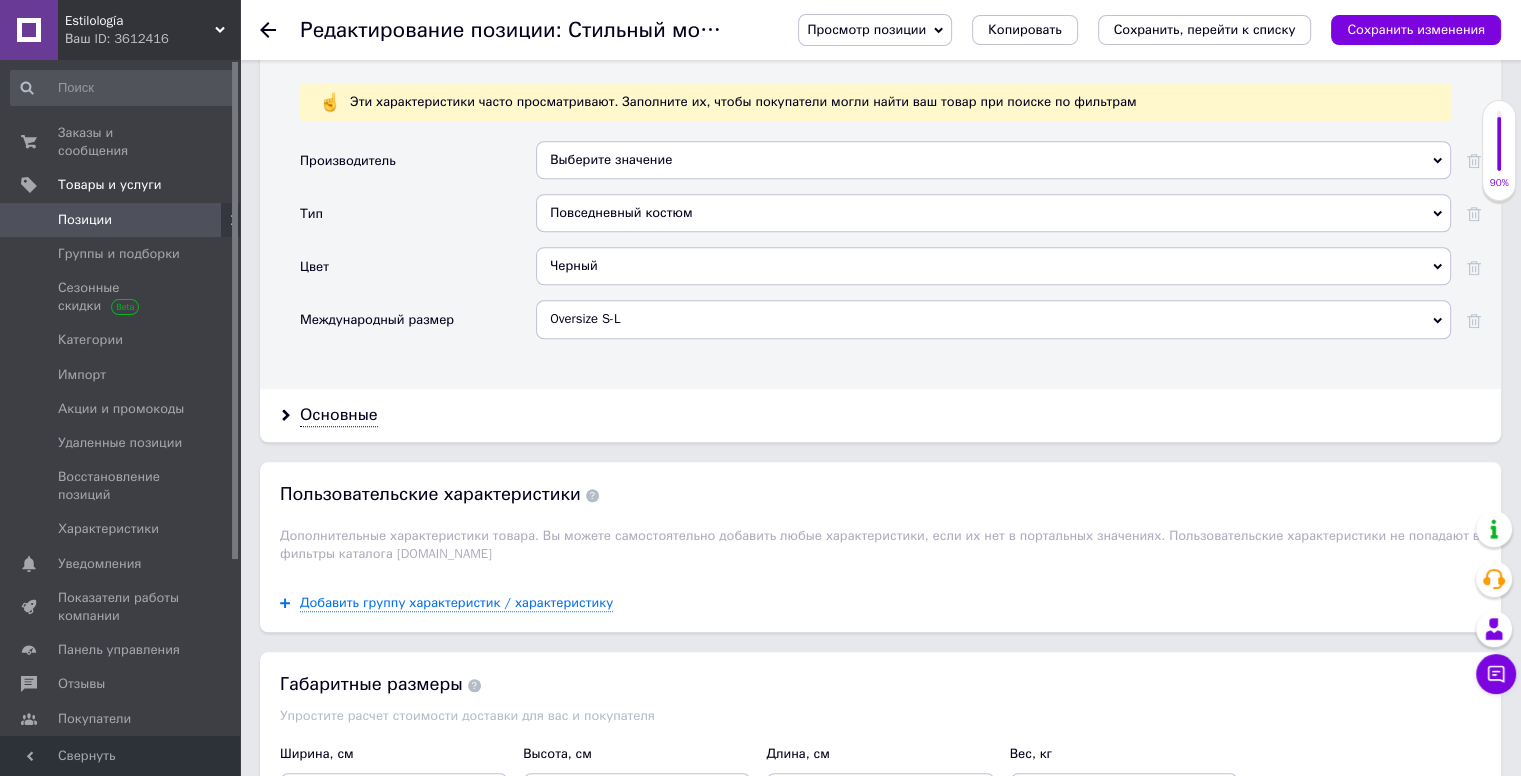 click on "Oversize S-L" at bounding box center [993, 319] 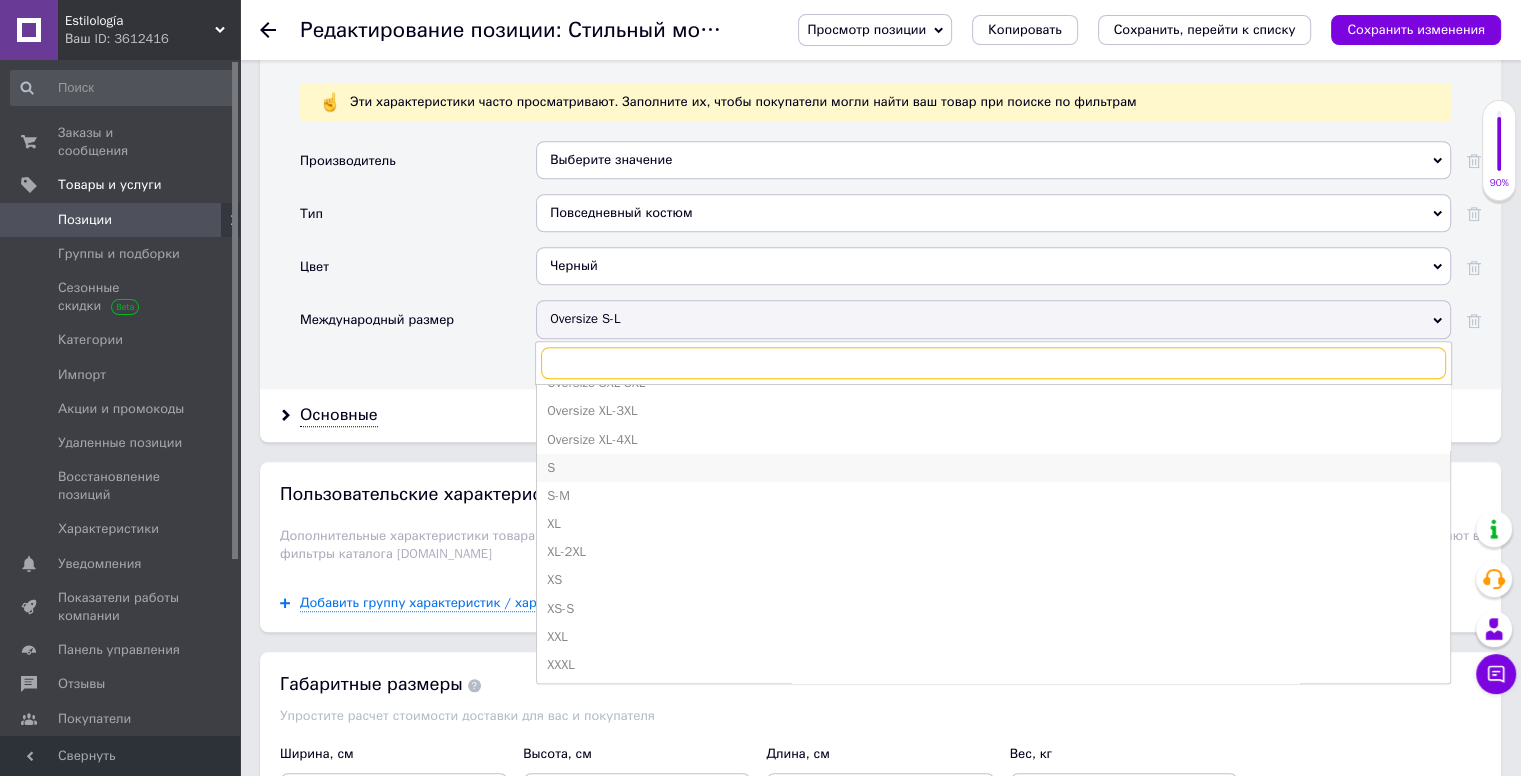 scroll, scrollTop: 698, scrollLeft: 0, axis: vertical 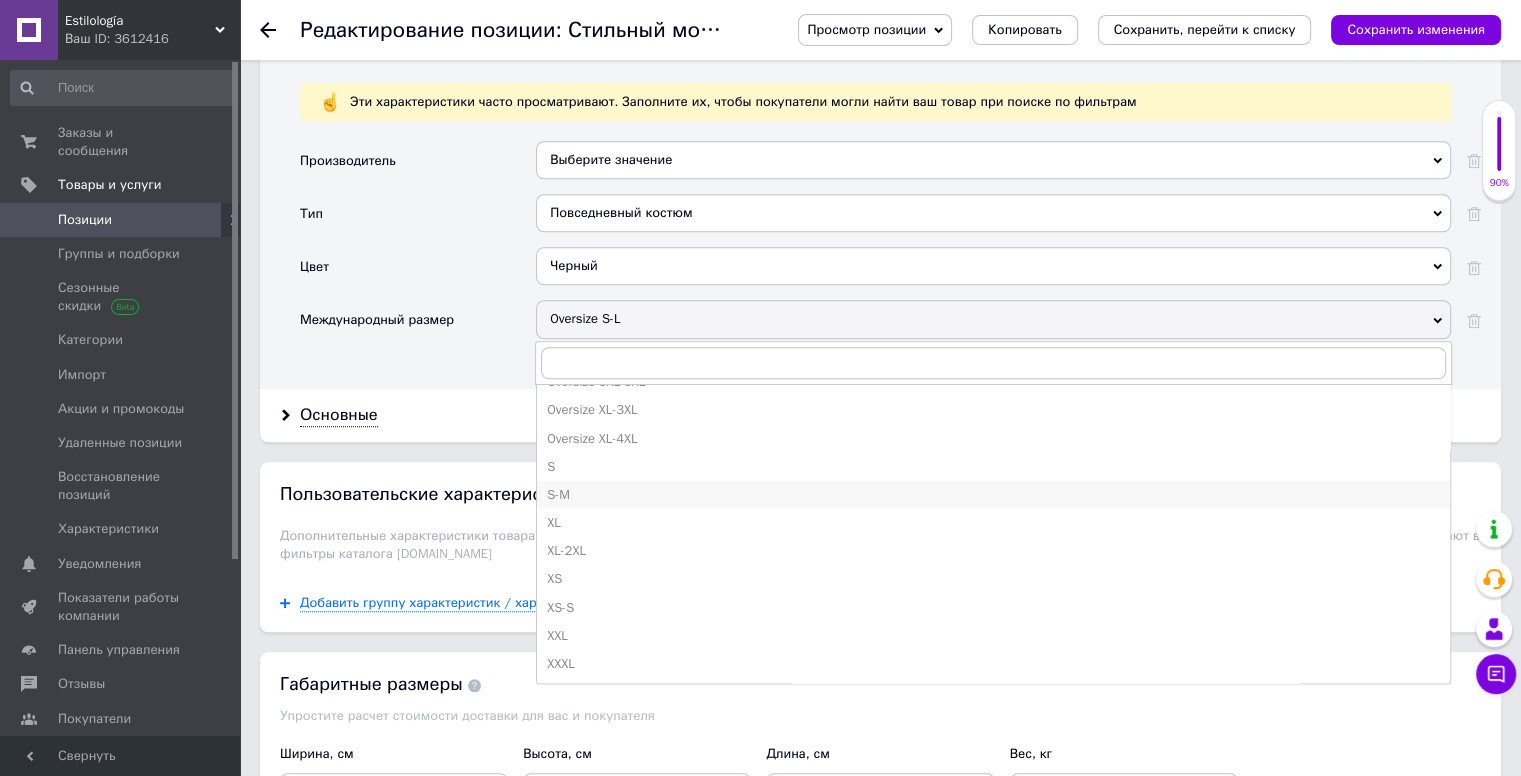 click on "S-M" at bounding box center [993, 495] 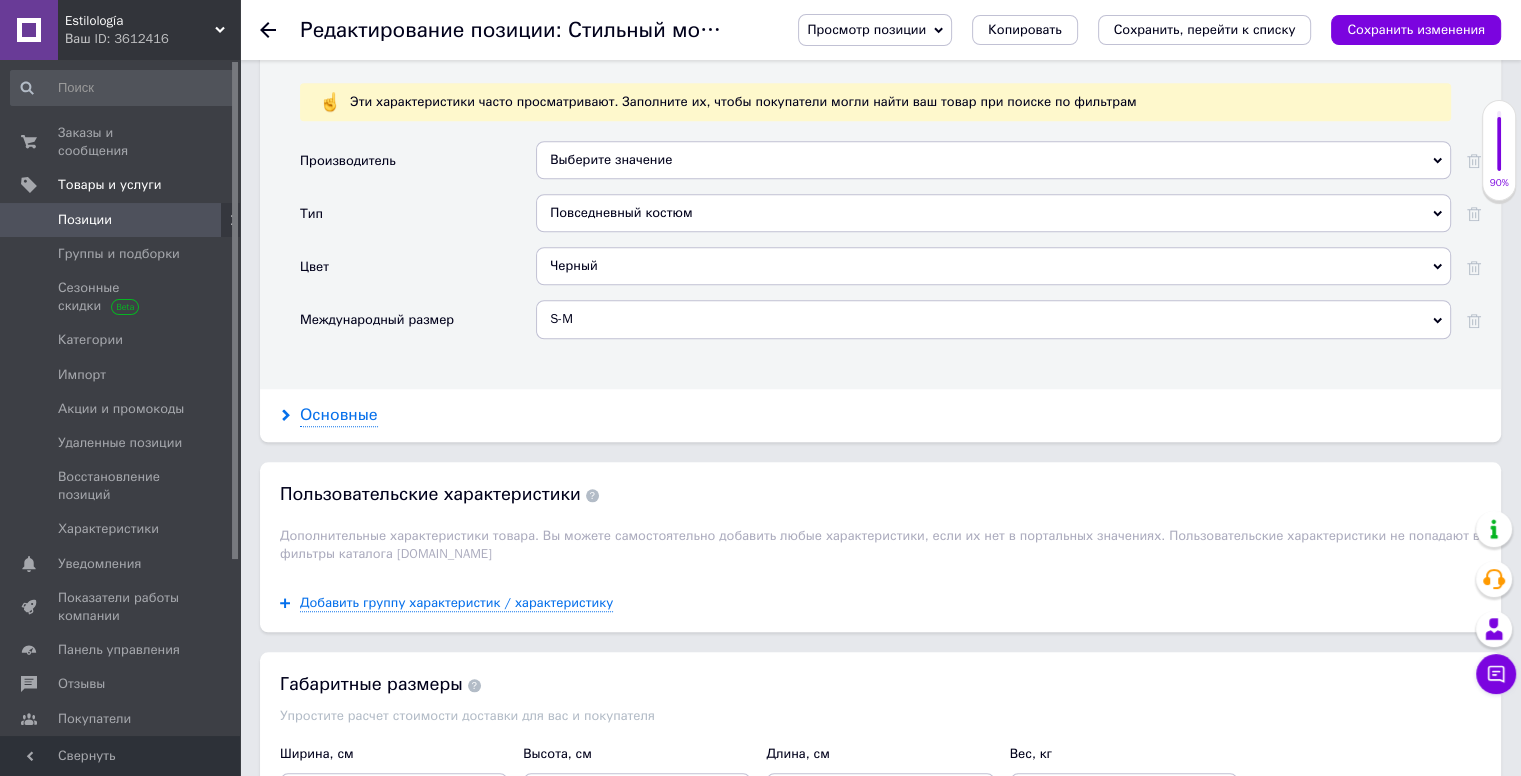 click on "Основные" at bounding box center (339, 415) 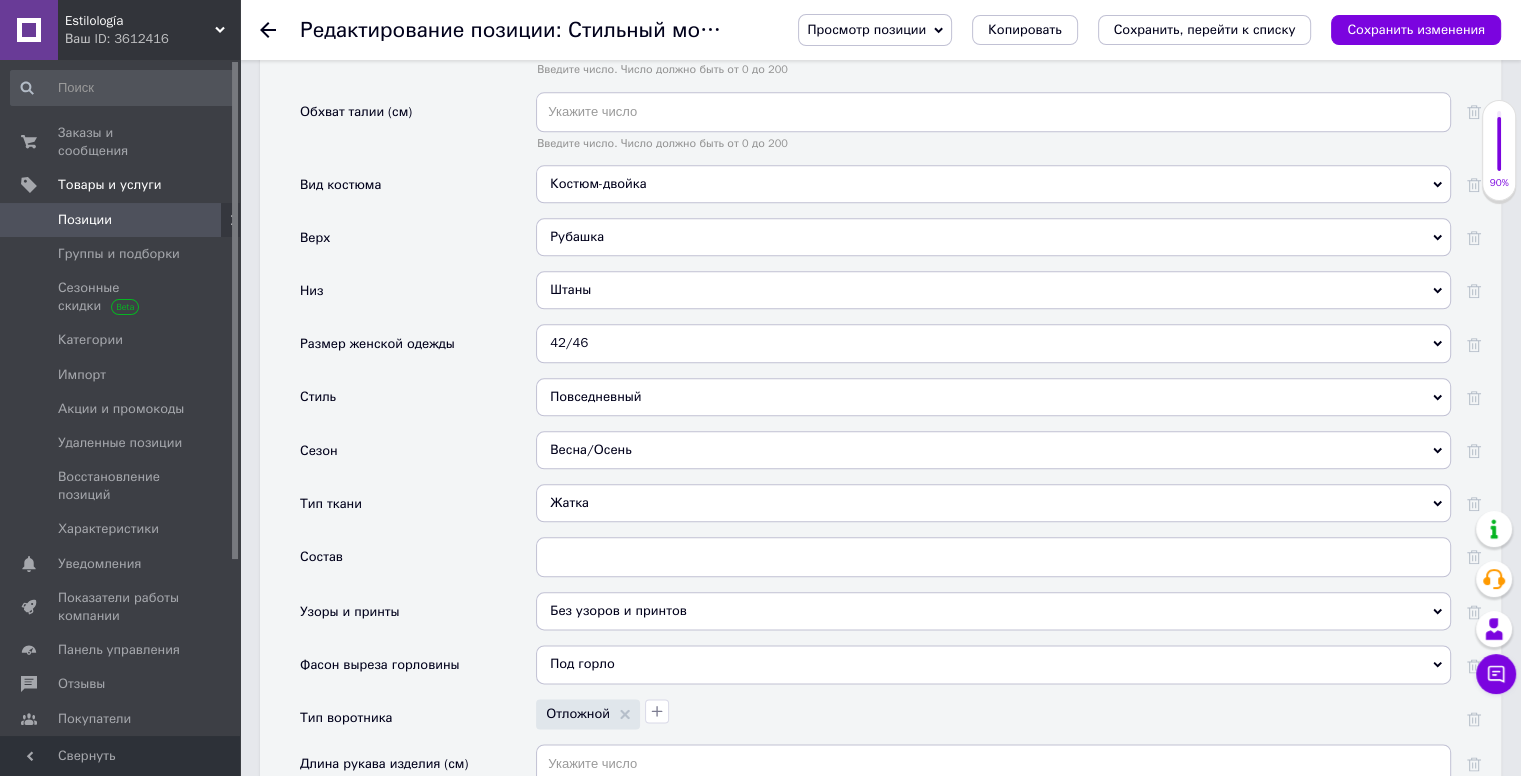 scroll, scrollTop: 2300, scrollLeft: 0, axis: vertical 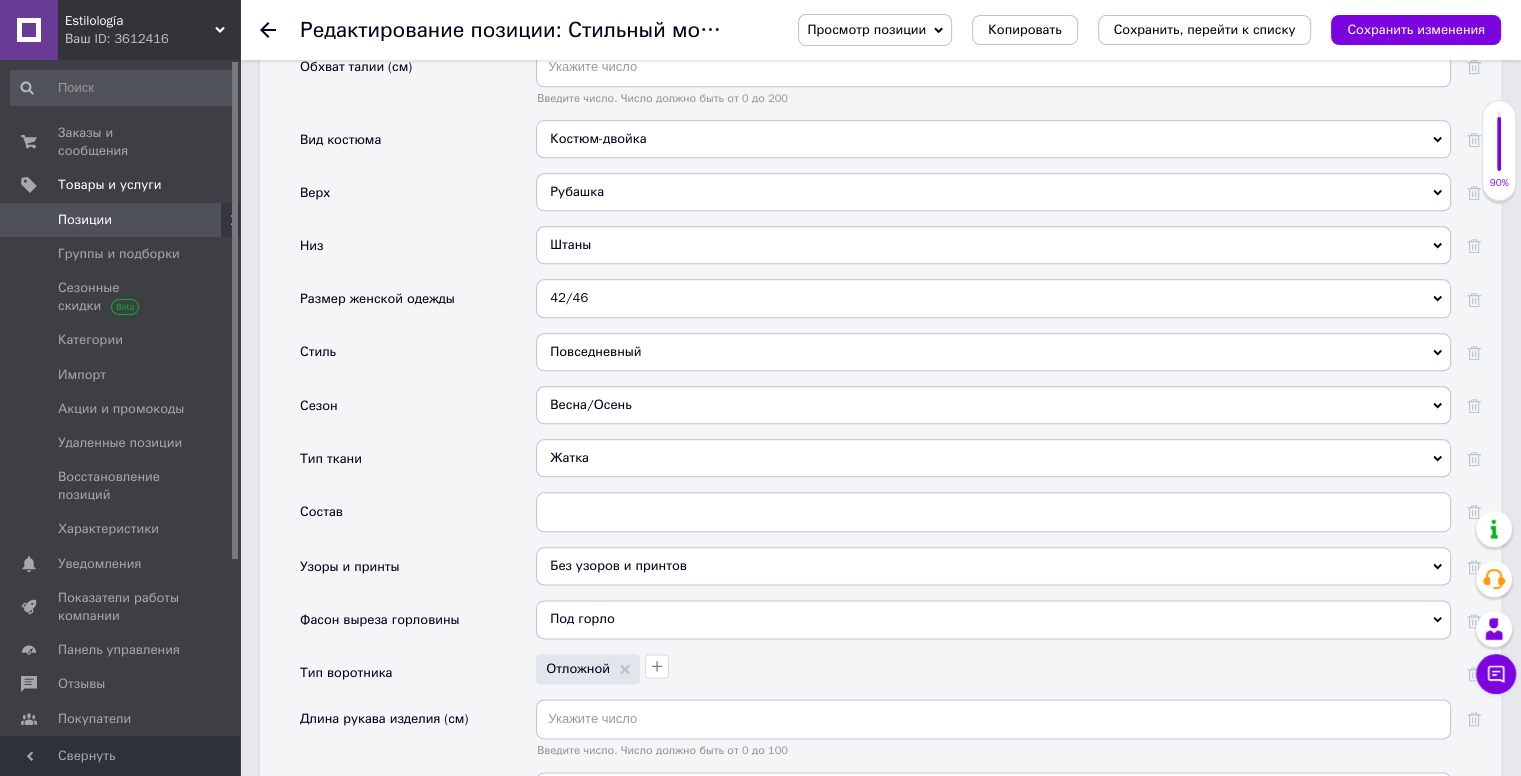 click on "Рубашка" at bounding box center (993, 192) 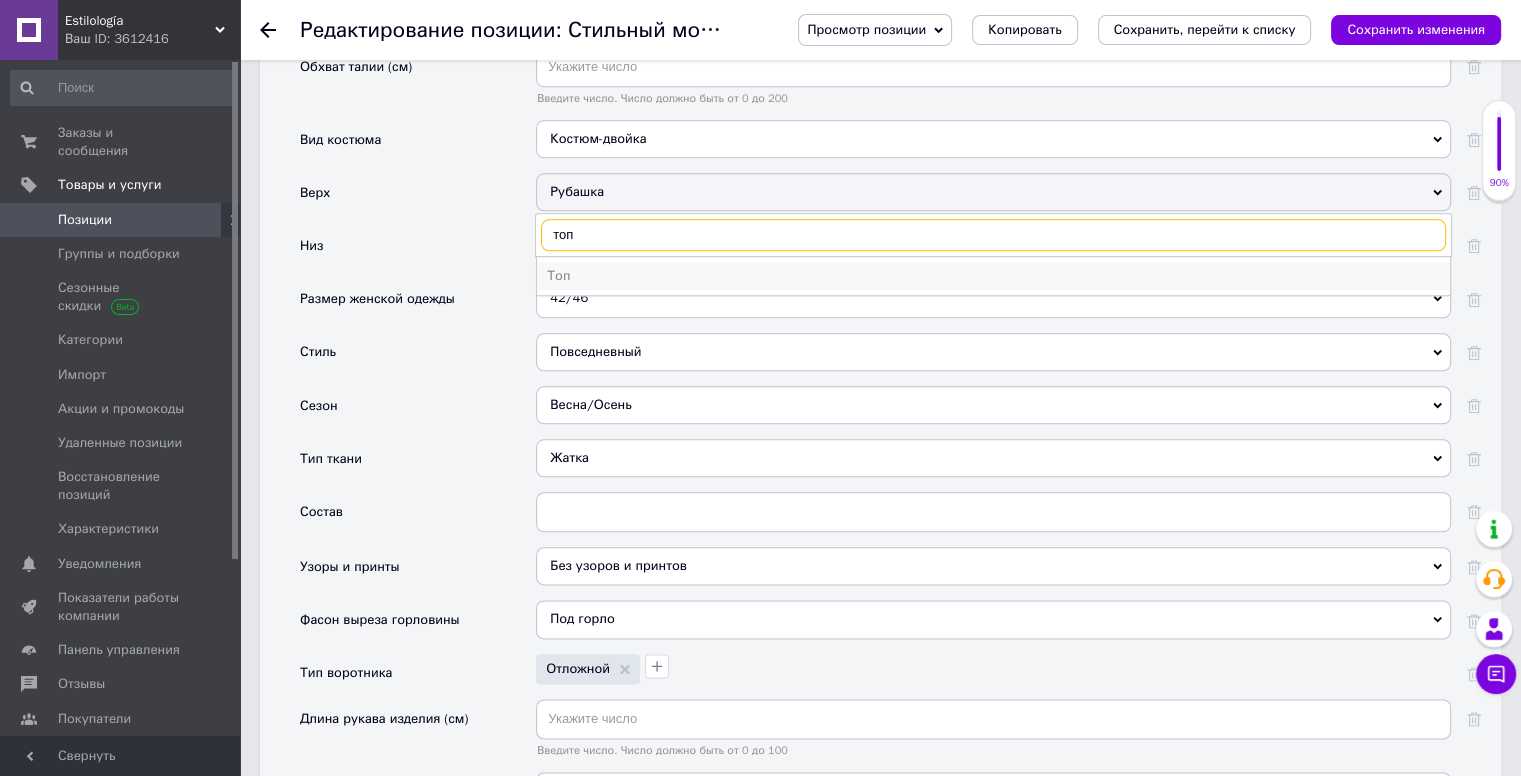 type on "топ" 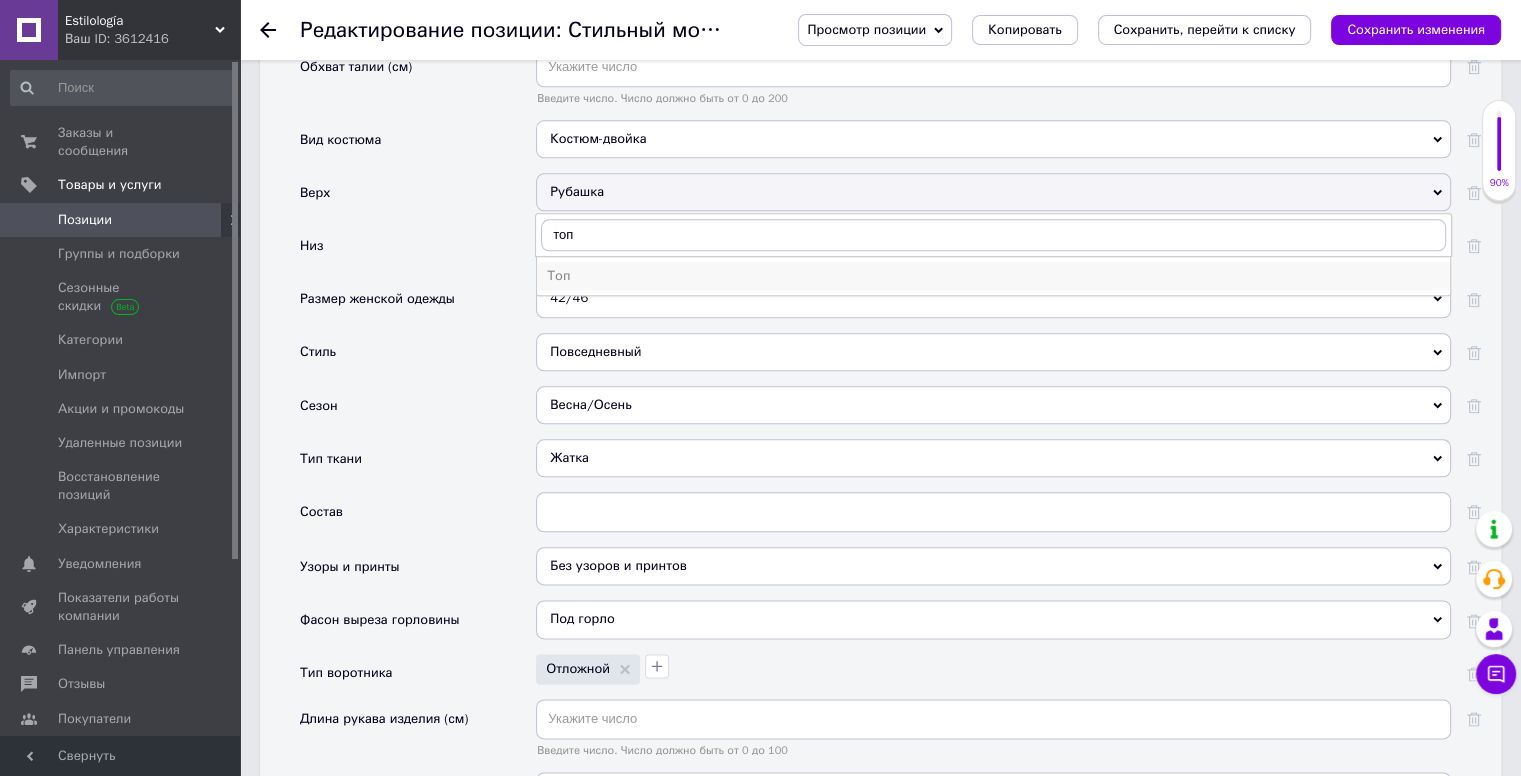 click on "Топ" at bounding box center (993, 276) 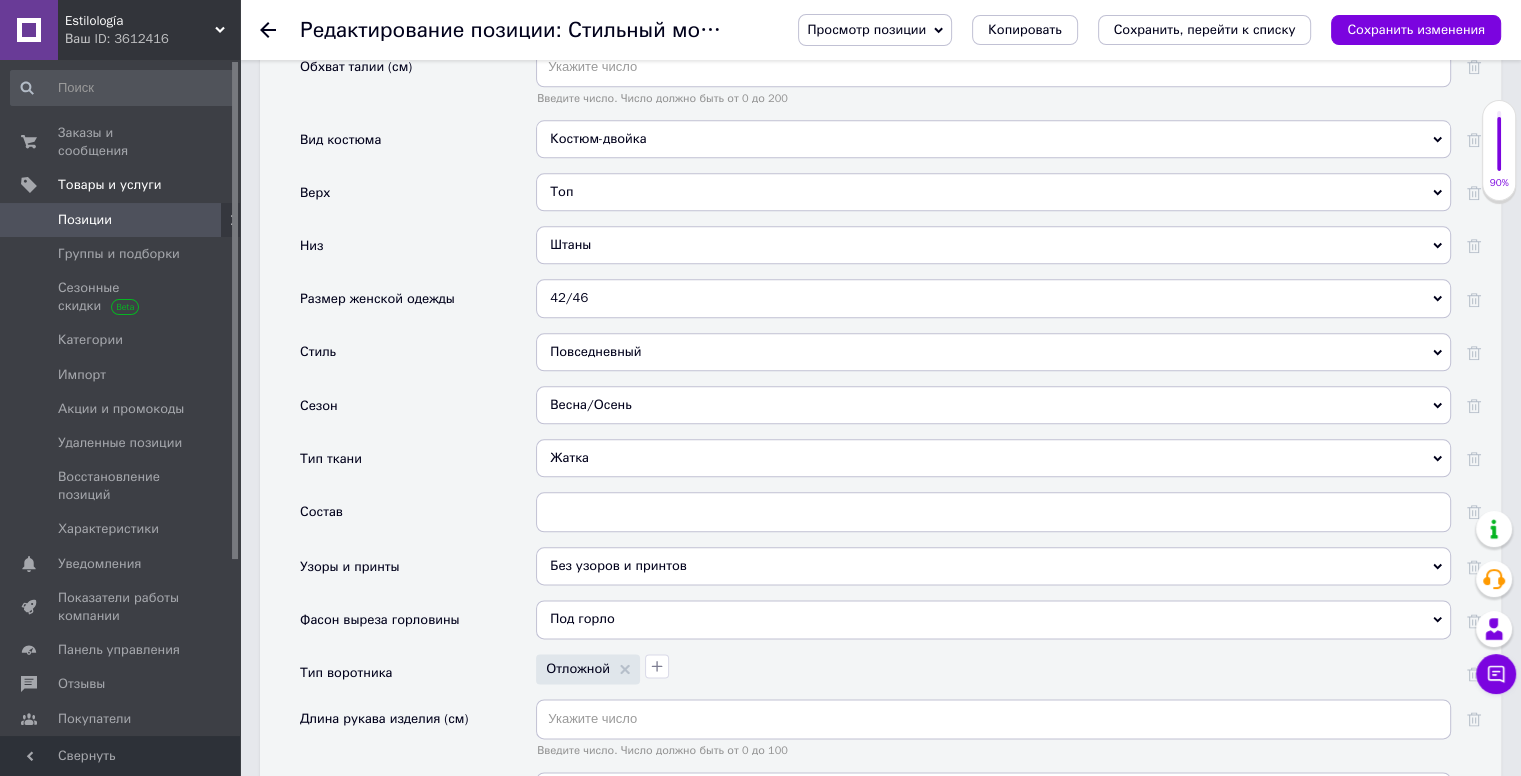 click on "Штаны" at bounding box center [993, 245] 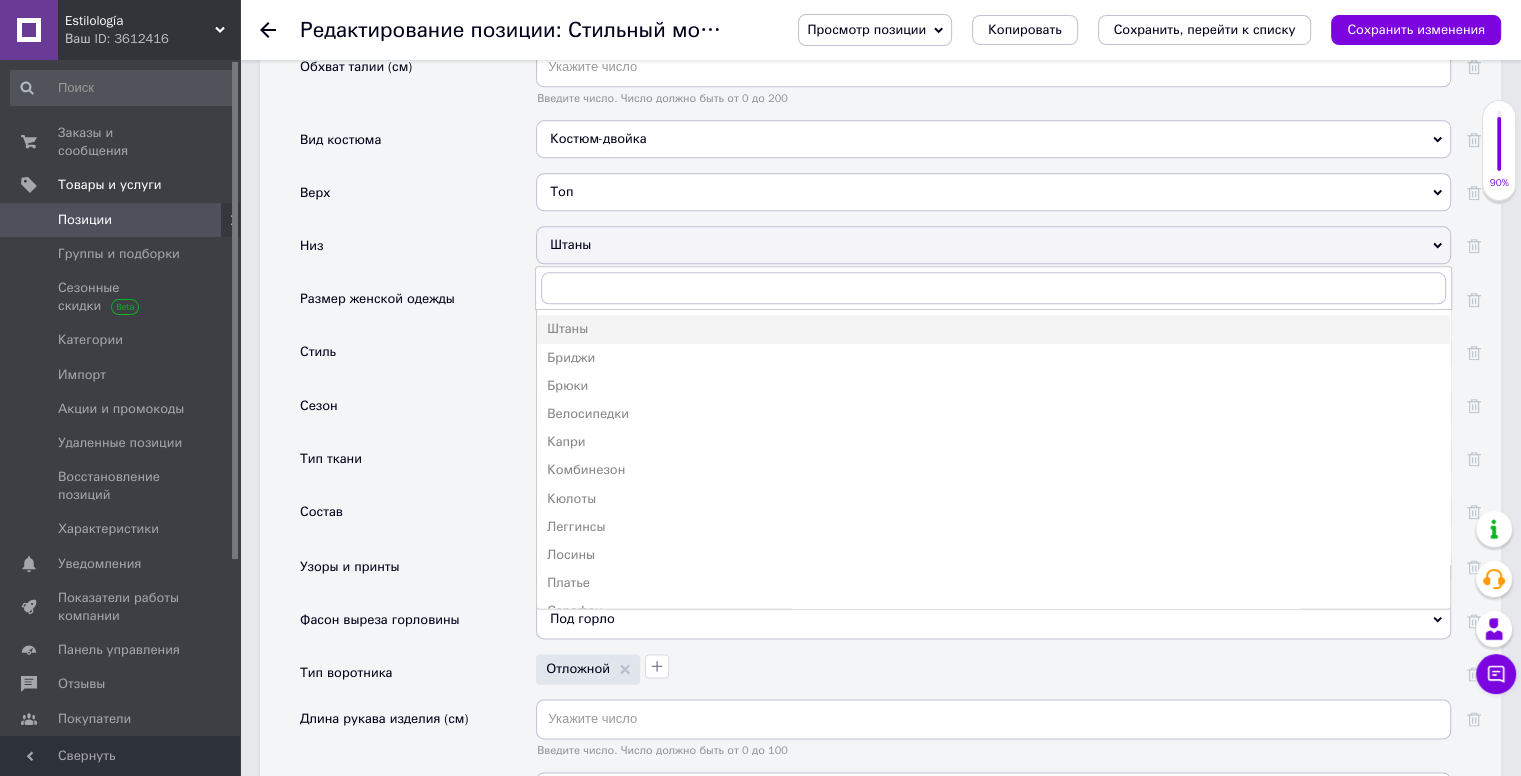 click on "Штаны" at bounding box center [993, 245] 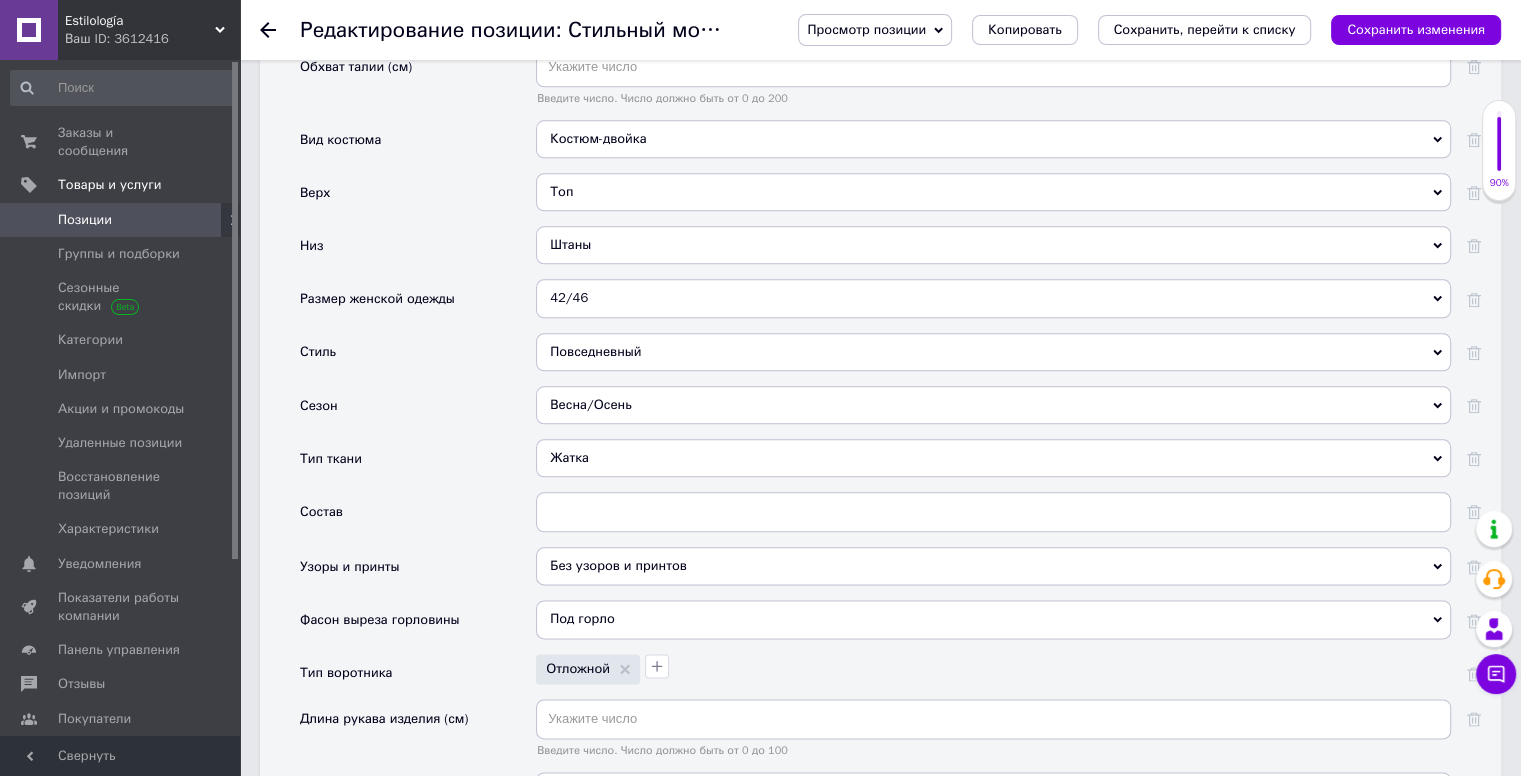 click on "42/46" at bounding box center [993, 298] 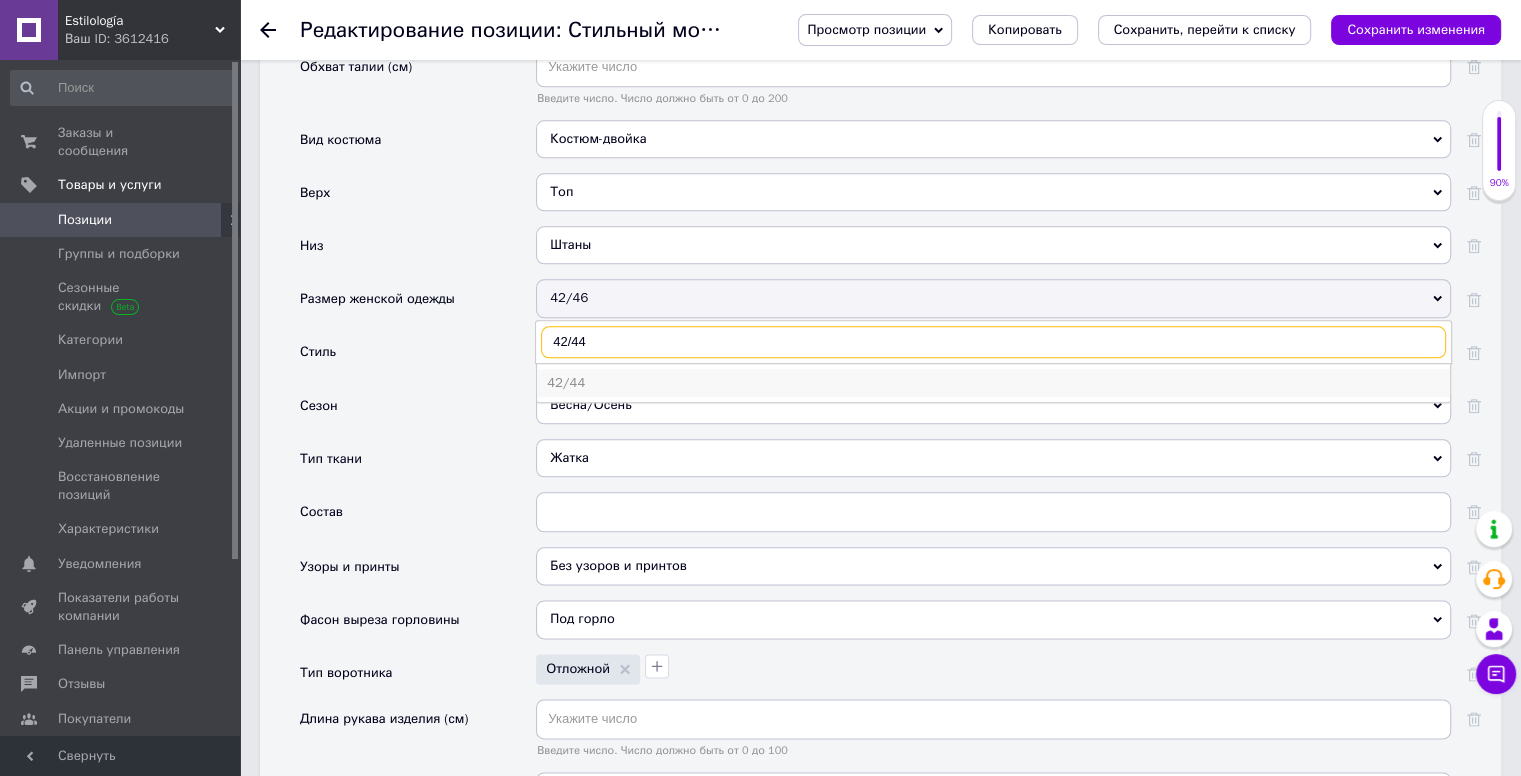 type on "42/44" 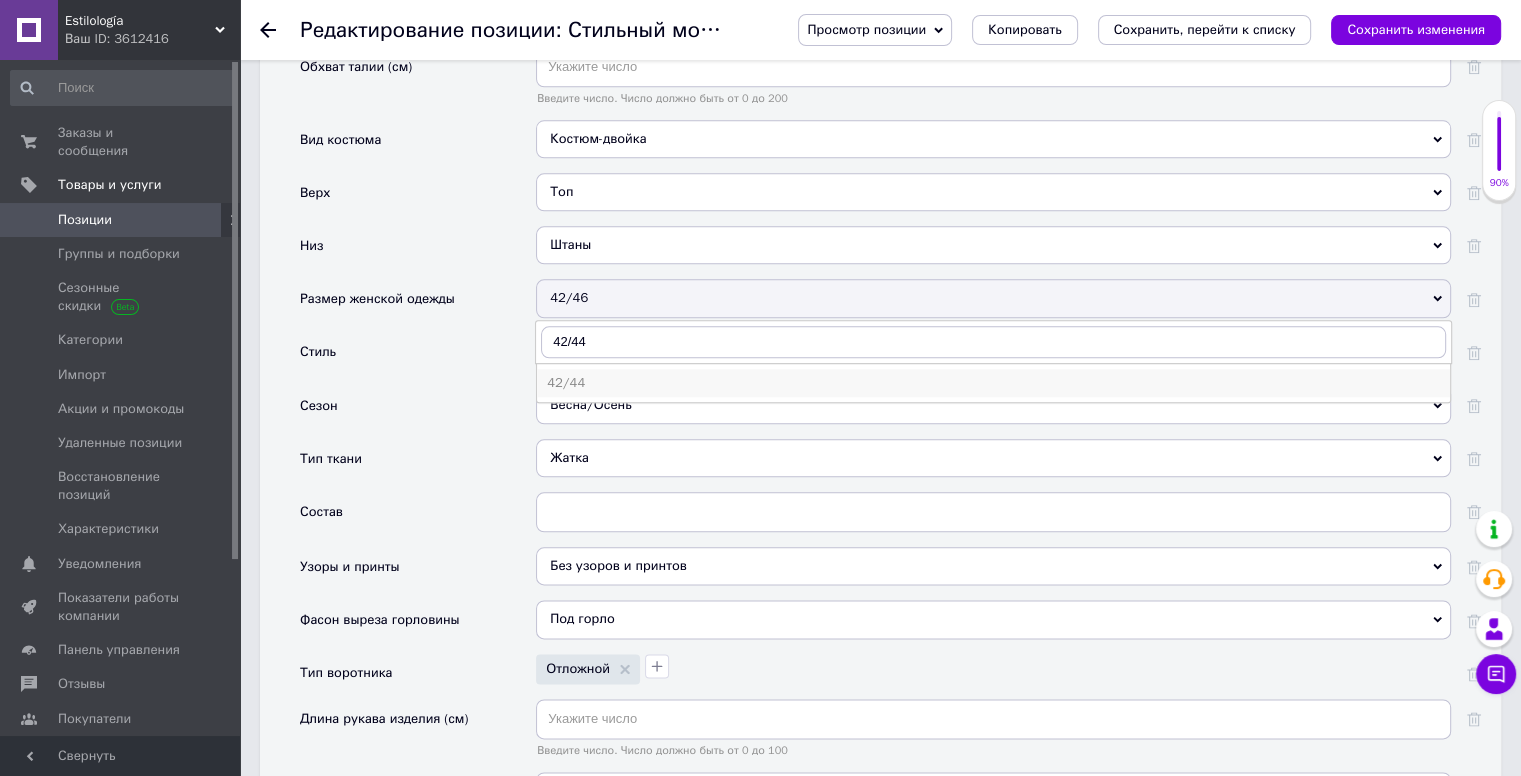click on "42/44" at bounding box center [993, 383] 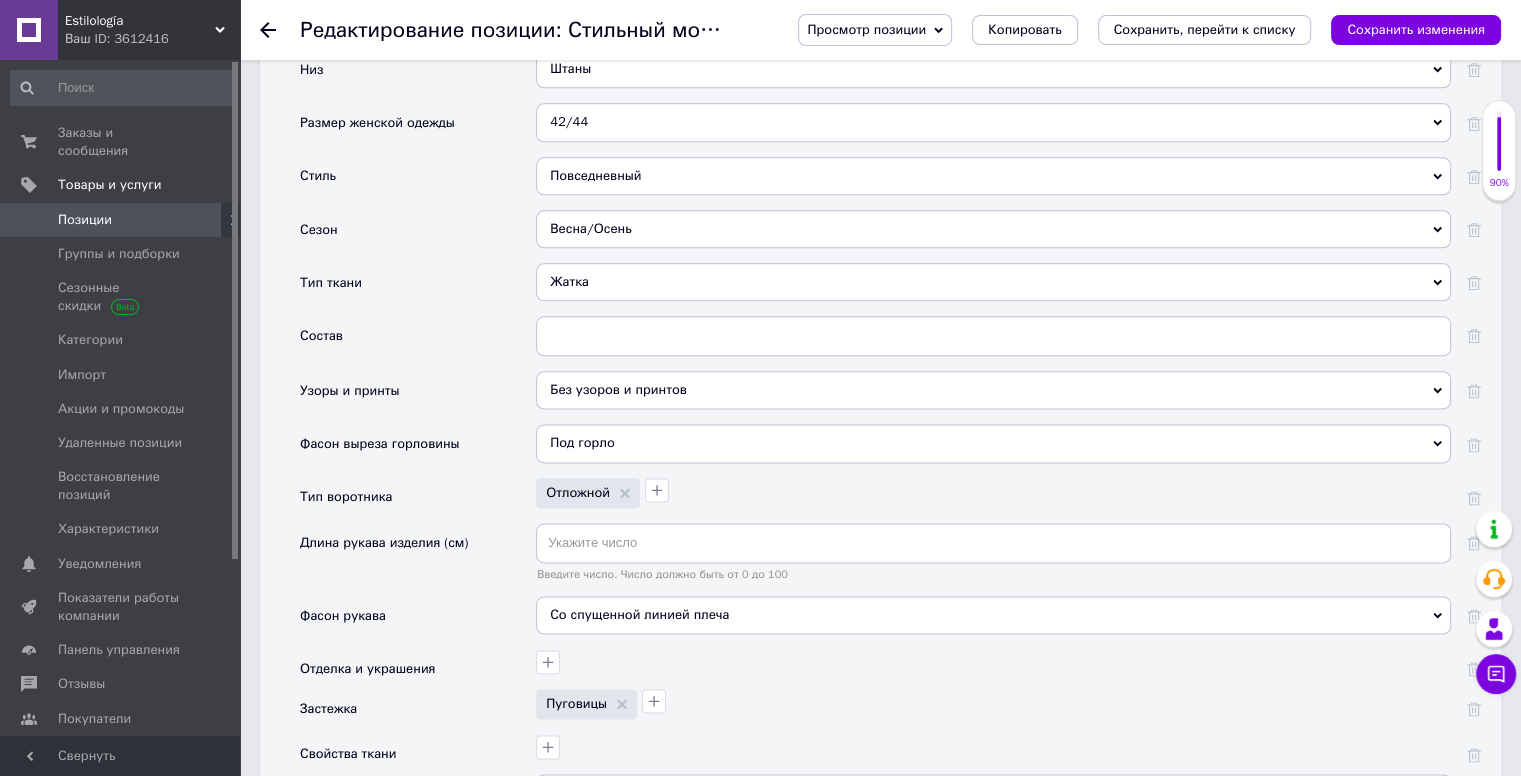 scroll, scrollTop: 2500, scrollLeft: 0, axis: vertical 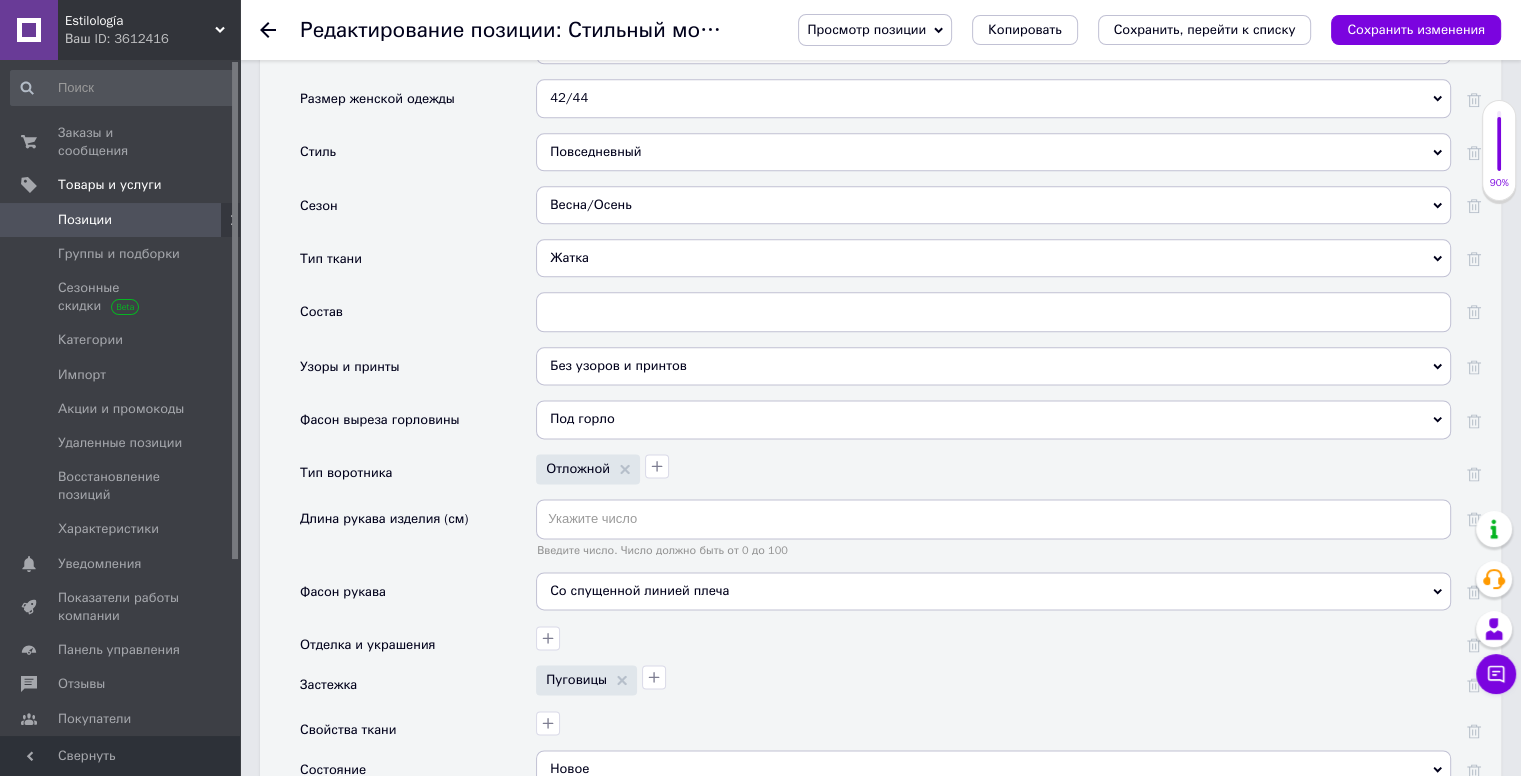 click on "Жатка" at bounding box center [993, 258] 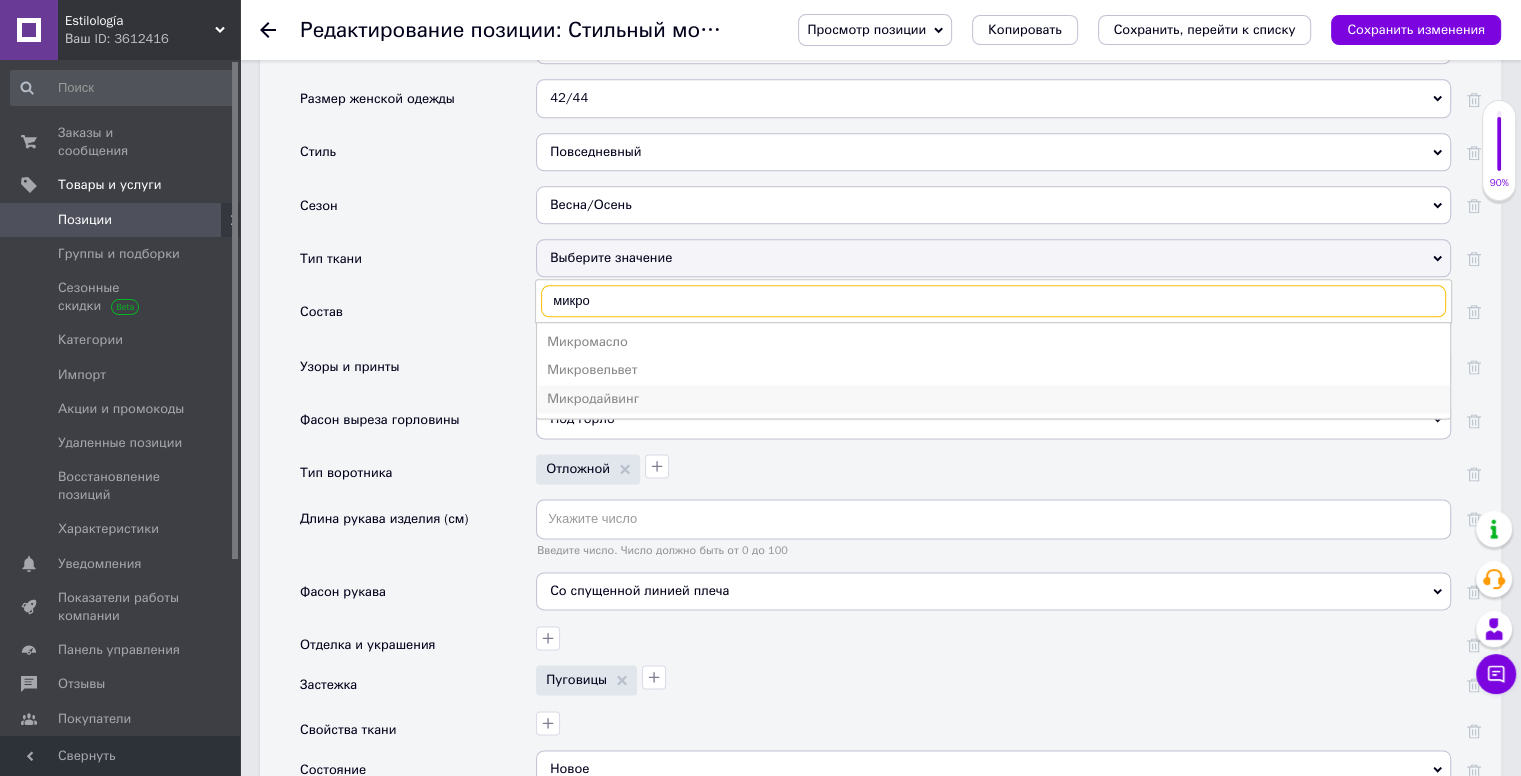 type on "микро" 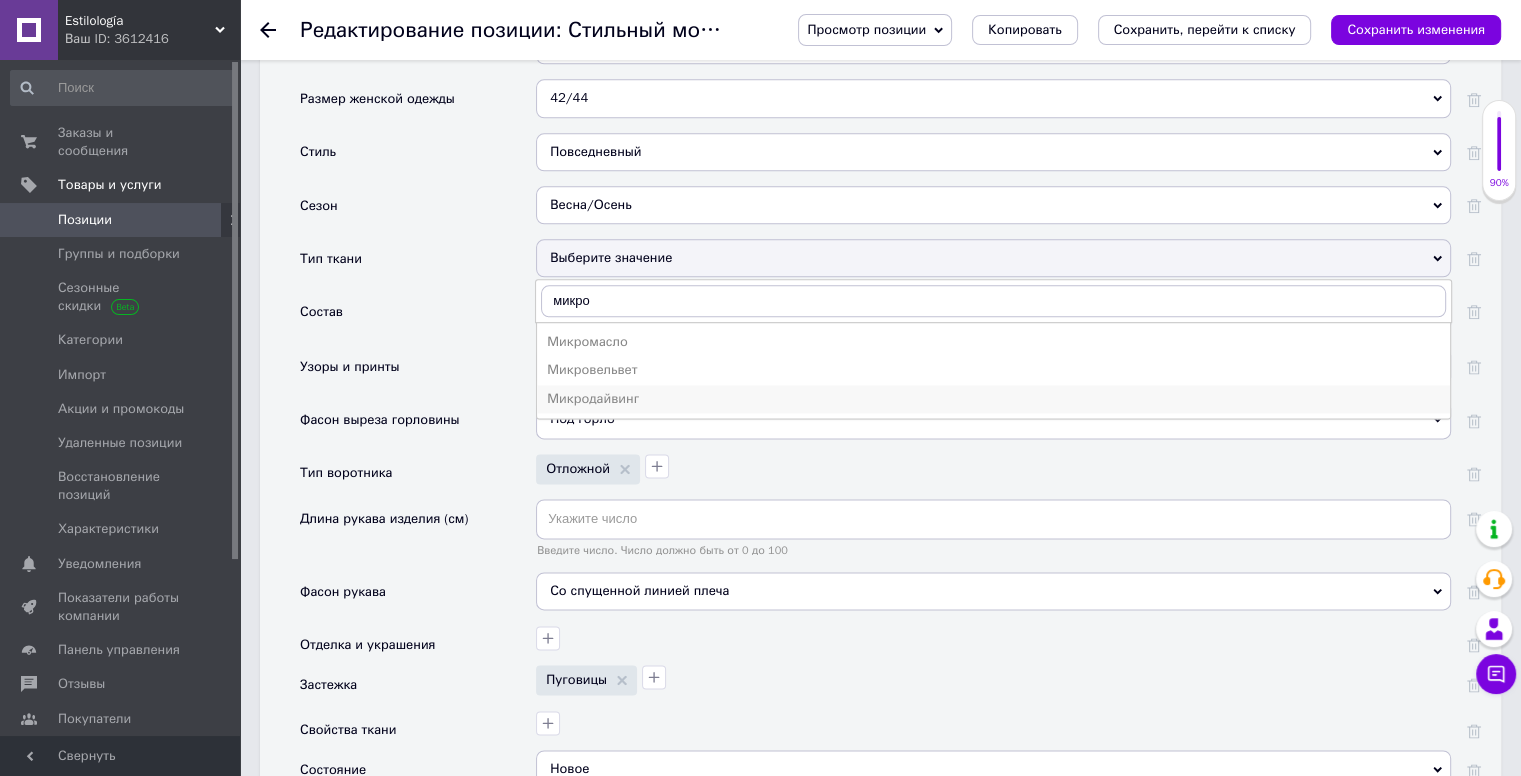click on "Микродайвинг" at bounding box center (993, 399) 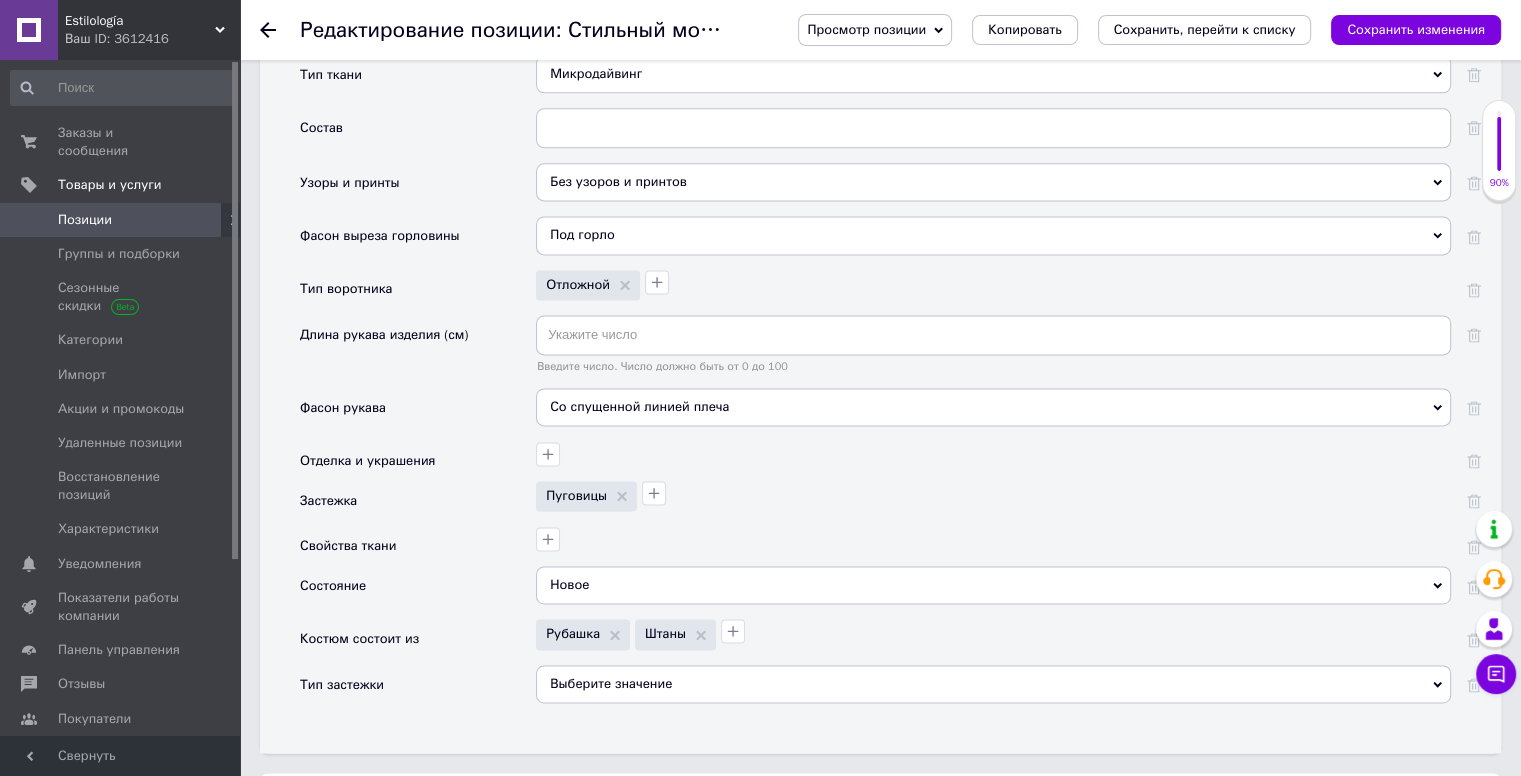 scroll, scrollTop: 2700, scrollLeft: 0, axis: vertical 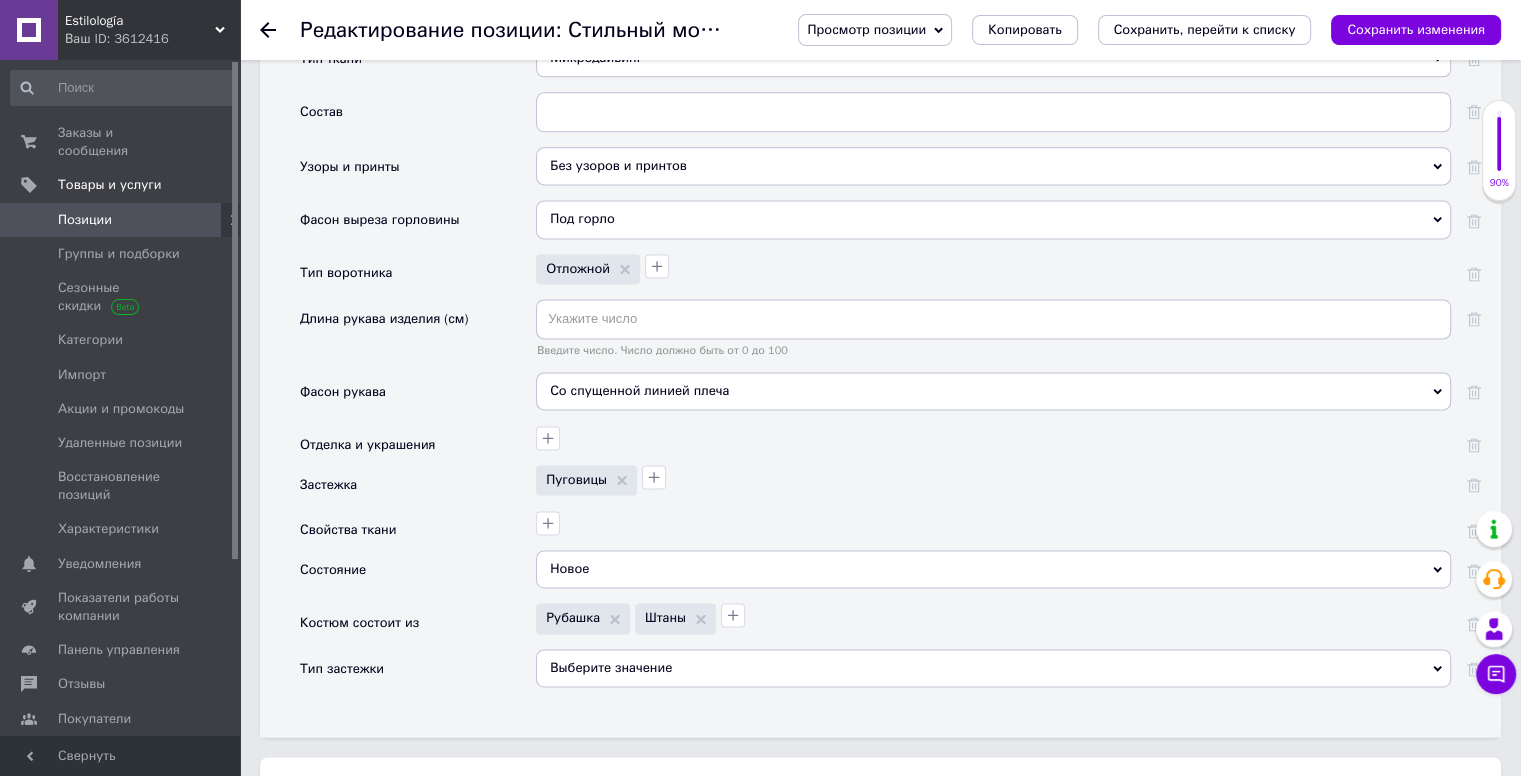 click on "Под горло" at bounding box center (993, 219) 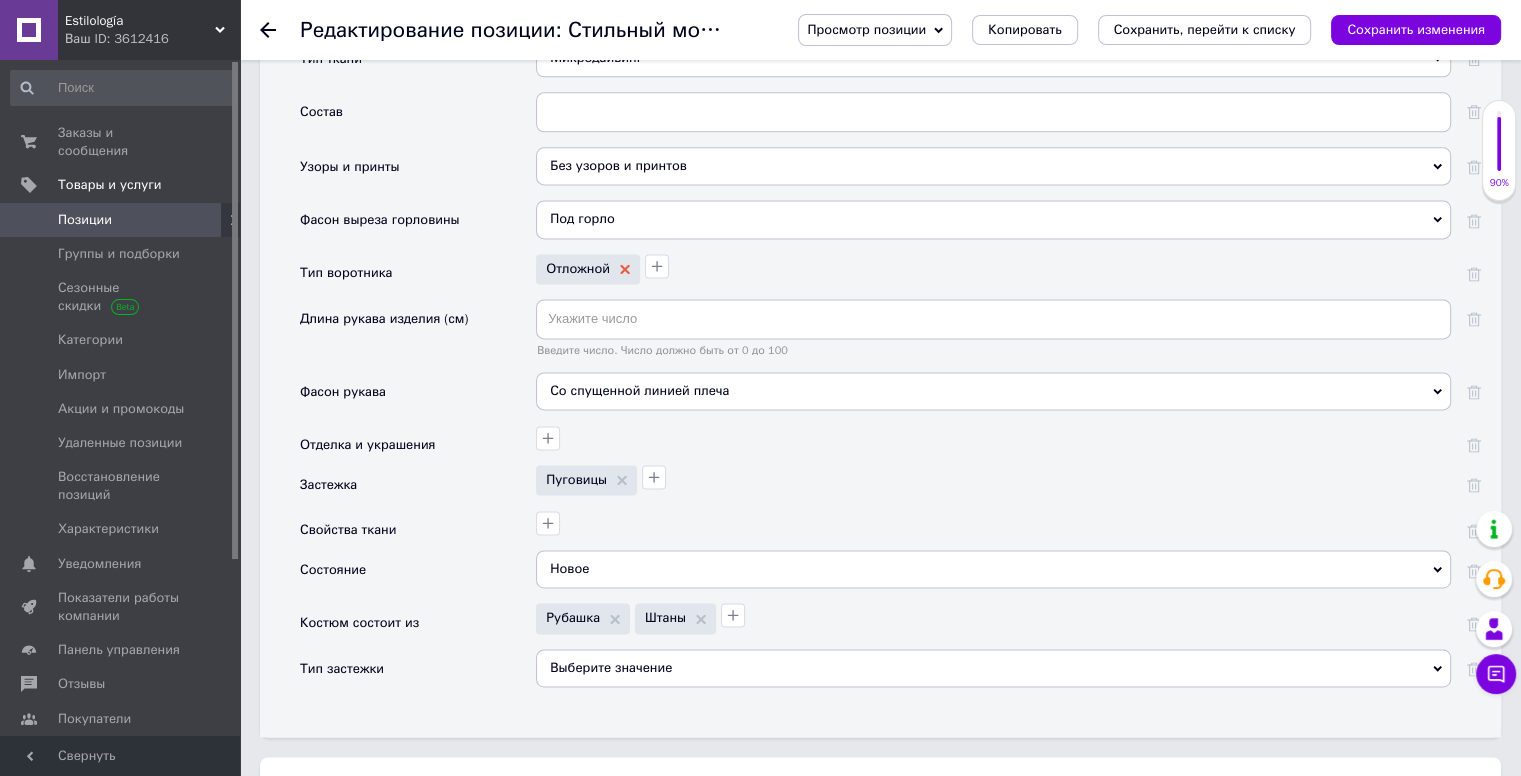 click 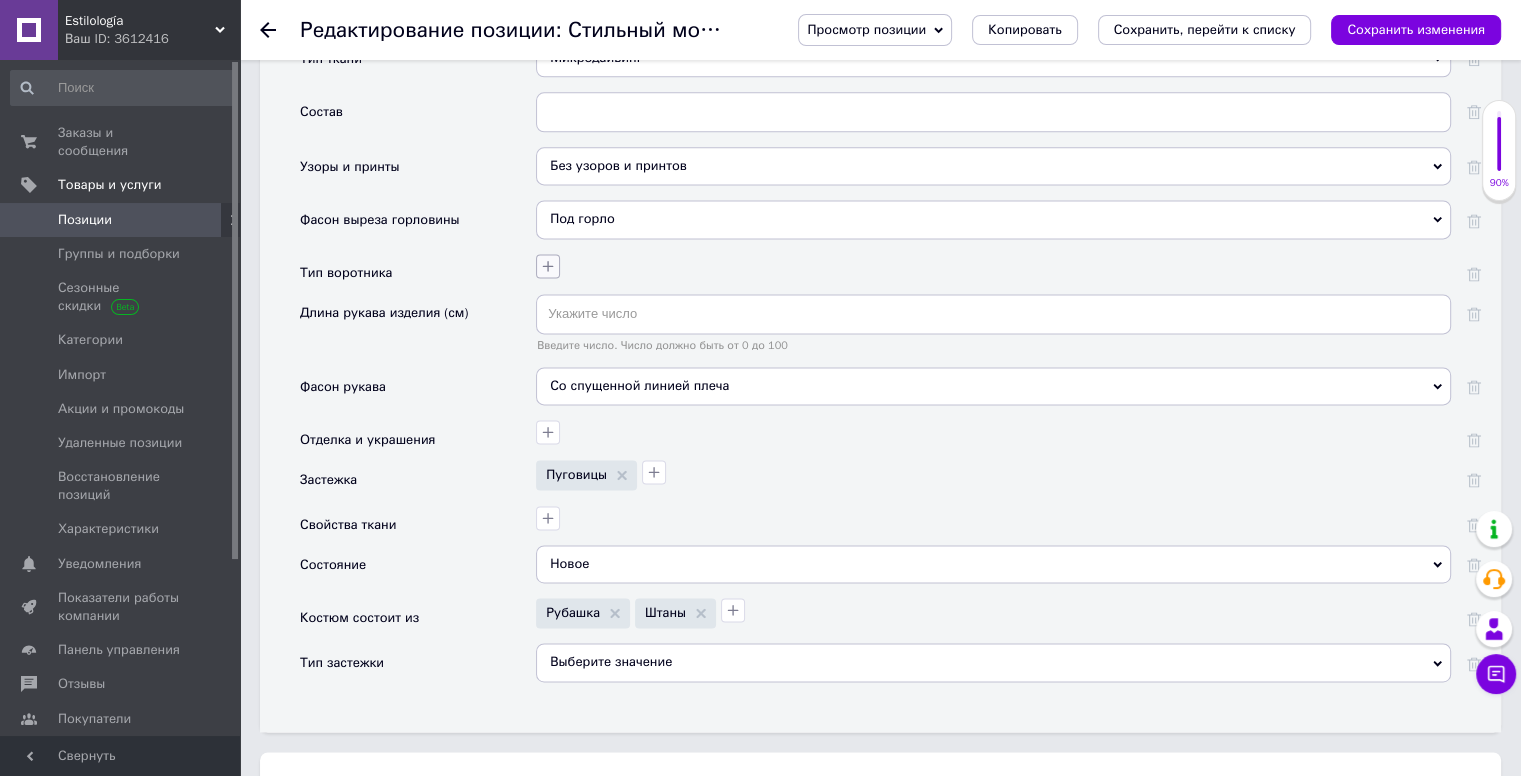 click at bounding box center [548, 266] 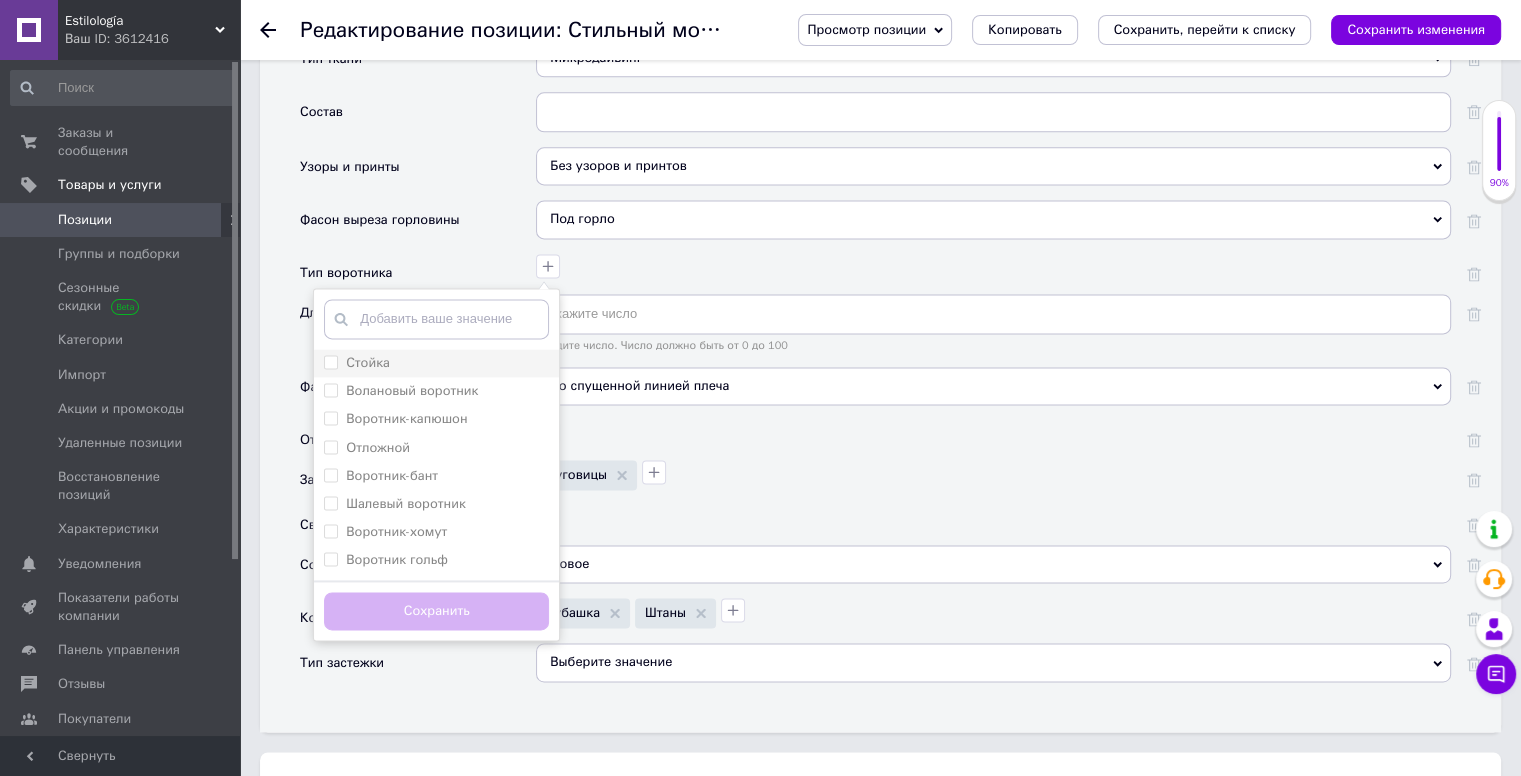 click on "Стойка" at bounding box center [368, 363] 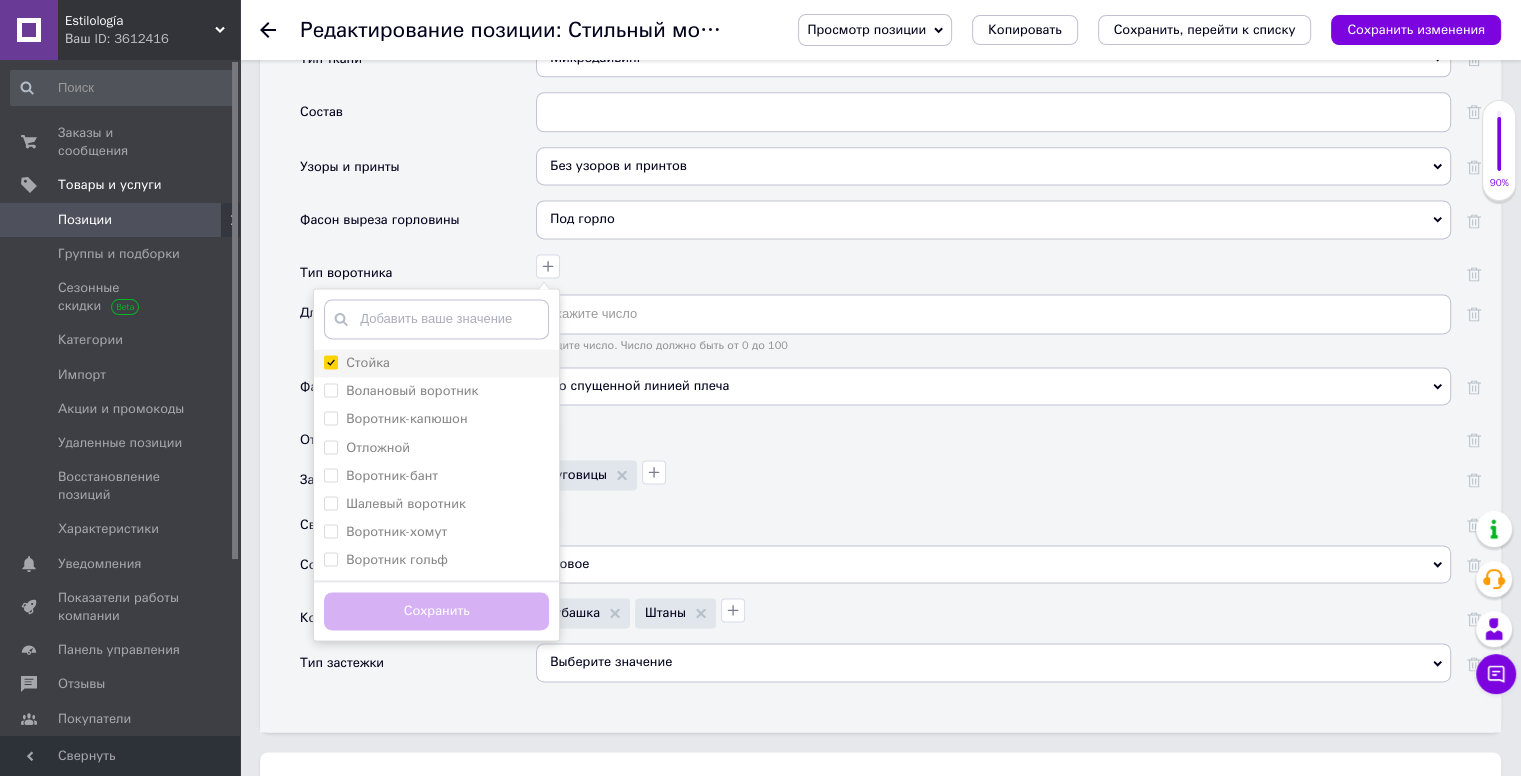 click on "Стойка" at bounding box center [330, 361] 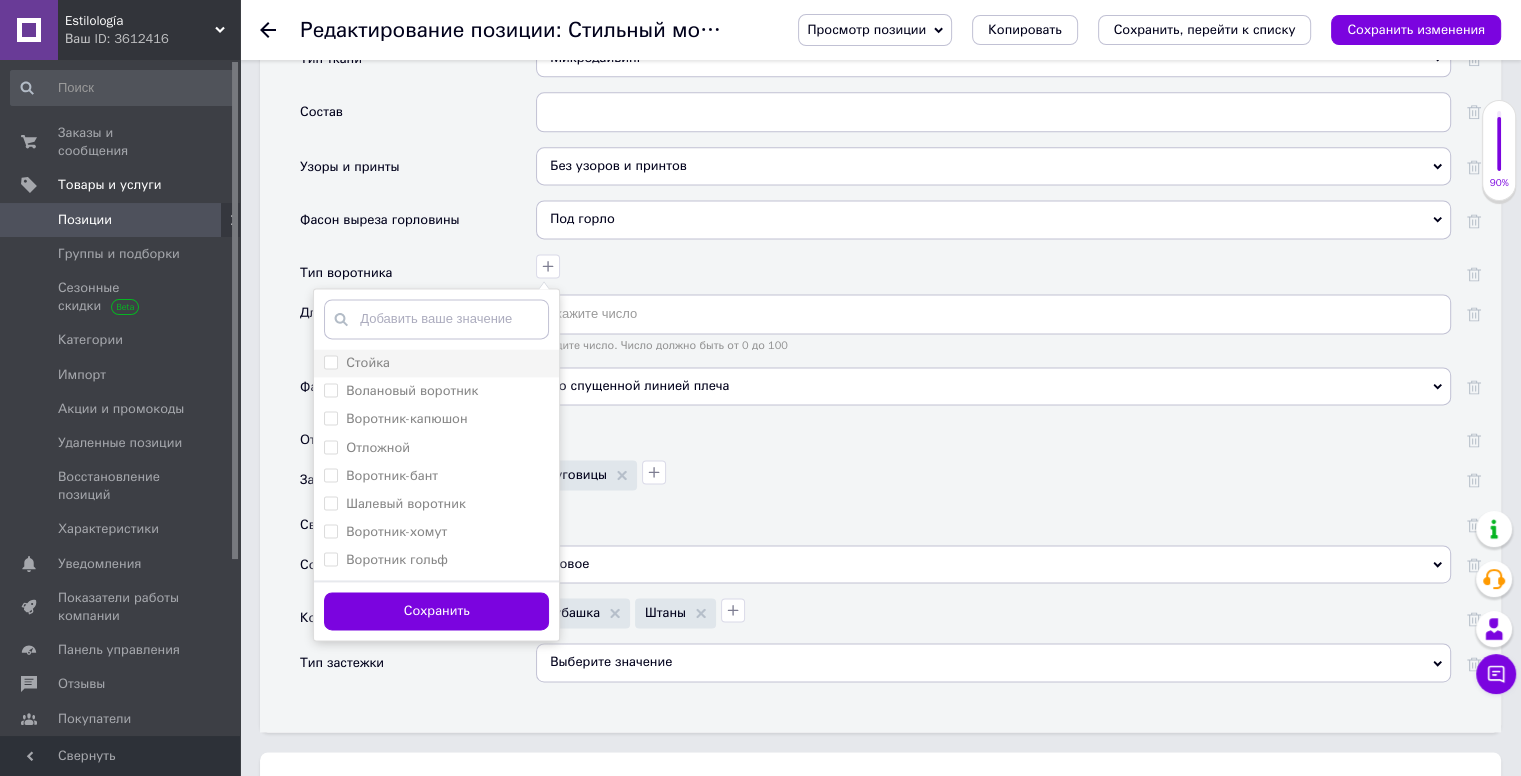 click on "Стойка" at bounding box center [330, 361] 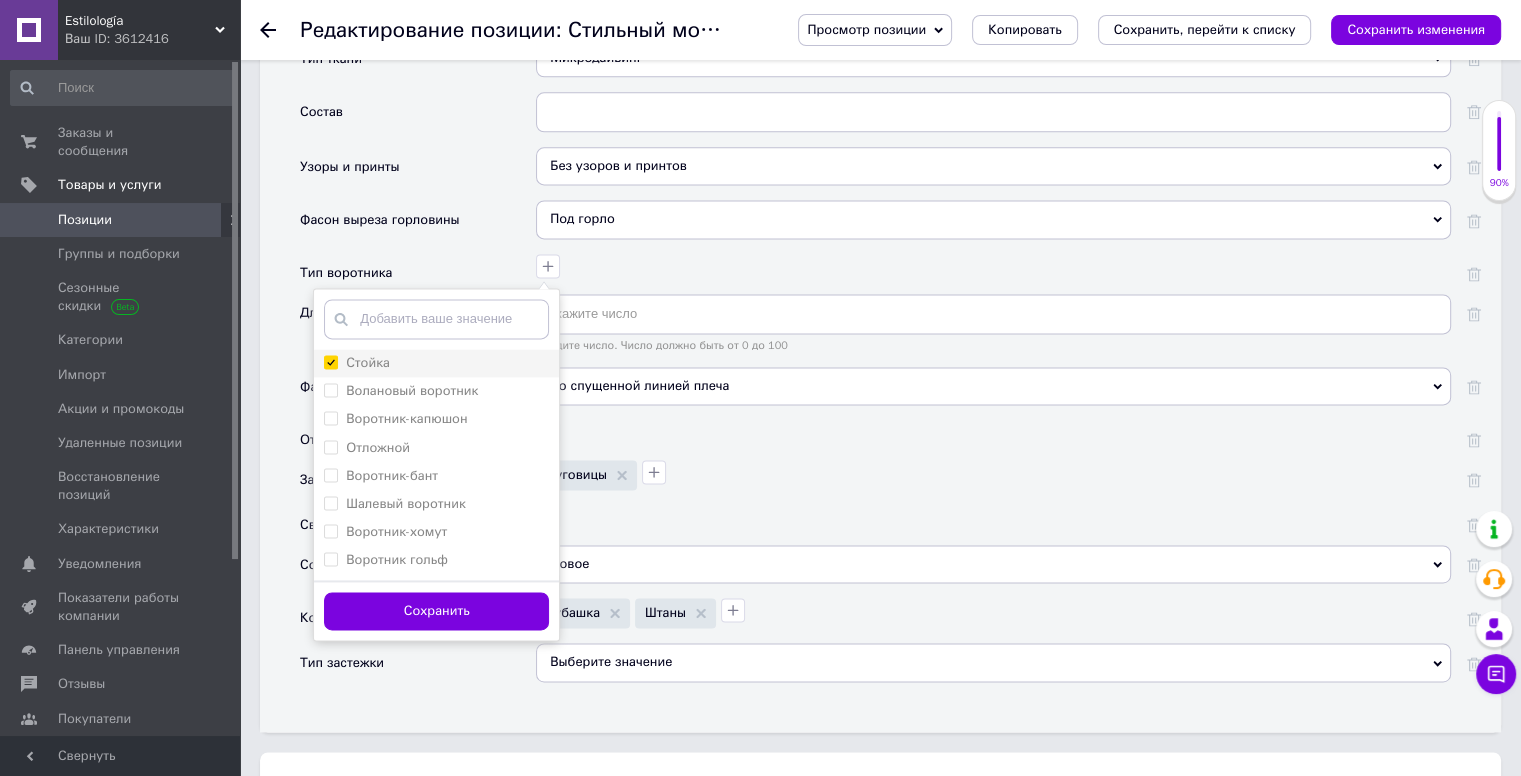 checkbox on "true" 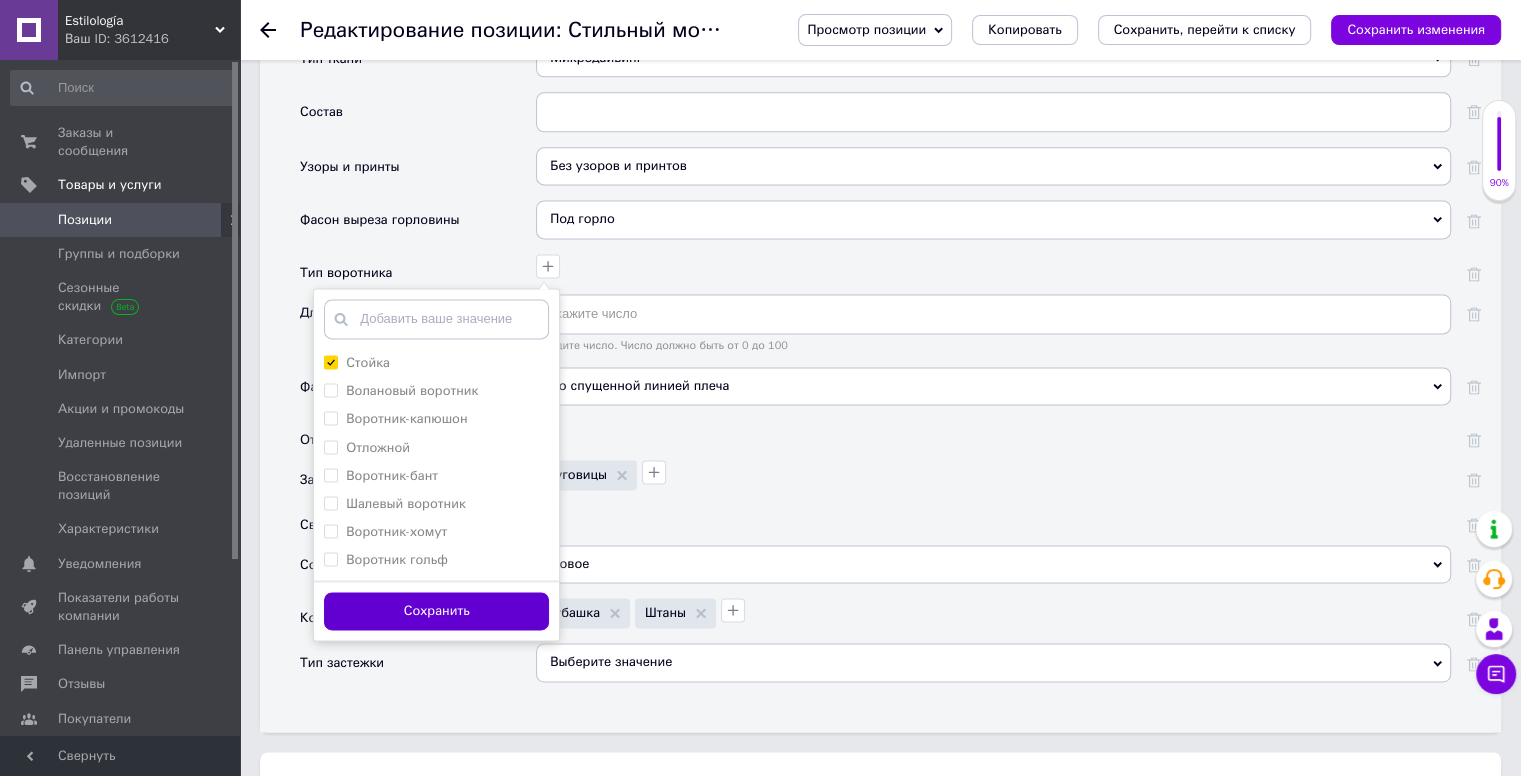 click on "Сохранить" at bounding box center [436, 611] 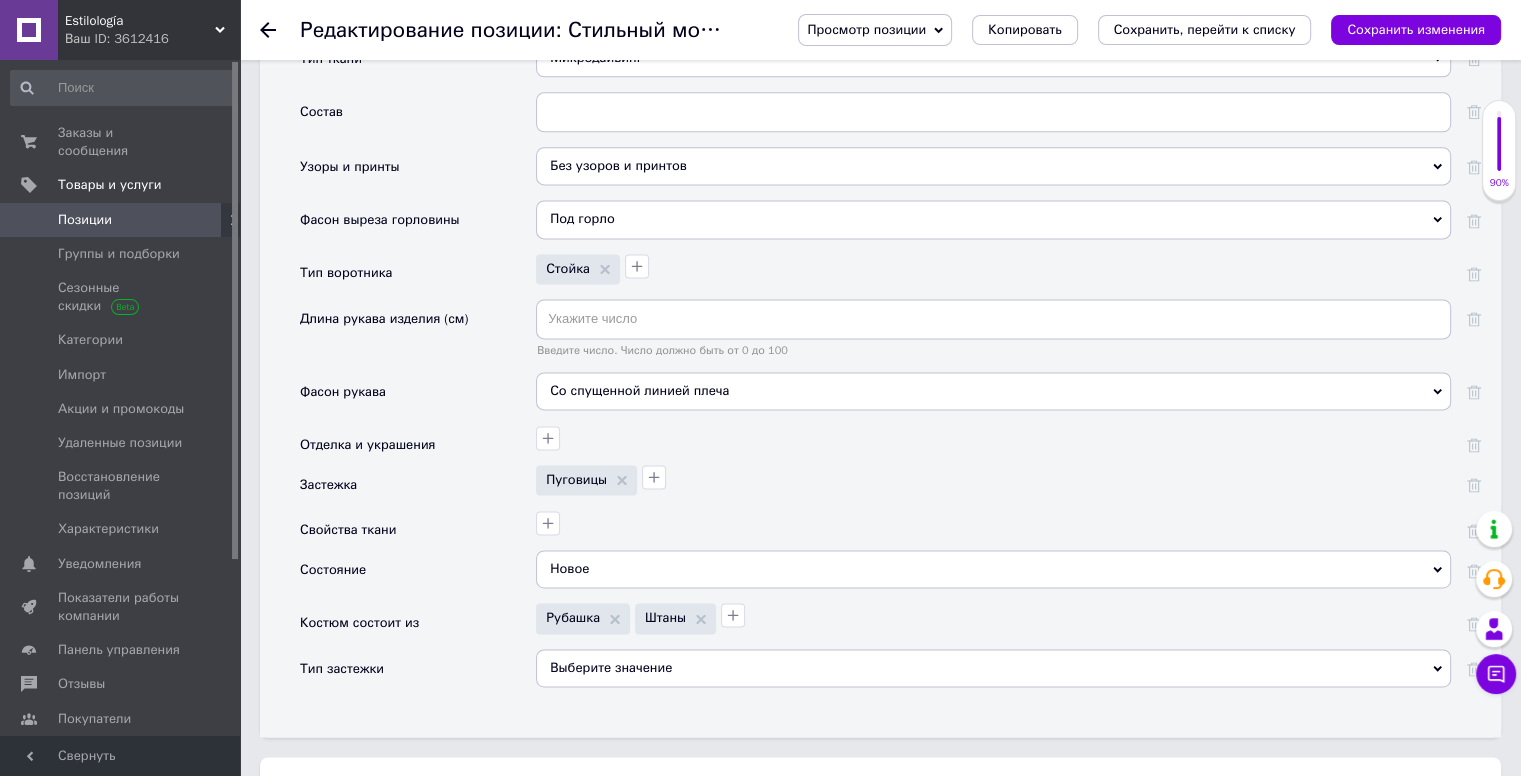 click on "Со спущенной линией плеча" at bounding box center [993, 391] 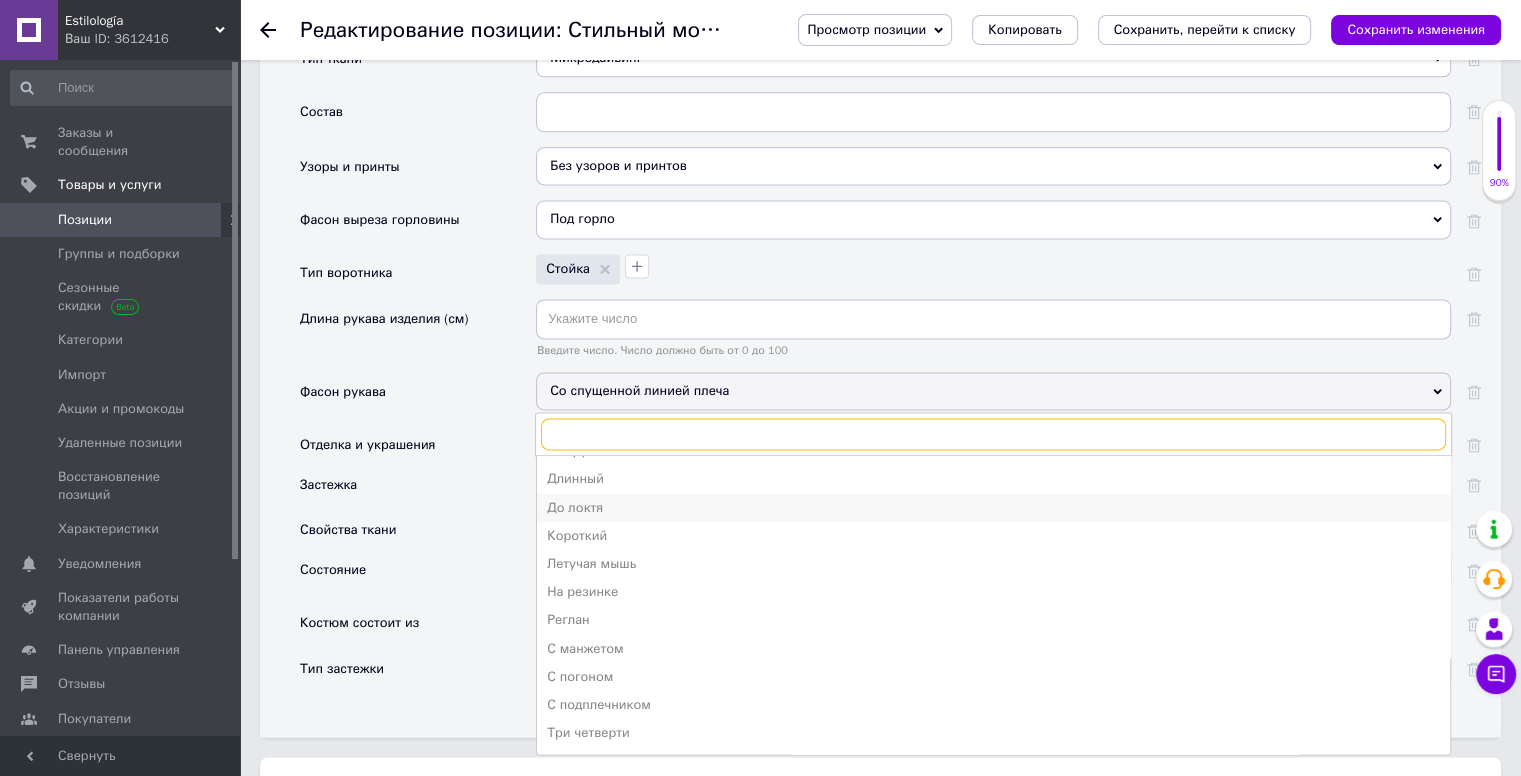 scroll, scrollTop: 162, scrollLeft: 0, axis: vertical 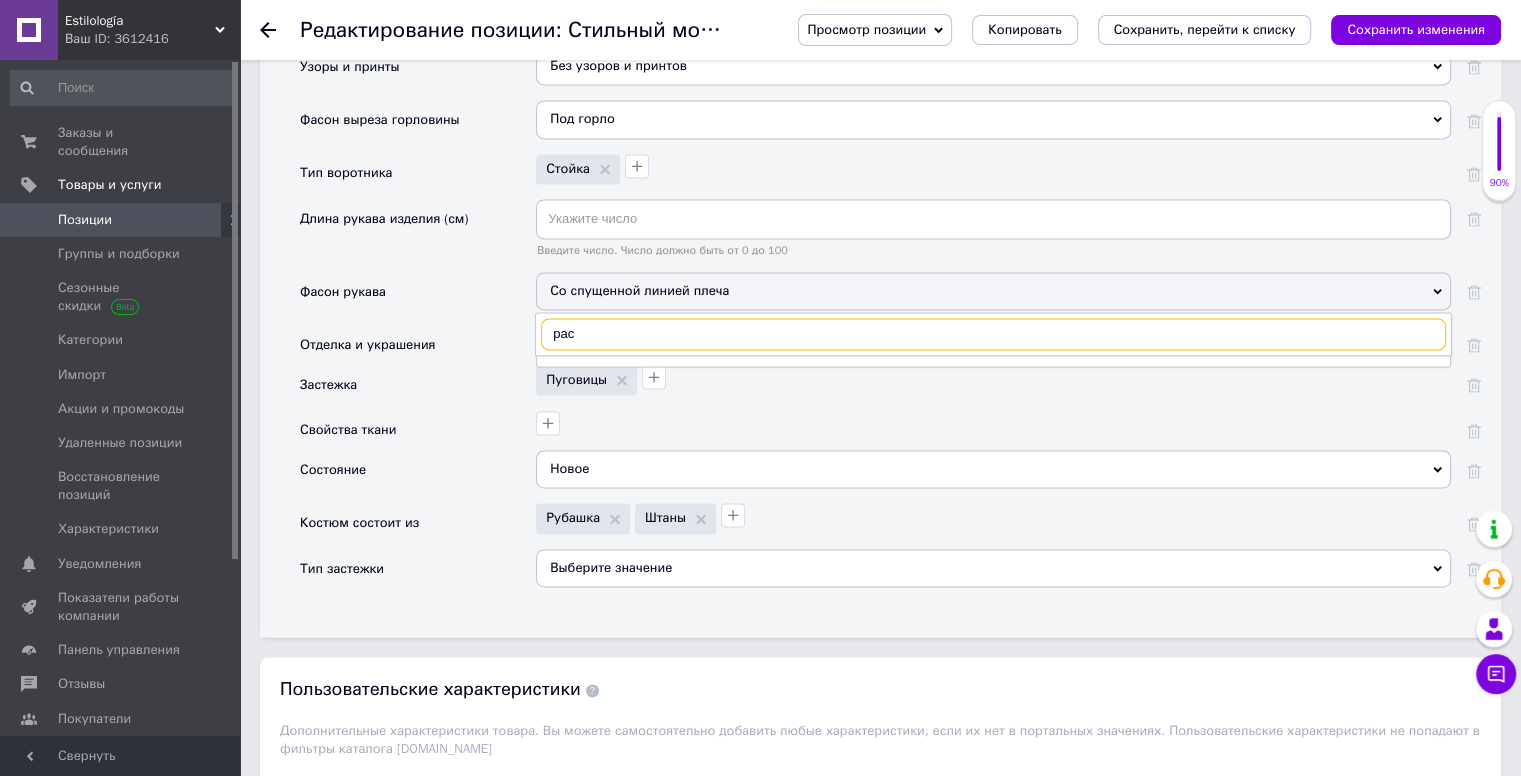 click on "рас" at bounding box center [993, 334] 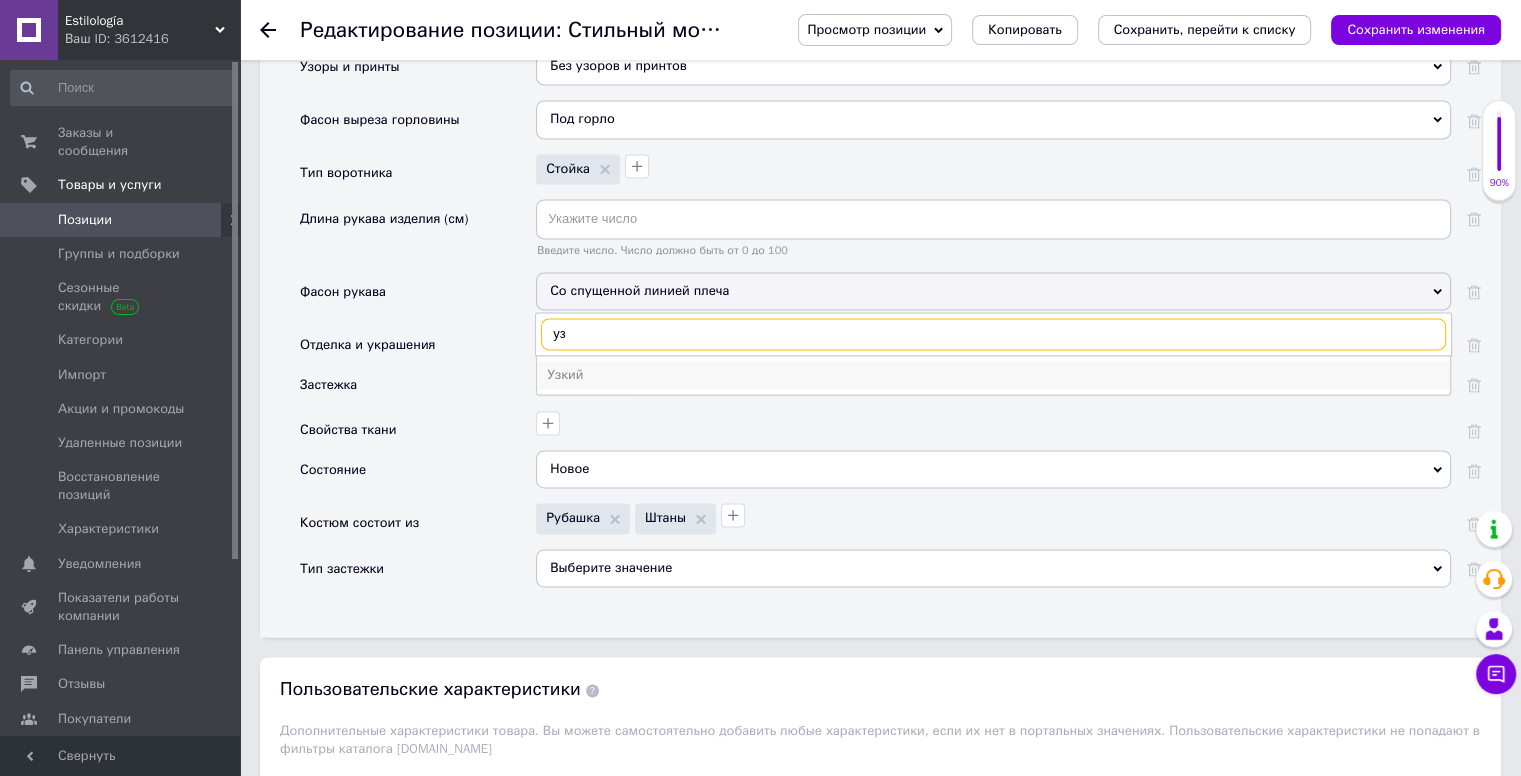 type on "уз" 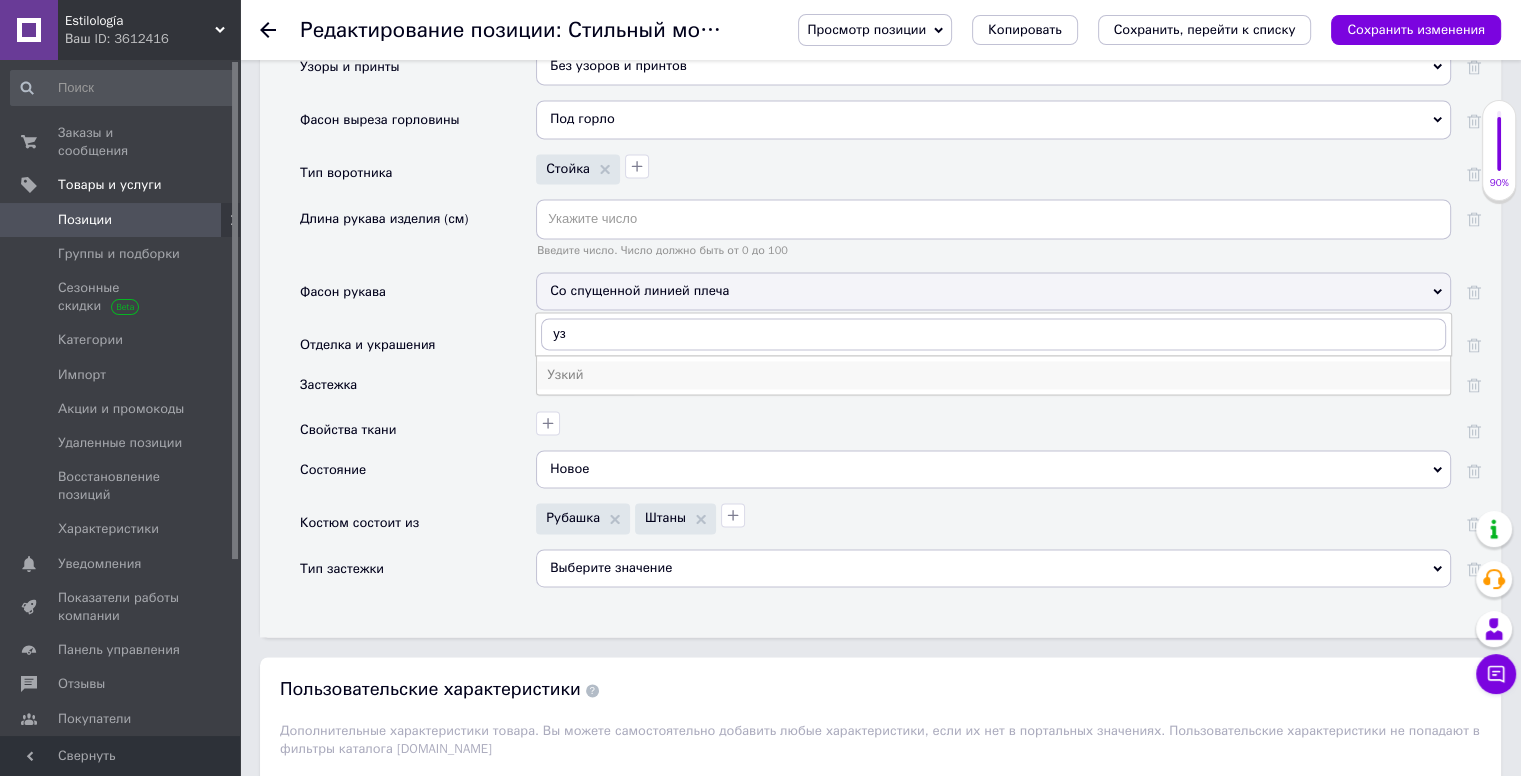 click on "Узкий" at bounding box center (993, 375) 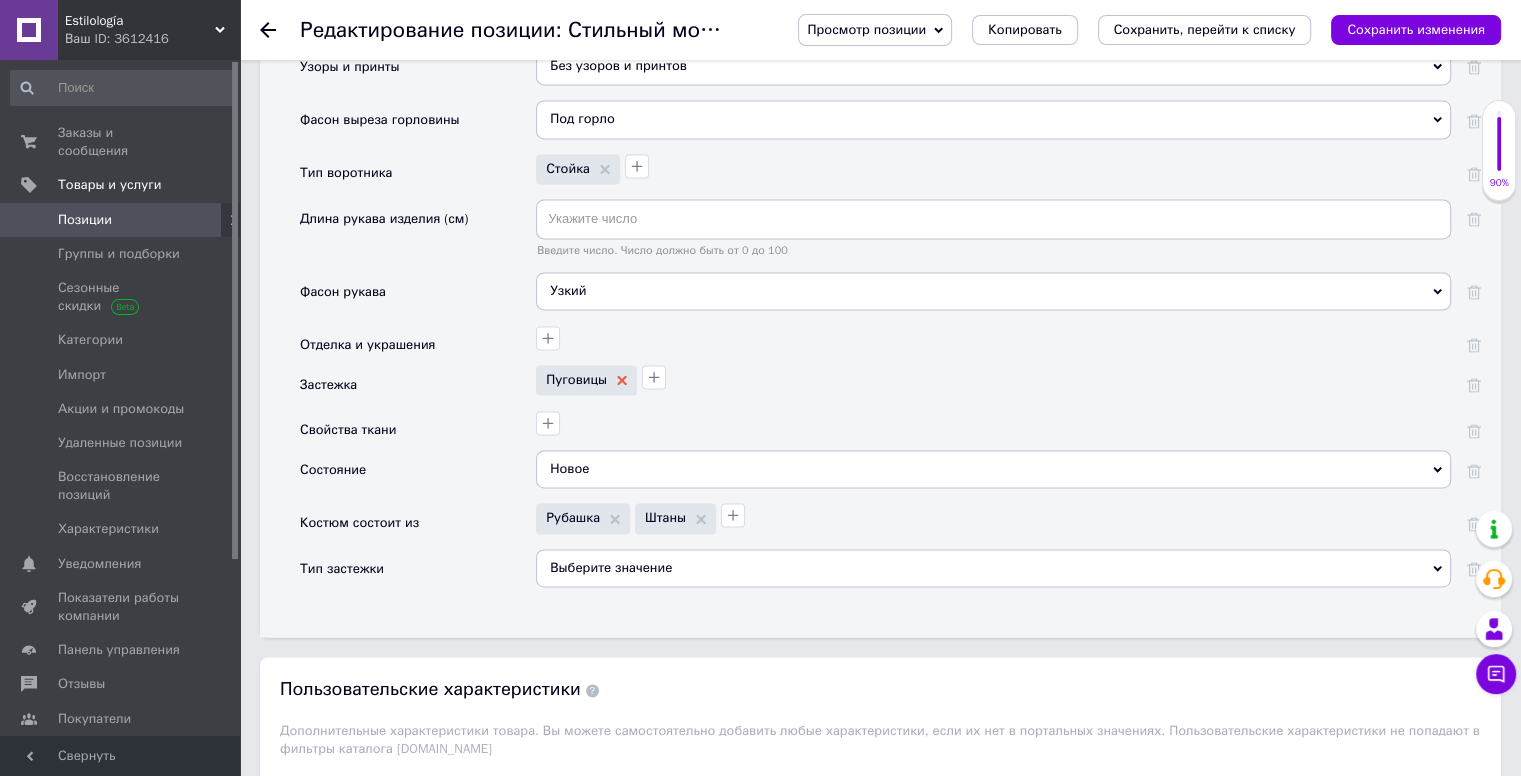 click 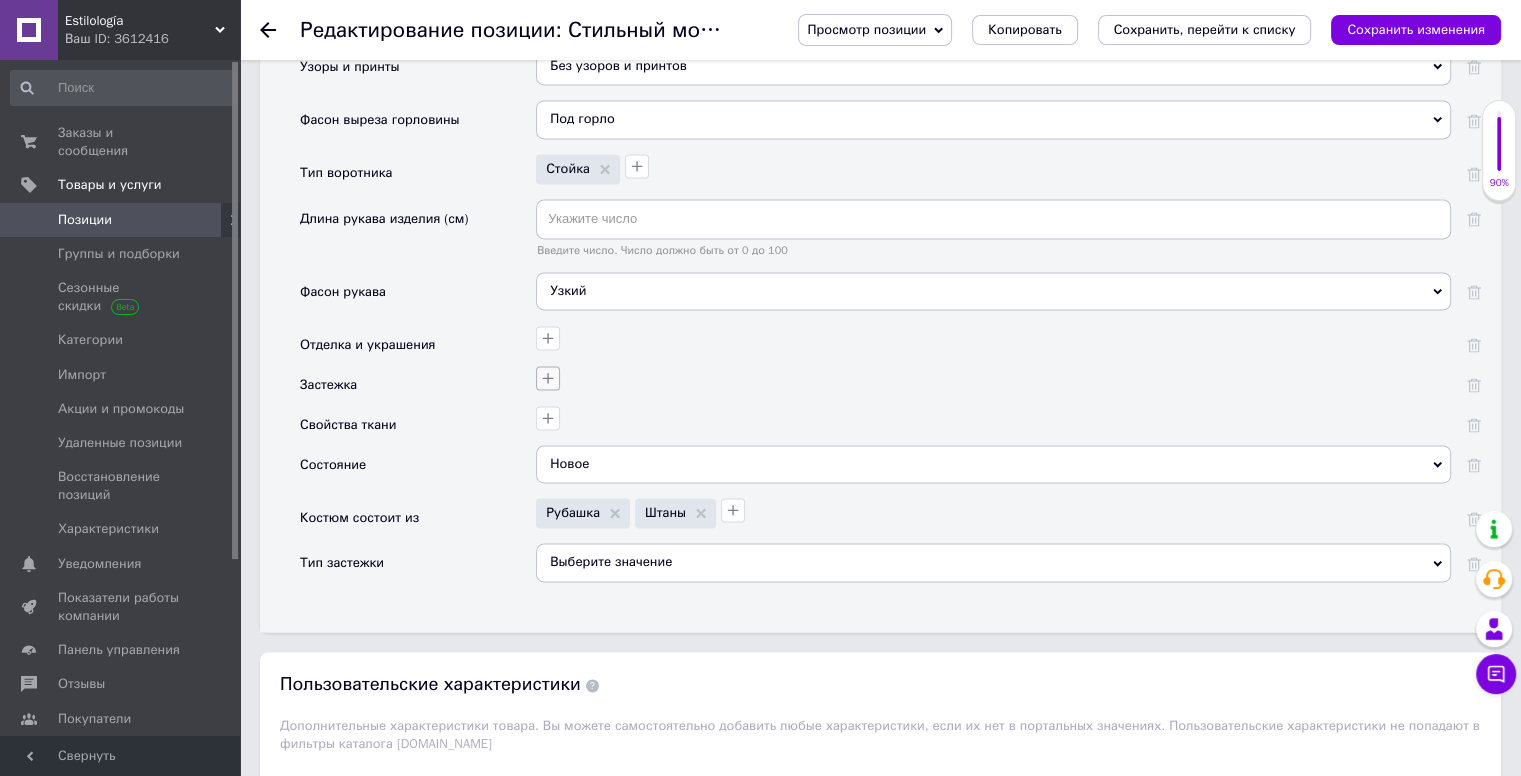 click 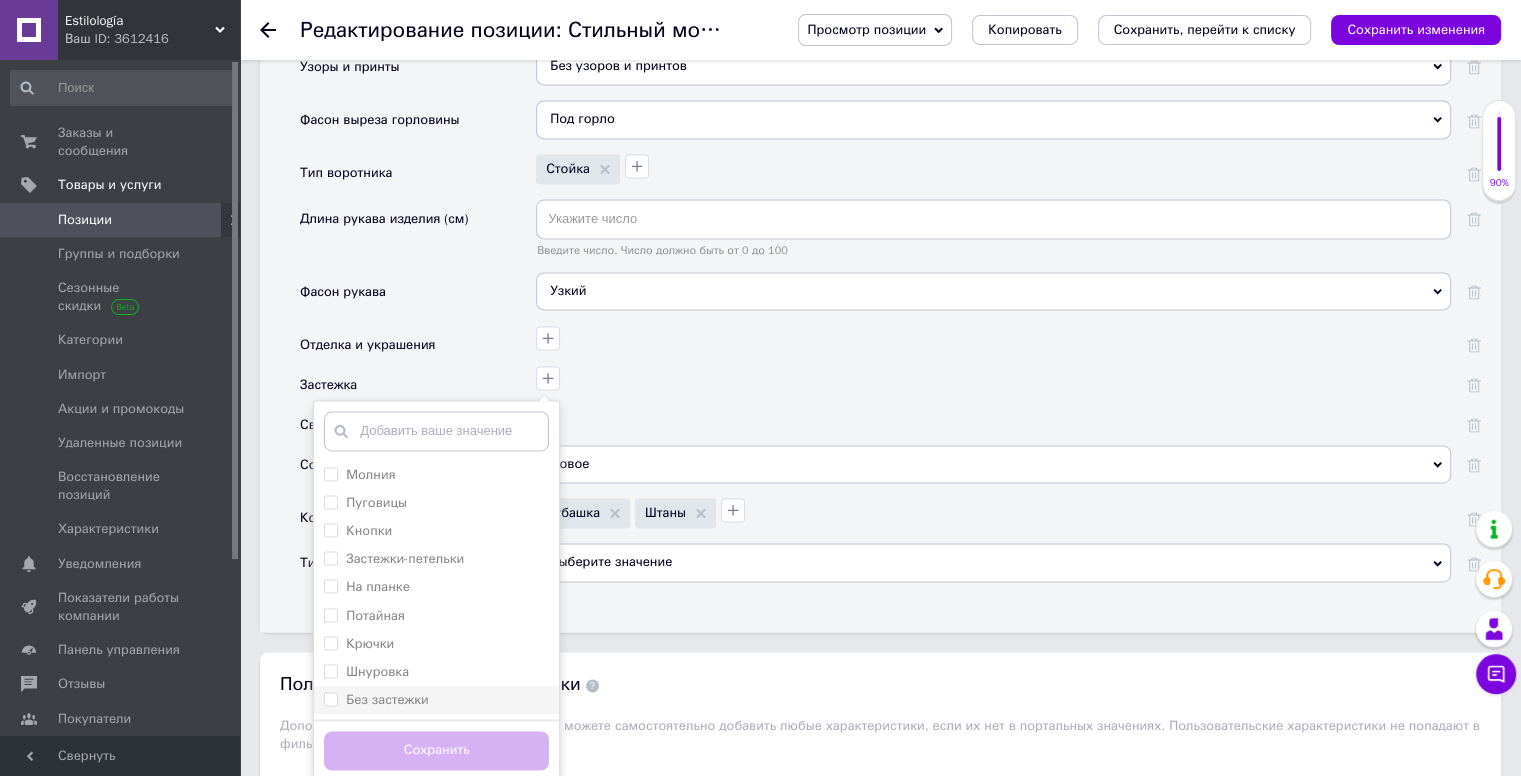 click on "Без застежки" at bounding box center (436, 700) 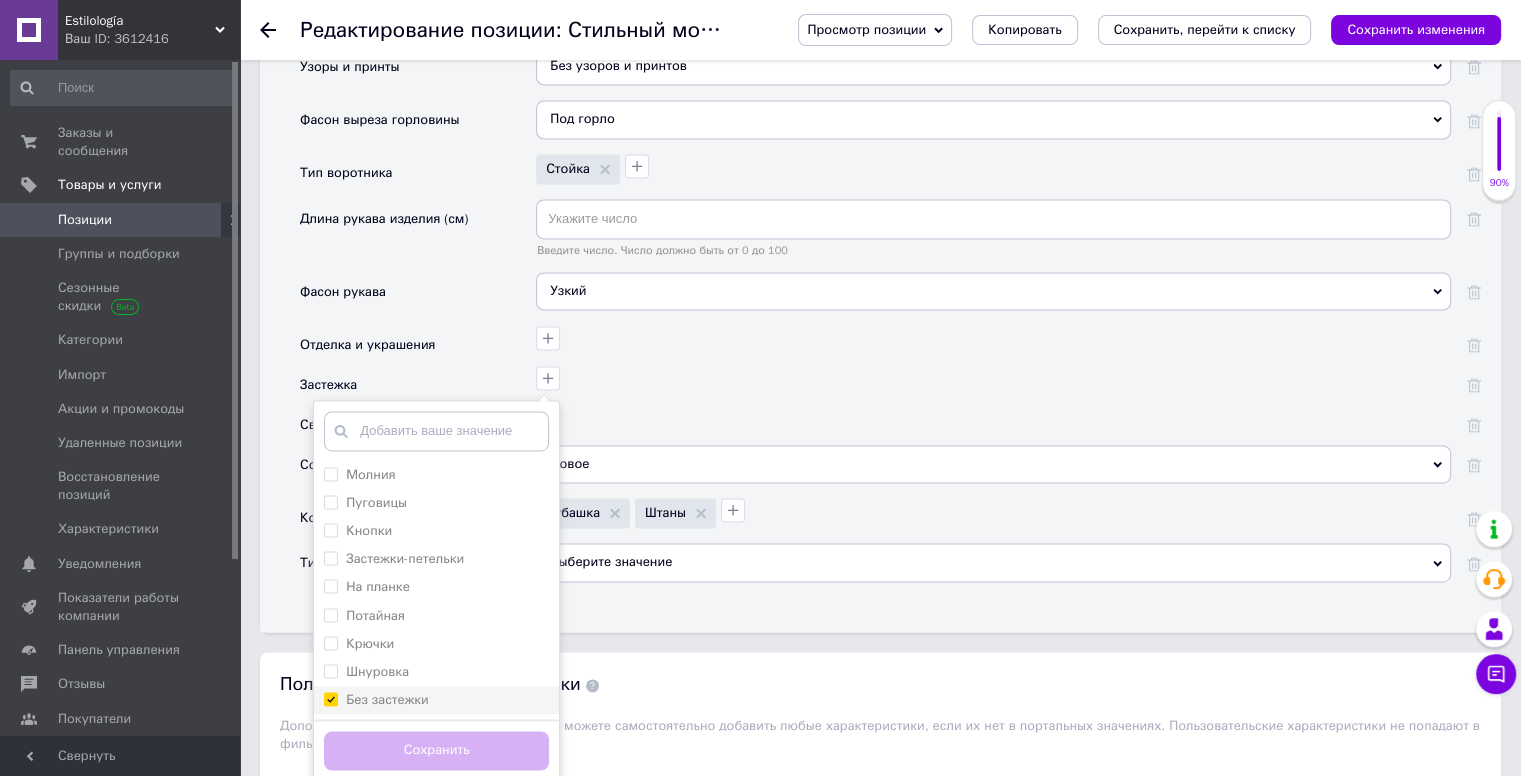 checkbox on "true" 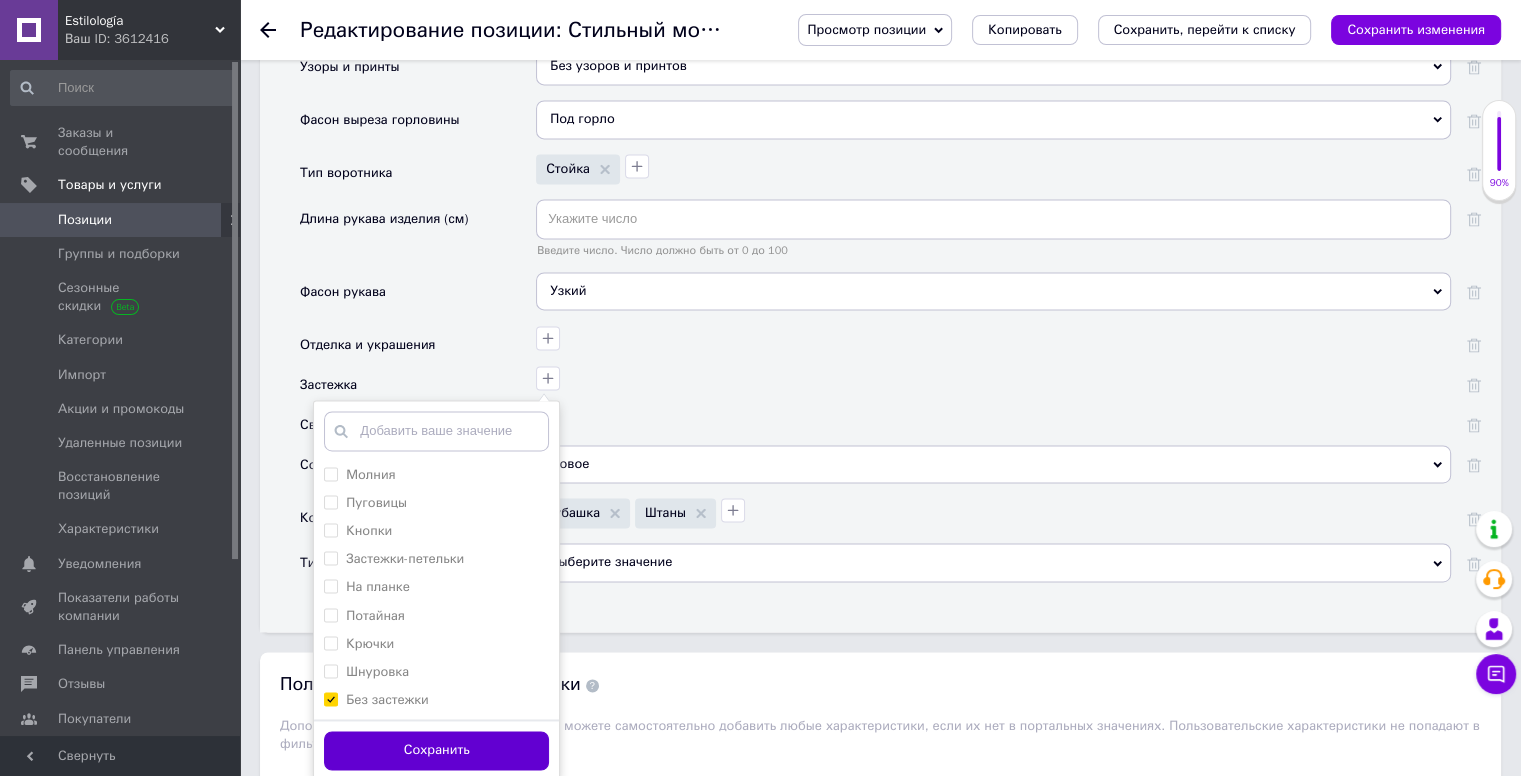 click on "Сохранить" at bounding box center [436, 750] 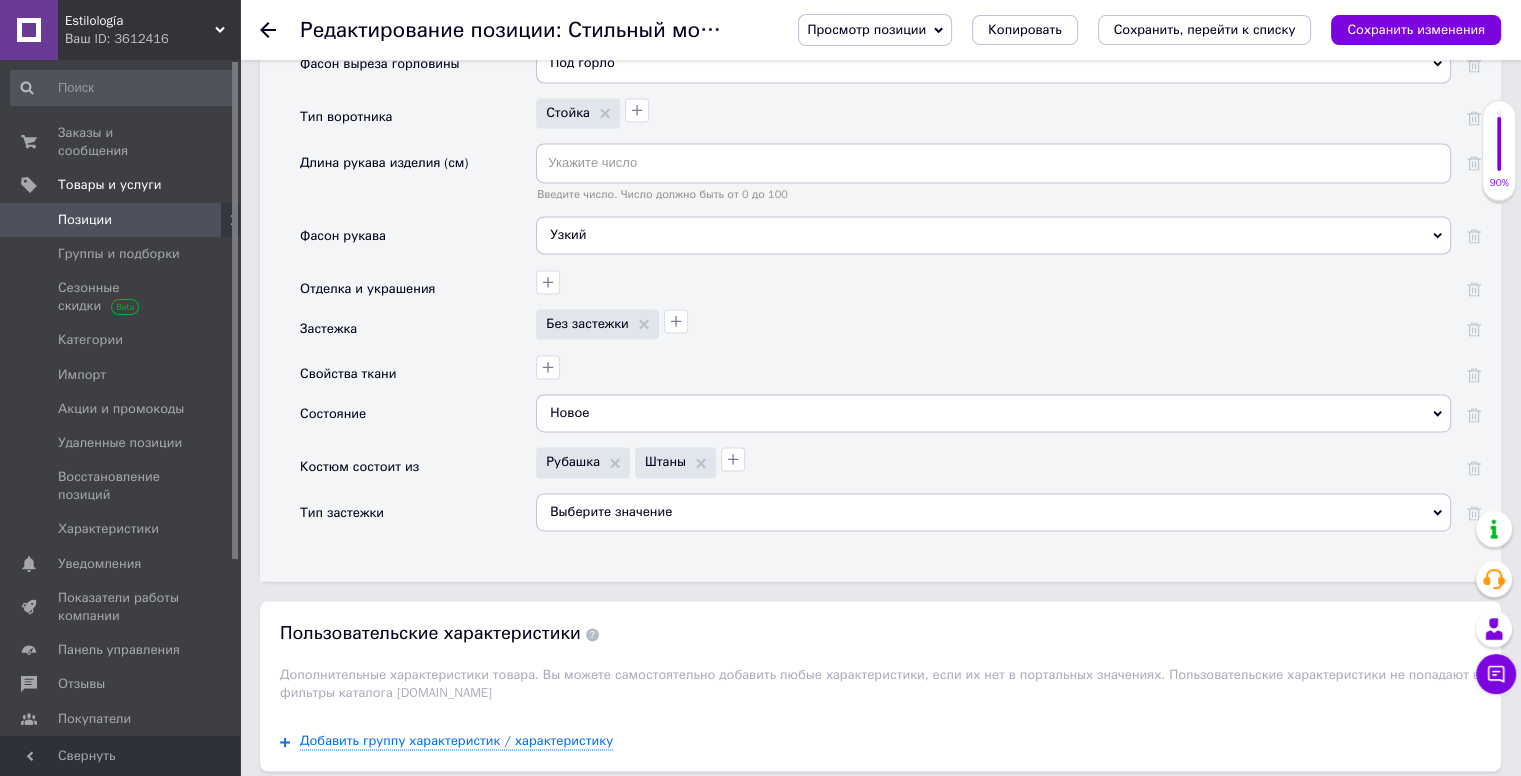 scroll, scrollTop: 2900, scrollLeft: 0, axis: vertical 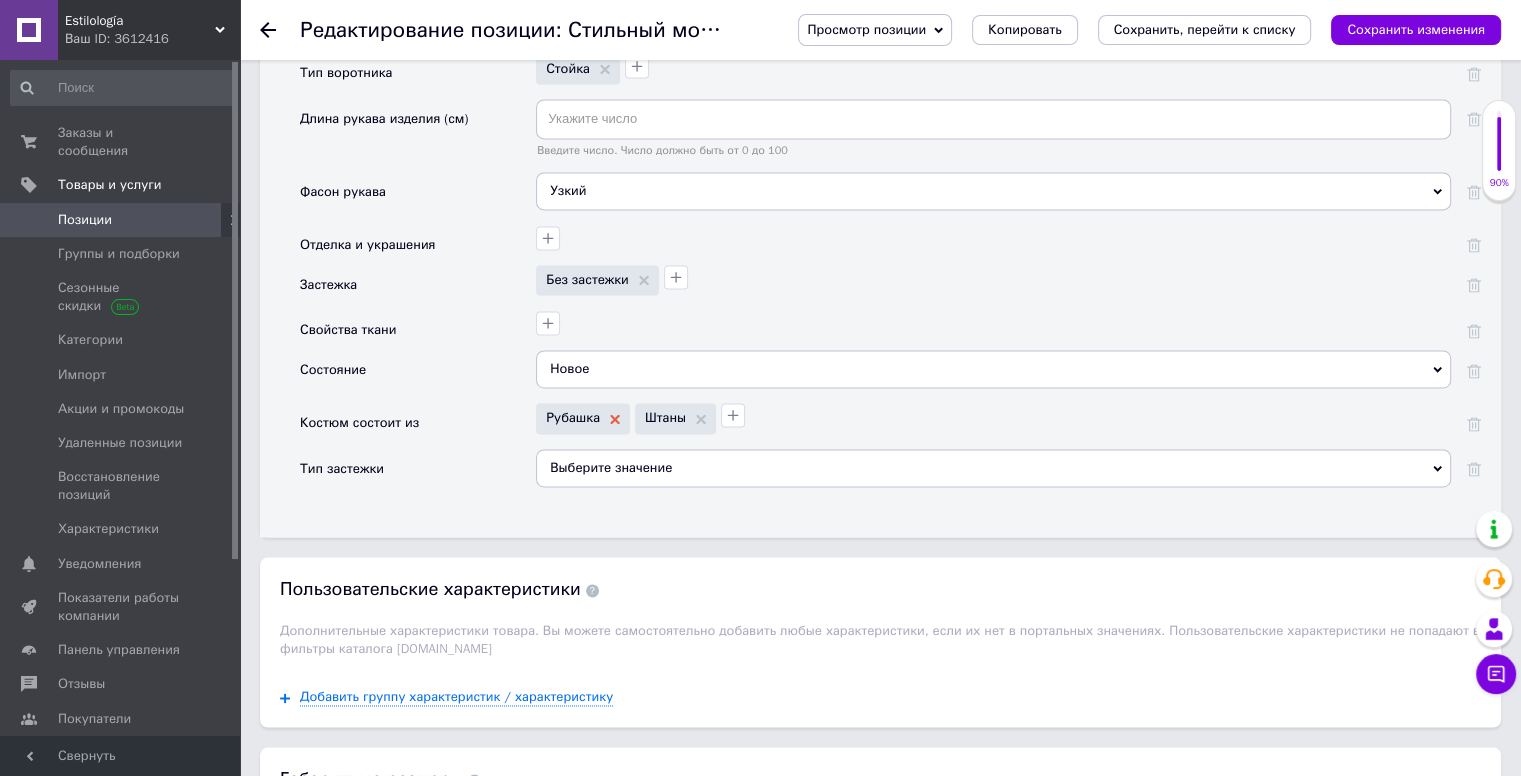 click on "Рубашка" at bounding box center [583, 418] 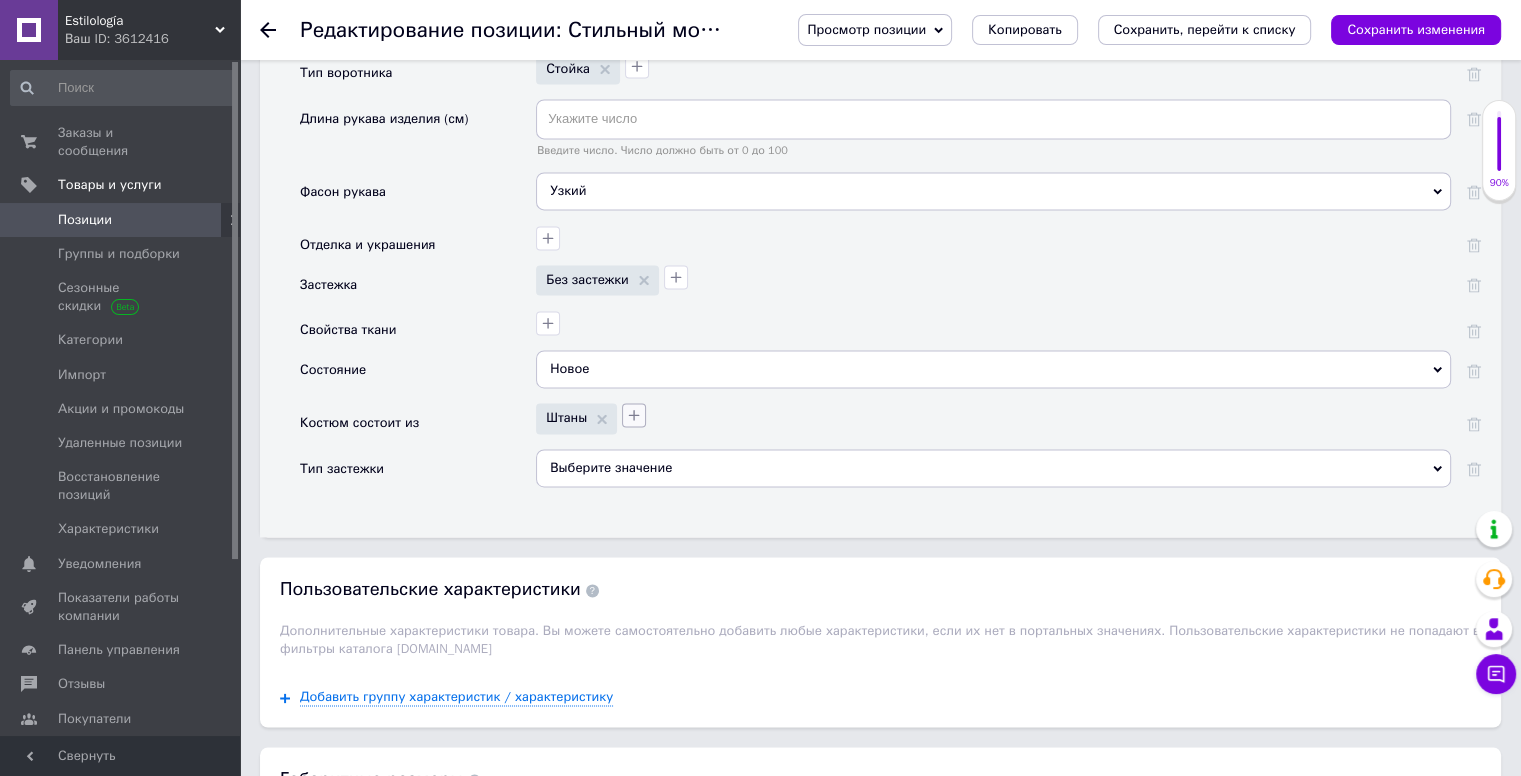 click 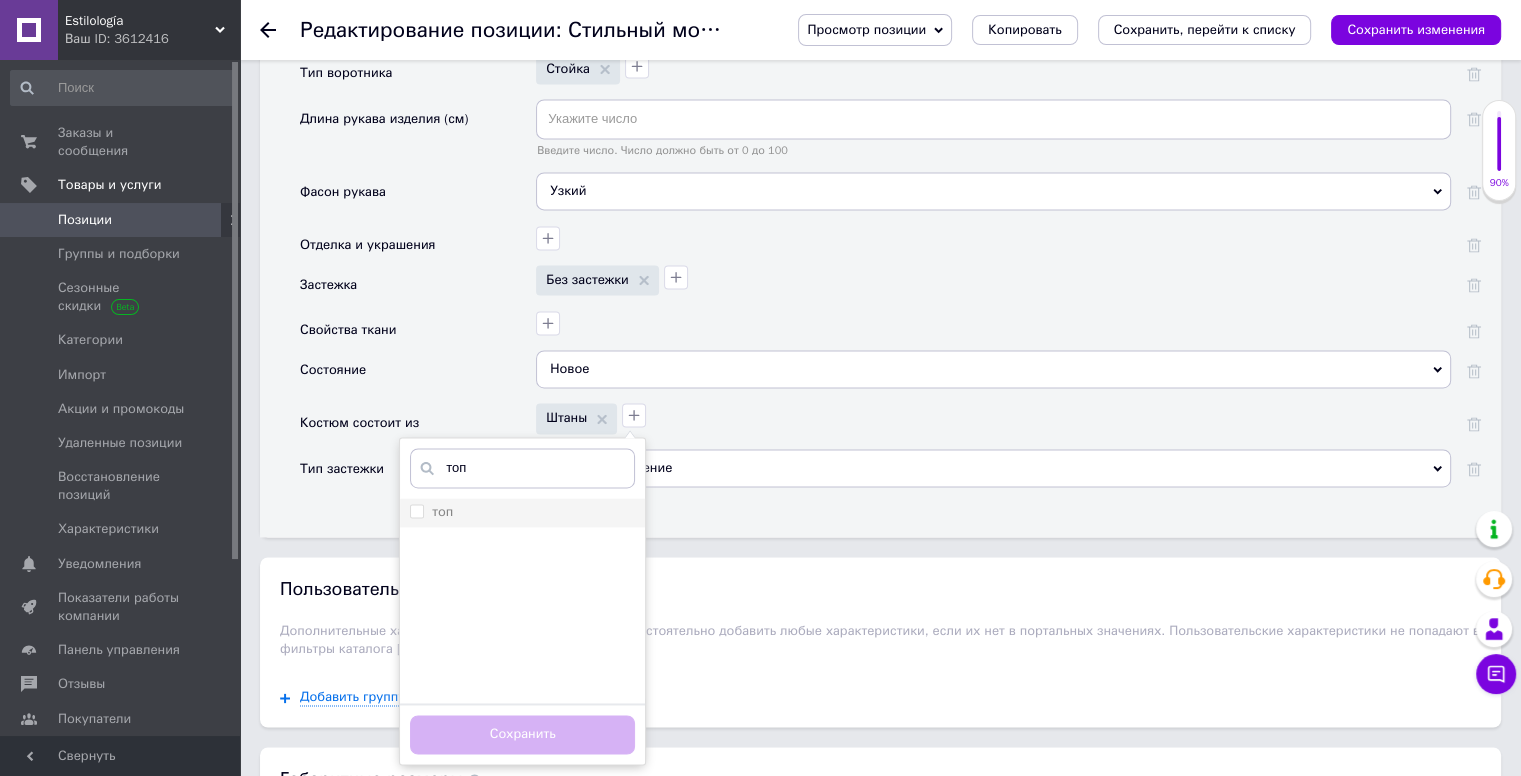 type on "топ" 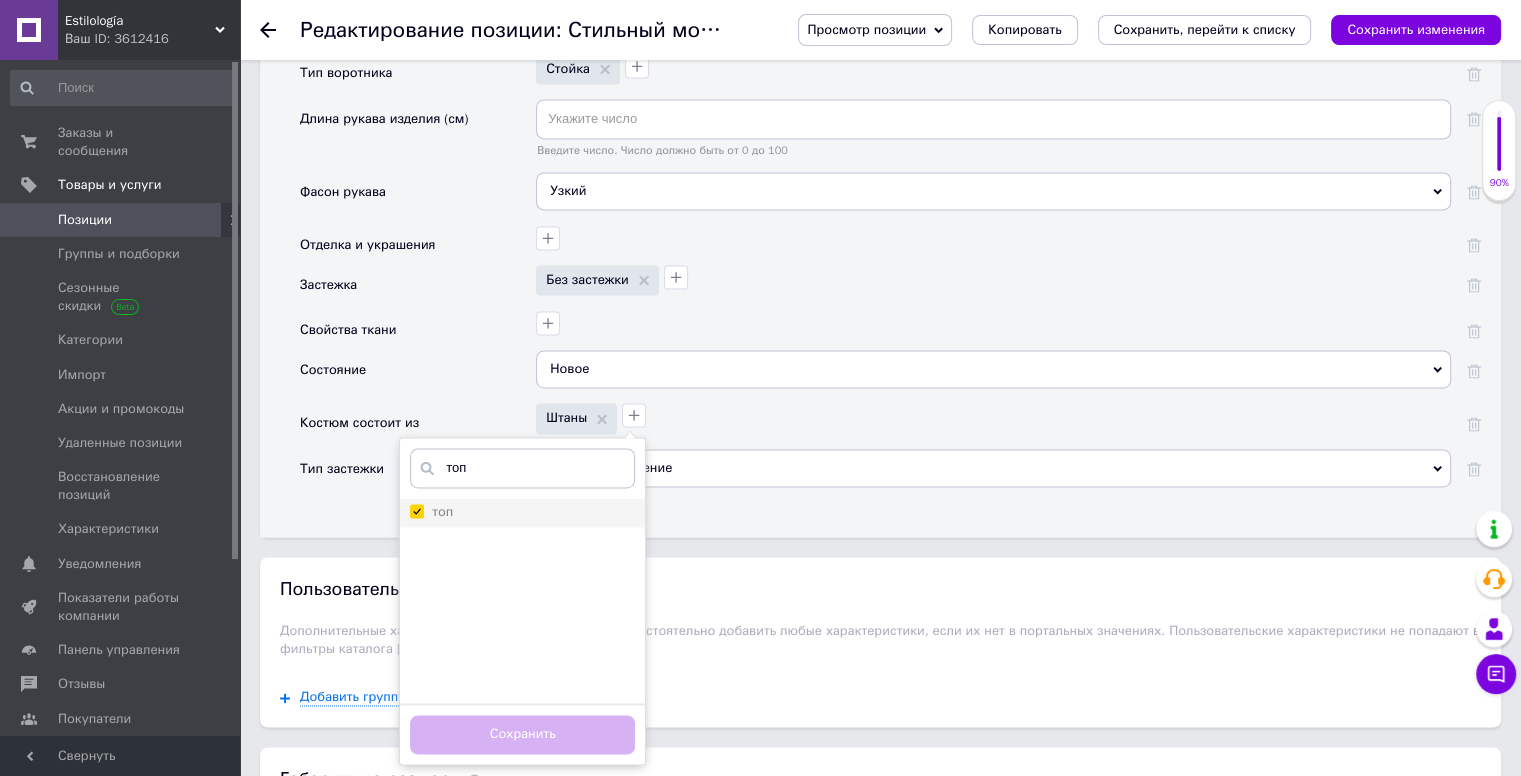 checkbox on "true" 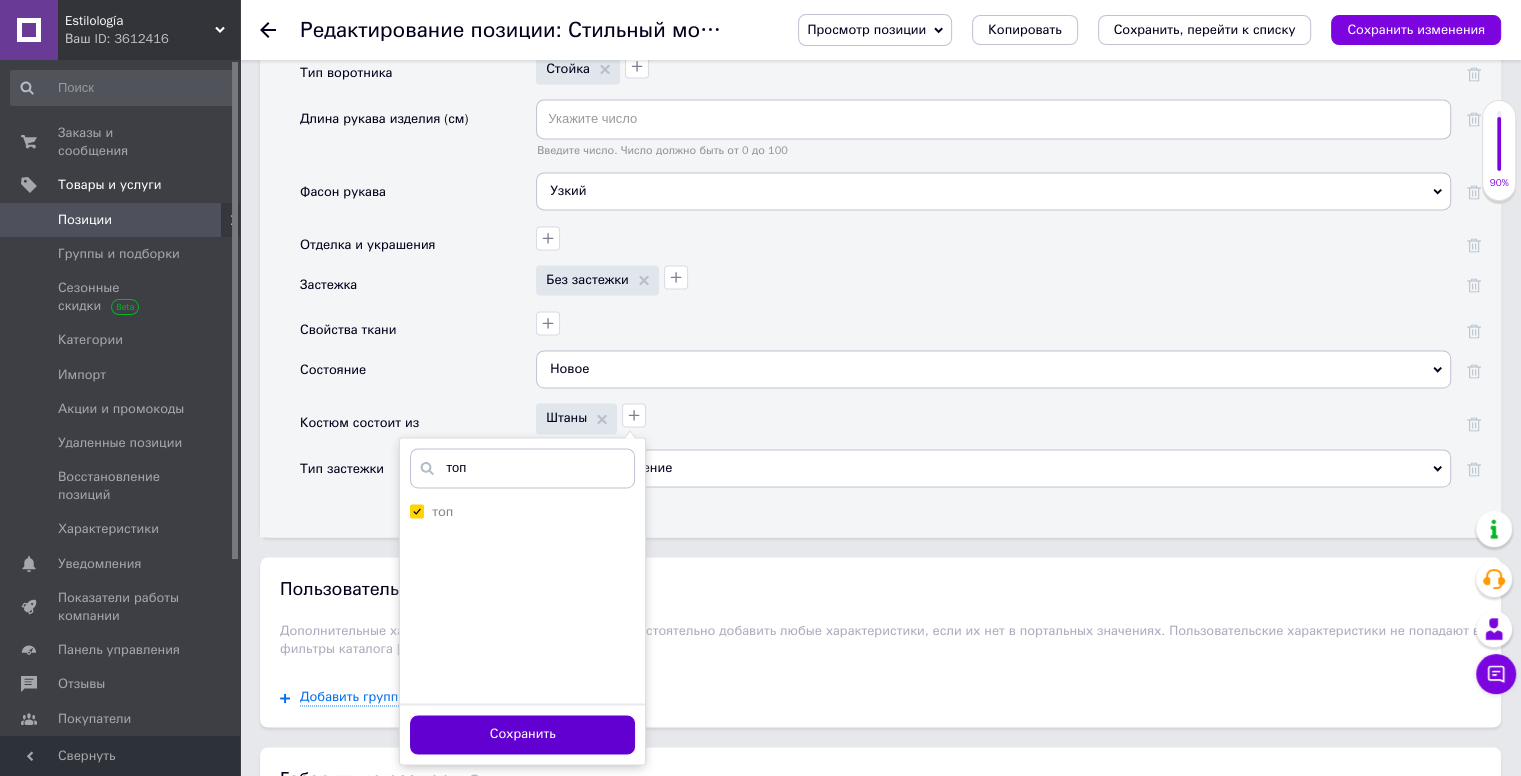 click on "Сохранить" at bounding box center (522, 734) 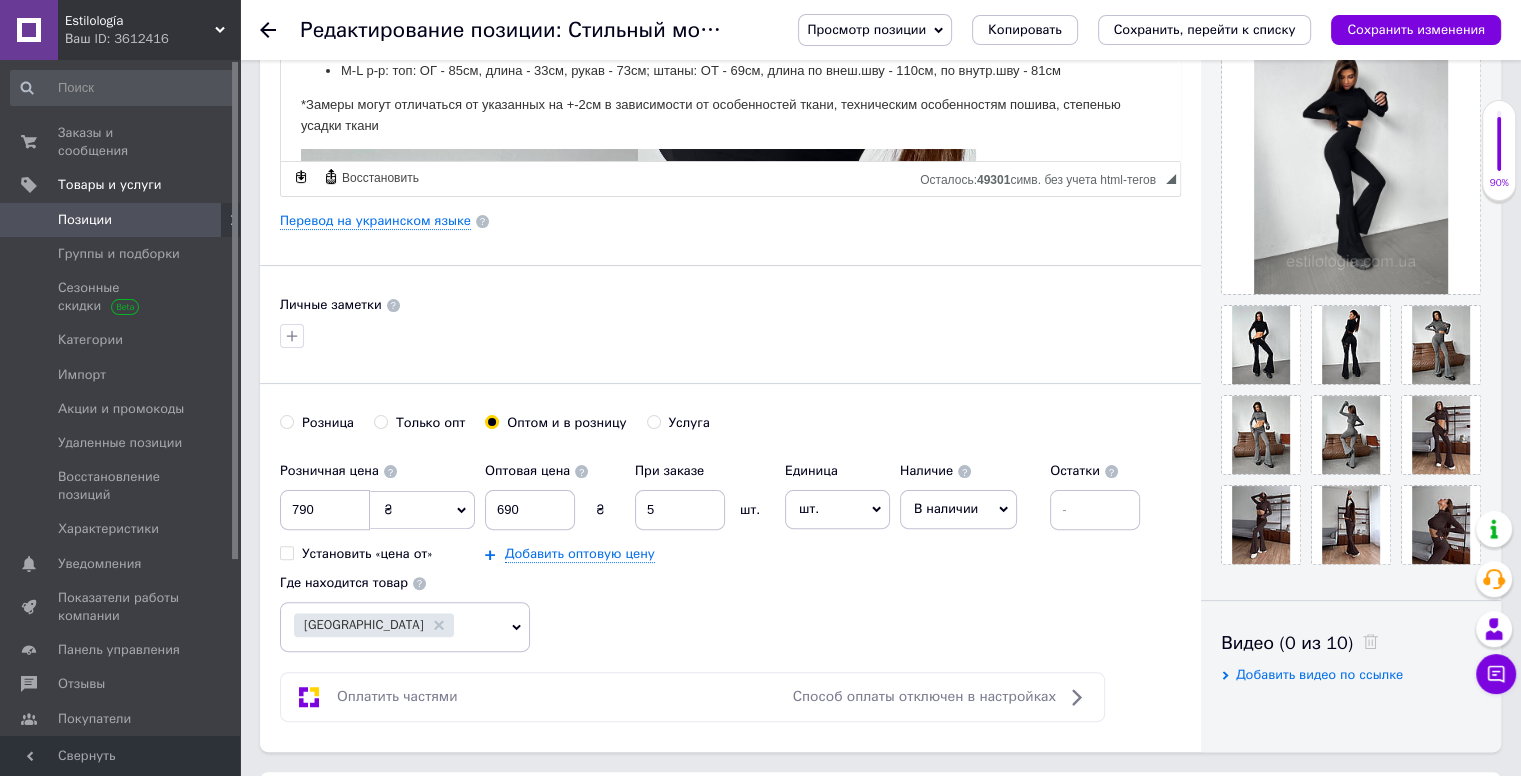 scroll, scrollTop: 100, scrollLeft: 0, axis: vertical 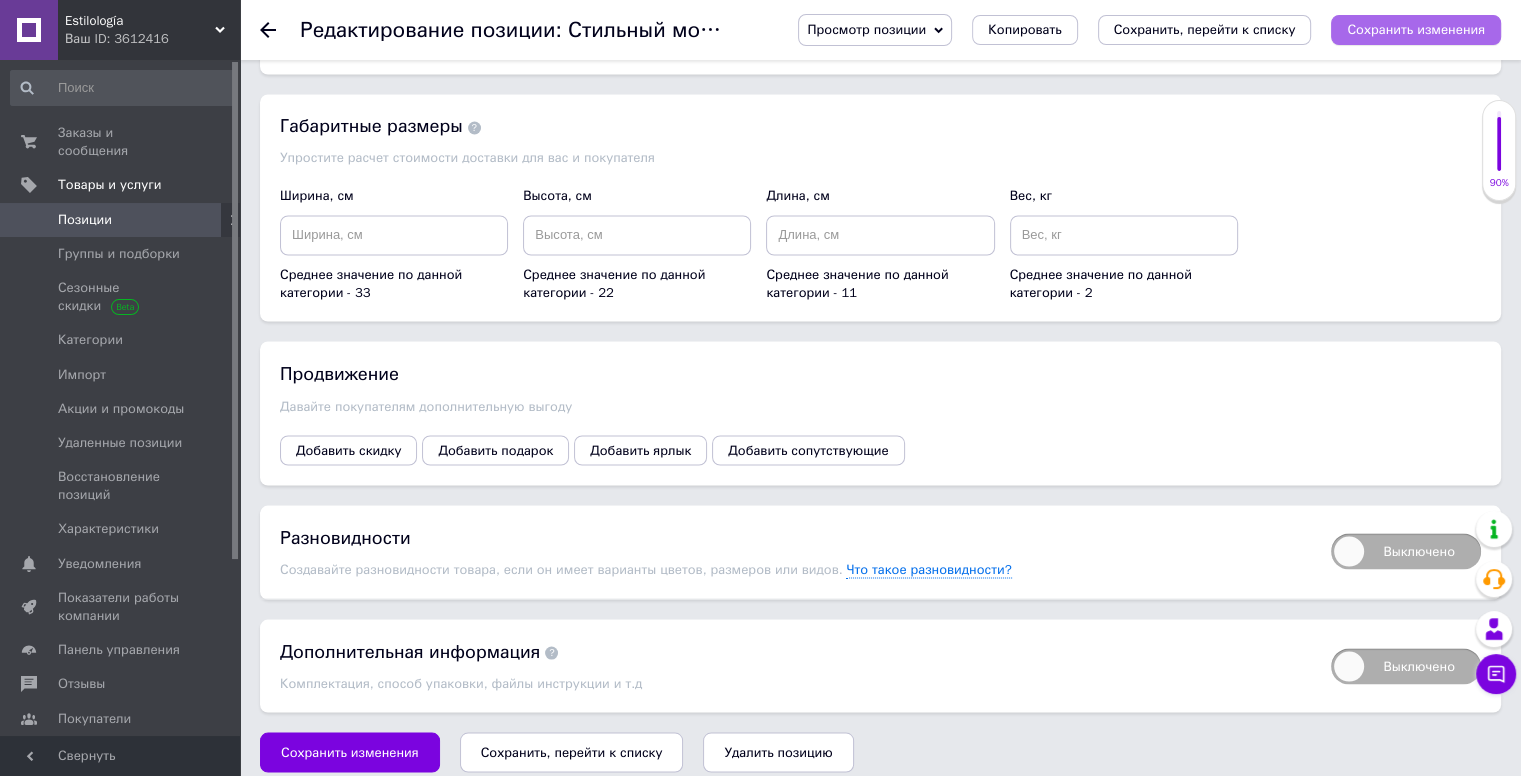 click on "Сохранить изменения" at bounding box center (1416, 29) 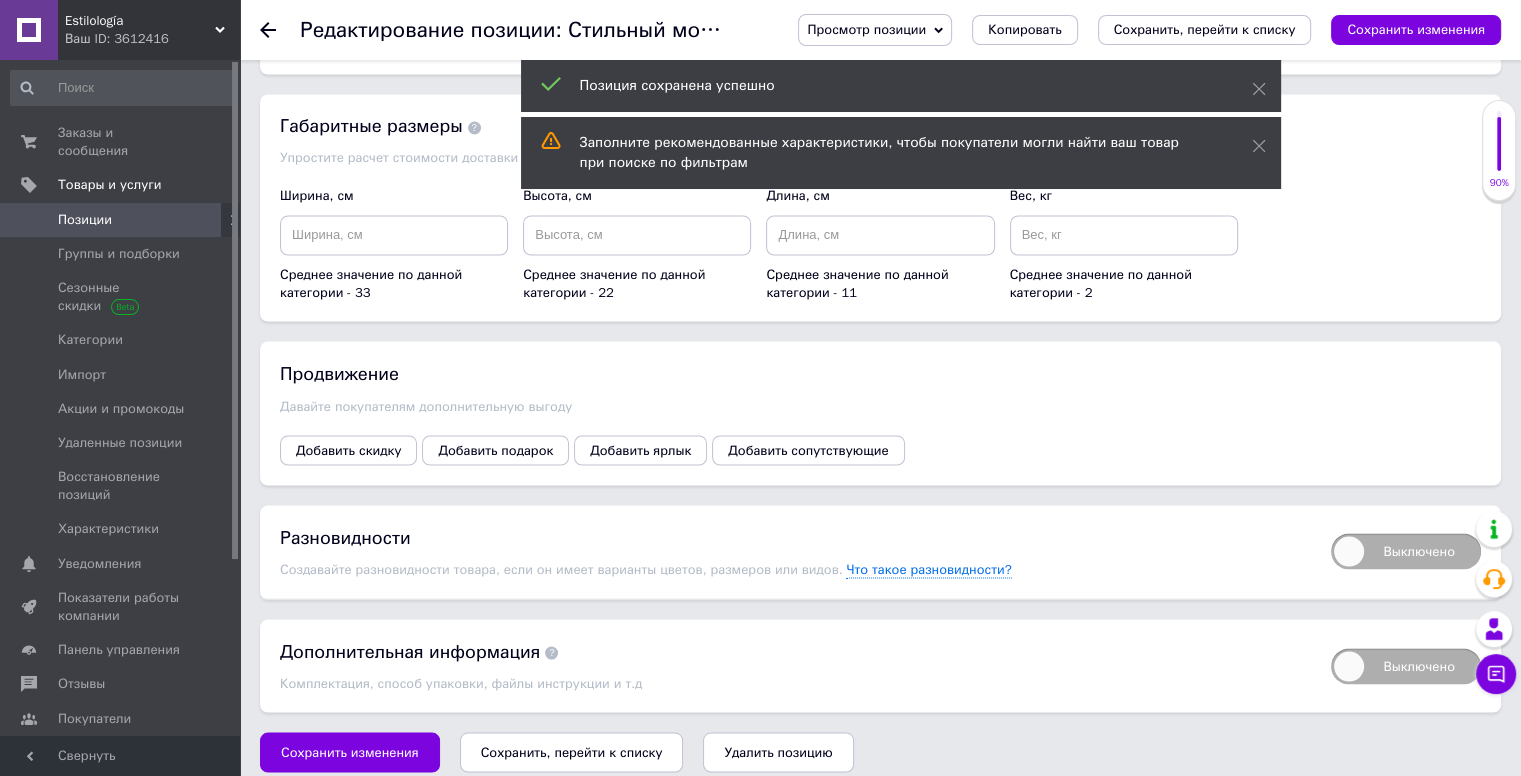 click on "Выключено" at bounding box center (1406, 551) 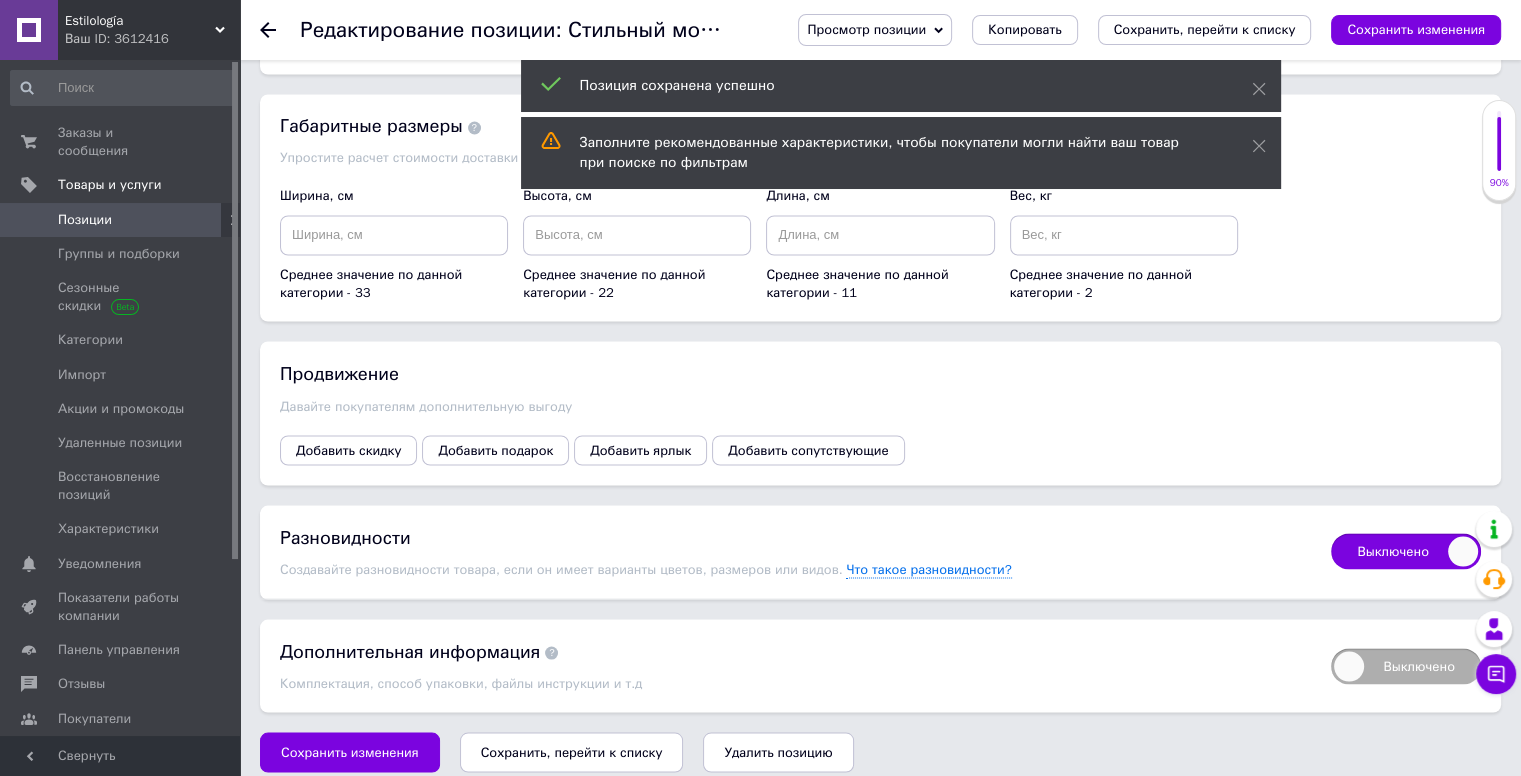 checkbox on "true" 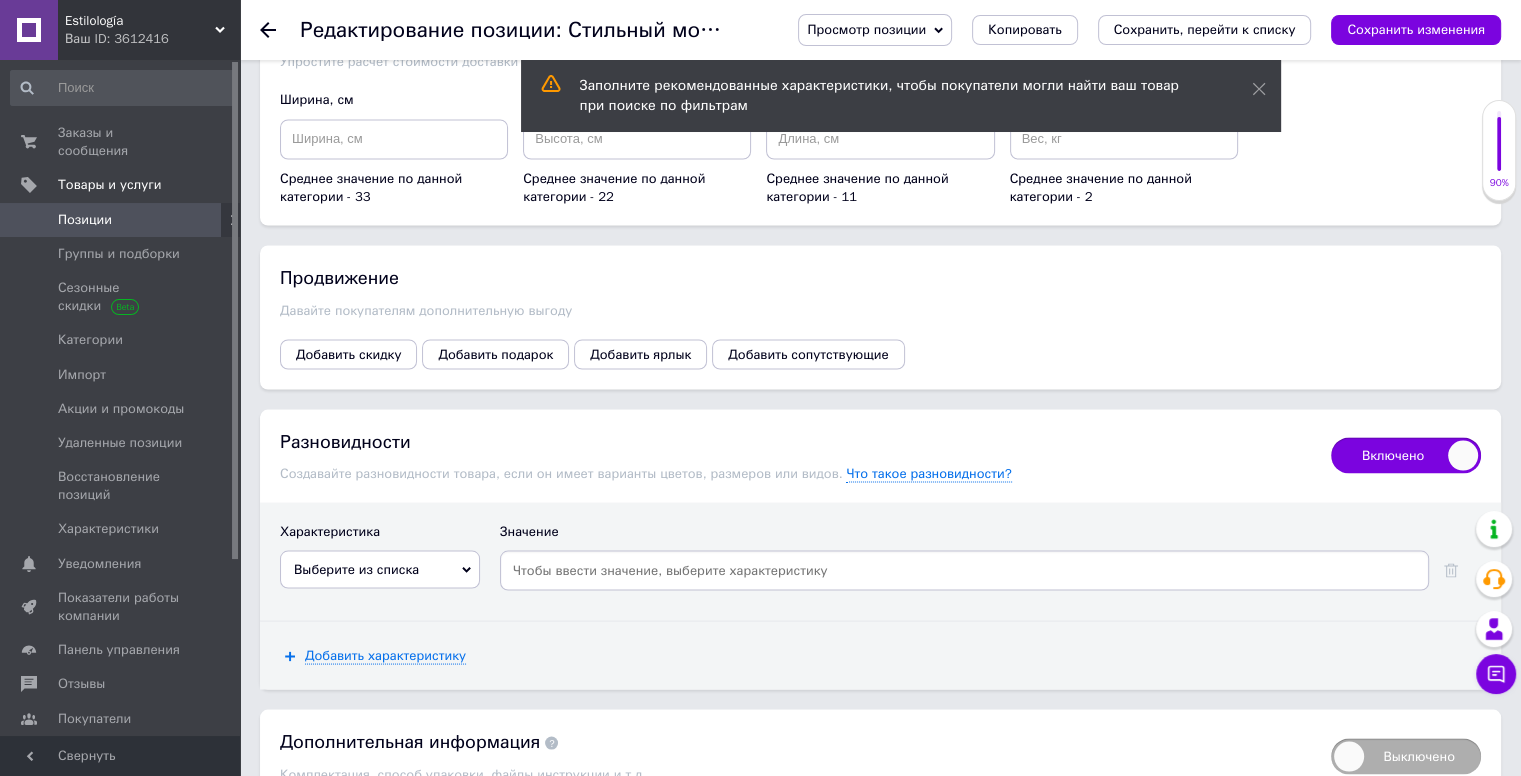 scroll, scrollTop: 3740, scrollLeft: 0, axis: vertical 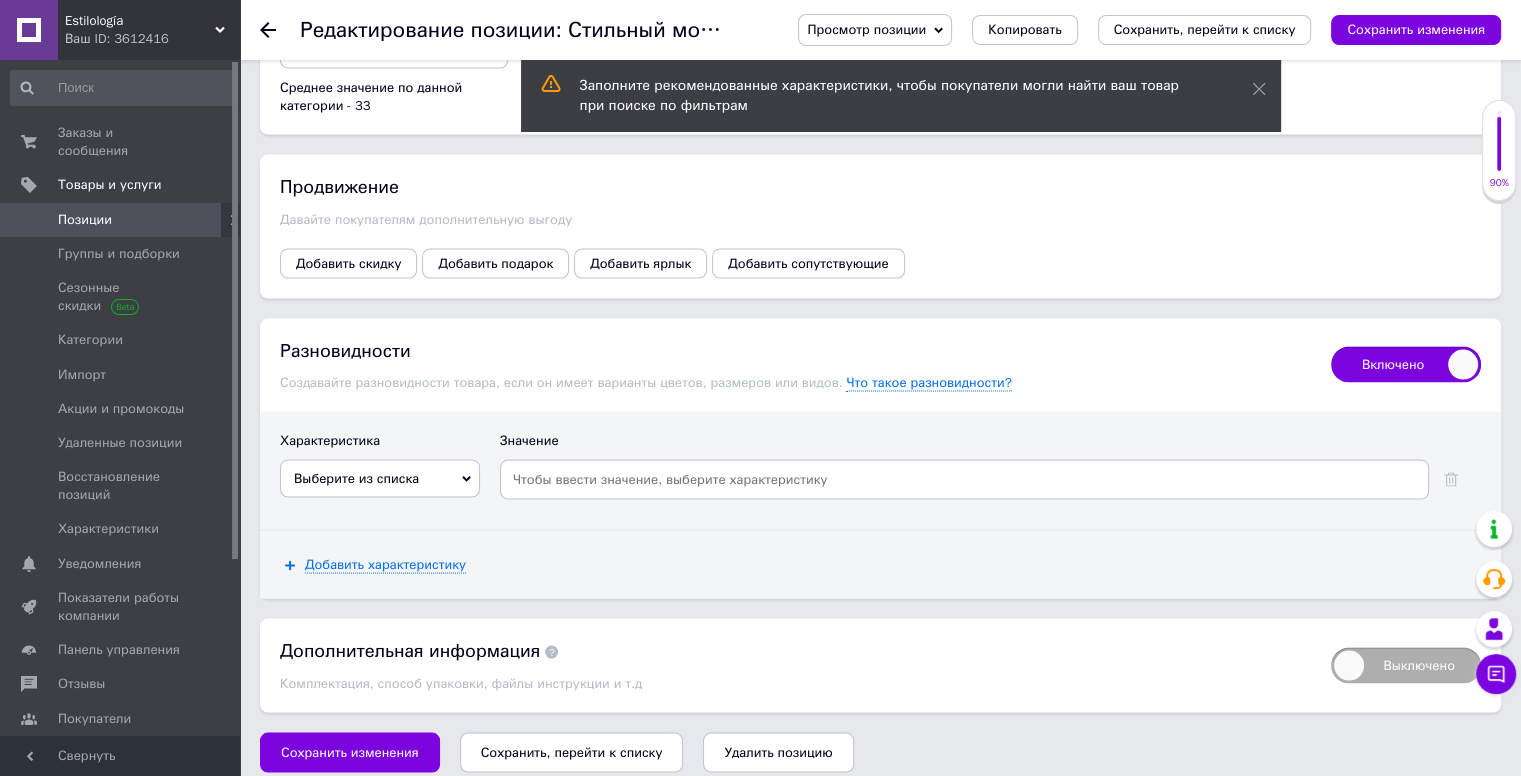 click on "Выберите из списка" at bounding box center (380, 478) 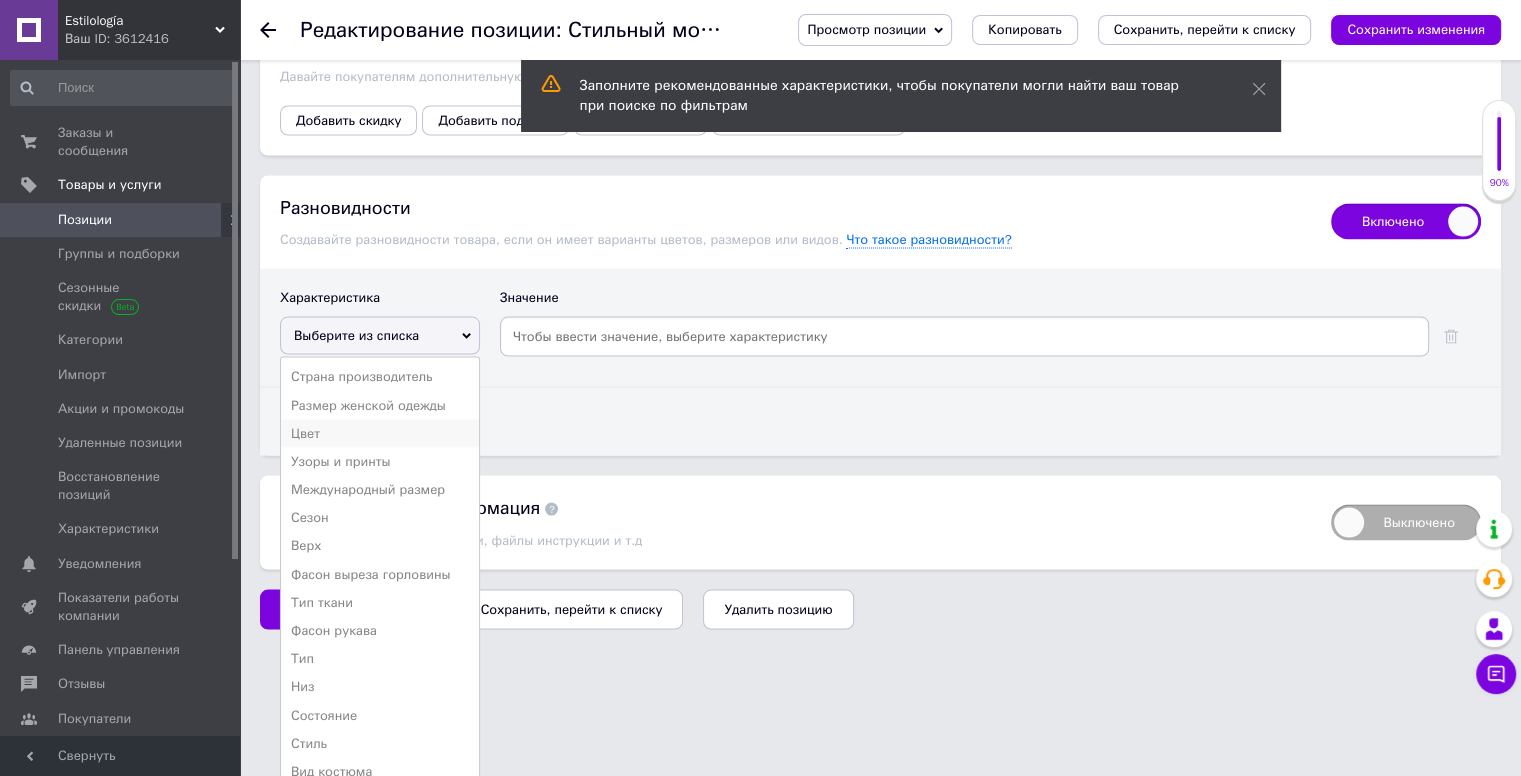 click on "Цвет" at bounding box center [380, 434] 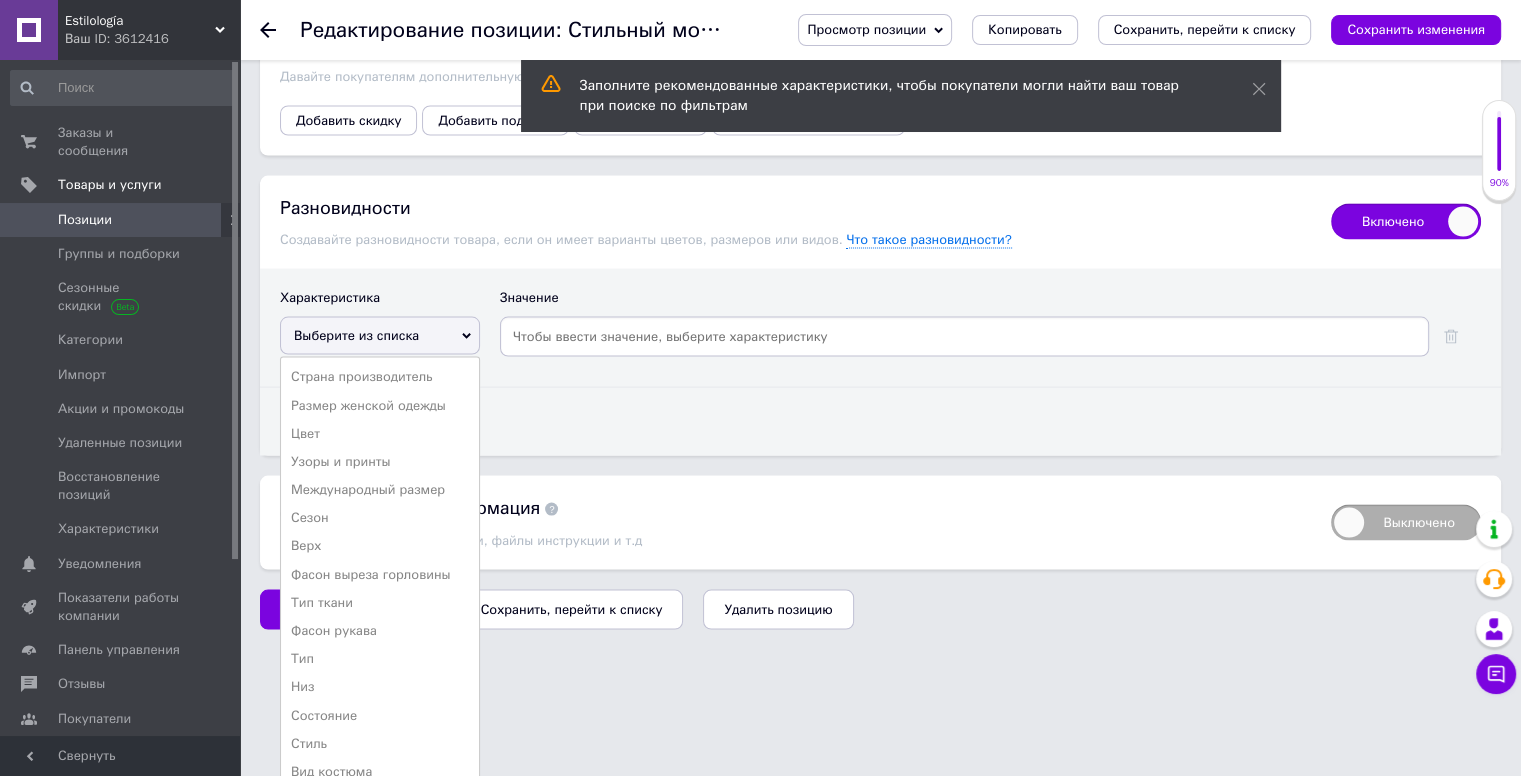scroll, scrollTop: 3740, scrollLeft: 0, axis: vertical 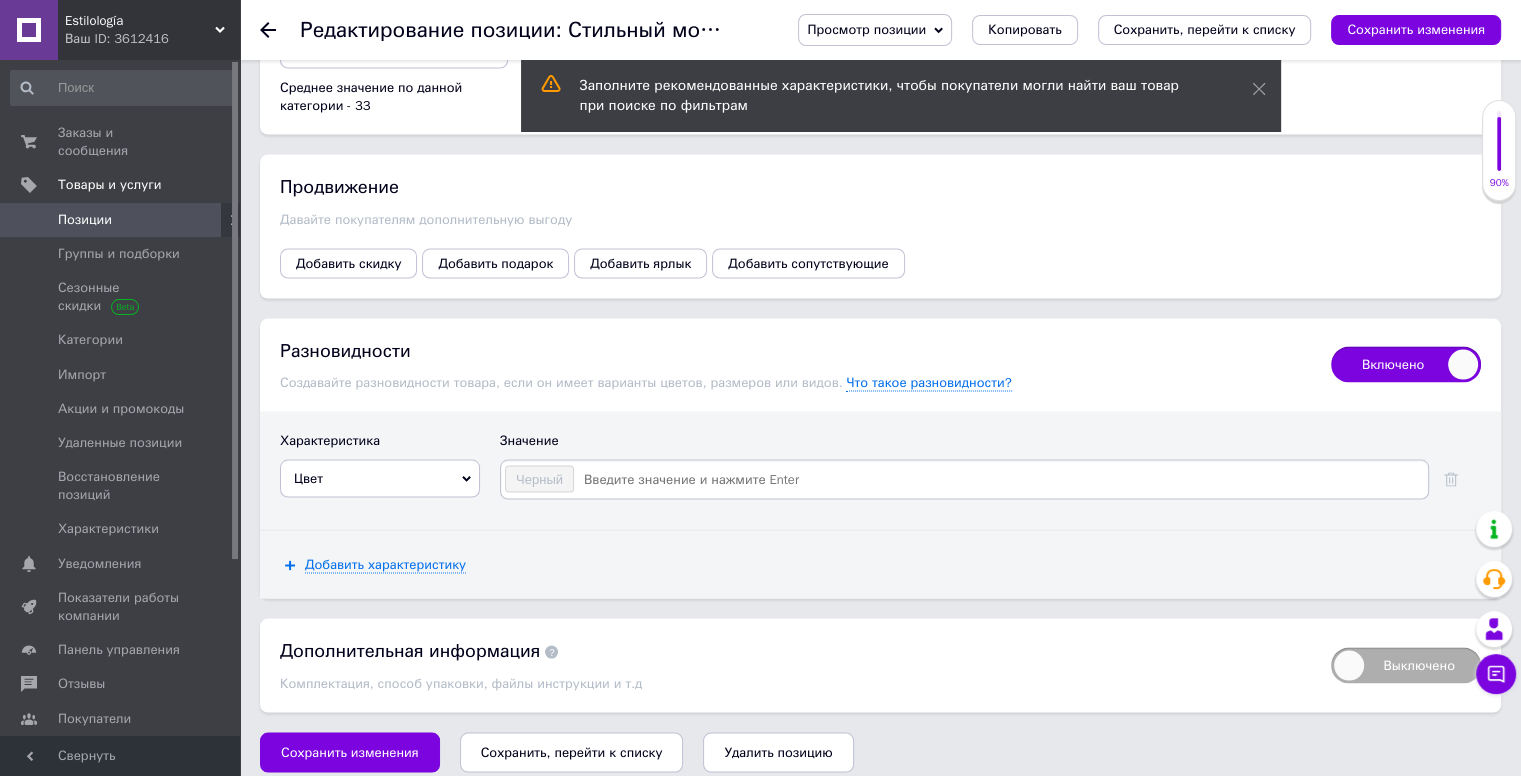 click at bounding box center [1000, 479] 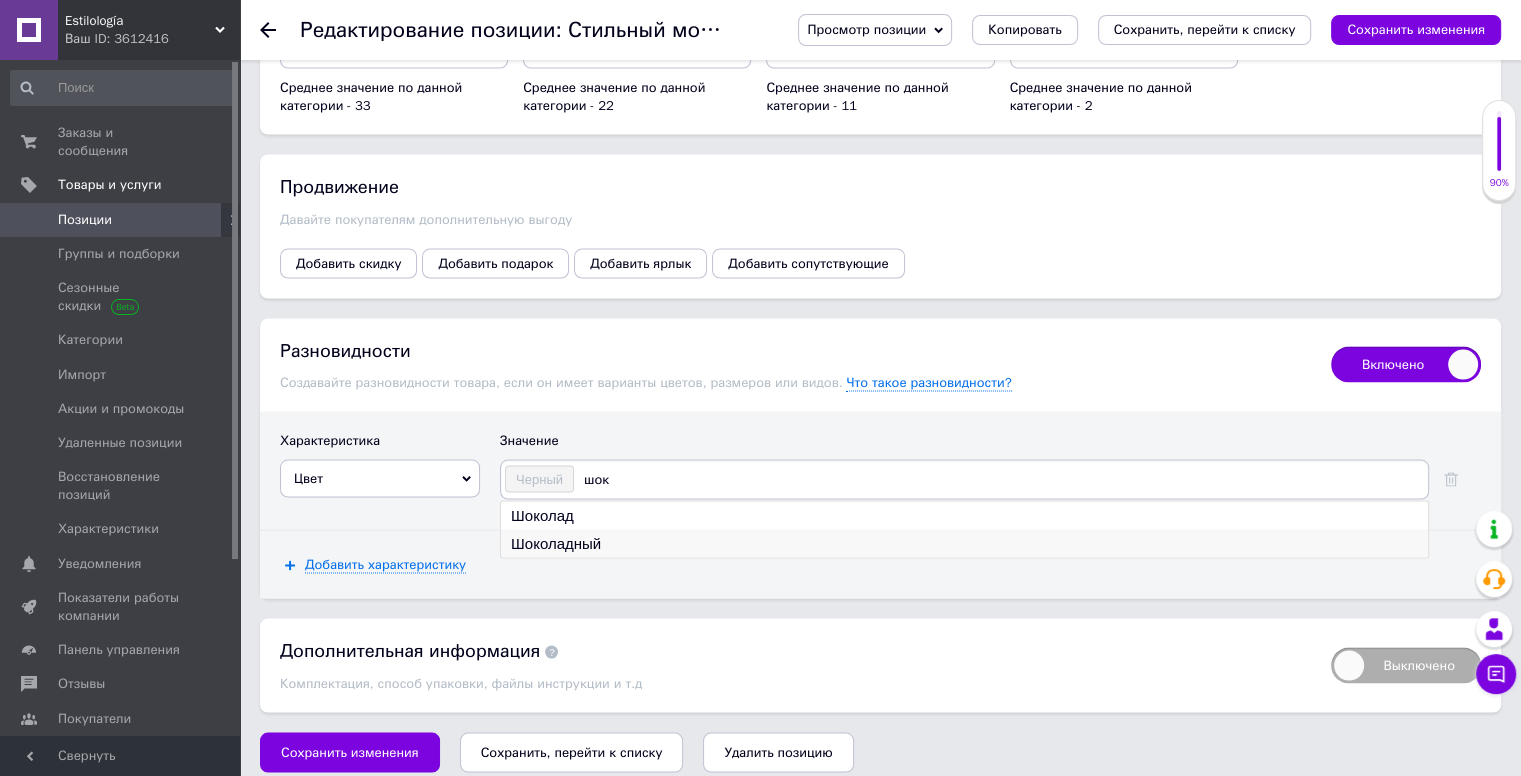 type on "шок" 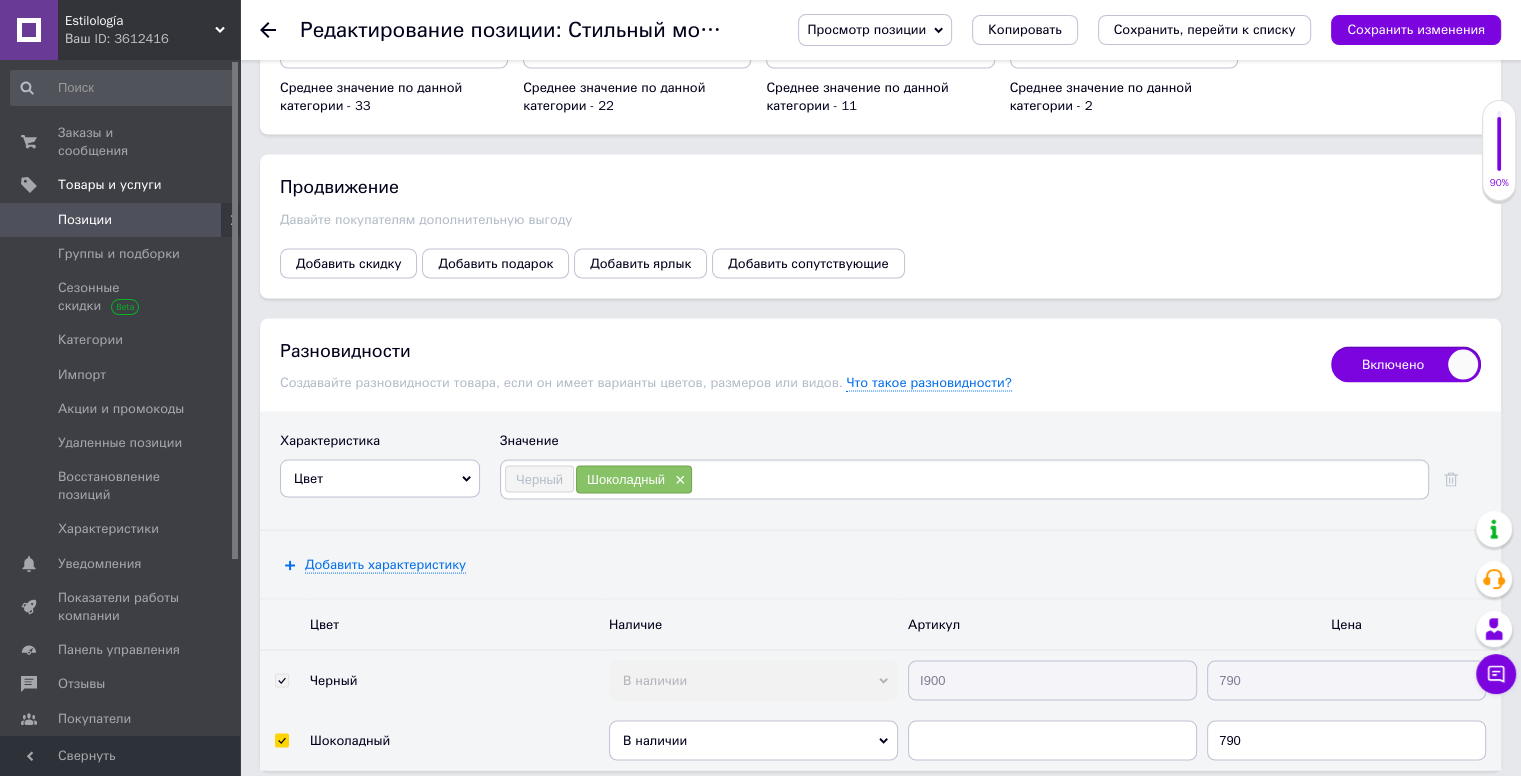 click on "Черный Шоколадный ×" at bounding box center [964, 479] 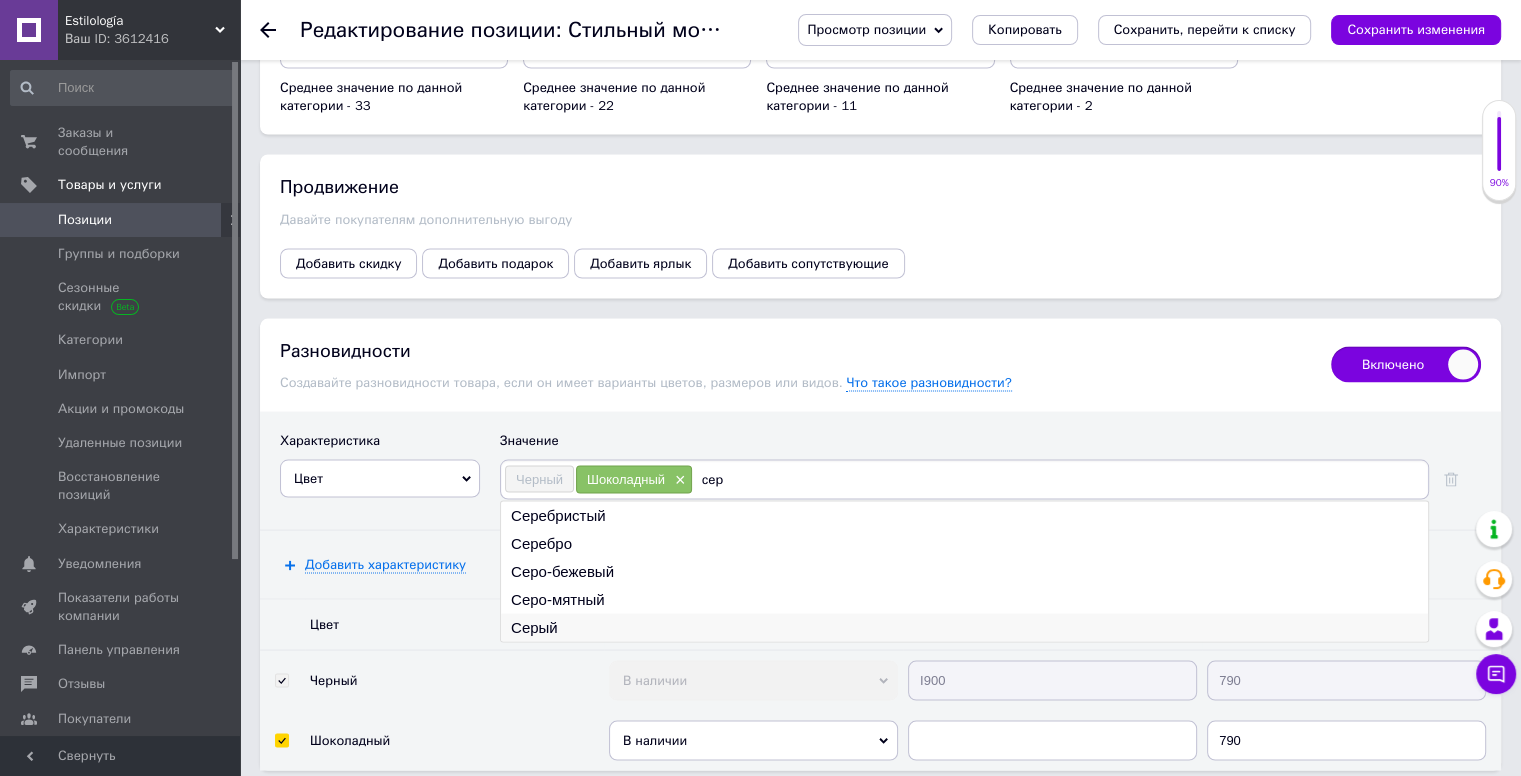 type on "сер" 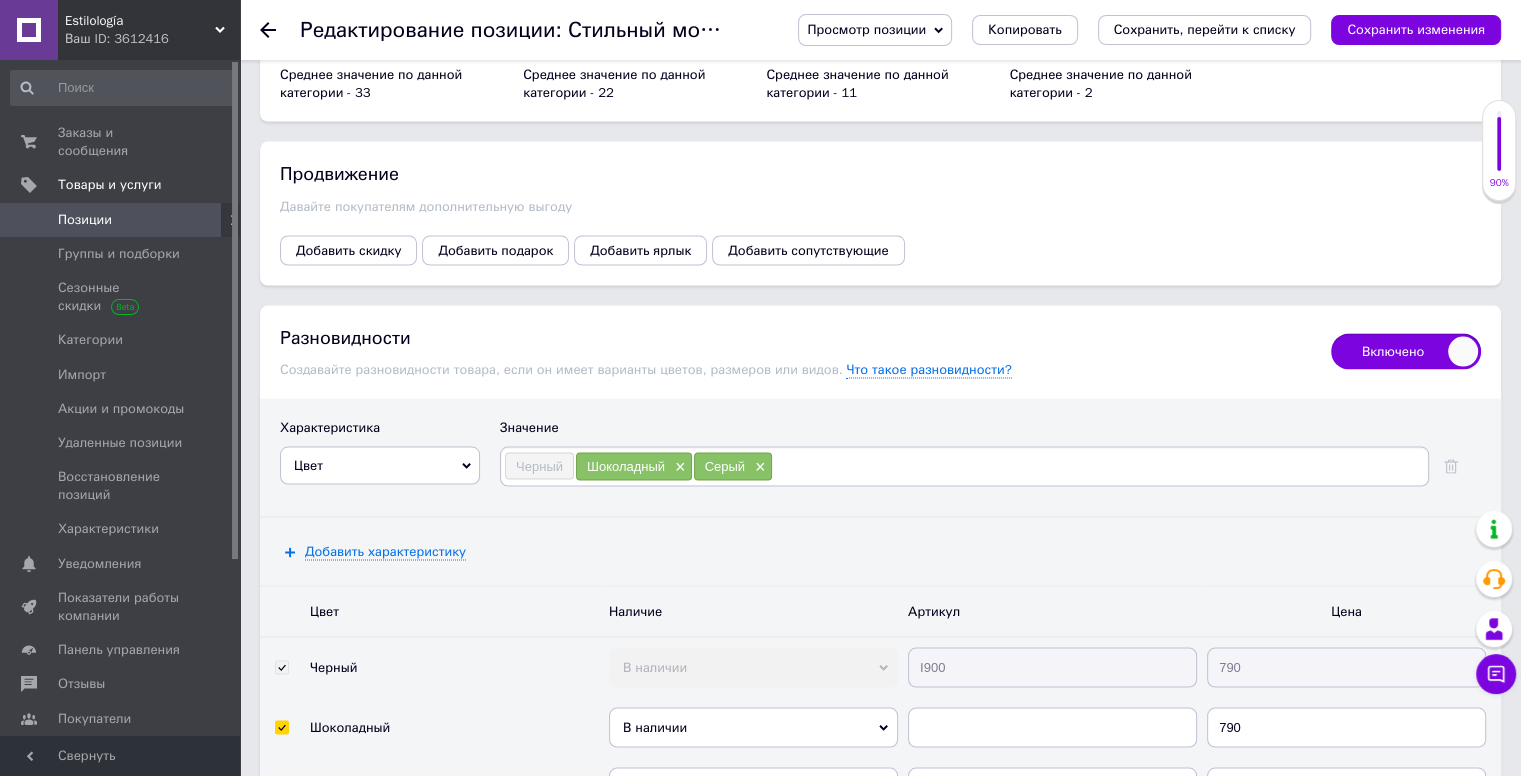 scroll, scrollTop: 3940, scrollLeft: 0, axis: vertical 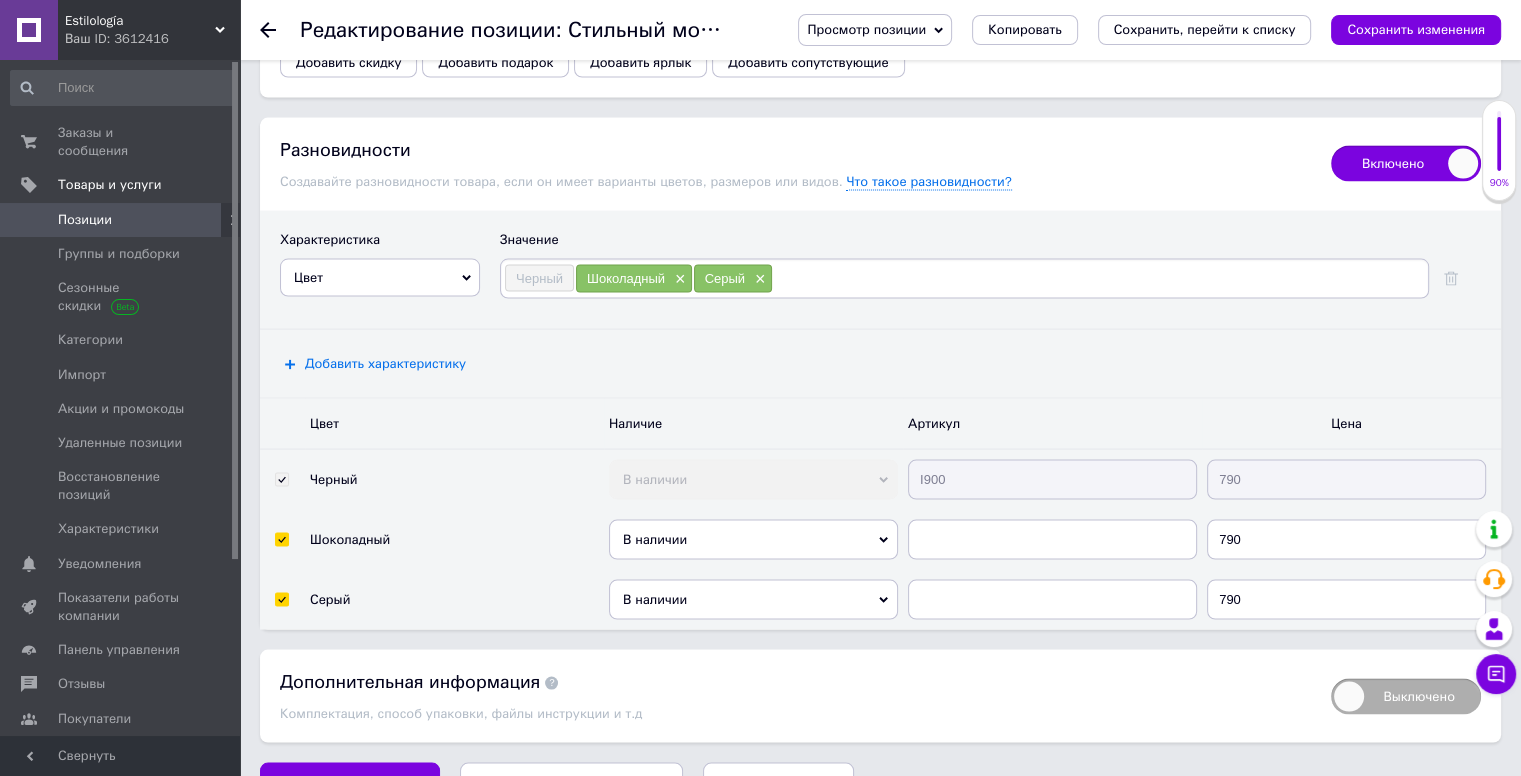 click on "Добавить характеристику" at bounding box center [385, 364] 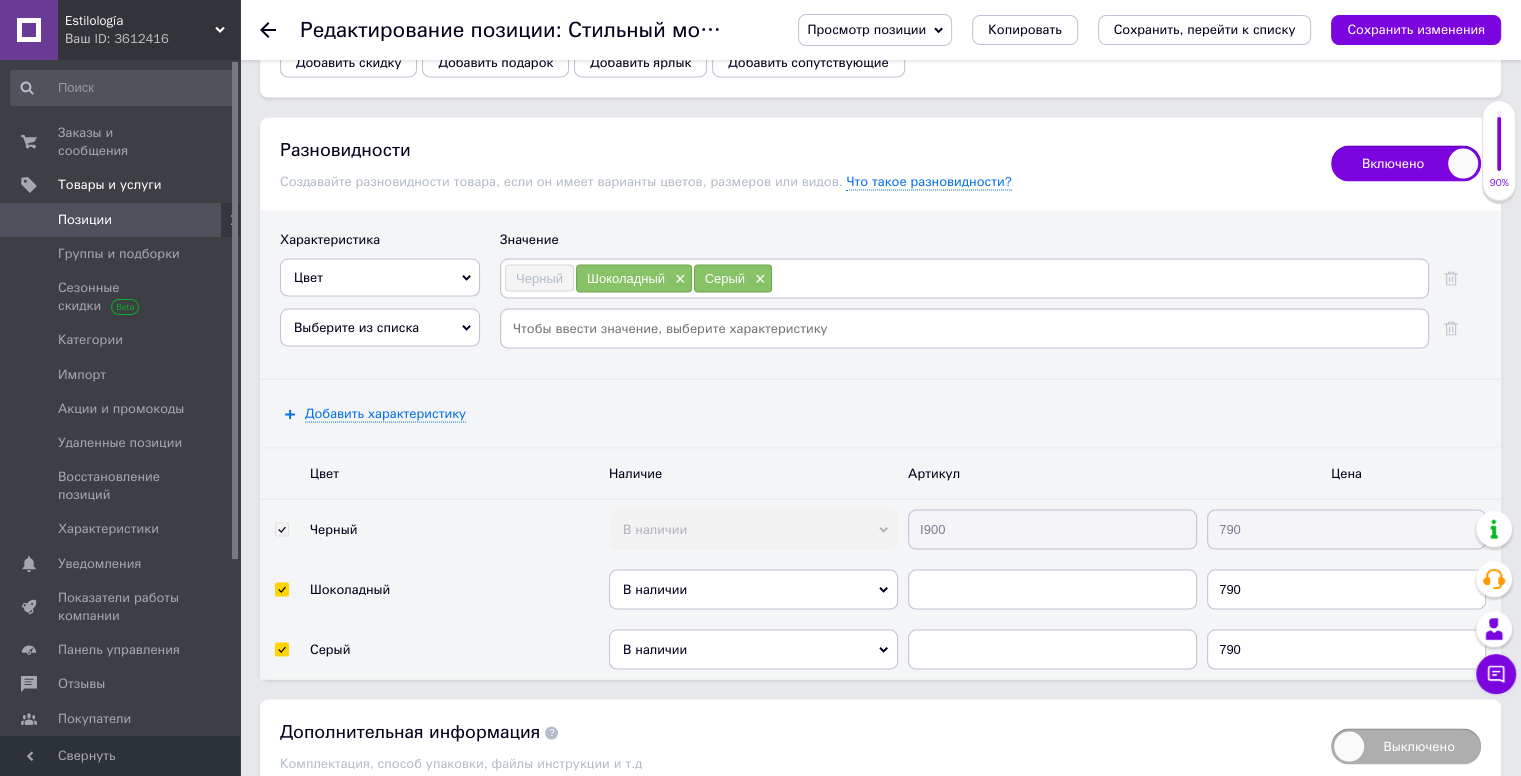 click on "Выберите из списка" at bounding box center (356, 327) 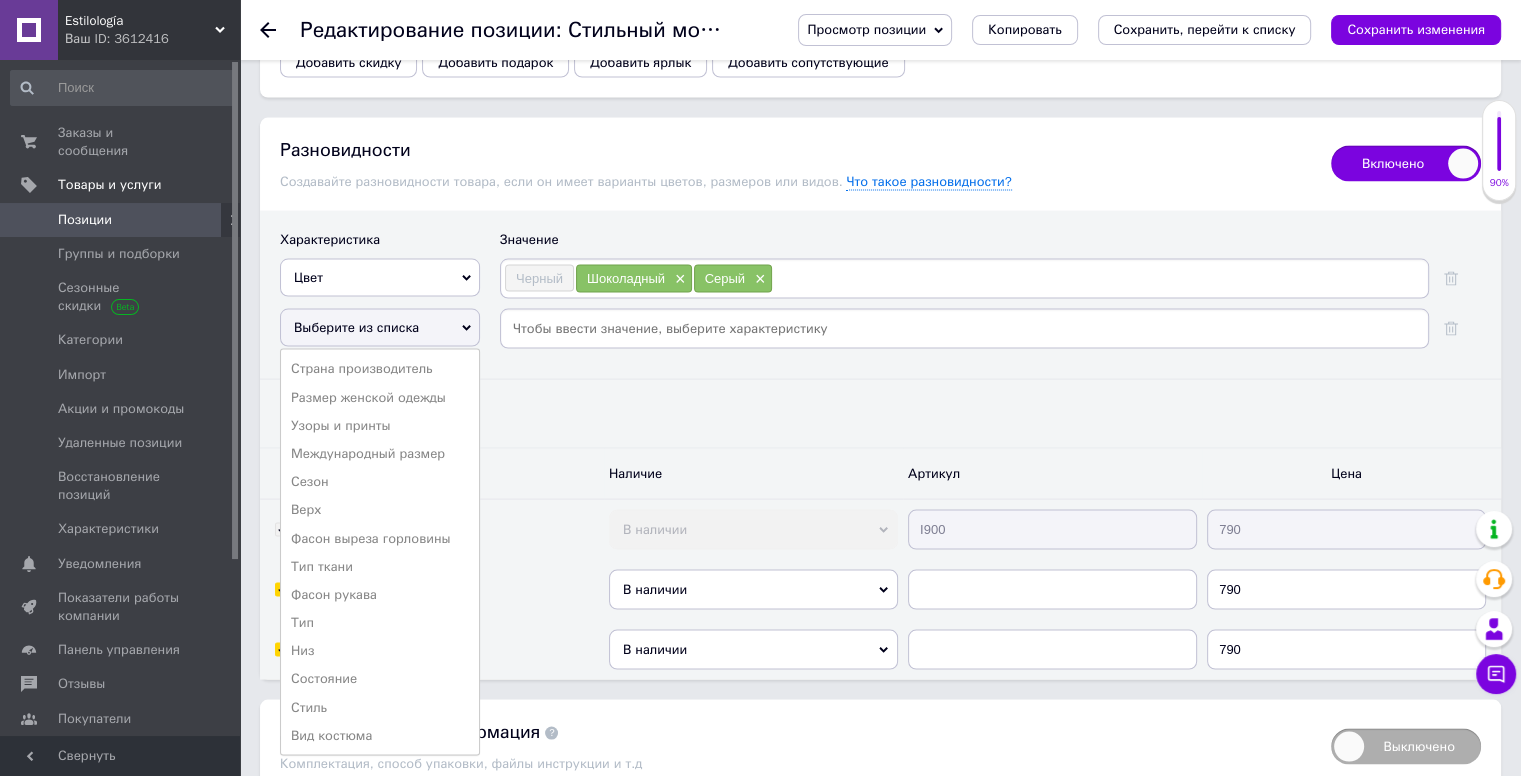 click on "Международный размер" at bounding box center (380, 454) 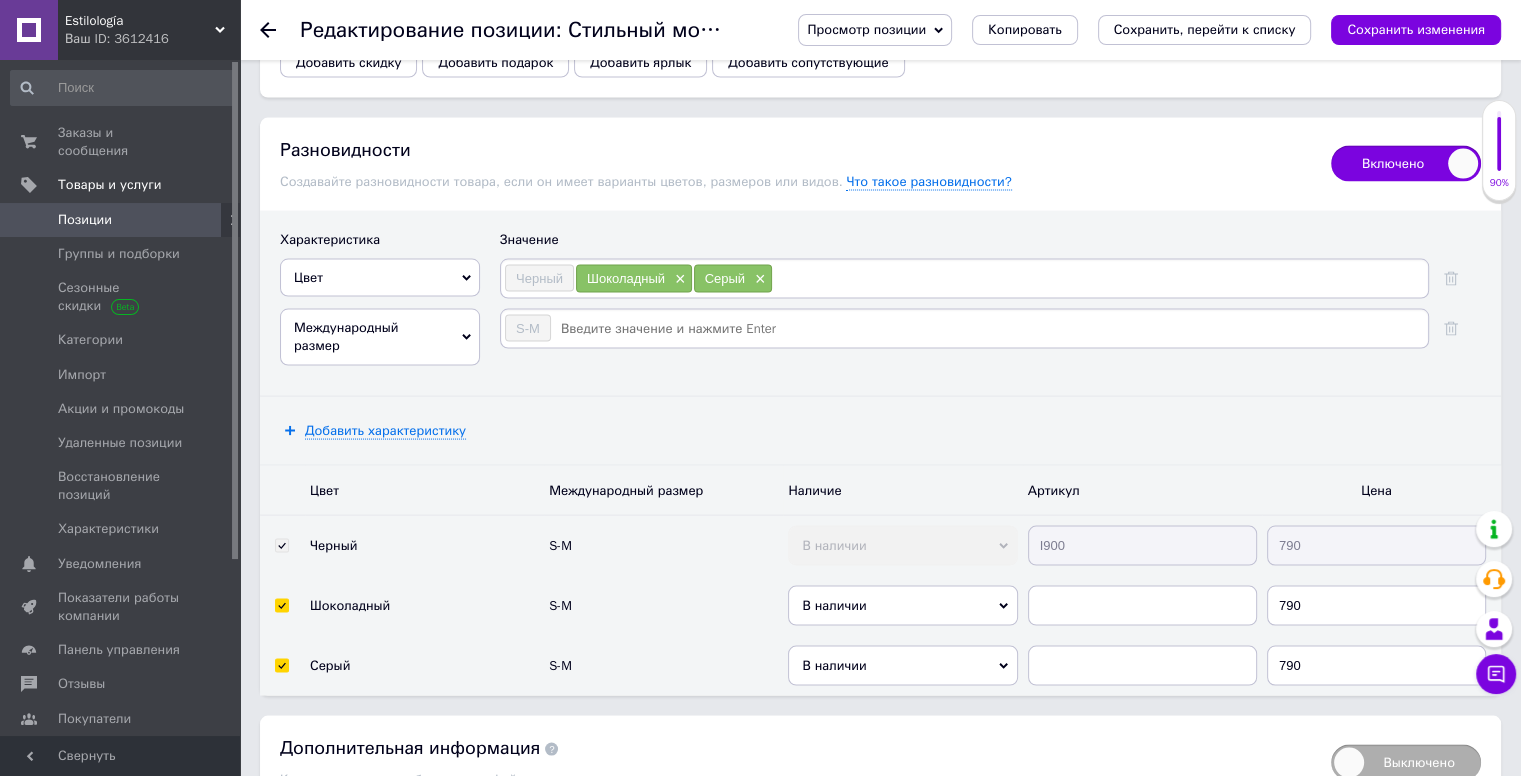 click at bounding box center [988, 329] 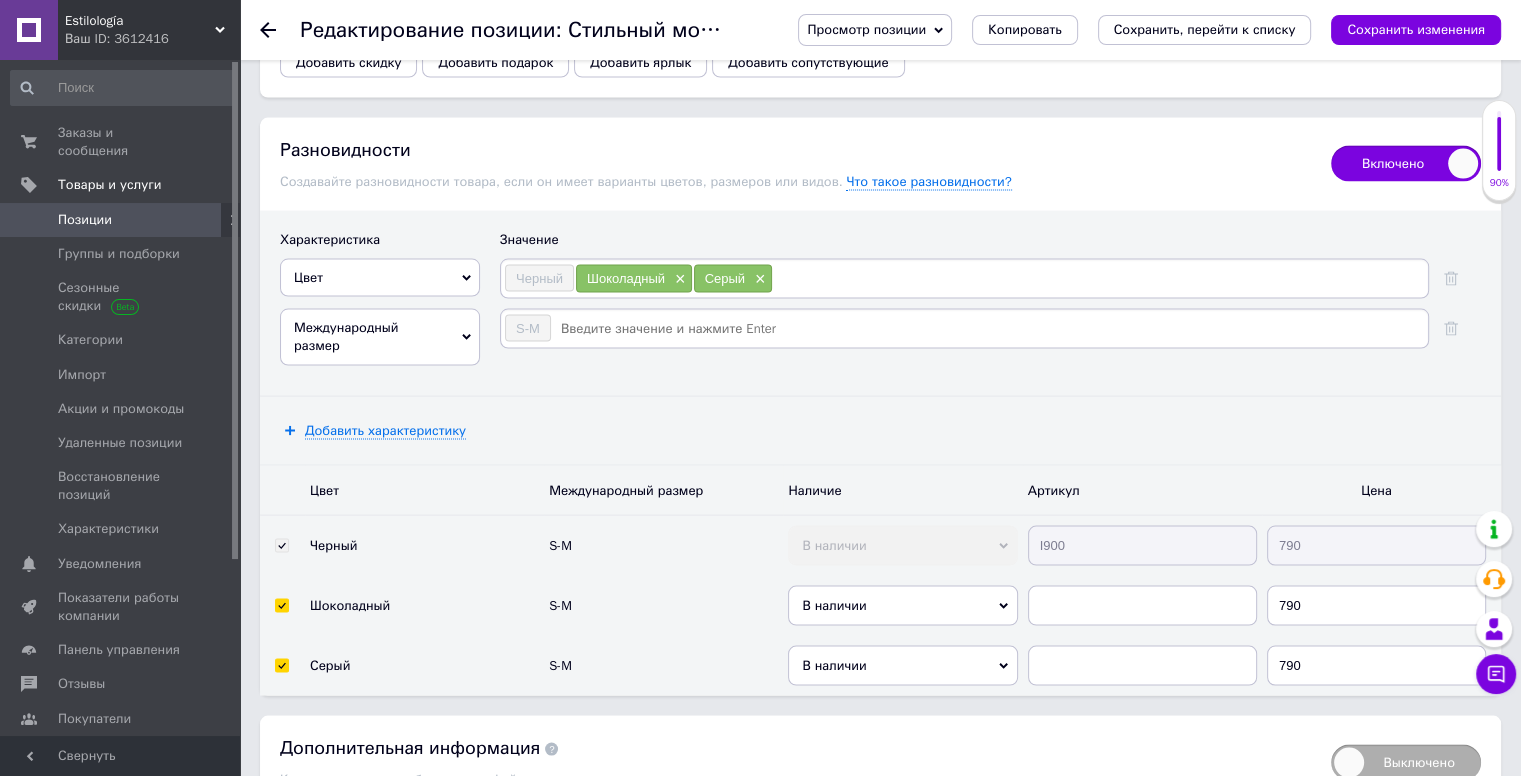drag, startPoint x: 364, startPoint y: 17, endPoint x: 381, endPoint y: 36, distance: 25.495098 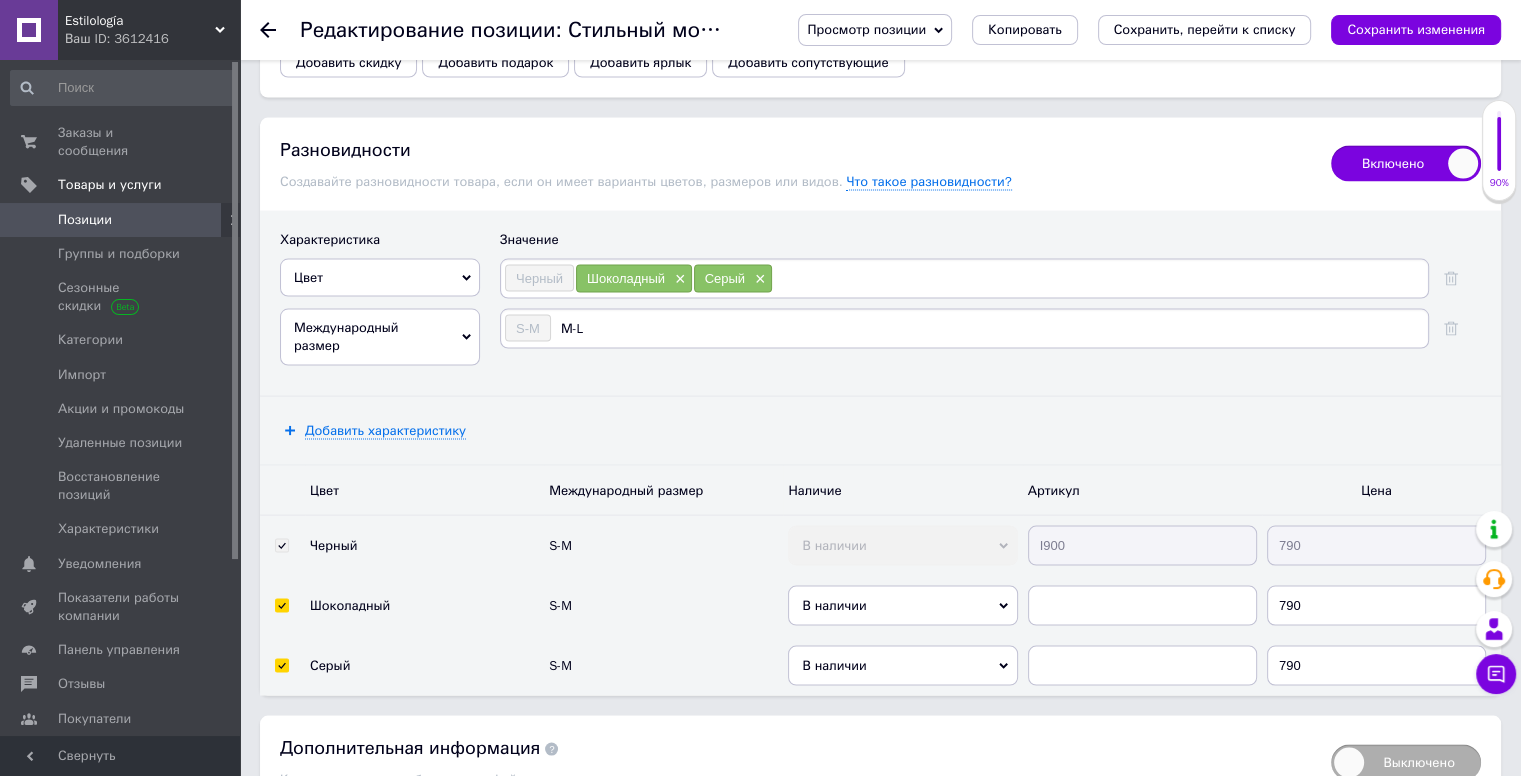 type 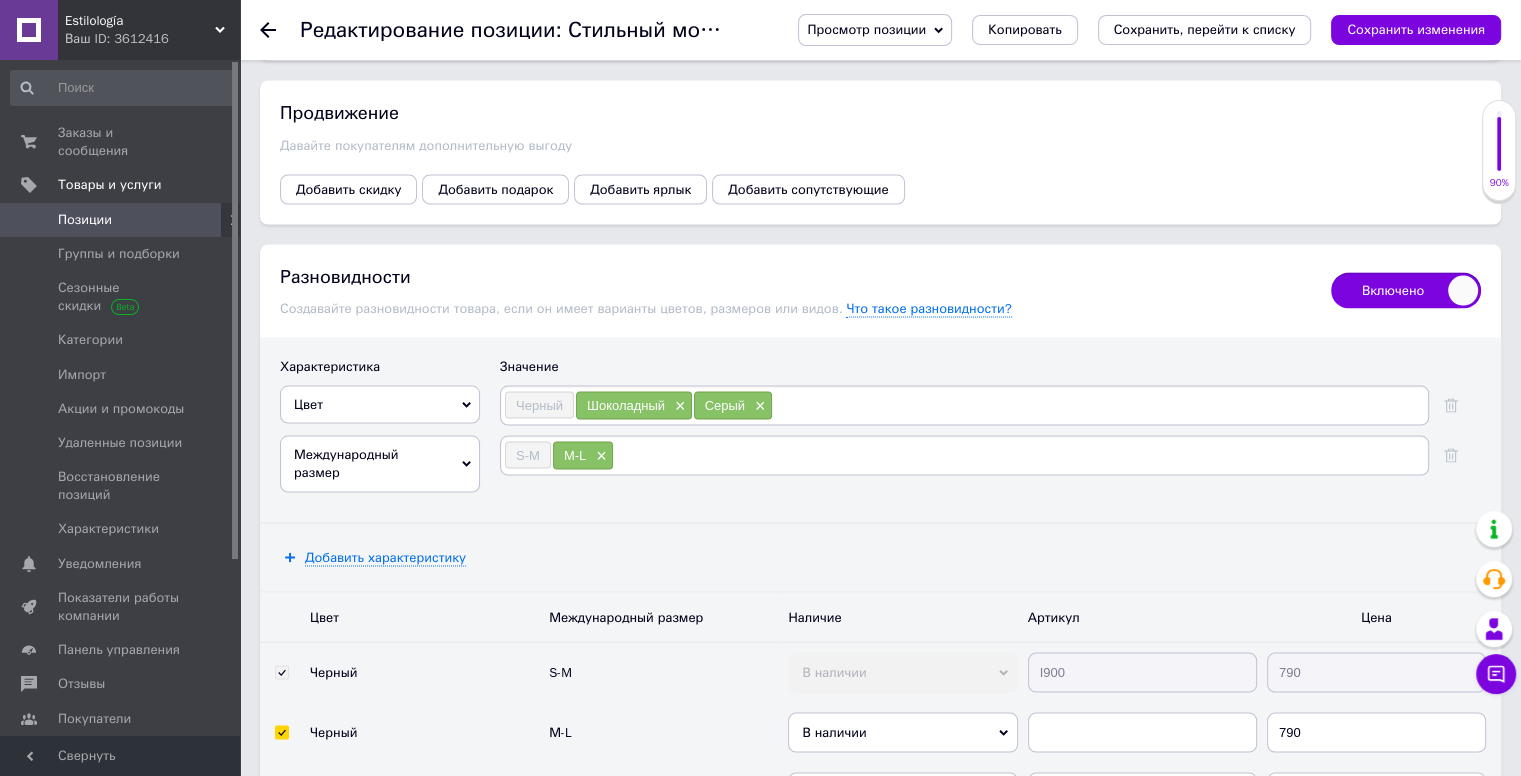 scroll, scrollTop: 4040, scrollLeft: 0, axis: vertical 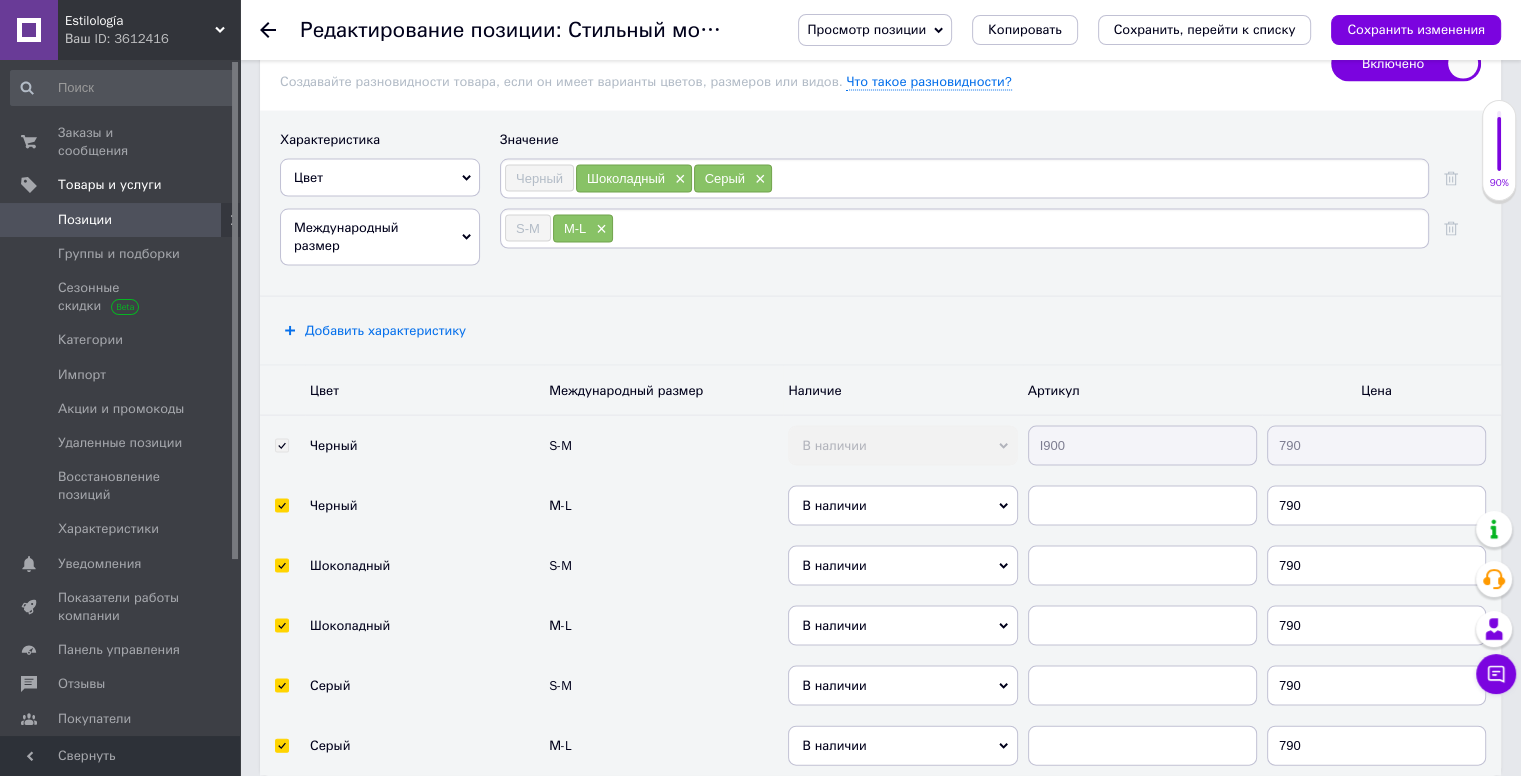 click on "Добавить характеристику" at bounding box center [385, 331] 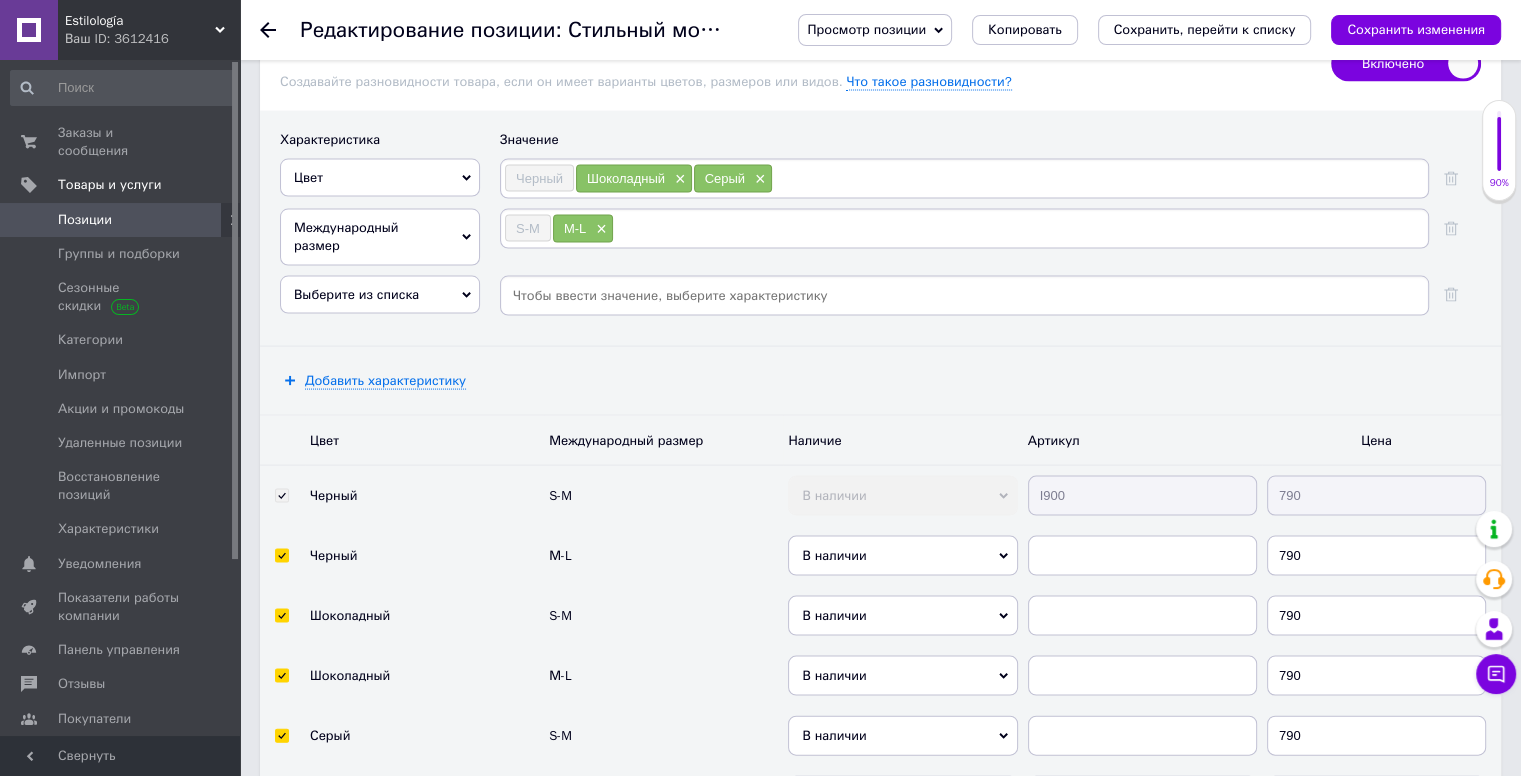 click on "Выберите из списка" at bounding box center [380, 295] 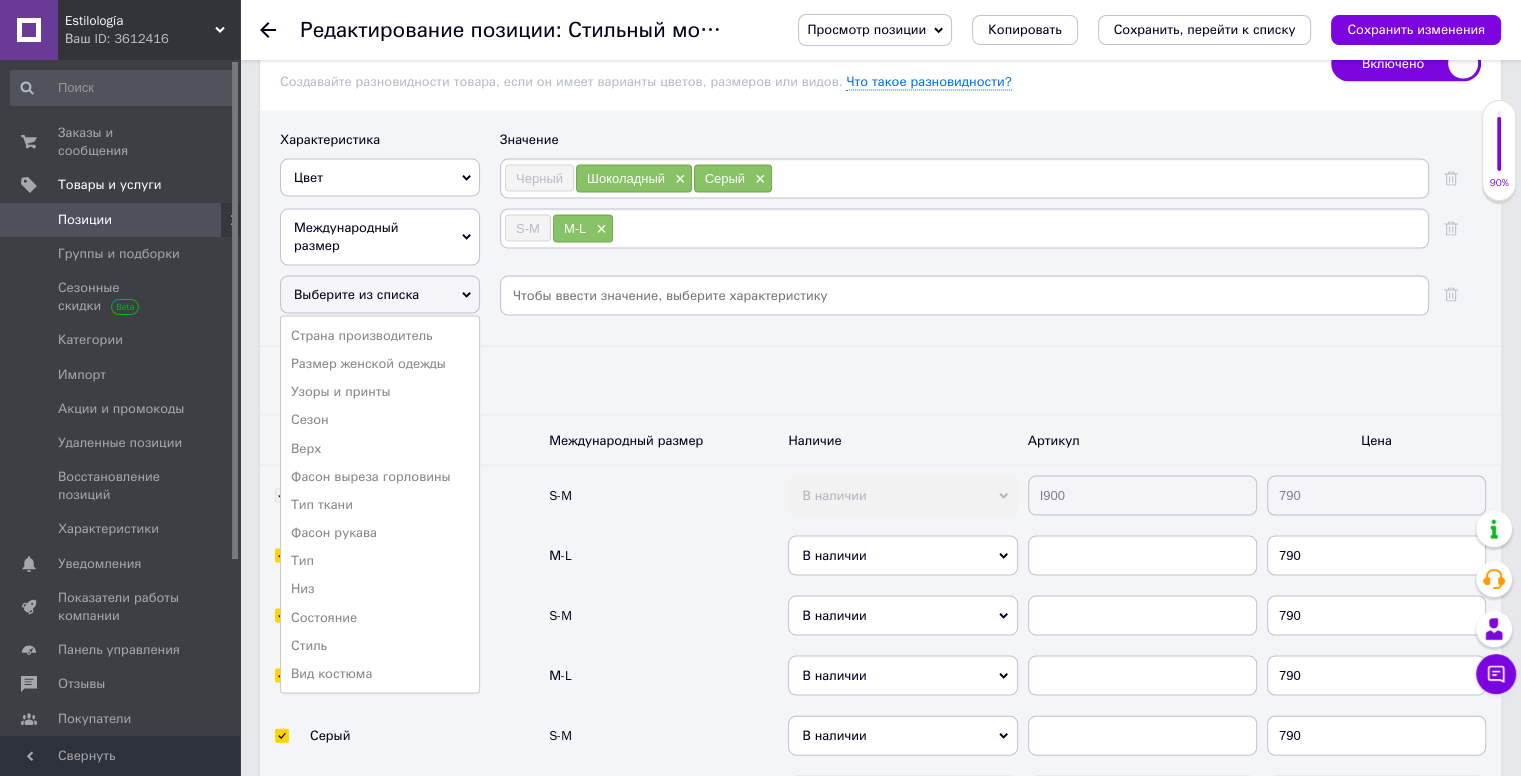 drag, startPoint x: 675, startPoint y: 345, endPoint x: 1101, endPoint y: 318, distance: 426.85477 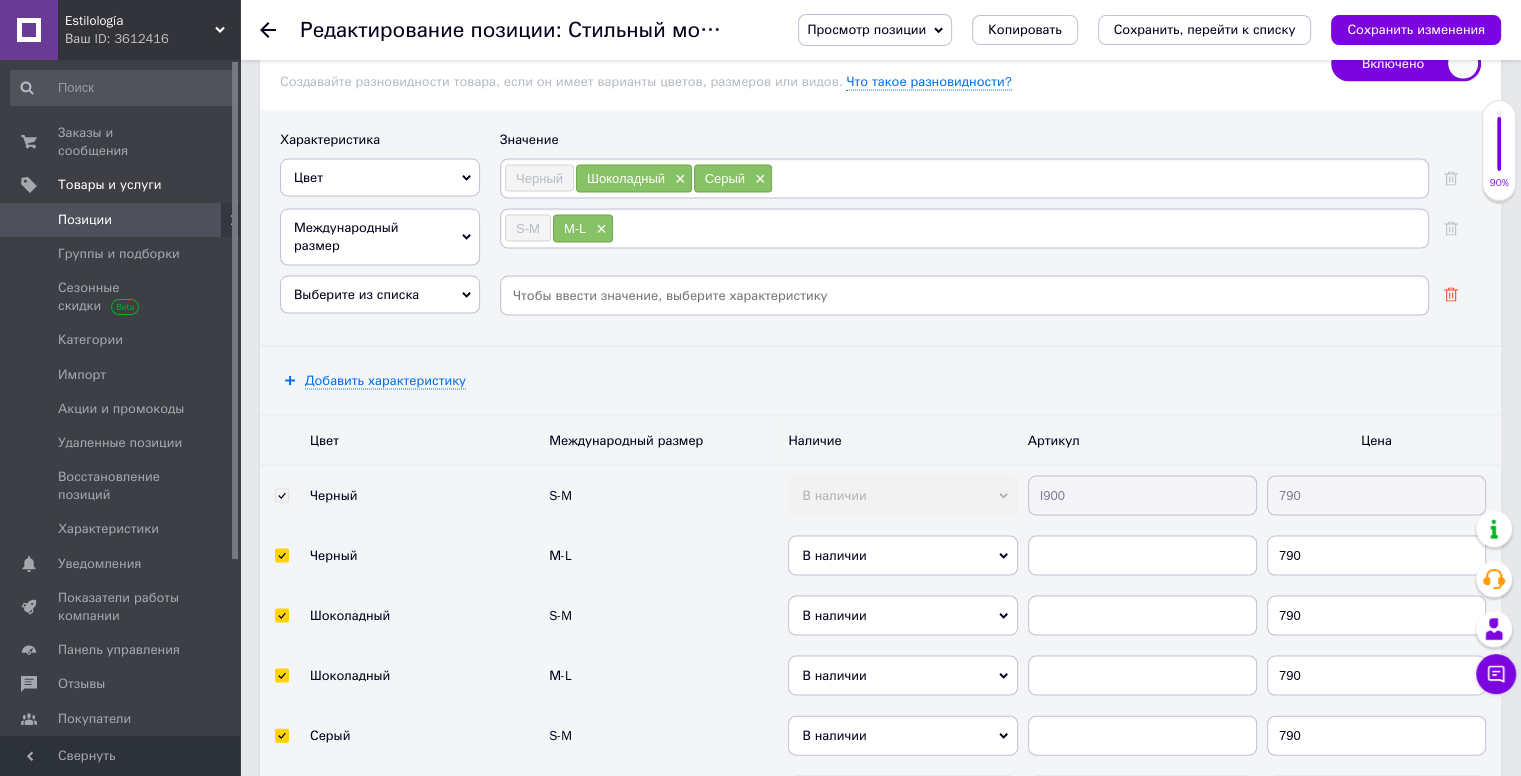 click 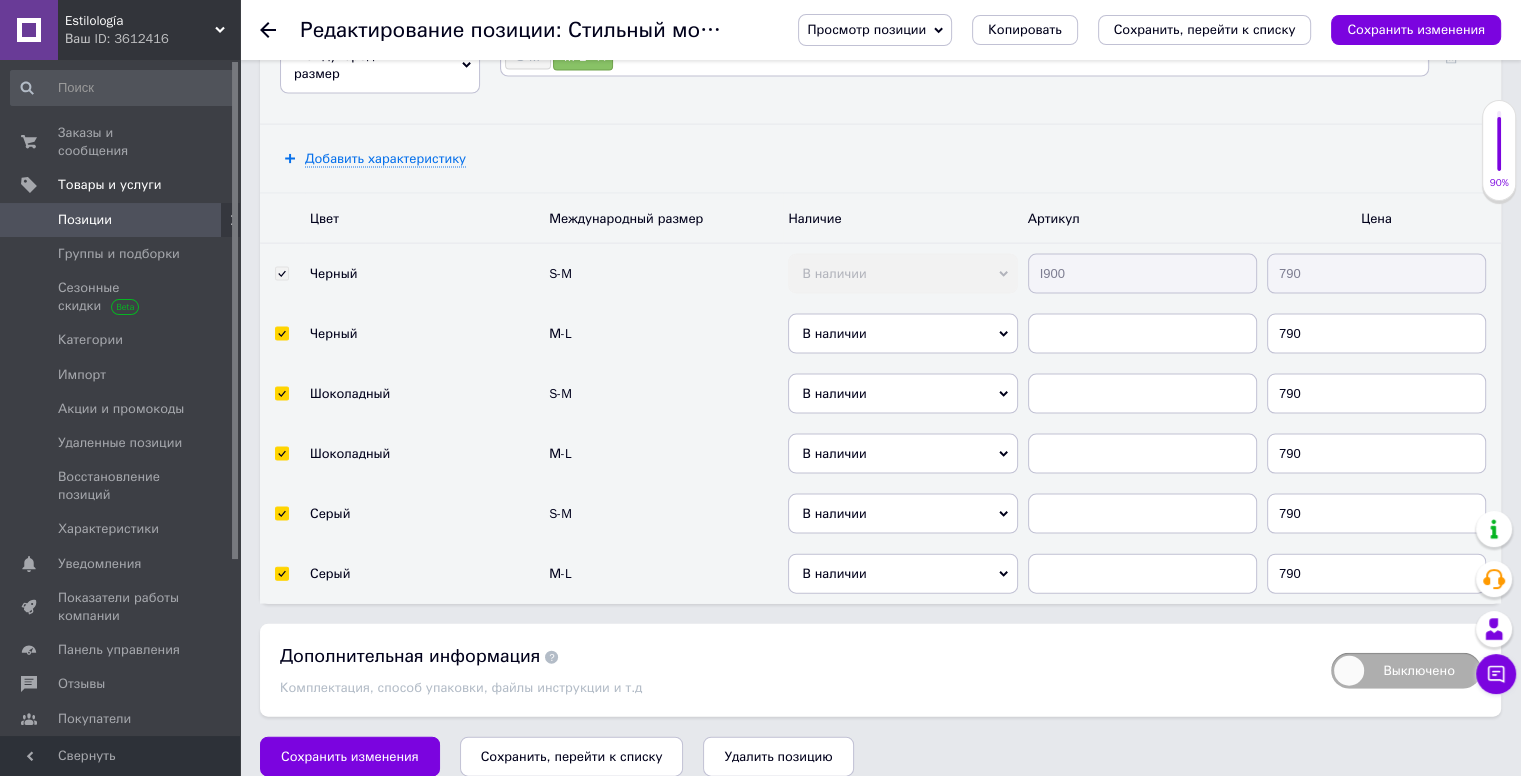 scroll, scrollTop: 4214, scrollLeft: 0, axis: vertical 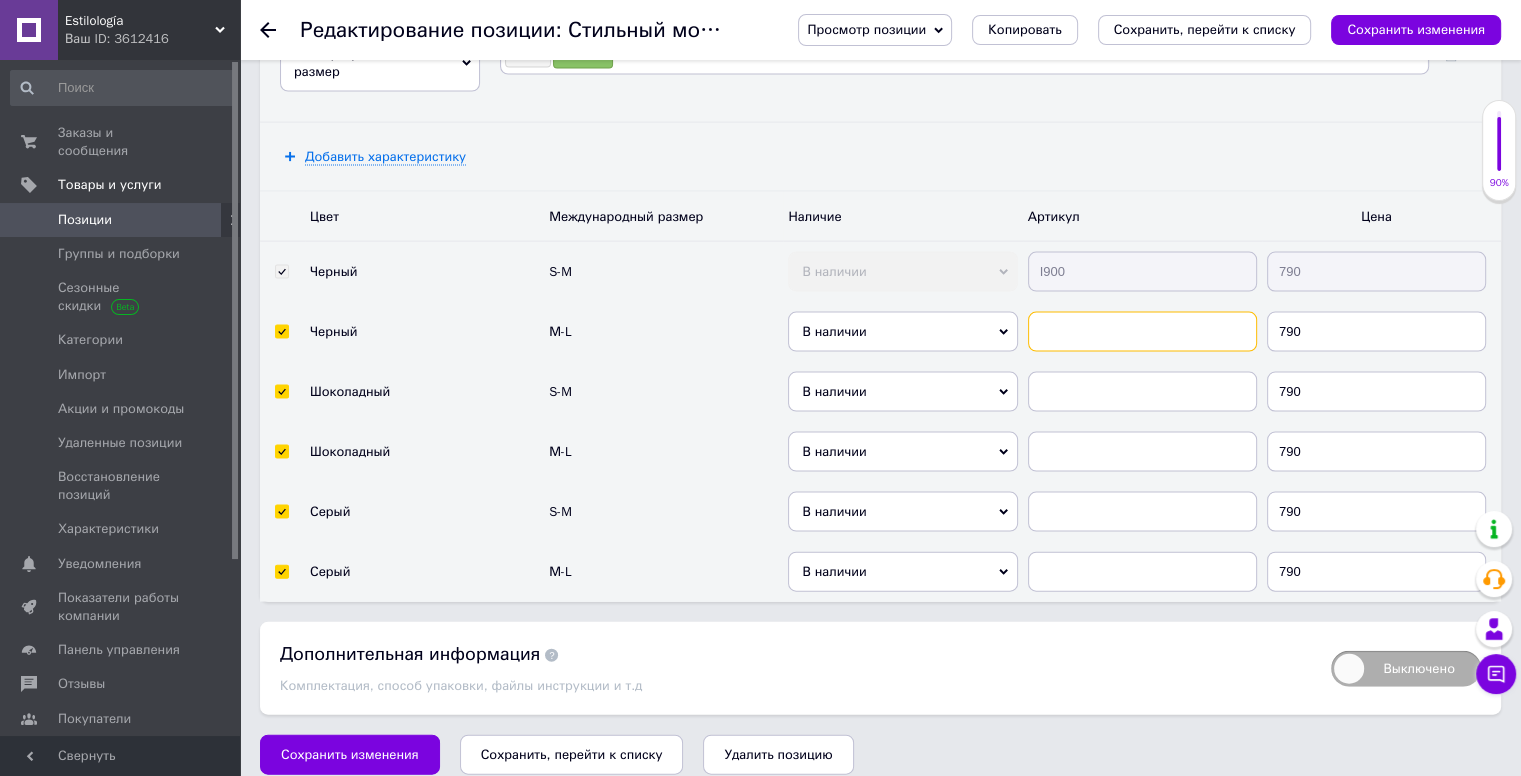click at bounding box center (1142, 332) 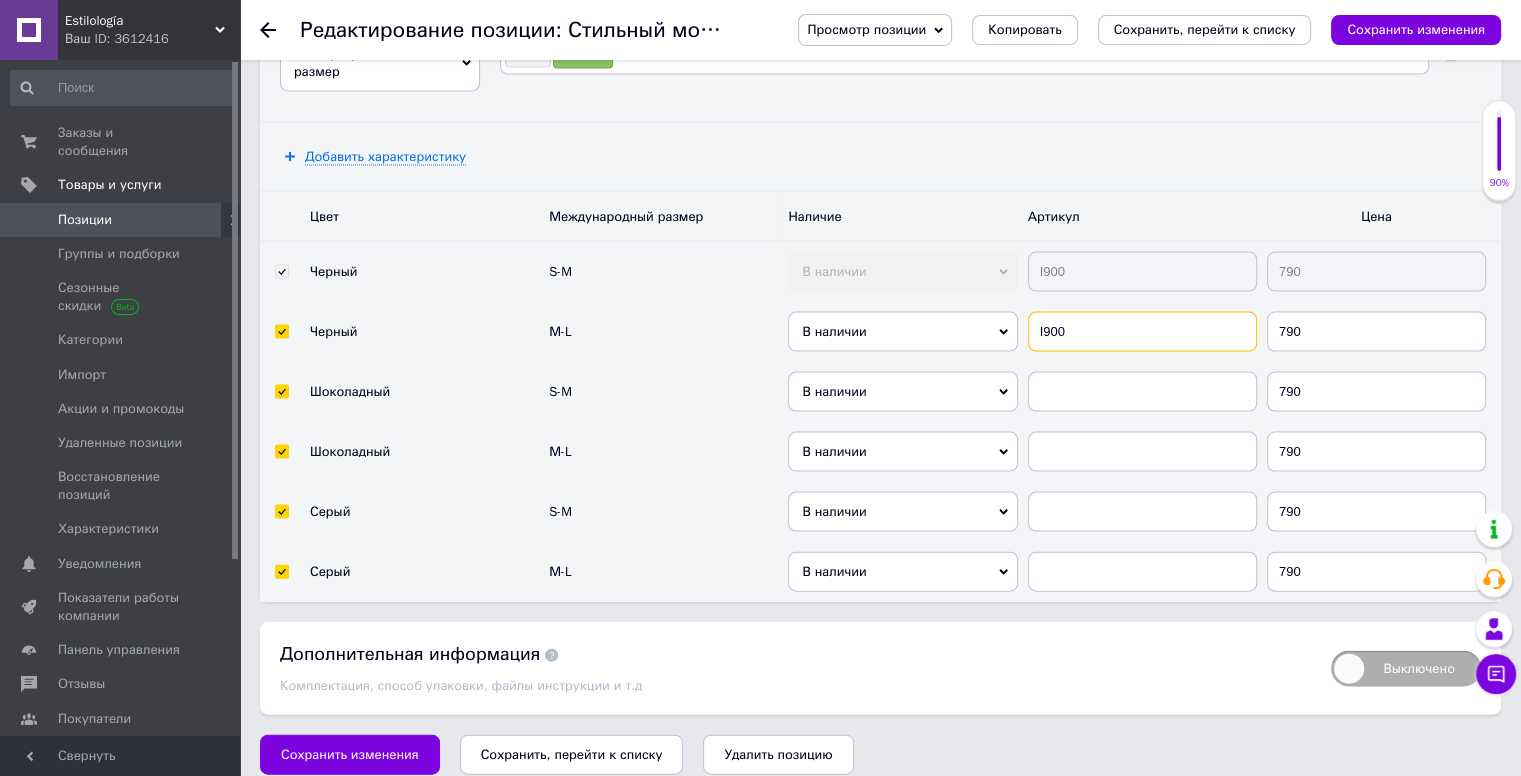 type on "І900" 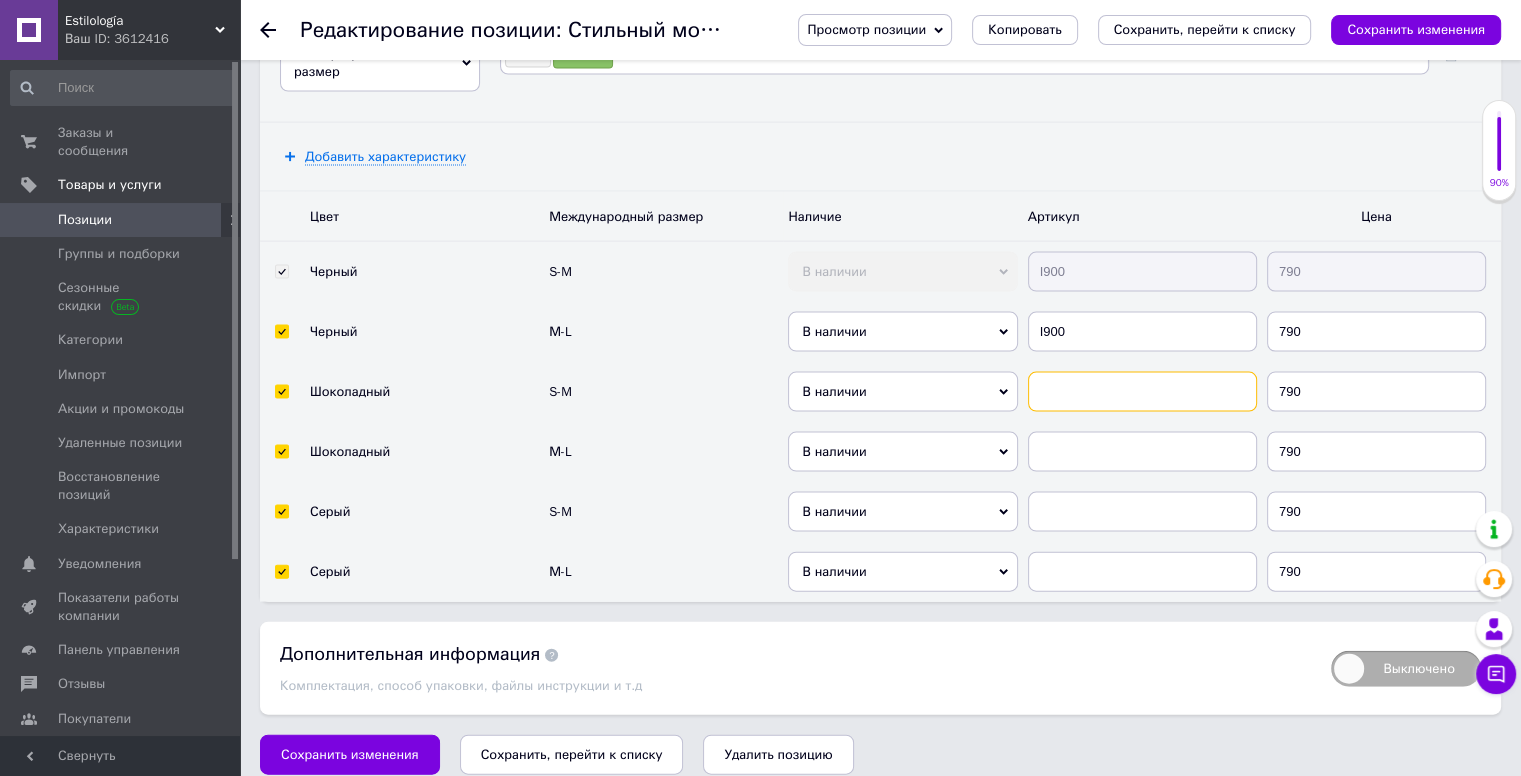 click at bounding box center (1142, 392) 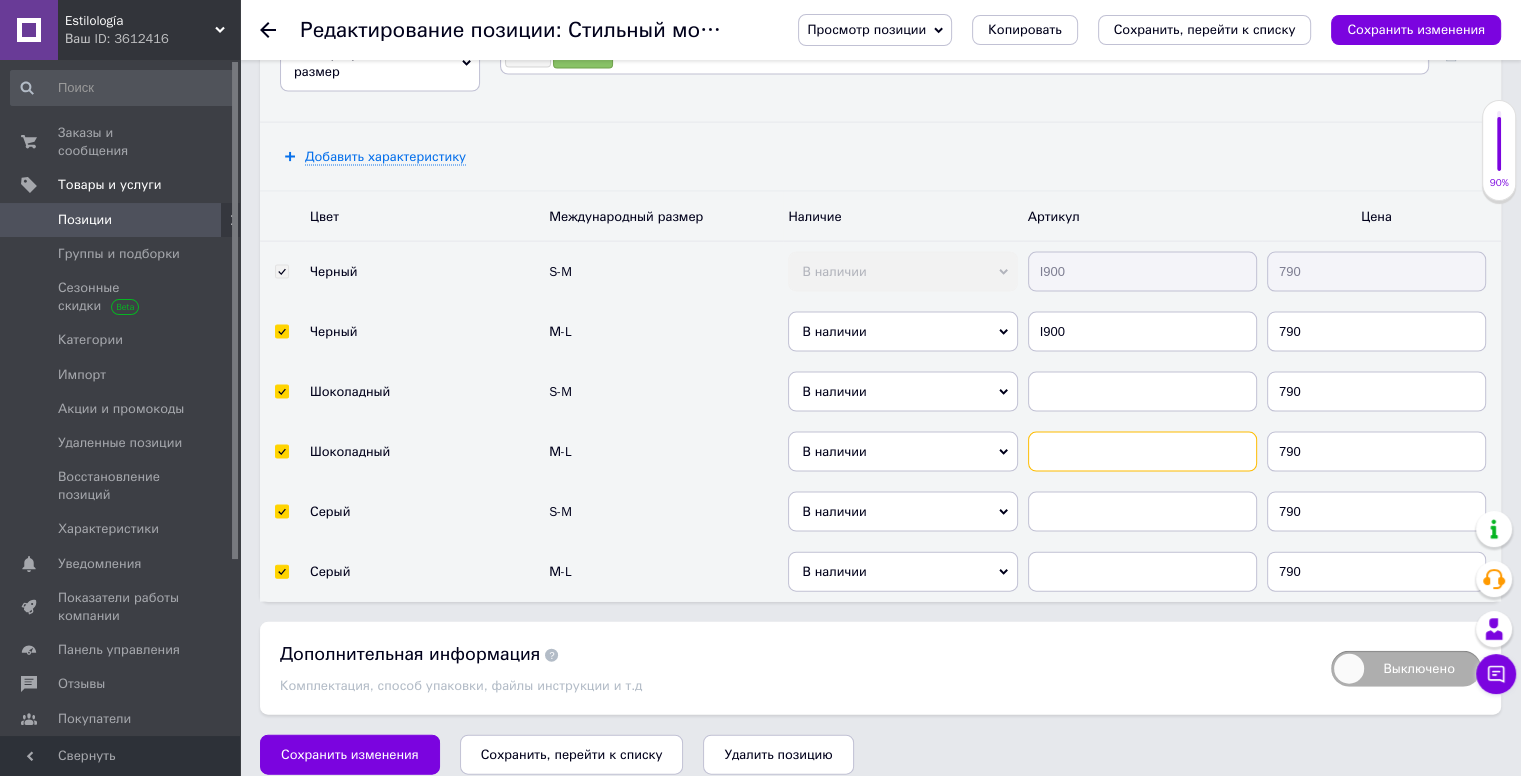 click at bounding box center [1142, 452] 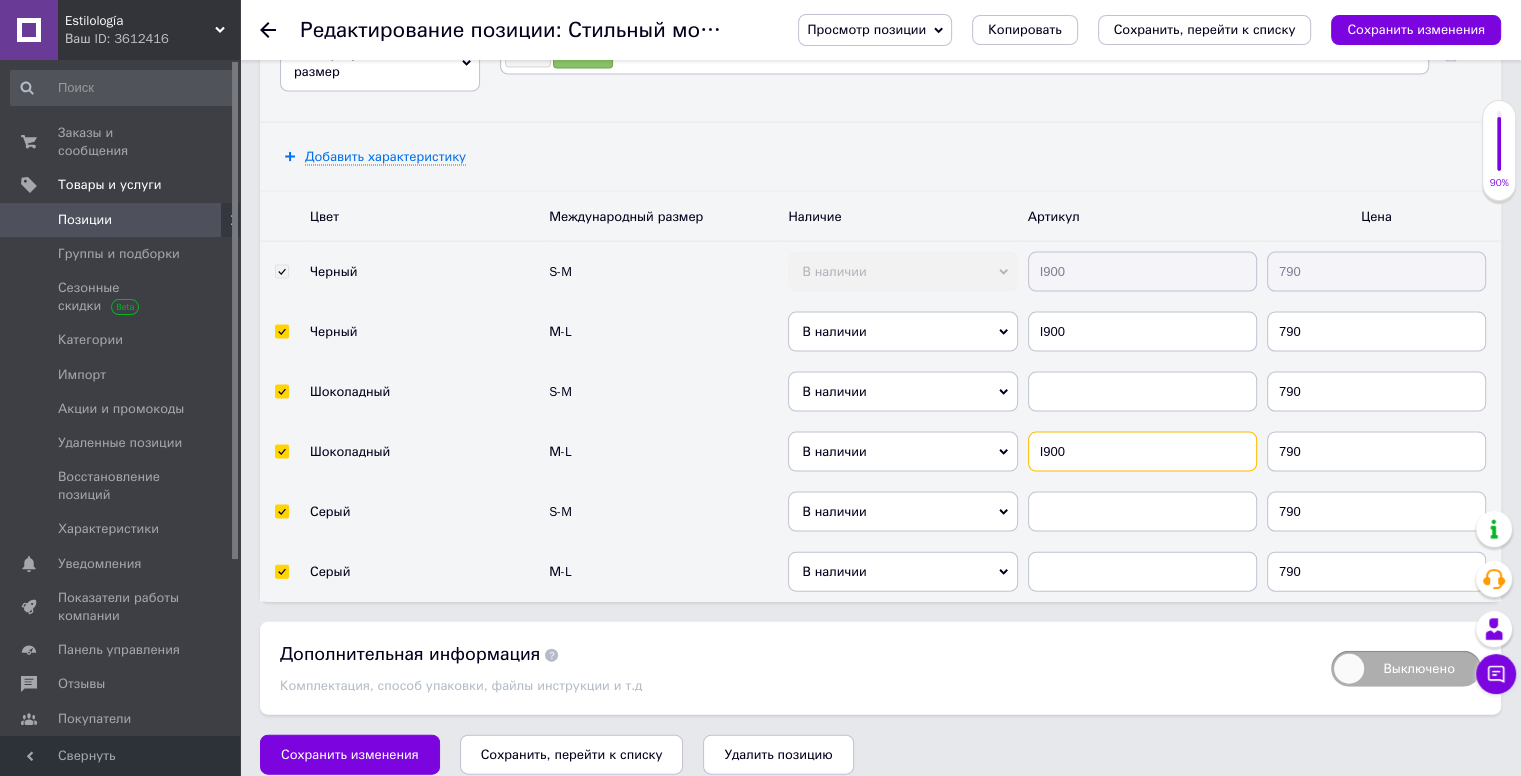 type on "І900" 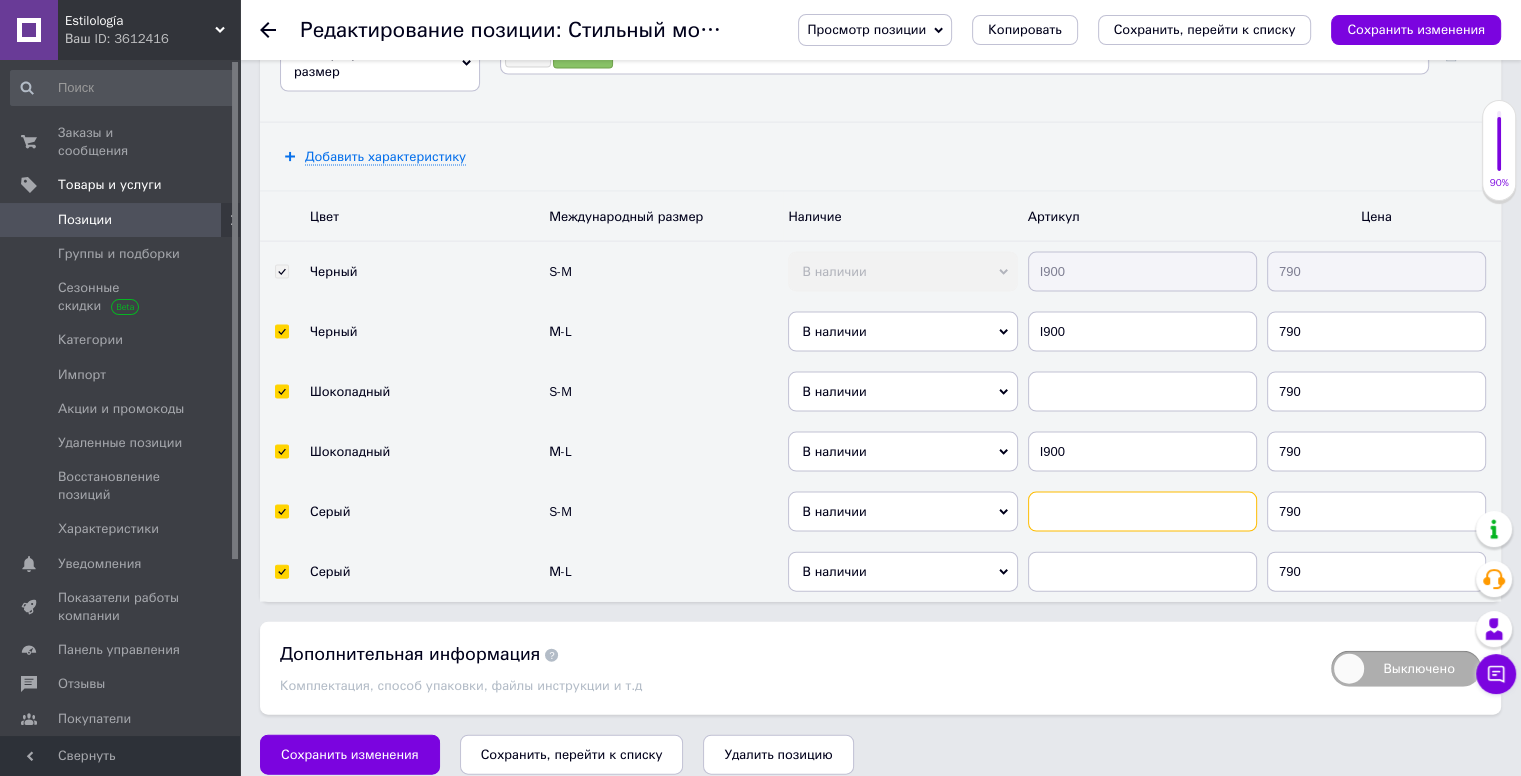 click at bounding box center [1142, 512] 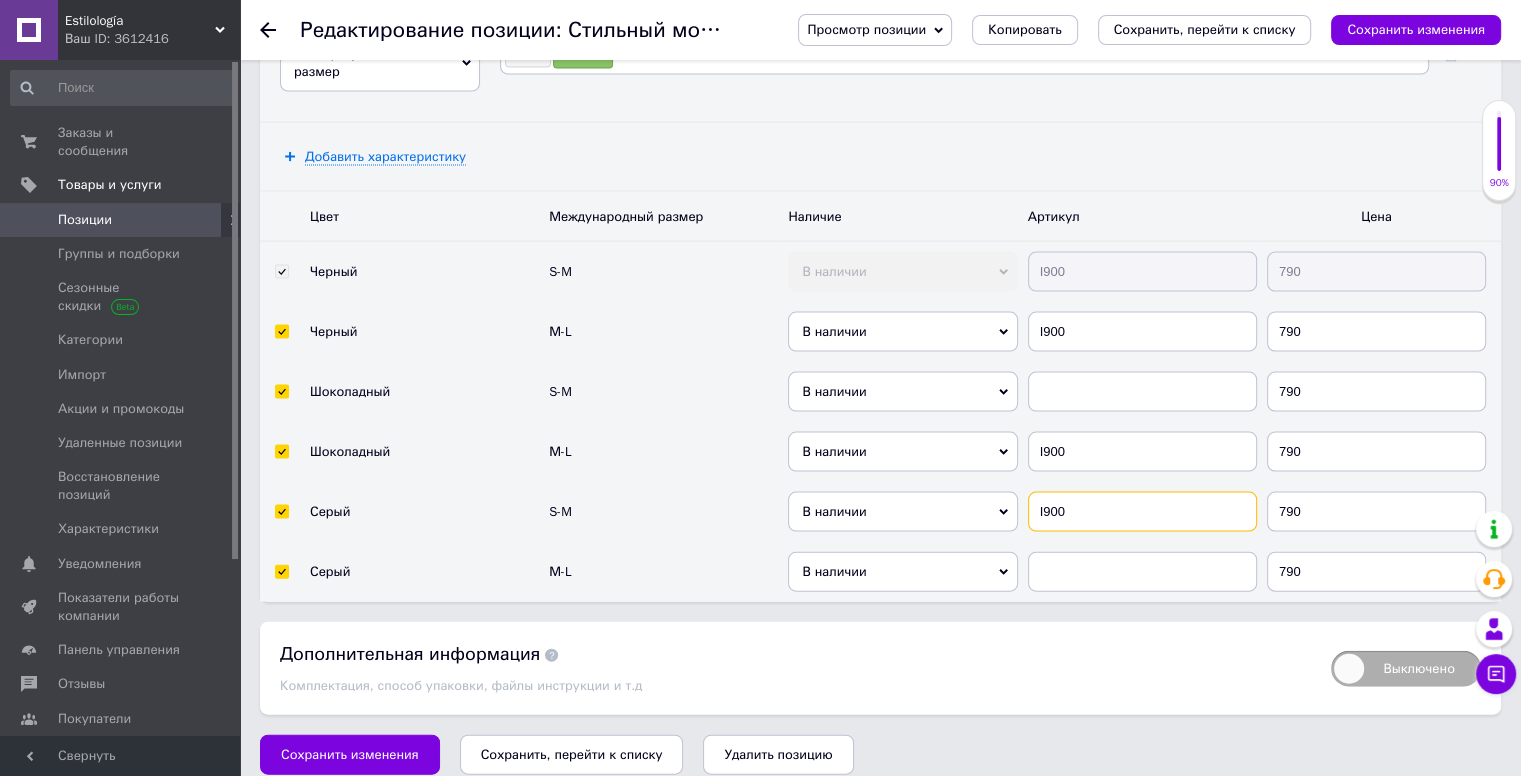 type on "І900" 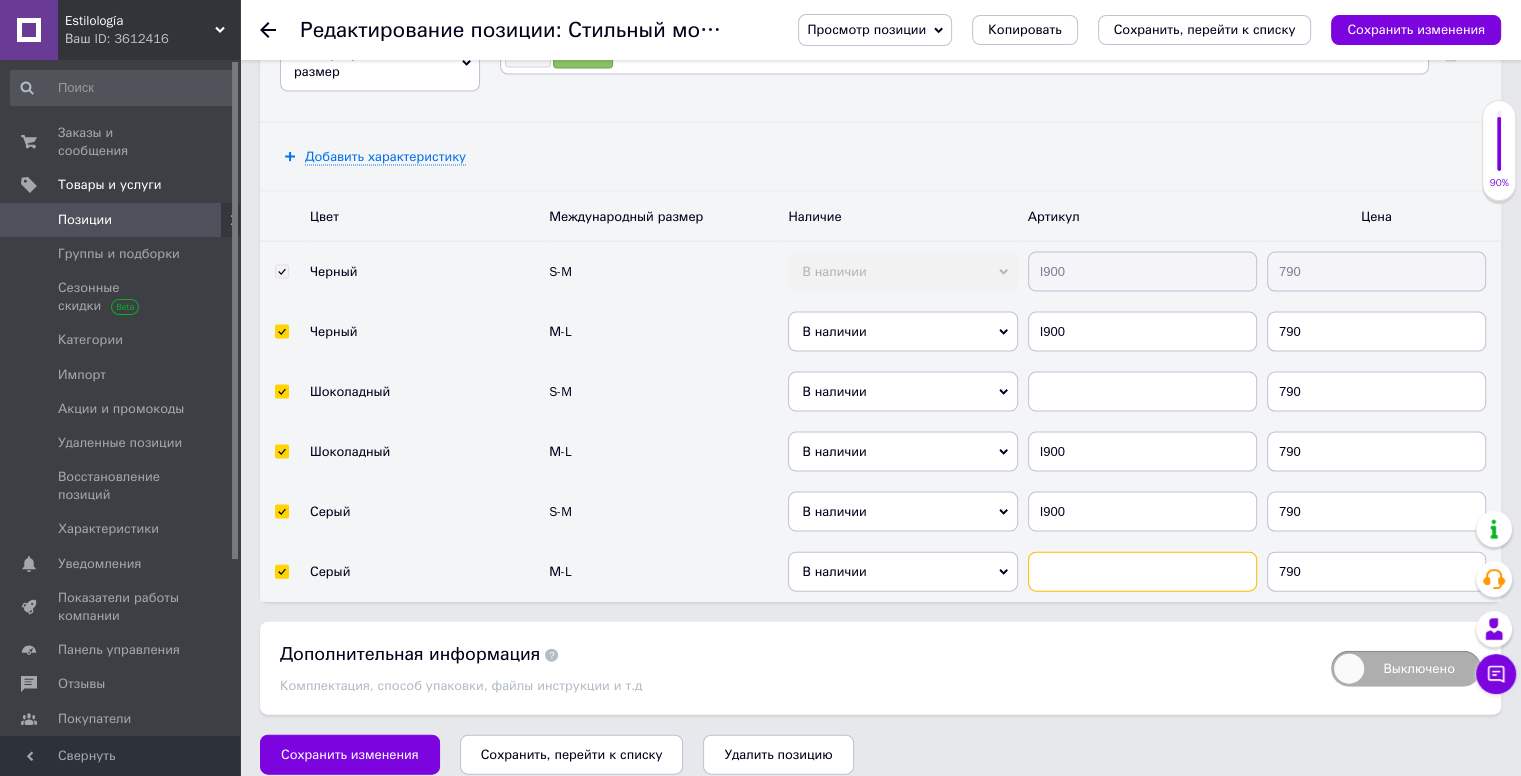 click at bounding box center (1142, 572) 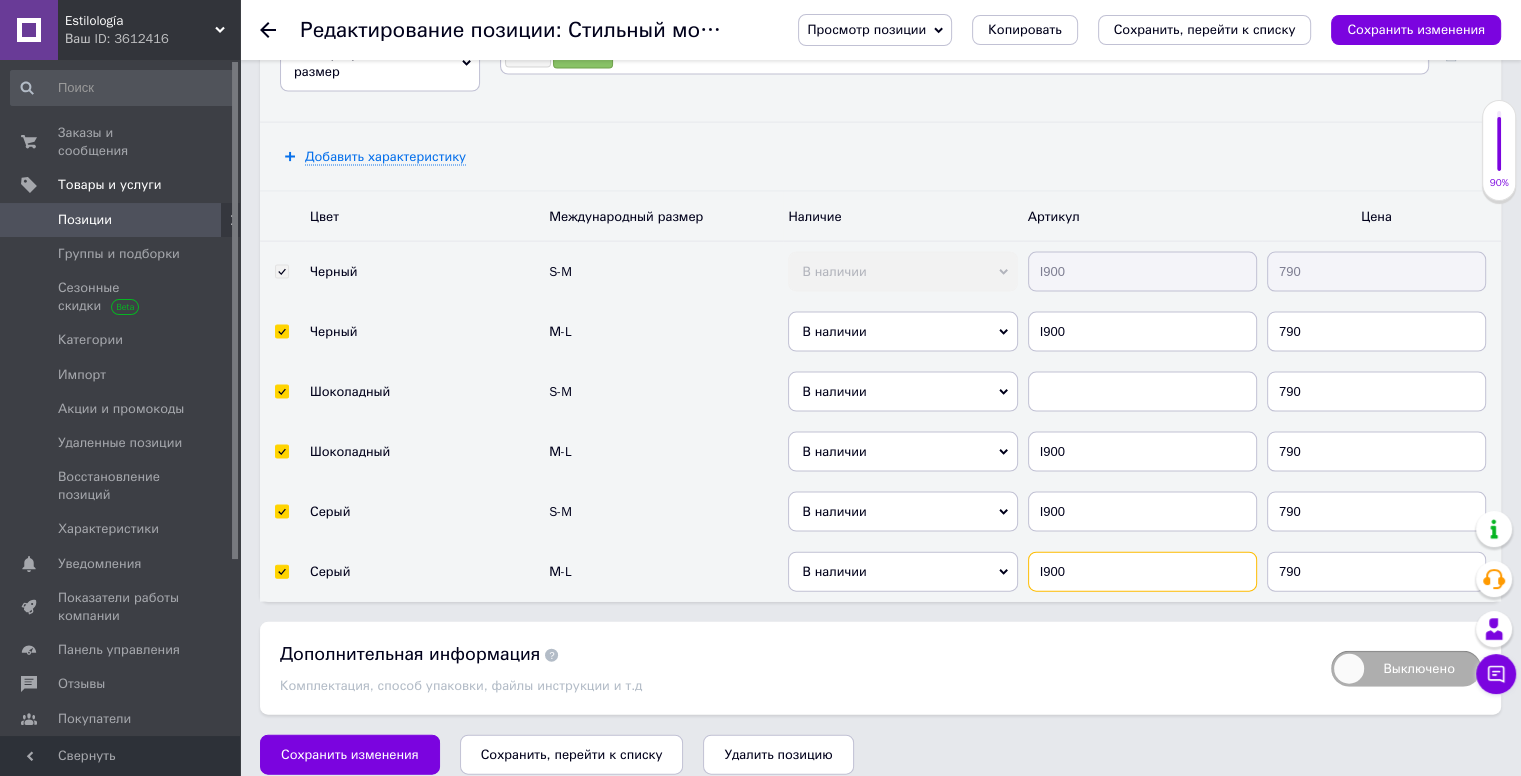 type on "І900" 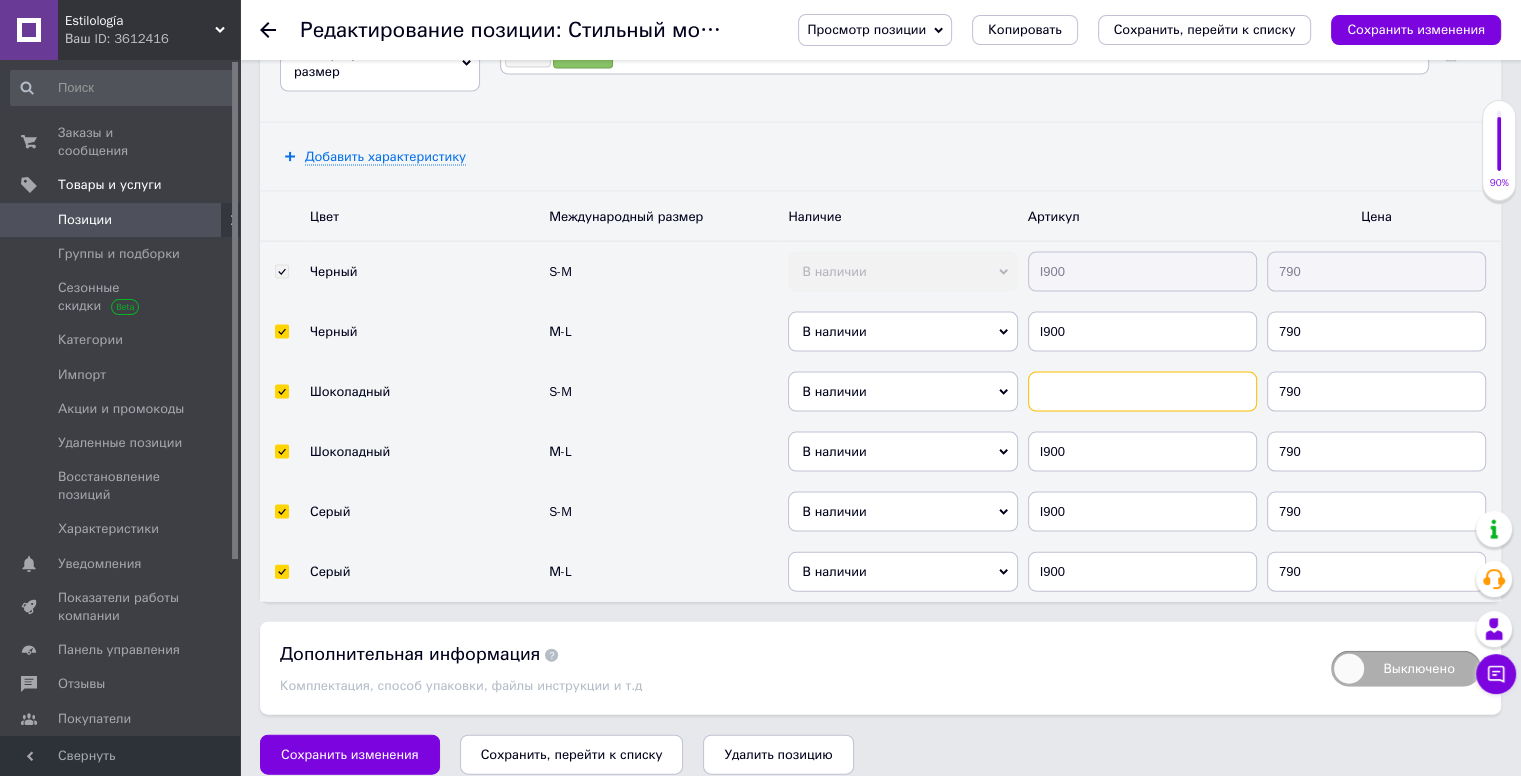 click at bounding box center (1142, 392) 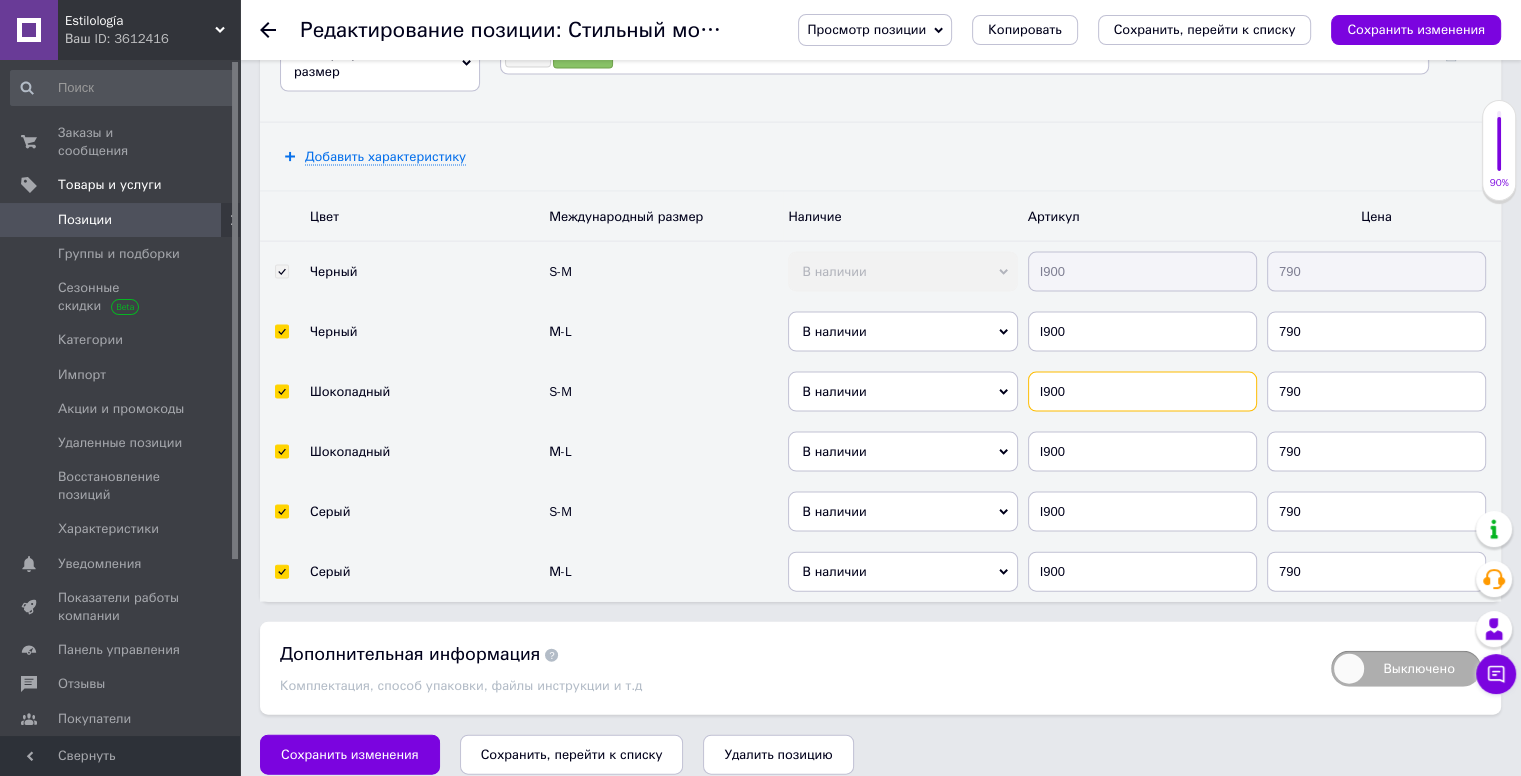 type on "І900" 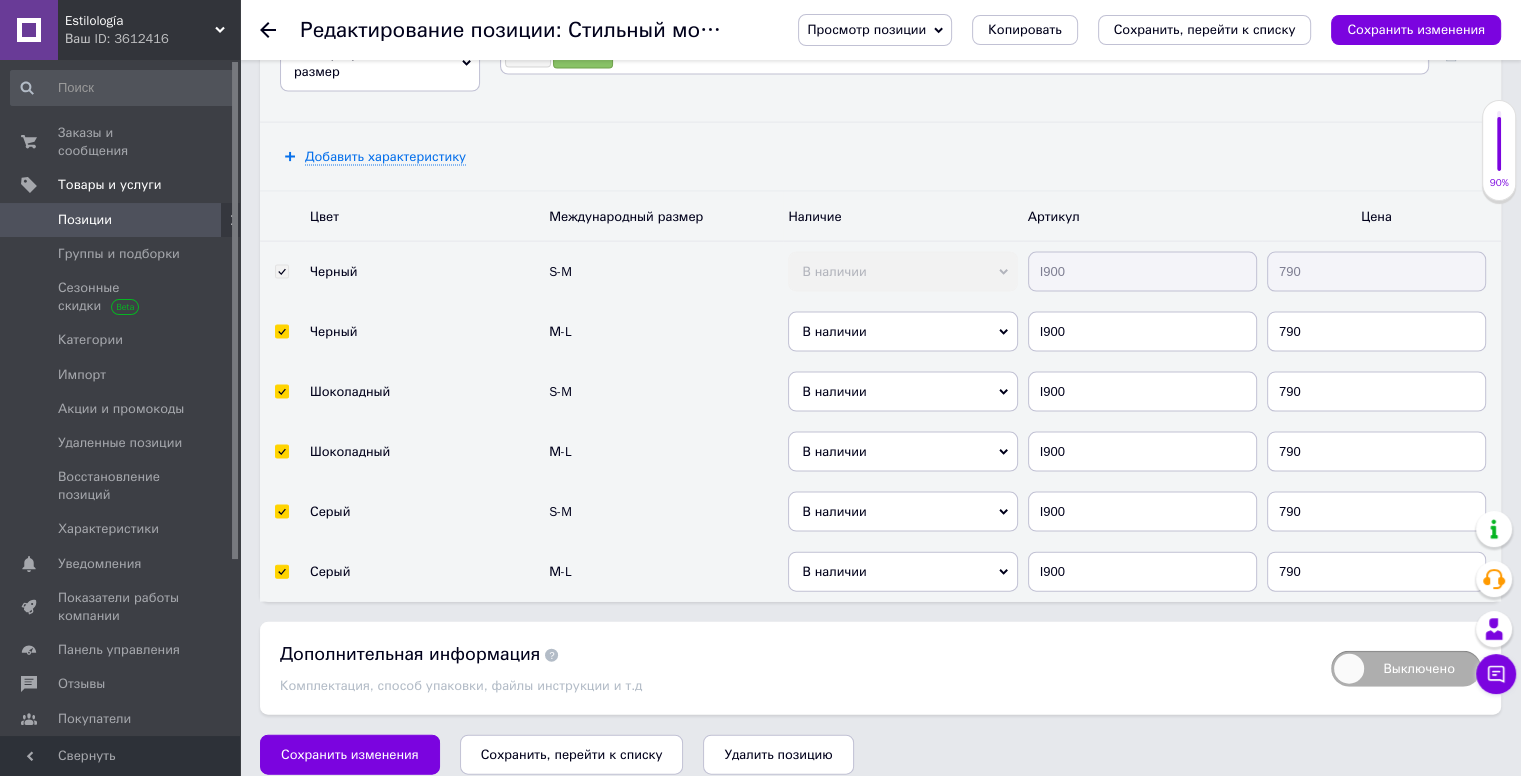 click on "Добавить характеристику" at bounding box center [880, 157] 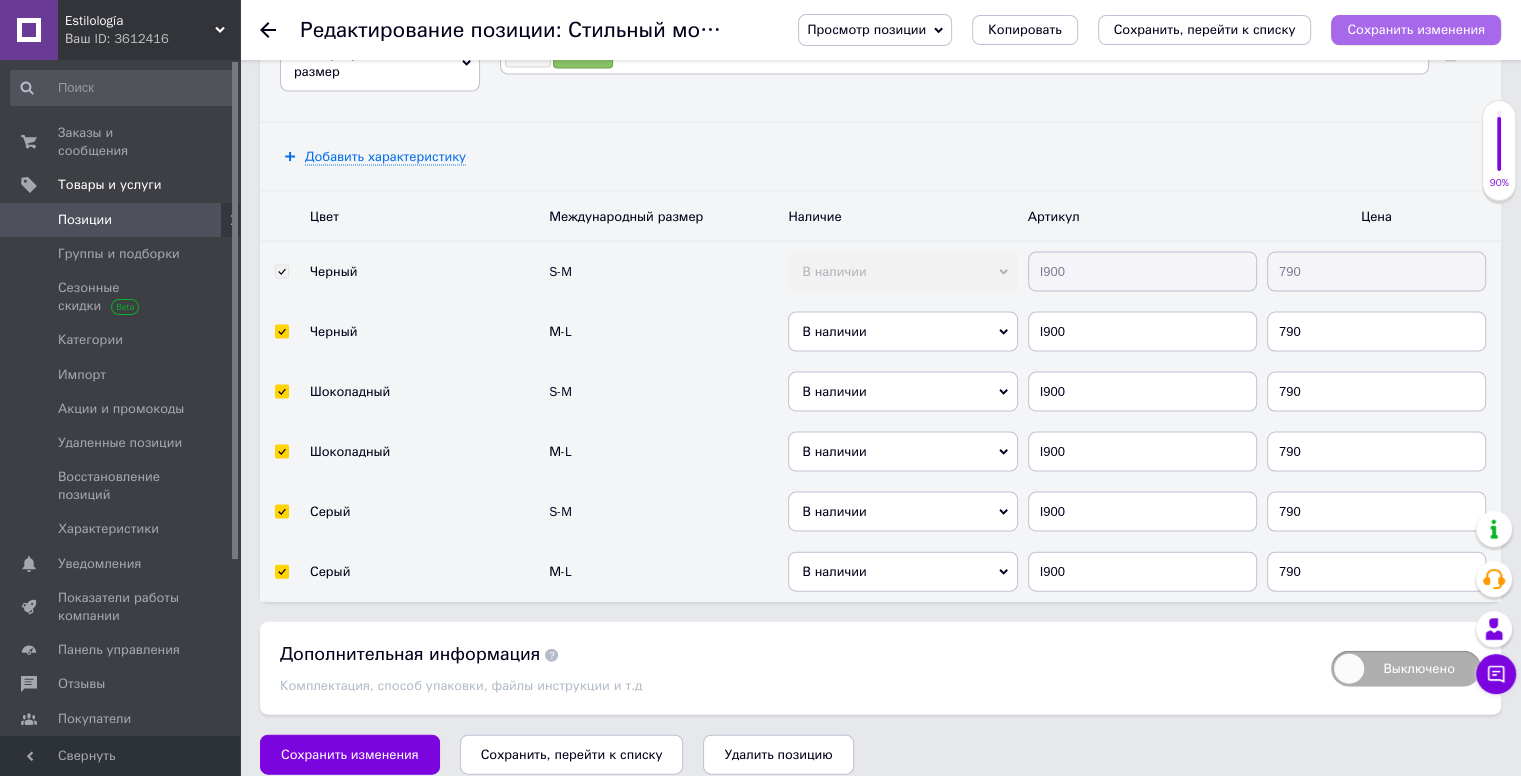 click on "Сохранить изменения" at bounding box center (1416, 29) 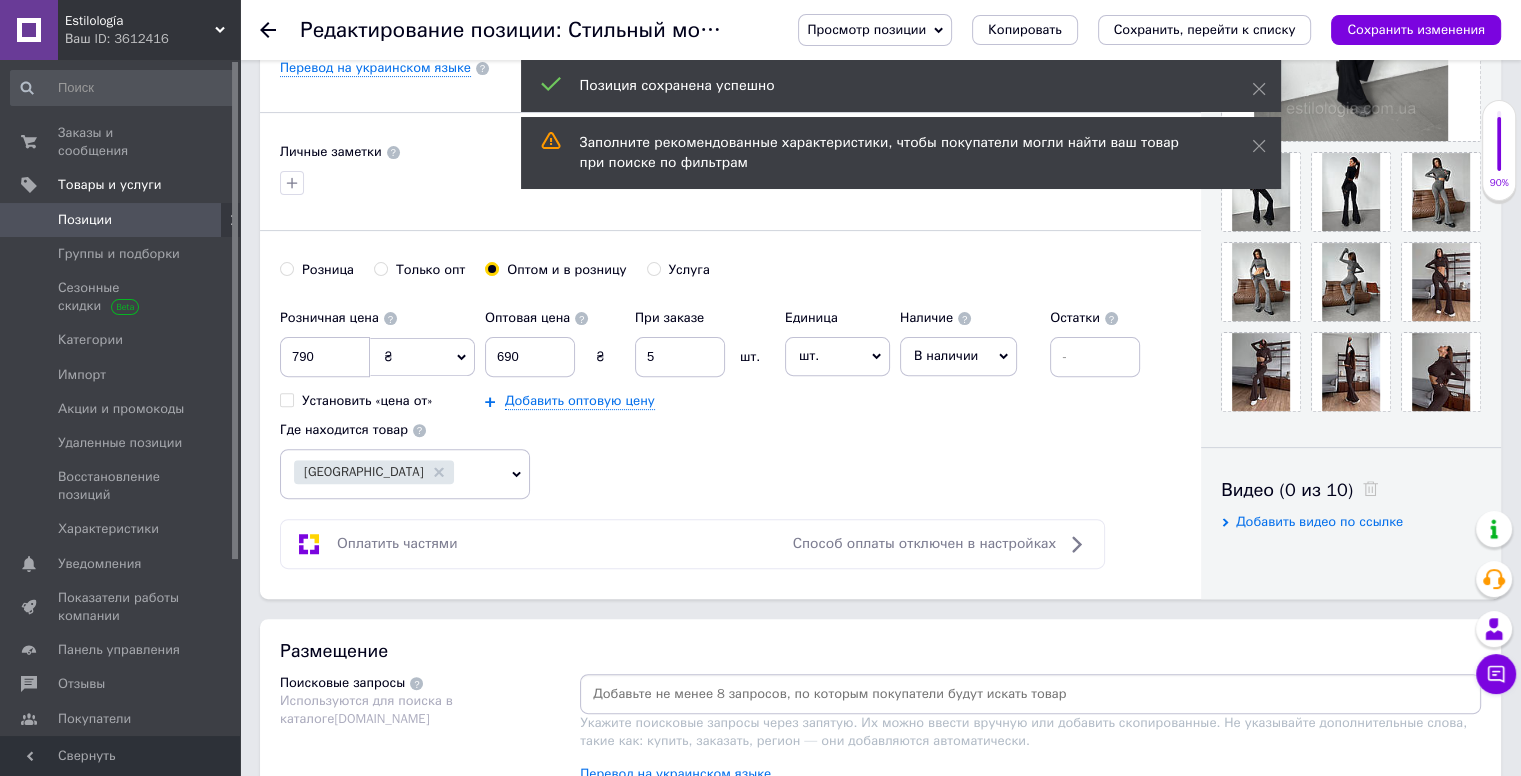 scroll, scrollTop: 588, scrollLeft: 0, axis: vertical 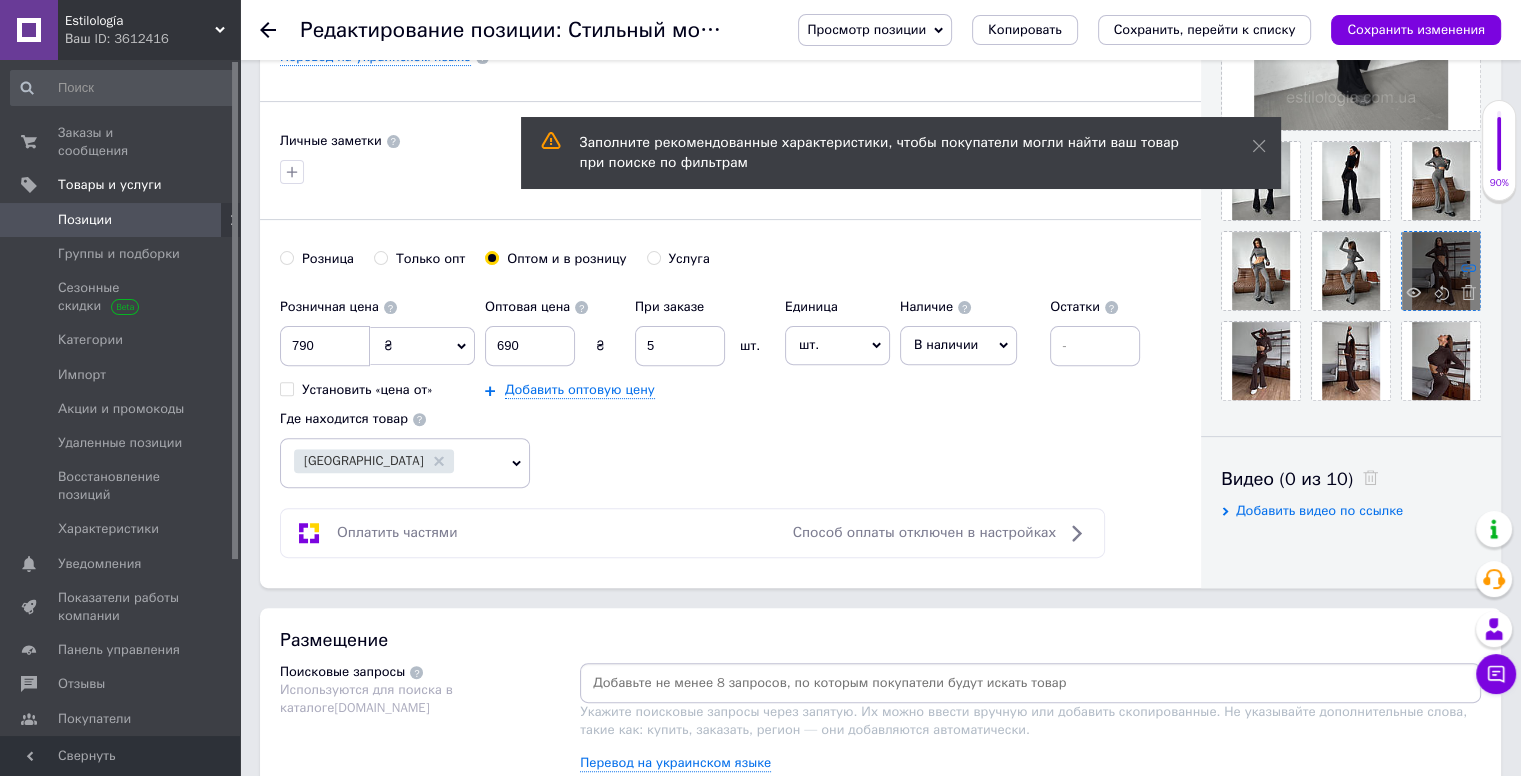 click 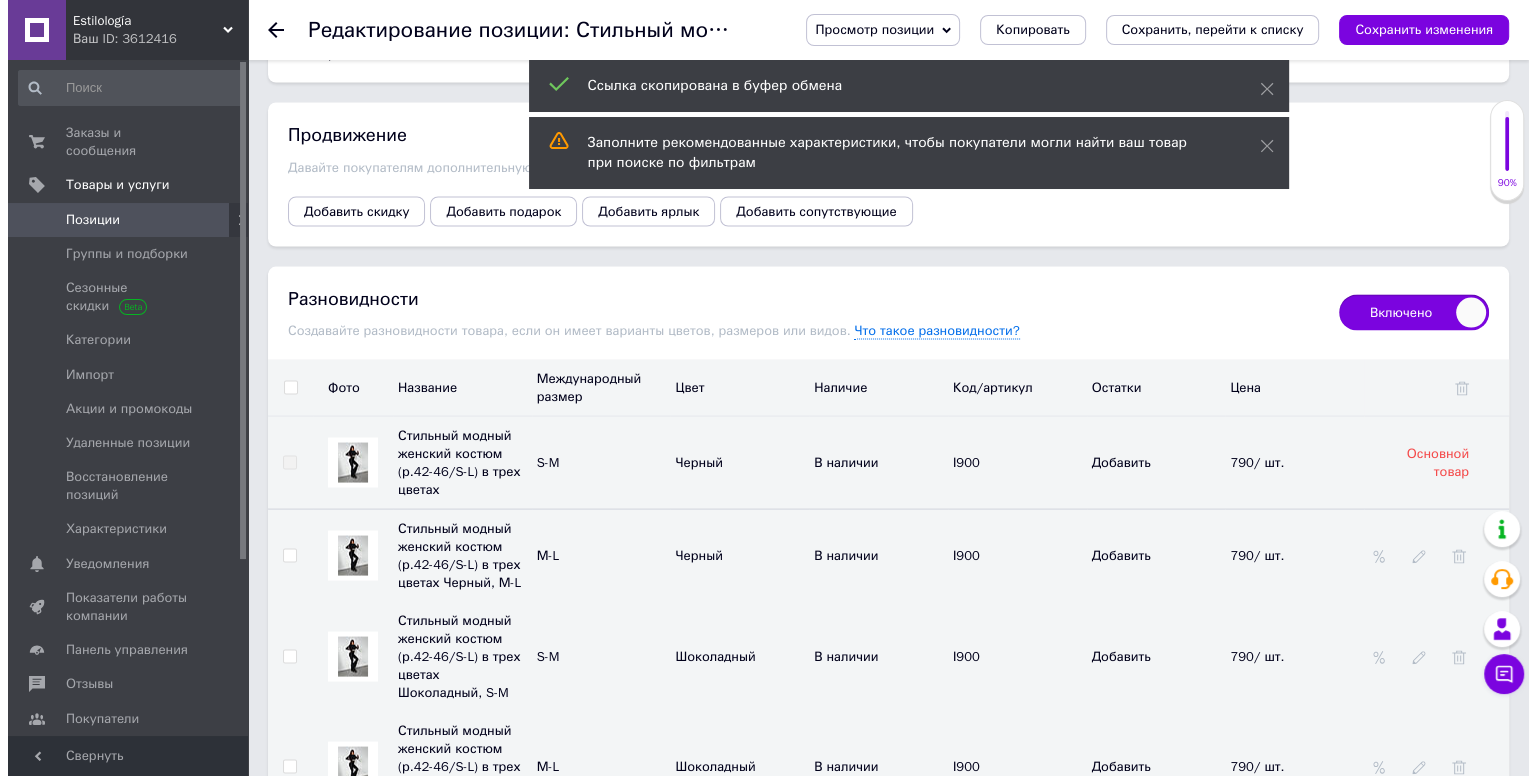 scroll, scrollTop: 4120, scrollLeft: 0, axis: vertical 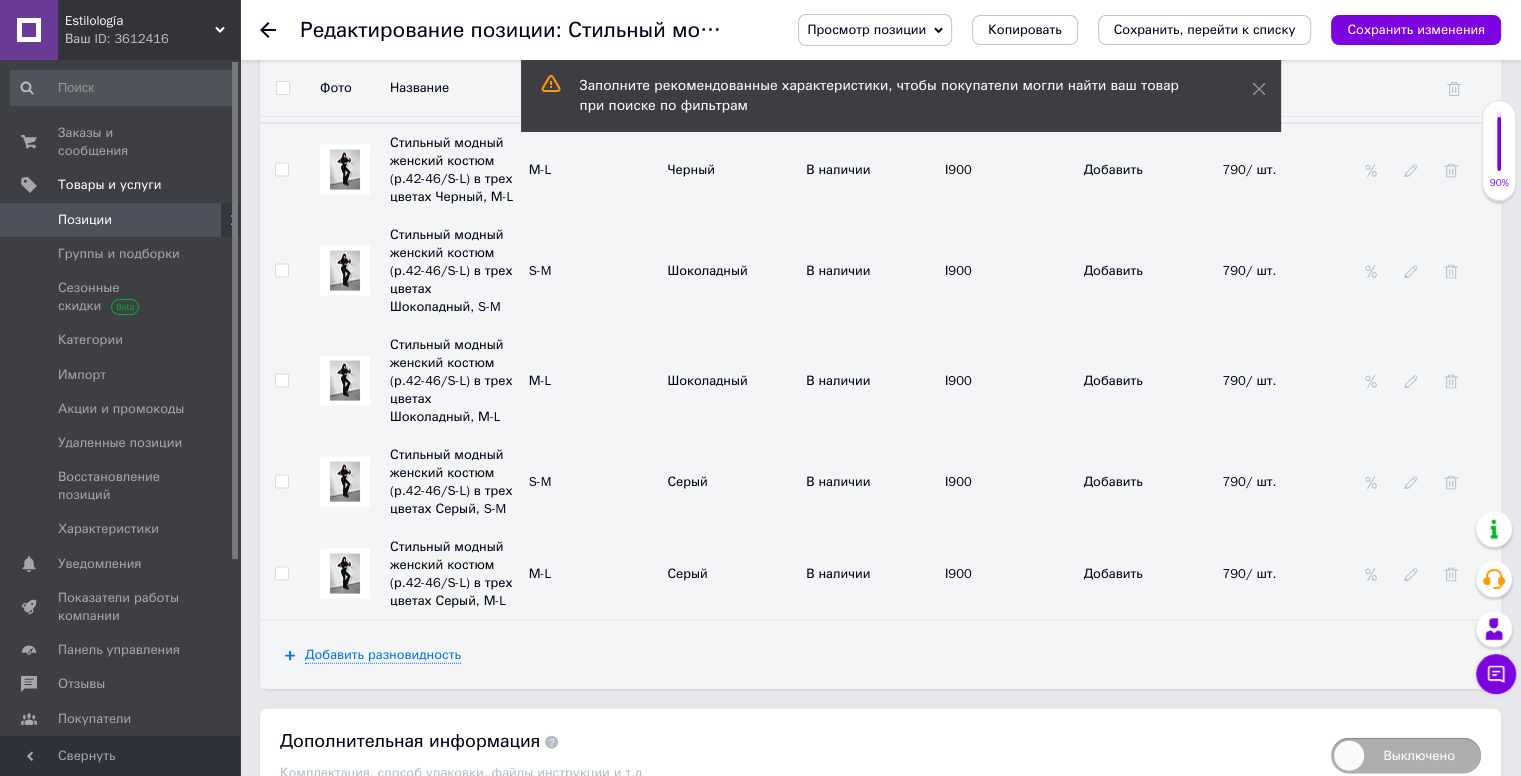 click at bounding box center (281, 271) 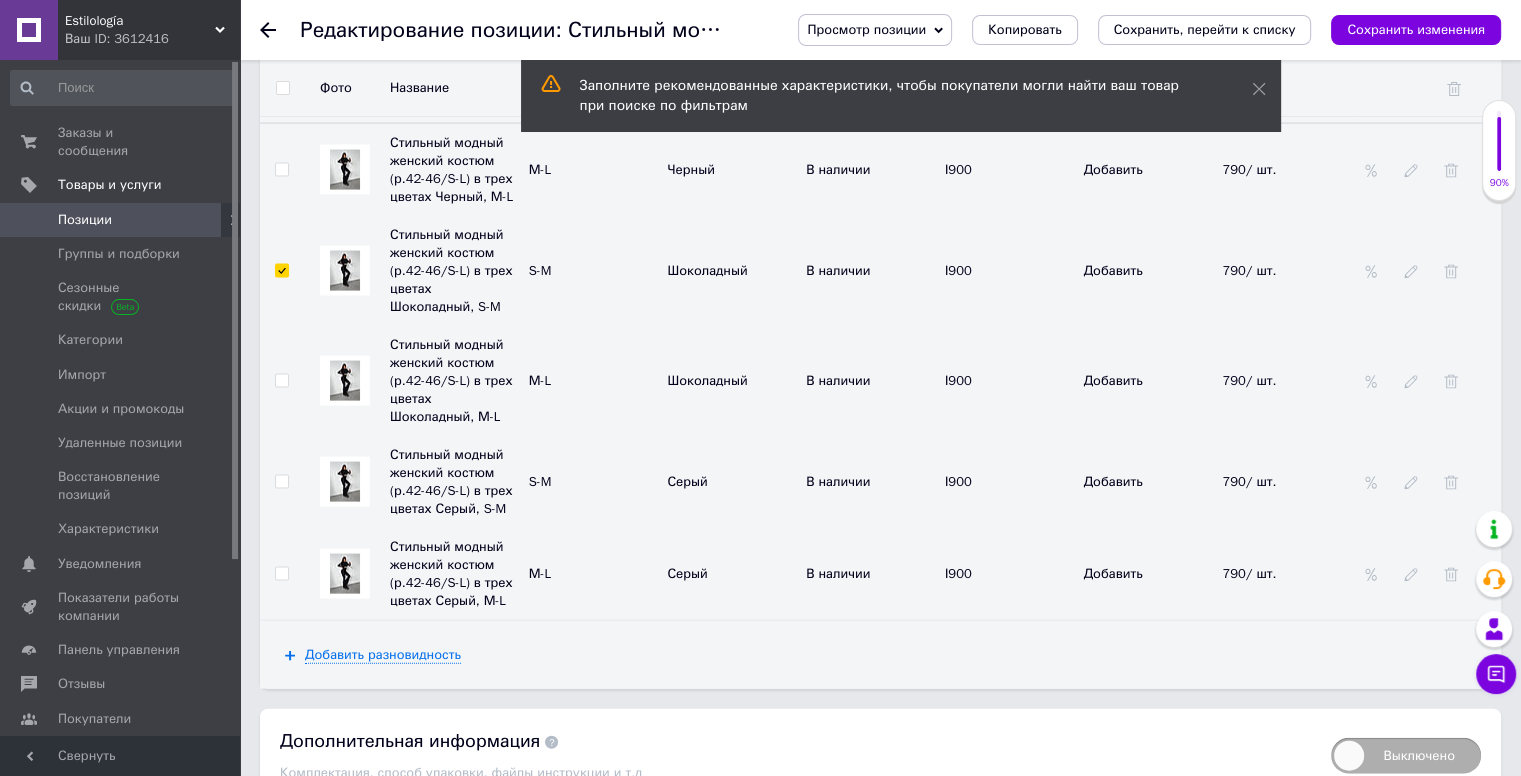 checkbox on "true" 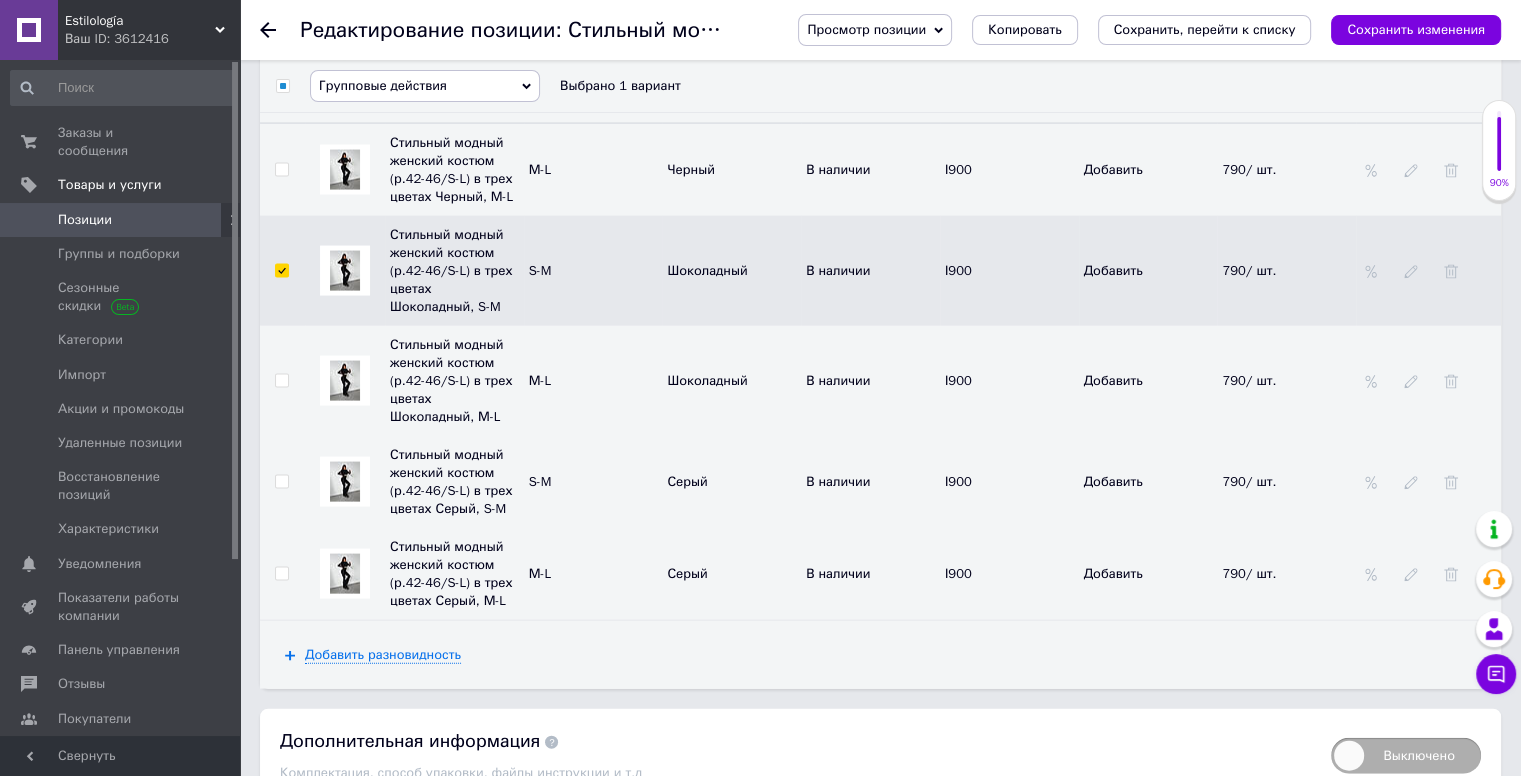 click at bounding box center [281, 381] 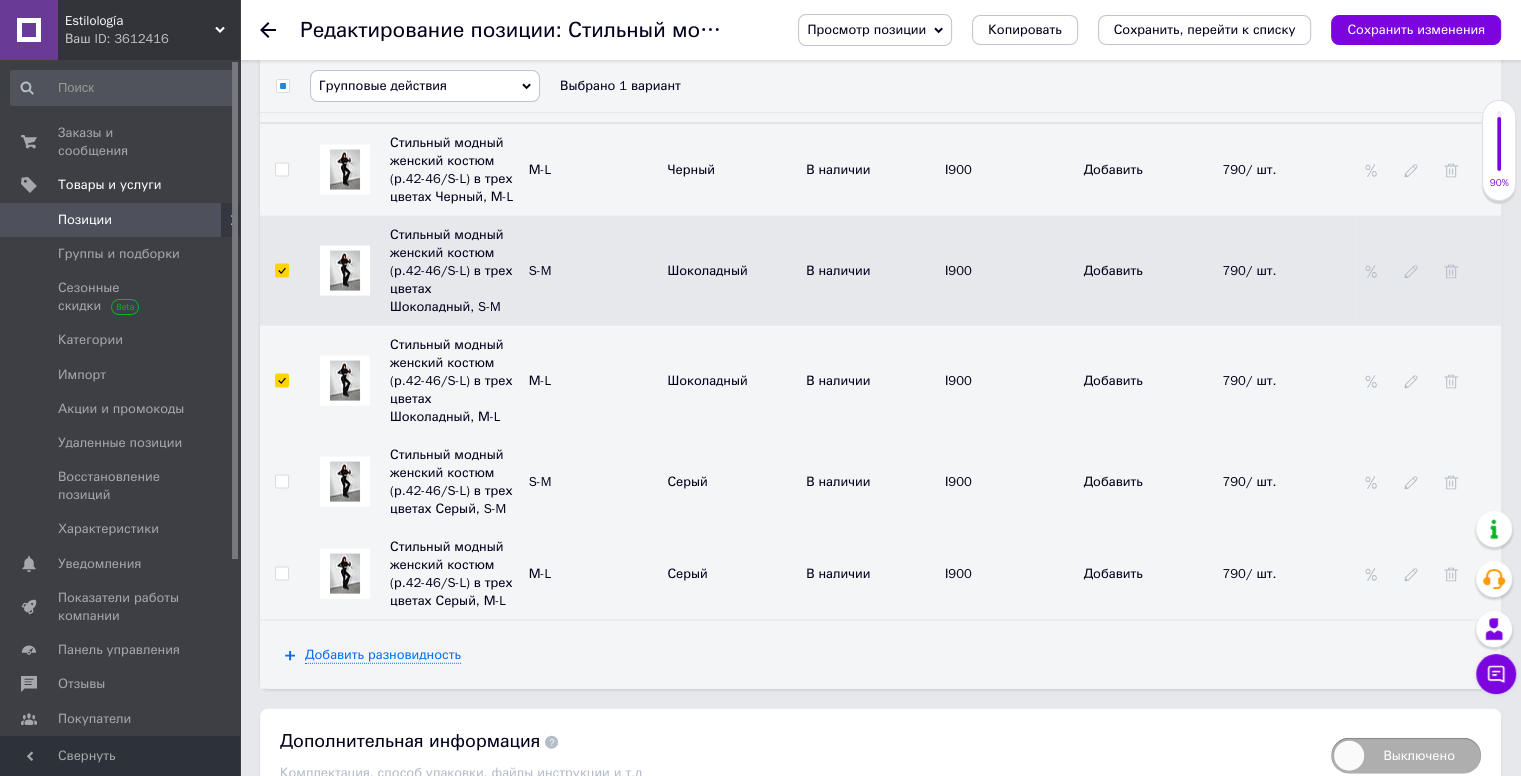 checkbox on "true" 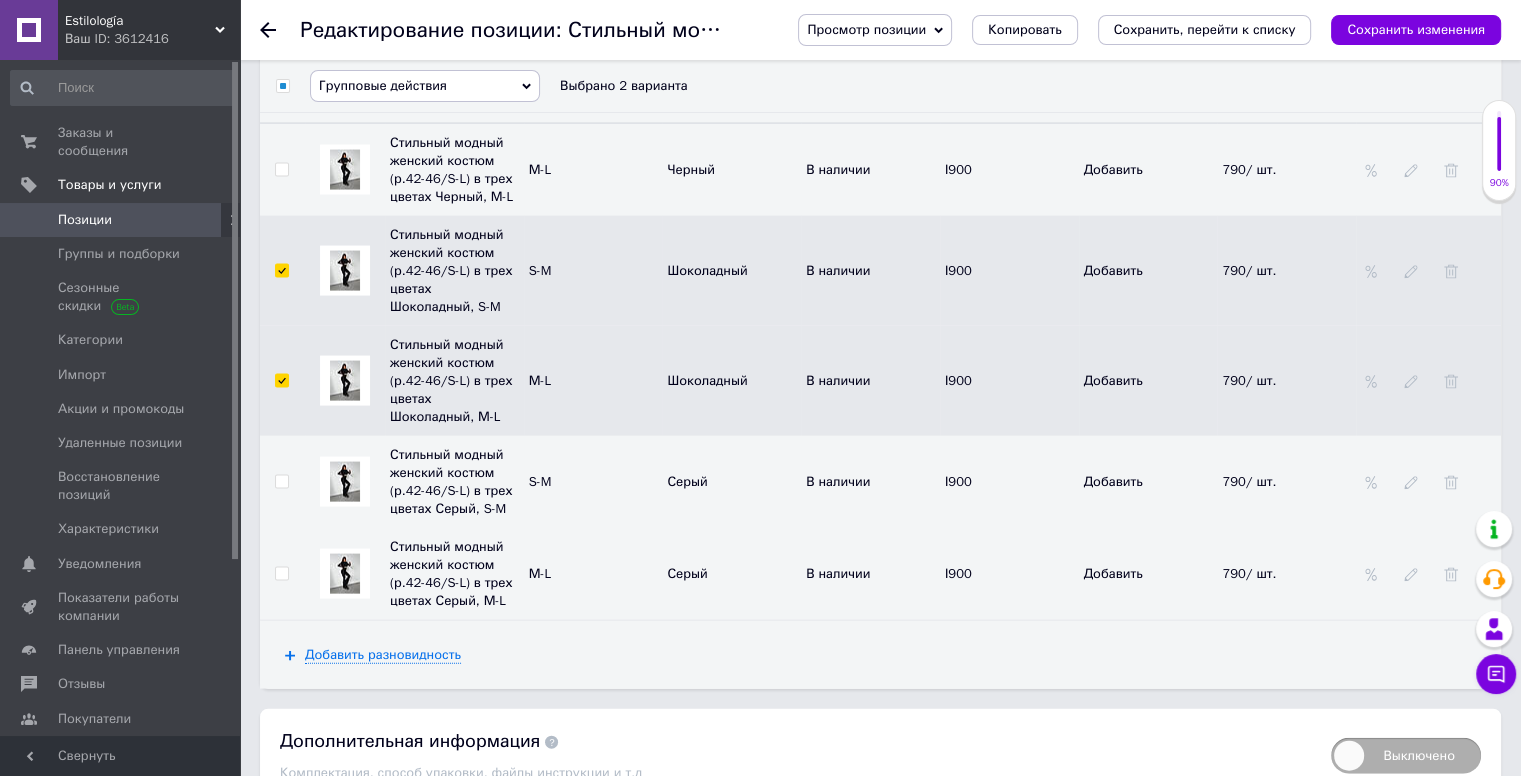 click on "Групповые действия" at bounding box center [383, 85] 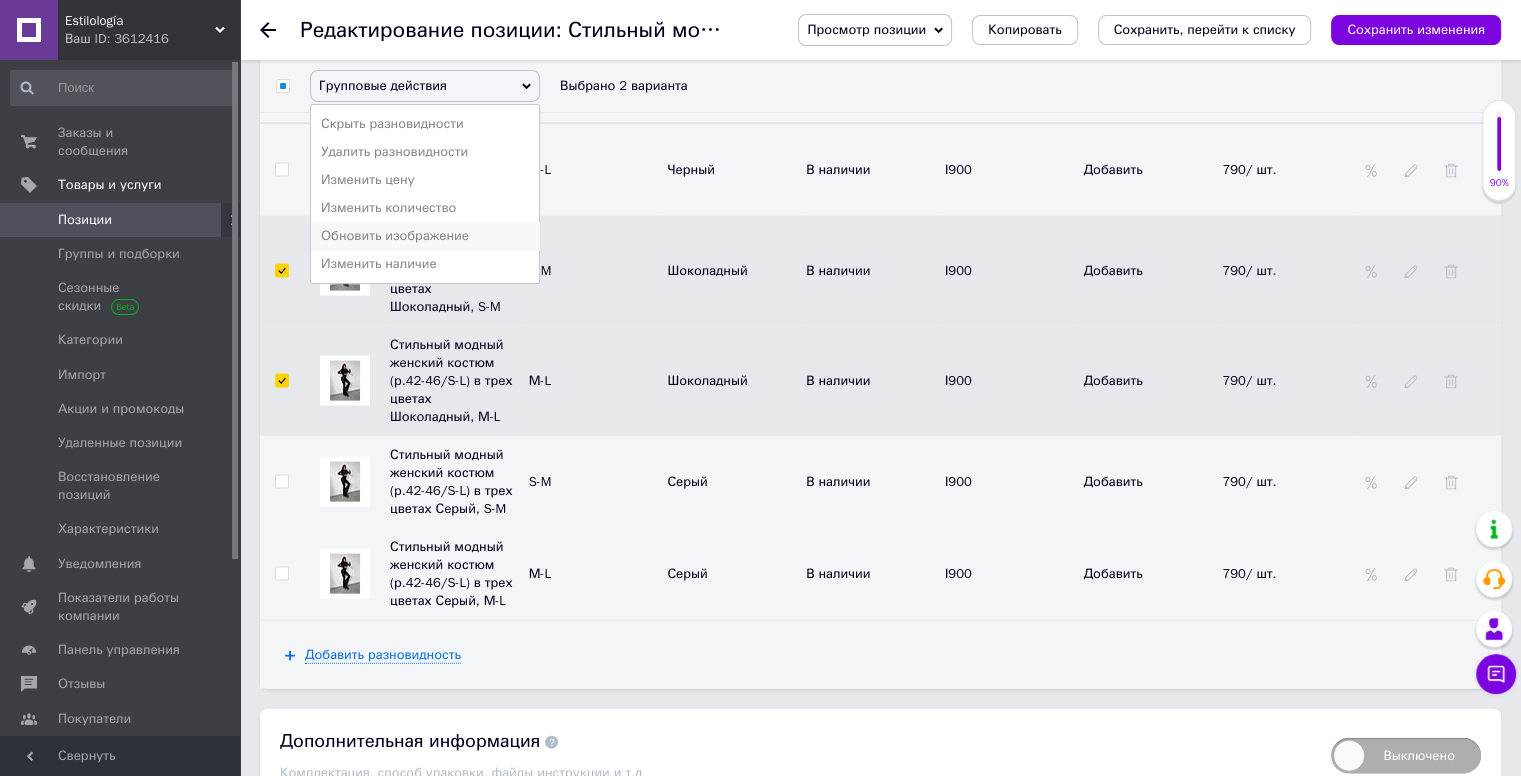 click on "Обновить изображение" at bounding box center (425, 236) 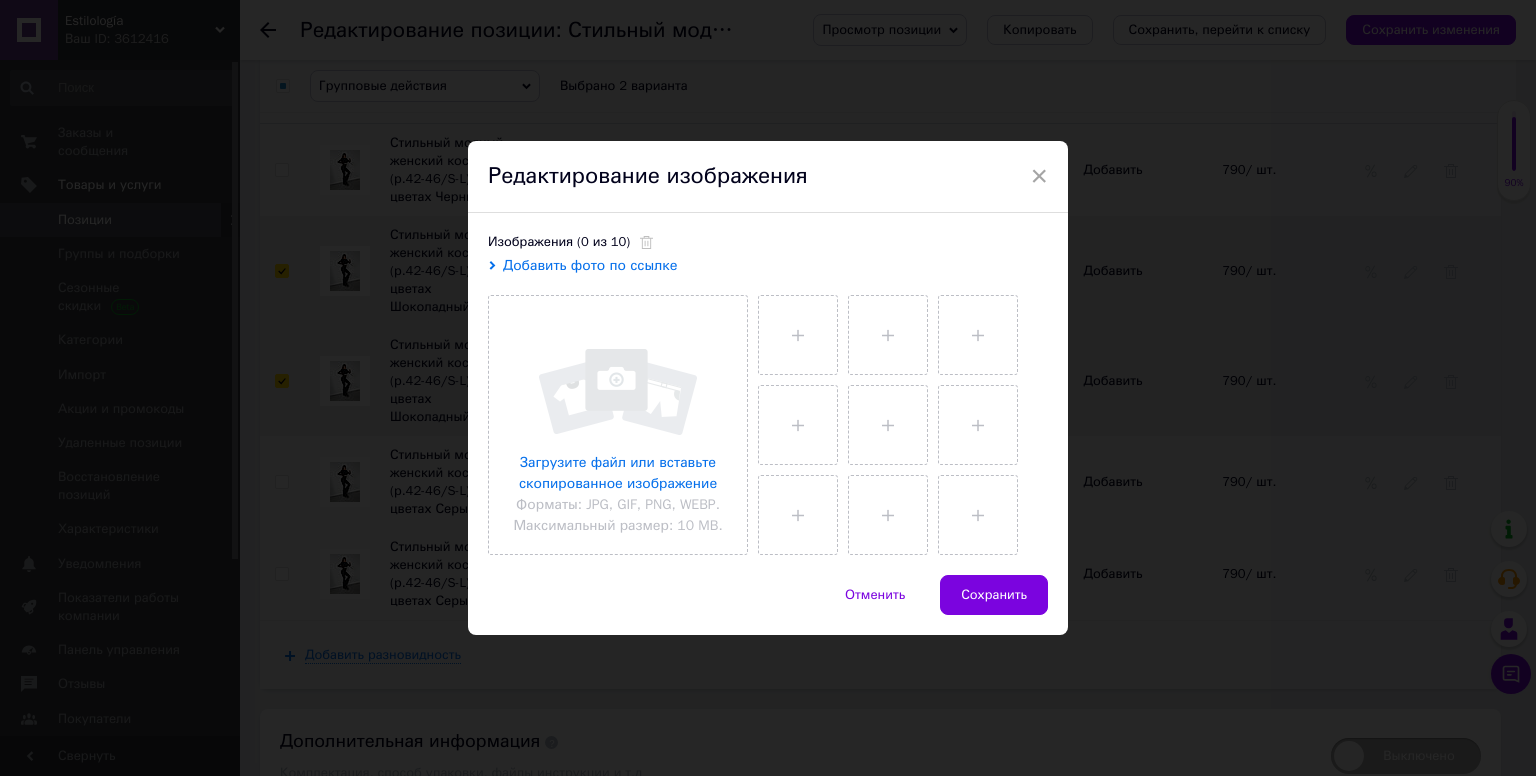 click on "Добавить фото по ссылке" at bounding box center (590, 265) 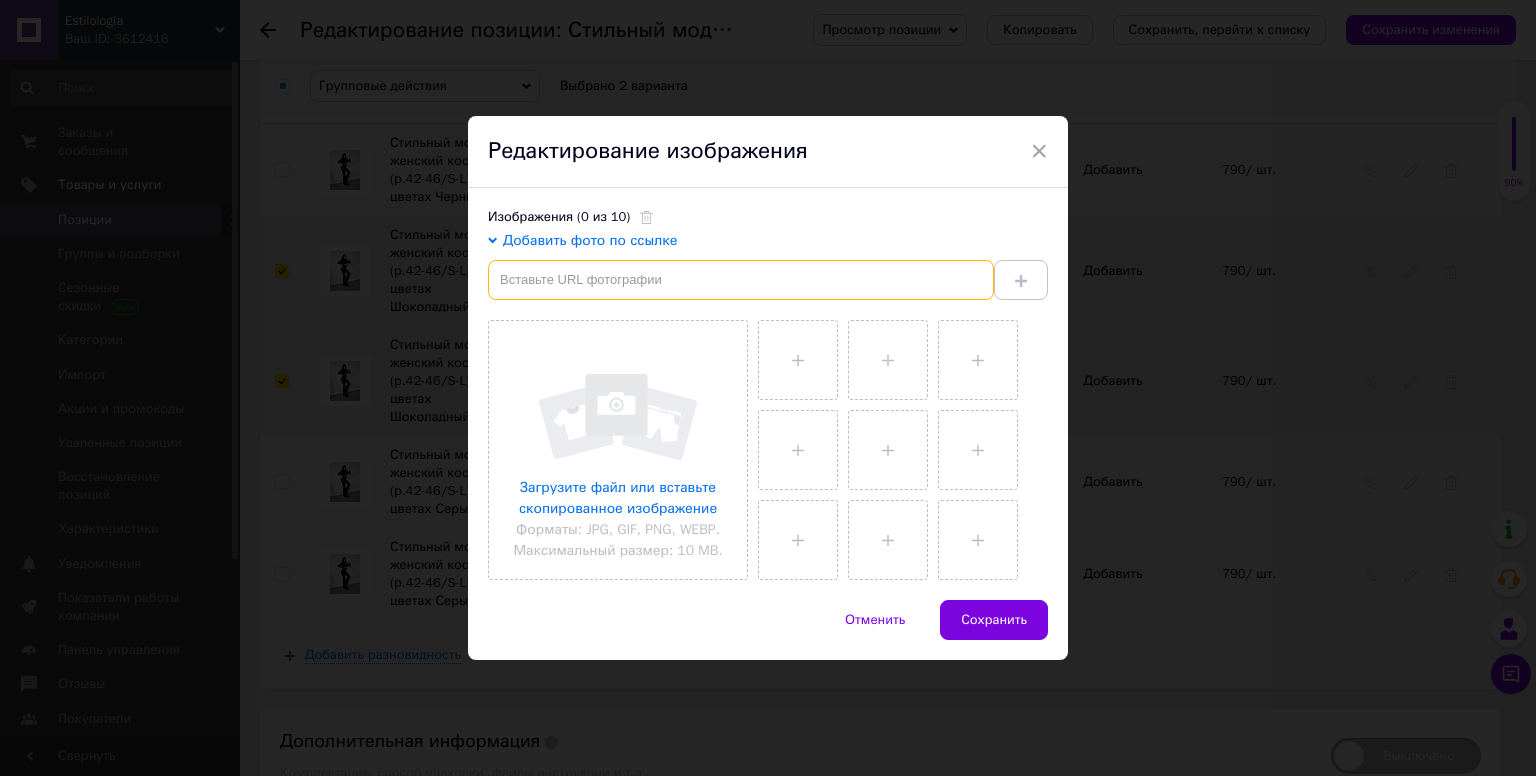 click at bounding box center [741, 280] 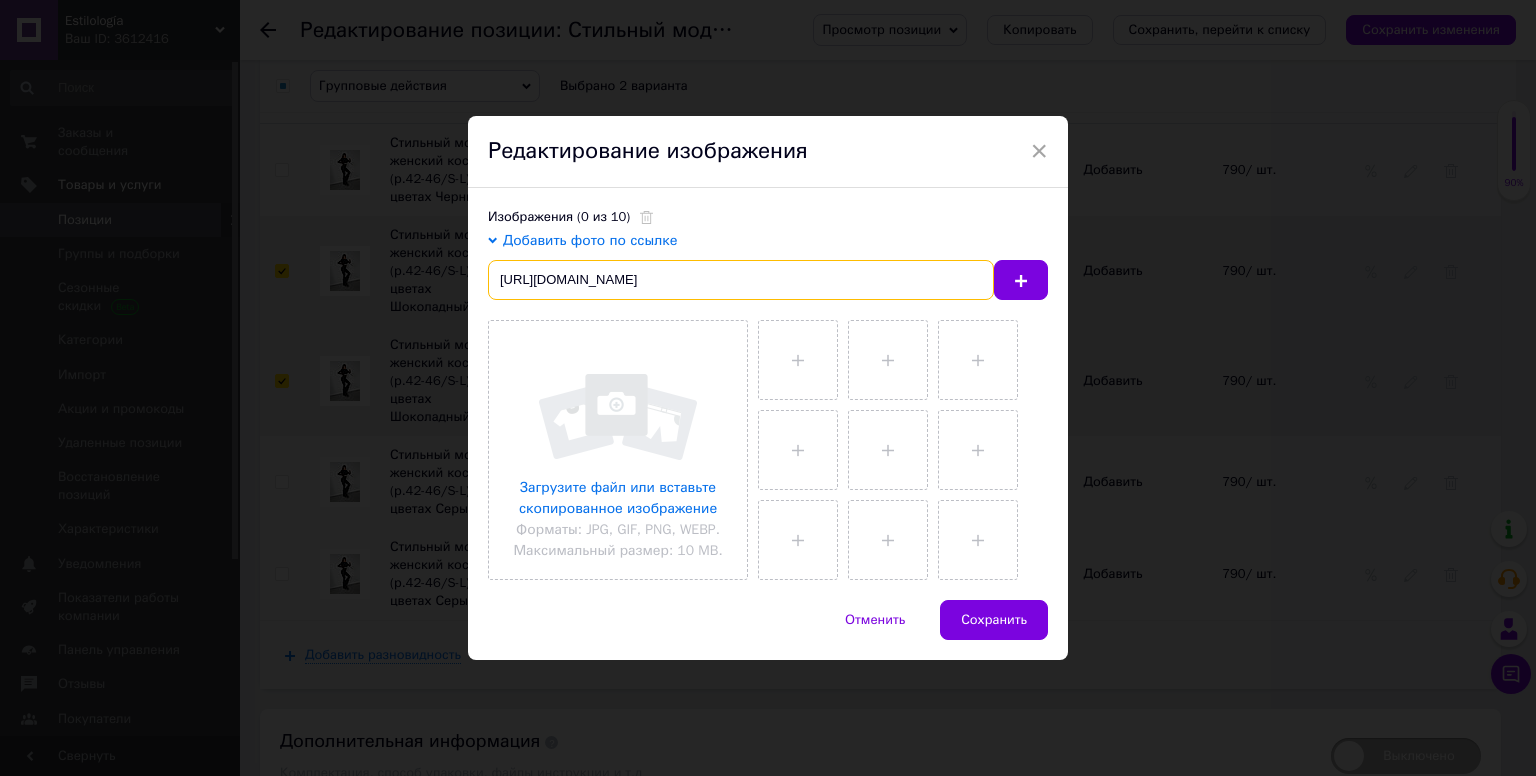 scroll, scrollTop: 0, scrollLeft: 26, axis: horizontal 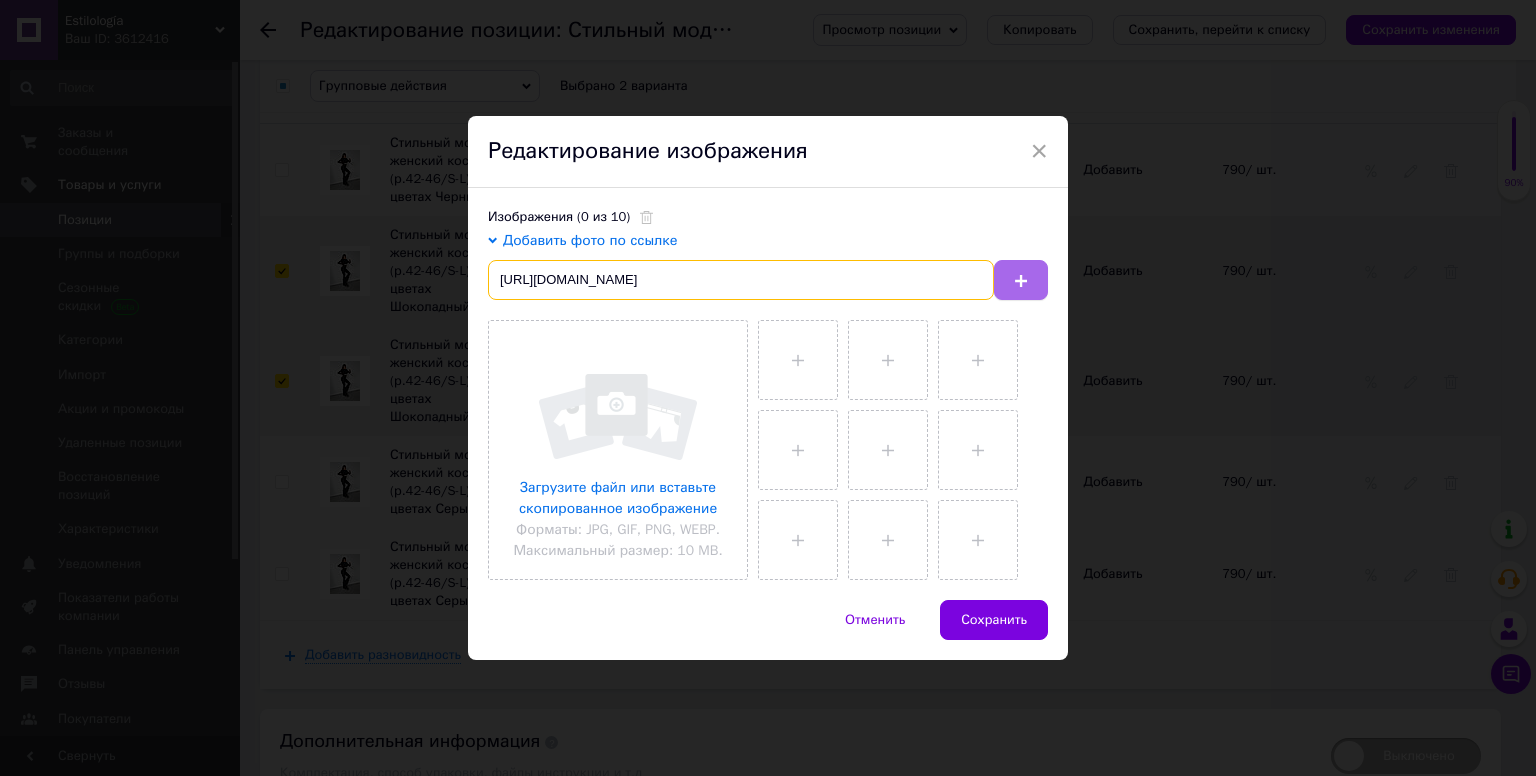 type on "[URL][DOMAIN_NAME]" 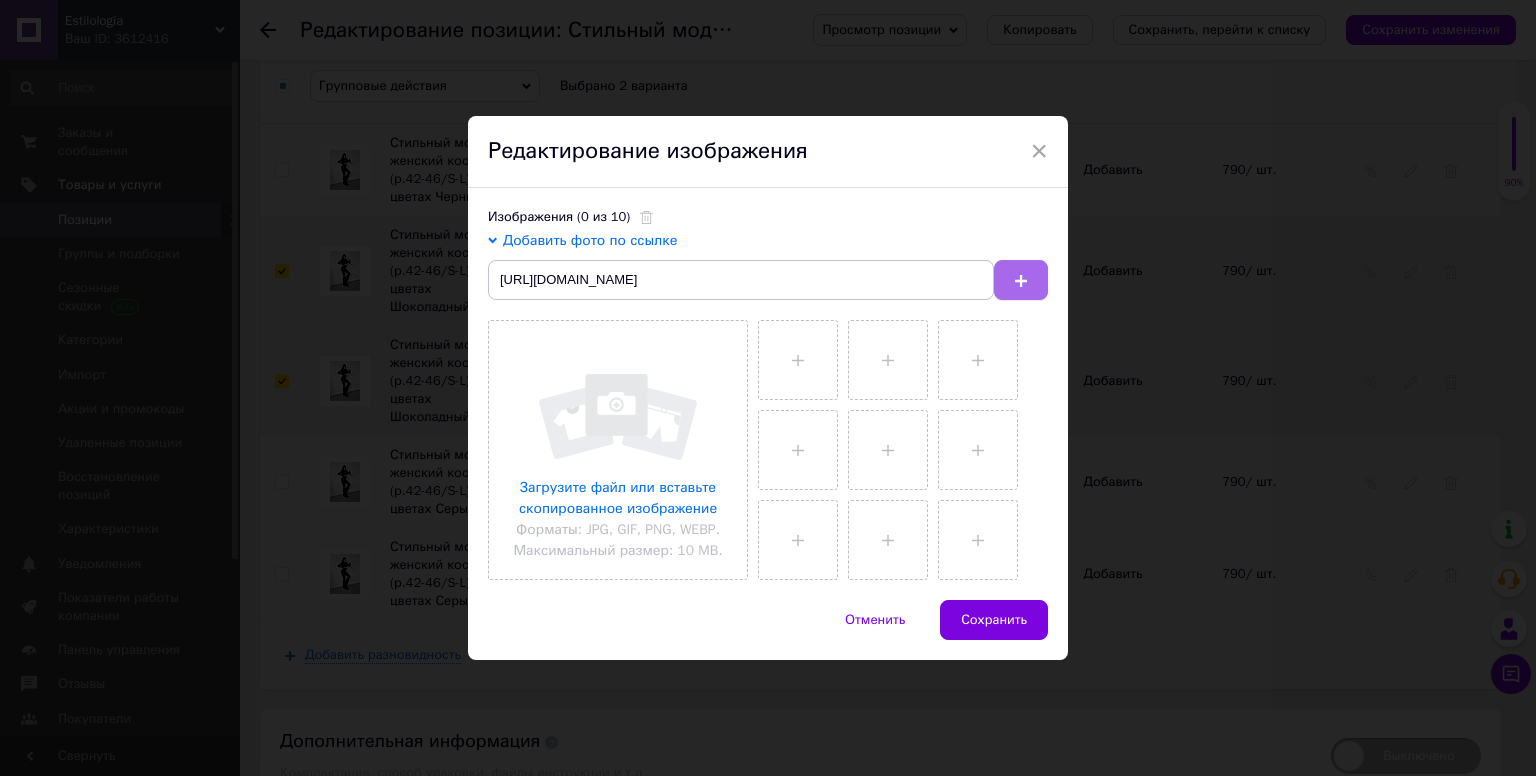 click 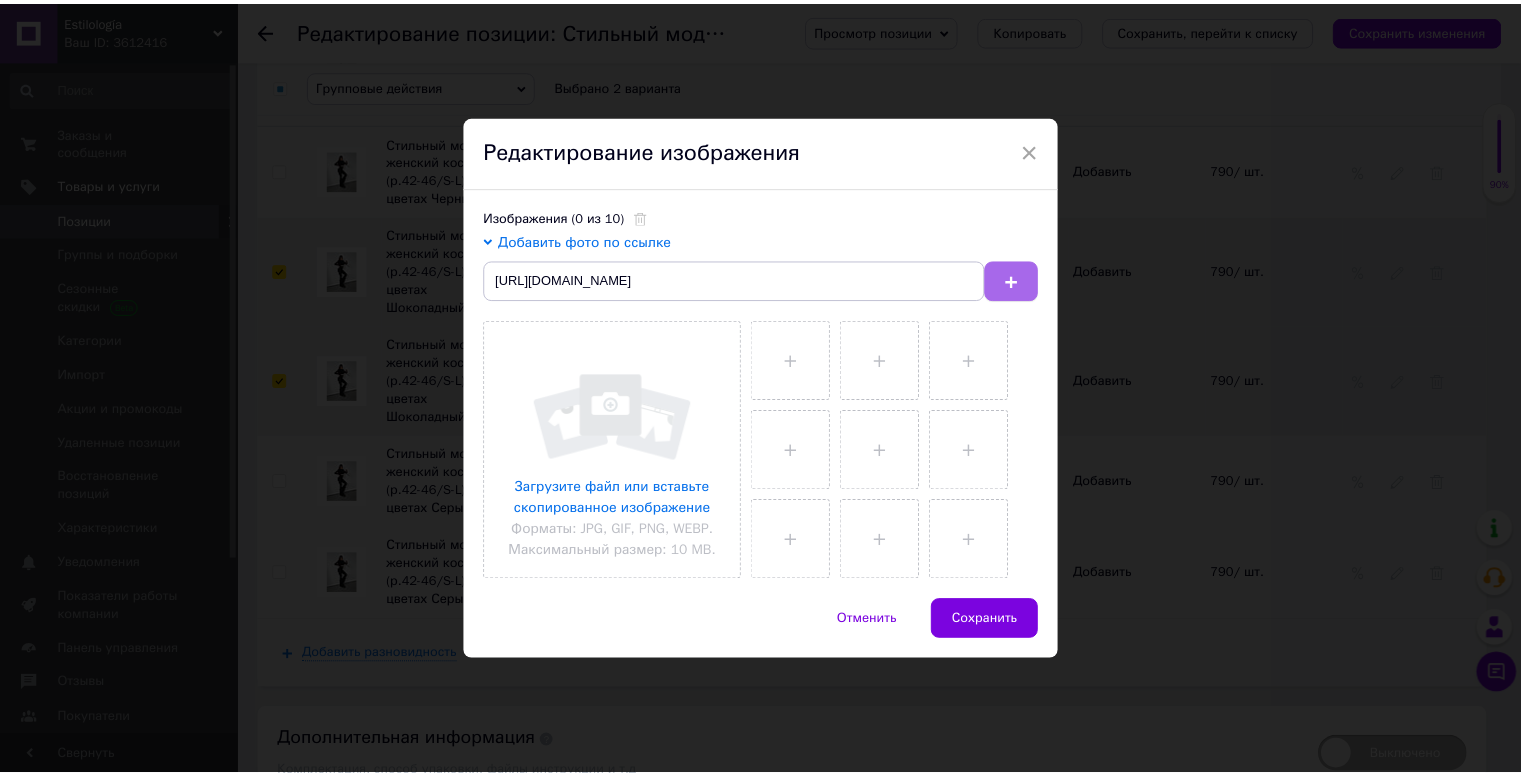 scroll, scrollTop: 0, scrollLeft: 0, axis: both 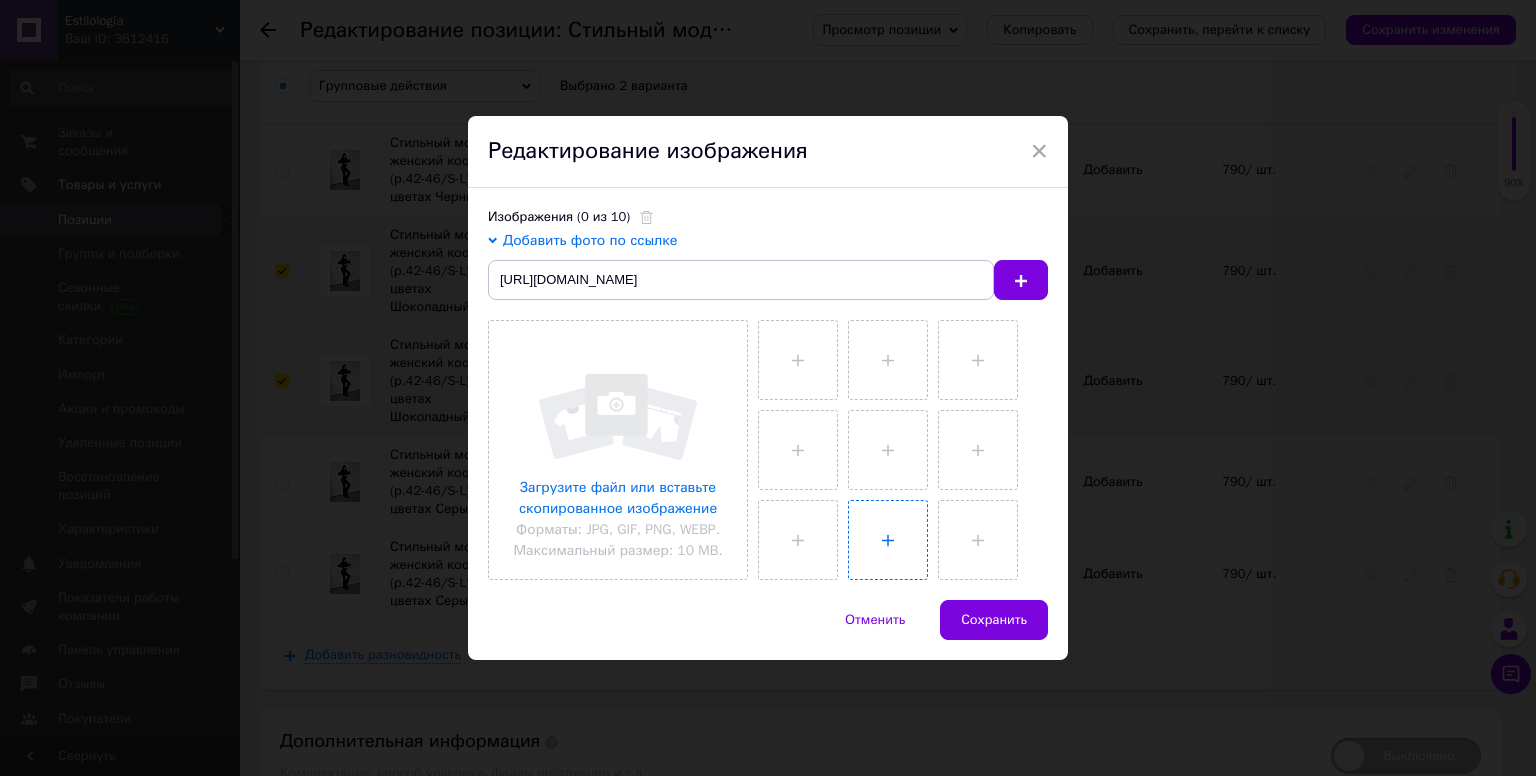 type 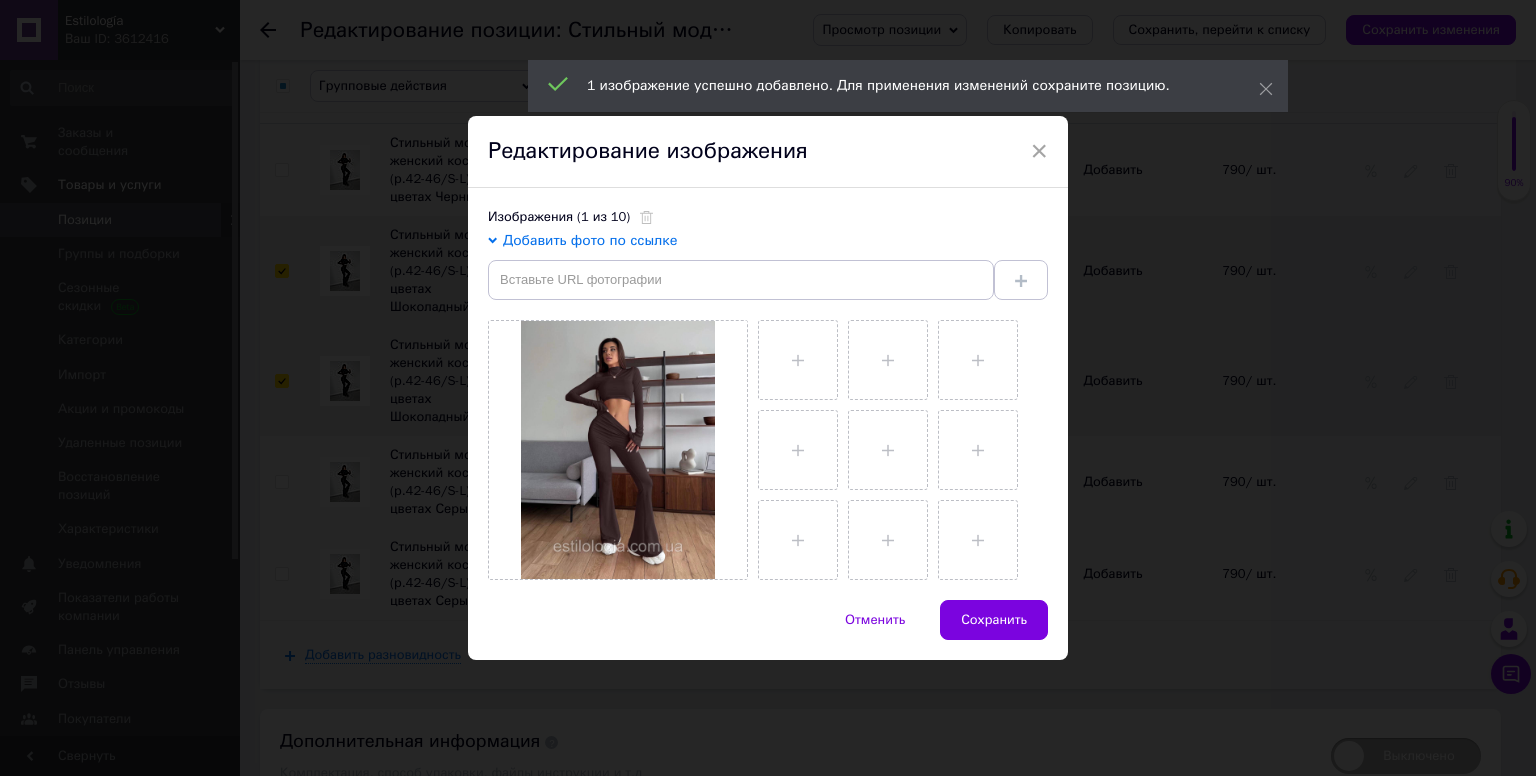 click on "Сохранить" at bounding box center [994, 620] 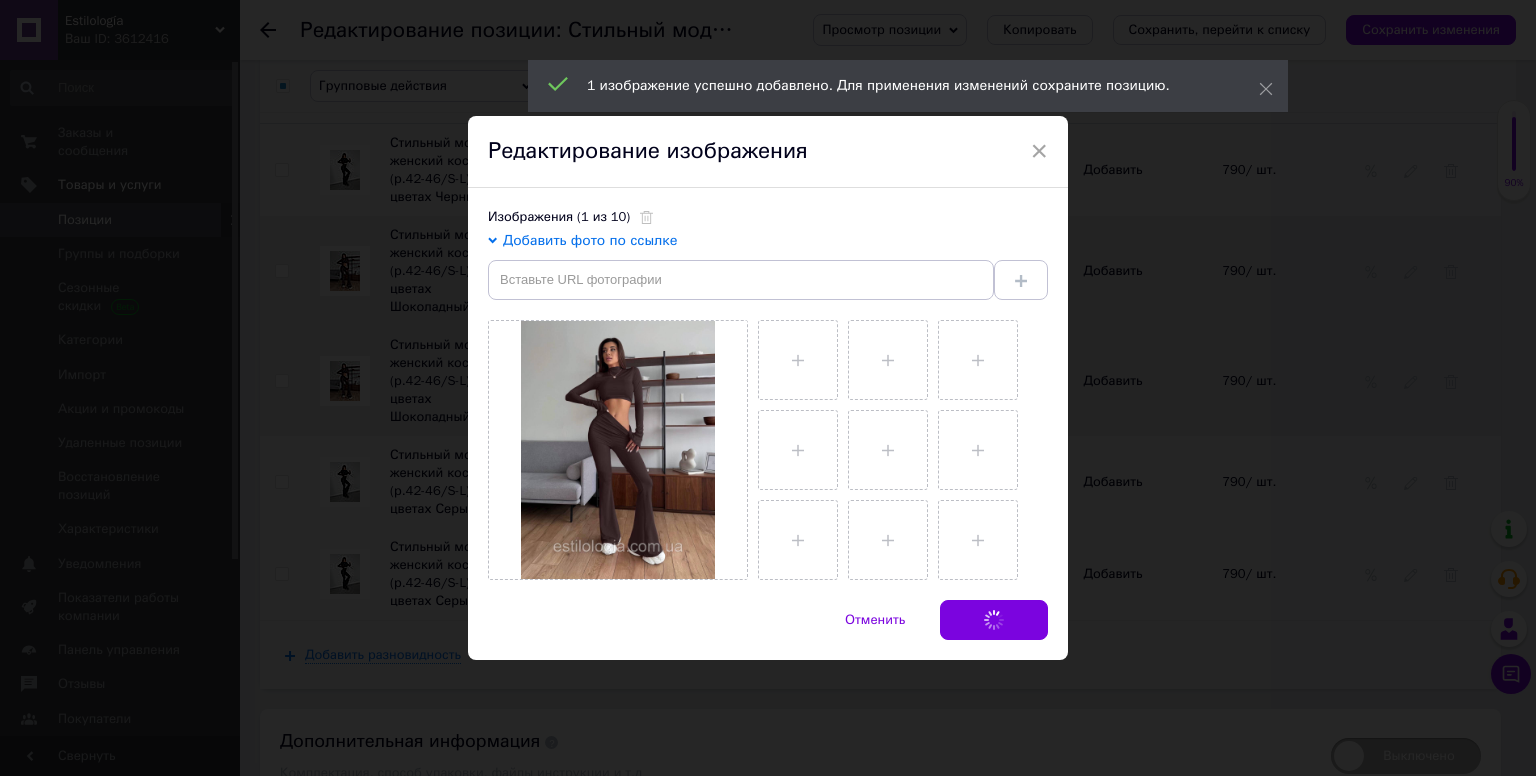 checkbox on "false" 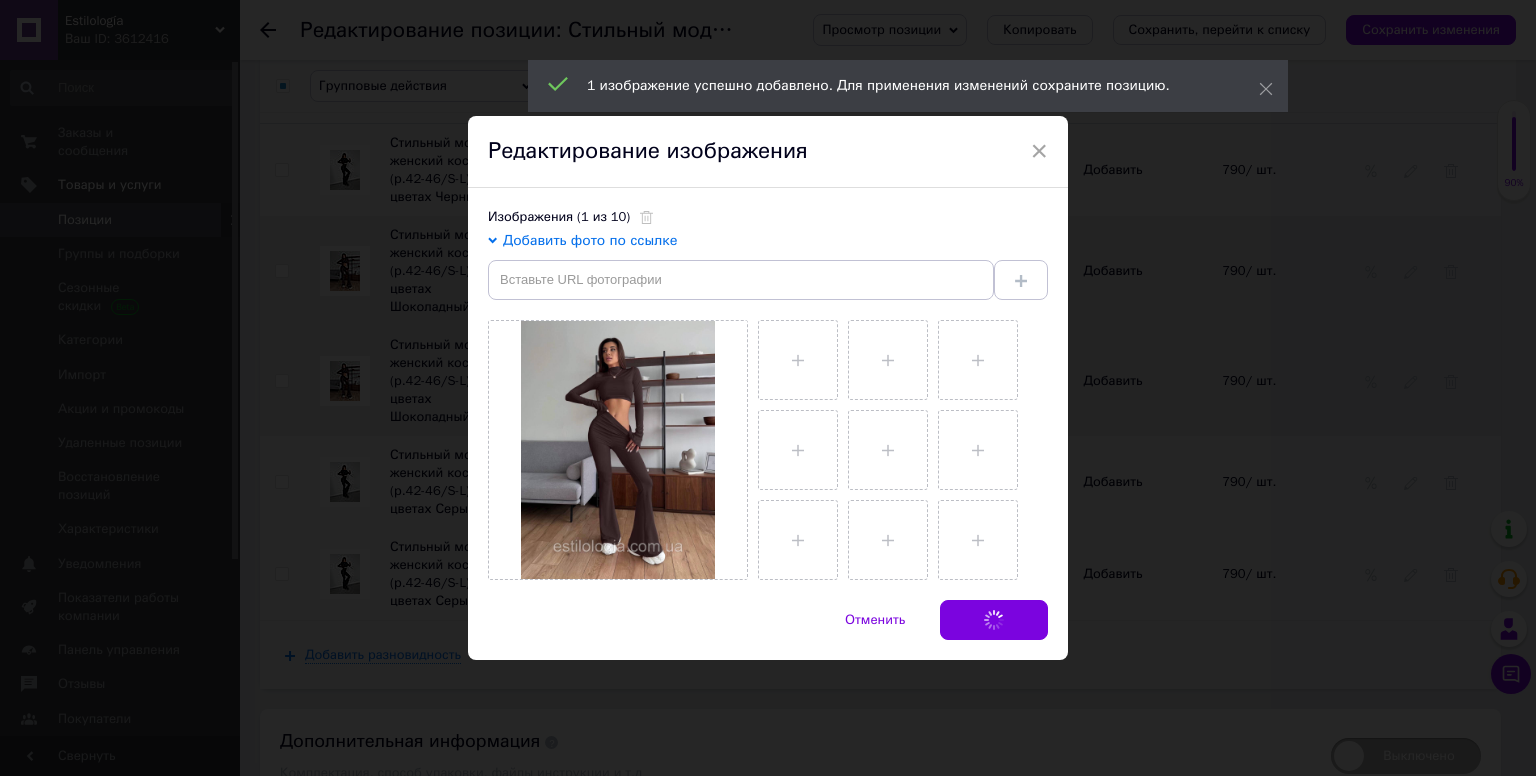 checkbox on "false" 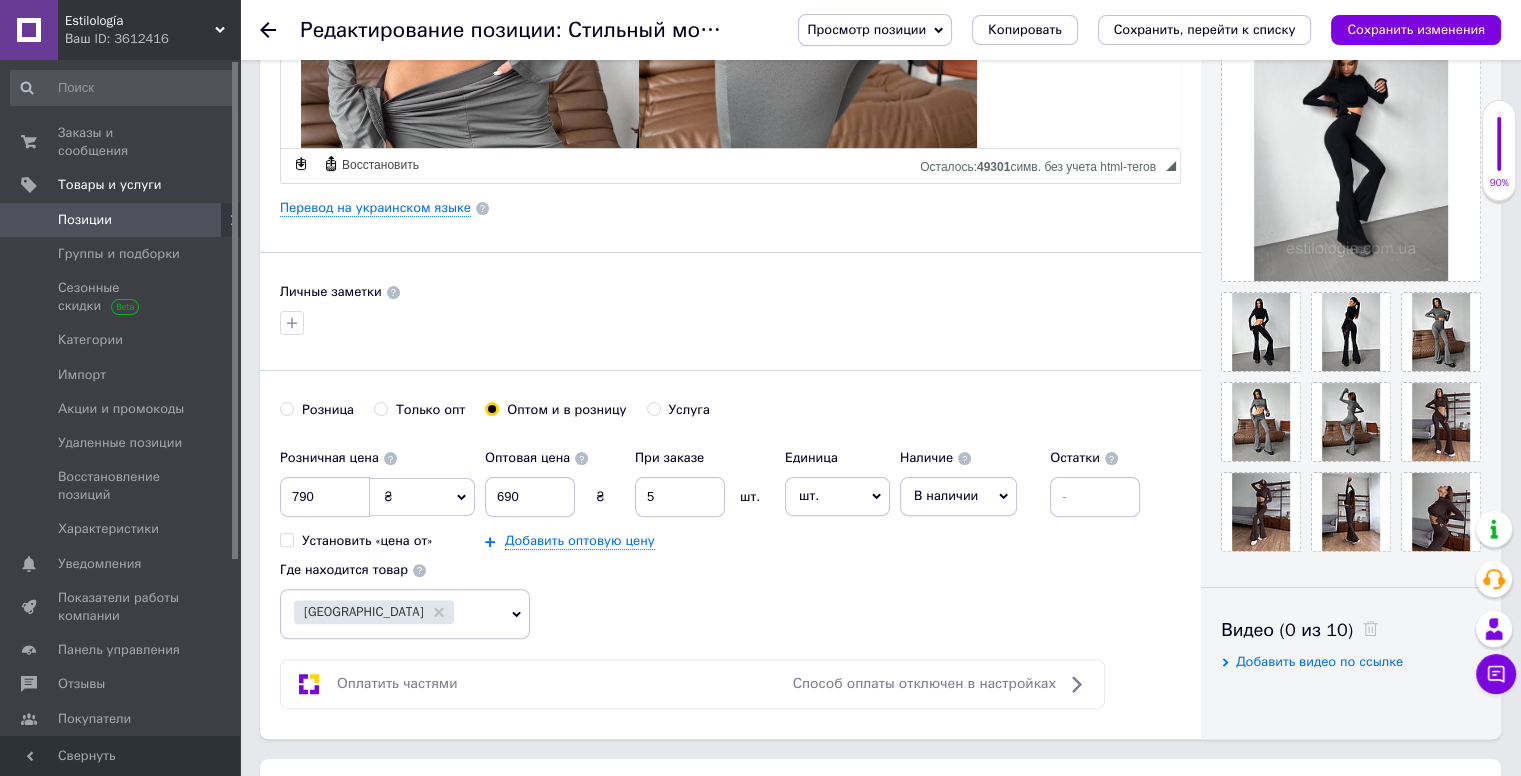 scroll, scrollTop: 448, scrollLeft: 0, axis: vertical 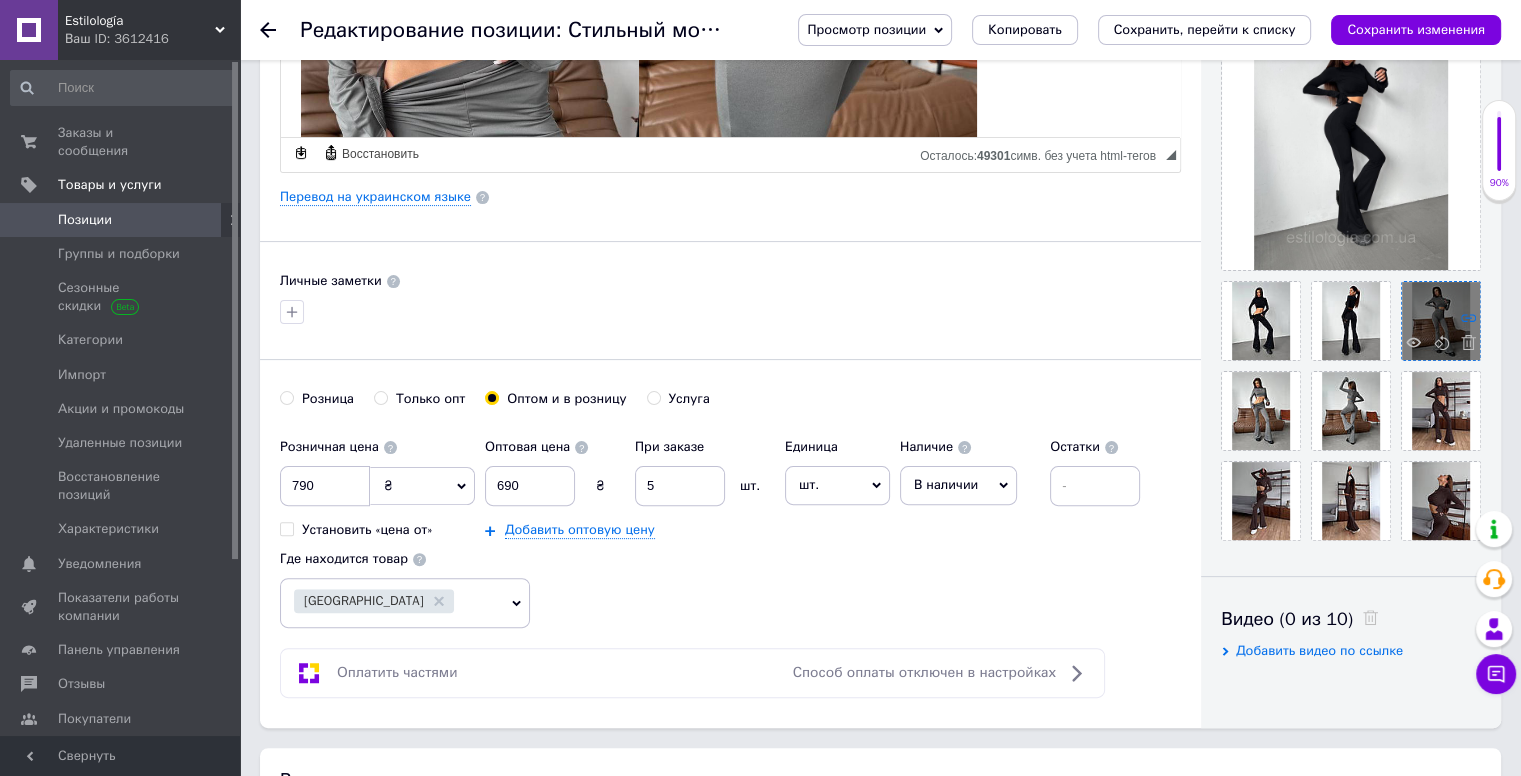 click 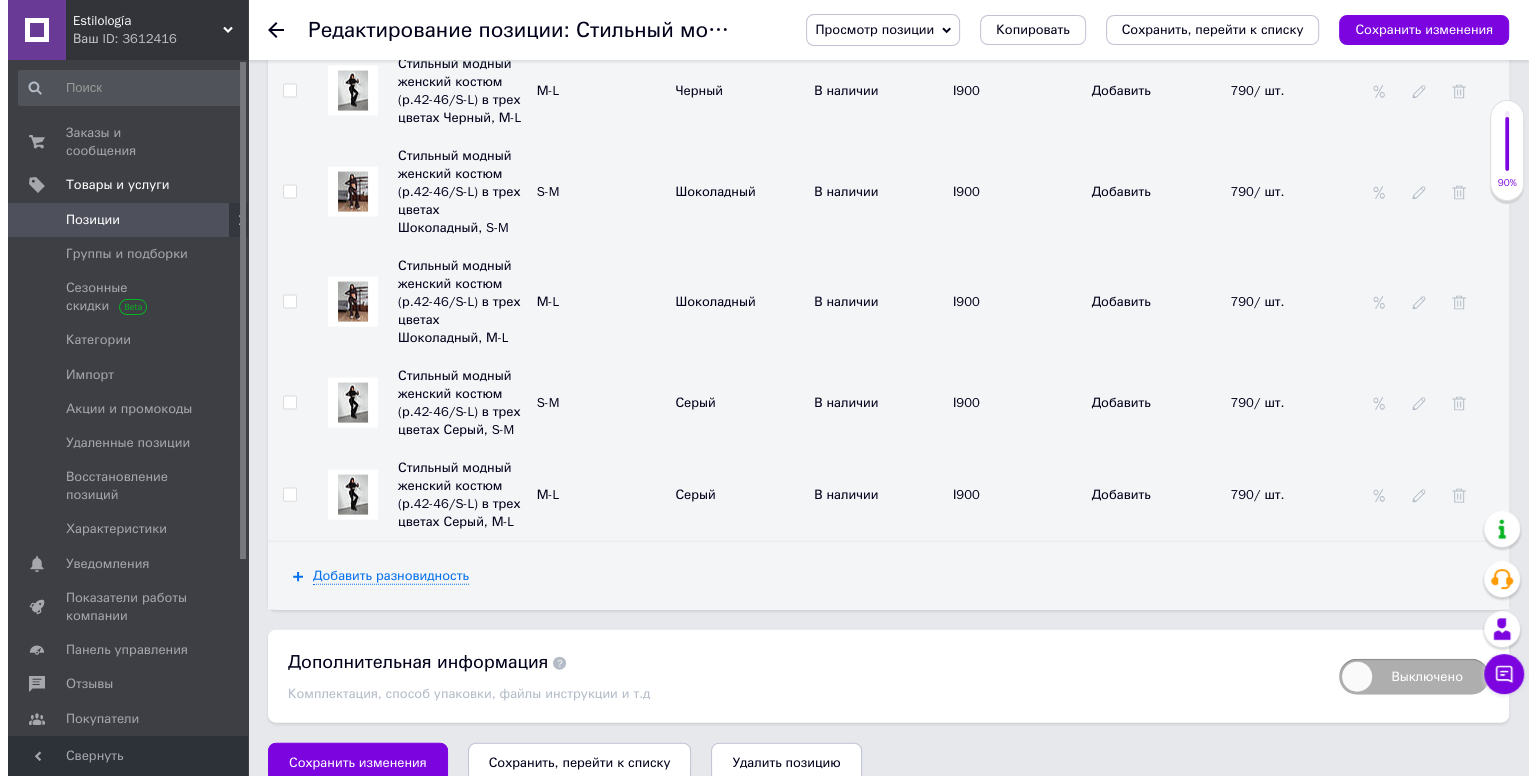 scroll, scrollTop: 4200, scrollLeft: 0, axis: vertical 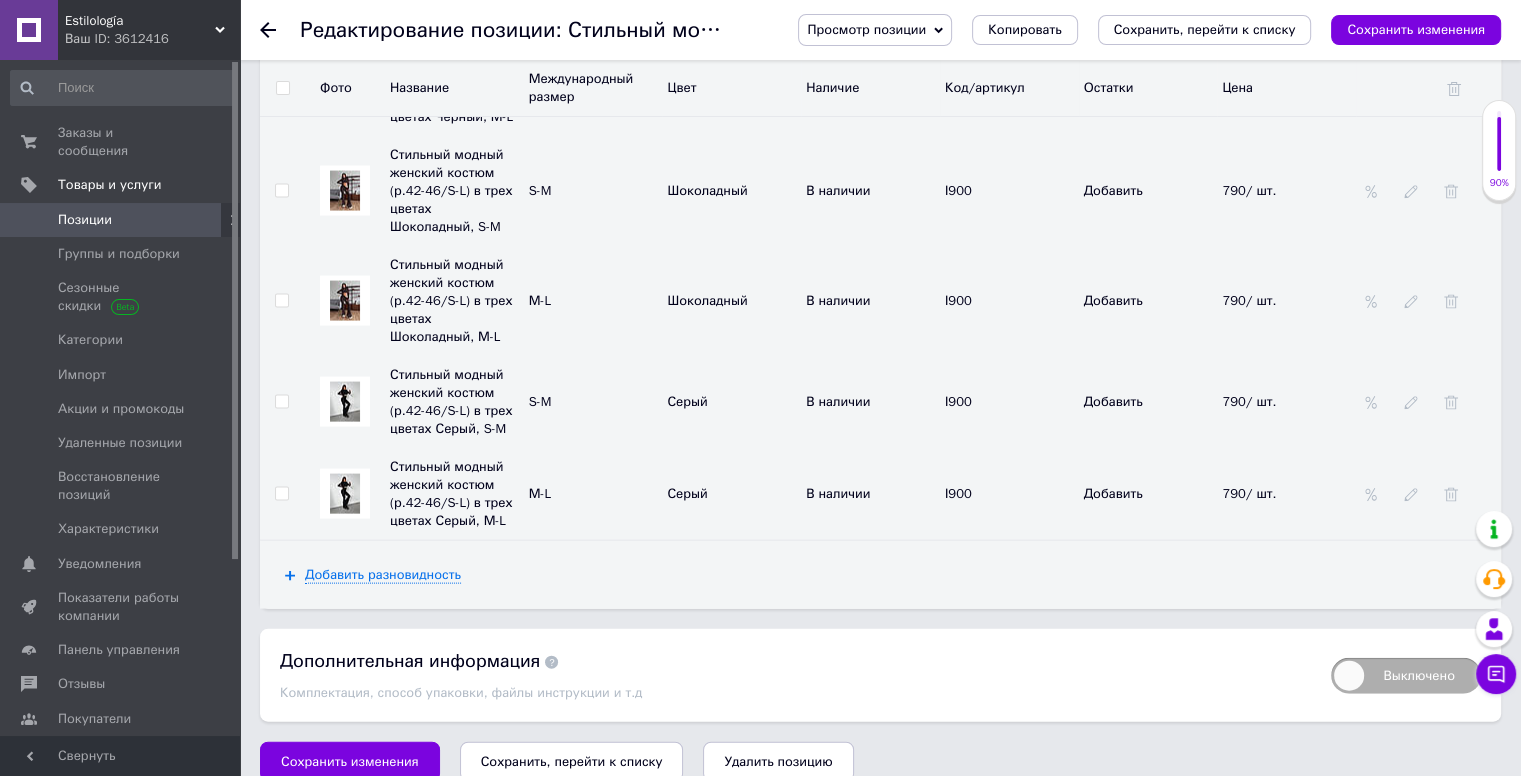 click at bounding box center [281, 494] 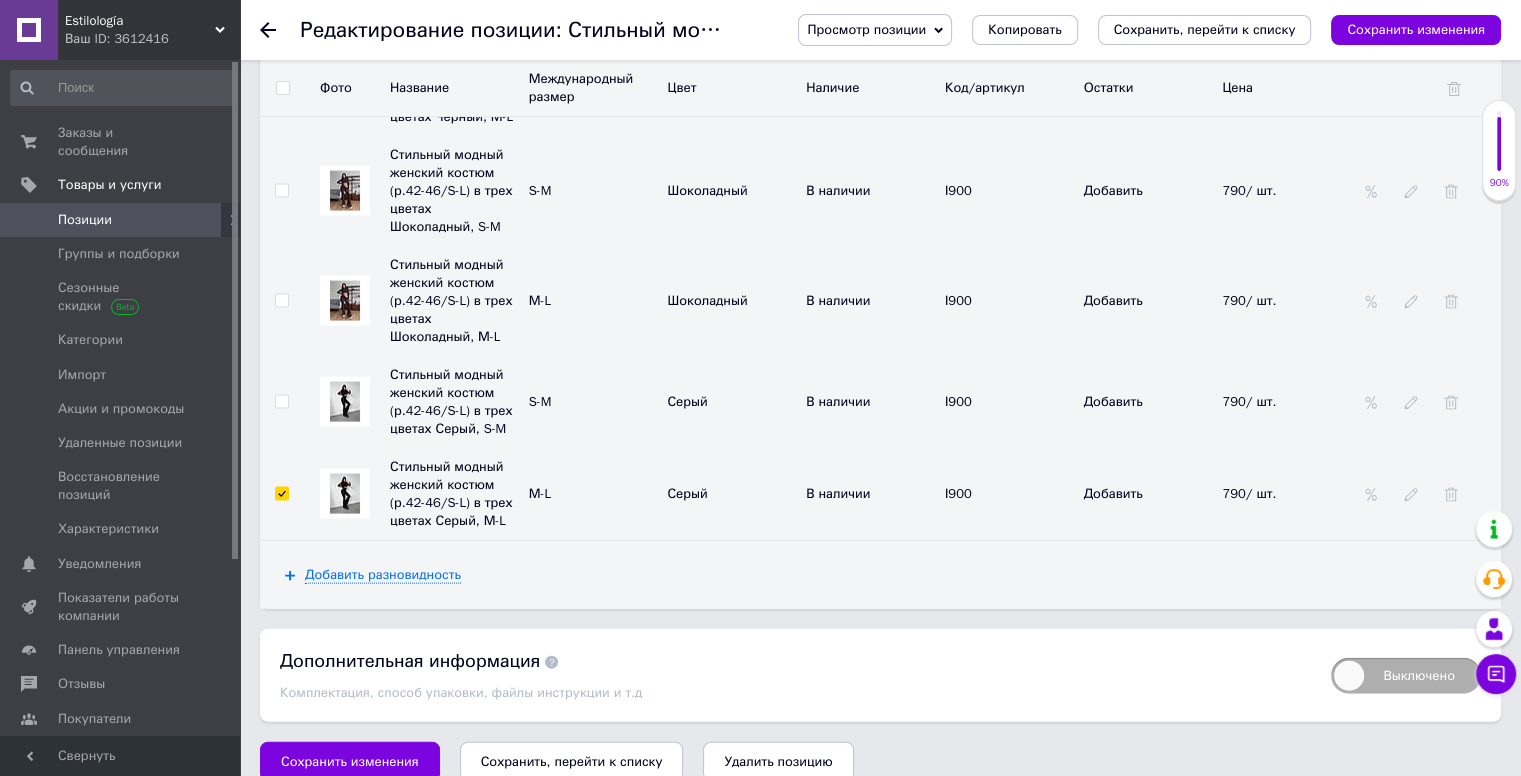 checkbox on "true" 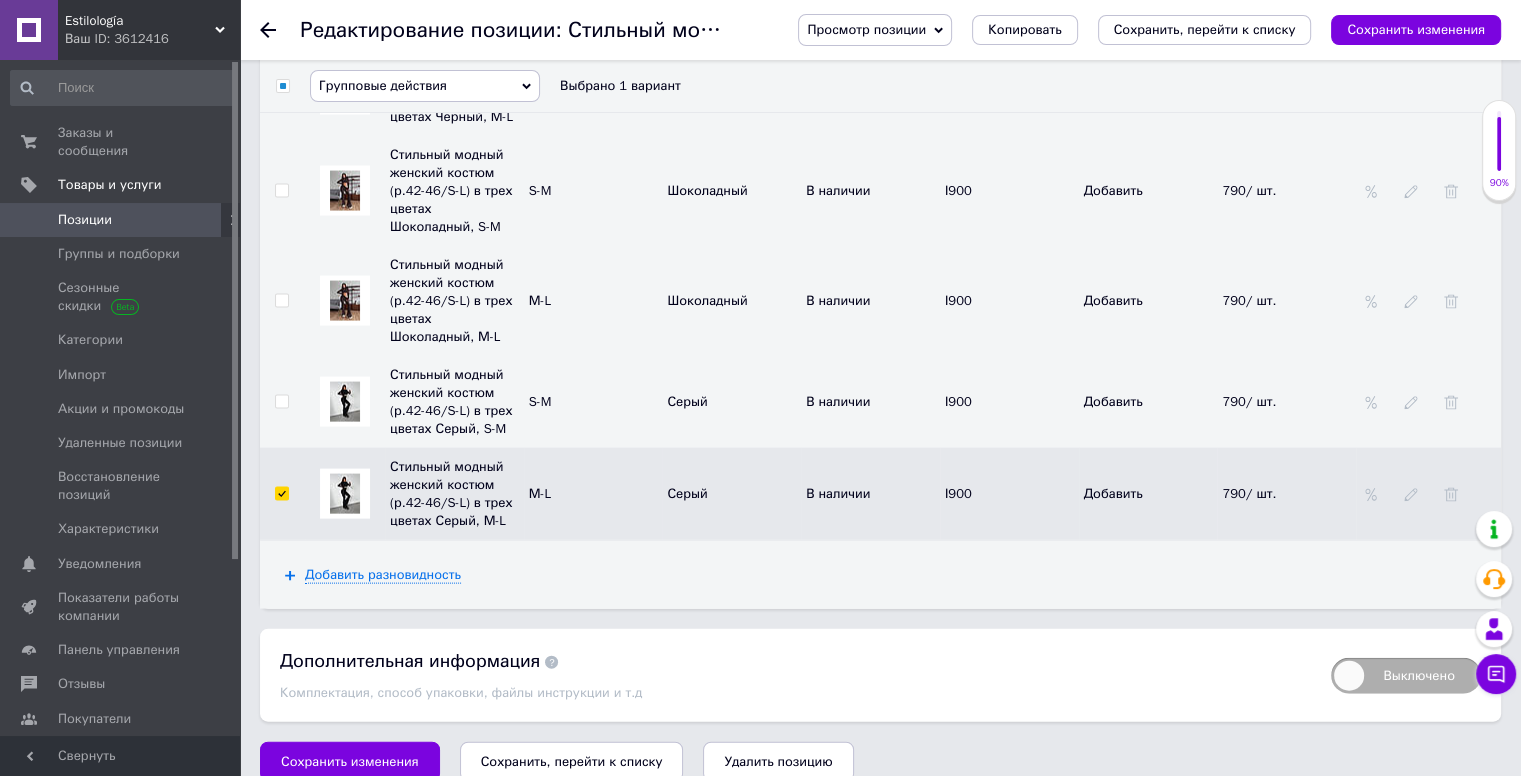 click at bounding box center [281, 402] 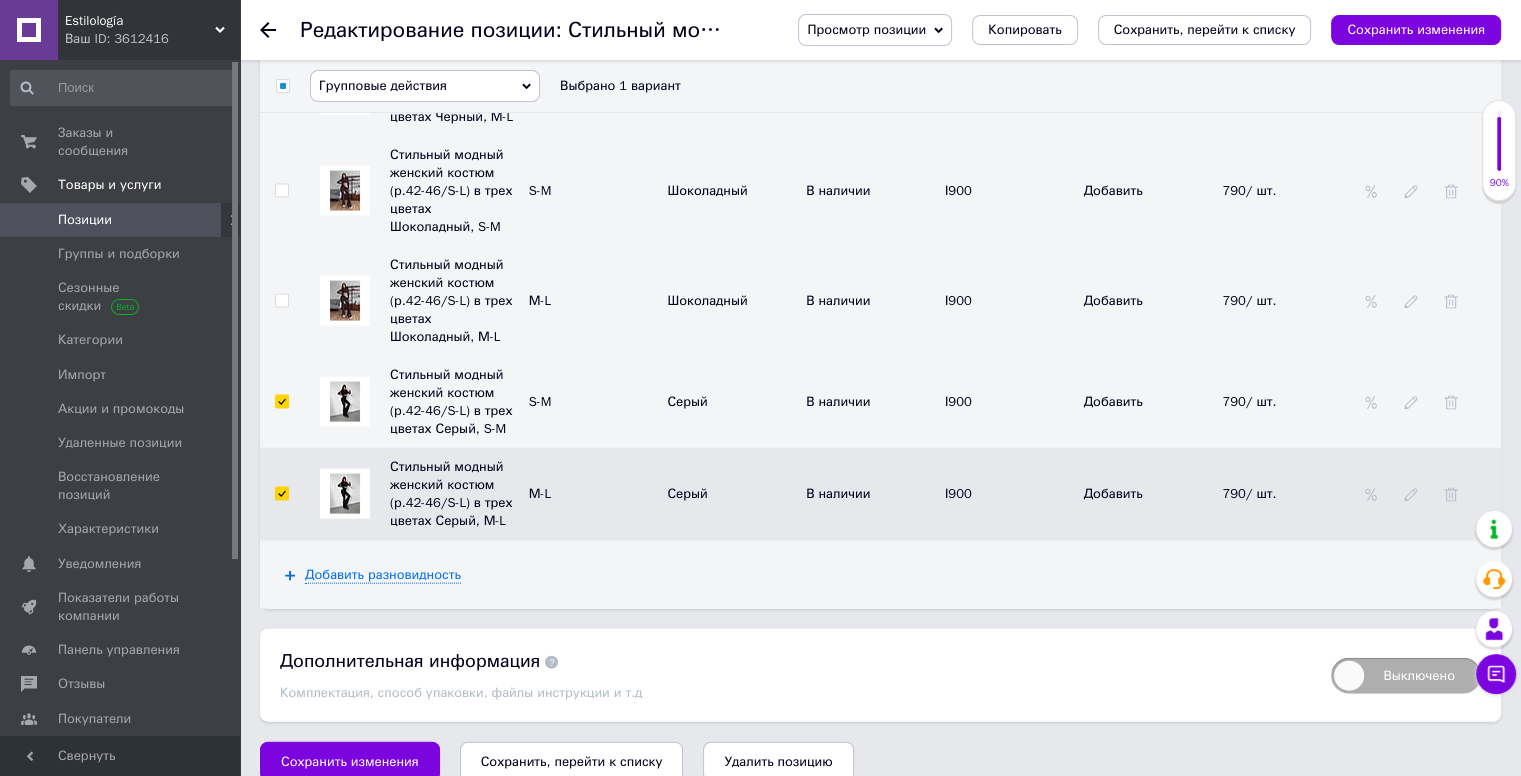 checkbox on "true" 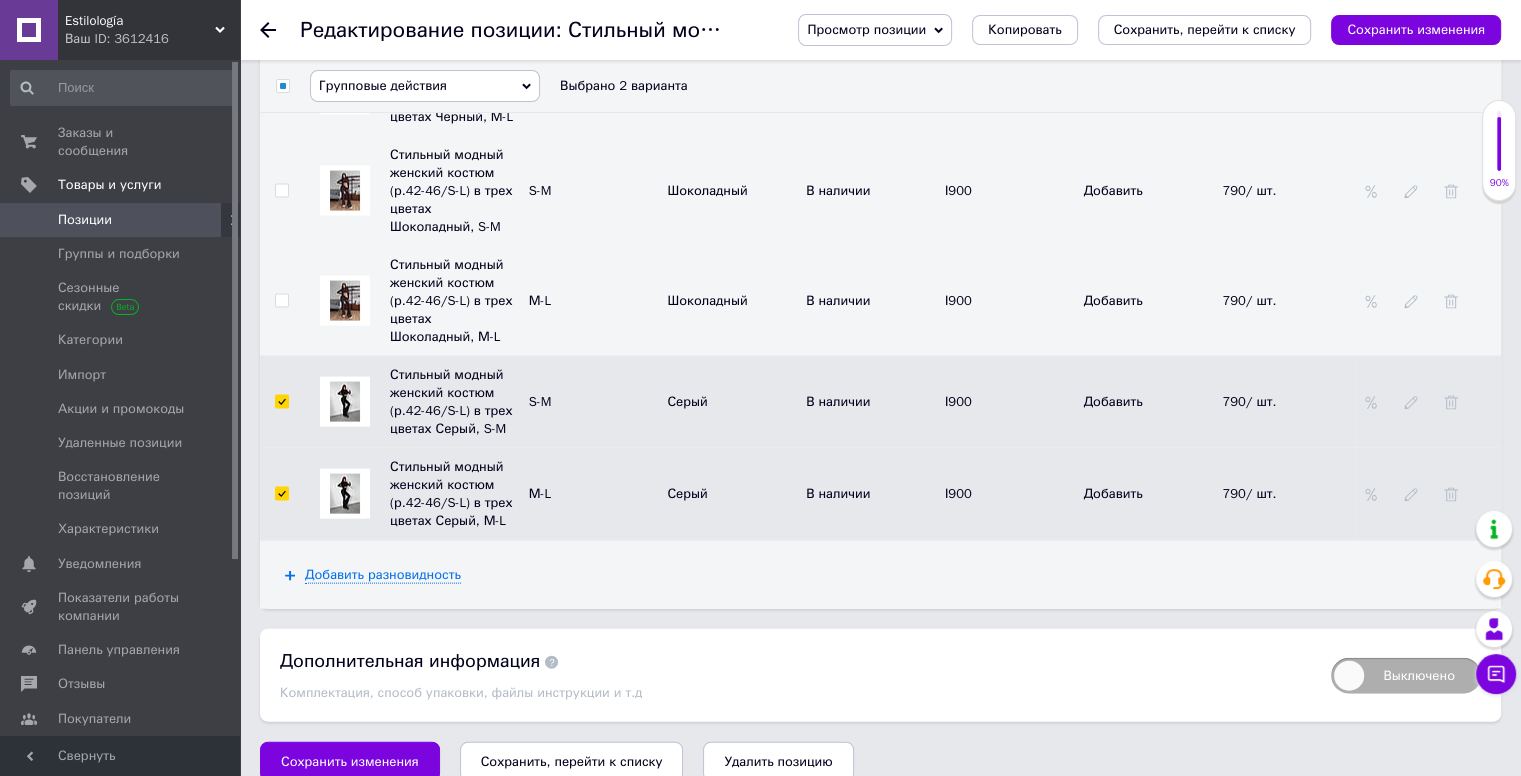 click on "Групповые действия" at bounding box center [425, 86] 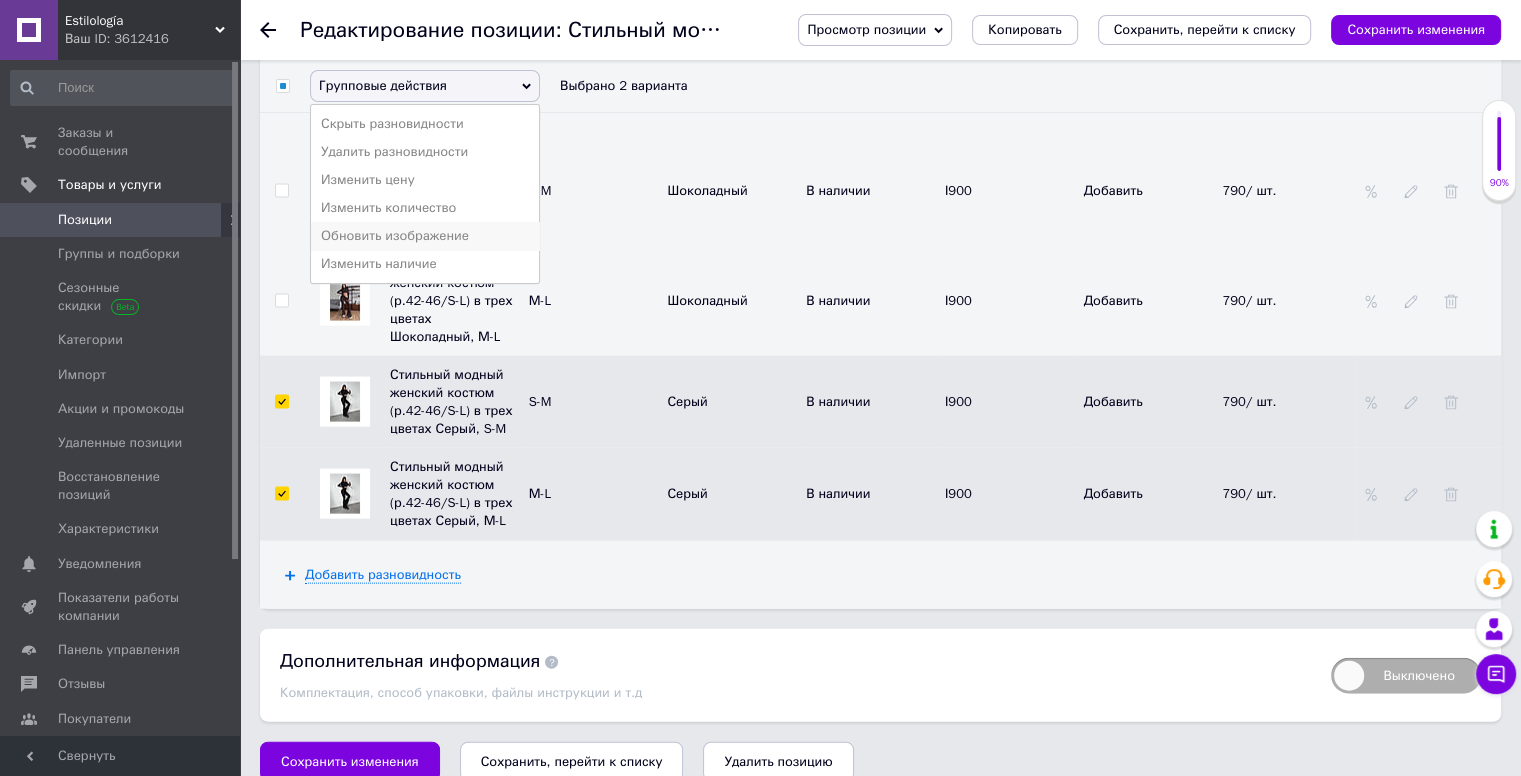 click on "Обновить изображение" at bounding box center [425, 236] 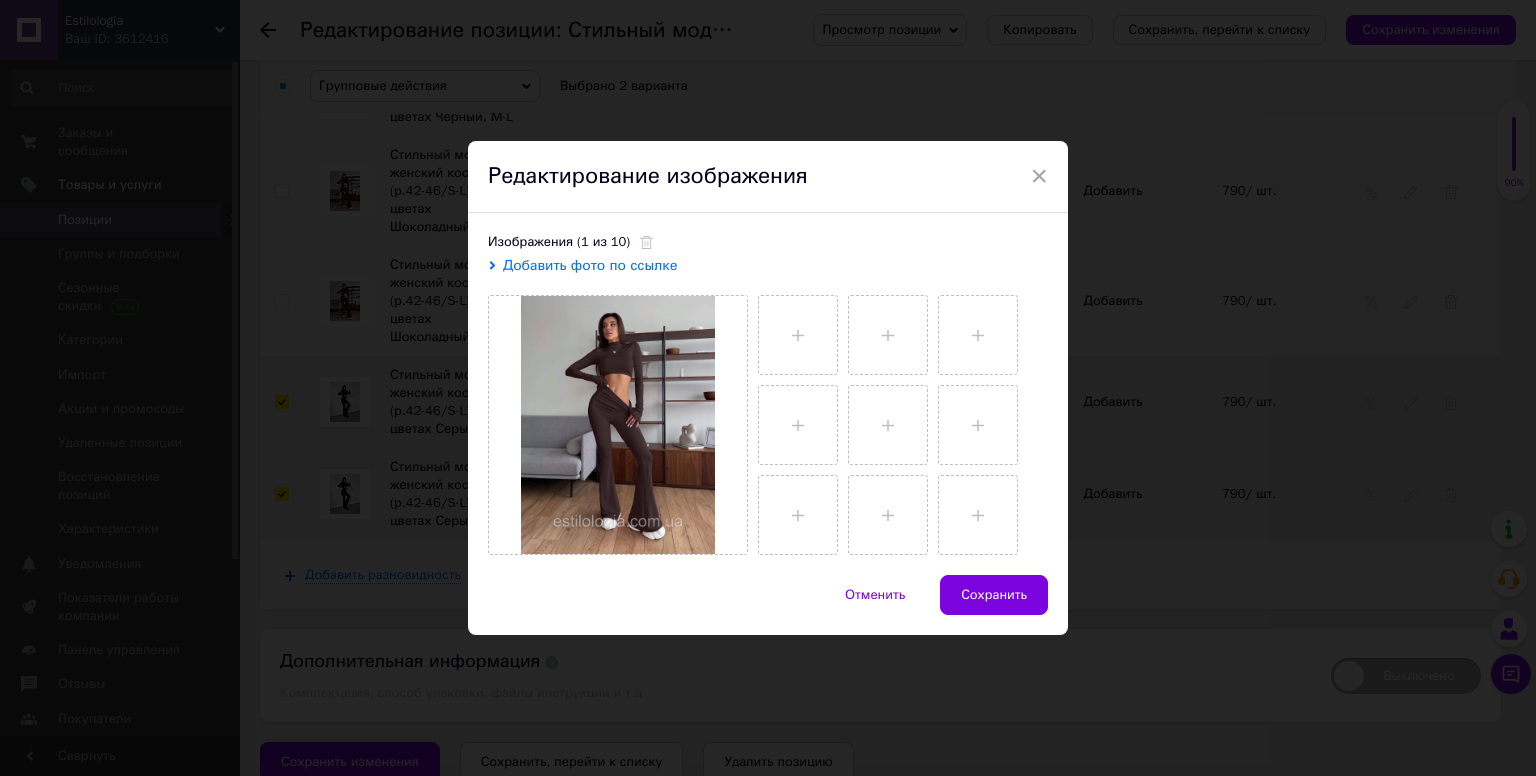 click on "Добавить фото по ссылке" at bounding box center [590, 265] 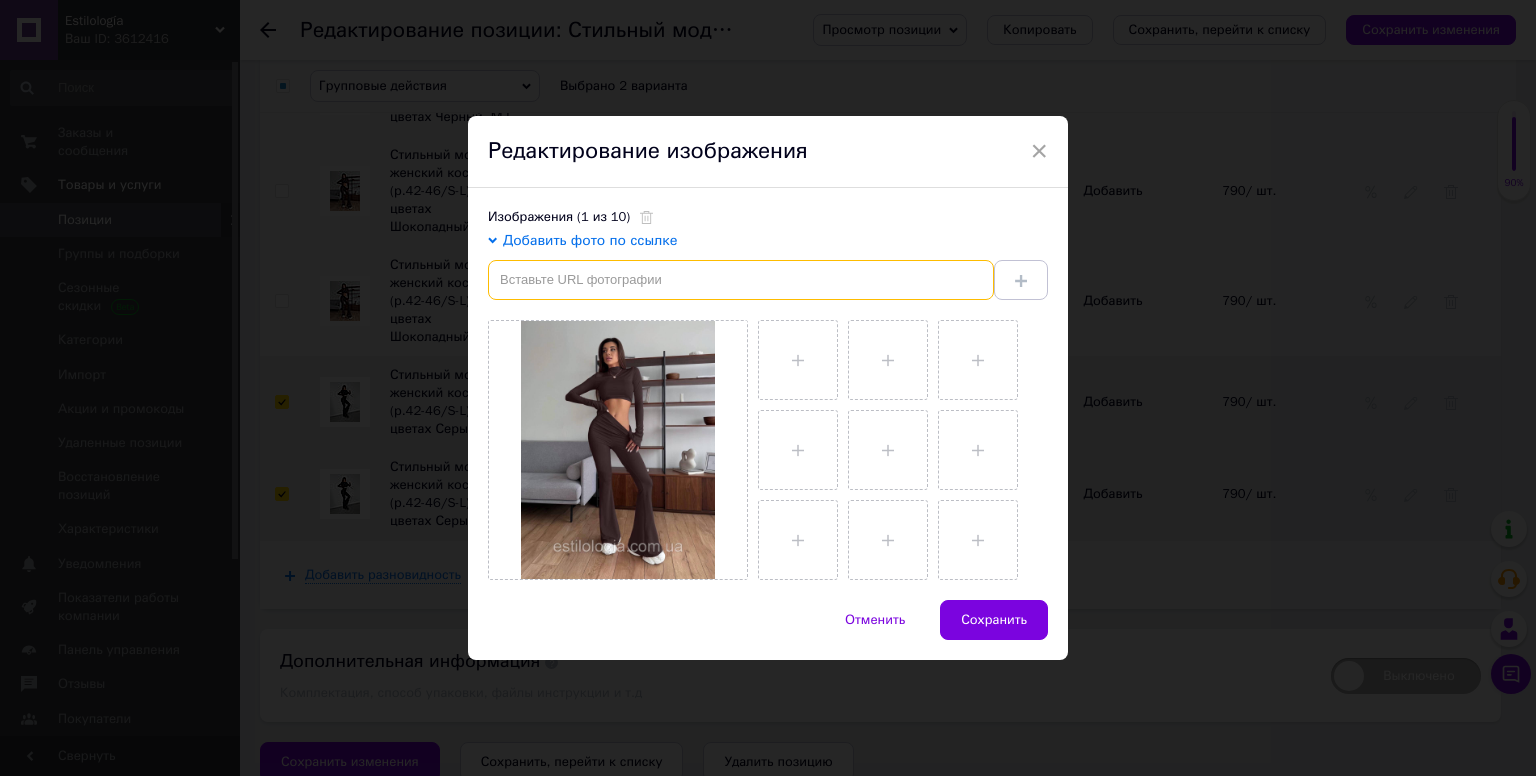 click at bounding box center [741, 280] 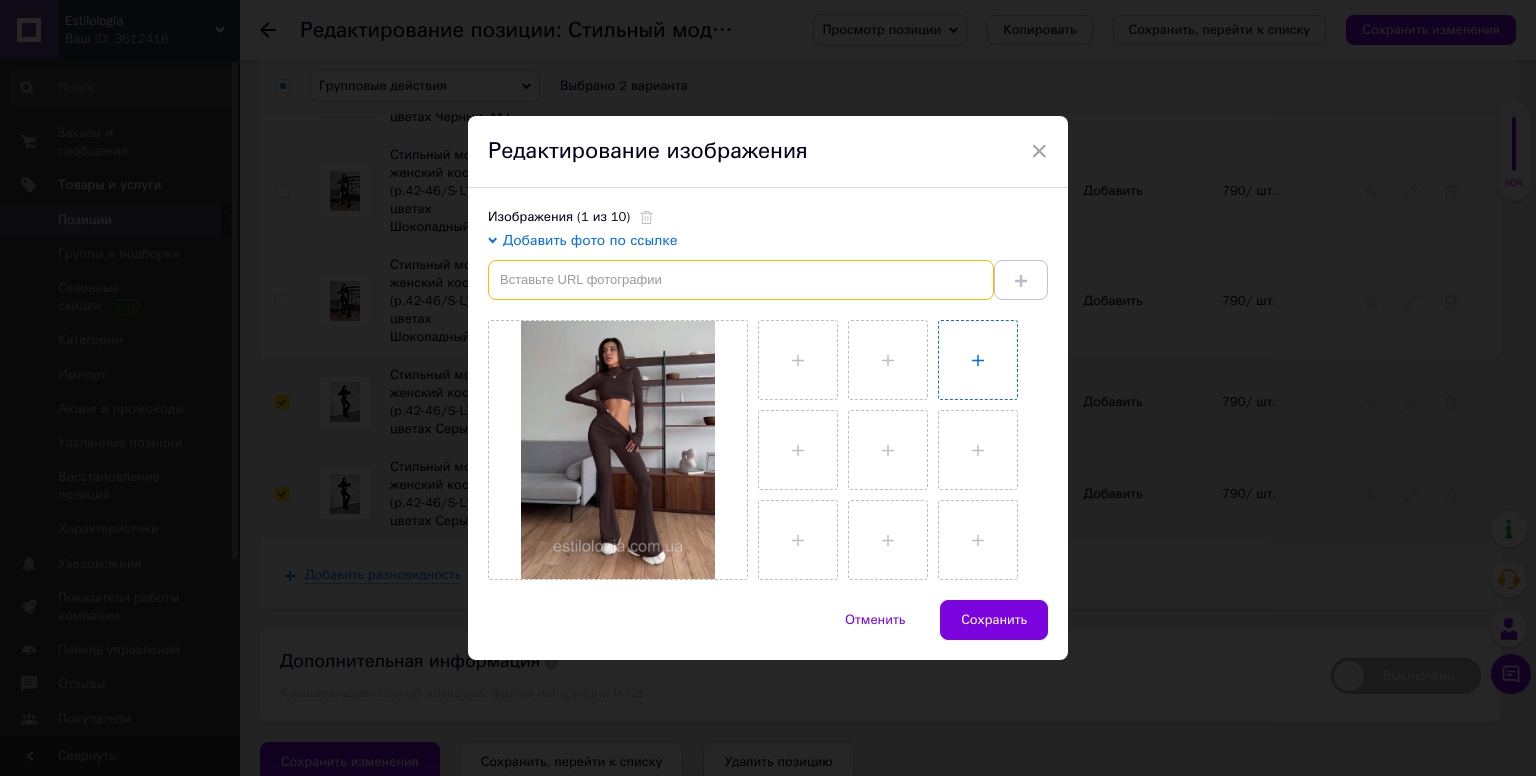 paste on "[URL][DOMAIN_NAME]" 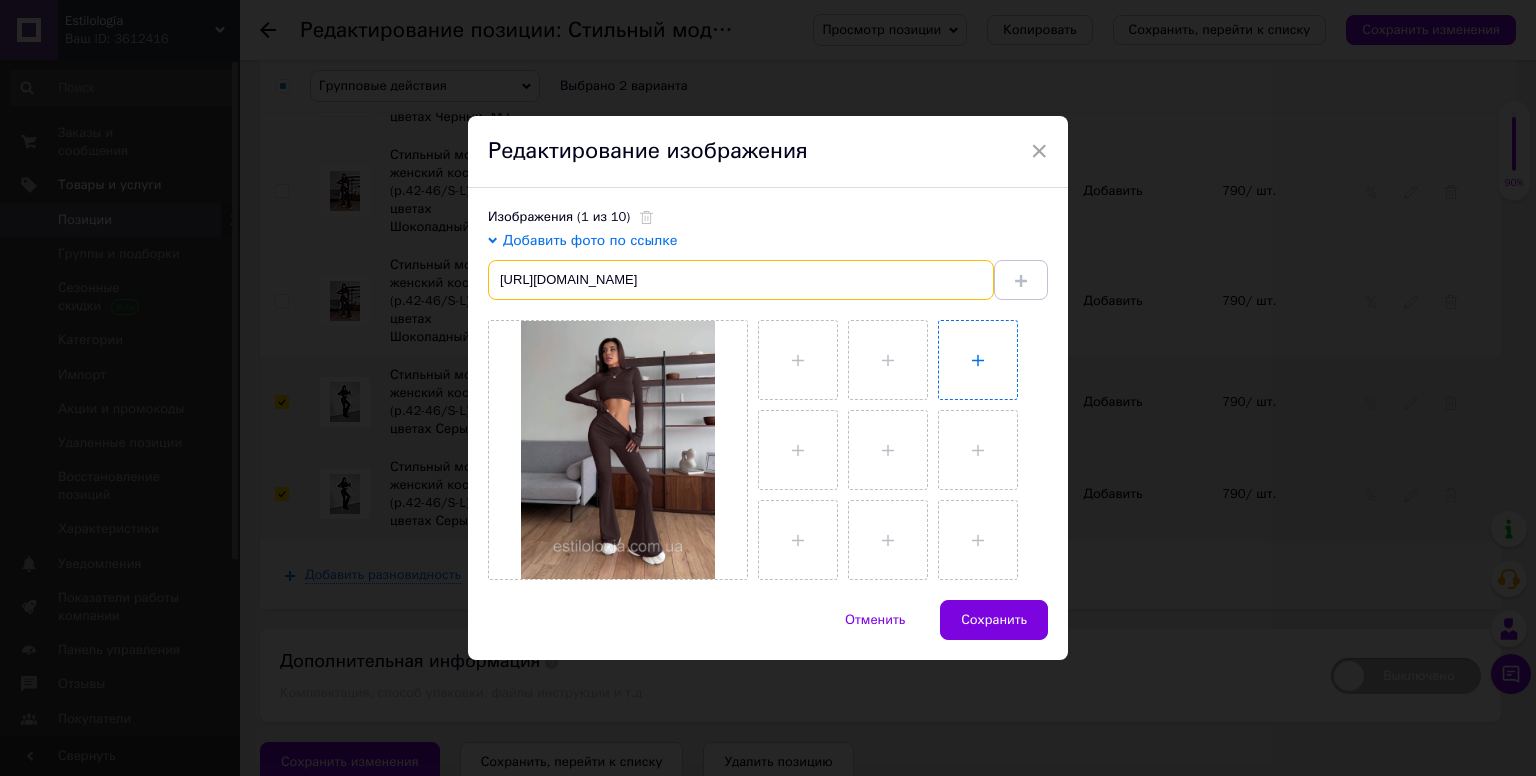 scroll, scrollTop: 0, scrollLeft: 33, axis: horizontal 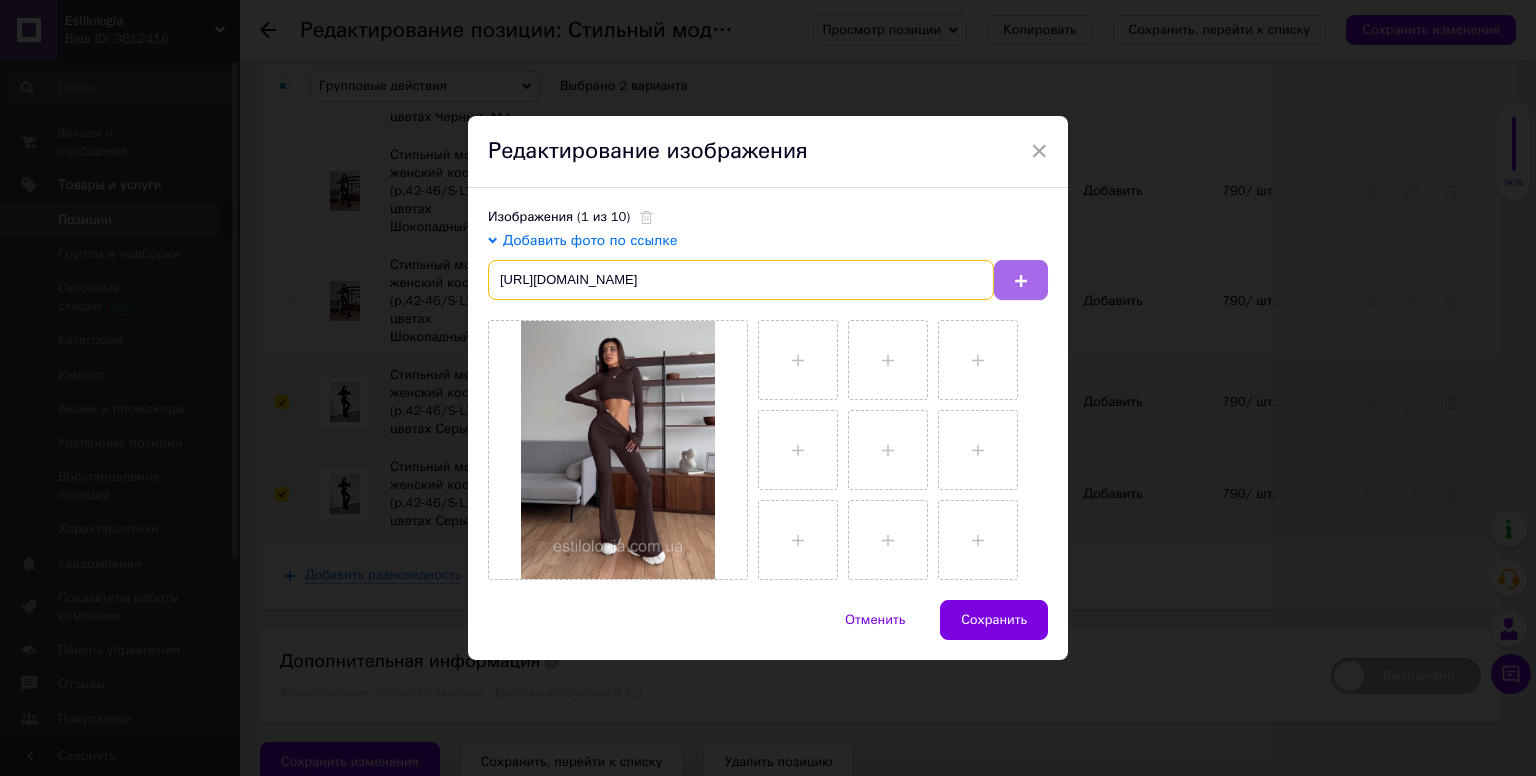 type on "[URL][DOMAIN_NAME]" 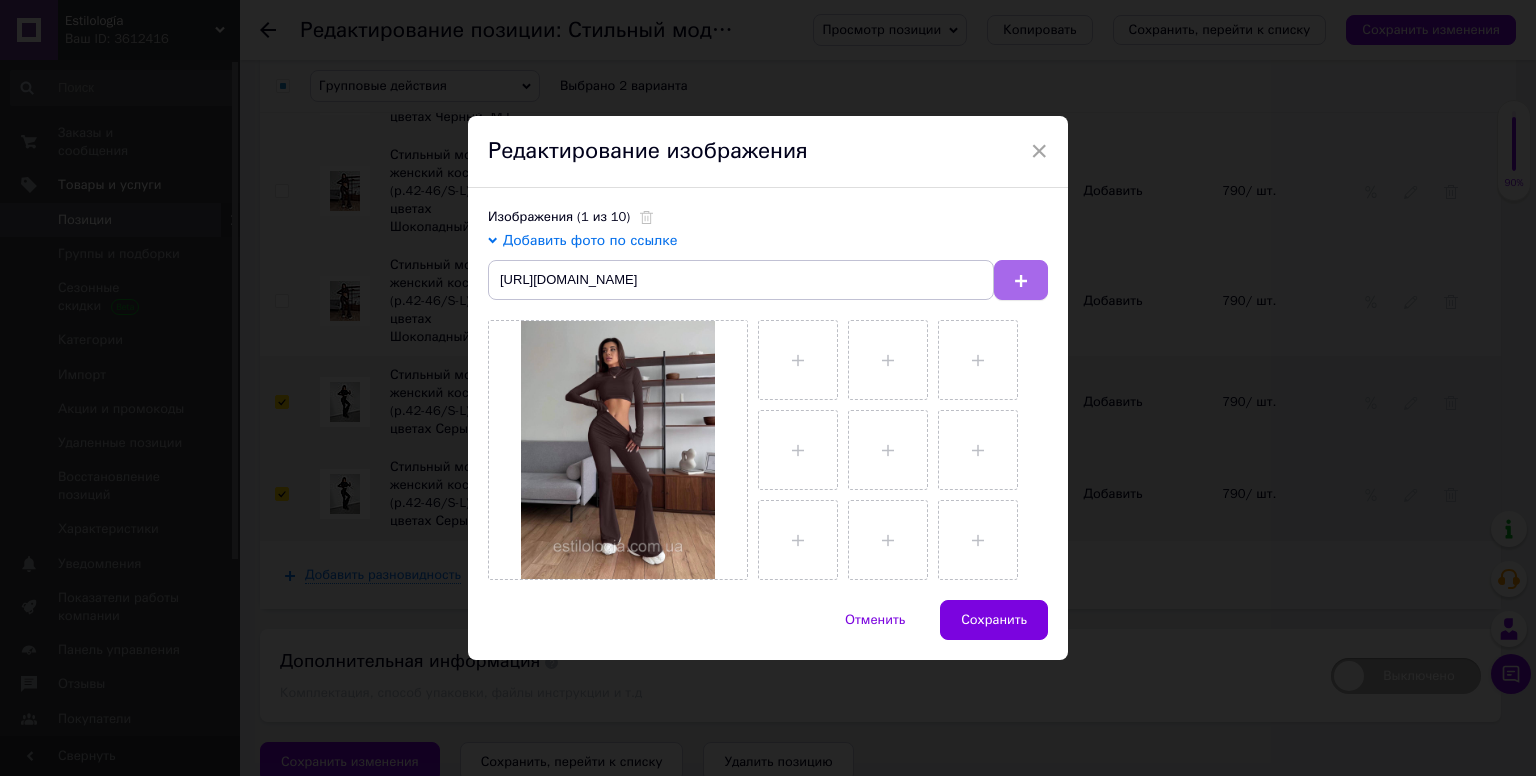 click at bounding box center (1021, 280) 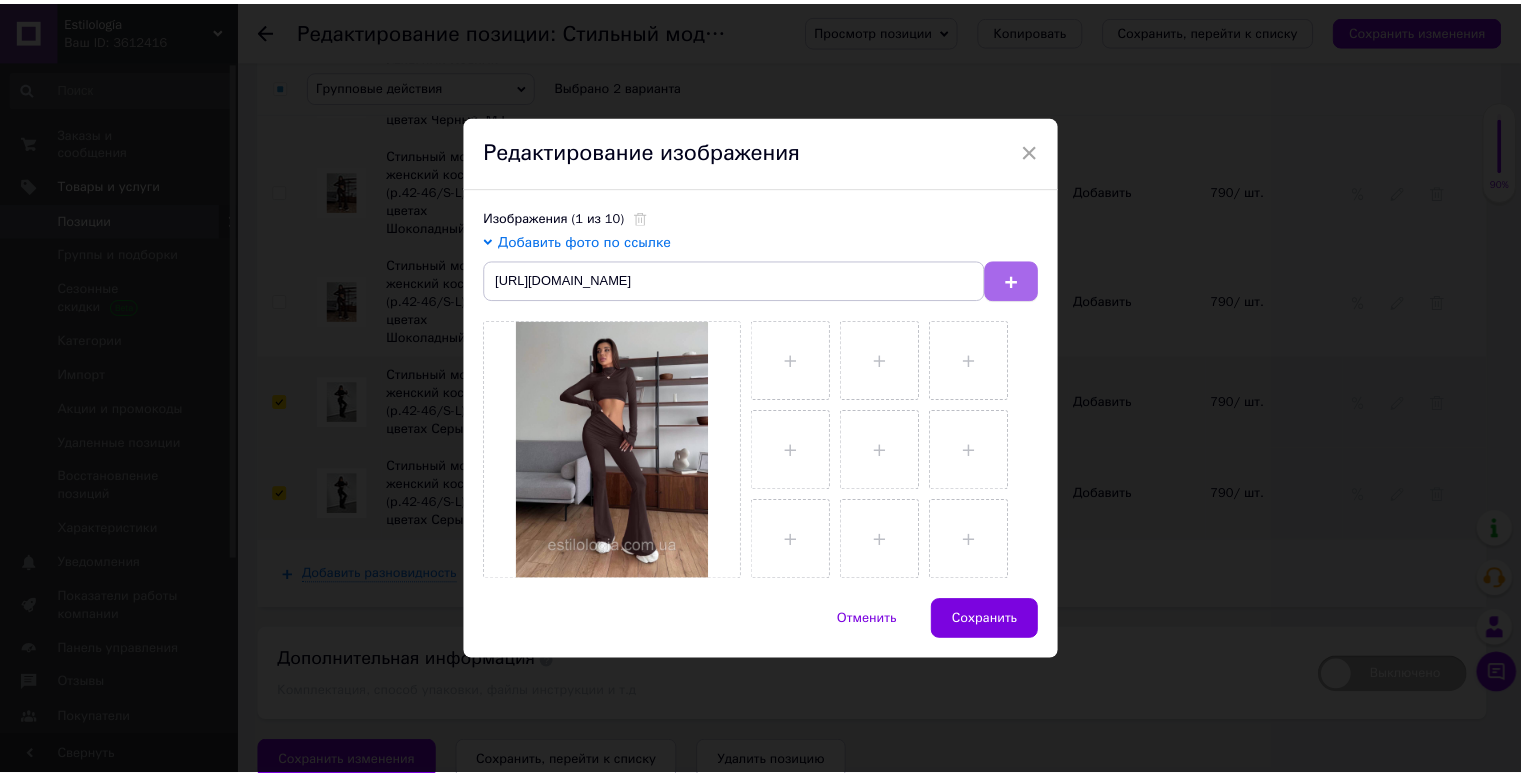 scroll, scrollTop: 0, scrollLeft: 0, axis: both 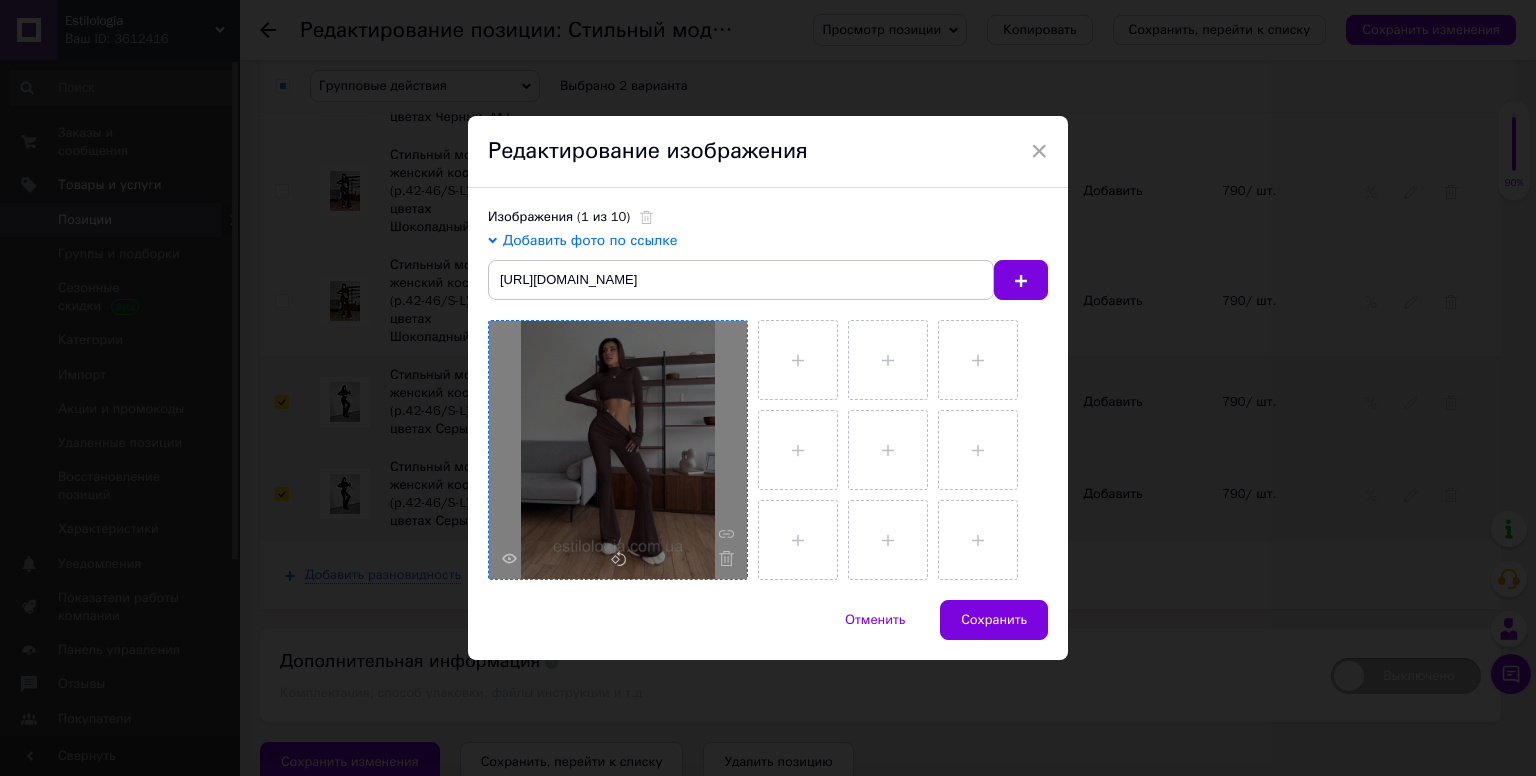 type 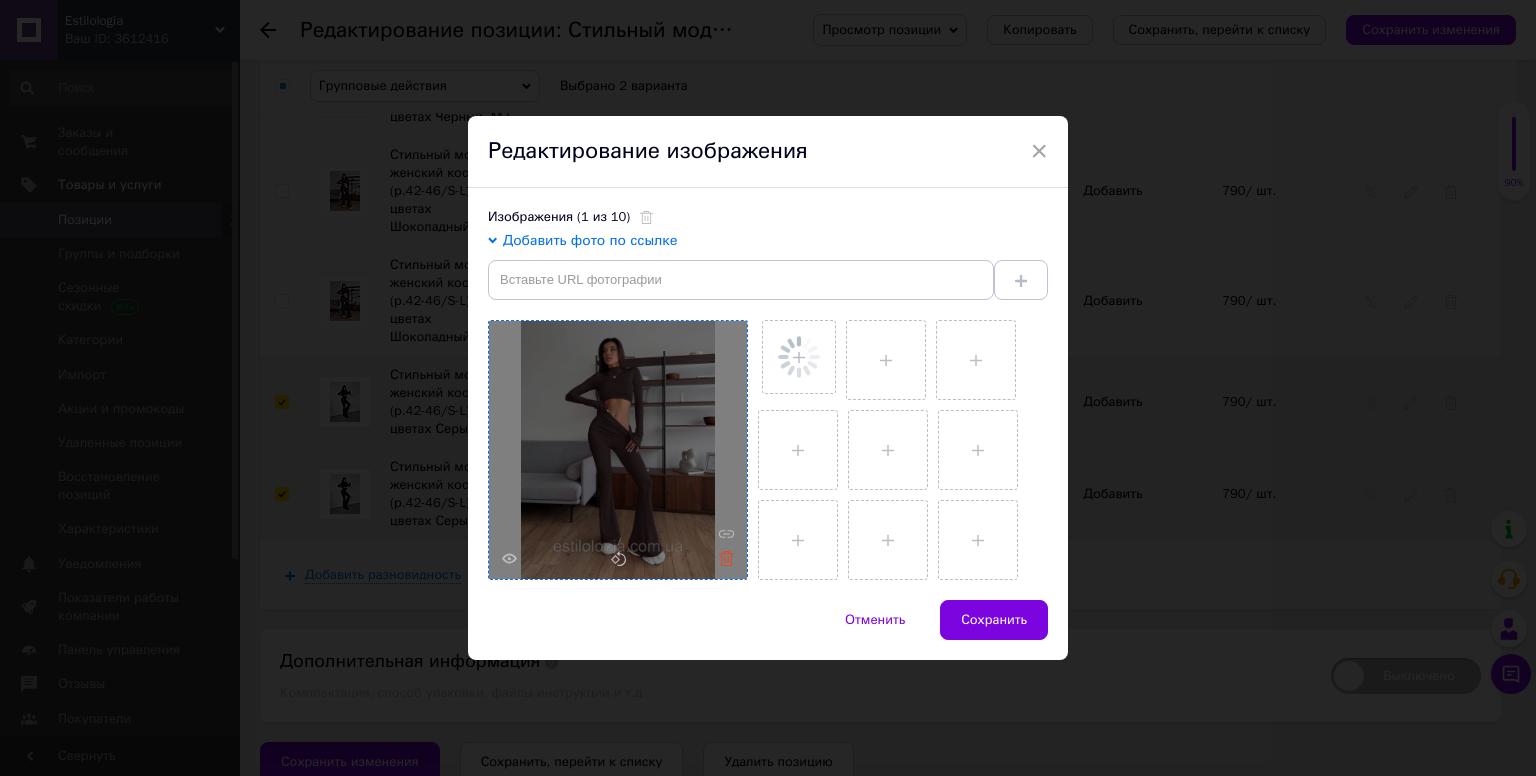 click 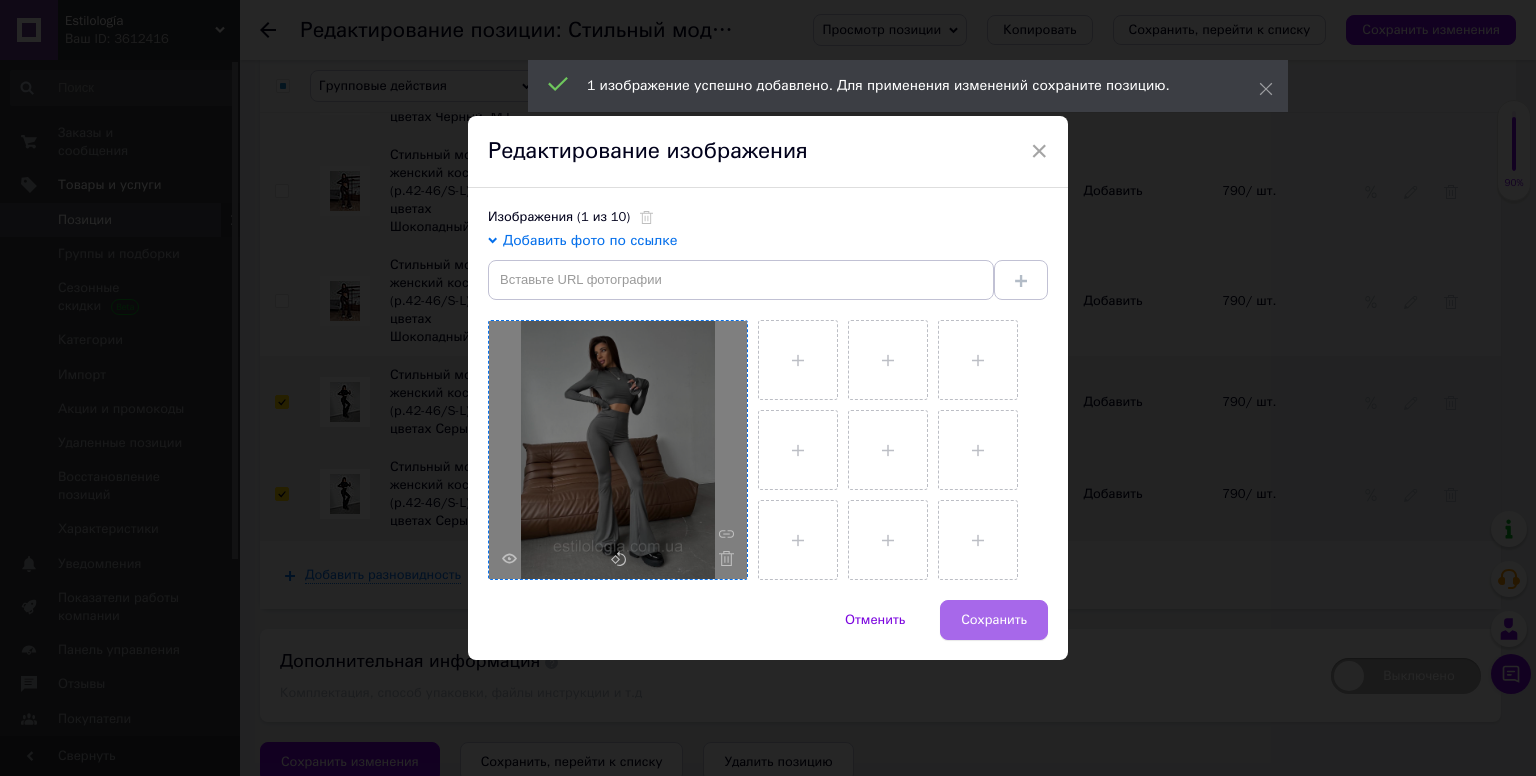 click on "Сохранить" at bounding box center [994, 620] 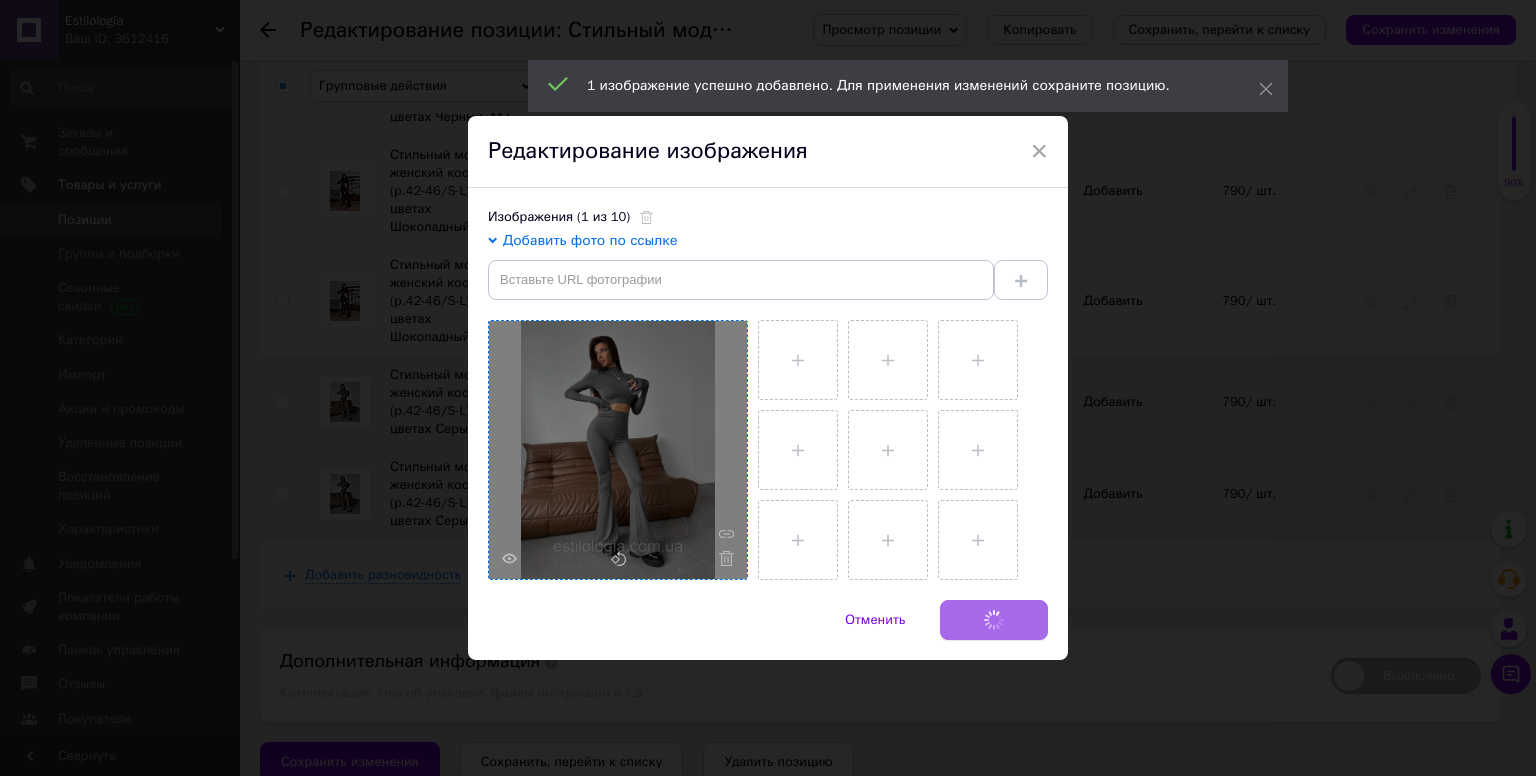 checkbox on "false" 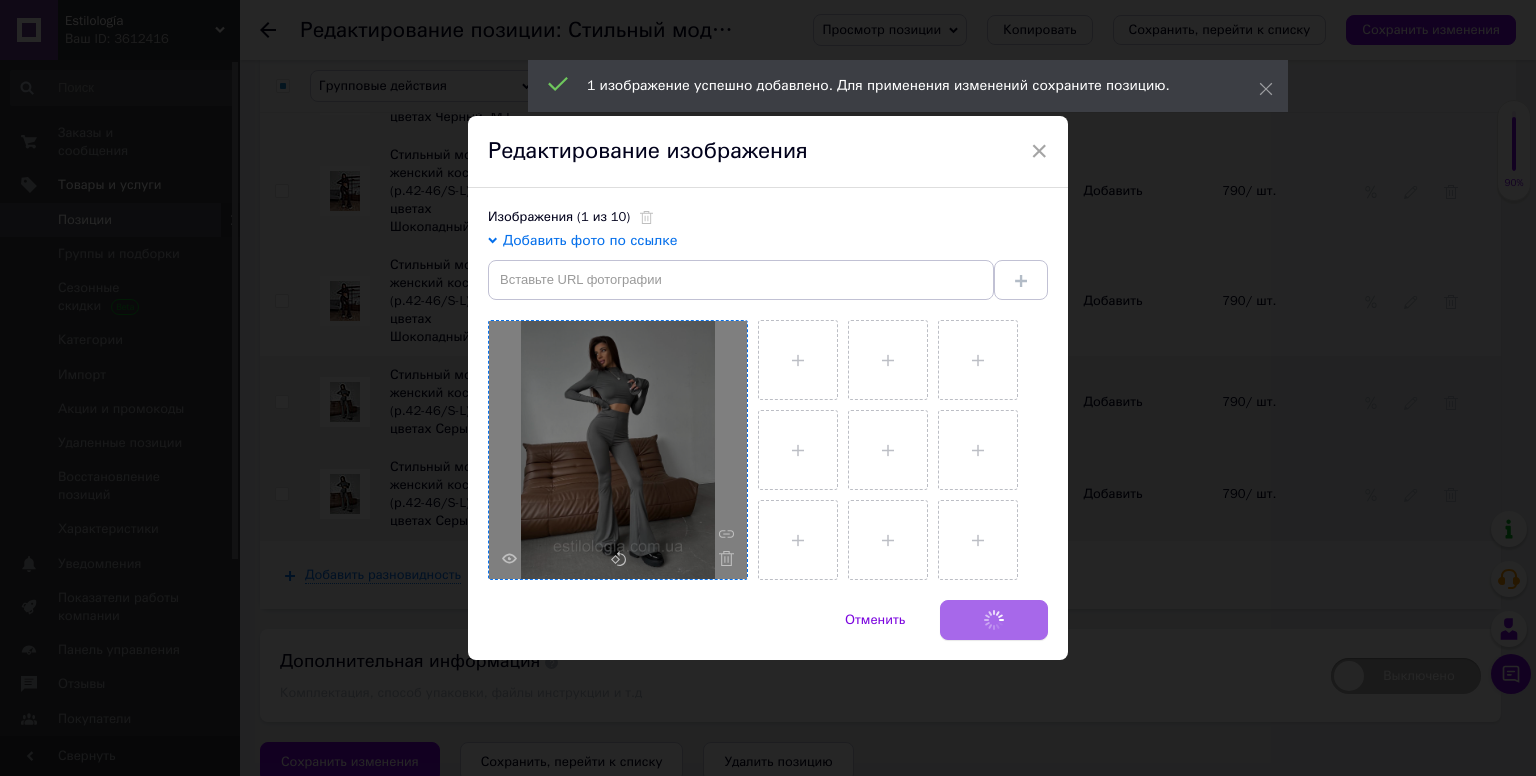 checkbox on "false" 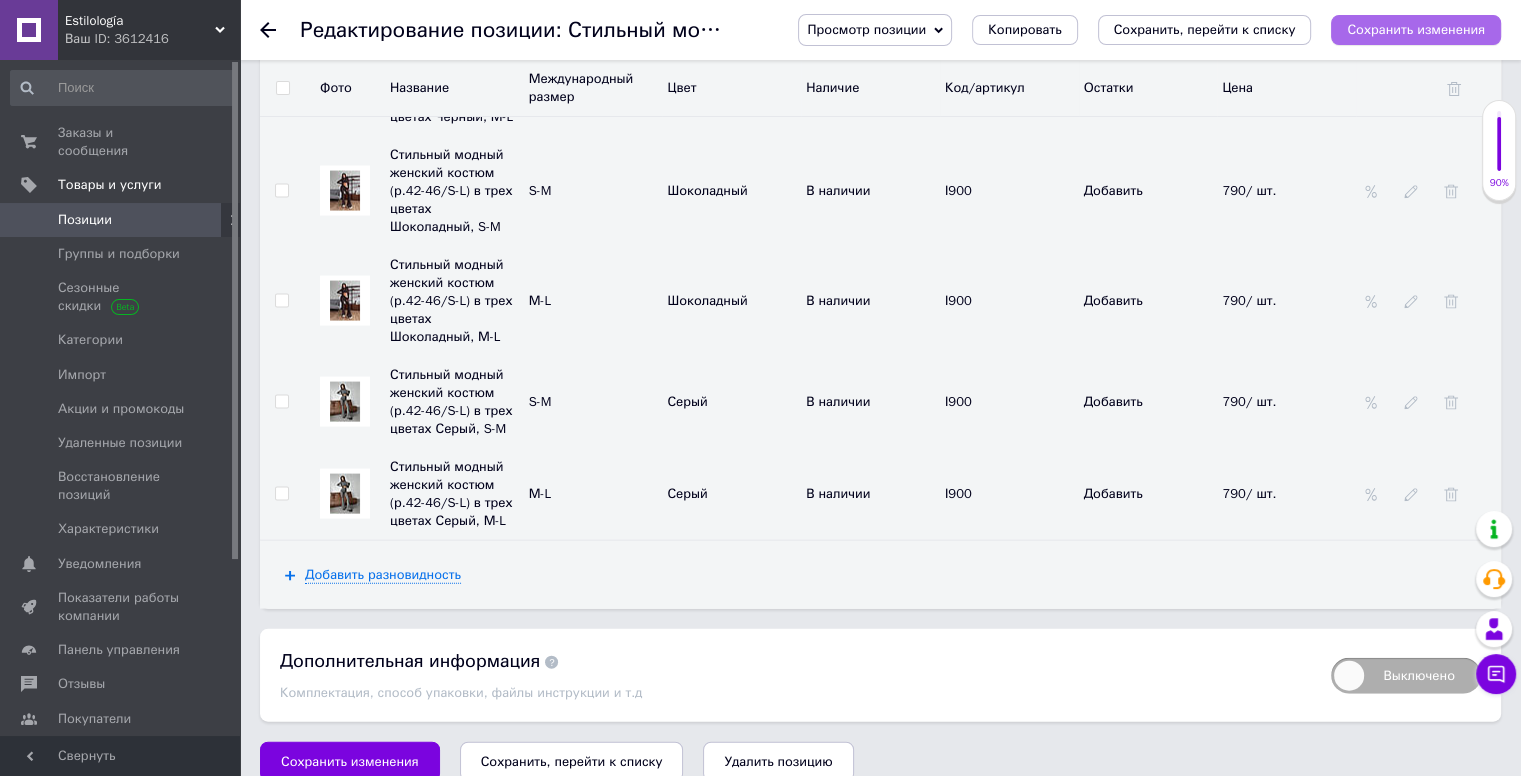 click on "Сохранить изменения" at bounding box center (1416, 30) 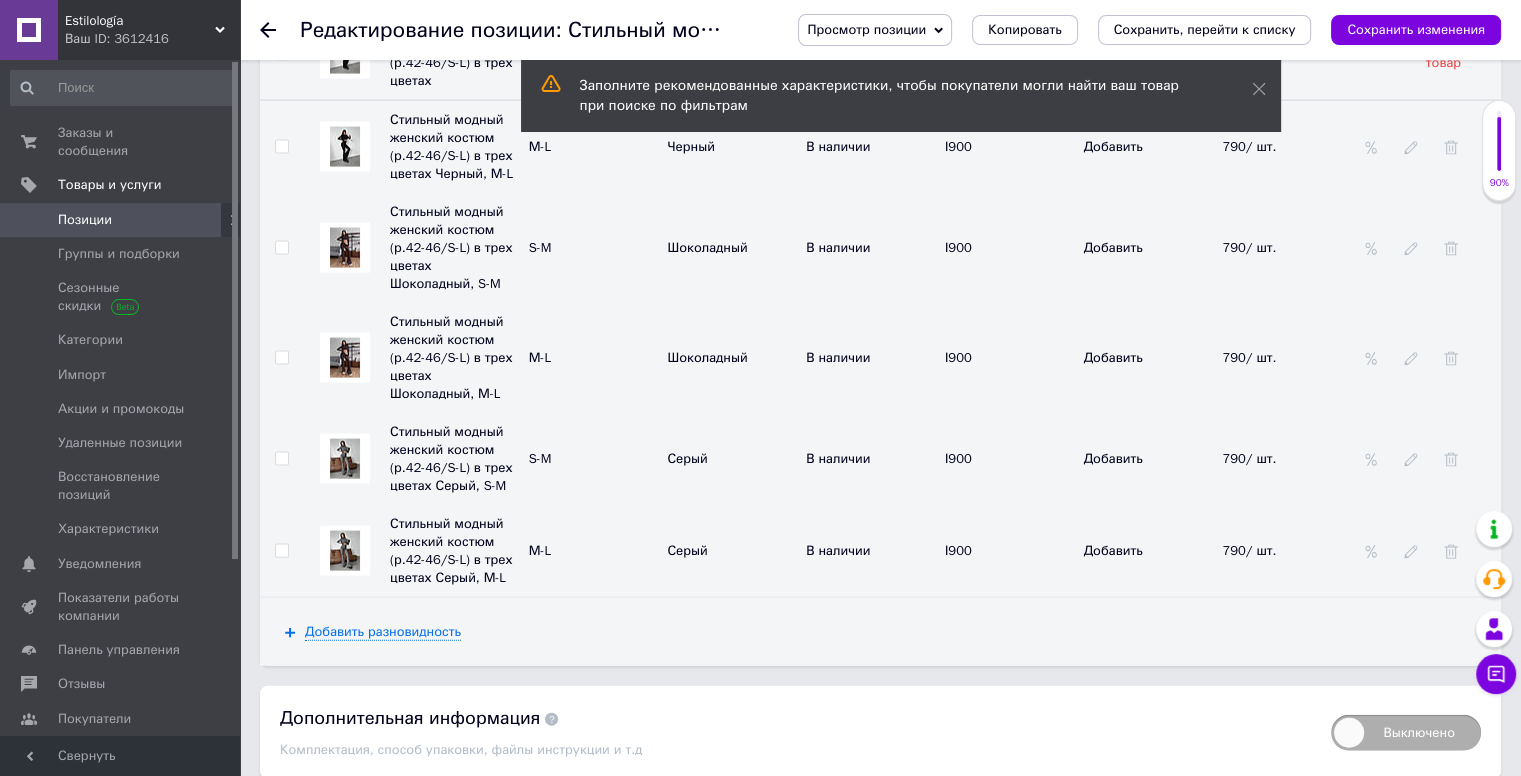 click on "Просмотр позиции Сохранить и посмотреть на сайте Сохранить и посмотреть на портале Копировать Сохранить, перейти к списку Сохранить изменения" at bounding box center (1129, 30) 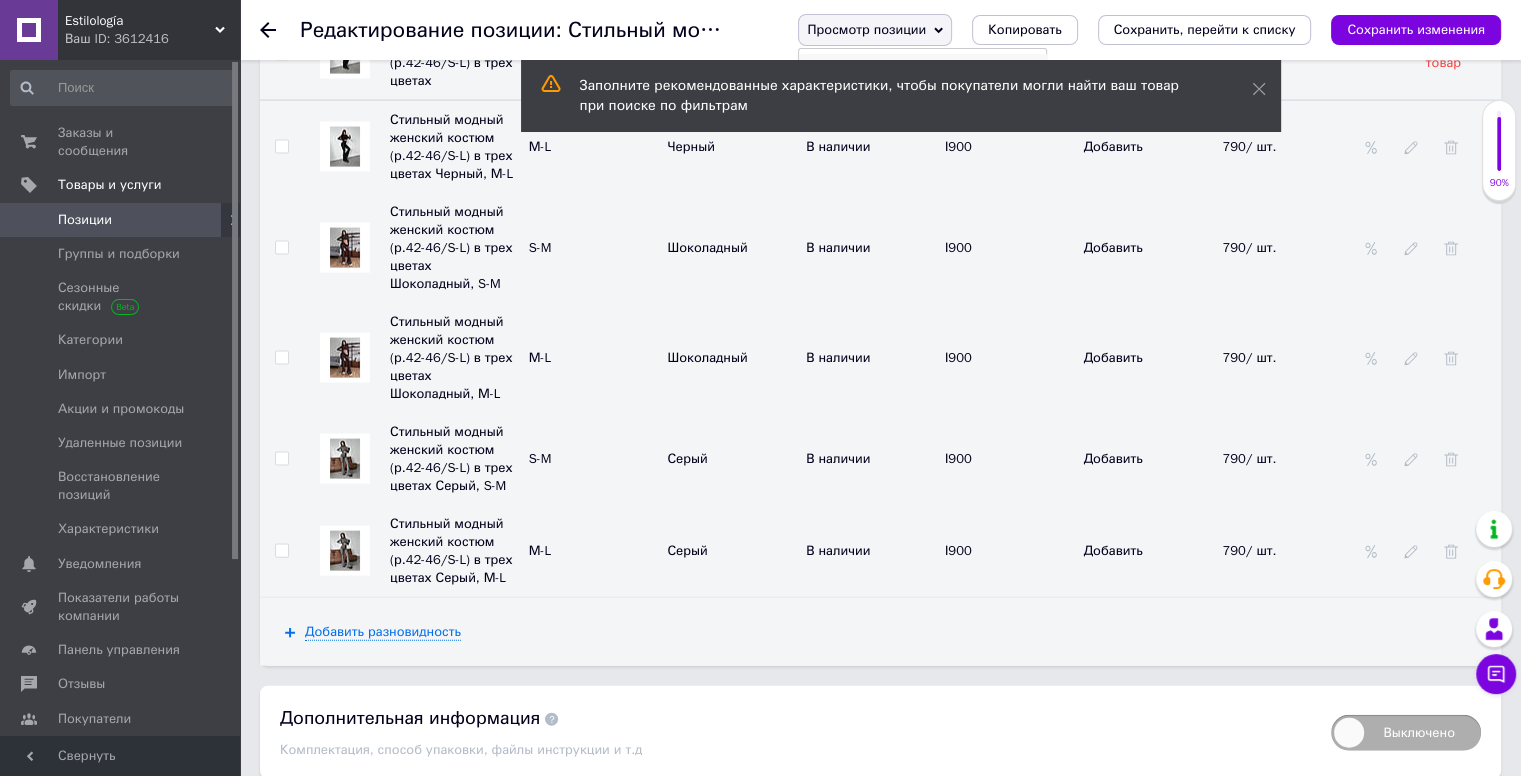 click on "Сохранить и посмотреть на сайте" at bounding box center [922, 68] 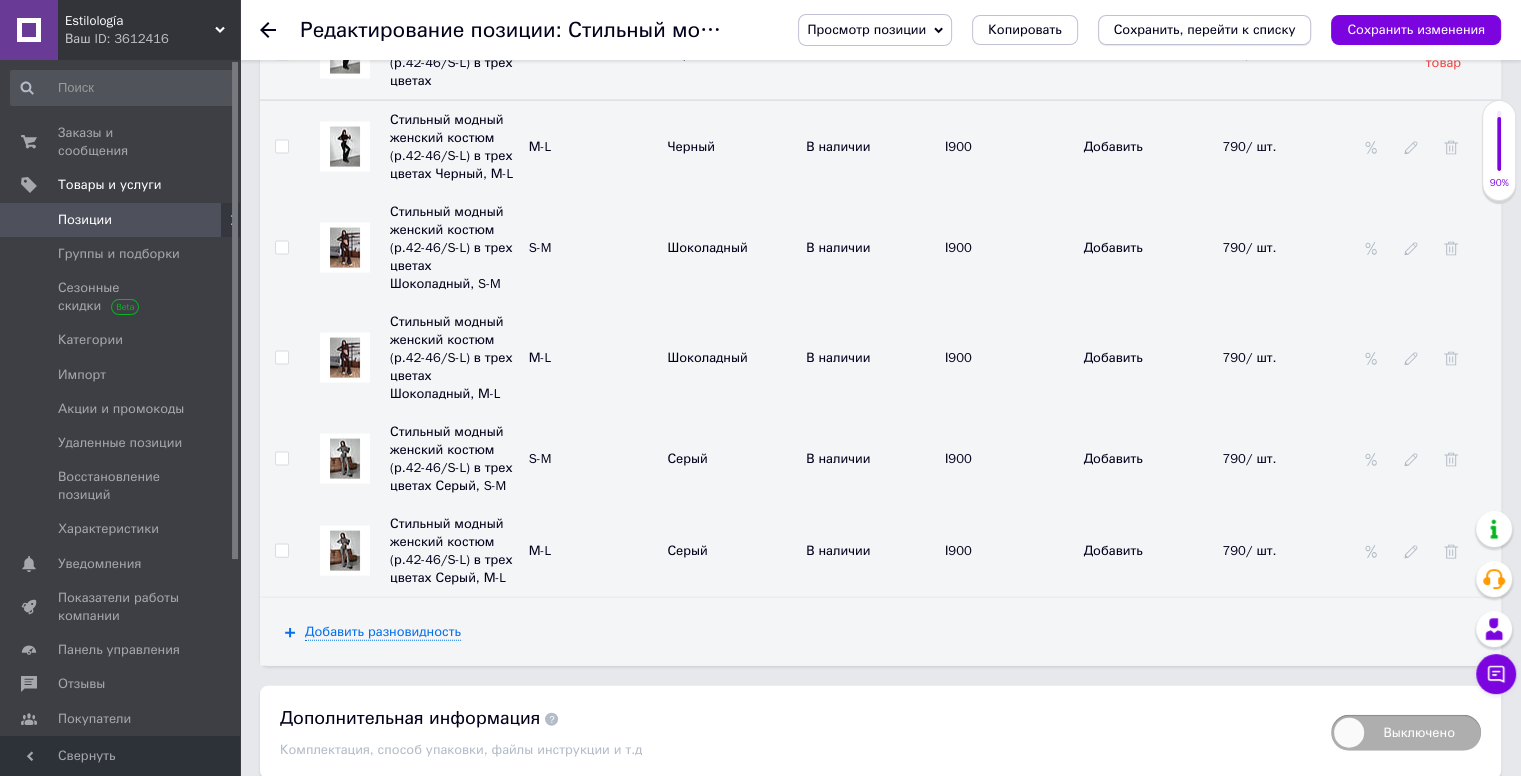 click on "Сохранить, перейти к списку" at bounding box center (1205, 30) 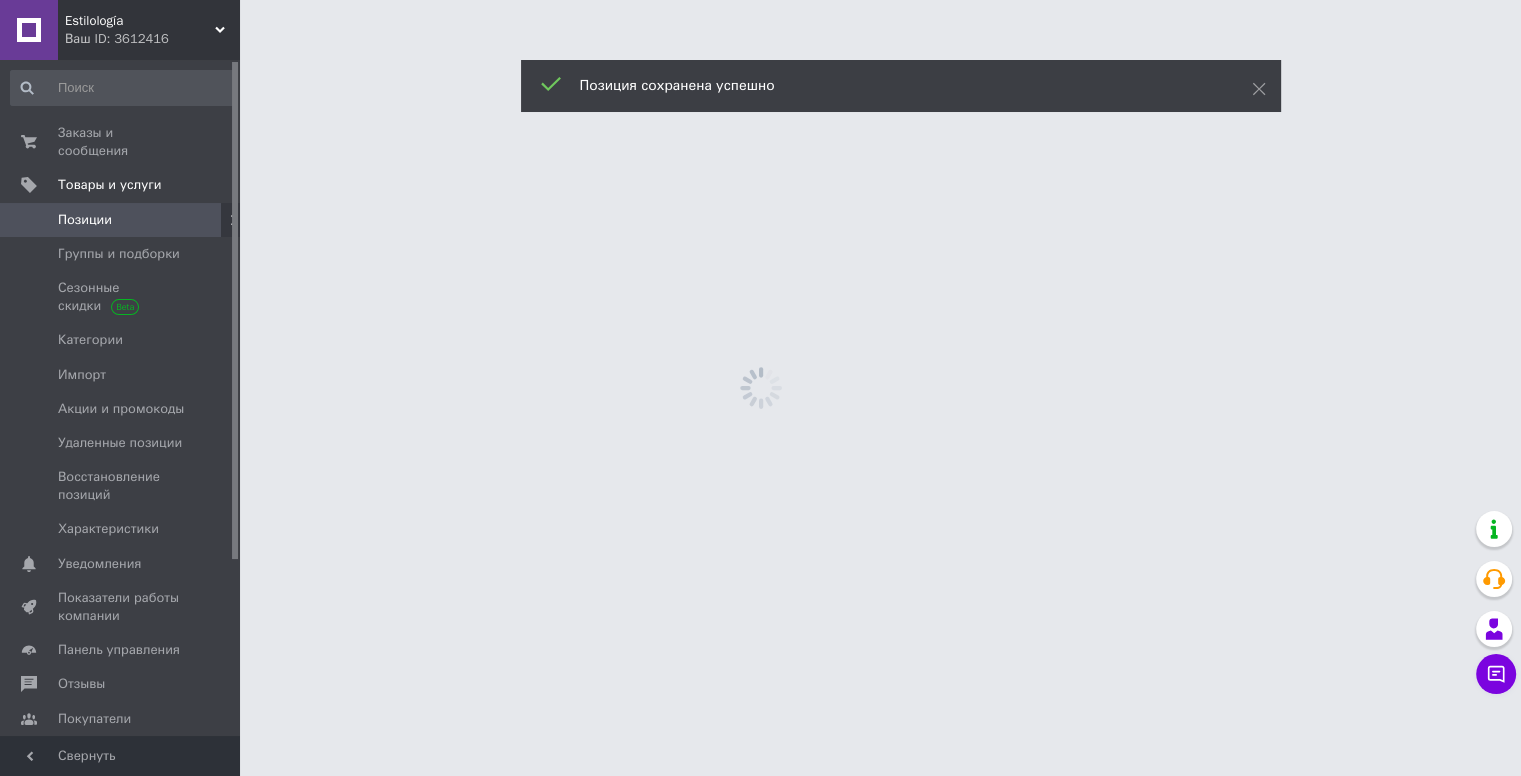 scroll, scrollTop: 0, scrollLeft: 0, axis: both 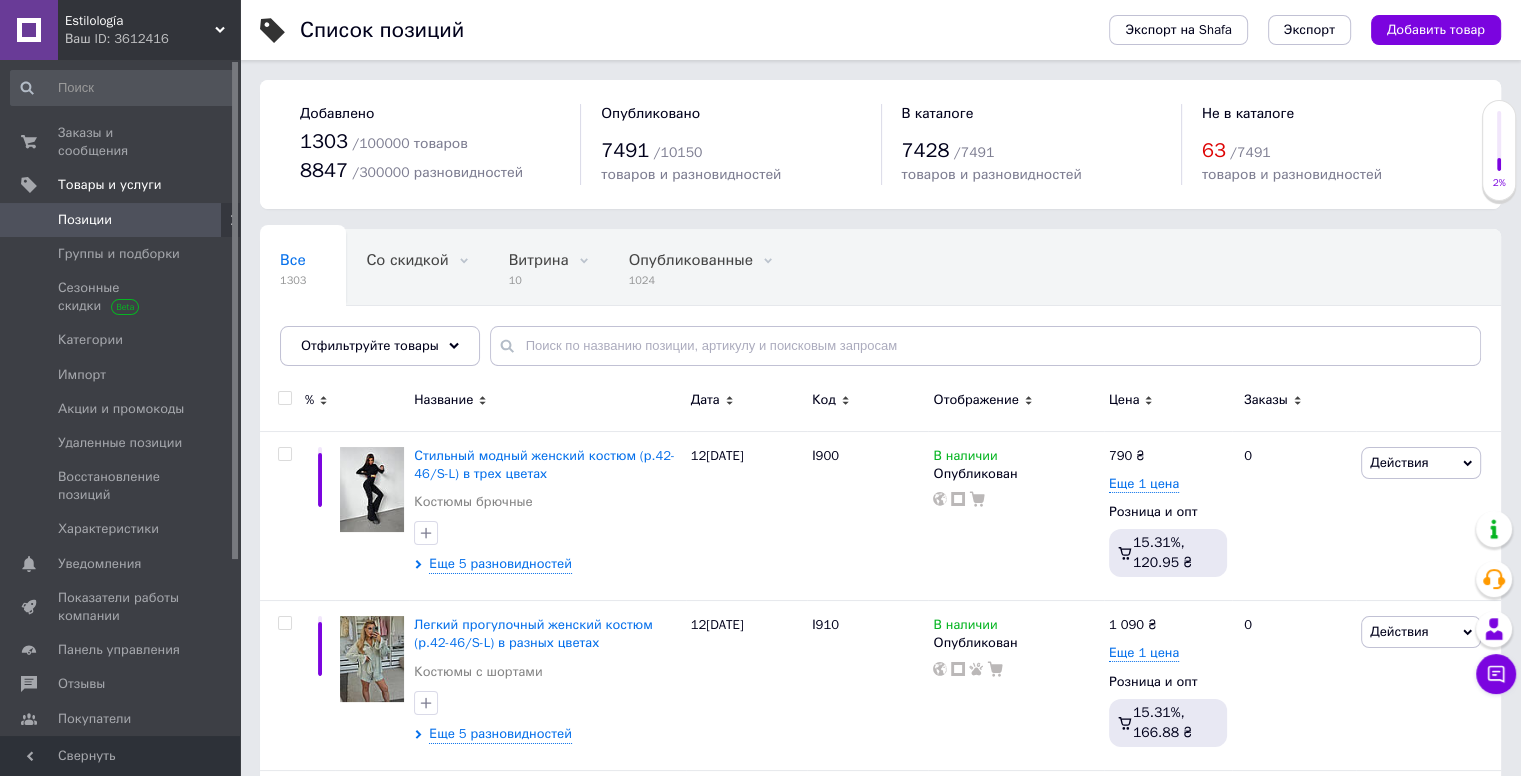 click on "Позиции" at bounding box center [85, 220] 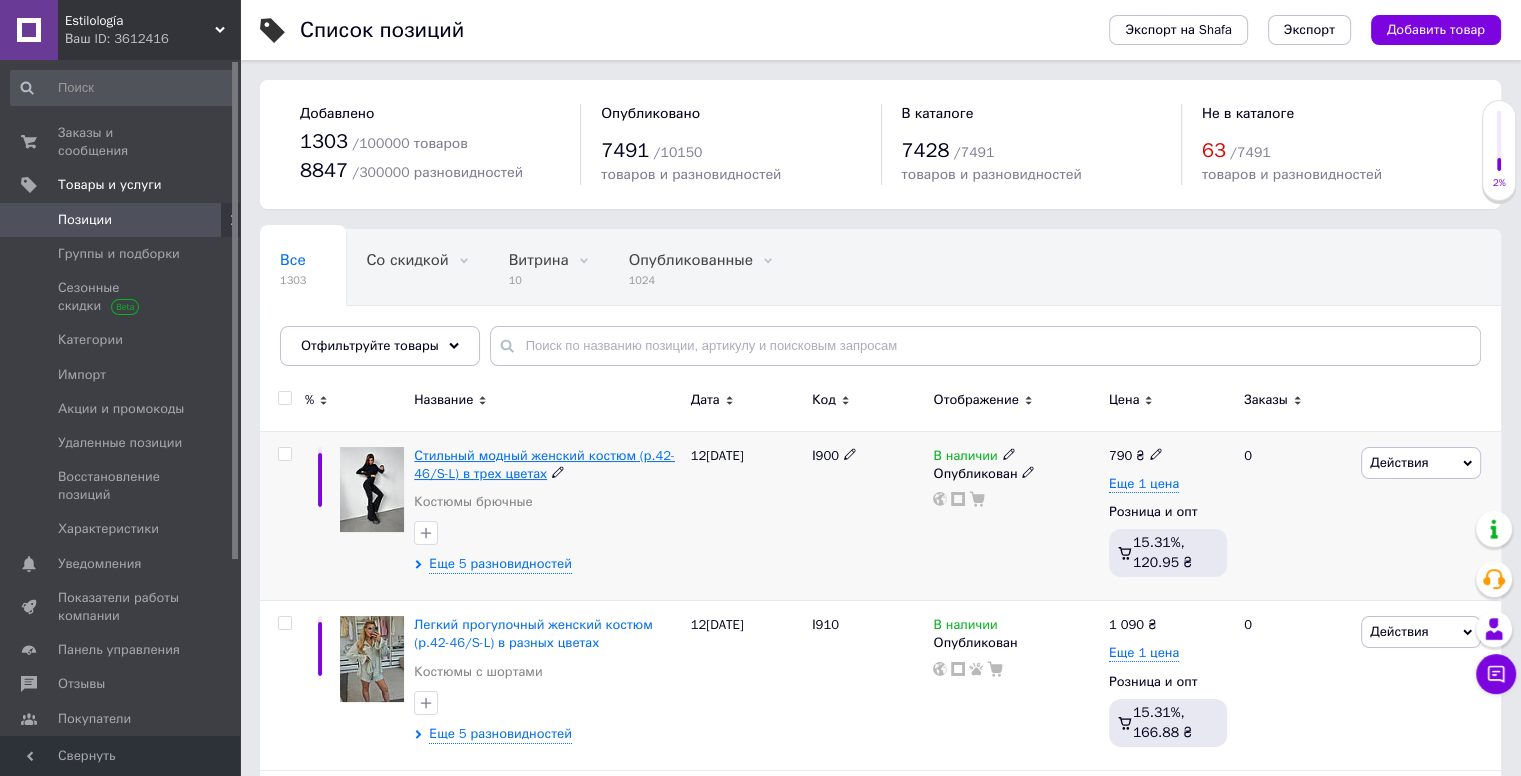 click on "Стильный модный женский костюм (р.42-46/S-L) в трех цветах" at bounding box center (544, 464) 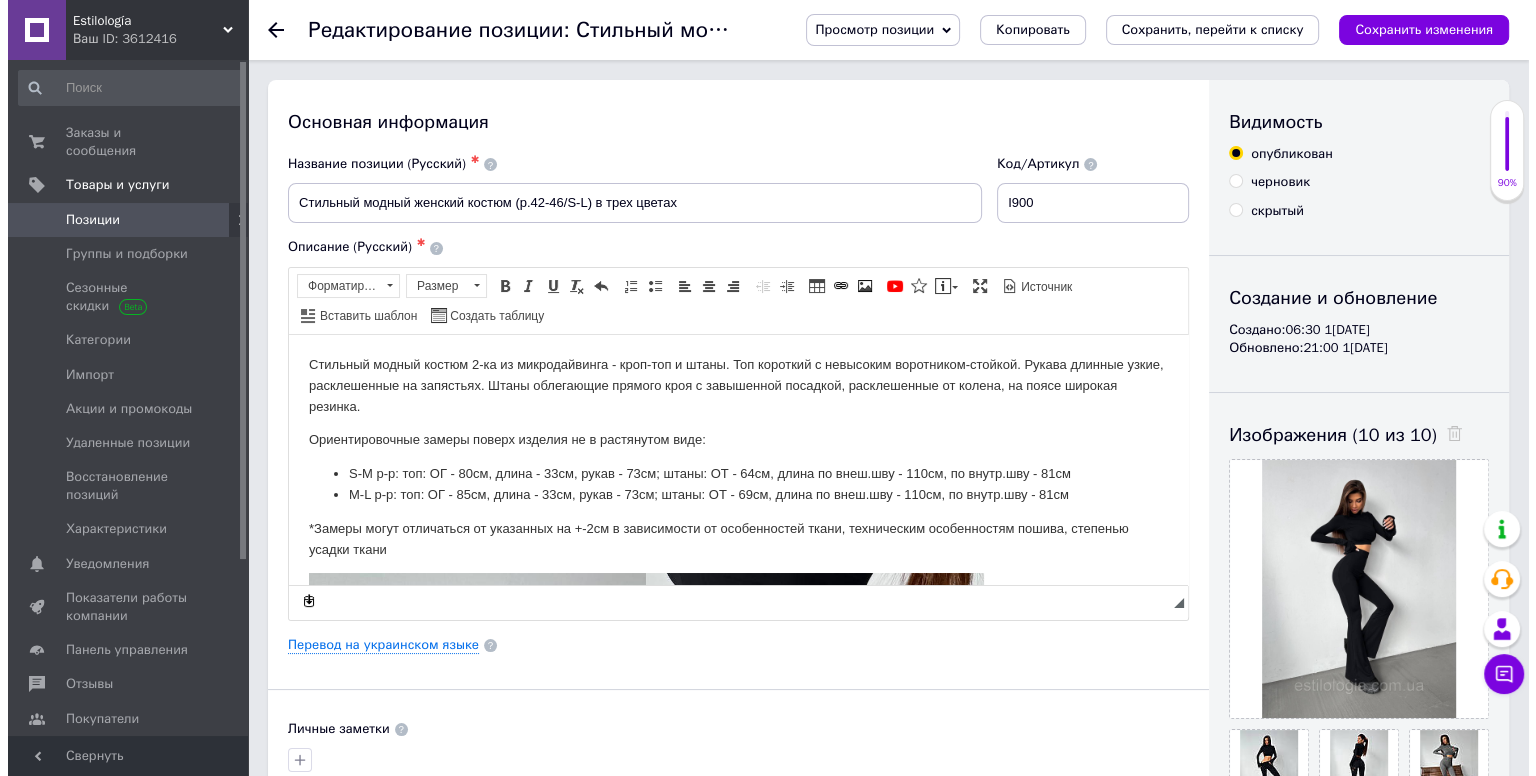 scroll, scrollTop: 0, scrollLeft: 0, axis: both 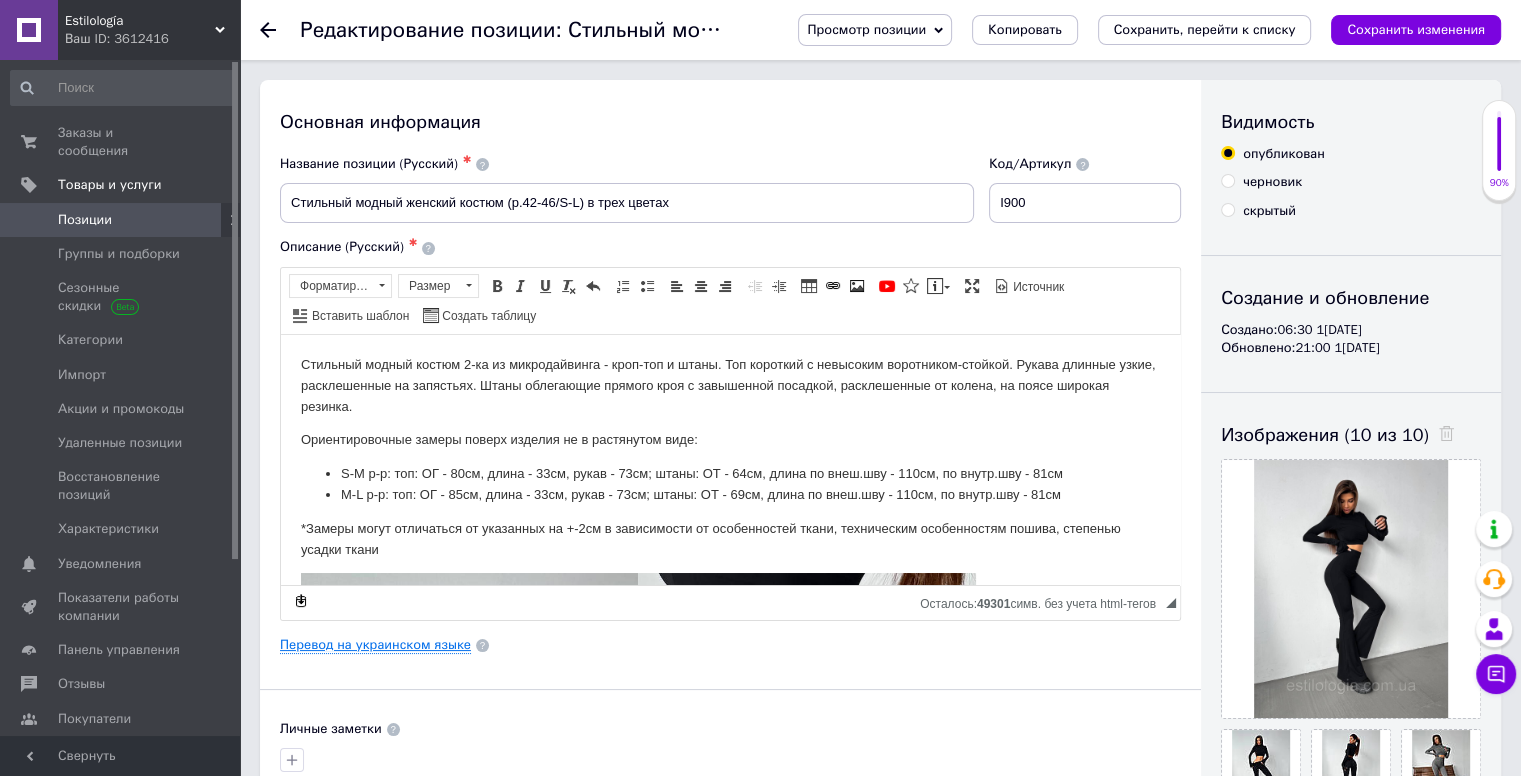 click on "Перевод на украинском языке" at bounding box center [375, 645] 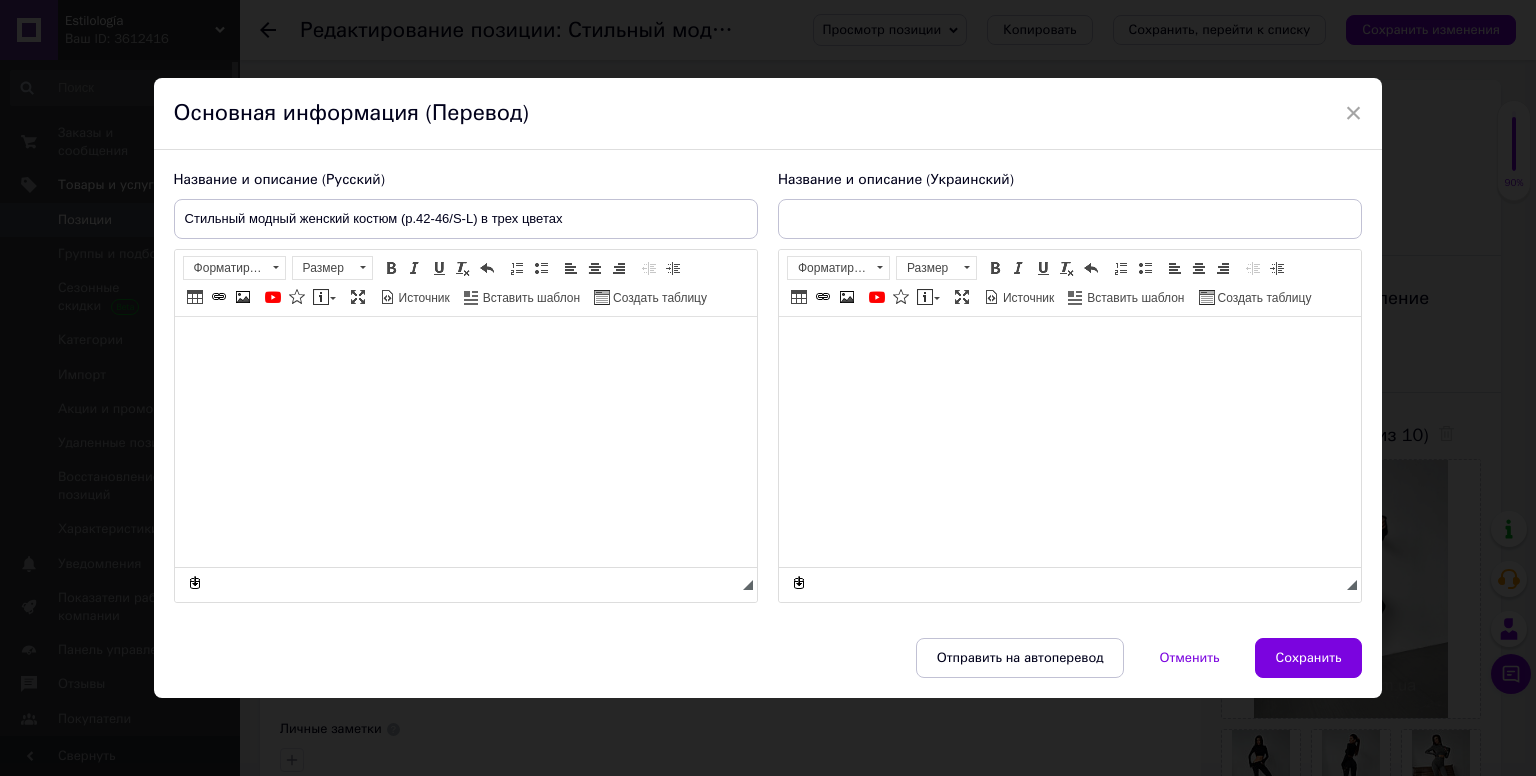 type on "Стильний модний жіночий костюм (р.42-46/S-L) у трьох кольорах" 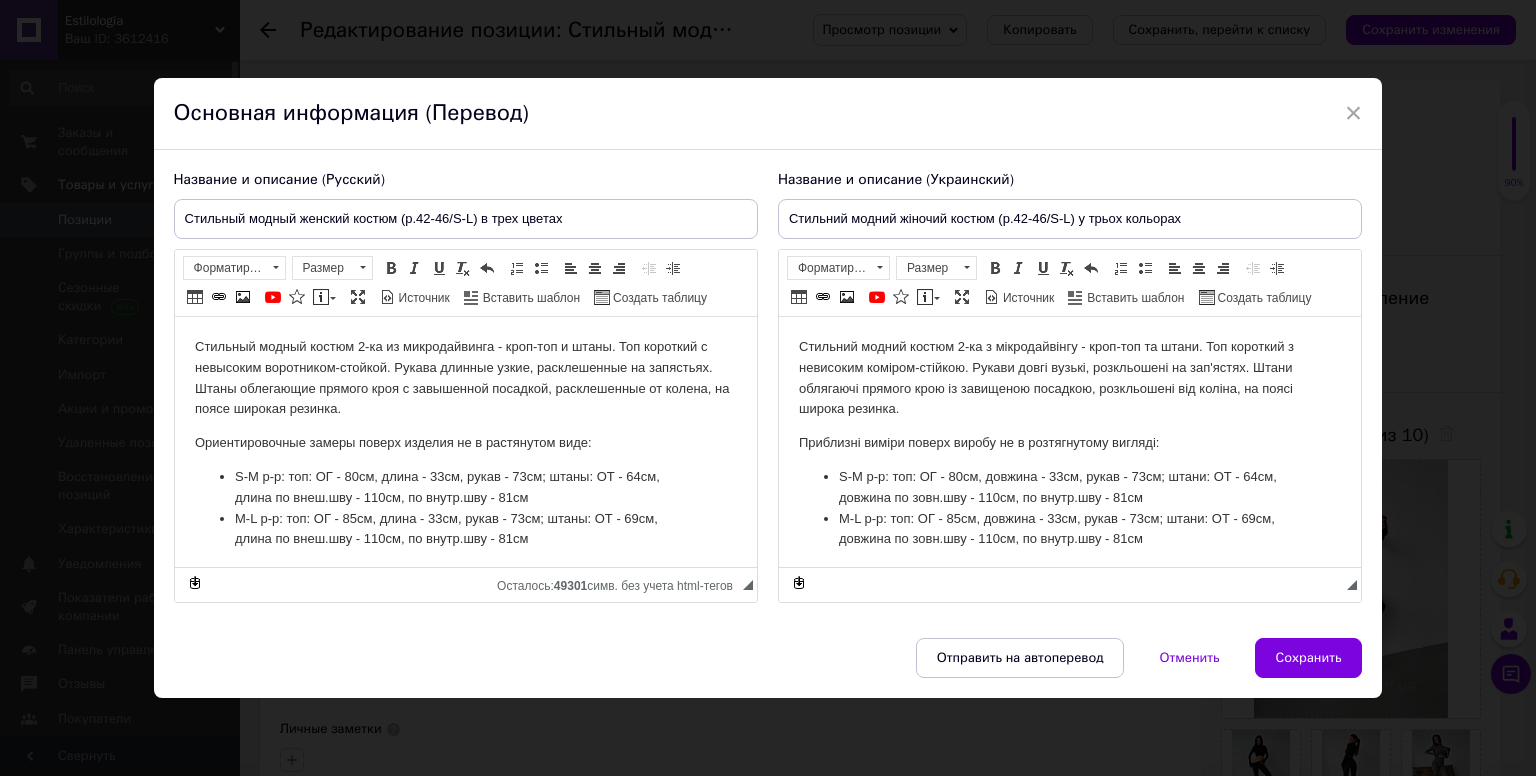scroll, scrollTop: 0, scrollLeft: 0, axis: both 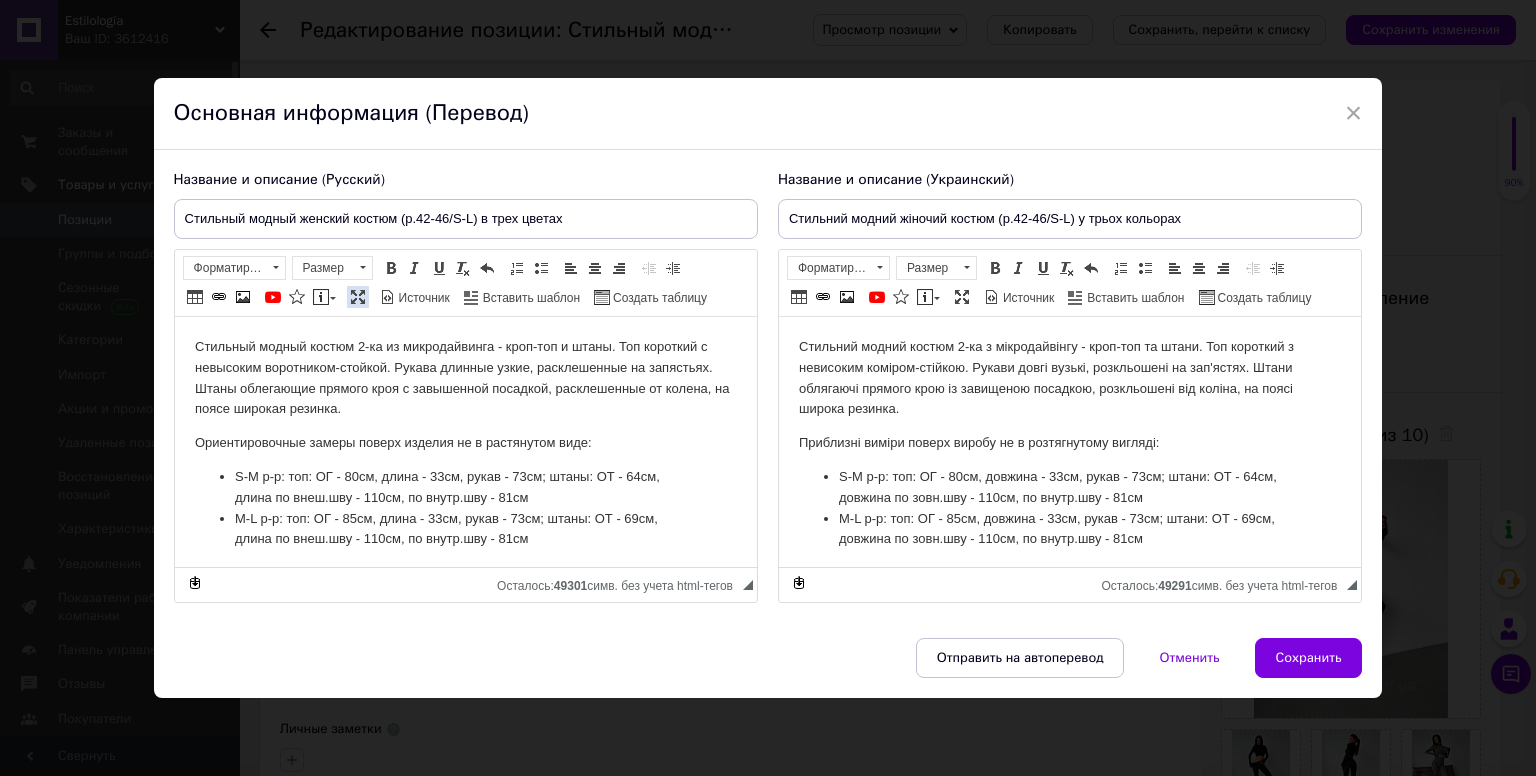 click at bounding box center (358, 297) 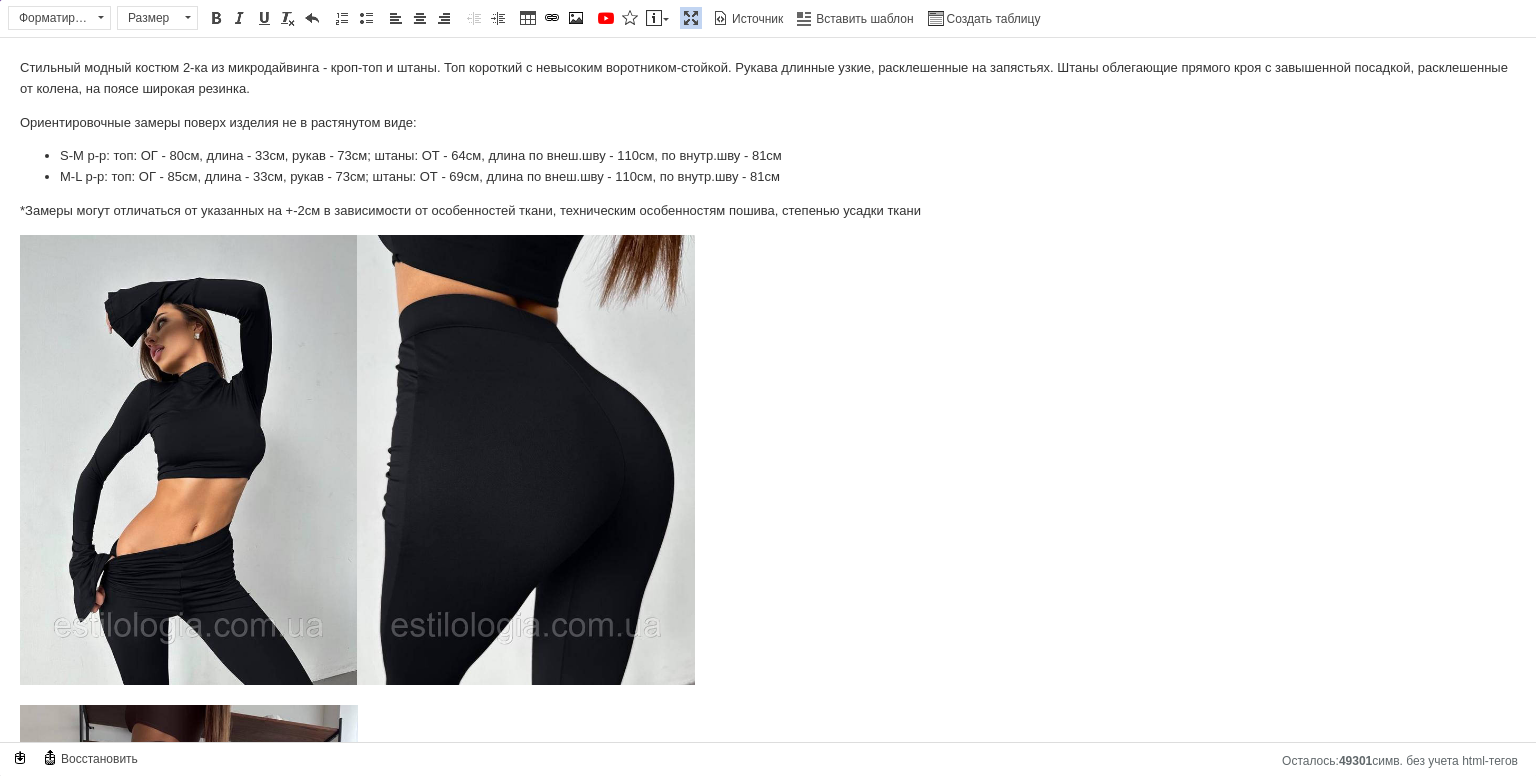 click at bounding box center [768, 463] 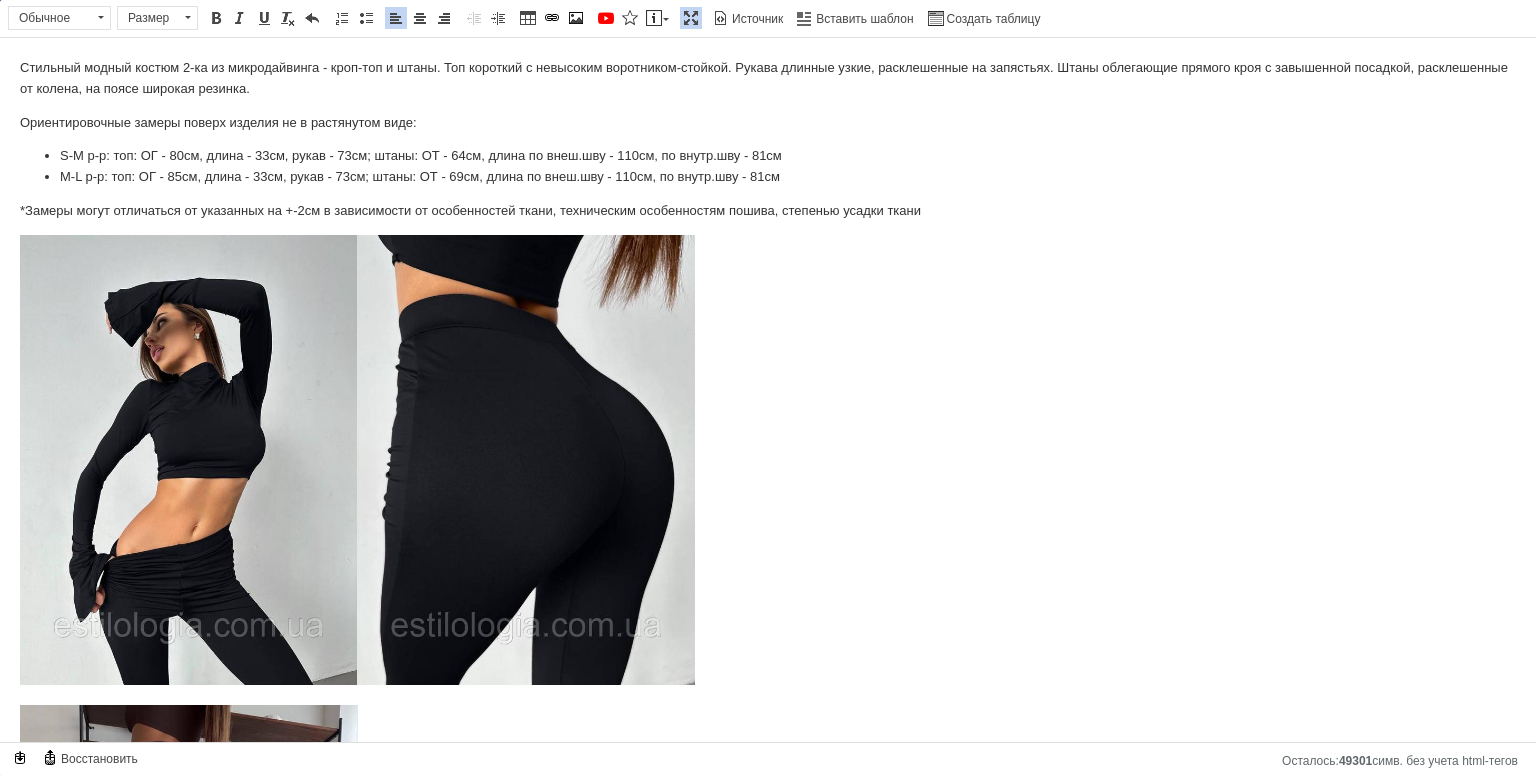 click on "Стильный модный костюм 2-ка из микродайвинга - кроп-топ и штаны. Топ короткий с невысоким воротником-стойкой. Рукава длинные узкие, расклешенные на запястьях. Штаны облегающие прямого кроя с завышенной посадкой, расклешенные от колена, на поясе широкая резинка. Ориентировочные замеры поверх изделия не в растянутом виде: S-M р-р: топ: ОГ - 80см, длина - 33см, рукав - 73см; штаны: ОТ - 64см, длина по внеш.шву - 110см, по внутр.шву - 81см М-L р-р: топ: ОГ - 85см, длина - 33см, рукав - 73см; штаны: ОТ - 69см, длина по внеш.шву - 110см, по внутр.шву - 81см" at bounding box center (768, 844) 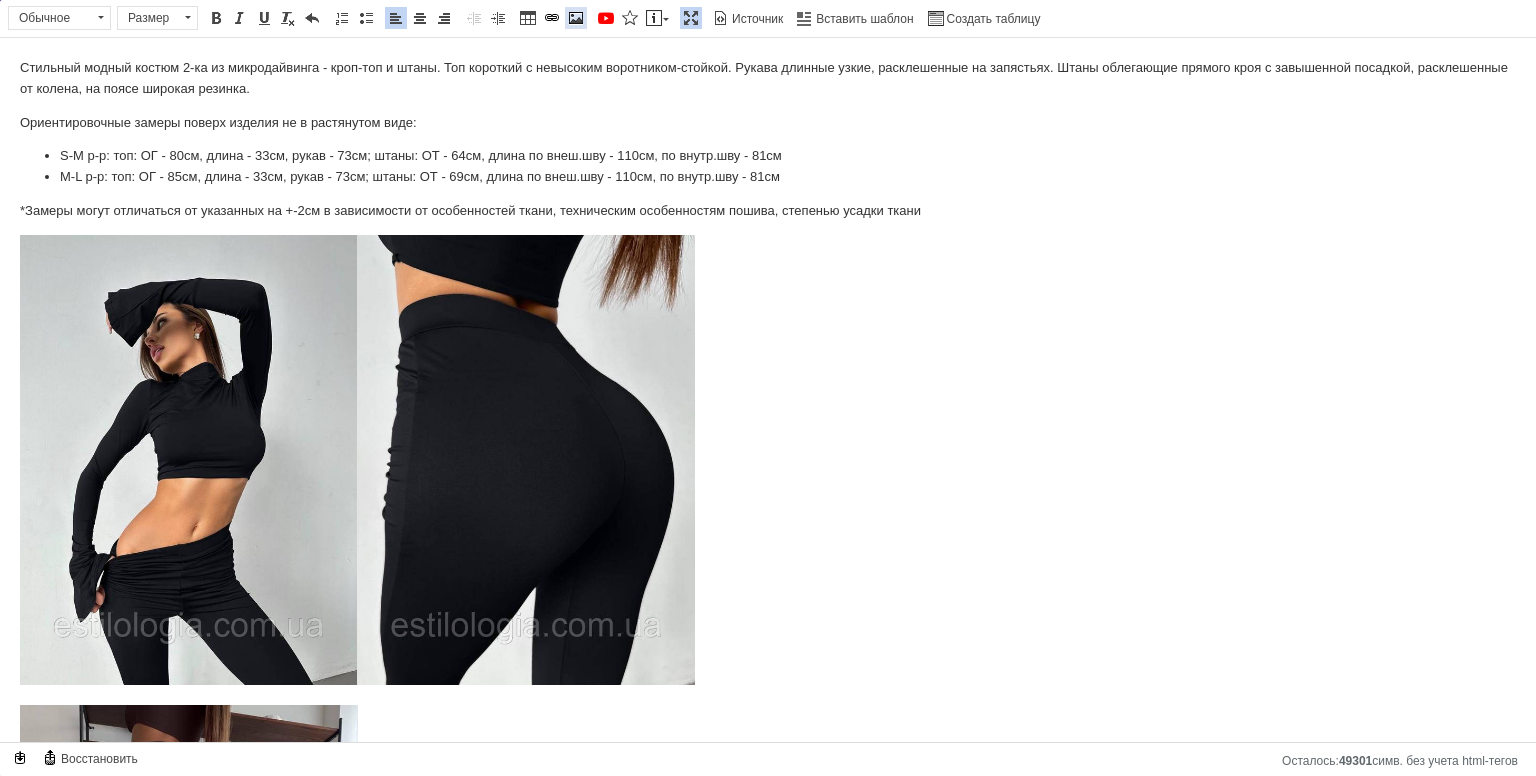 click at bounding box center (576, 18) 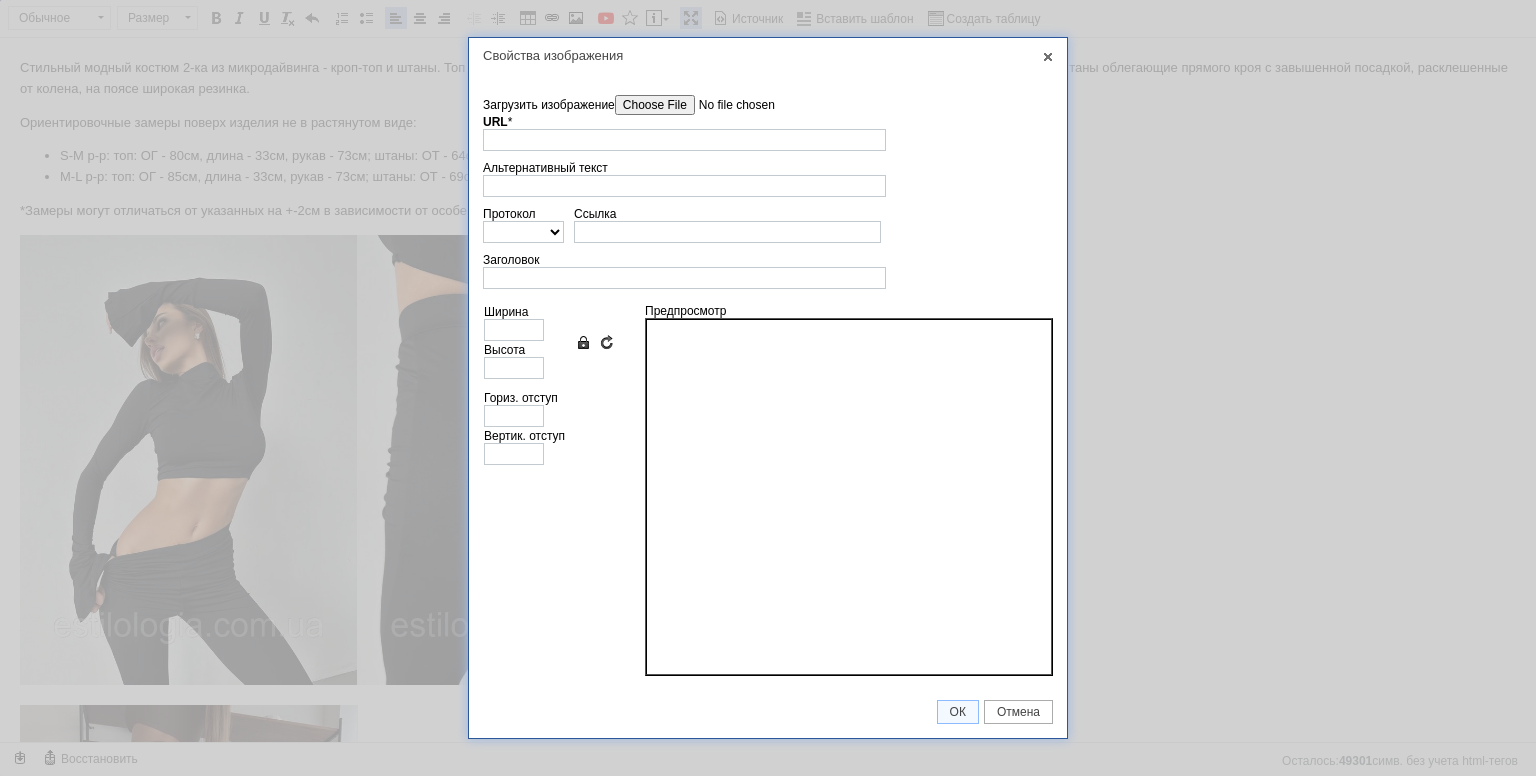 click on "Загрузить изображение" at bounding box center [728, 105] 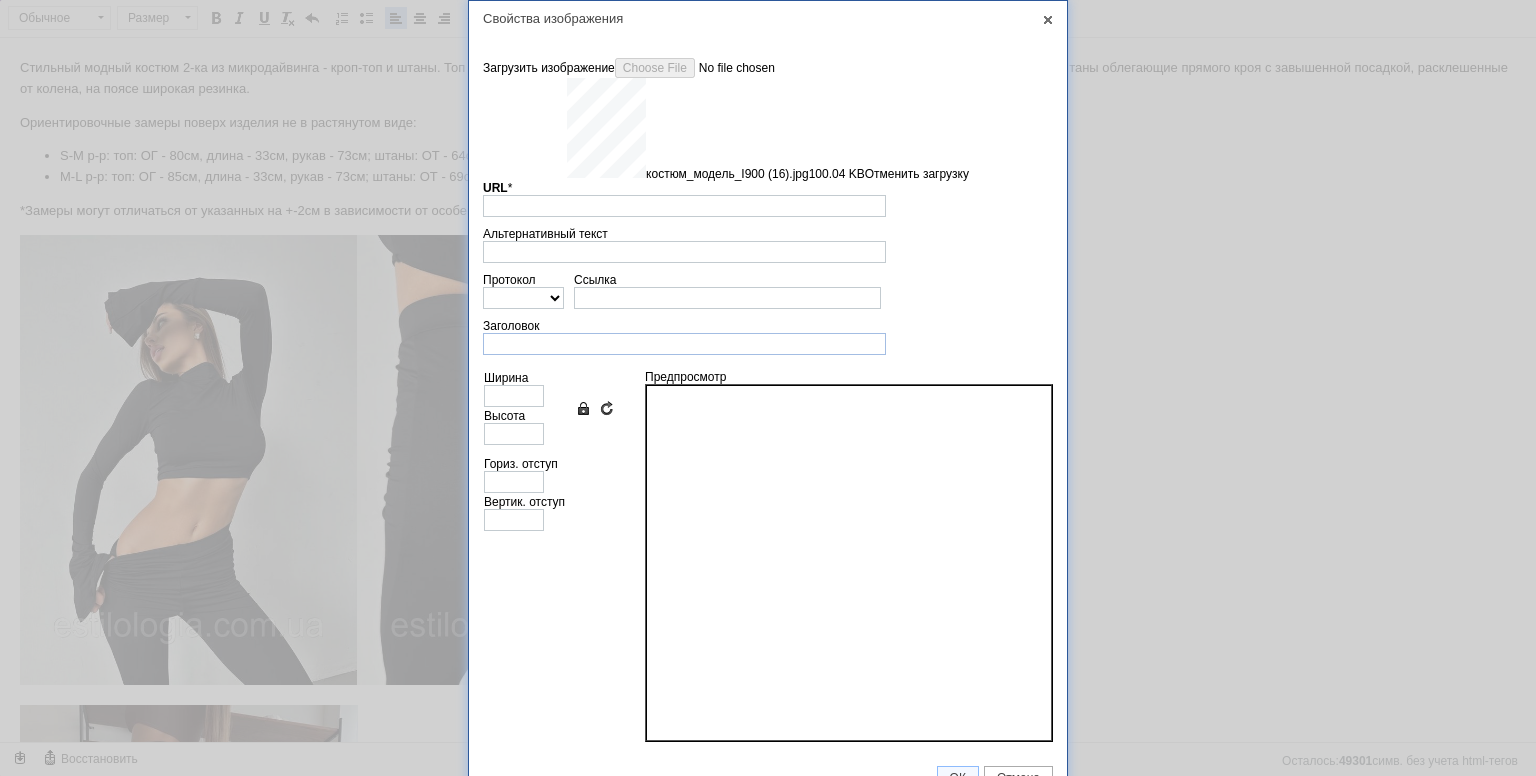 type on "[URL][DOMAIN_NAME]" 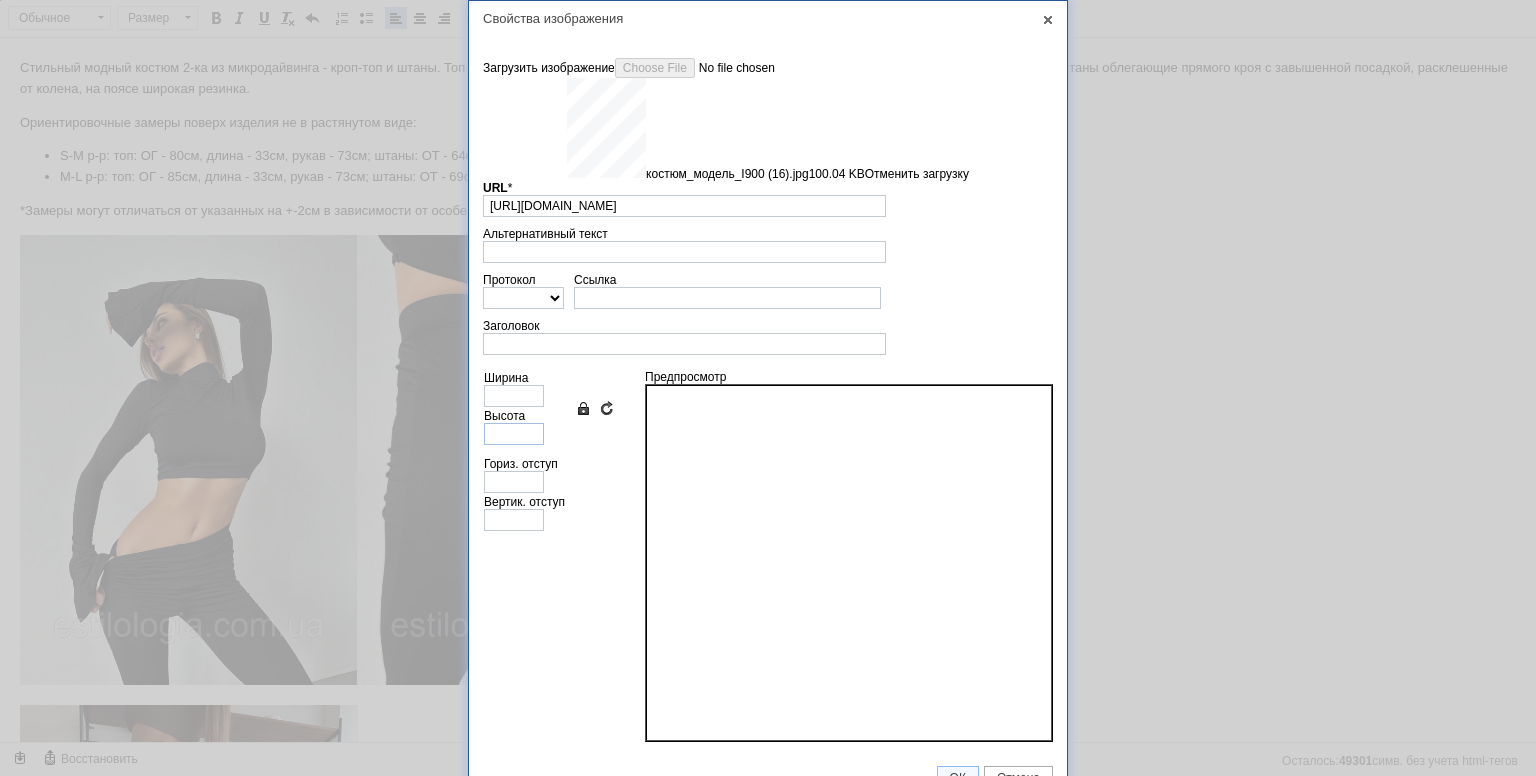 type on "640" 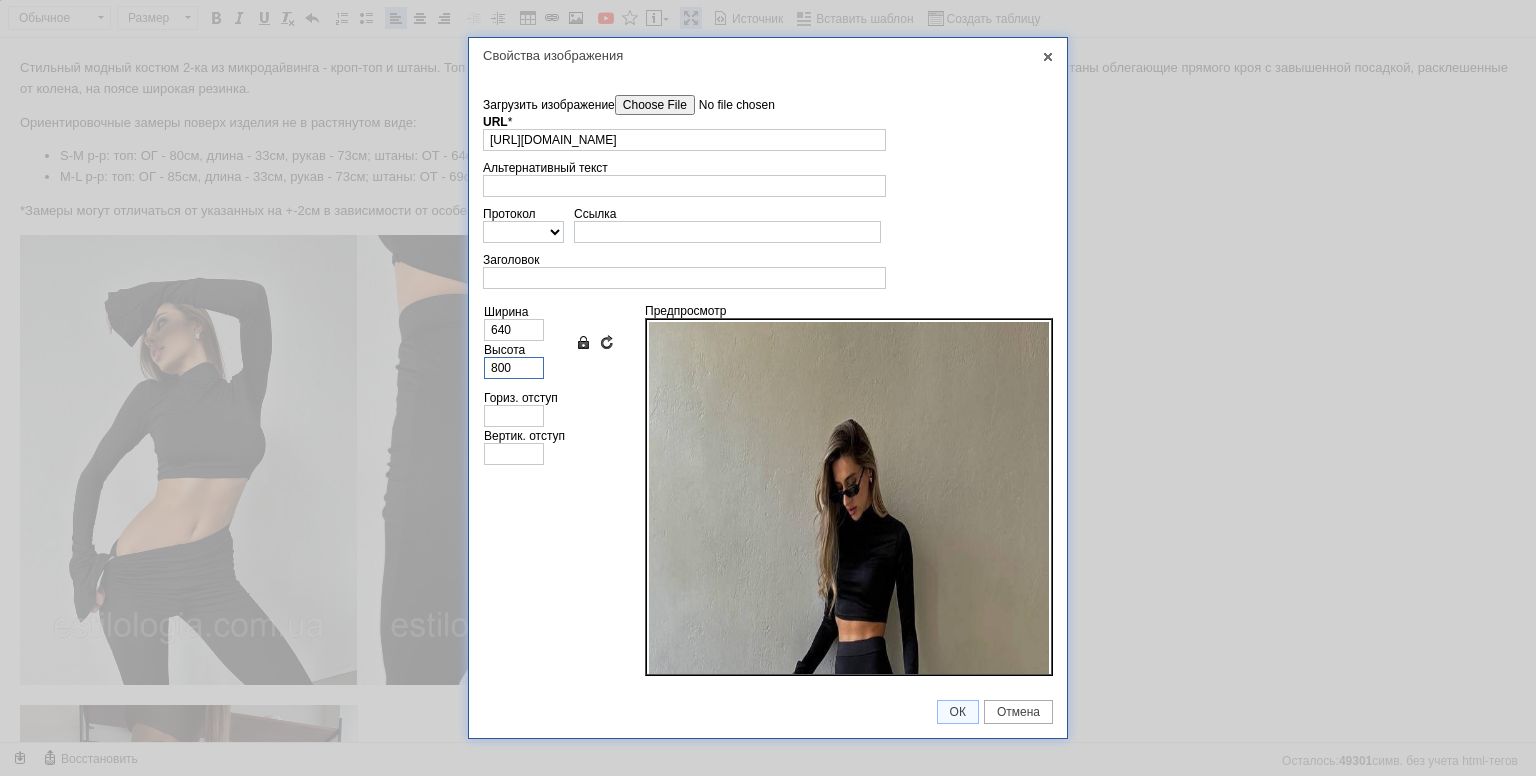 click on "800" at bounding box center (514, 368) 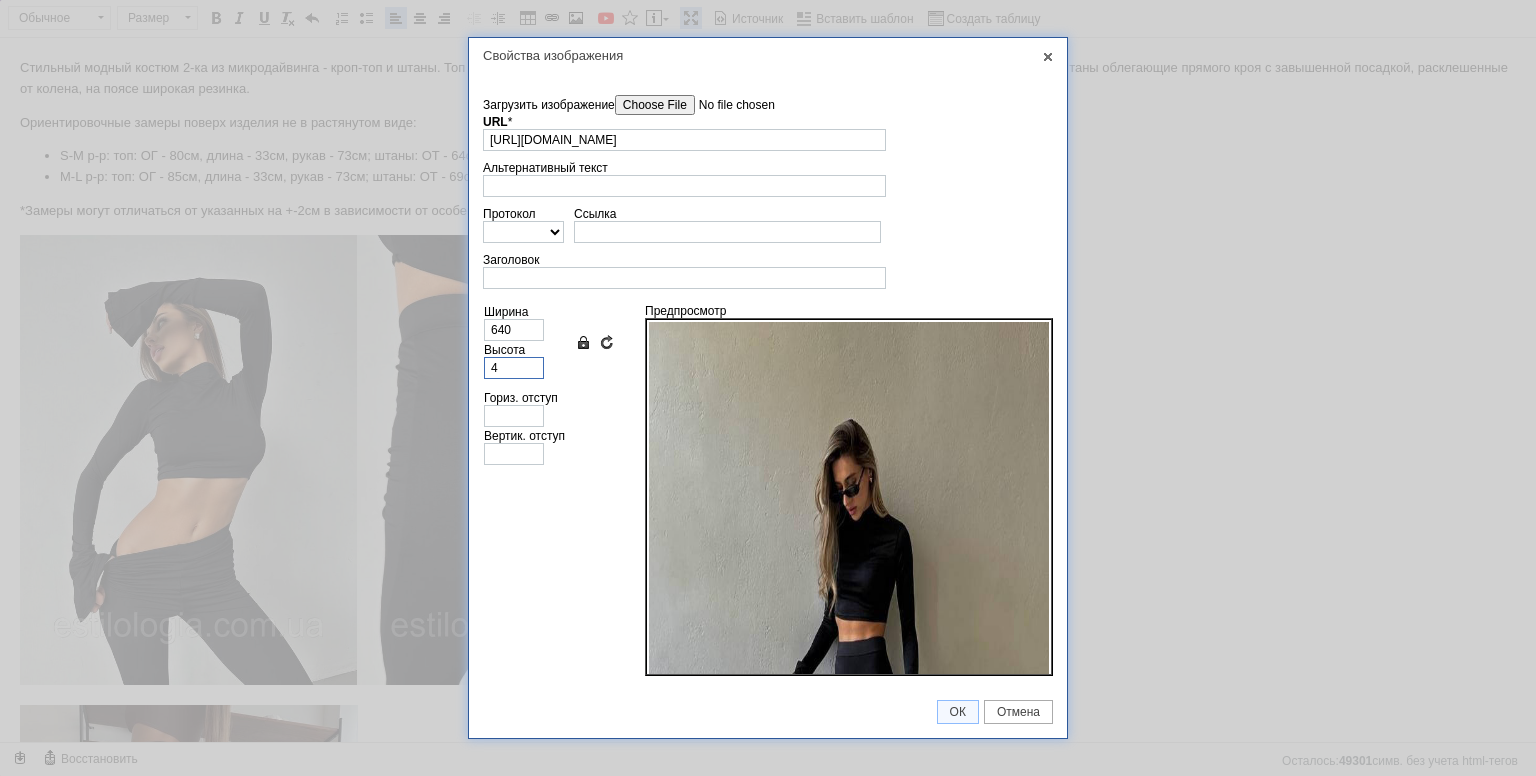 type on "3" 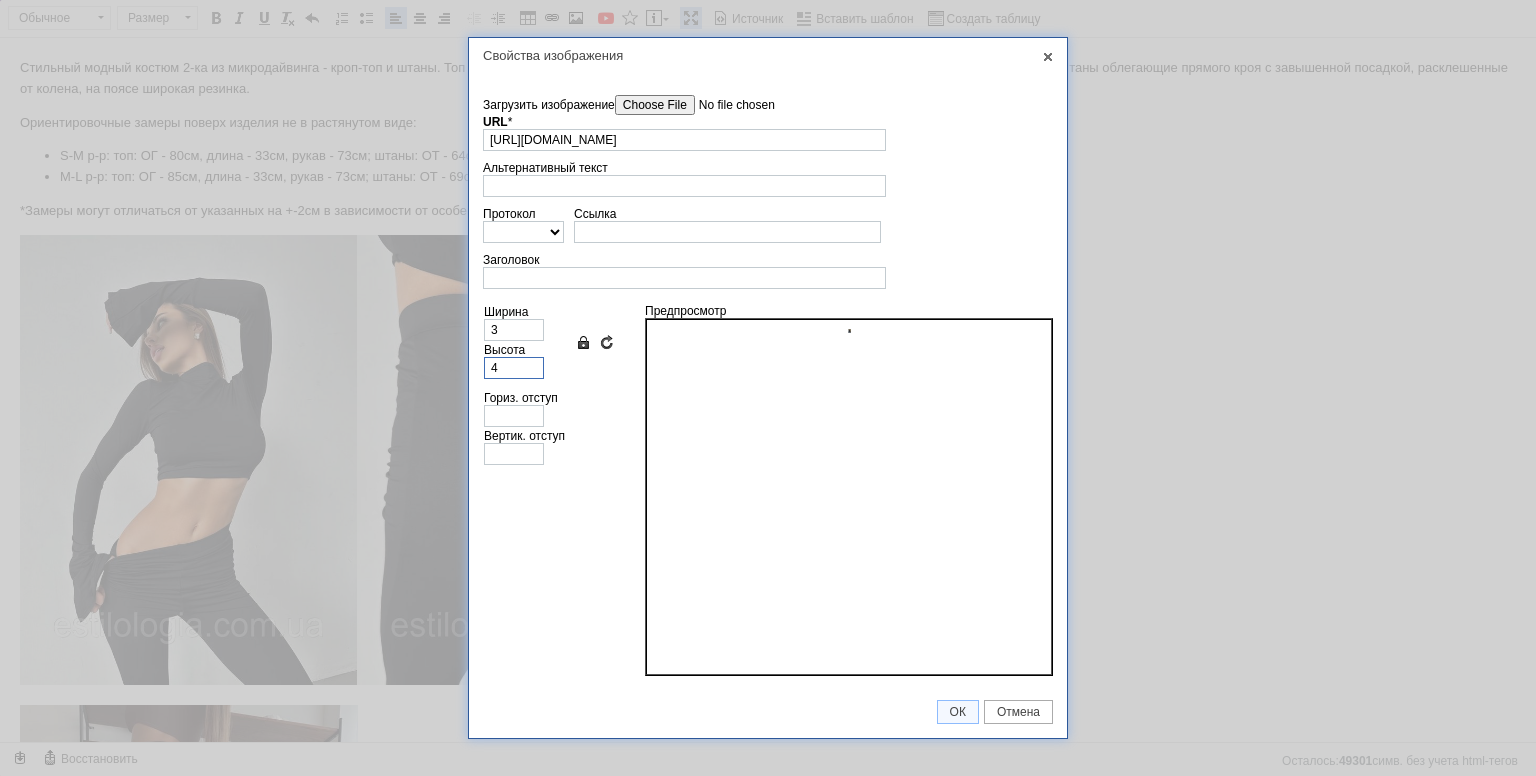 type on "45" 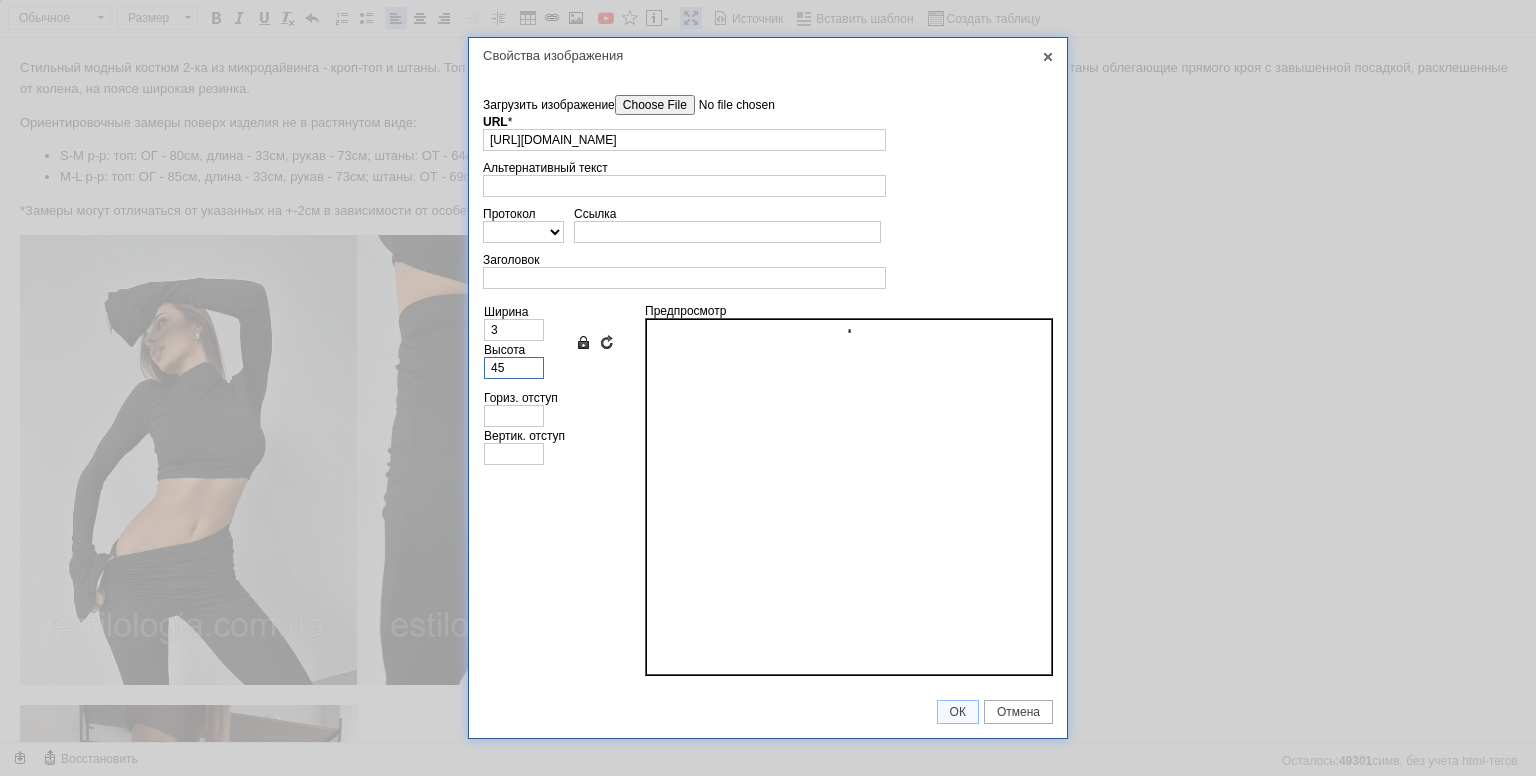 type on "36" 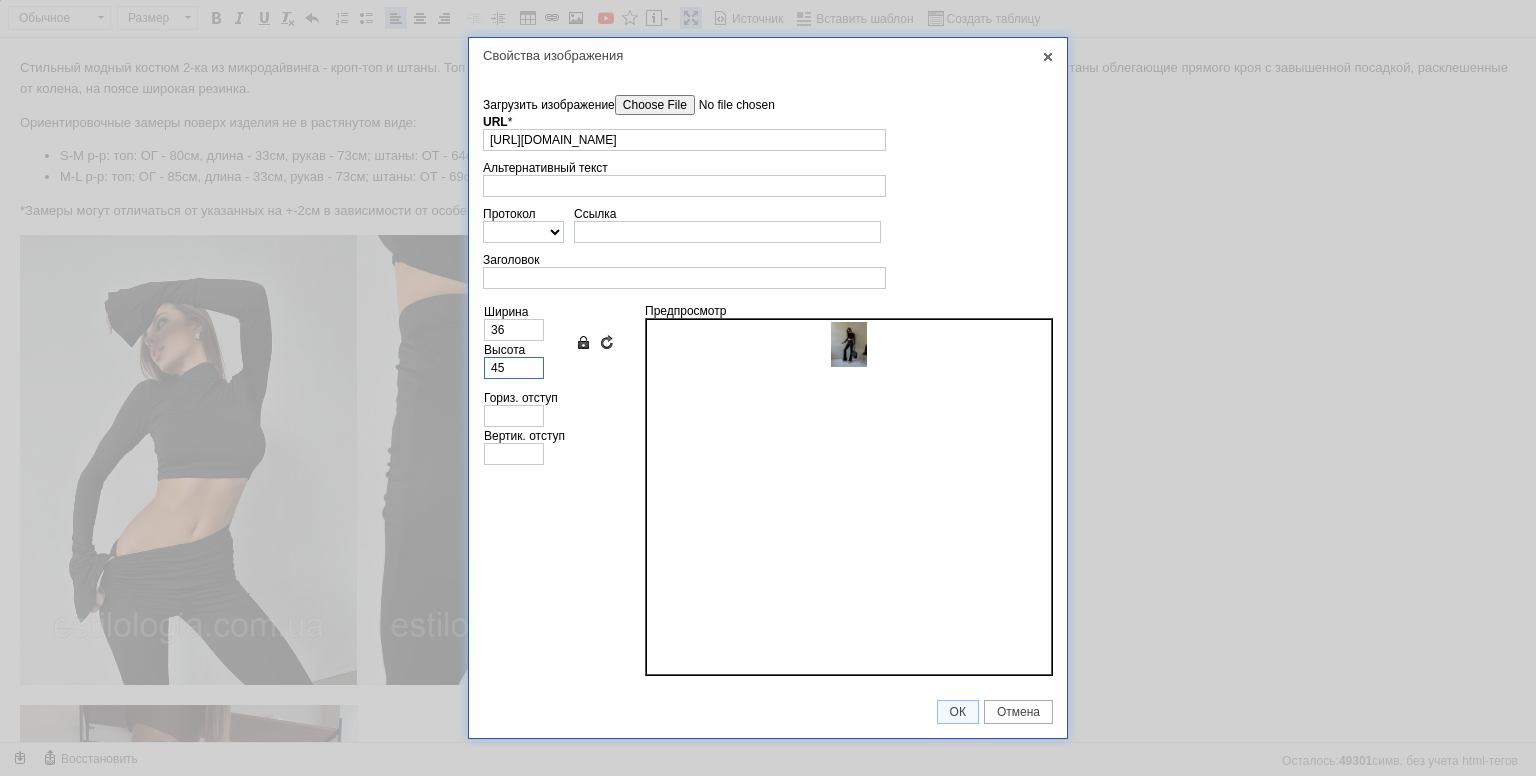 type on "450" 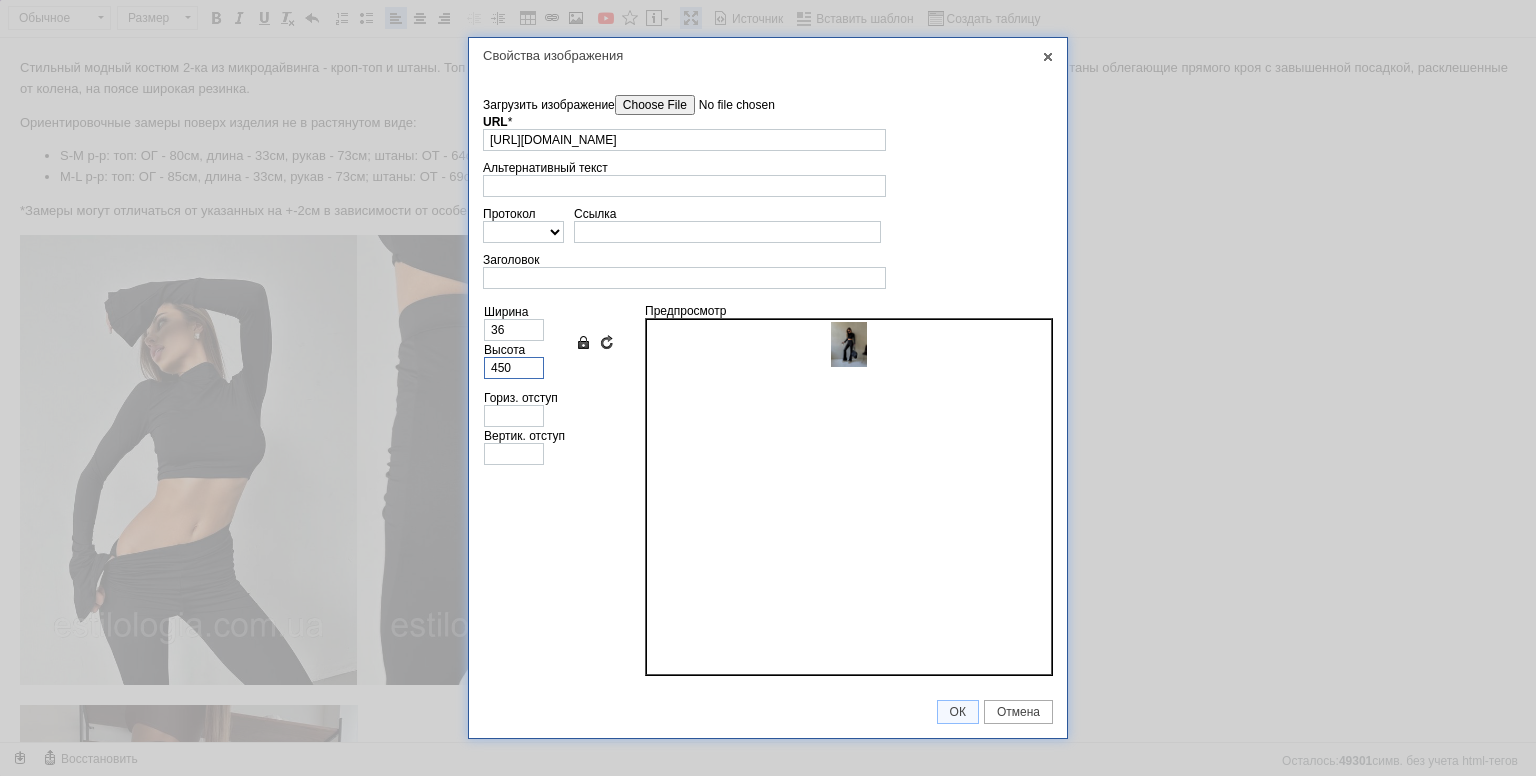 type on "360" 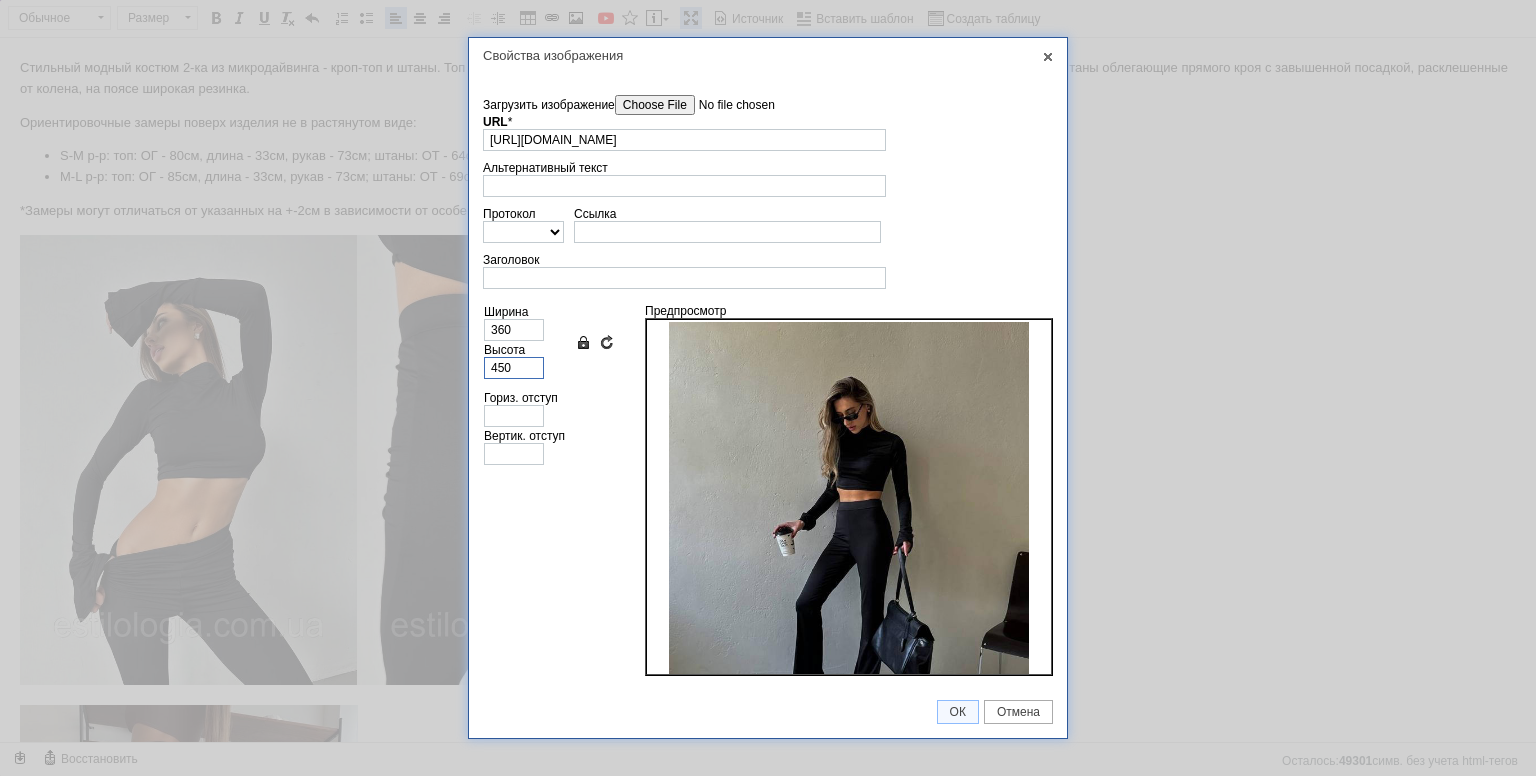 click on "450" at bounding box center [514, 368] 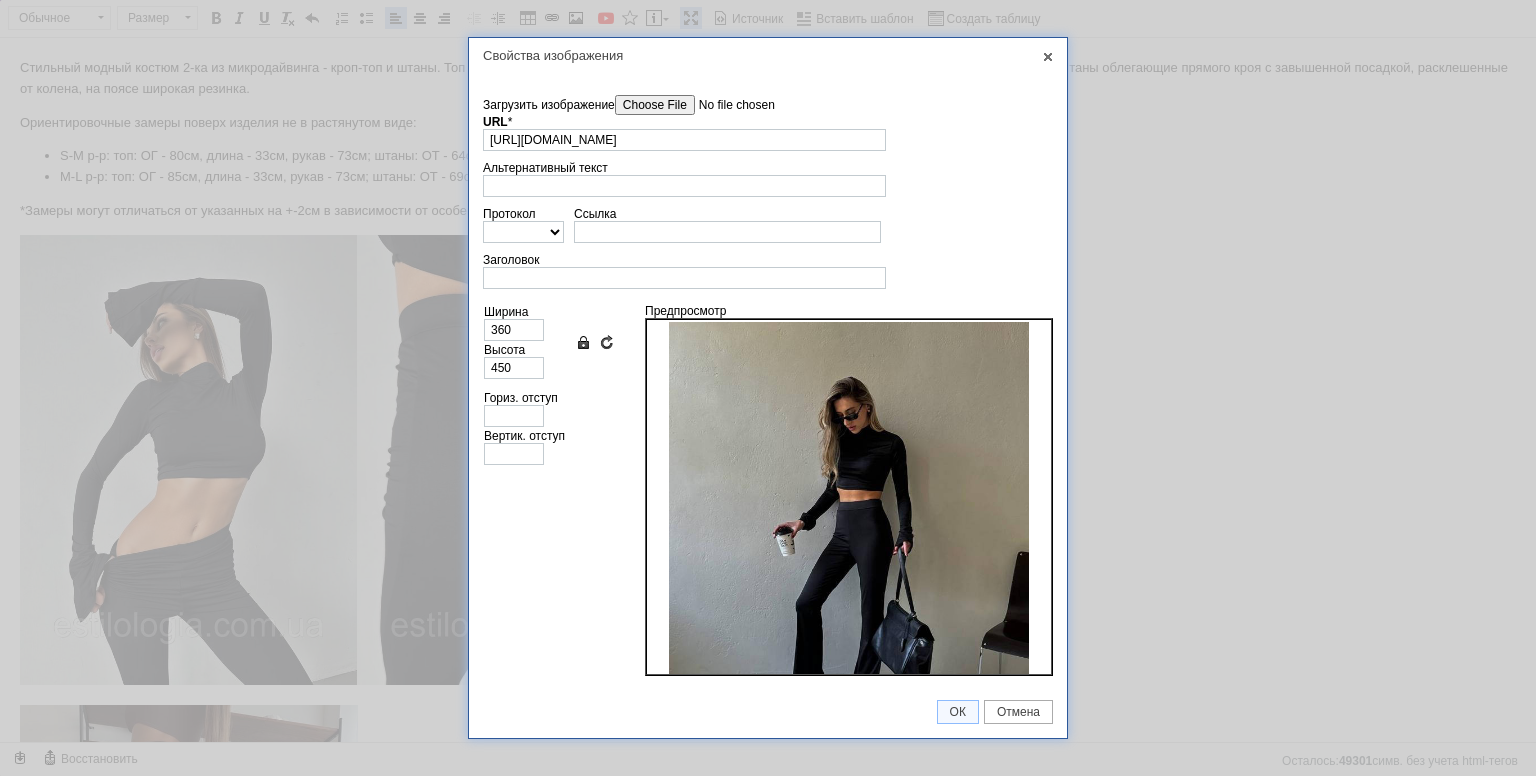 click on "ОК Отмена" at bounding box center [768, 712] 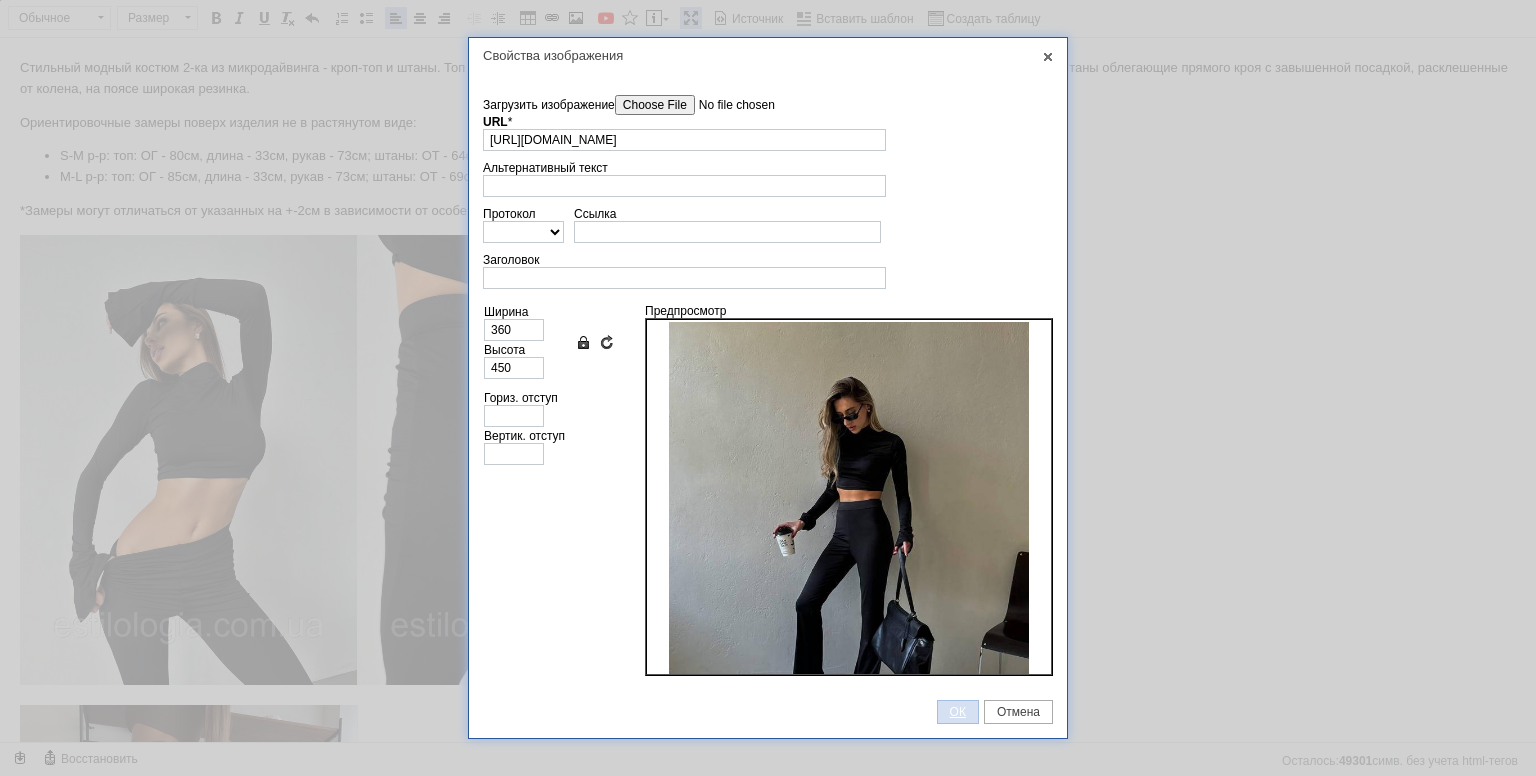 click on "ОК" at bounding box center [958, 712] 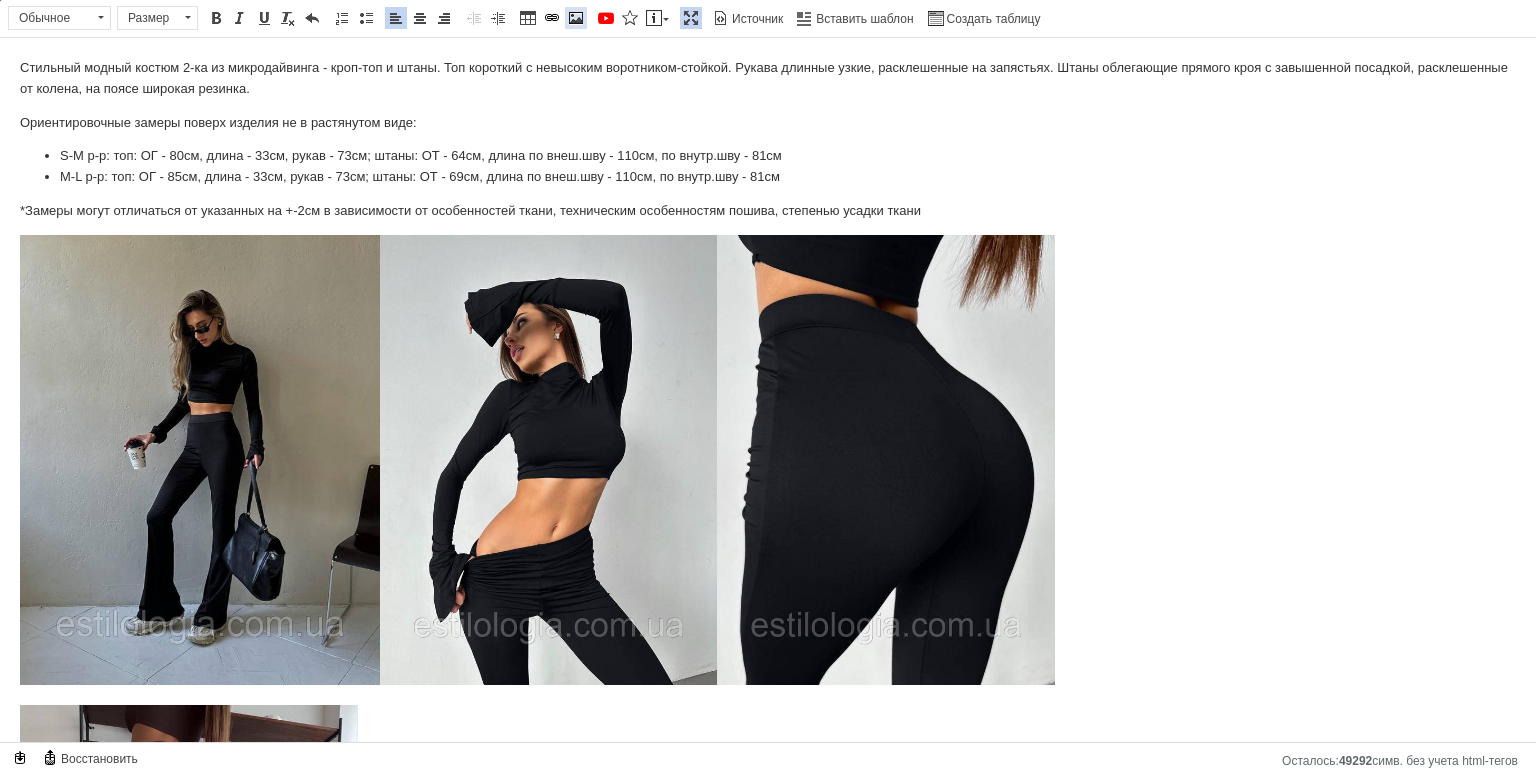 click at bounding box center (576, 18) 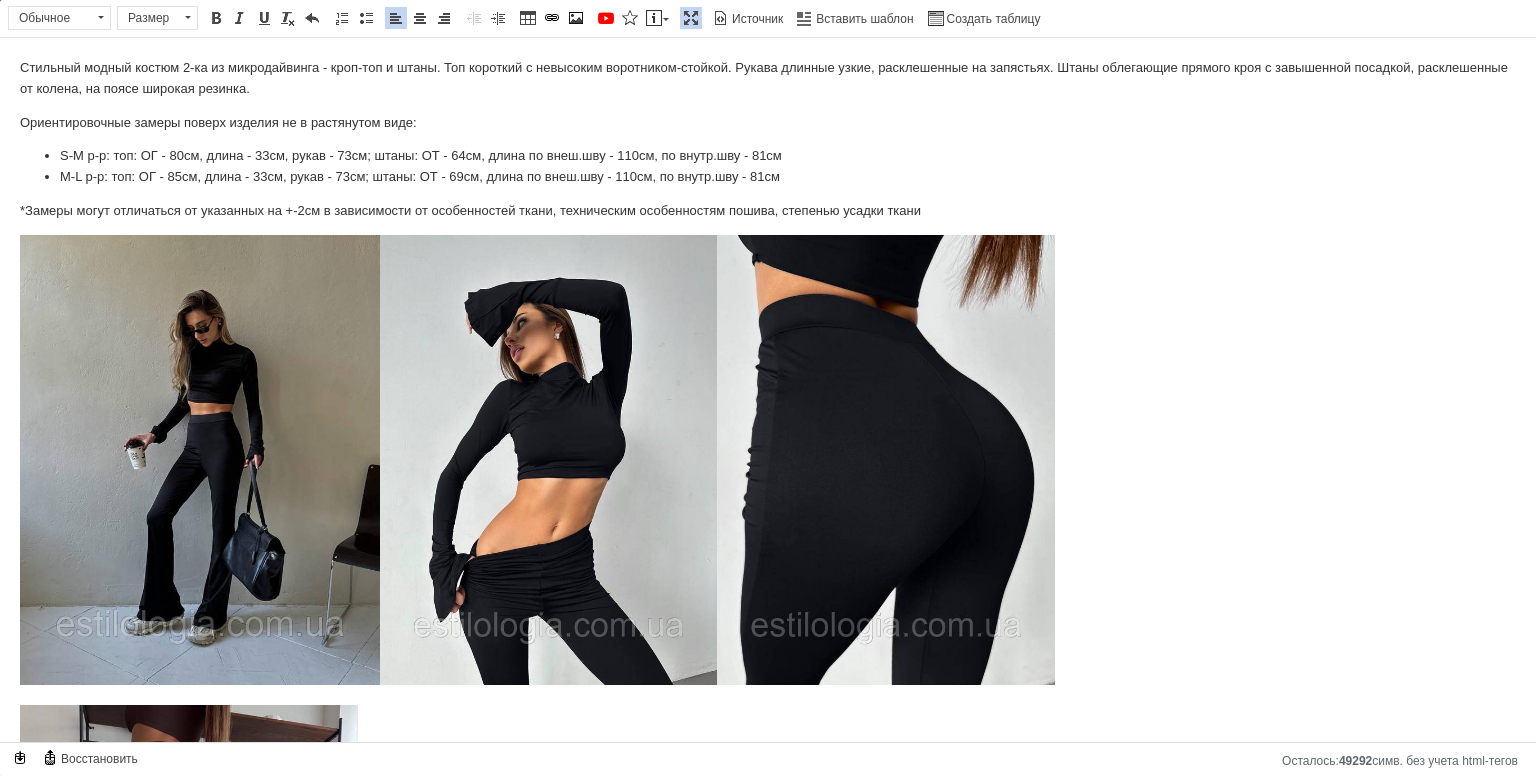 type 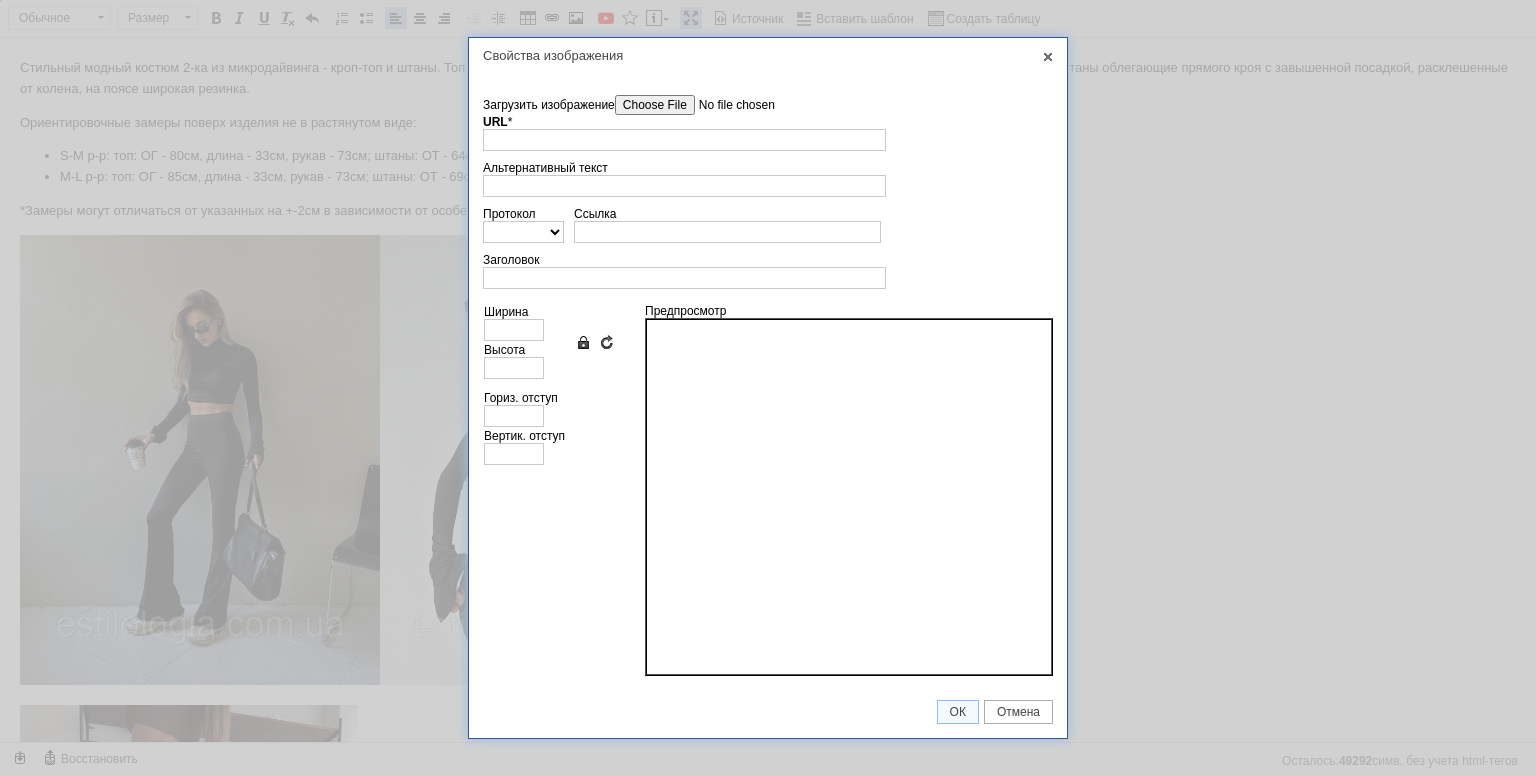 click on "Загрузить изображение Удалить все файлы URL * Выбор на сервере" at bounding box center [768, 123] 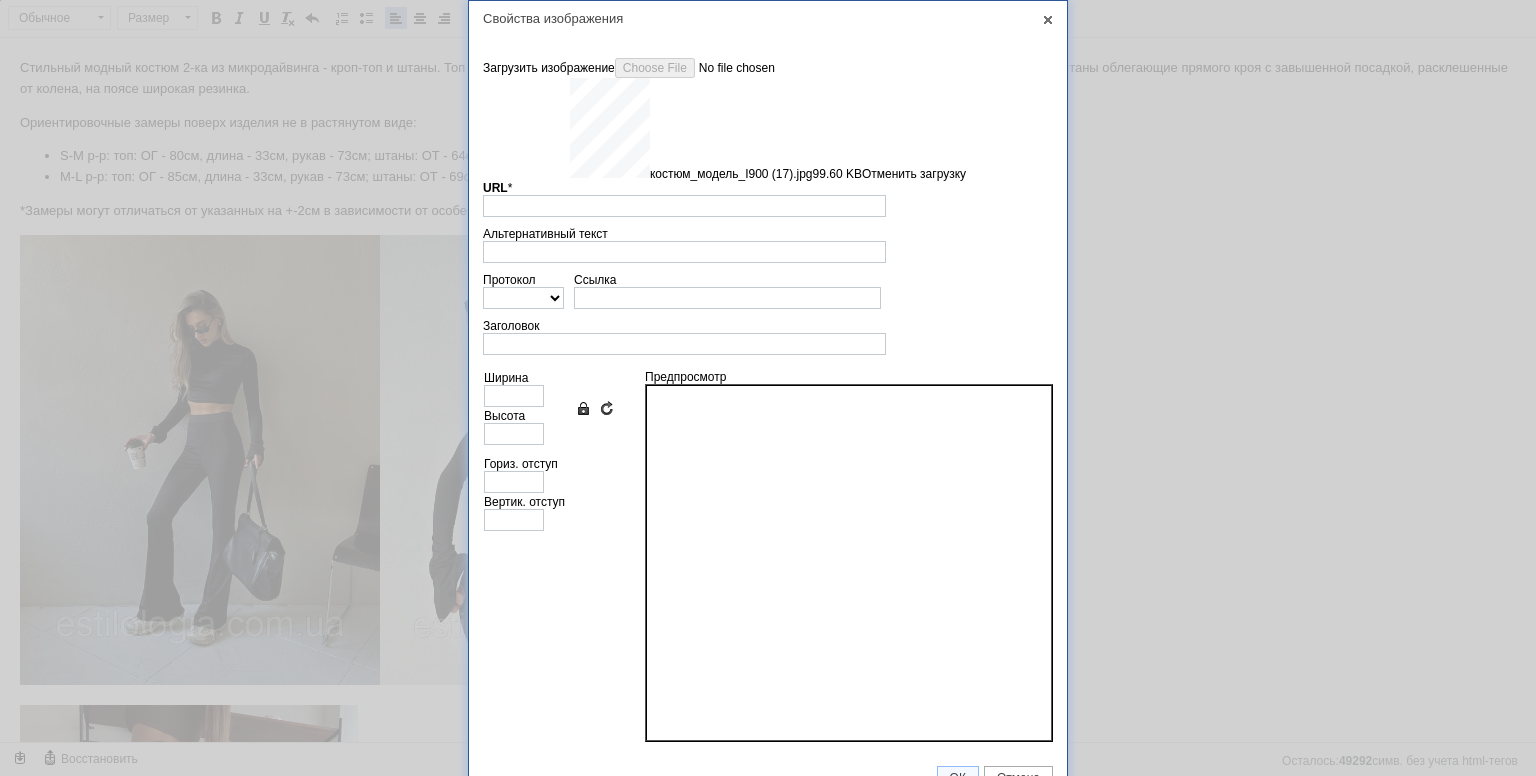 type on "[URL][DOMAIN_NAME]" 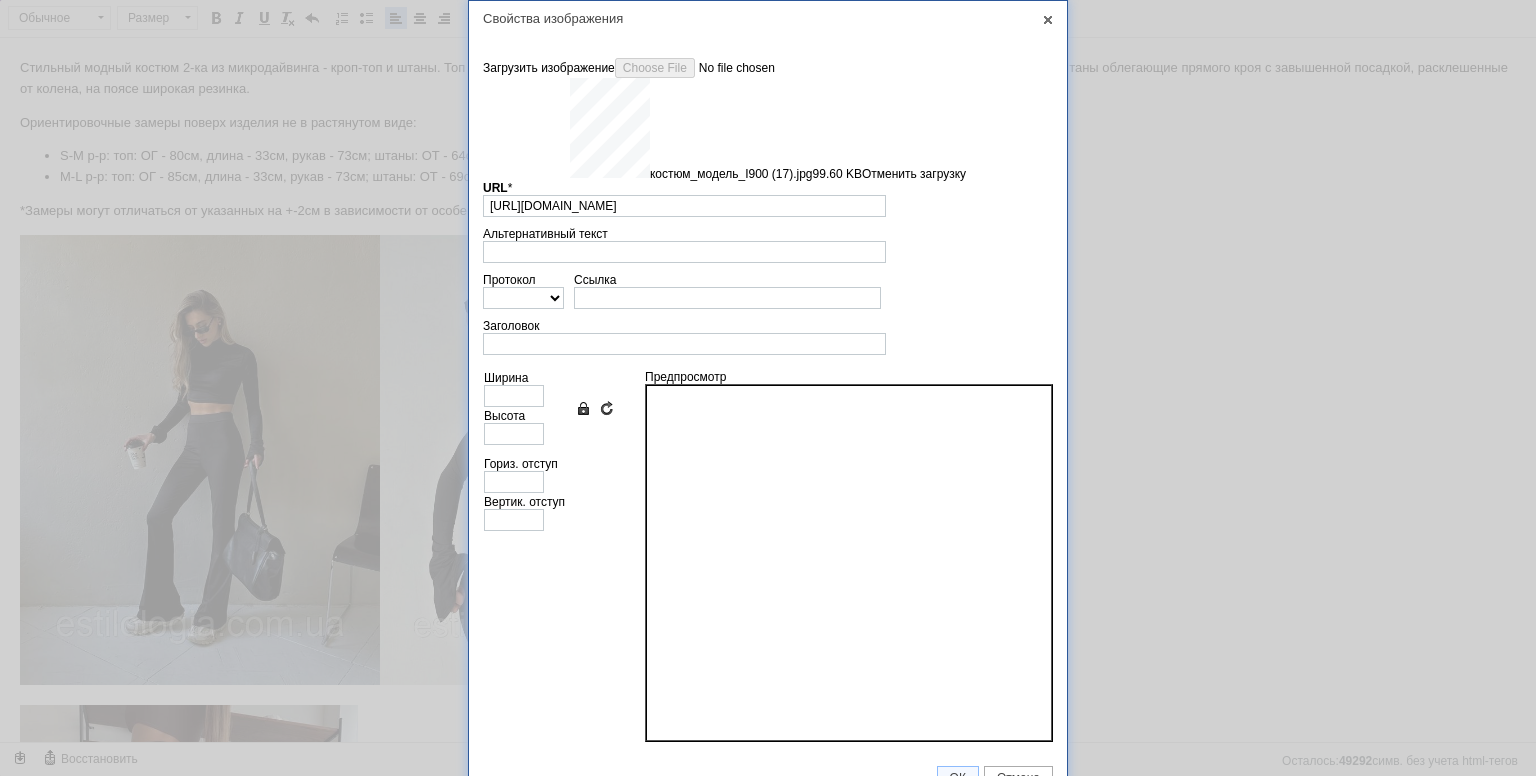 type on "640" 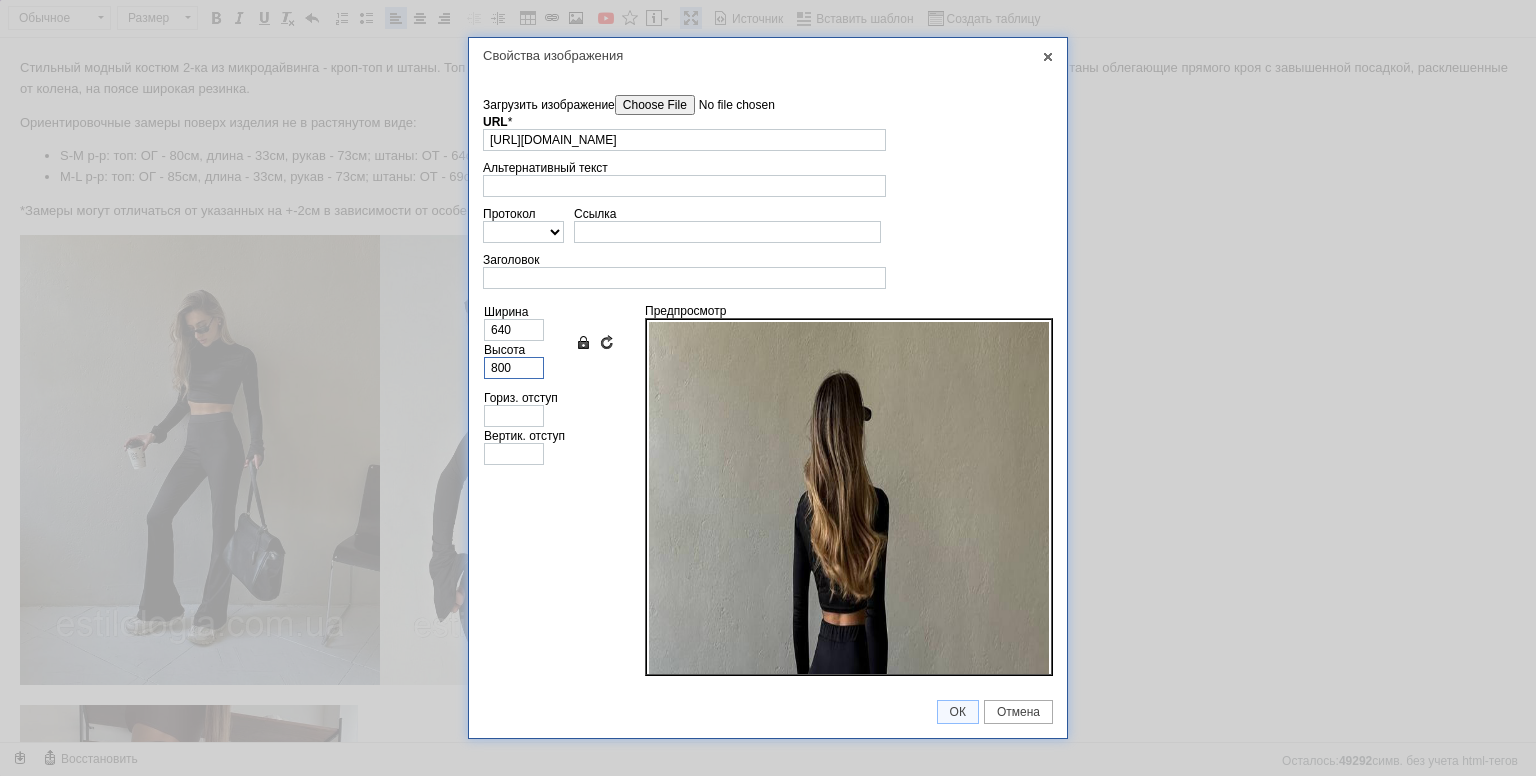 click on "800" at bounding box center (514, 368) 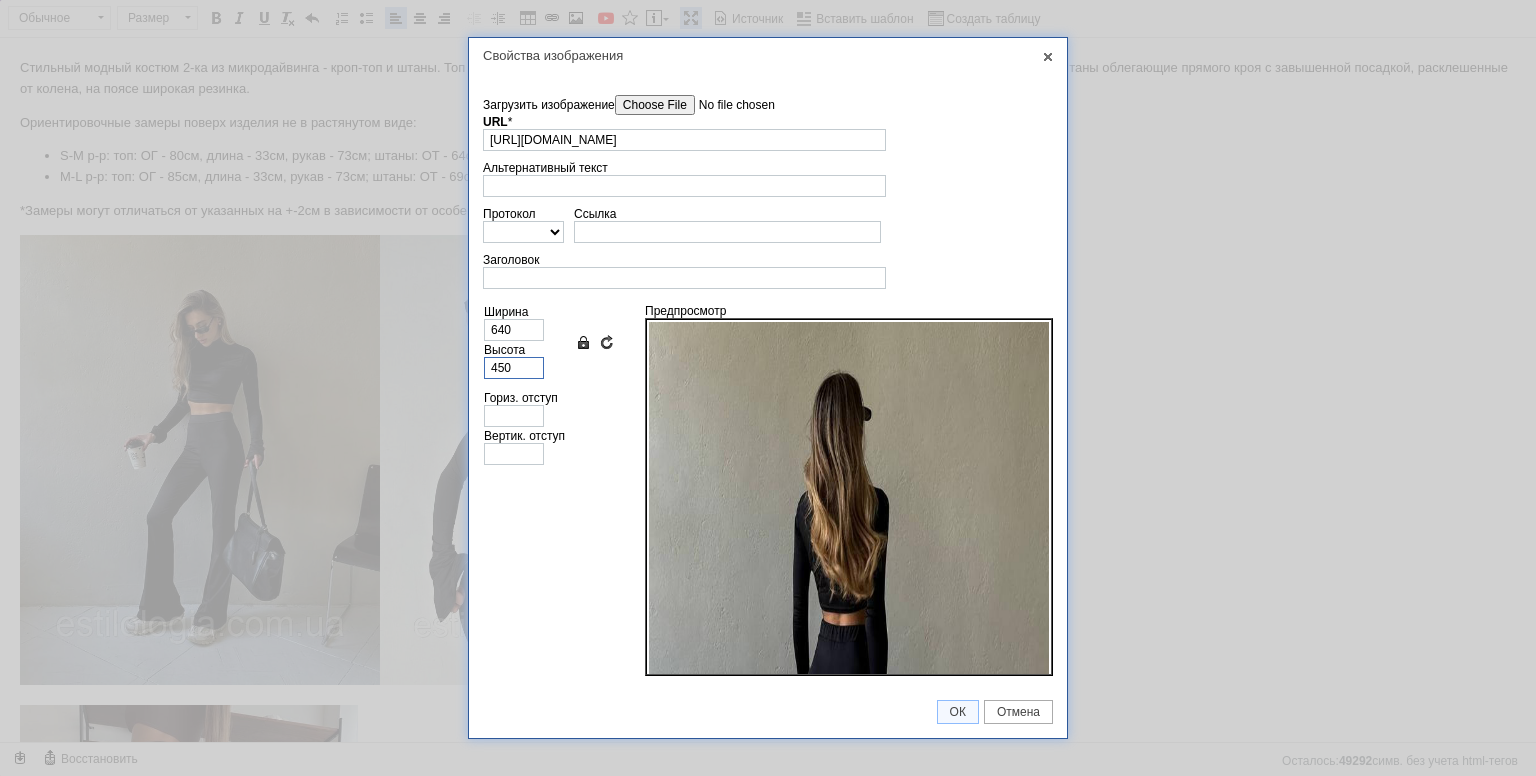 type on "360" 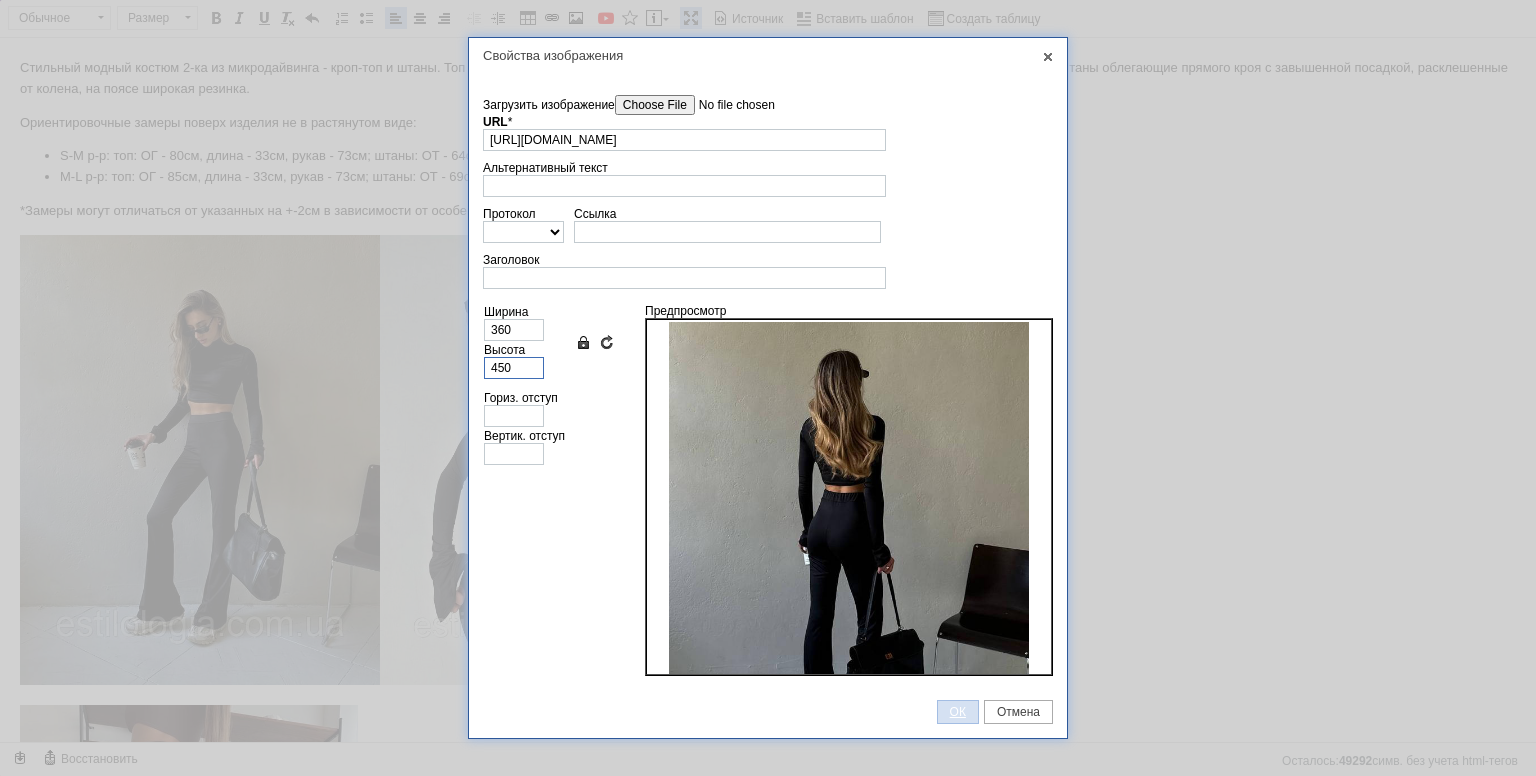 type on "450" 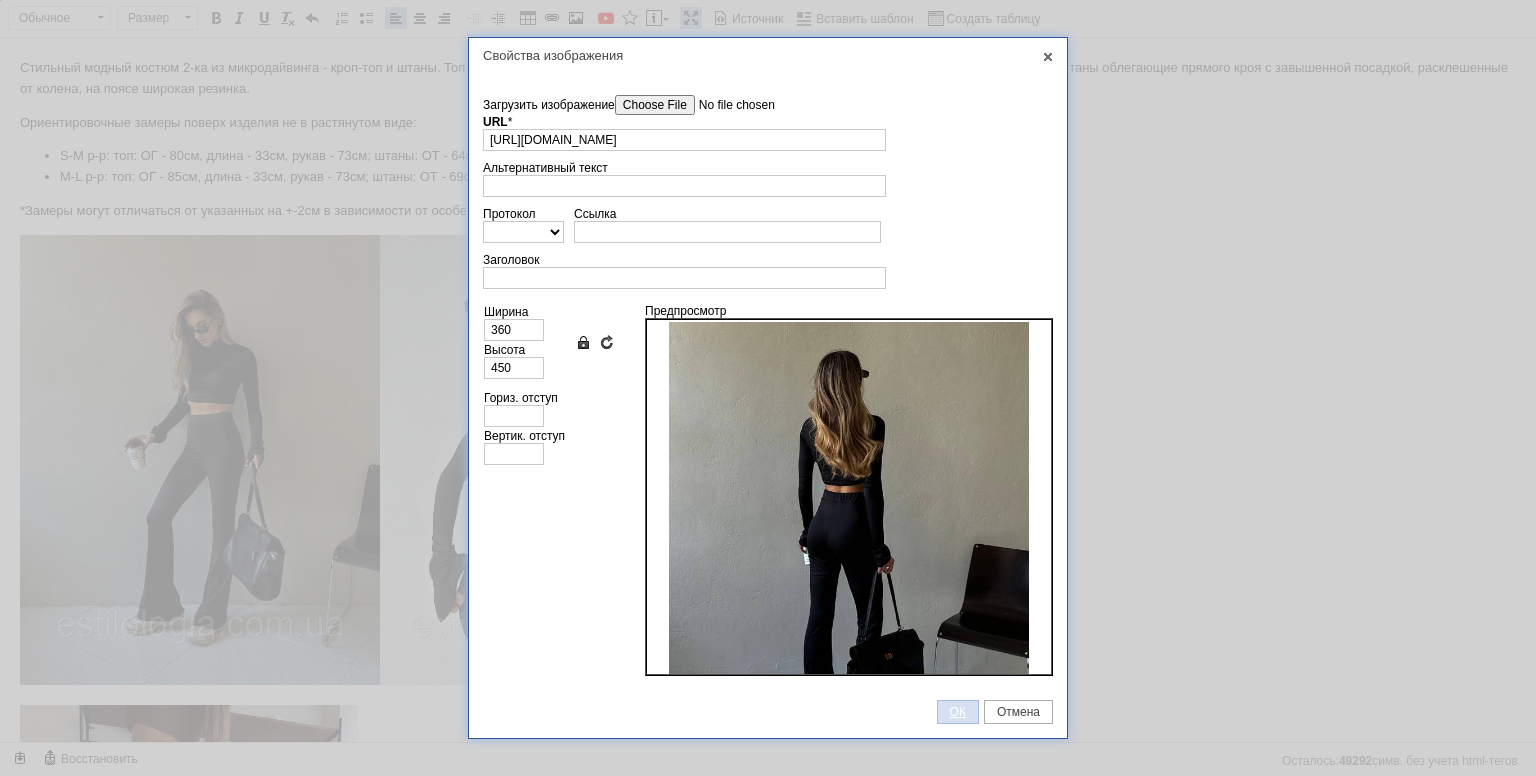 click on "ОК" at bounding box center (958, 712) 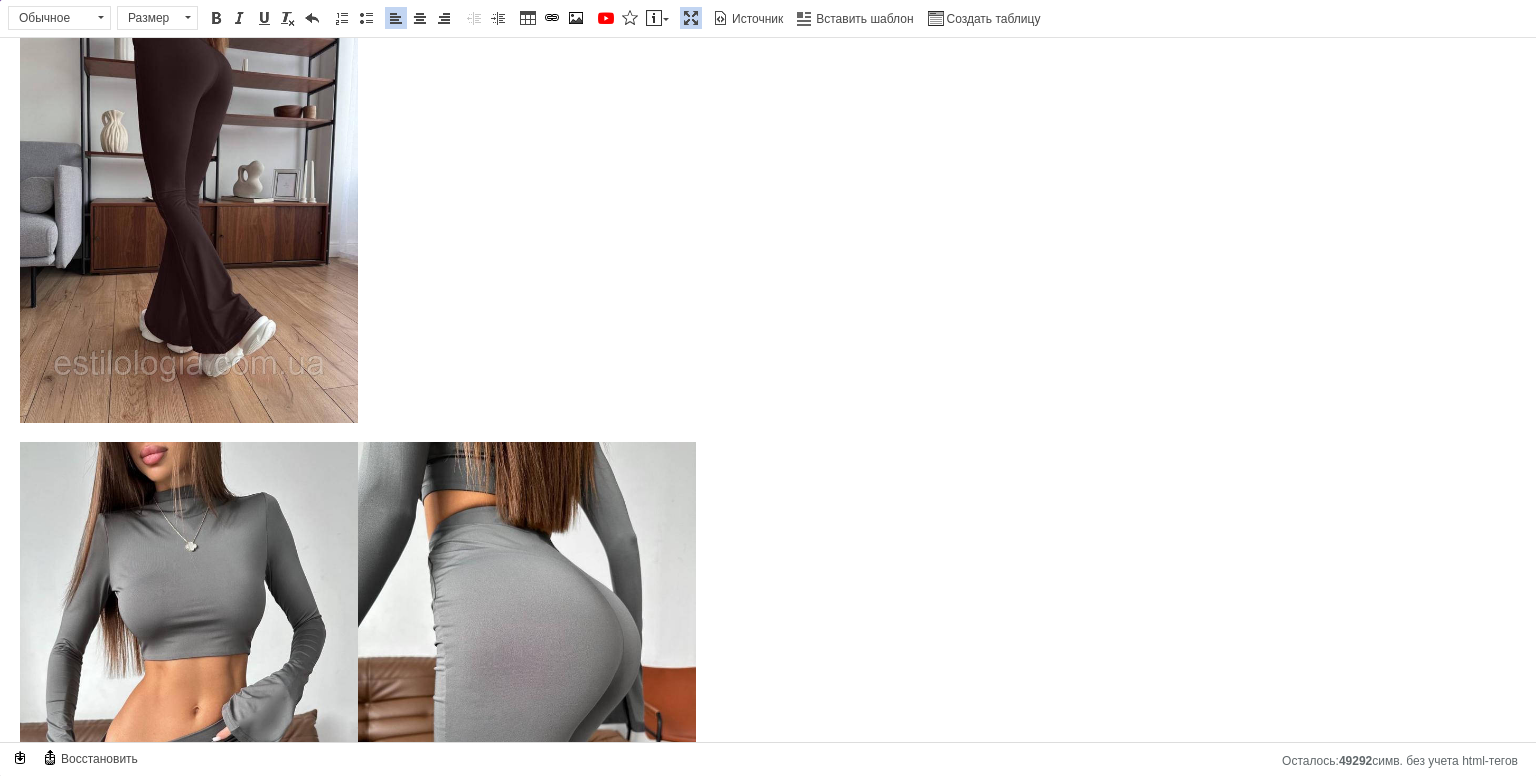 scroll, scrollTop: 905, scrollLeft: 0, axis: vertical 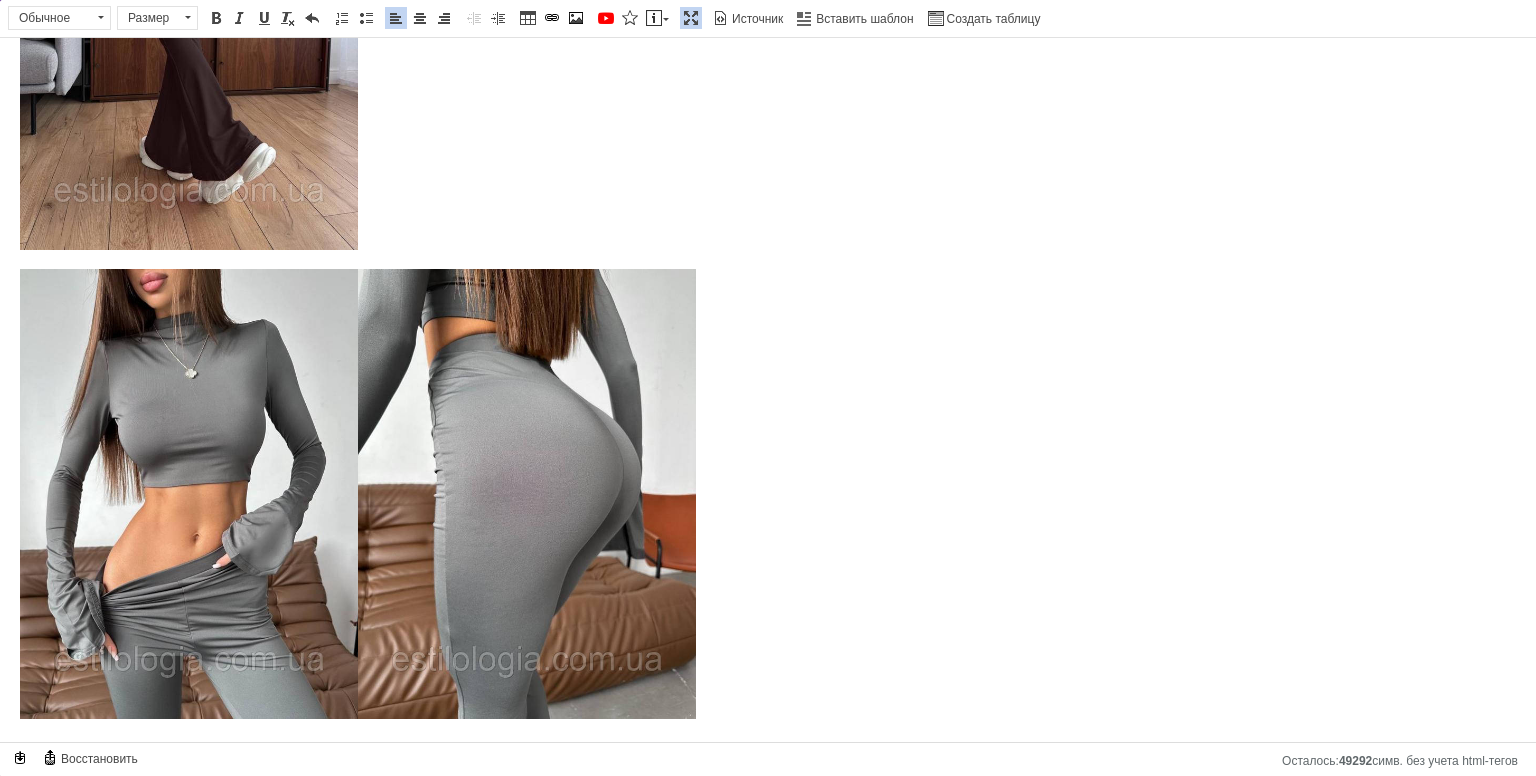click on "Стильный модный костюм 2-ка из микродайвинга - кроп-топ и штаны. Топ короткий с невысоким воротником-стойкой. Рукава длинные узкие, расклешенные на запястьях. Штаны облегающие прямого кроя с завышенной посадкой, расклешенные от колена, на поясе широкая резинка. Ориентировочные замеры поверх изделия не в растянутом виде: S-M р-р: топ: ОГ - 80см, длина - 33см, рукав - 73см; штаны: ОТ - 64см, длина по внеш.шву - 110см, по внутр.шву - 81см М-L р-р: топ: ОГ - 85см, длина - 33см, рукав - 73см; штаны: ОТ - 69см, длина по внеш.шву - 110см, по внутр.шву - 81см ​​​​​​​" at bounding box center (768, -61) 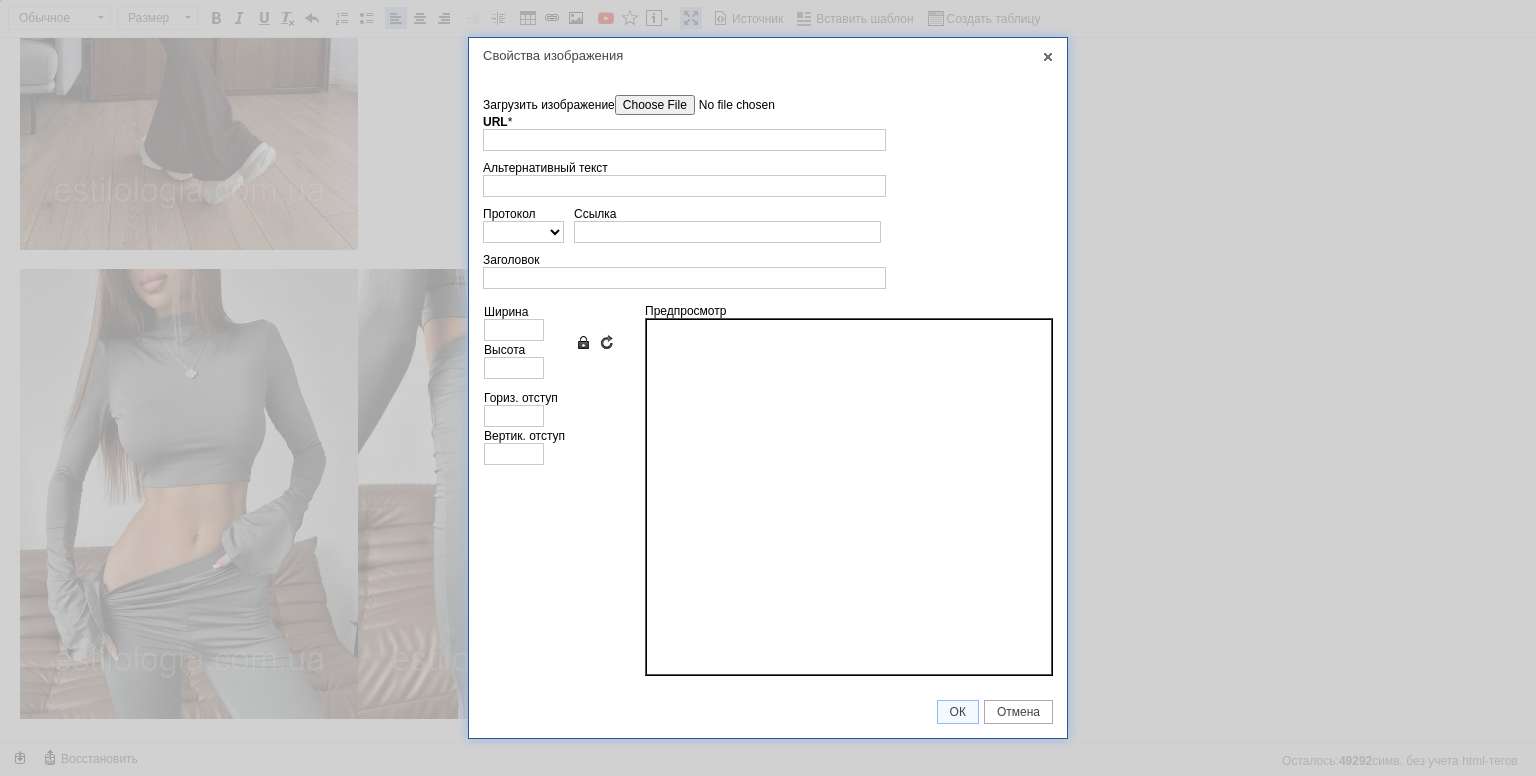 click on "Загрузить изображение" at bounding box center [728, 105] 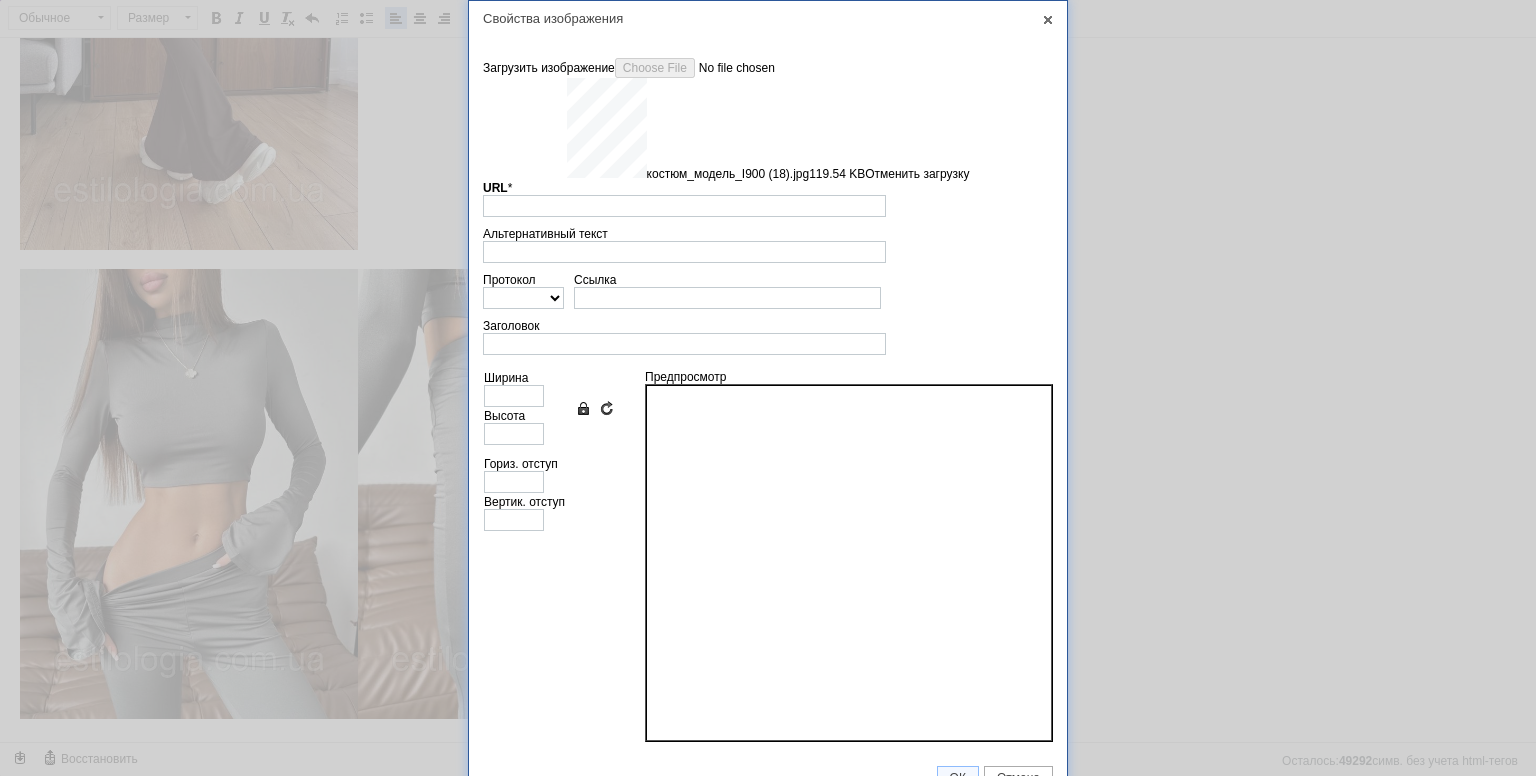 type on "[URL][DOMAIN_NAME]" 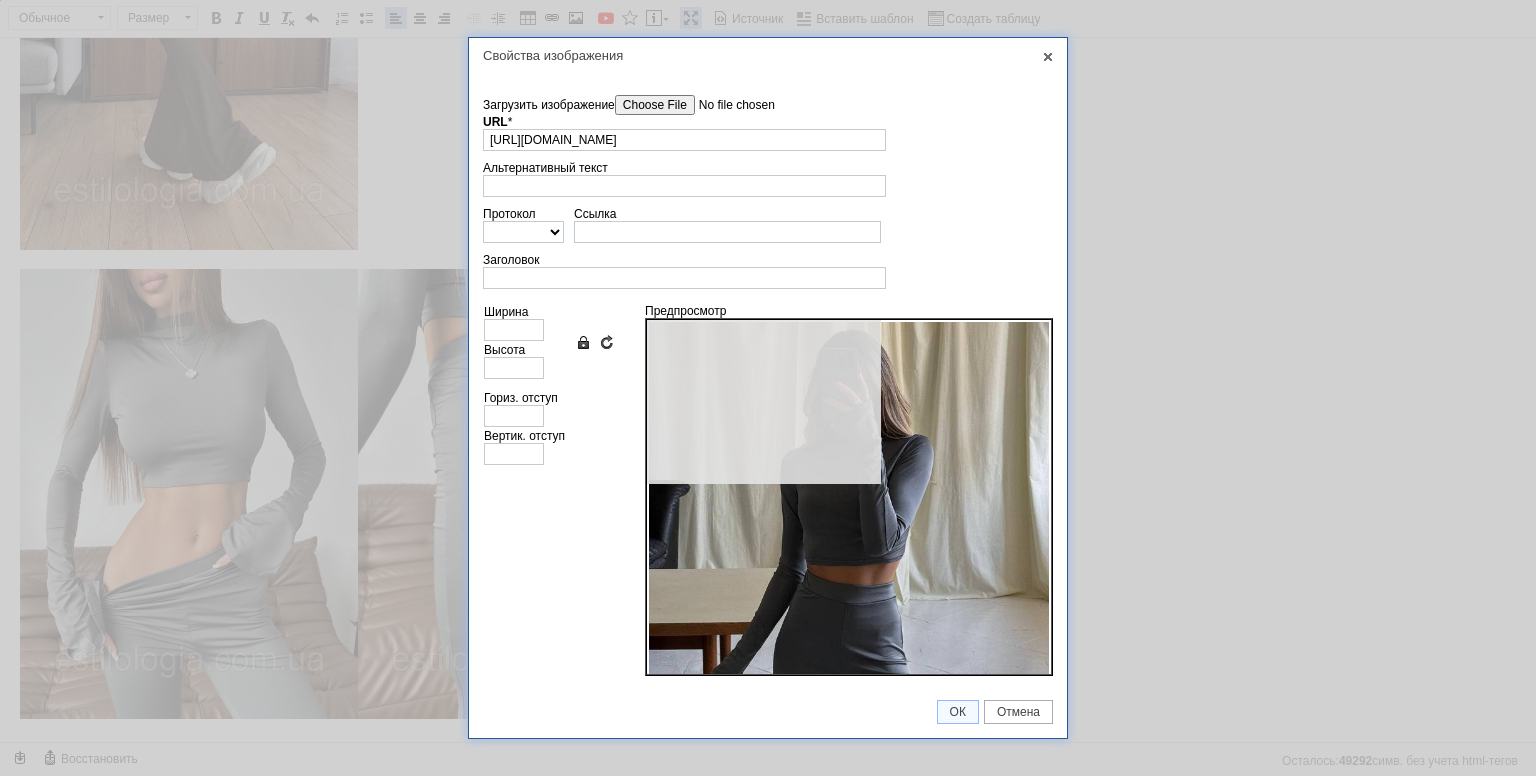 type on "640" 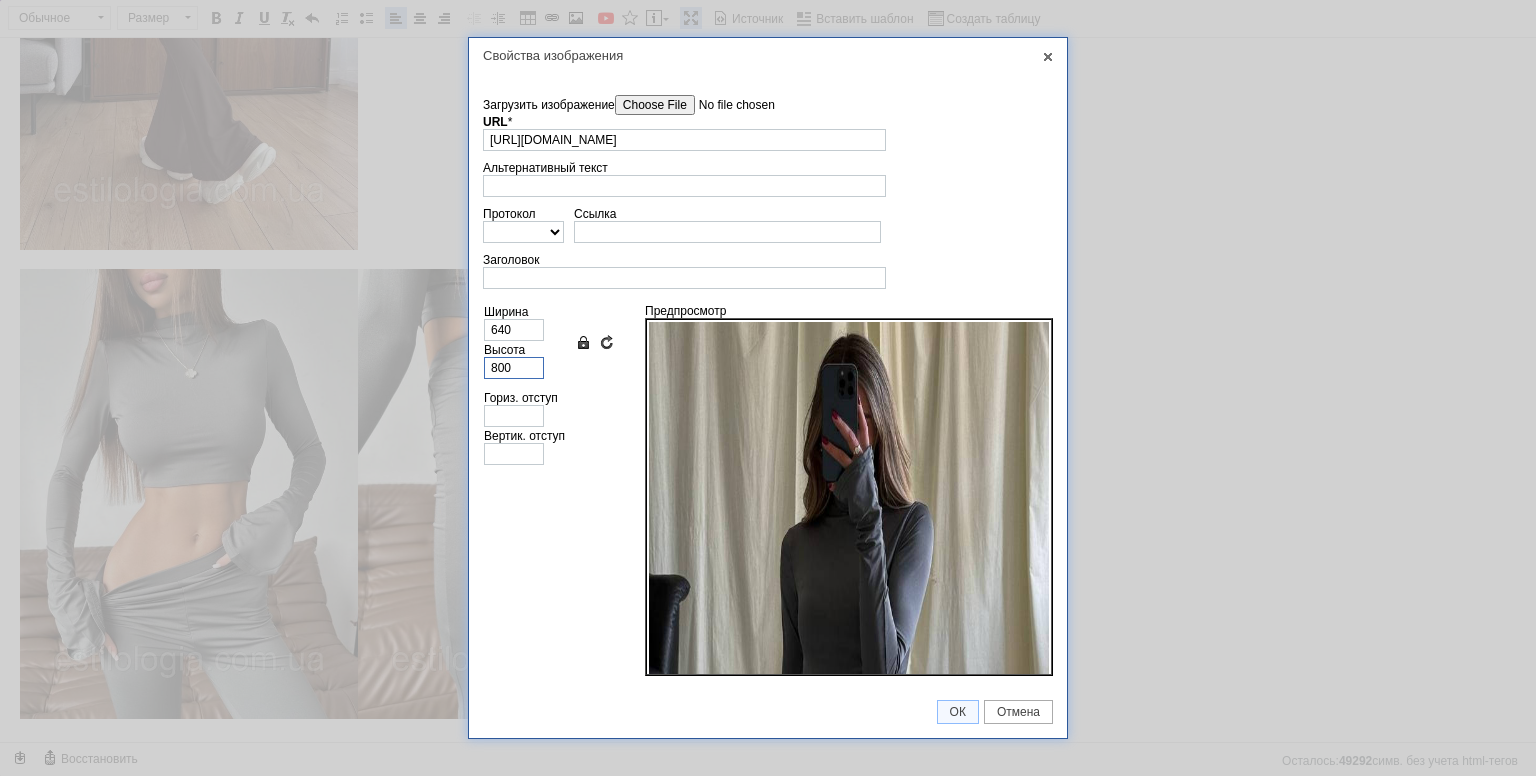 click on "800" at bounding box center (514, 368) 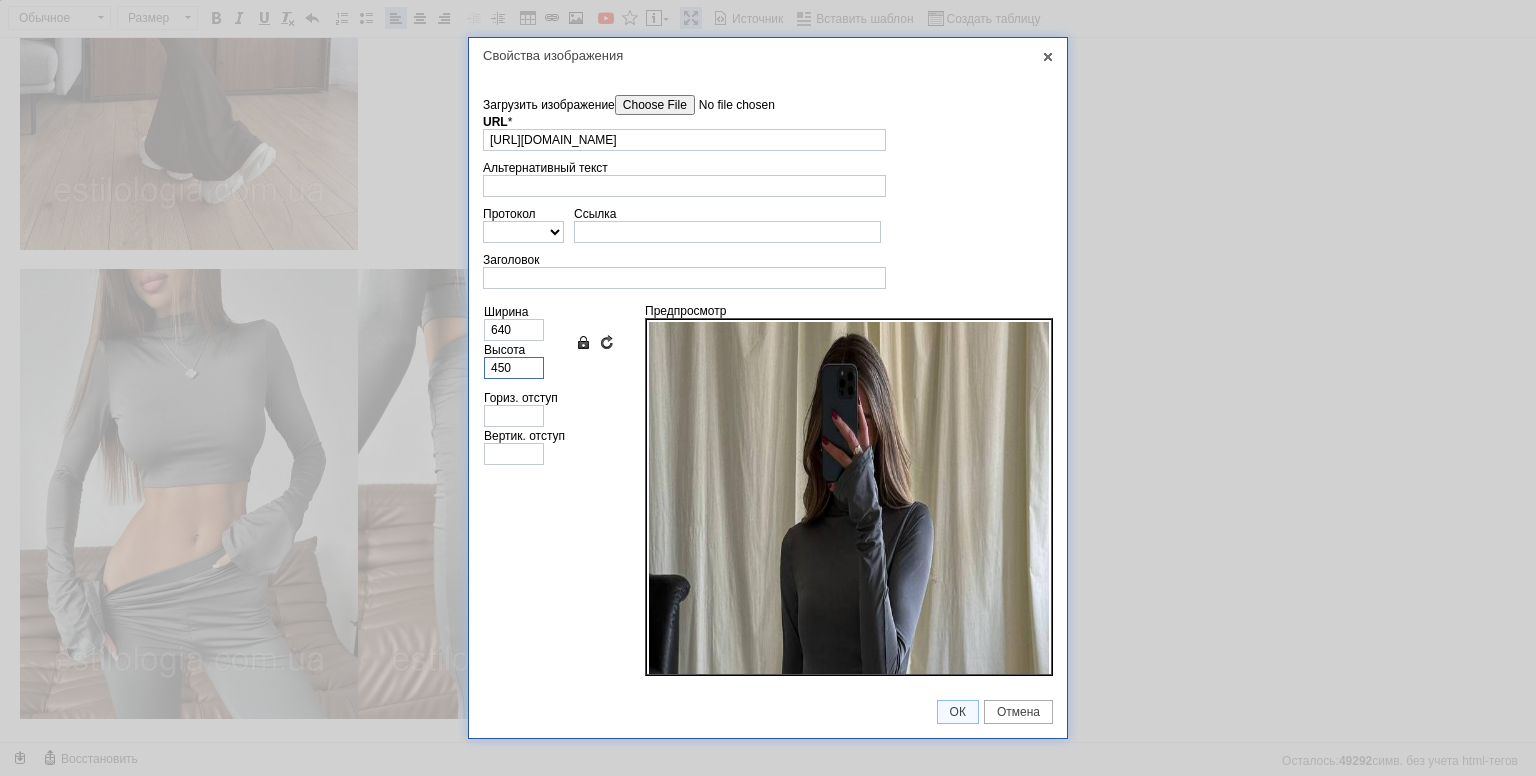 type on "360" 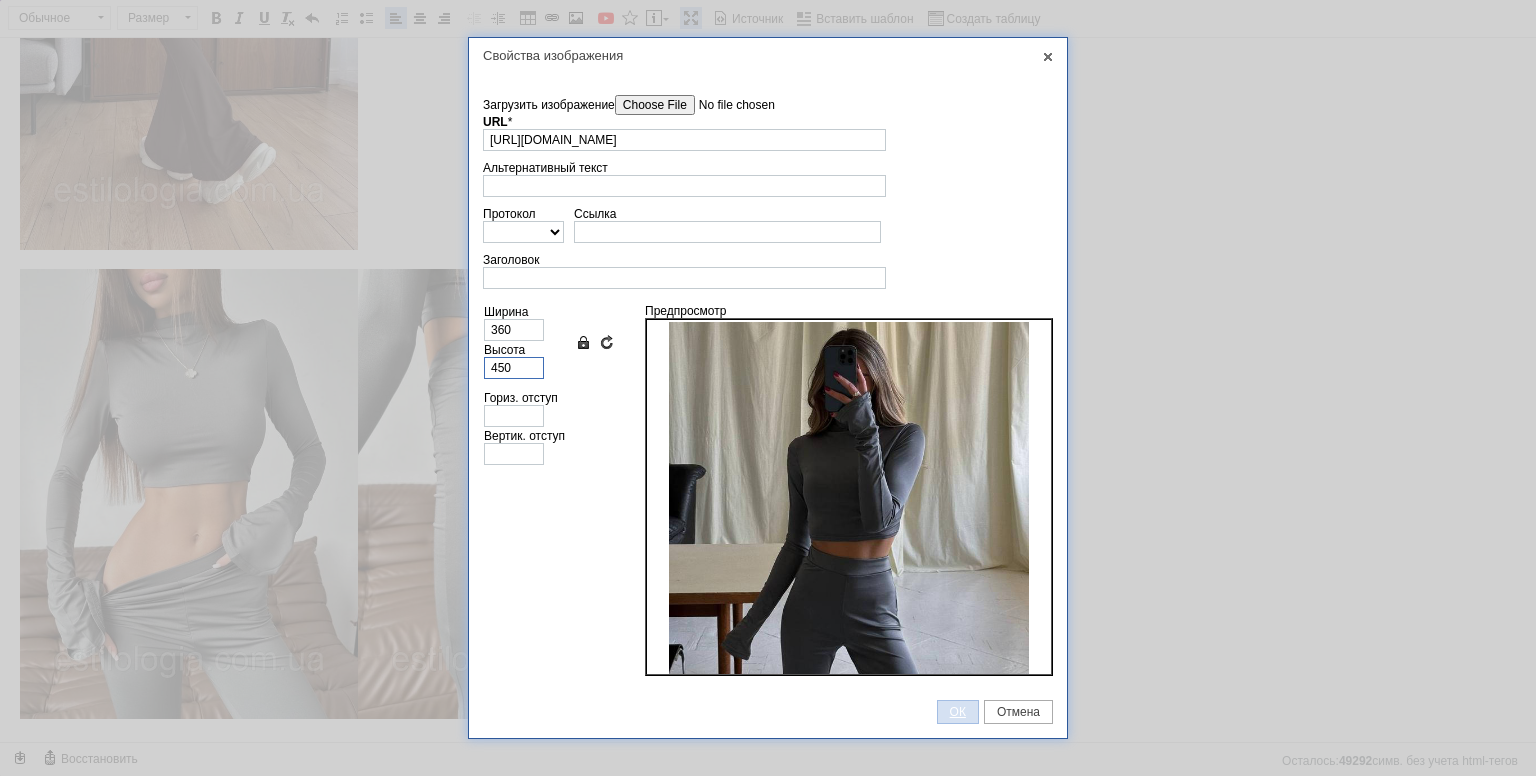 type on "450" 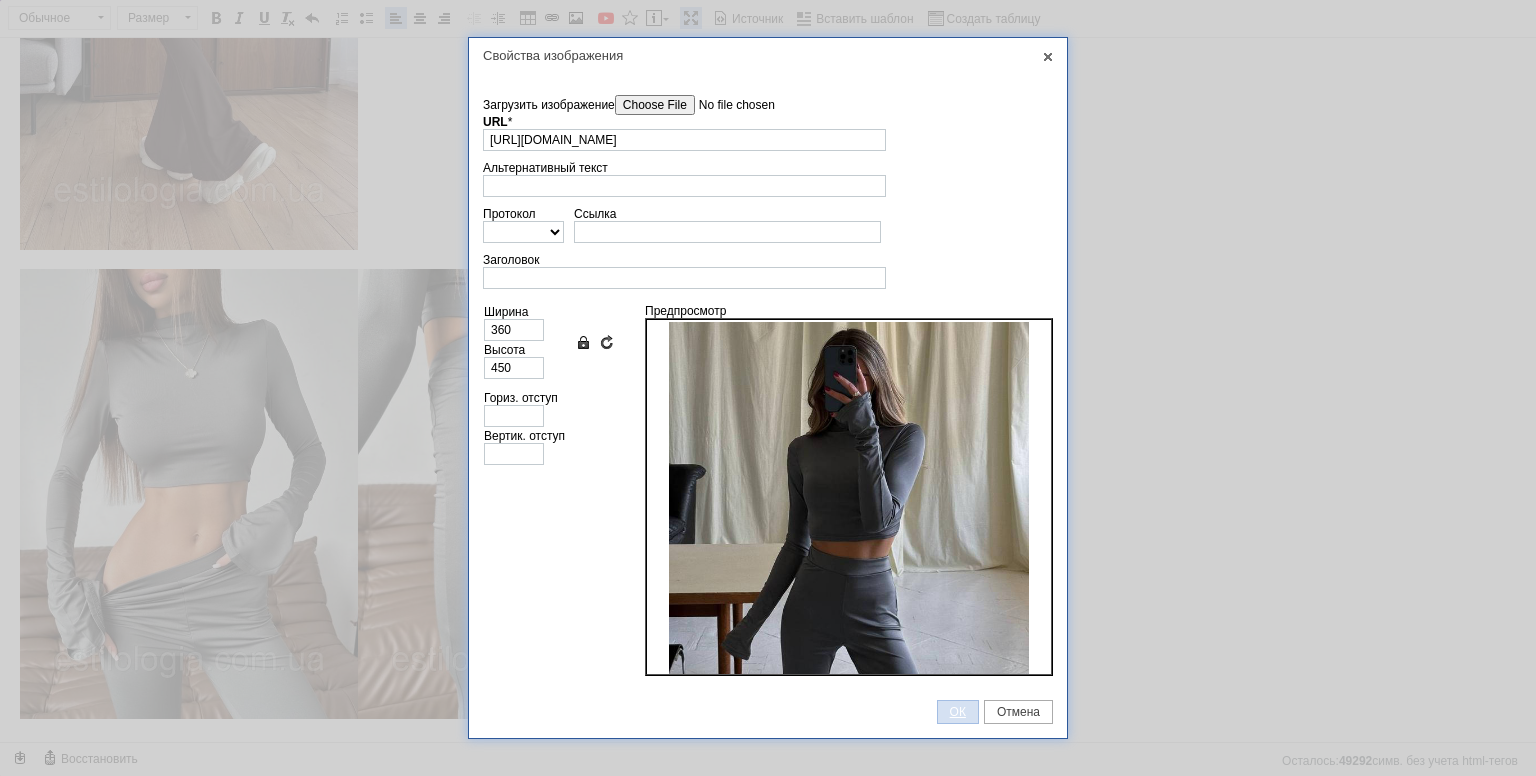 click on "ОК" at bounding box center (958, 712) 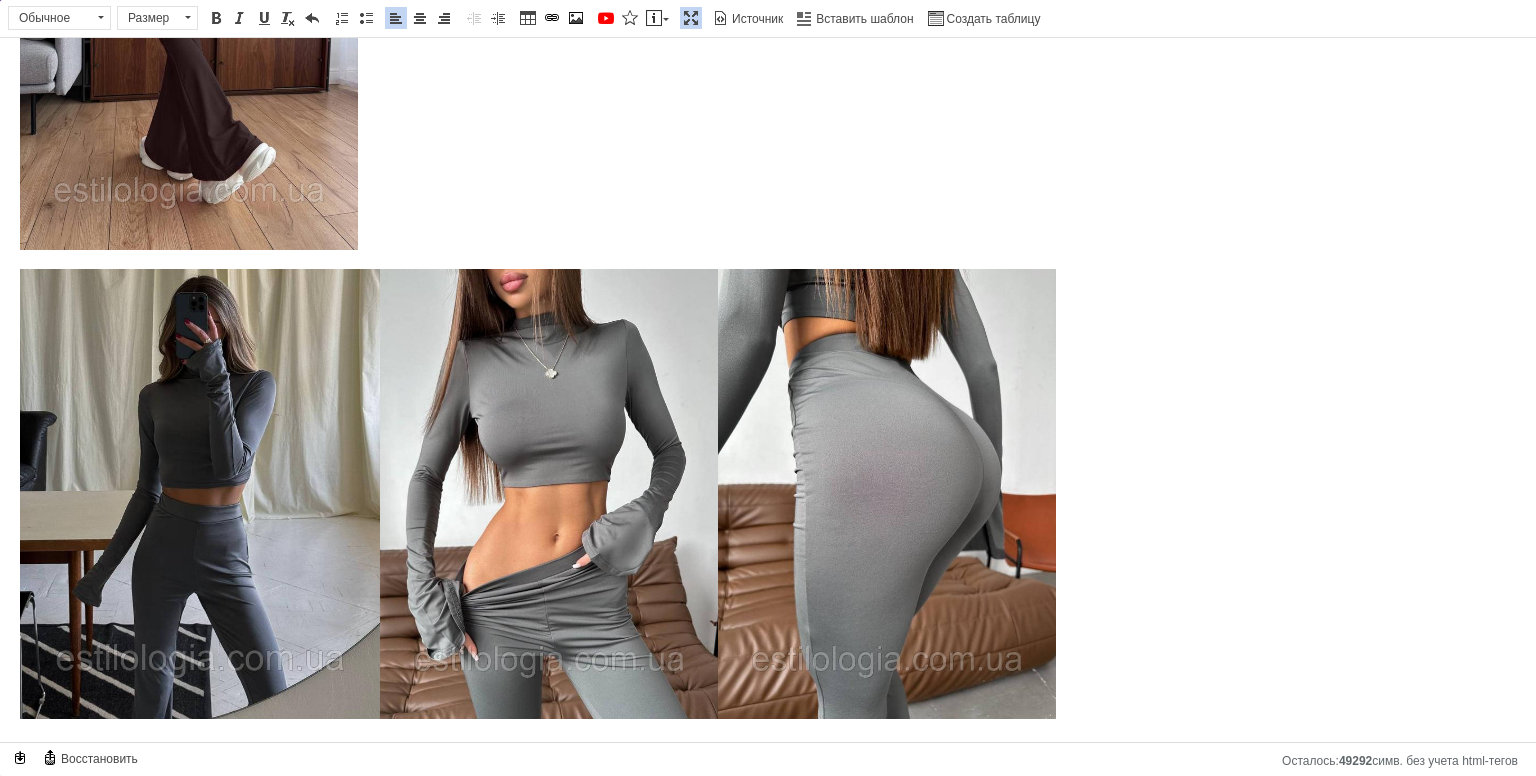 click on "Изображение" at bounding box center [576, 18] 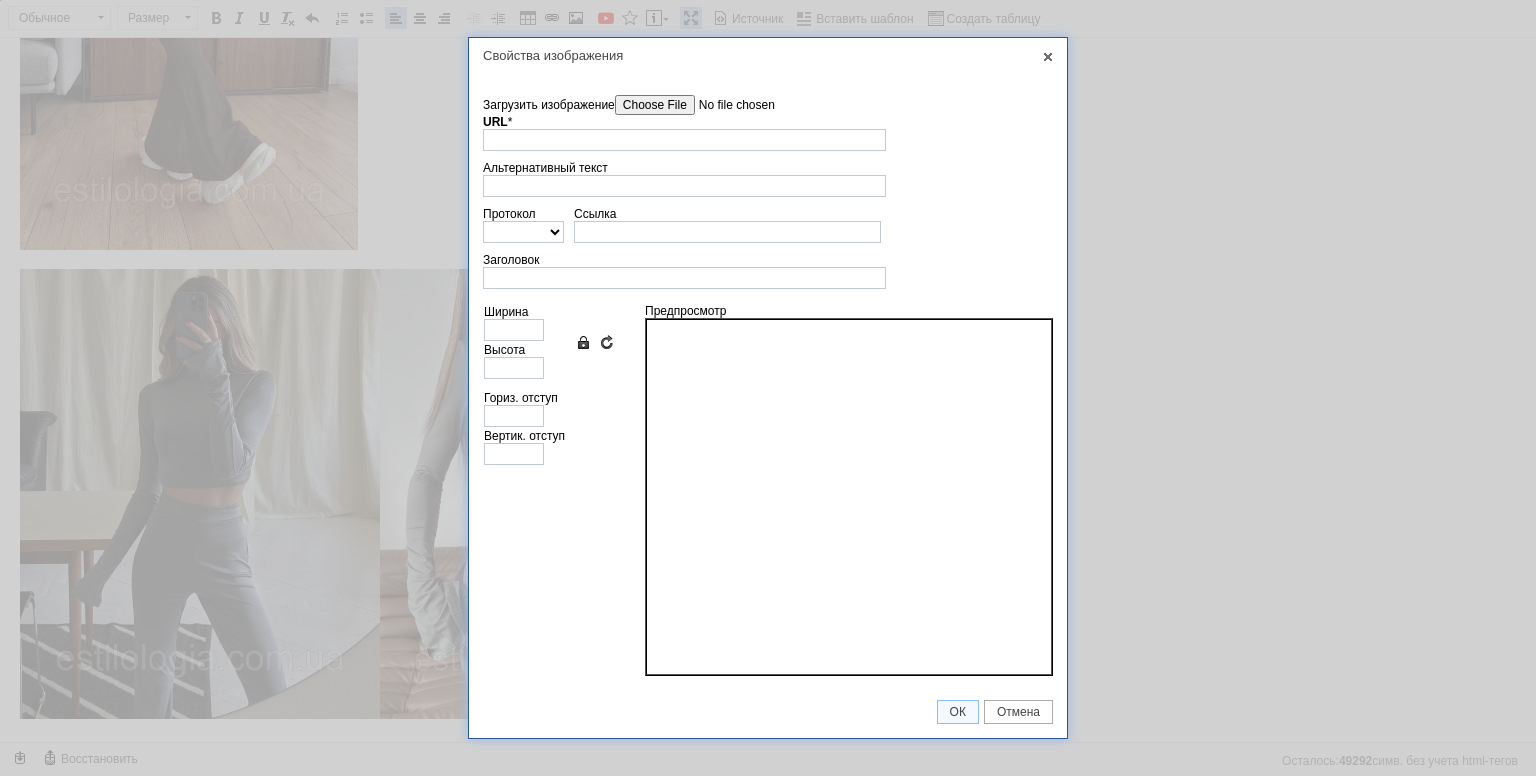 click on "Загрузить изображение Удалить все файлы URL * Выбор на сервере" at bounding box center [768, 123] 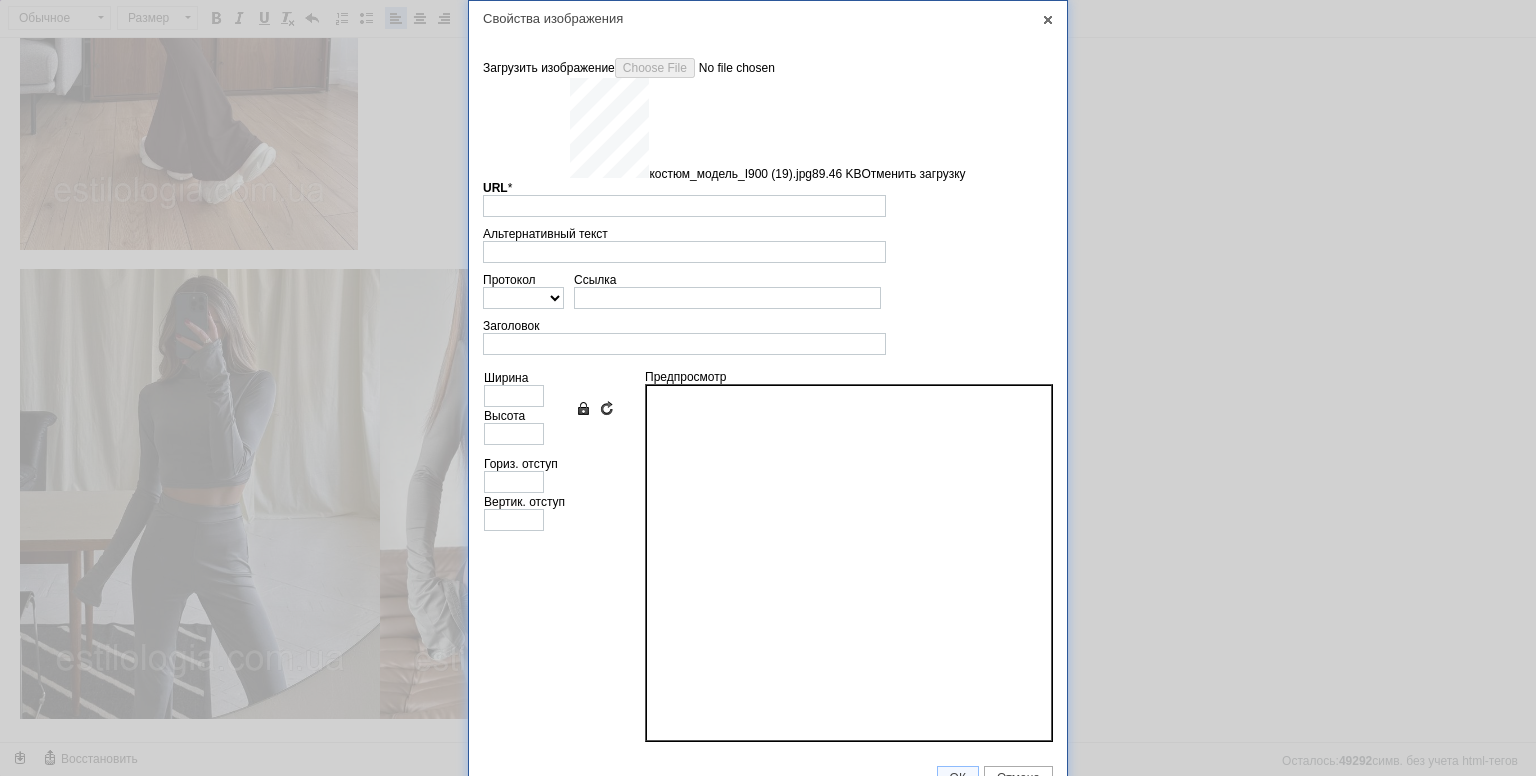 type on "[URL][DOMAIN_NAME]" 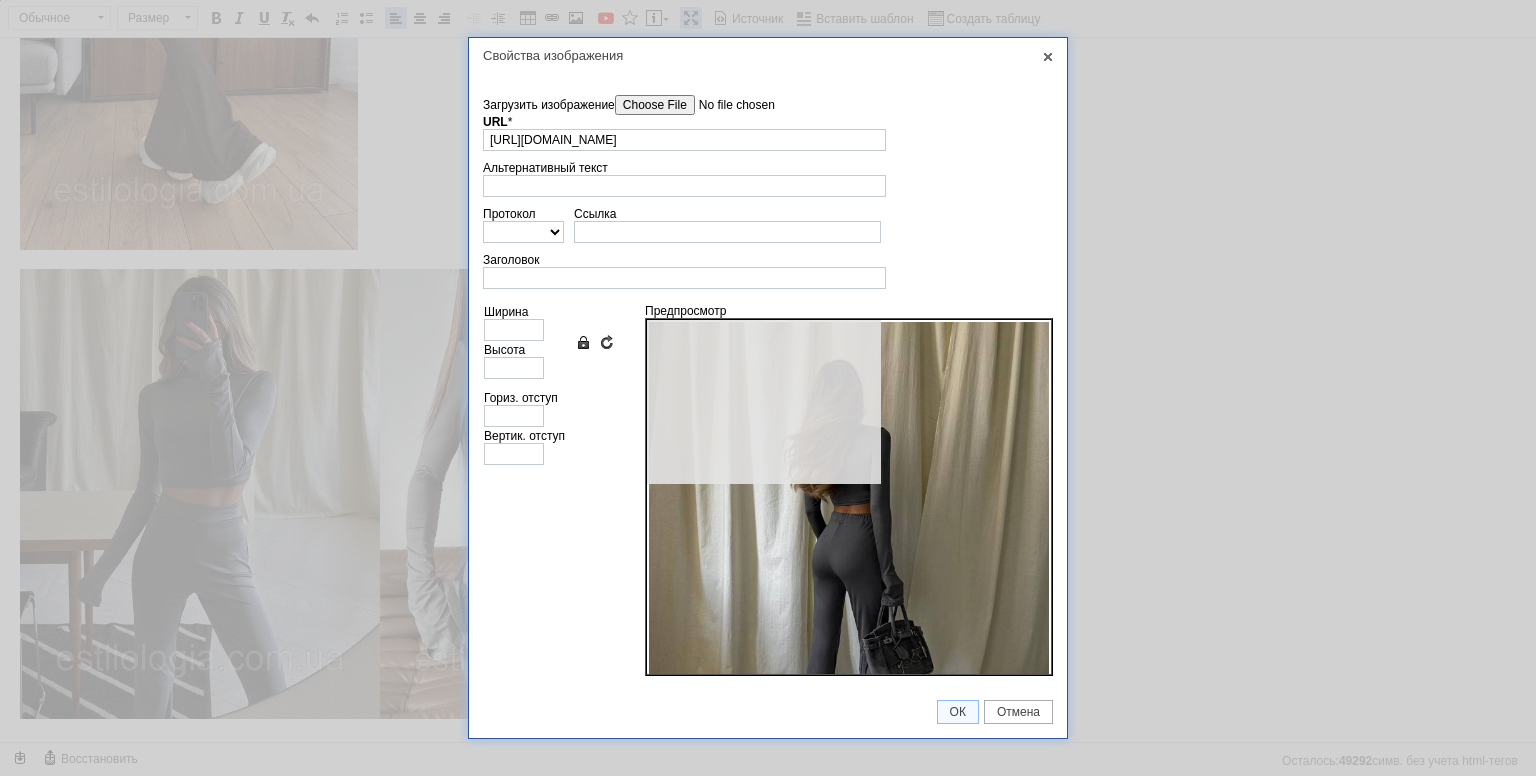 type on "640" 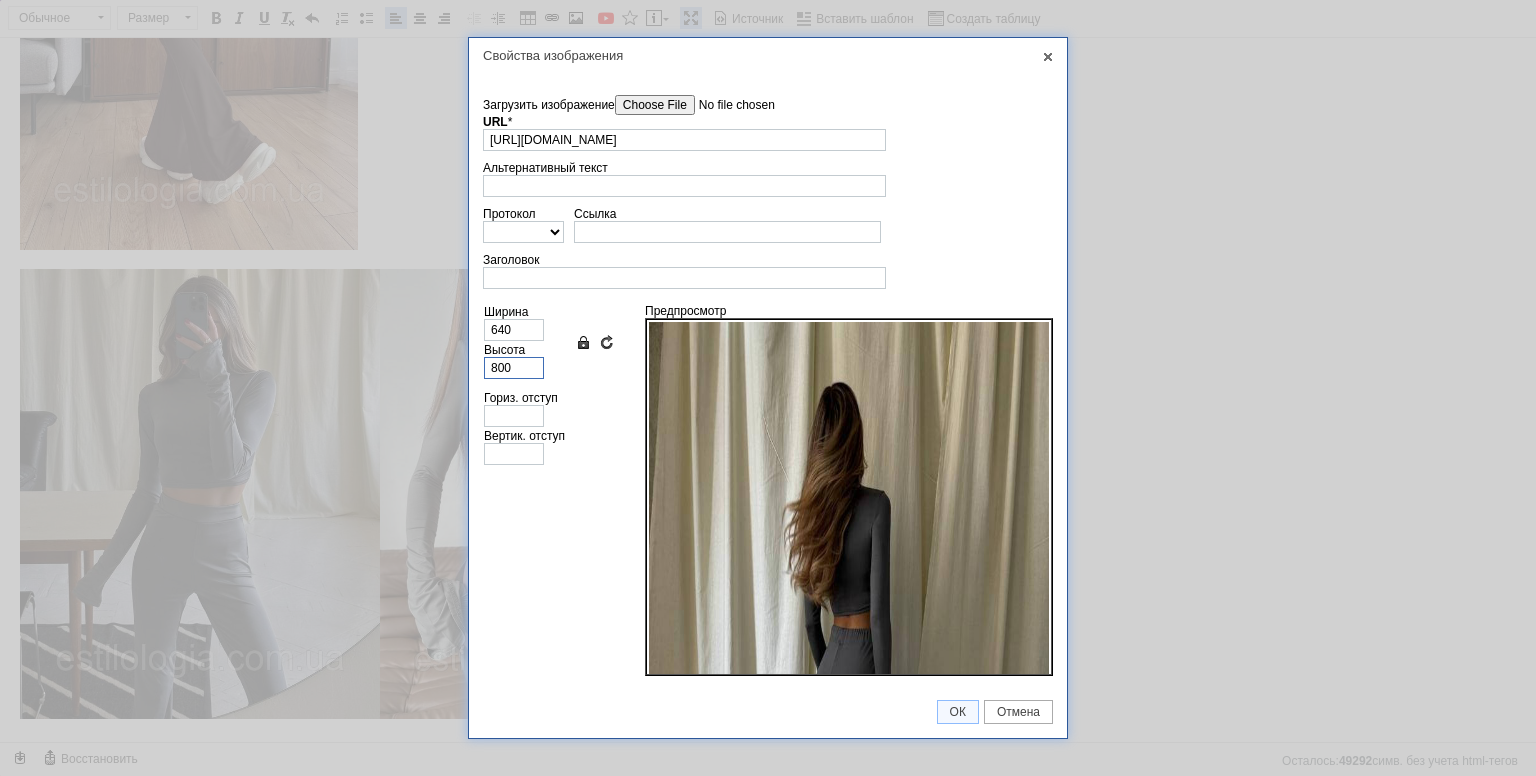 click on "800" at bounding box center [514, 368] 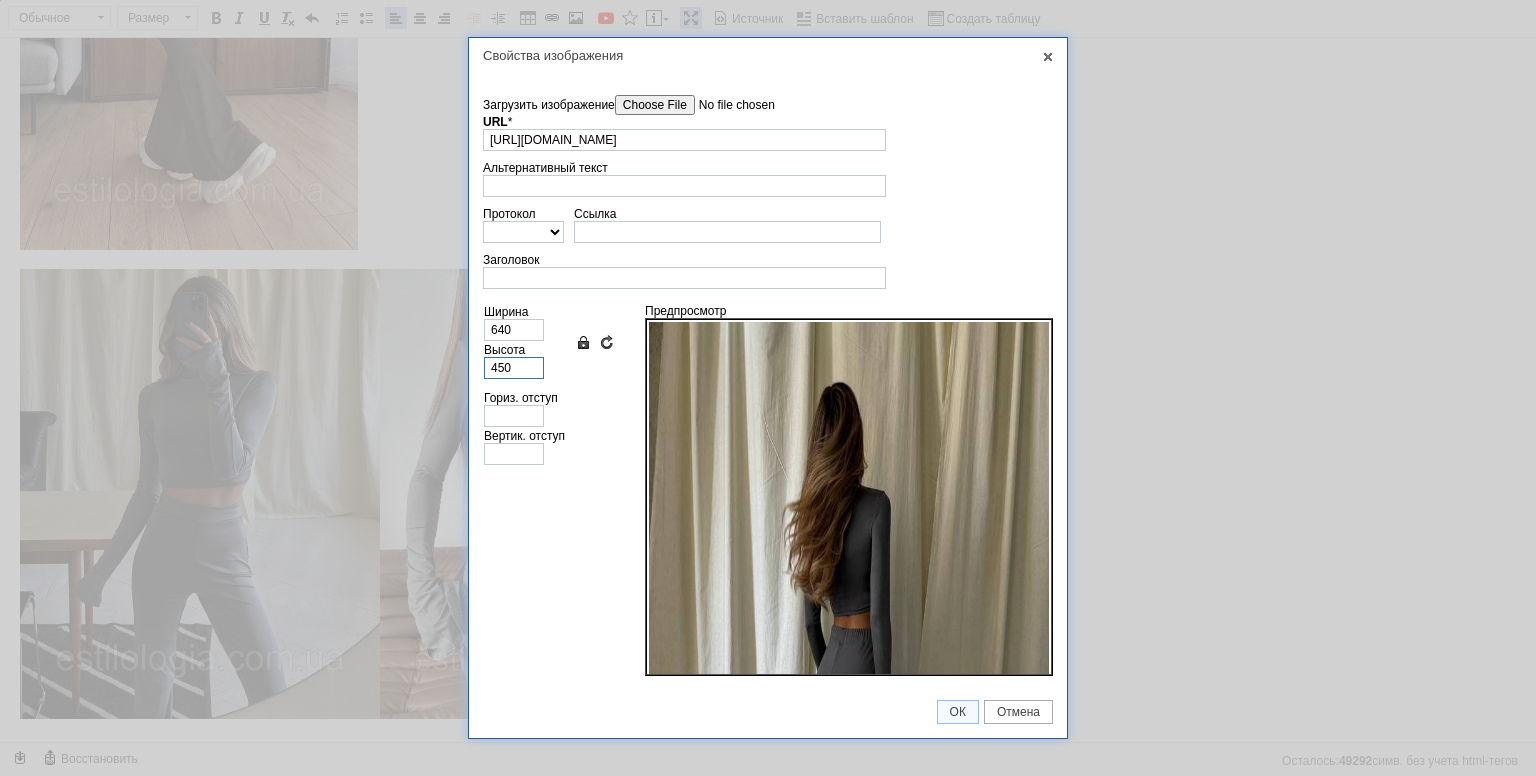 type on "360" 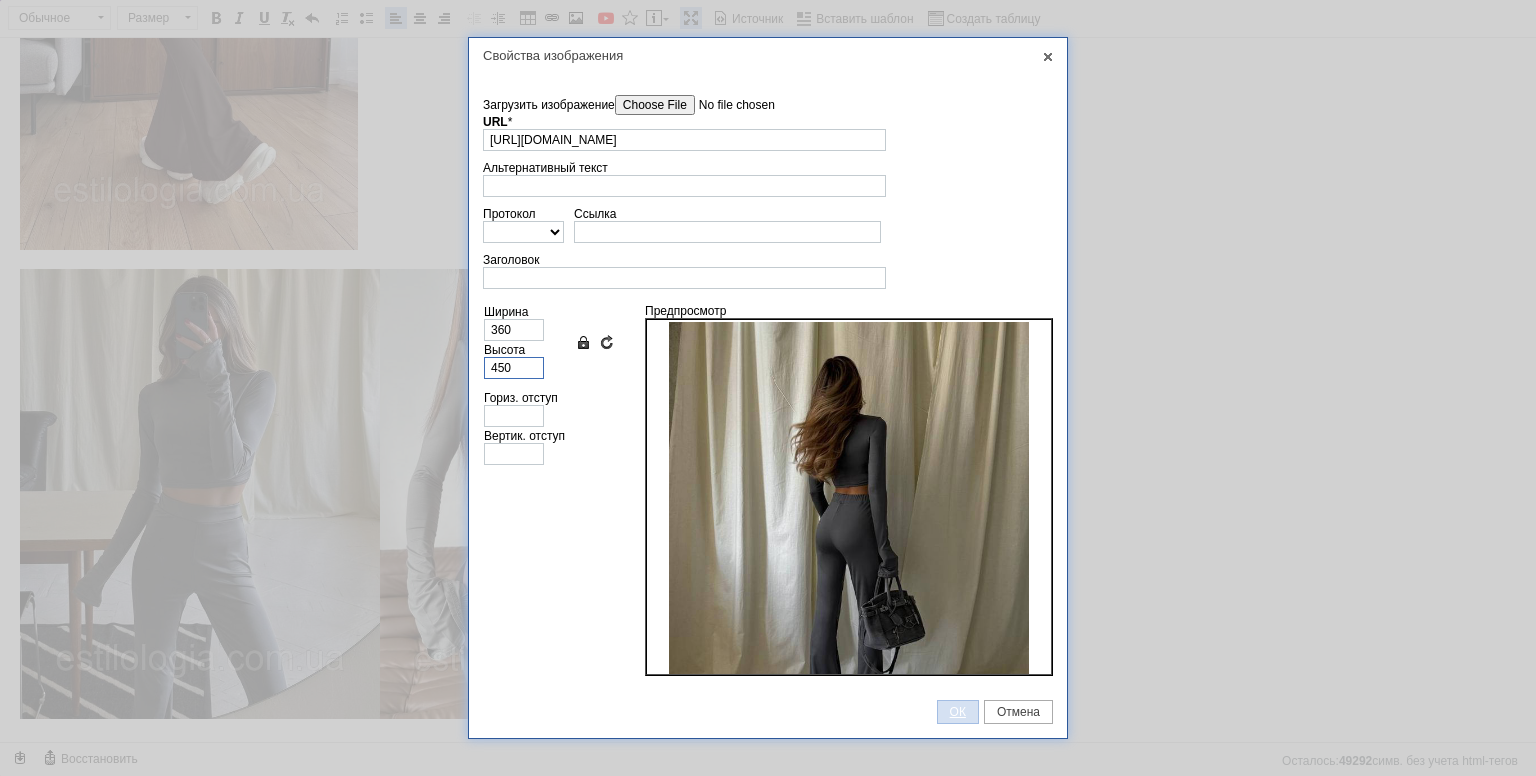 type on "450" 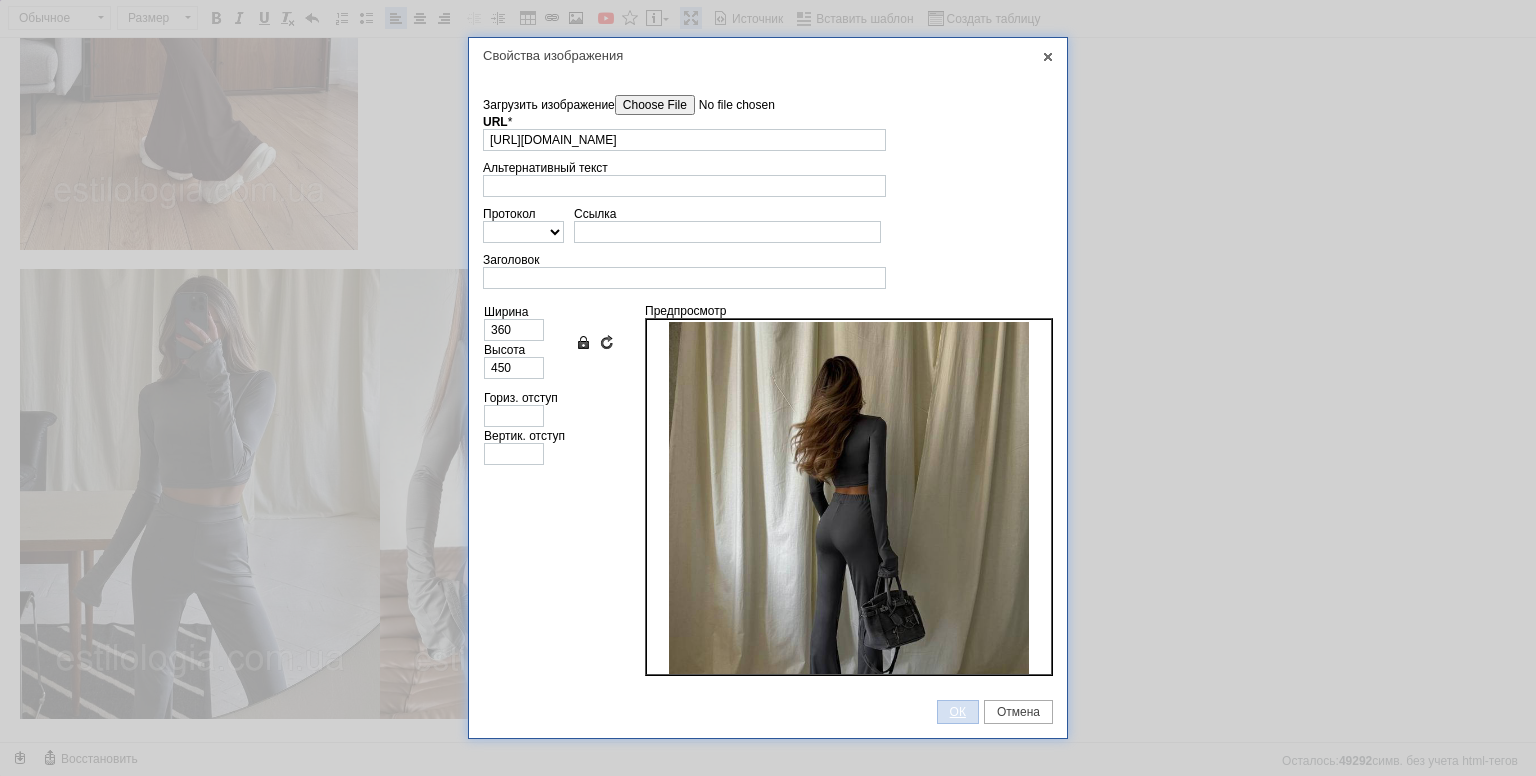 click on "ОК" at bounding box center (958, 712) 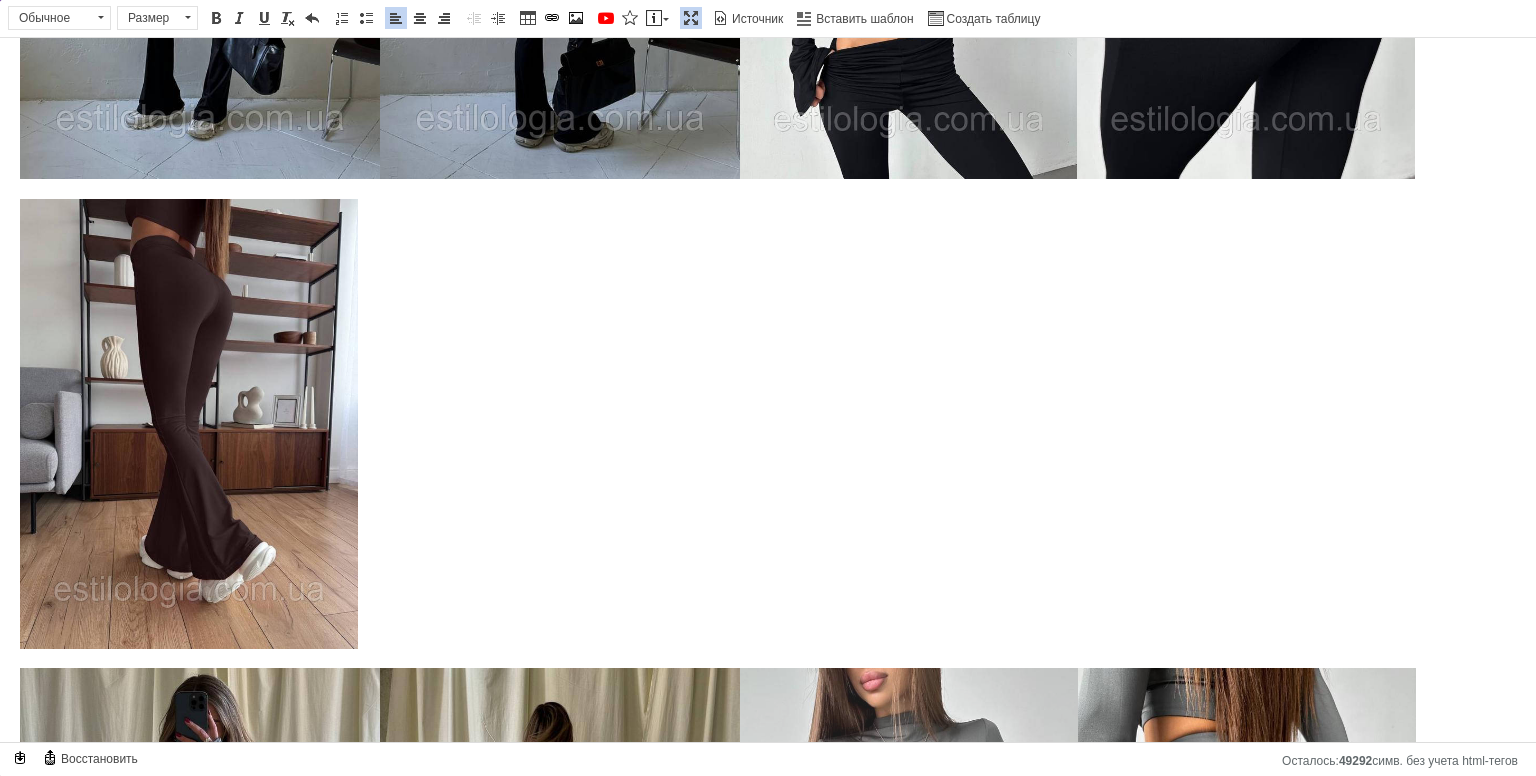 scroll, scrollTop: 505, scrollLeft: 0, axis: vertical 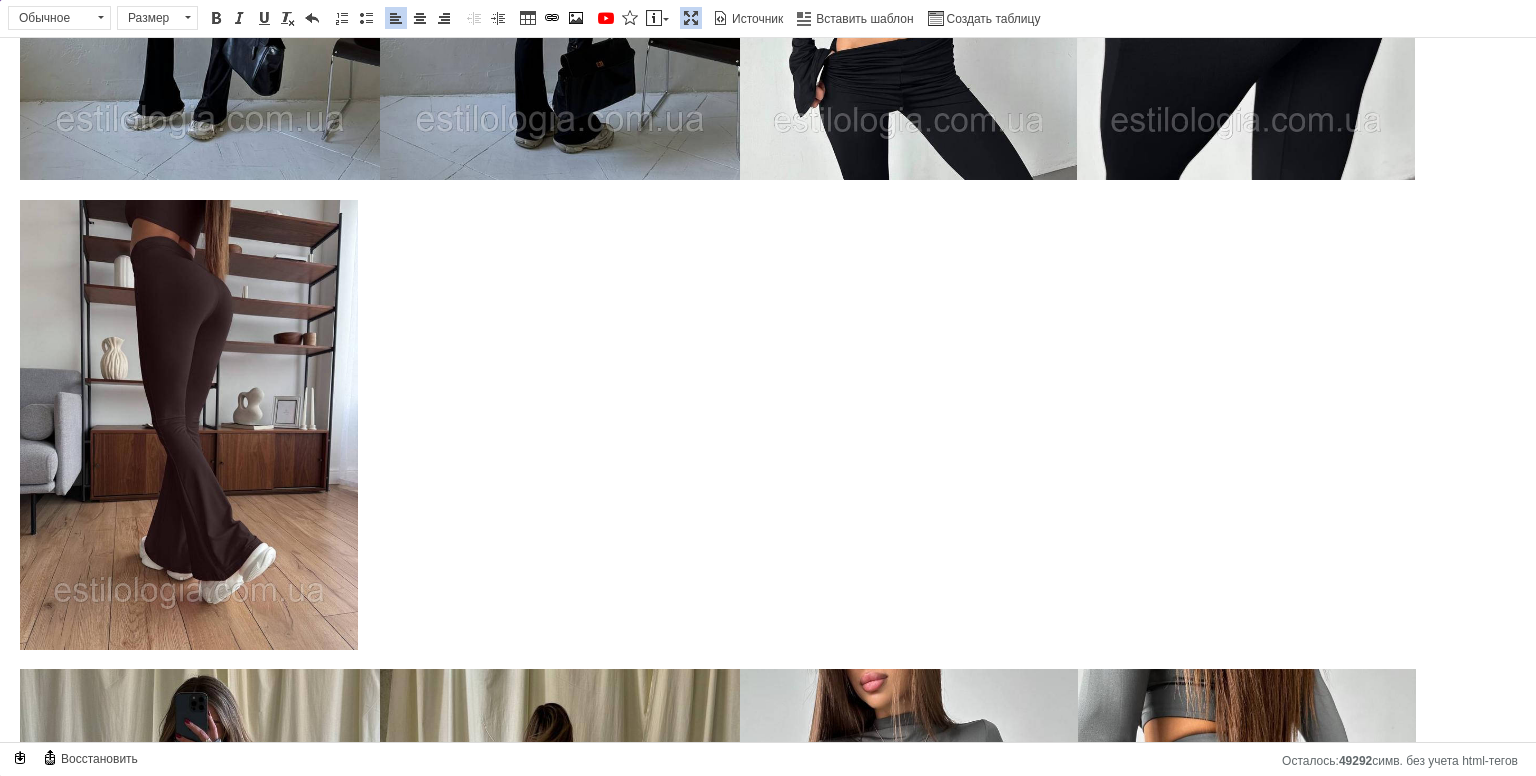 click on "Стильный модный костюм 2-ка из микродайвинга - кроп-топ и штаны. Топ короткий с невысоким воротником-стойкой. Рукава длинные узкие, расклешенные на запястьях. Штаны облегающие прямого кроя с завышенной посадкой, расклешенные от колена, на поясе широкая резинка. Ориентировочные замеры поверх изделия не в растянутом виде: S-M р-р: топ: ОГ - 80см, длина - 33см, рукав - 73см; штаны: ОТ - 64см, длина по внеш.шву - 110см, по внутр.шву - 81см М-L р-р: топ: ОГ - 85см, длина - 33см, рукав - 73см; штаны: ОТ - 69см, длина по внеш.шву - 110см, по внутр.шву - 81см ​​​​​​​" at bounding box center [768, 339] 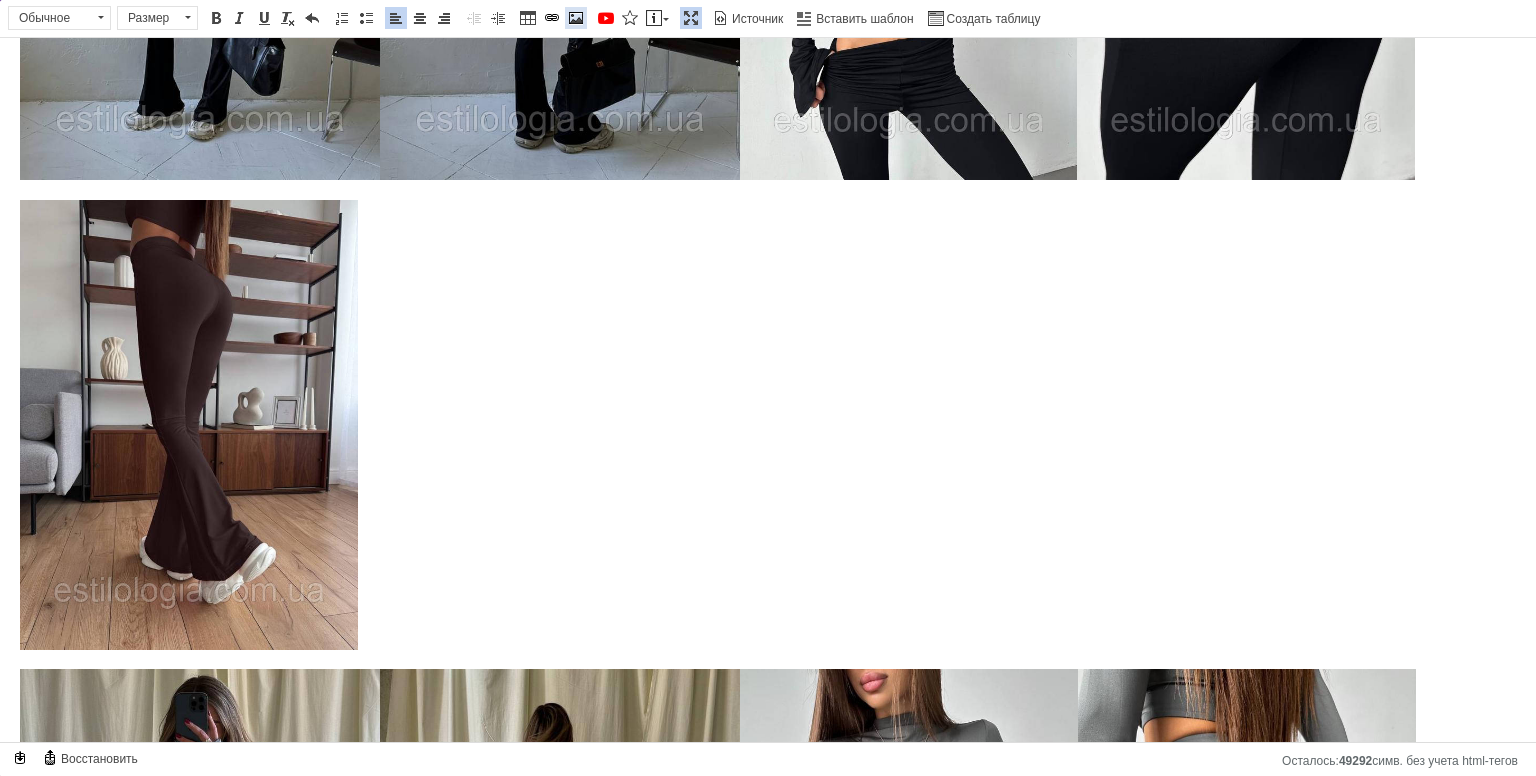 click at bounding box center [576, 18] 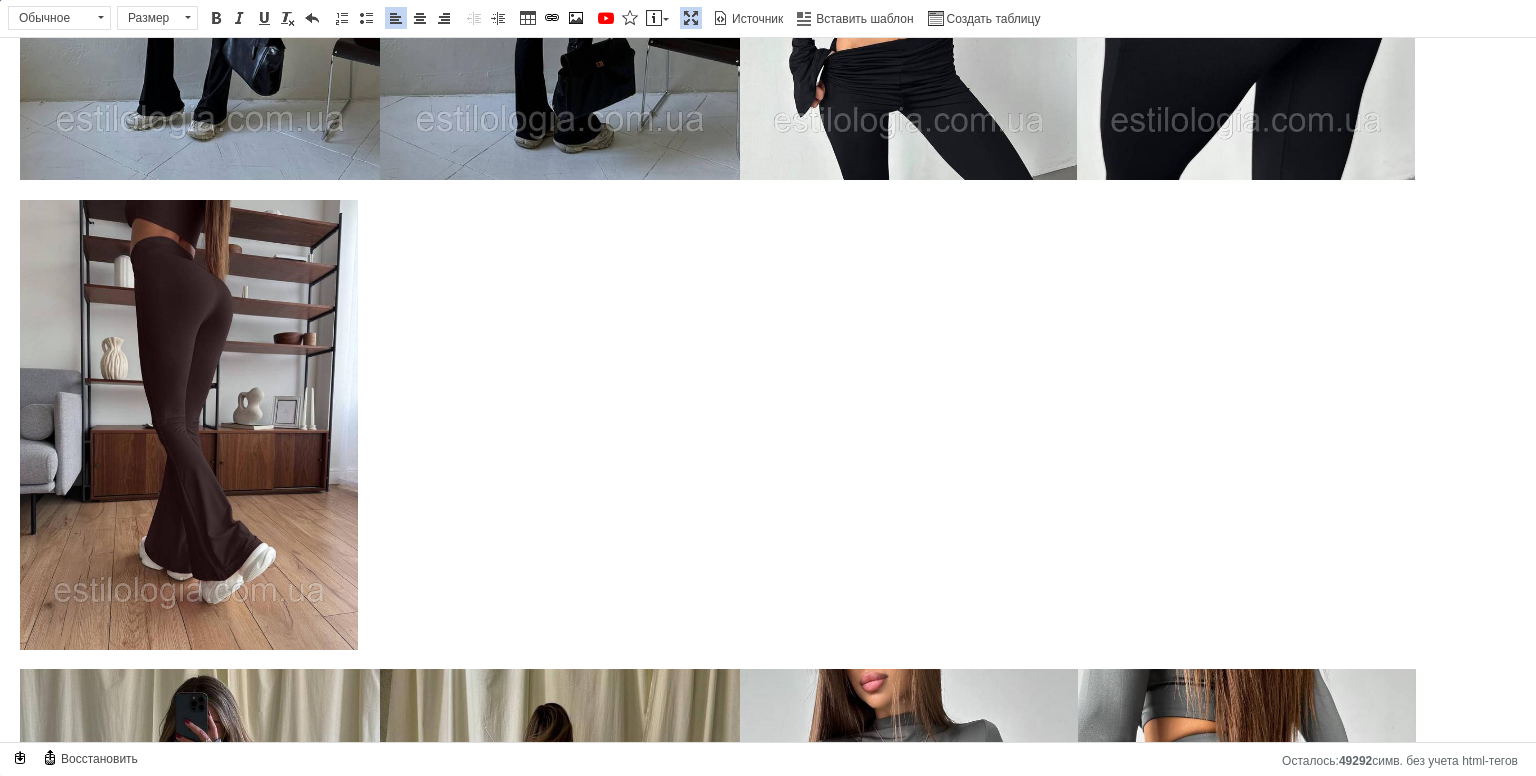 type 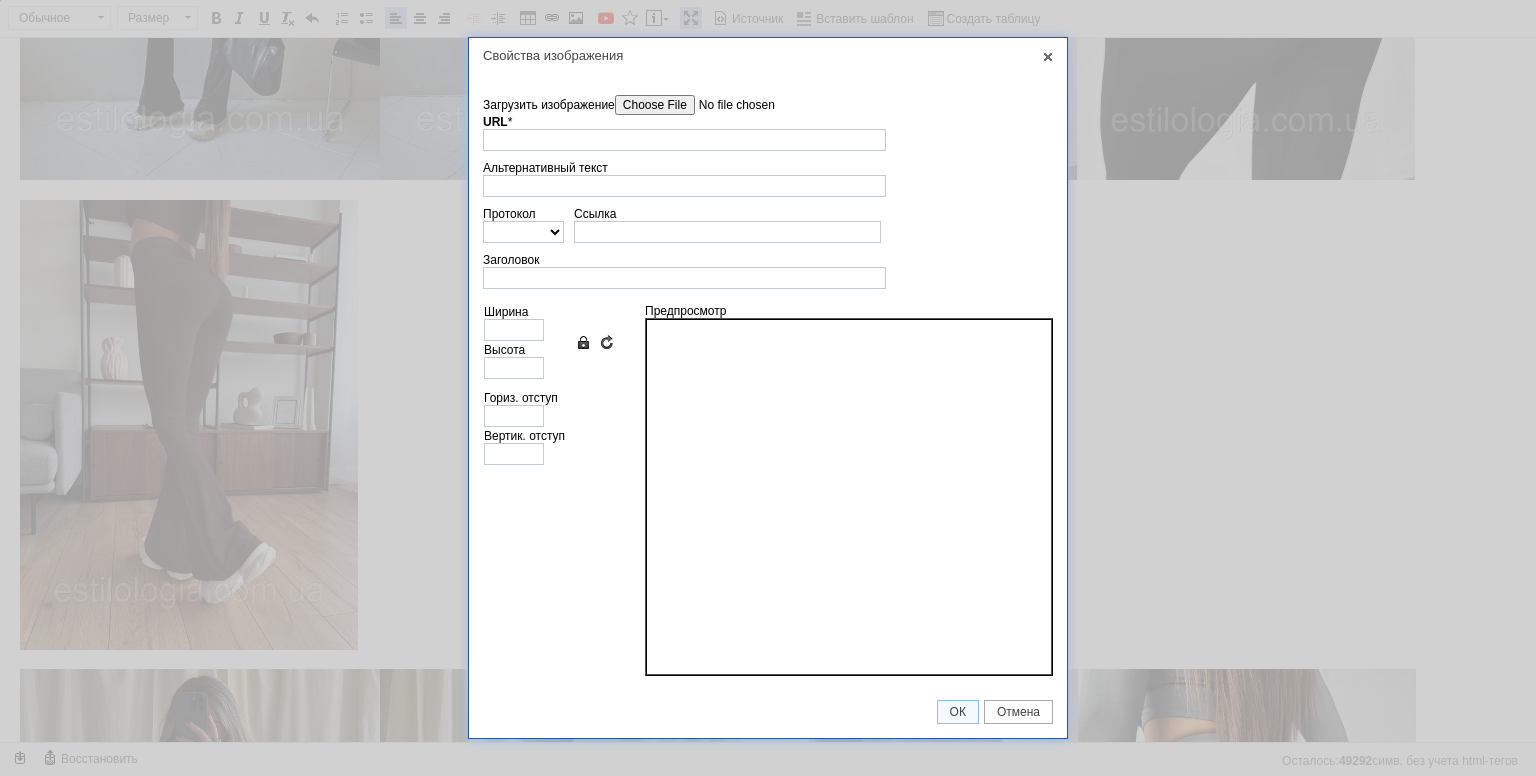 click on "Загрузить изображение" at bounding box center (728, 105) 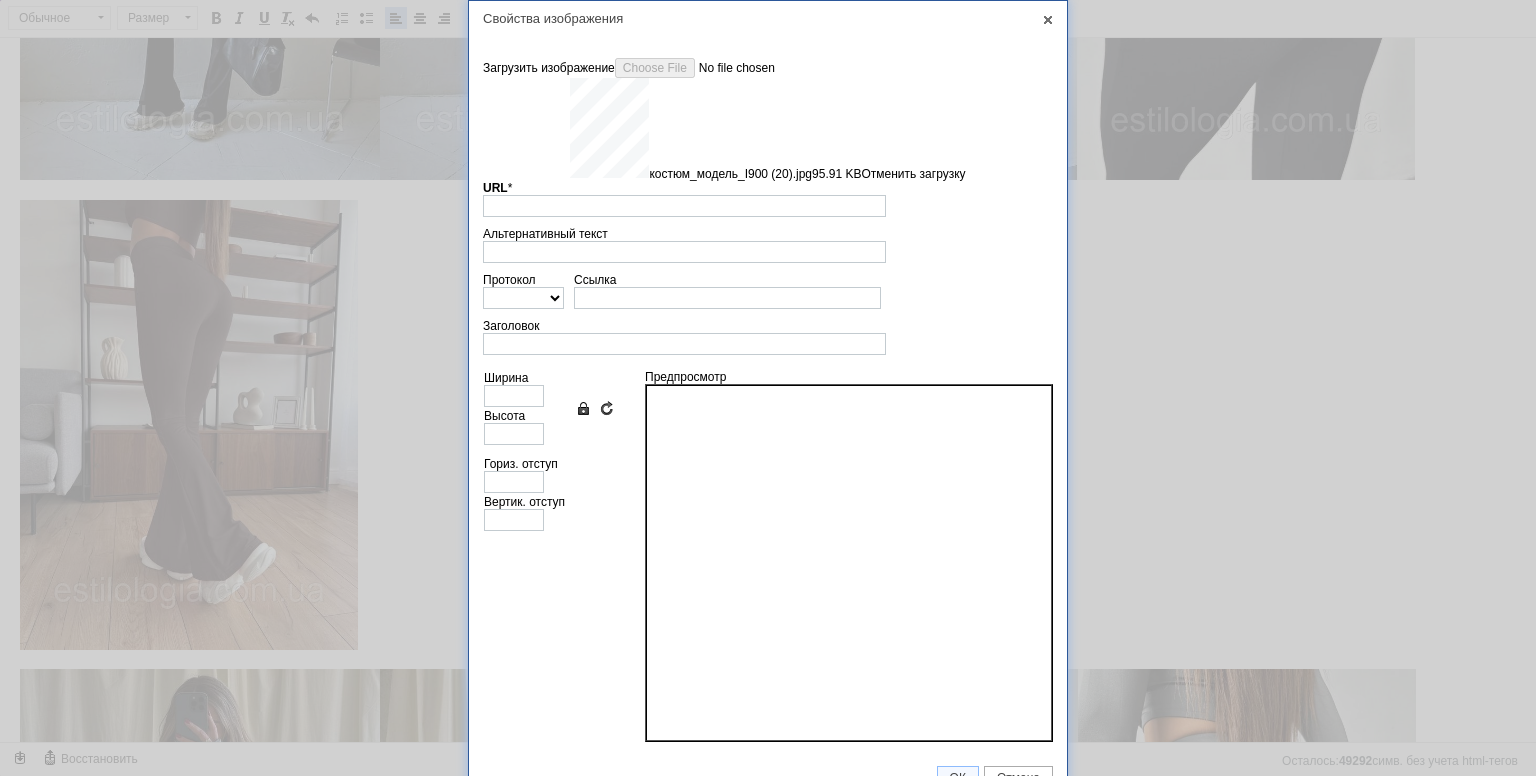 type on "[URL][DOMAIN_NAME]" 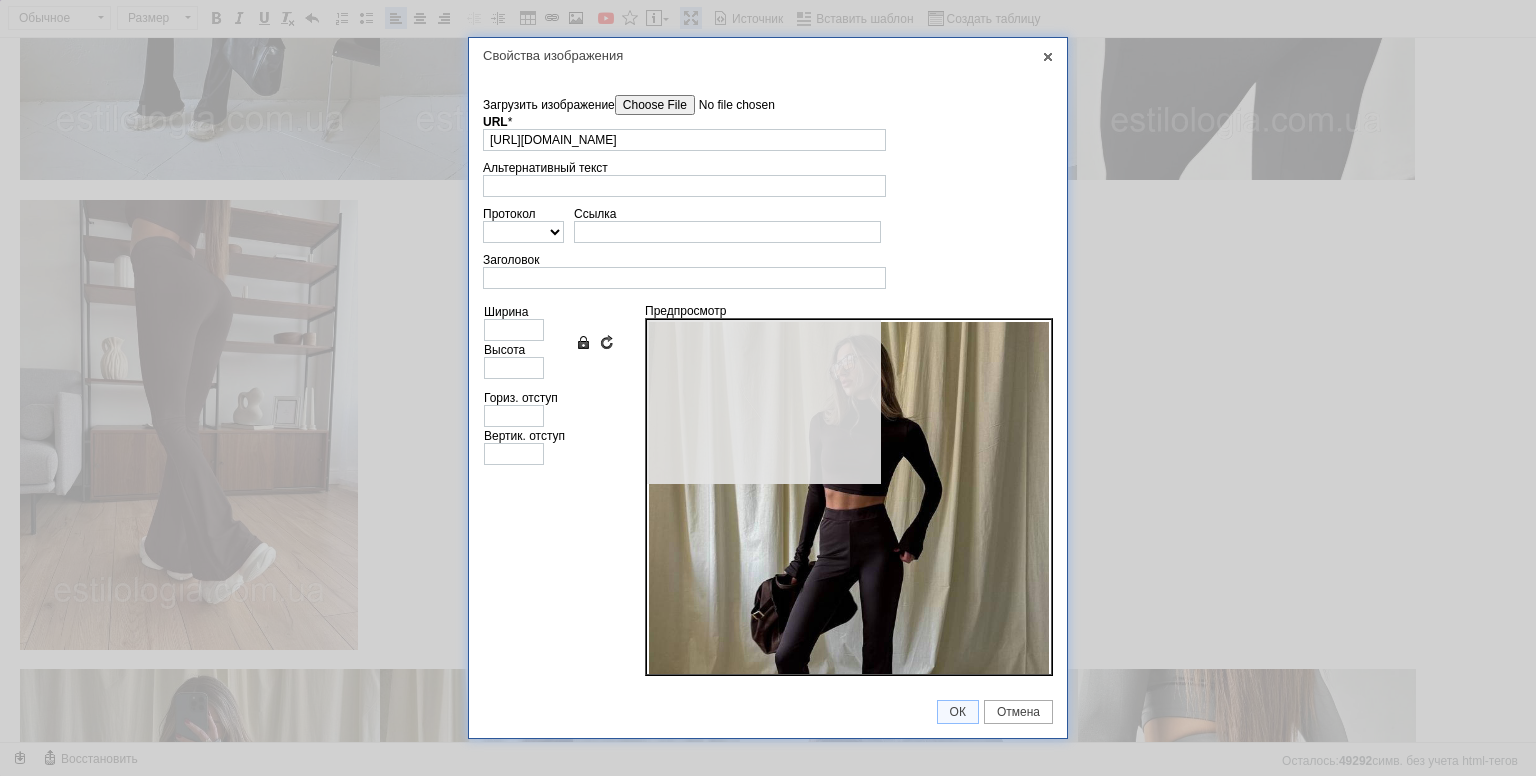 type on "640" 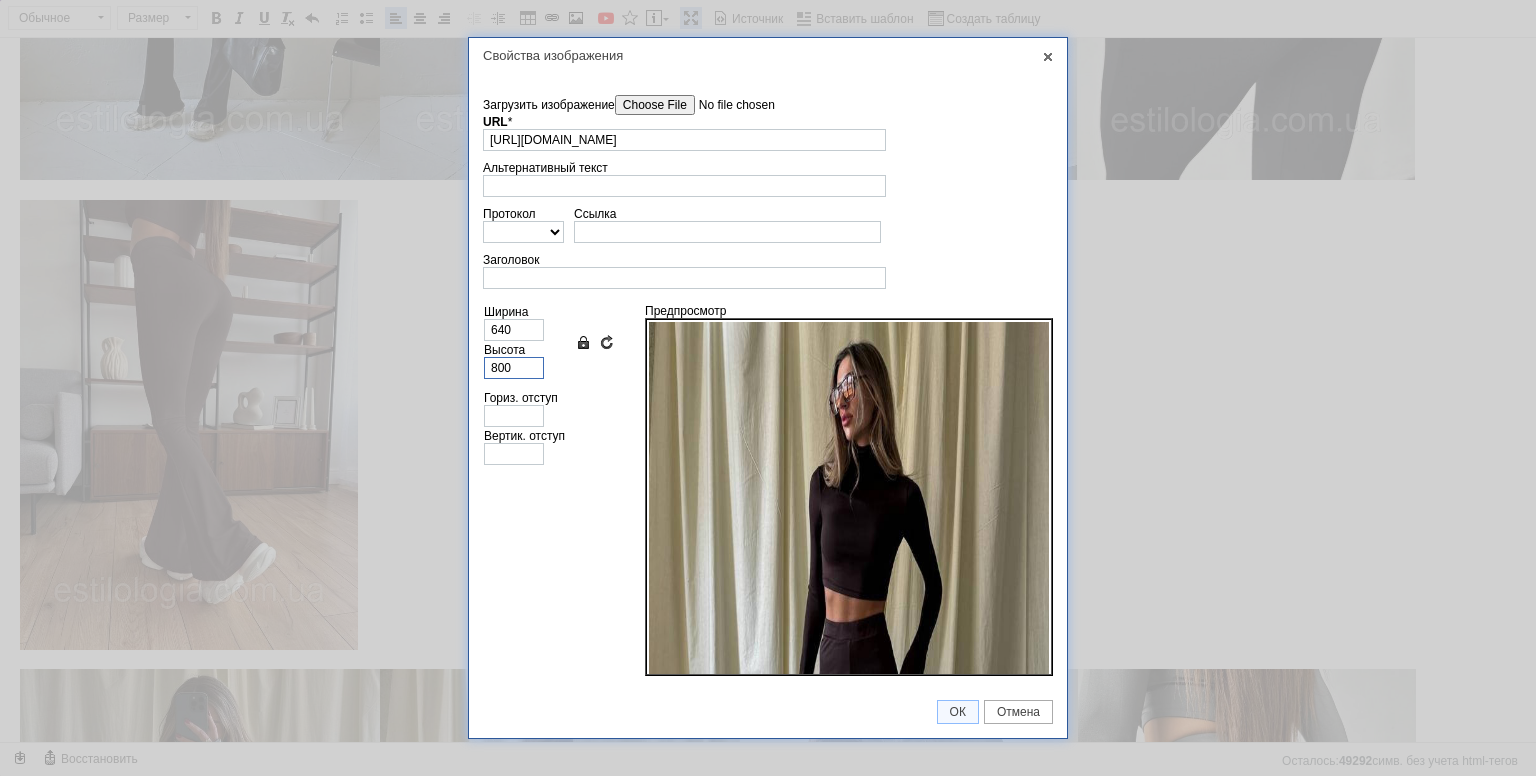 click on "800" at bounding box center [514, 368] 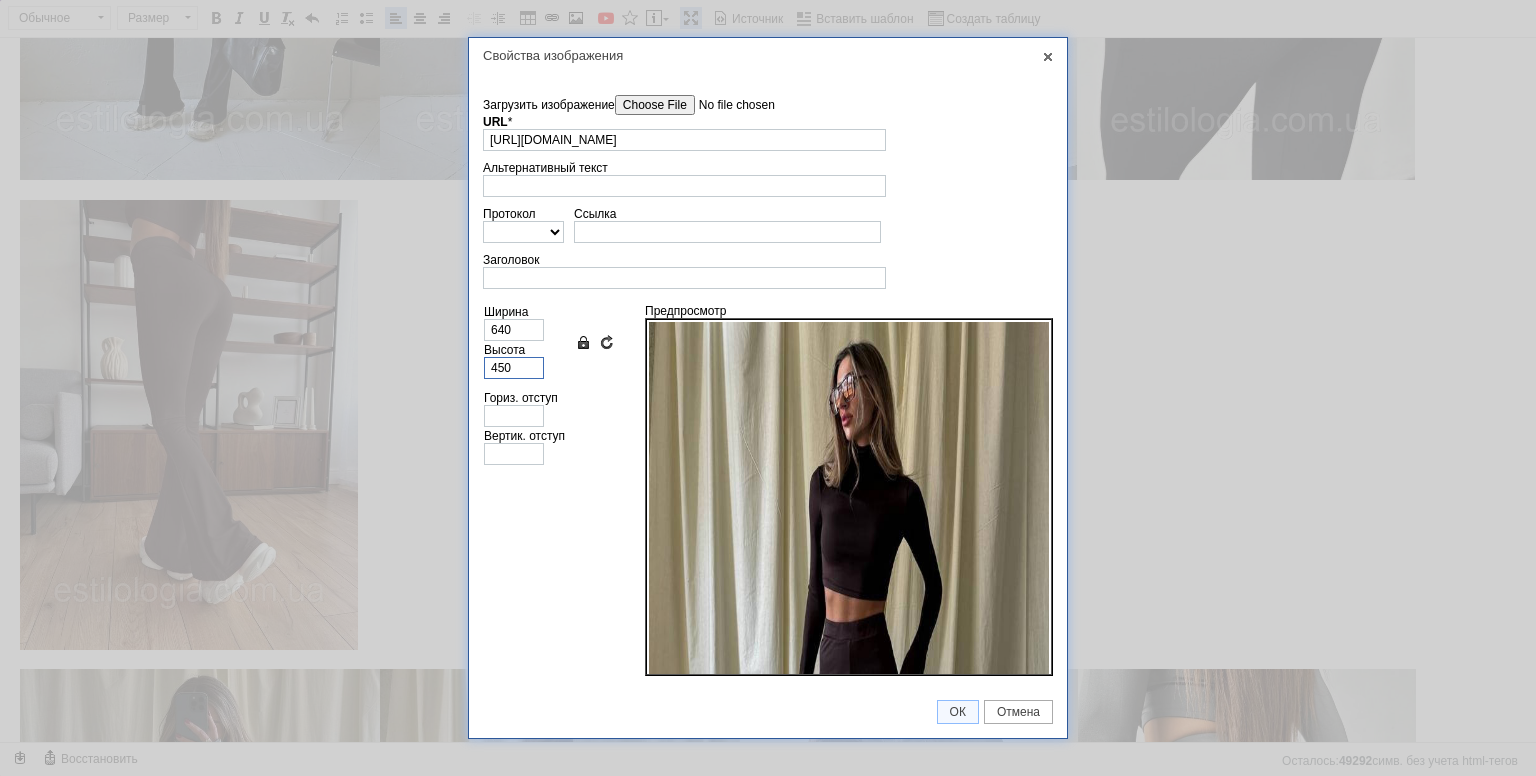 type on "360" 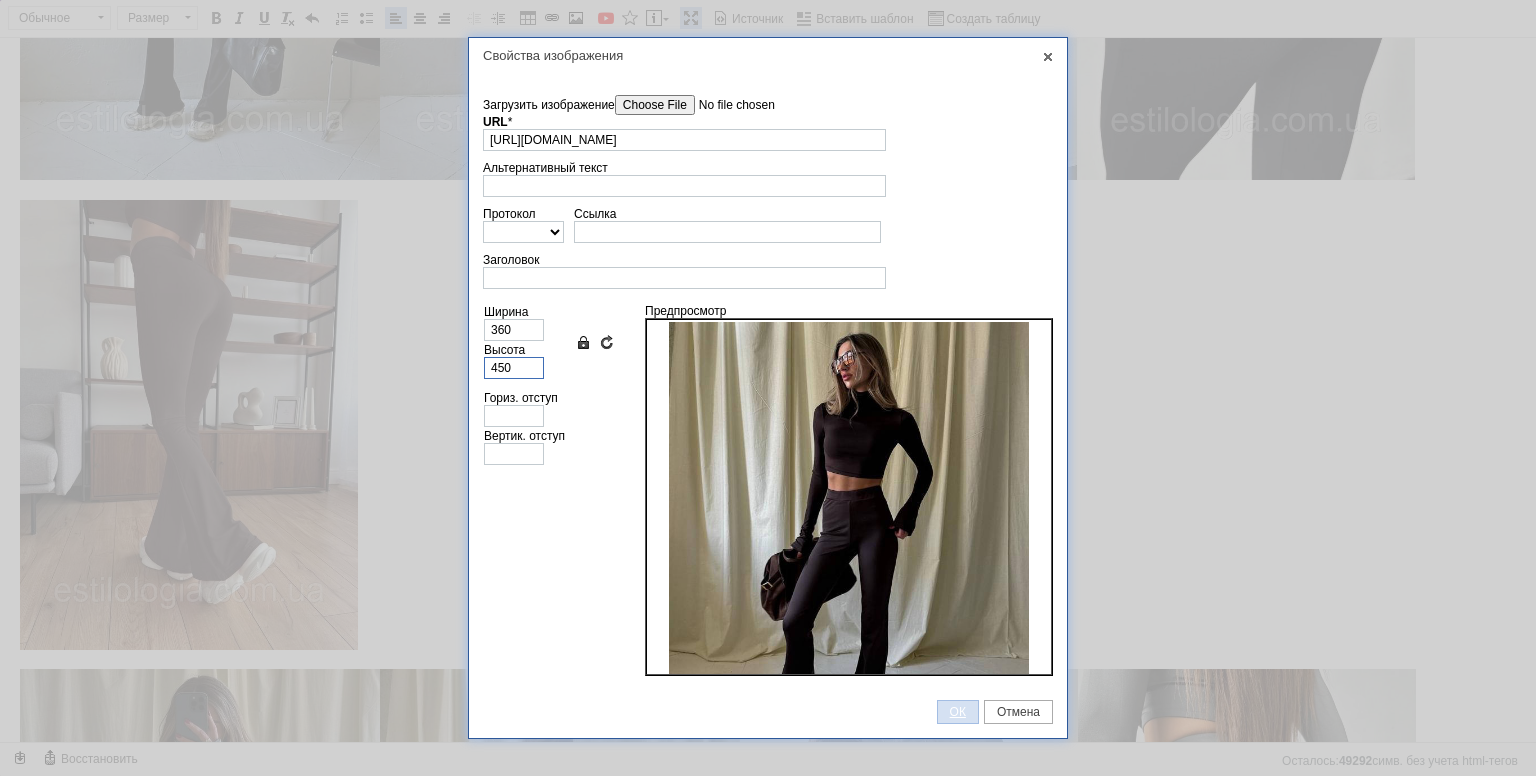 type on "450" 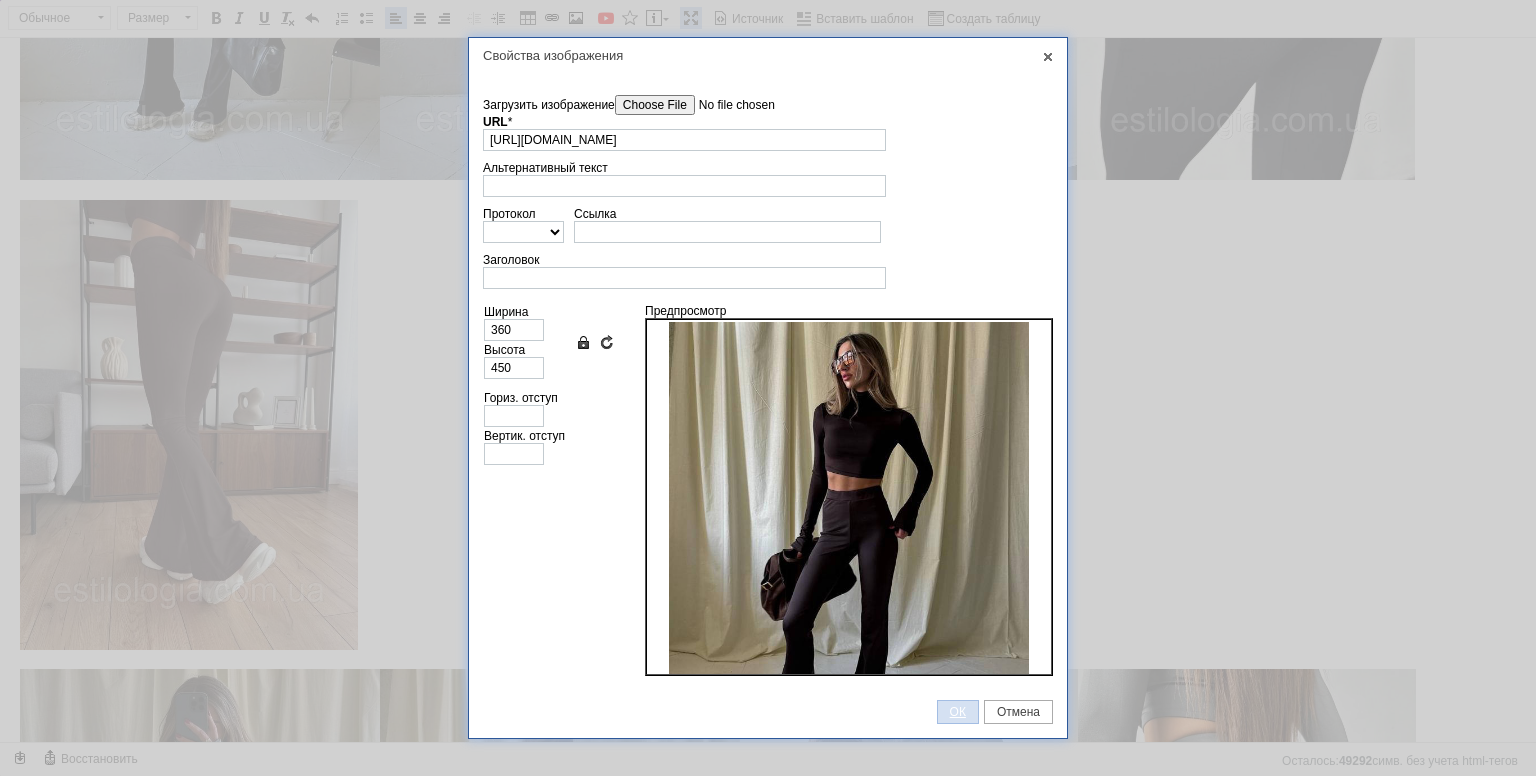 click on "ОК" at bounding box center (958, 712) 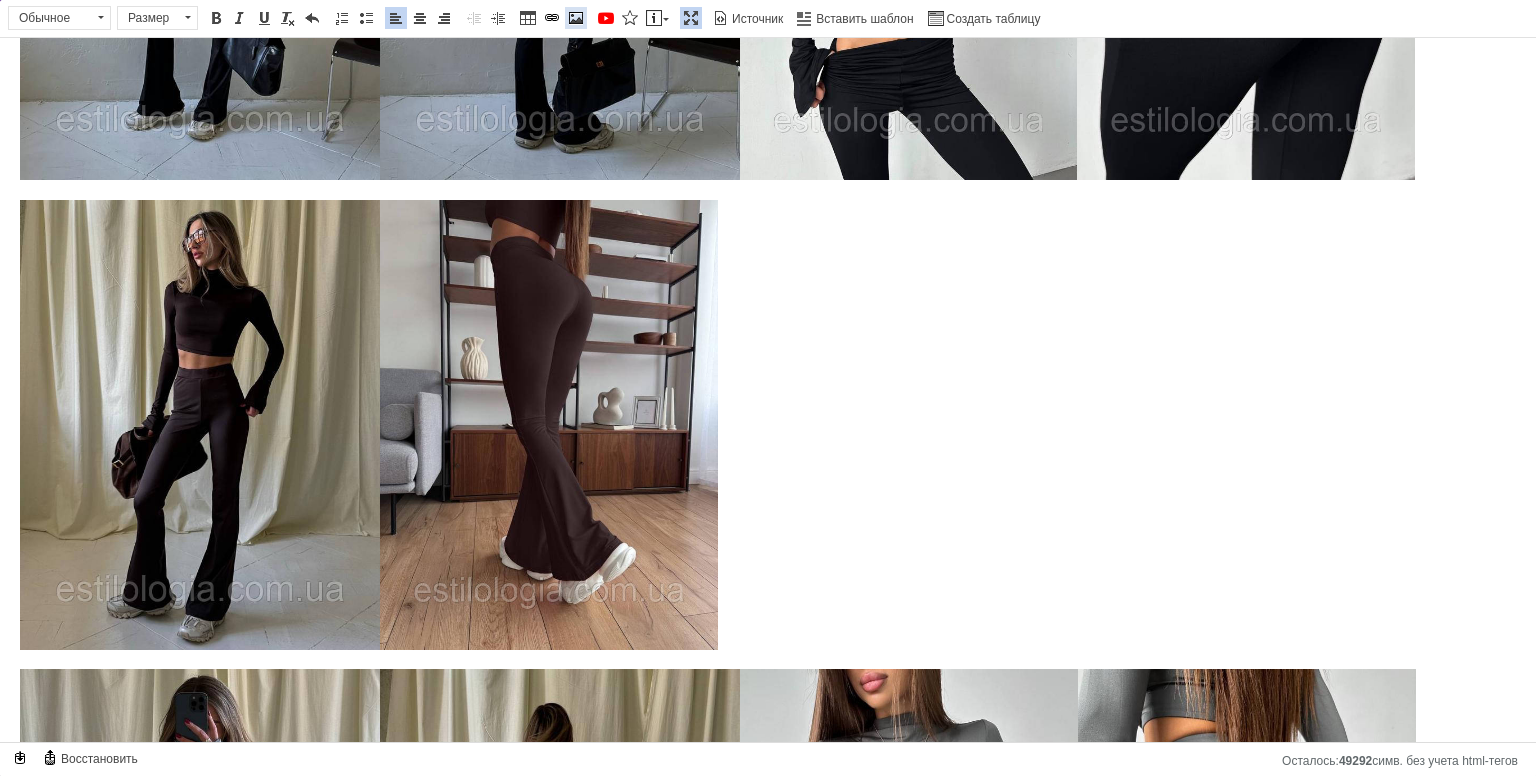 click at bounding box center [576, 18] 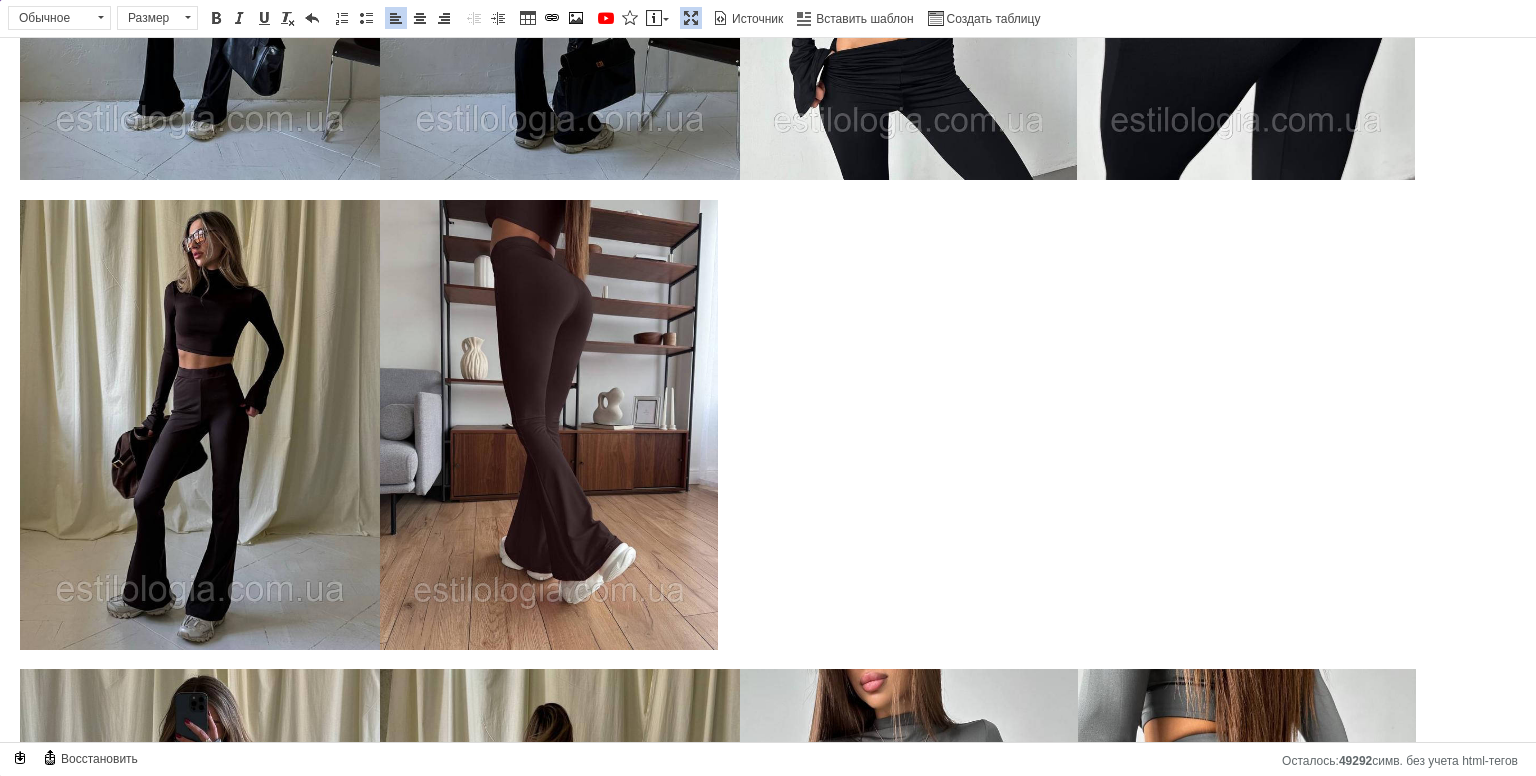 type 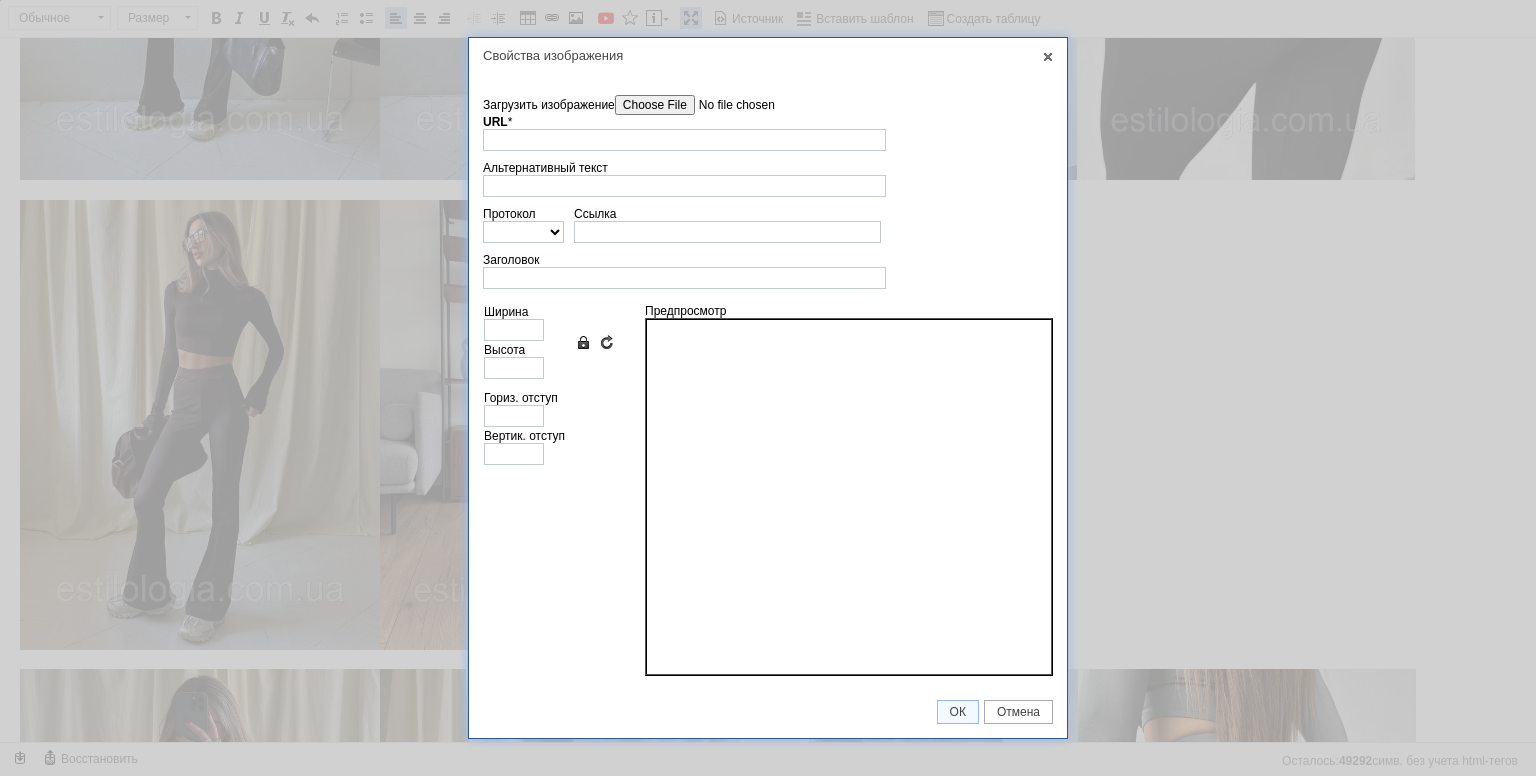 click on "Загрузить изображение" at bounding box center [728, 105] 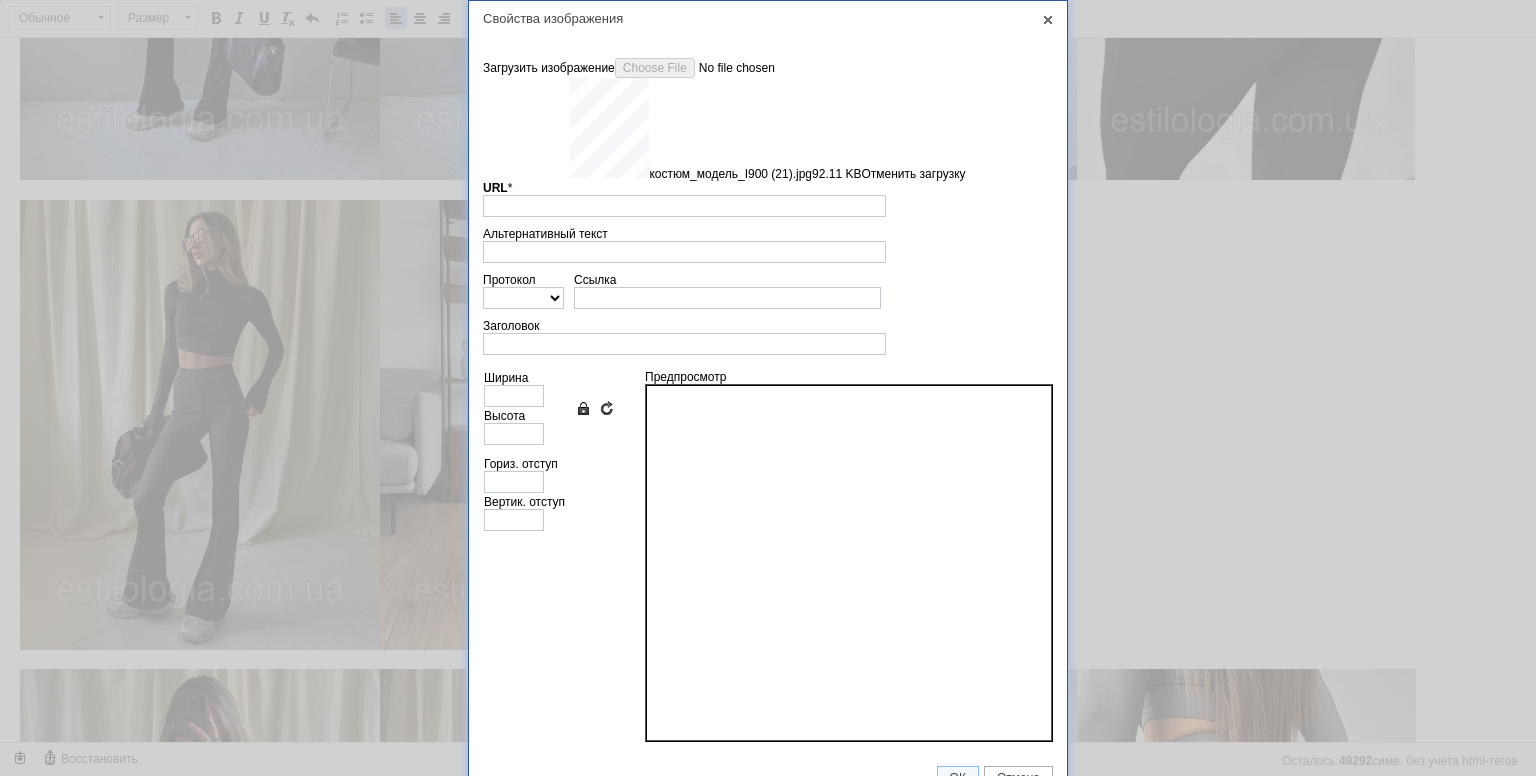 type on "[URL][DOMAIN_NAME]" 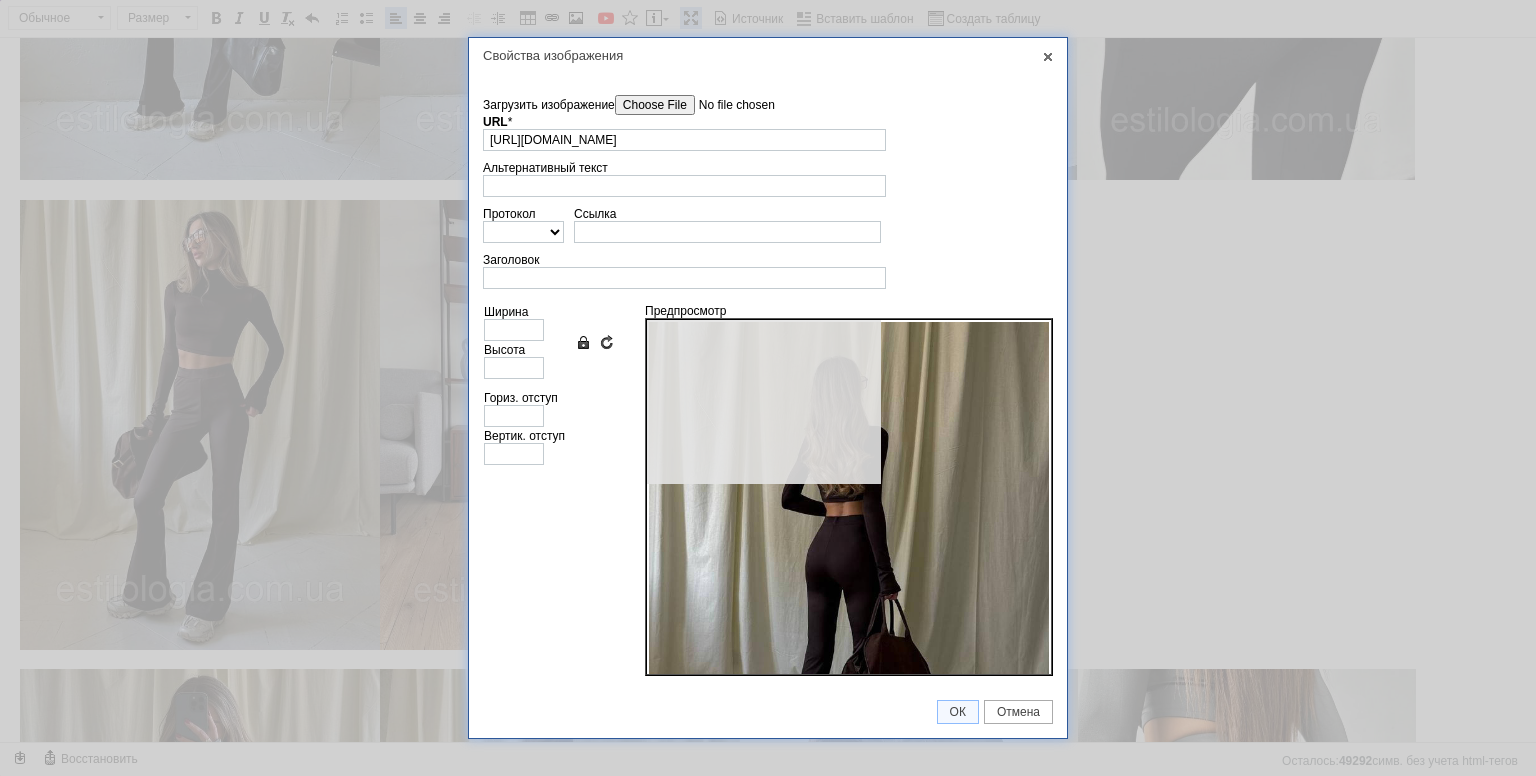 type on "640" 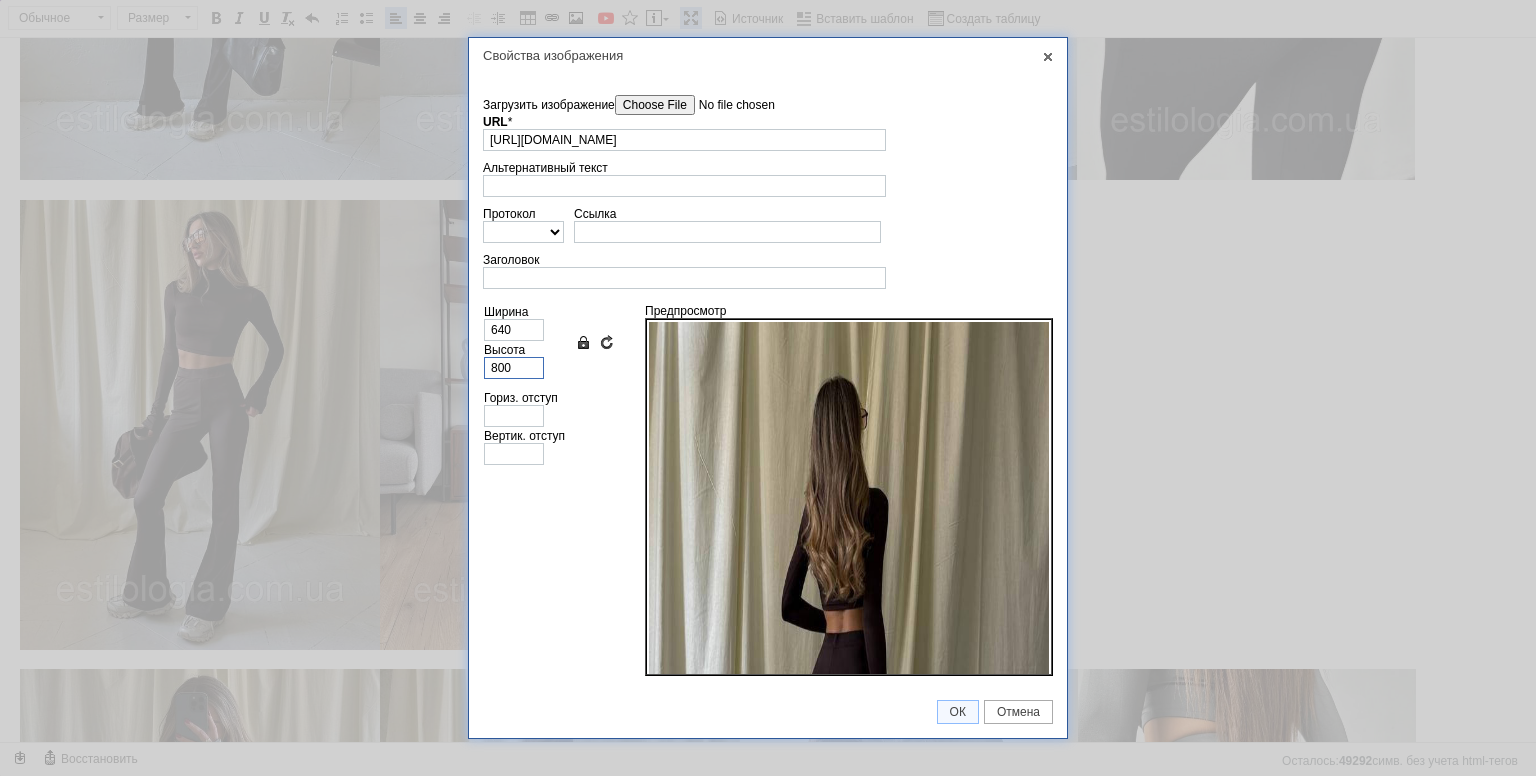click on "800" at bounding box center (514, 368) 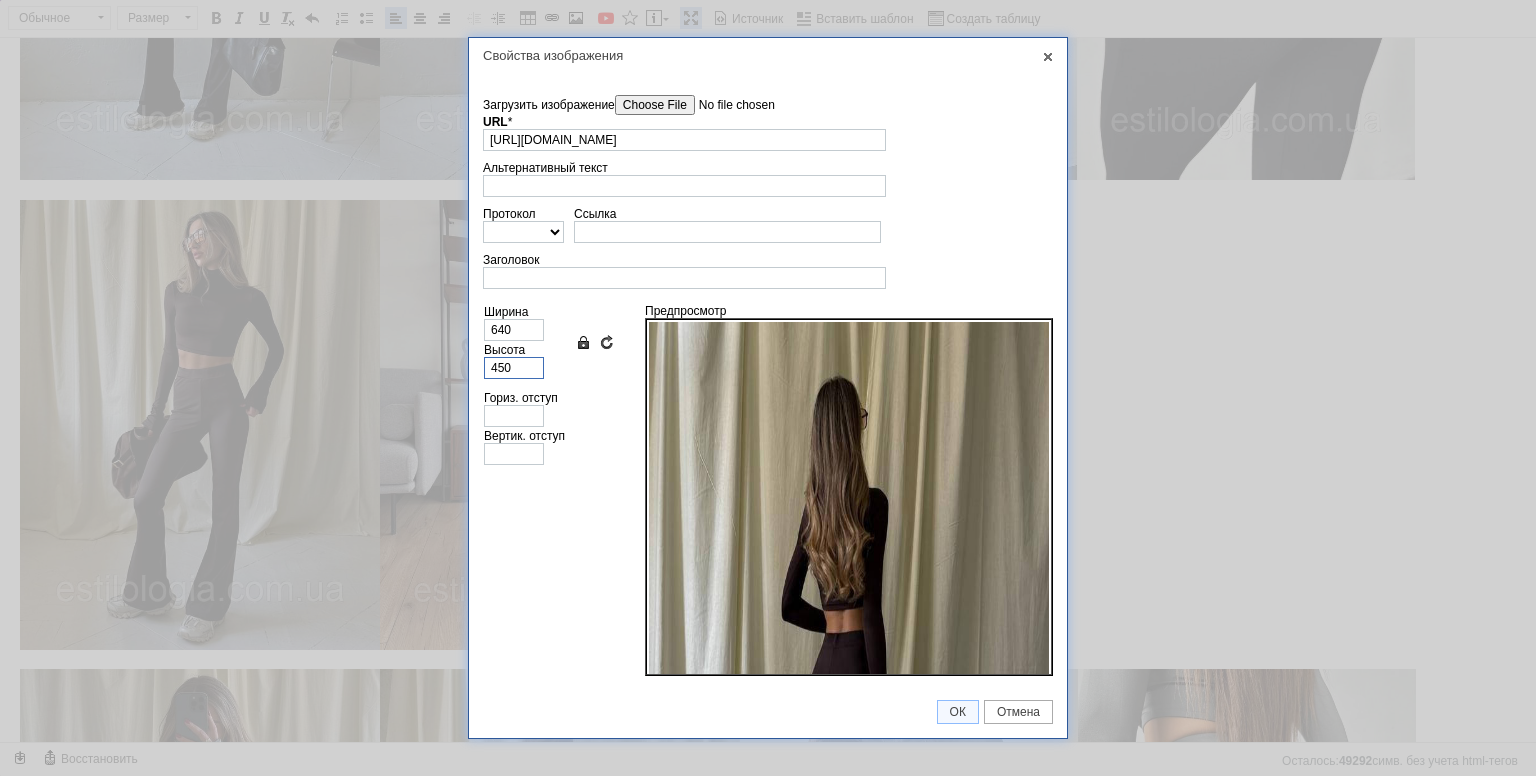 type on "360" 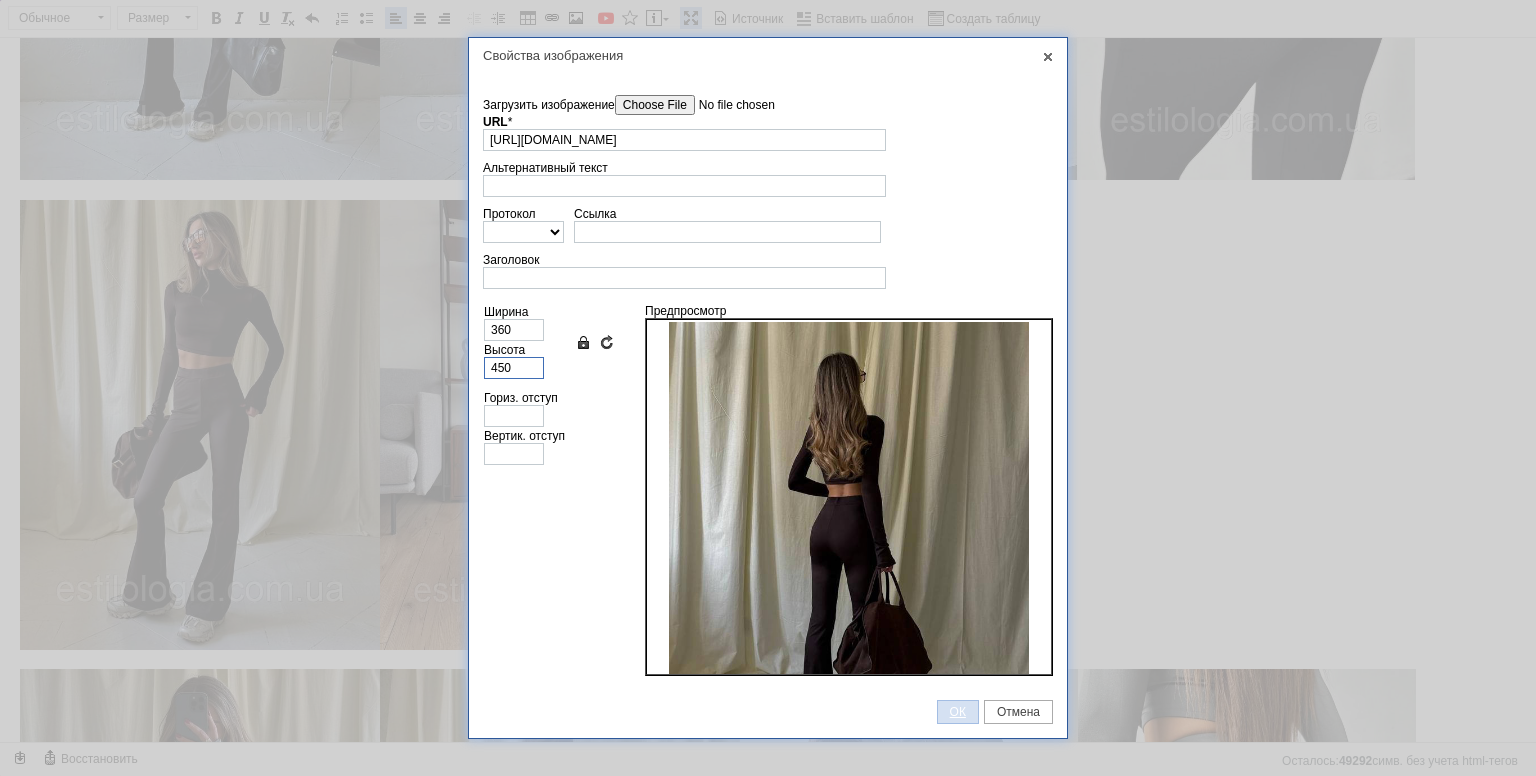 type on "450" 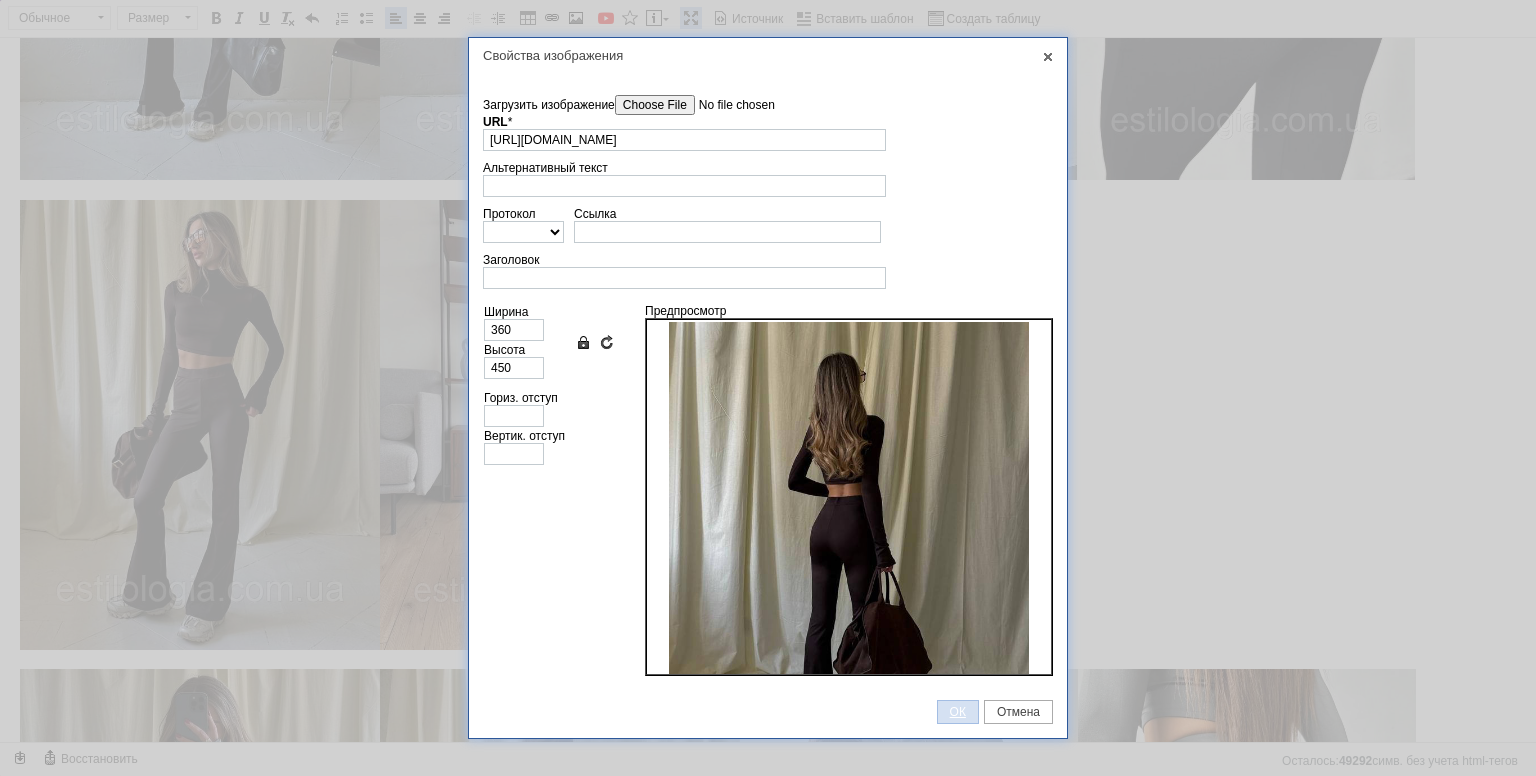 click on "ОК" at bounding box center [958, 712] 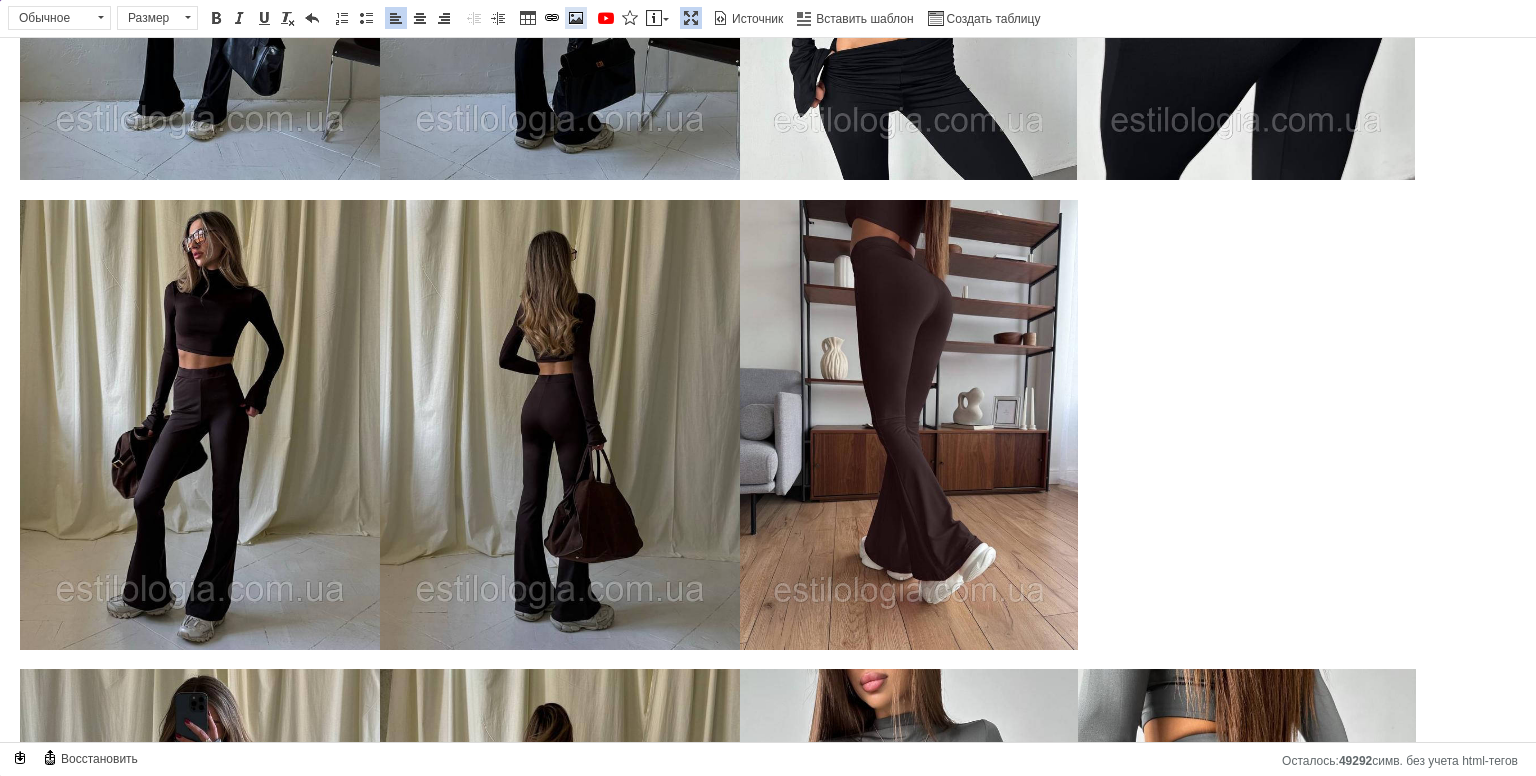 click at bounding box center [576, 18] 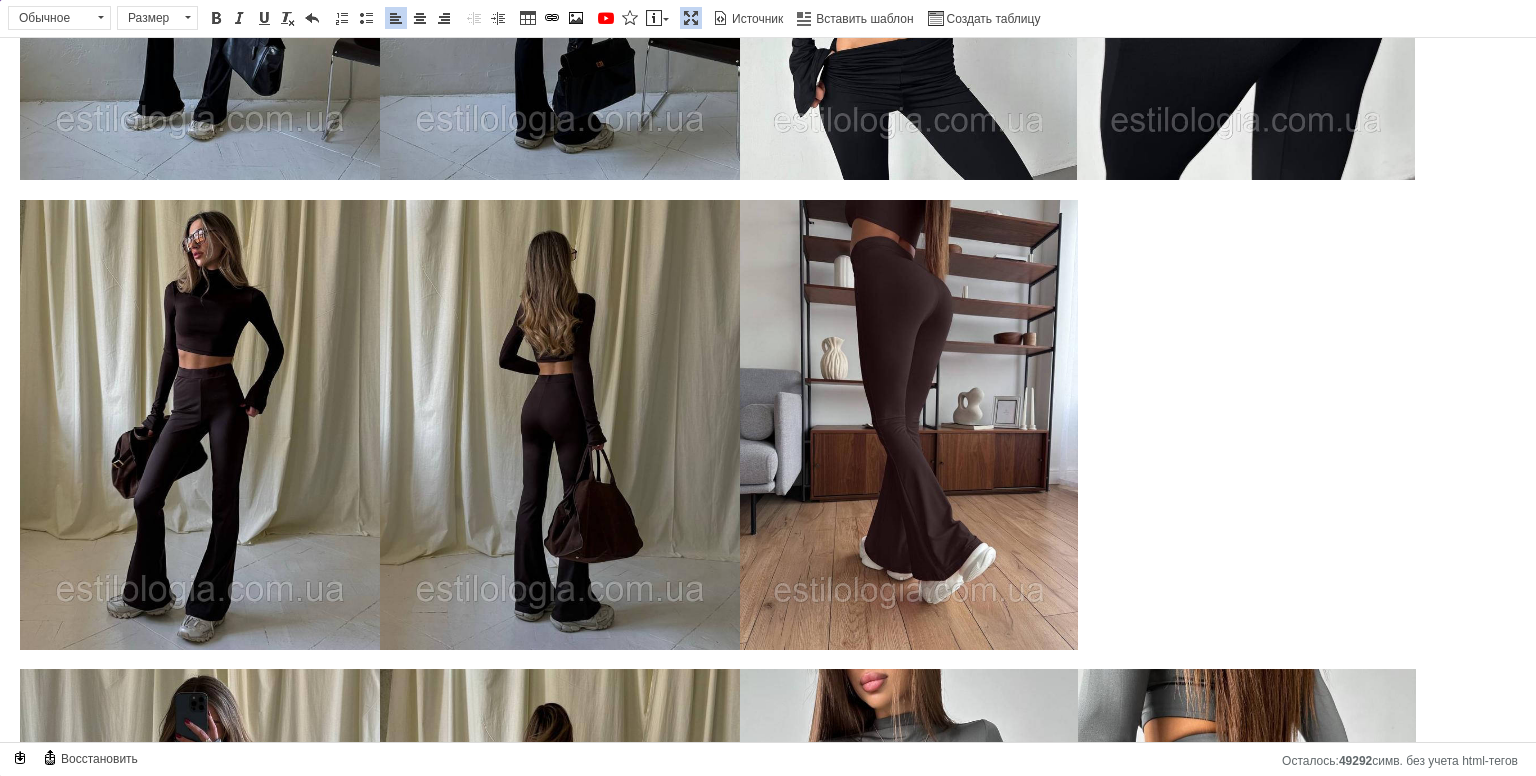 type 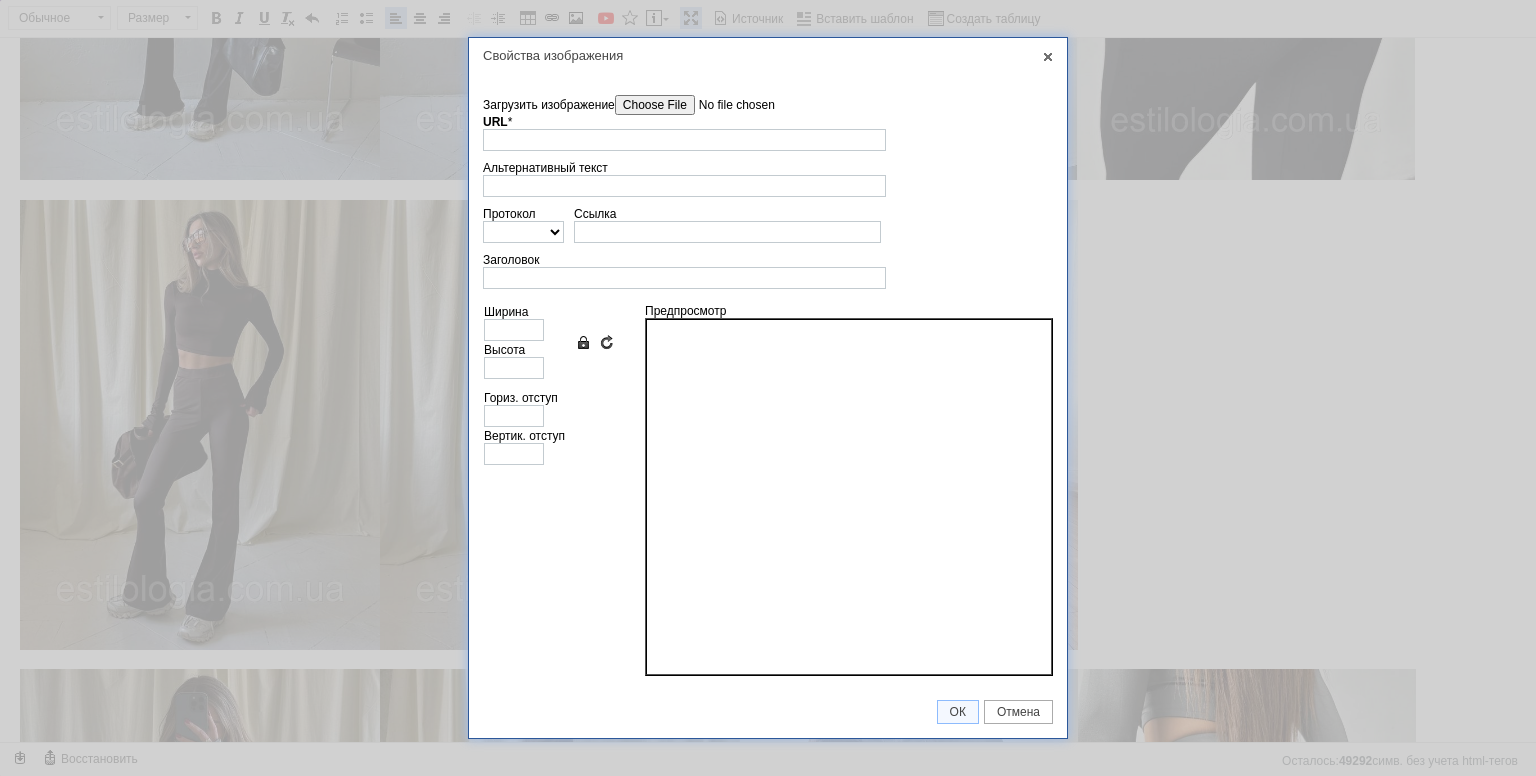 drag, startPoint x: 652, startPoint y: 106, endPoint x: 675, endPoint y: 122, distance: 28.01785 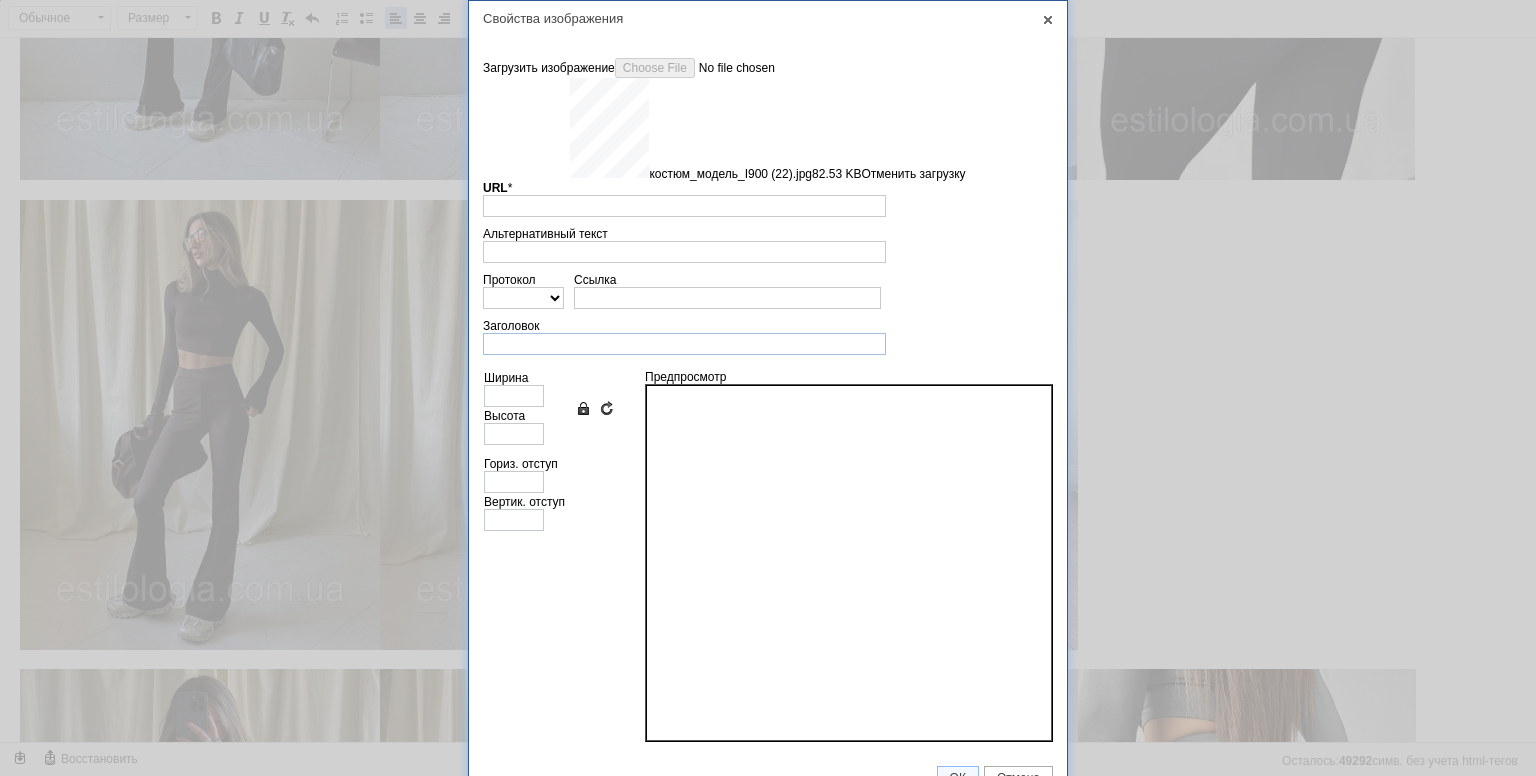 type on "[URL][DOMAIN_NAME]" 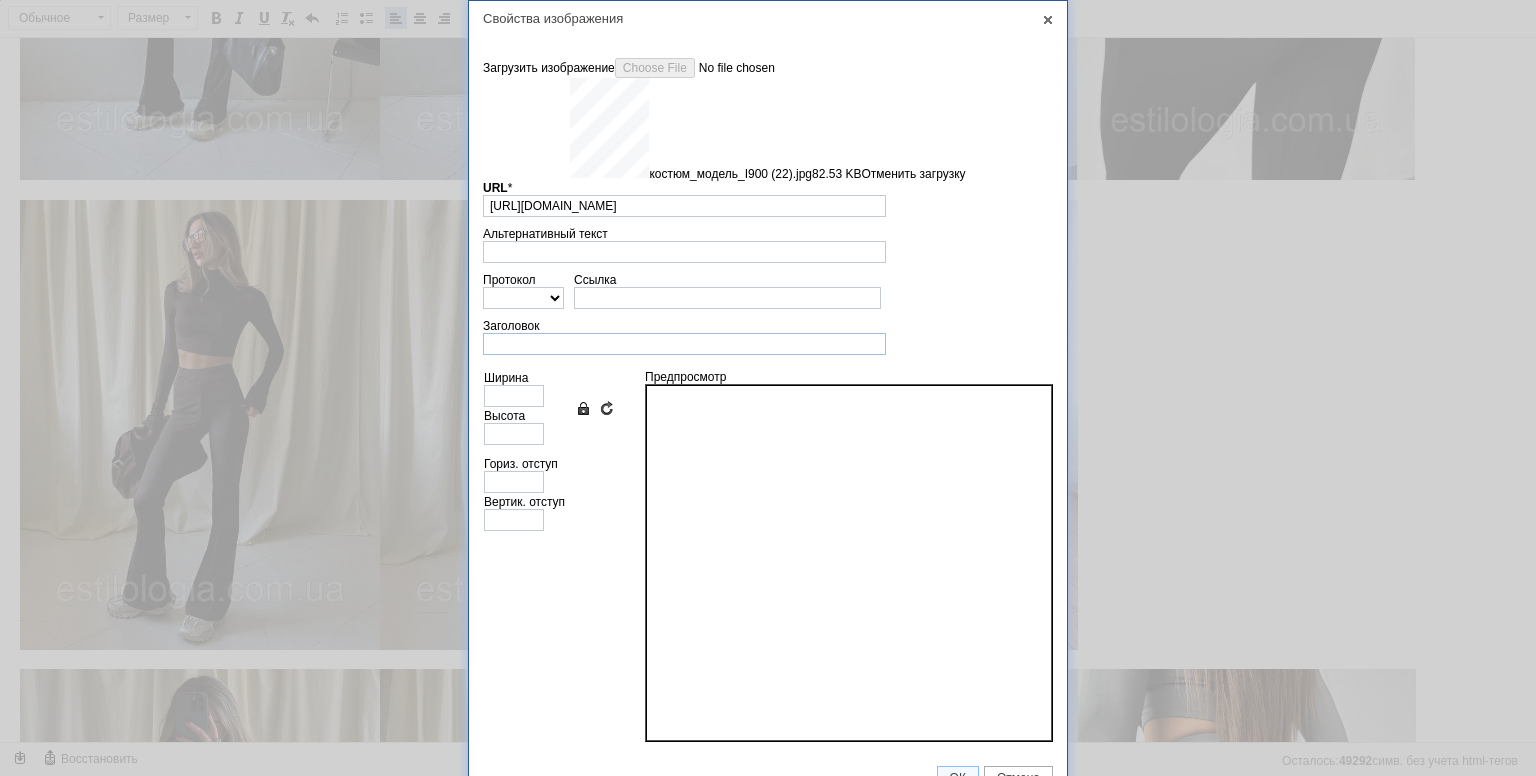 type on "640" 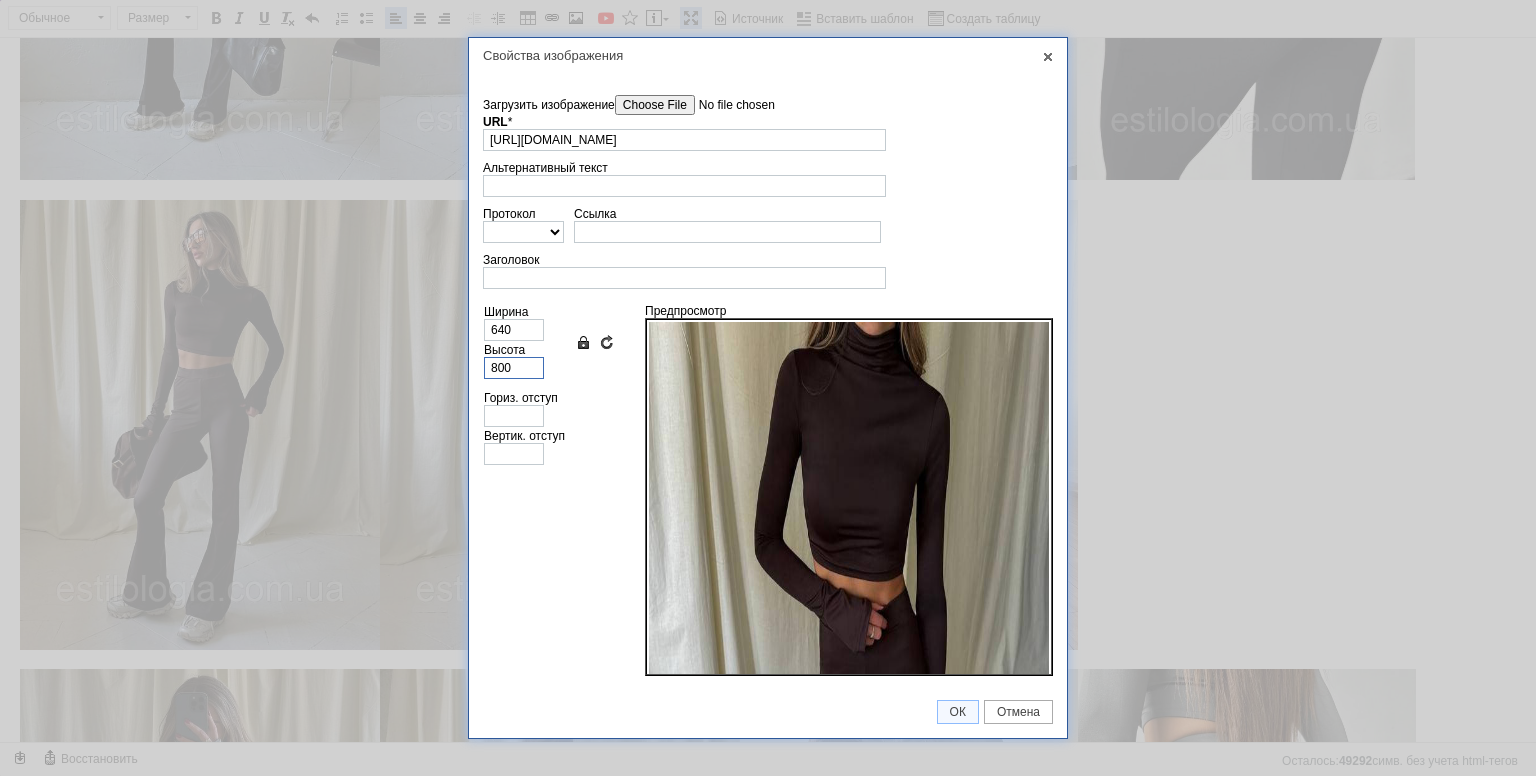 click on "800" at bounding box center (514, 368) 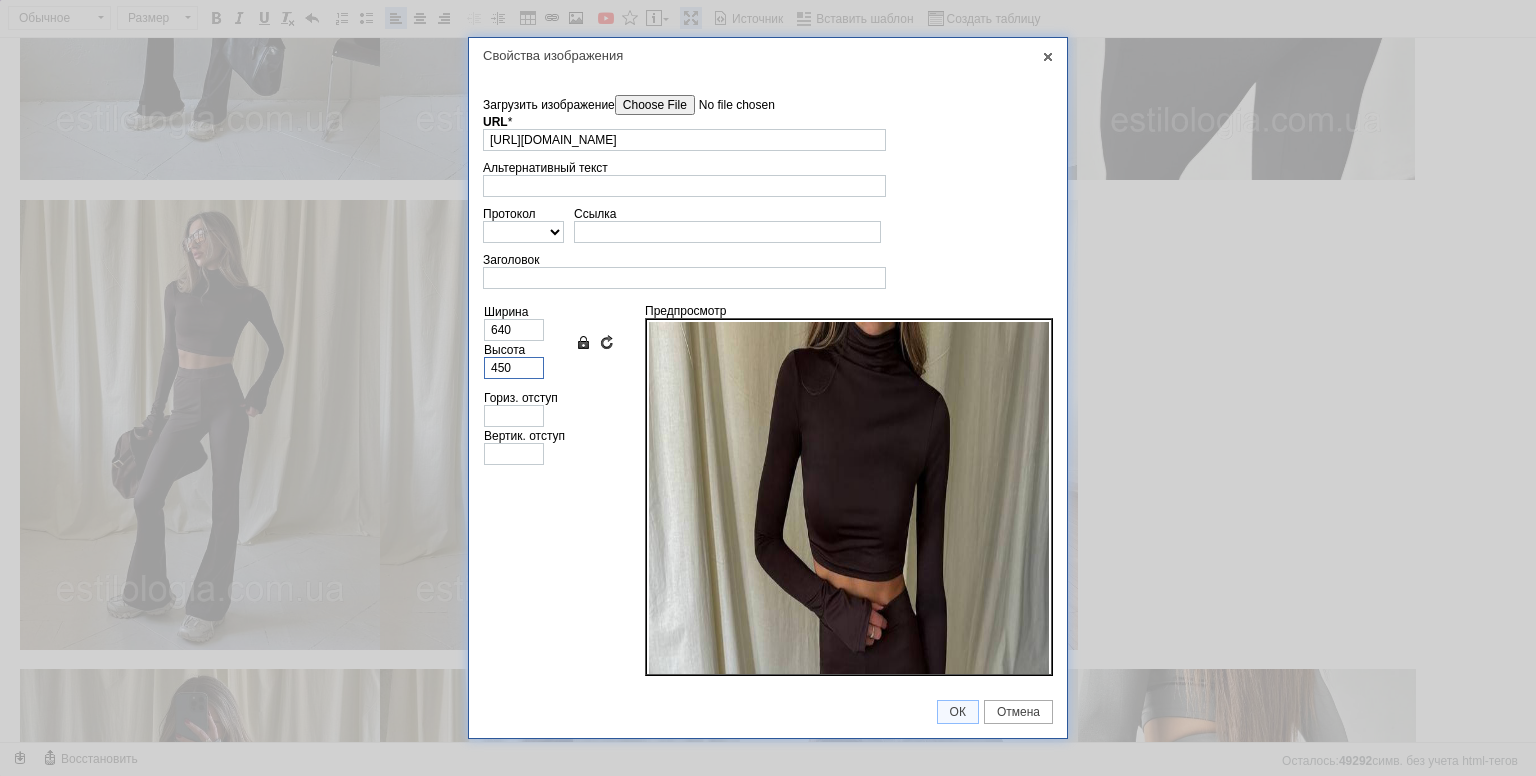 type on "360" 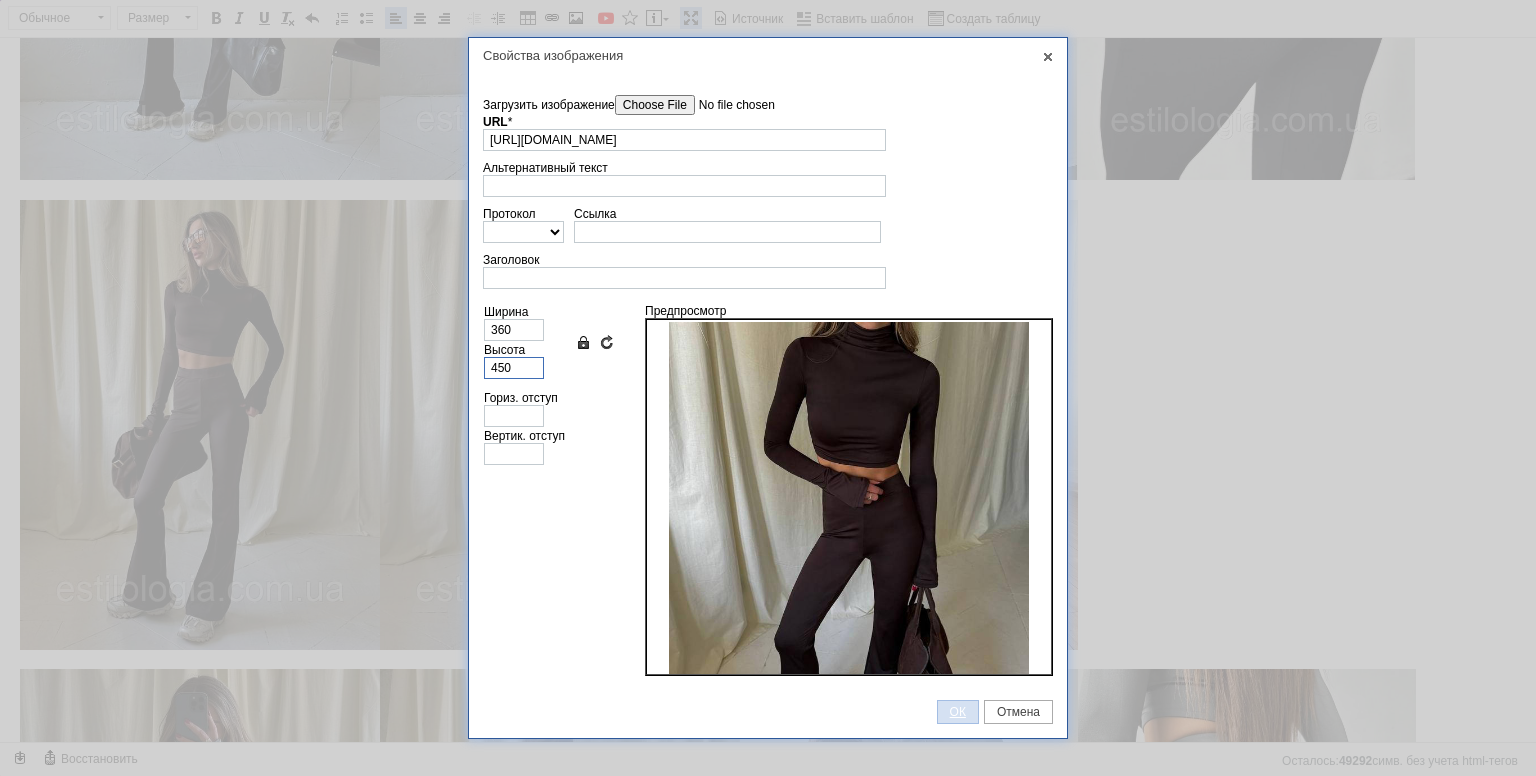 type on "450" 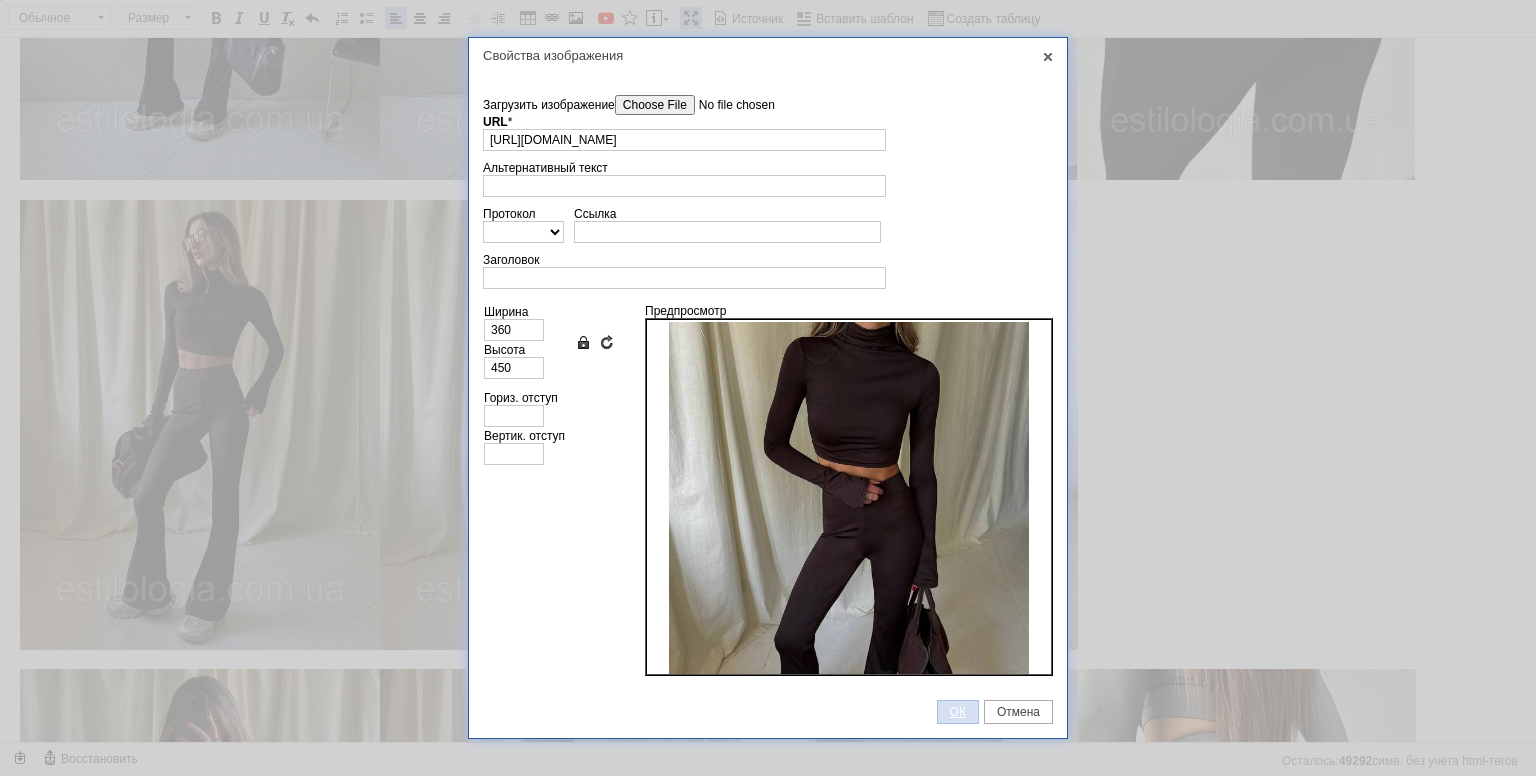 click on "ОК" at bounding box center (958, 712) 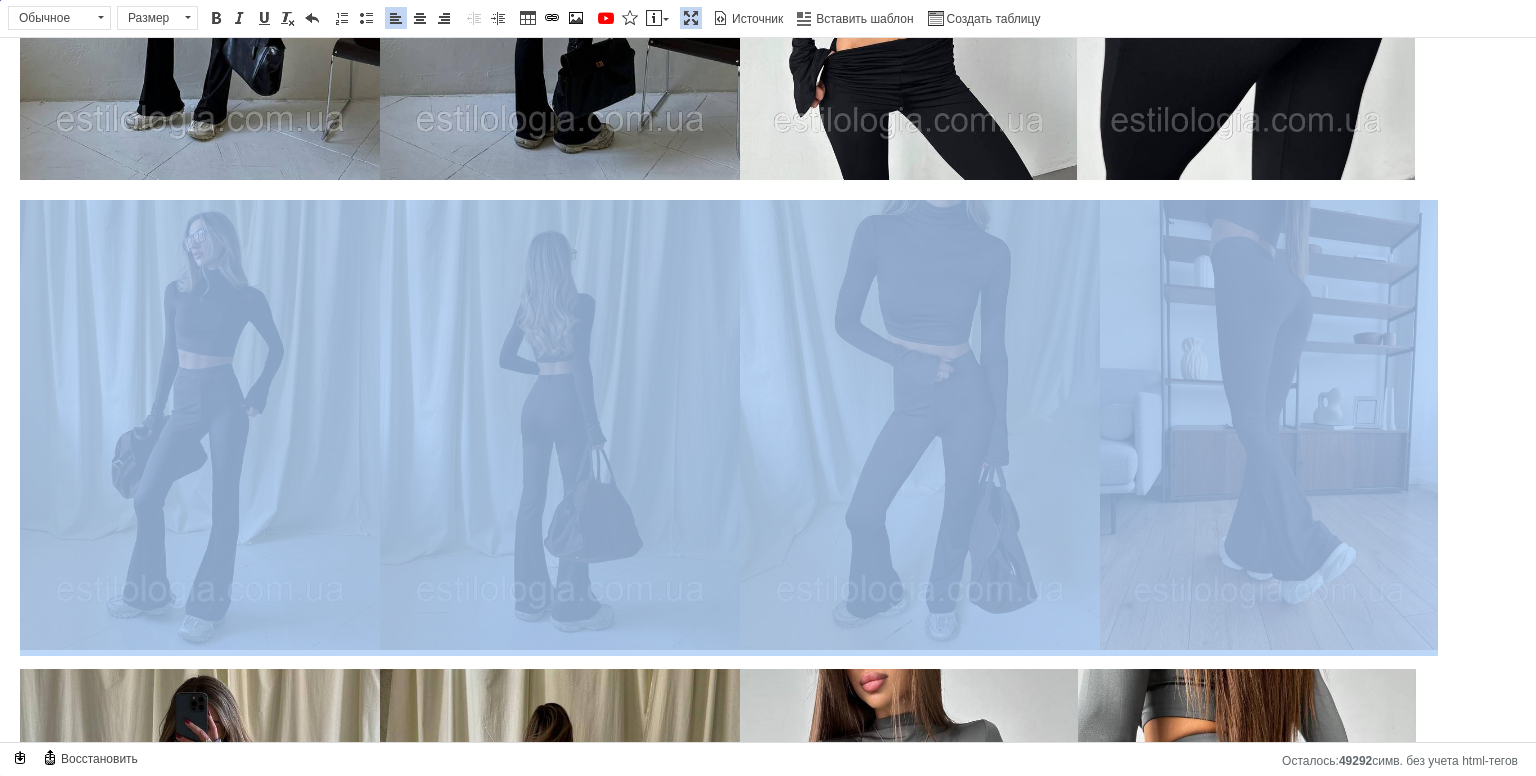 drag, startPoint x: 1448, startPoint y: 624, endPoint x: 0, endPoint y: 392, distance: 1466.4679 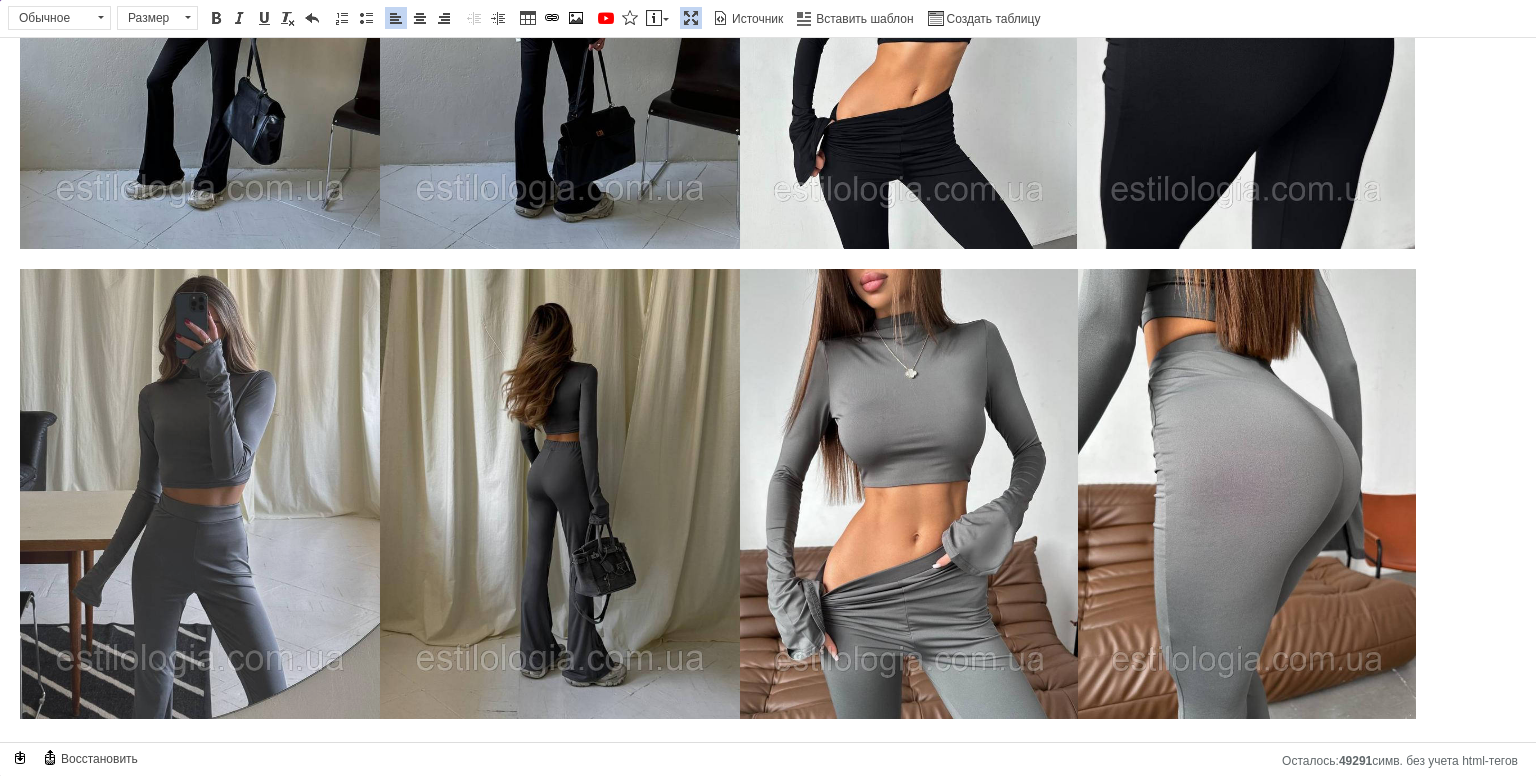 scroll, scrollTop: 0, scrollLeft: 0, axis: both 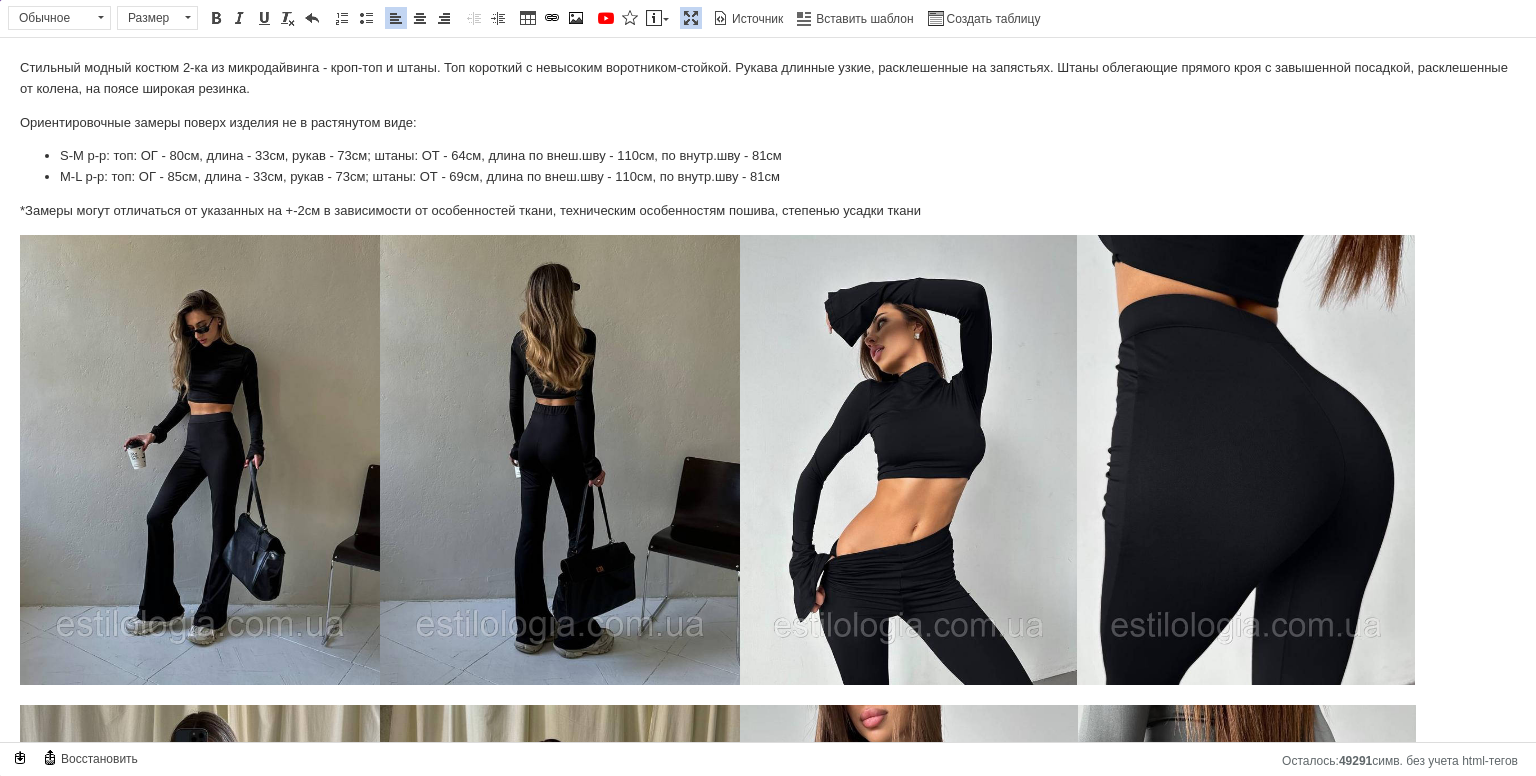 click on "*Замеры могут отличаться от указанных на +-2см в зависимости от особенностей ткани, техническим особенностям пошива, степенью усадки ткани" at bounding box center [768, 211] 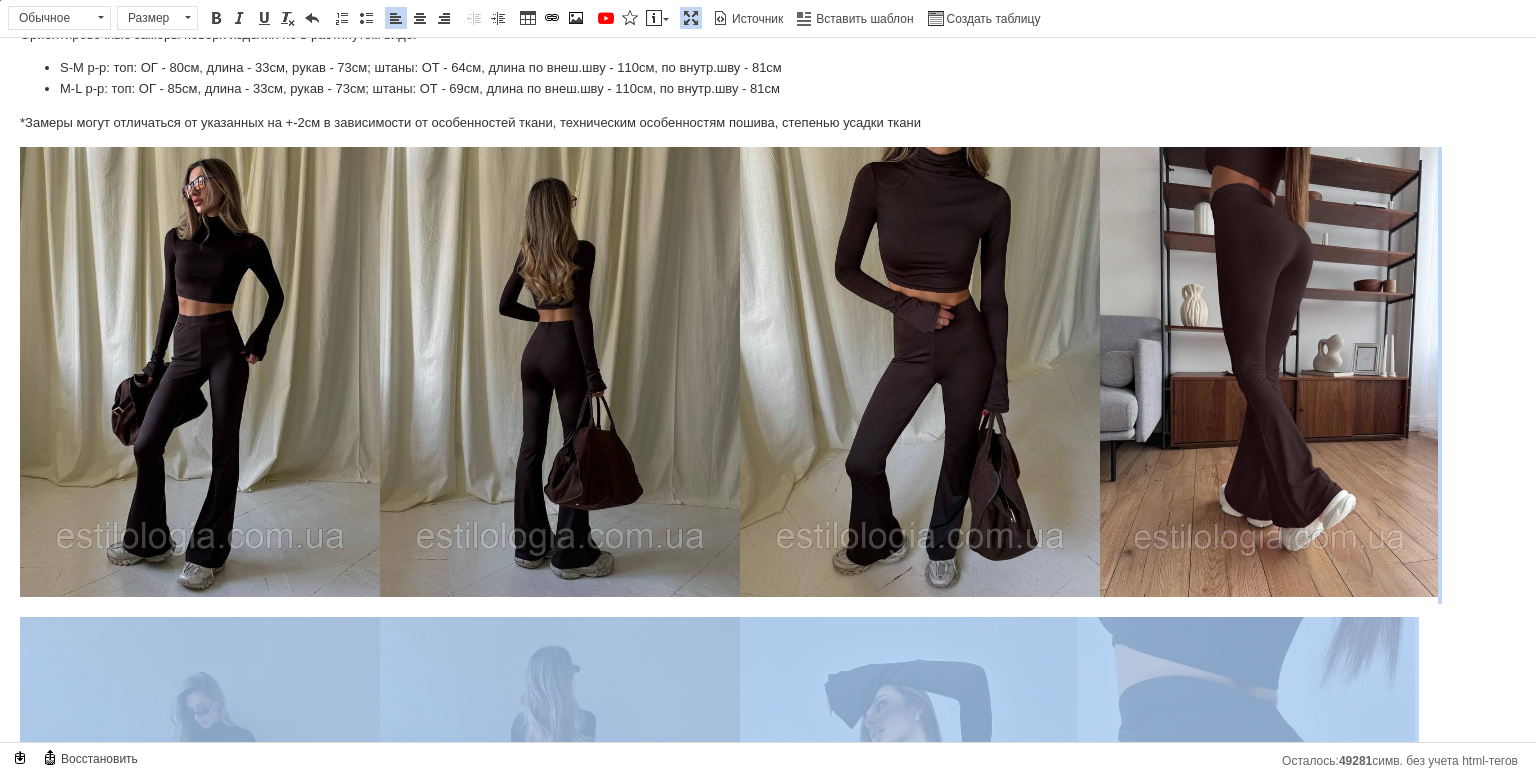 scroll, scrollTop: 5, scrollLeft: 0, axis: vertical 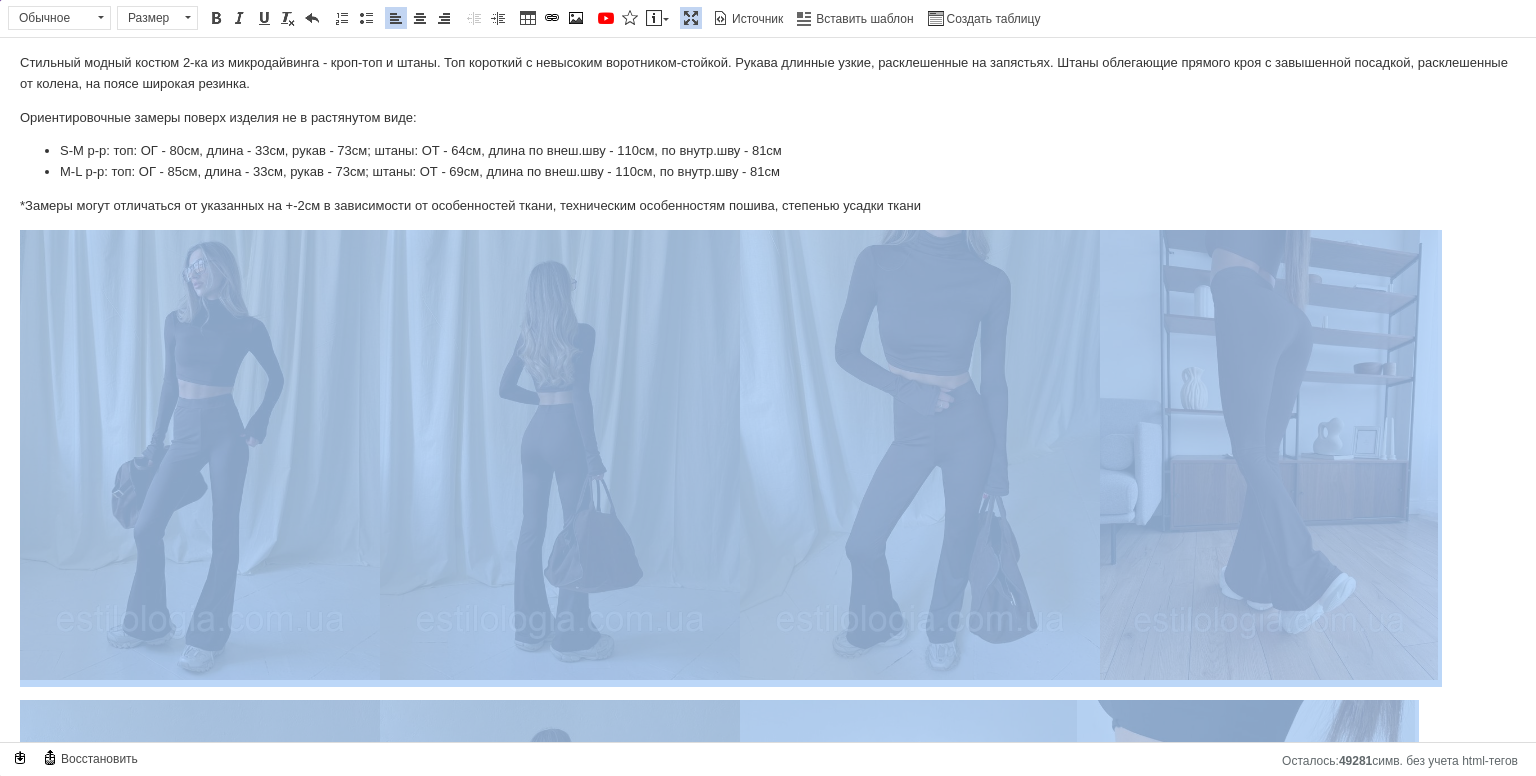 drag, startPoint x: 1451, startPoint y: 692, endPoint x: 0, endPoint y: 294, distance: 1504.5946 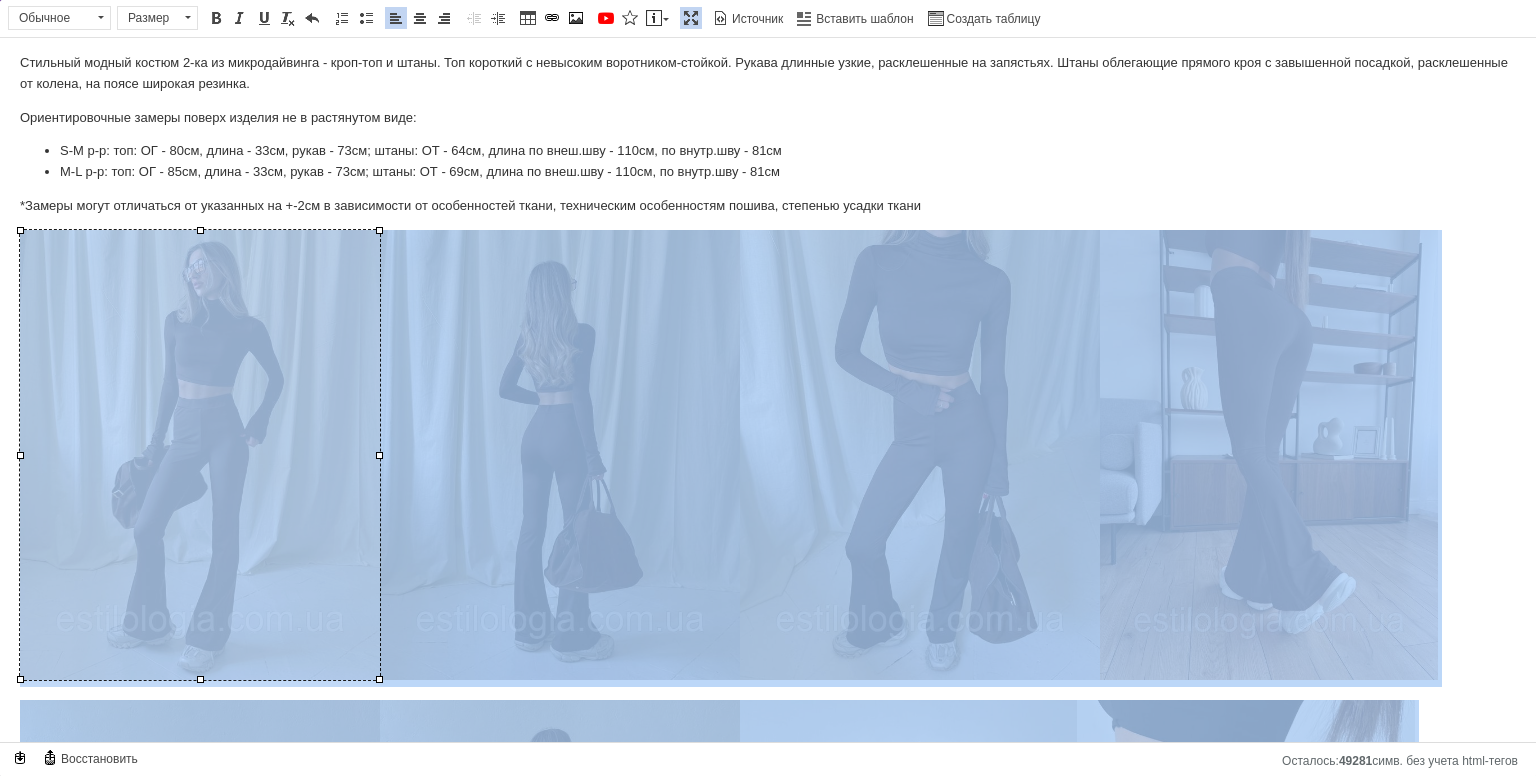 copy on "​​​​​​​ ​​​​​​​" 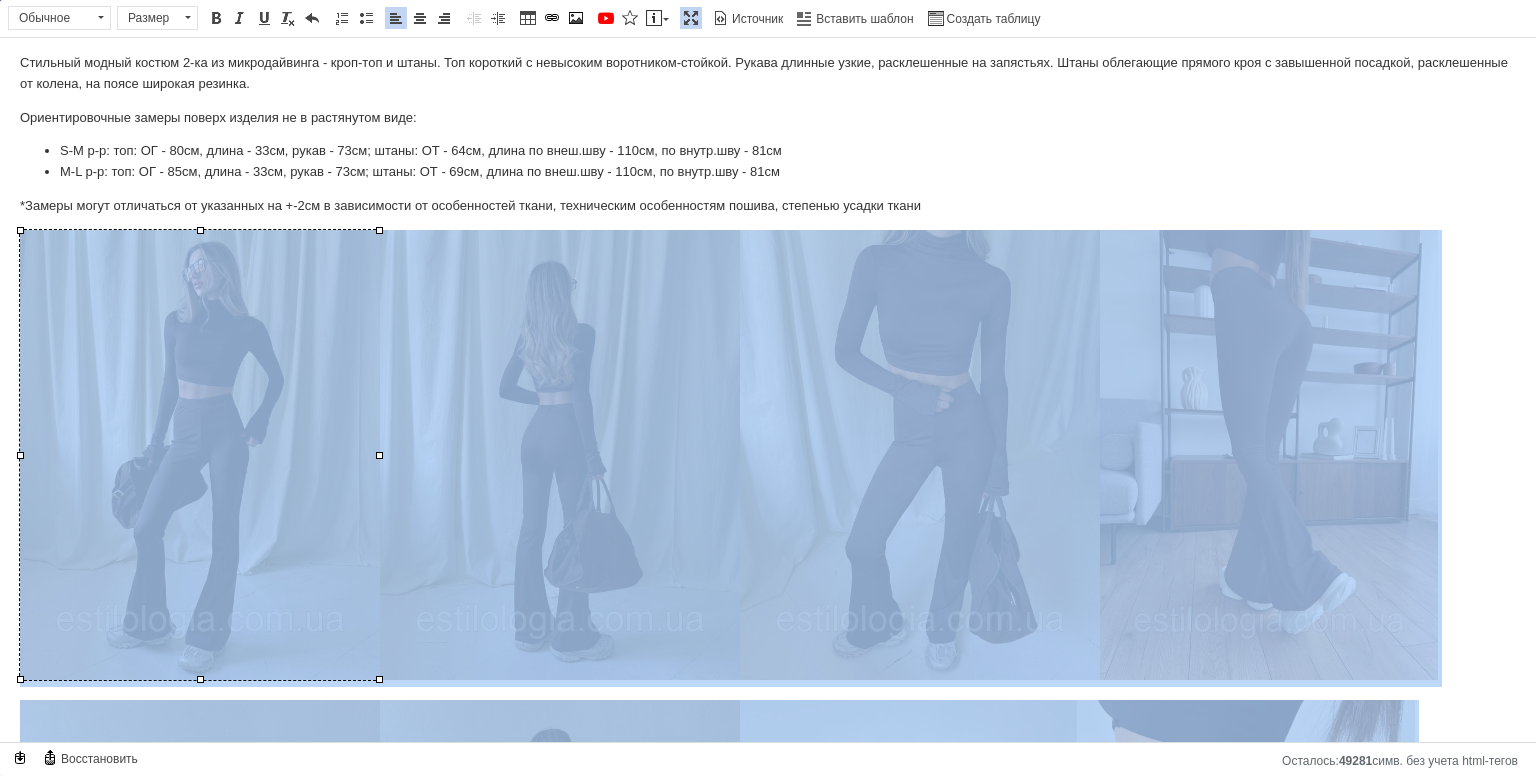 click at bounding box center (691, 18) 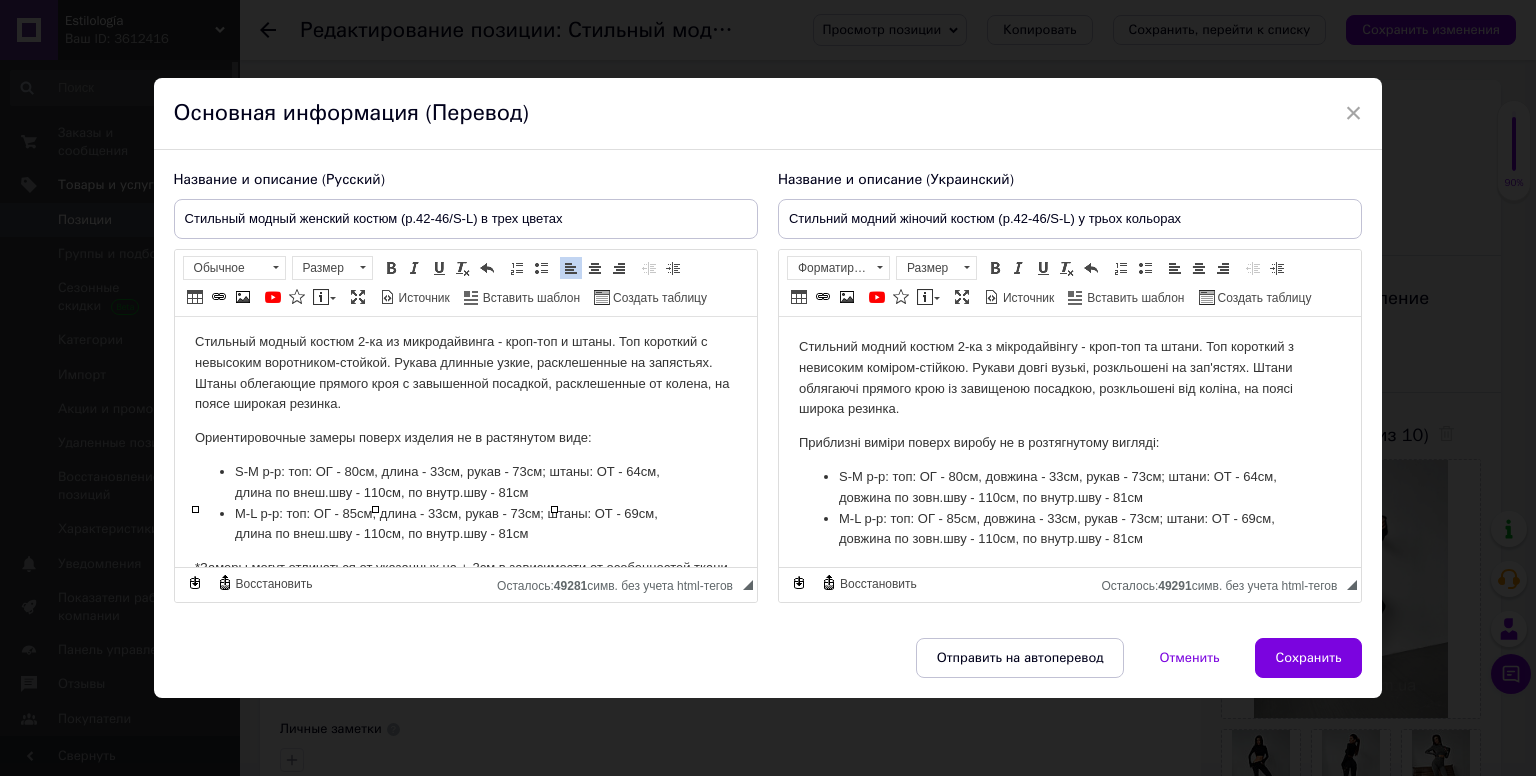 scroll, scrollTop: 300, scrollLeft: 0, axis: vertical 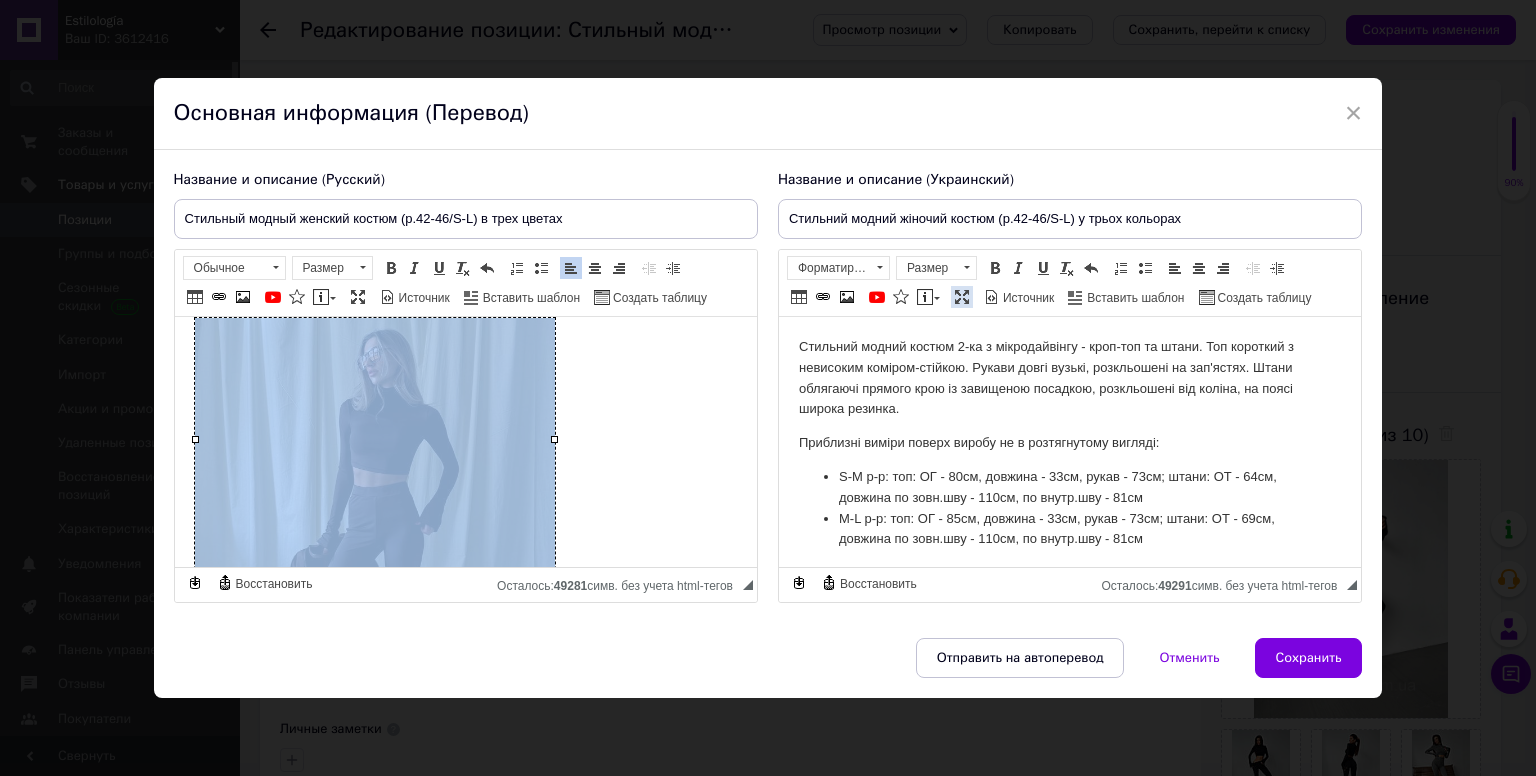 click at bounding box center [962, 297] 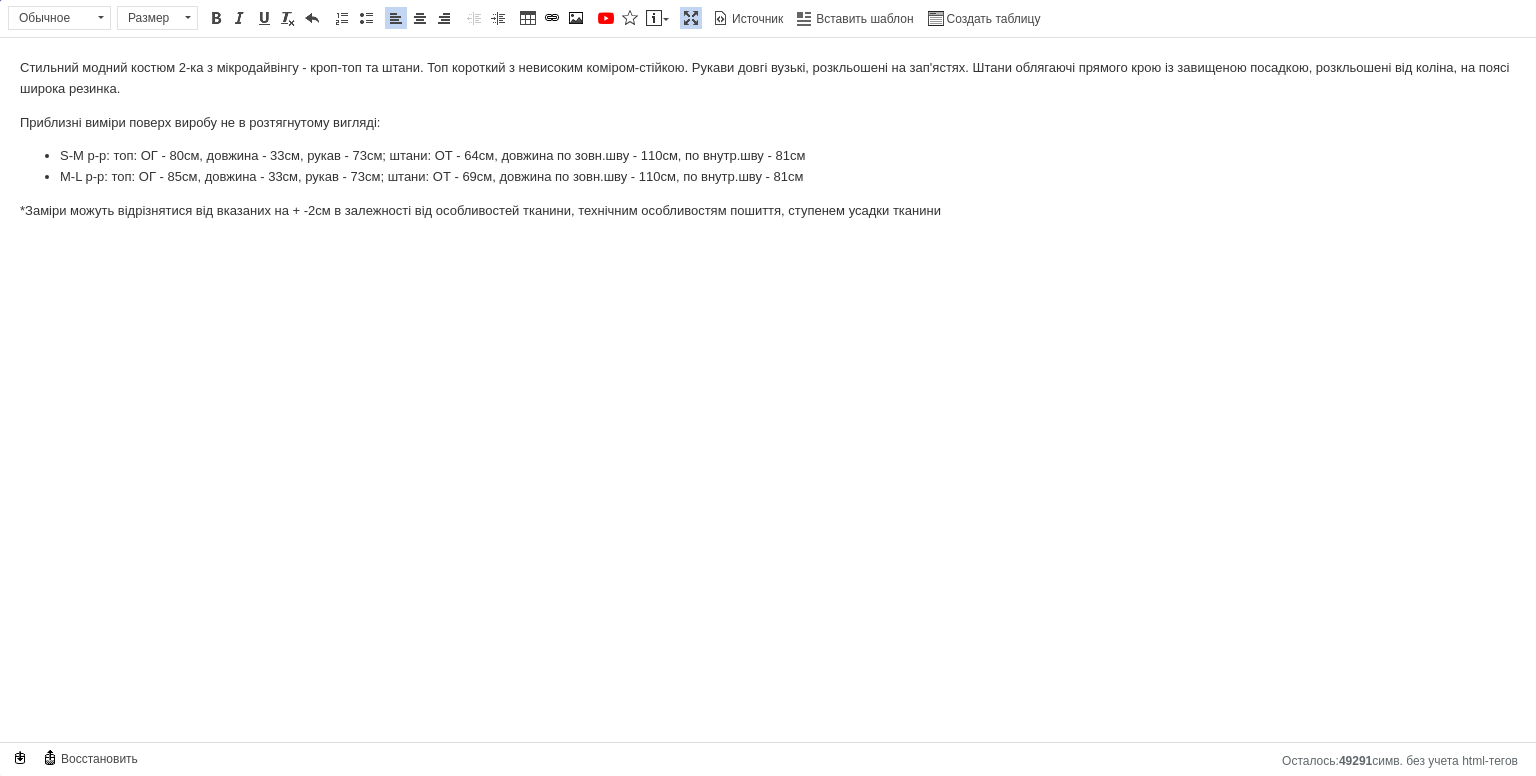 click on "*Заміри можуть відрізнятися від вказаних на + -2см в залежності від особливостей тканини, технічним особливостям пошиття, ступенем усадки тканини" at bounding box center (768, 211) 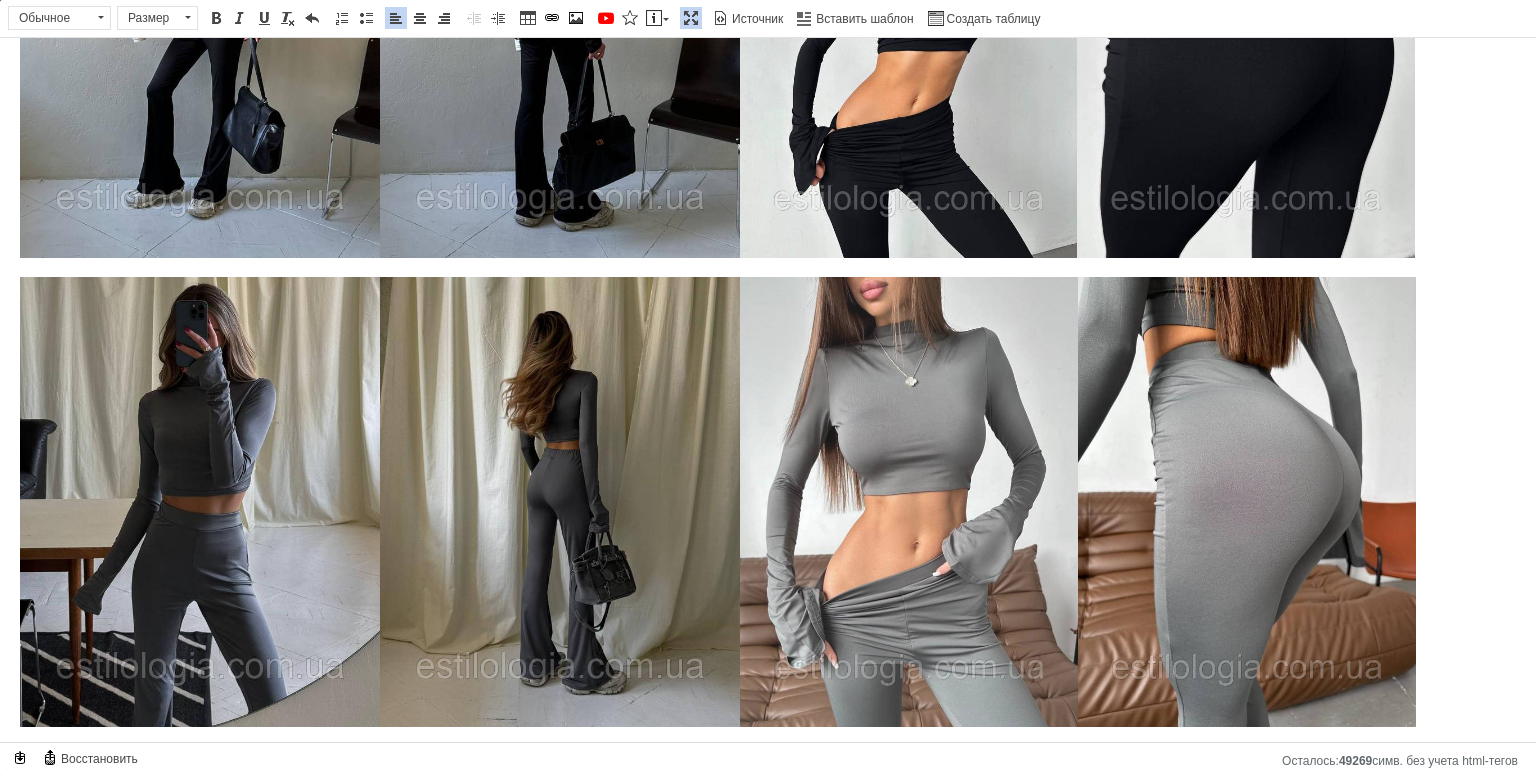 scroll, scrollTop: 905, scrollLeft: 0, axis: vertical 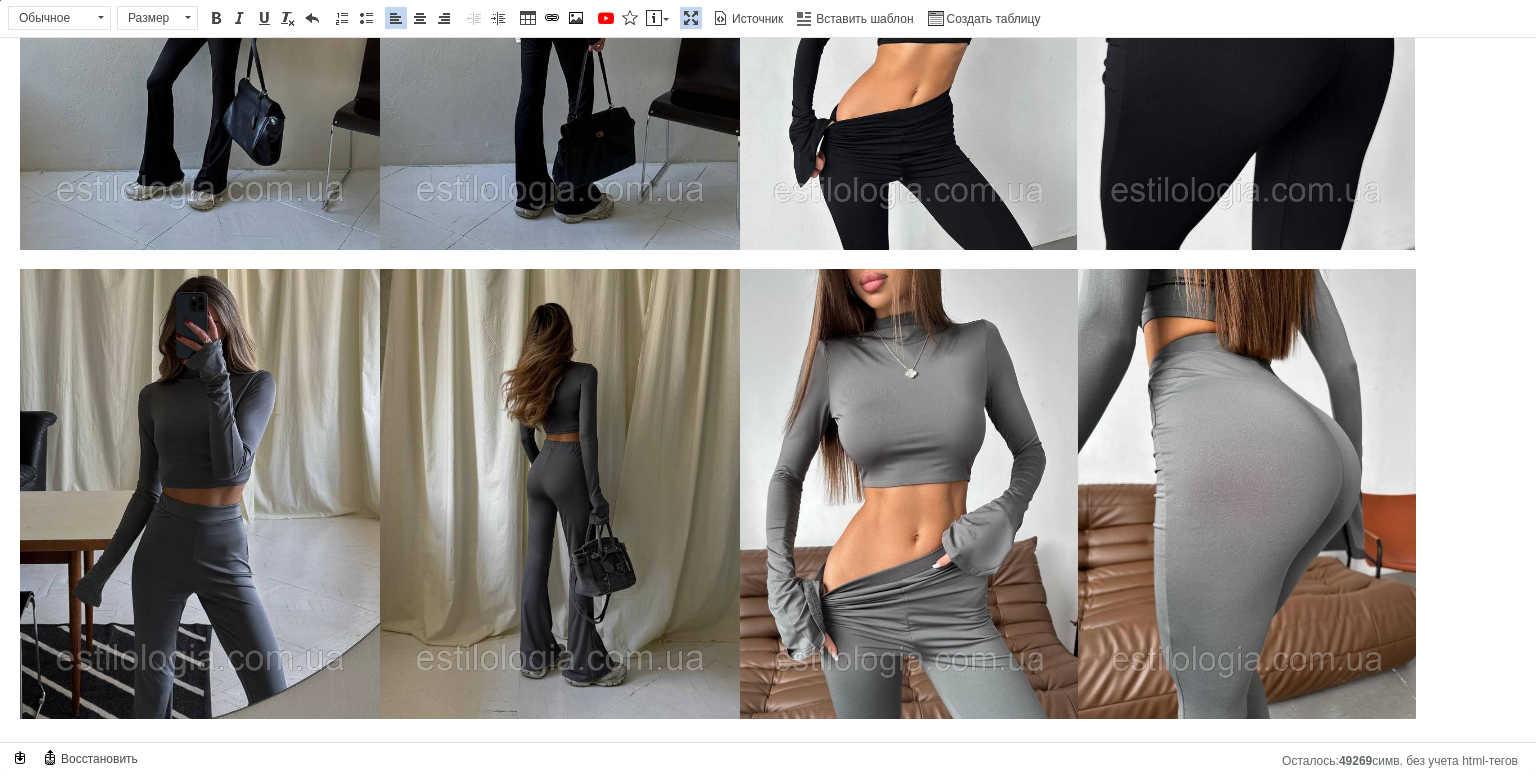 drag, startPoint x: 689, startPoint y: 23, endPoint x: 720, endPoint y: 61, distance: 49.0408 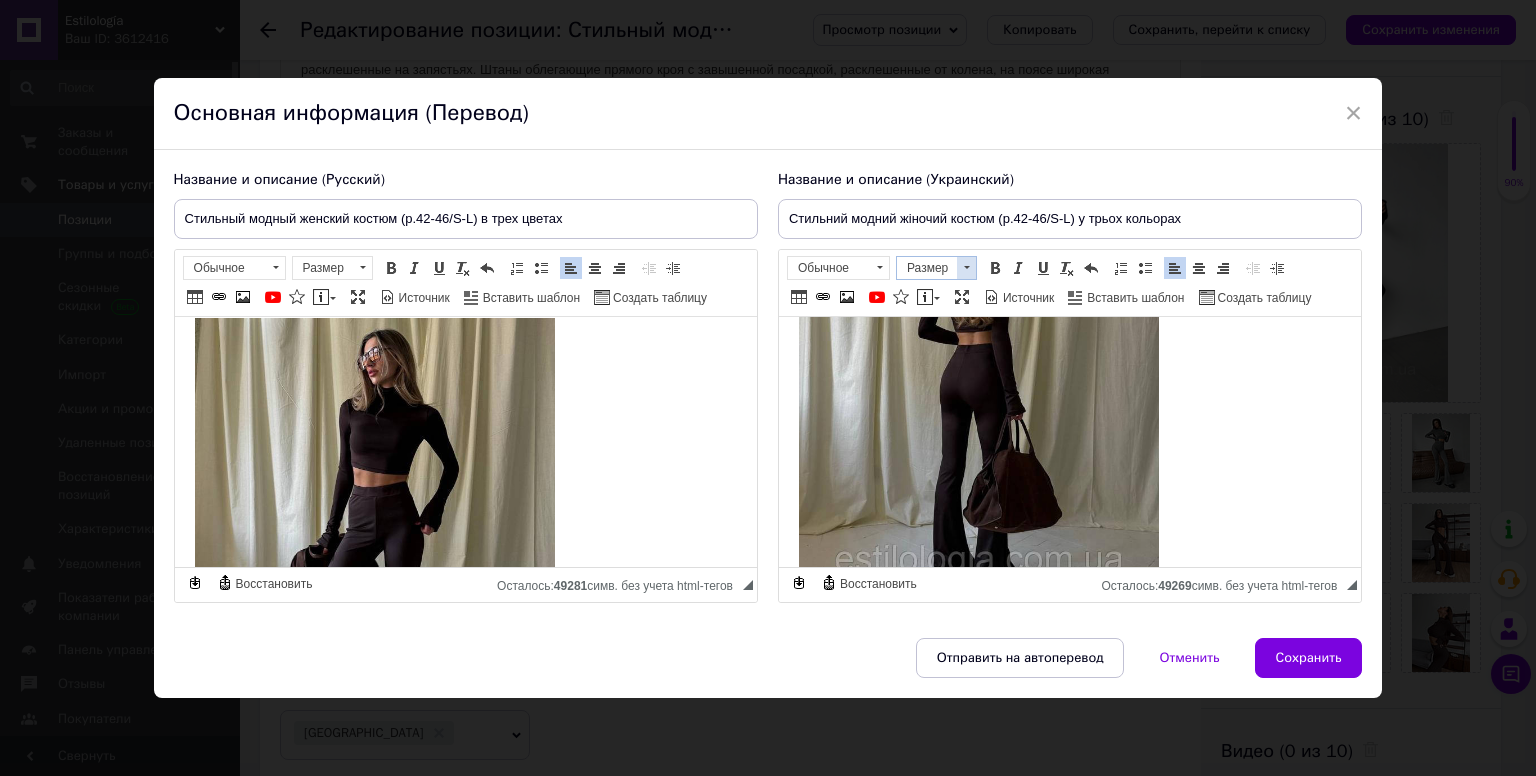 scroll, scrollTop: 3958, scrollLeft: 0, axis: vertical 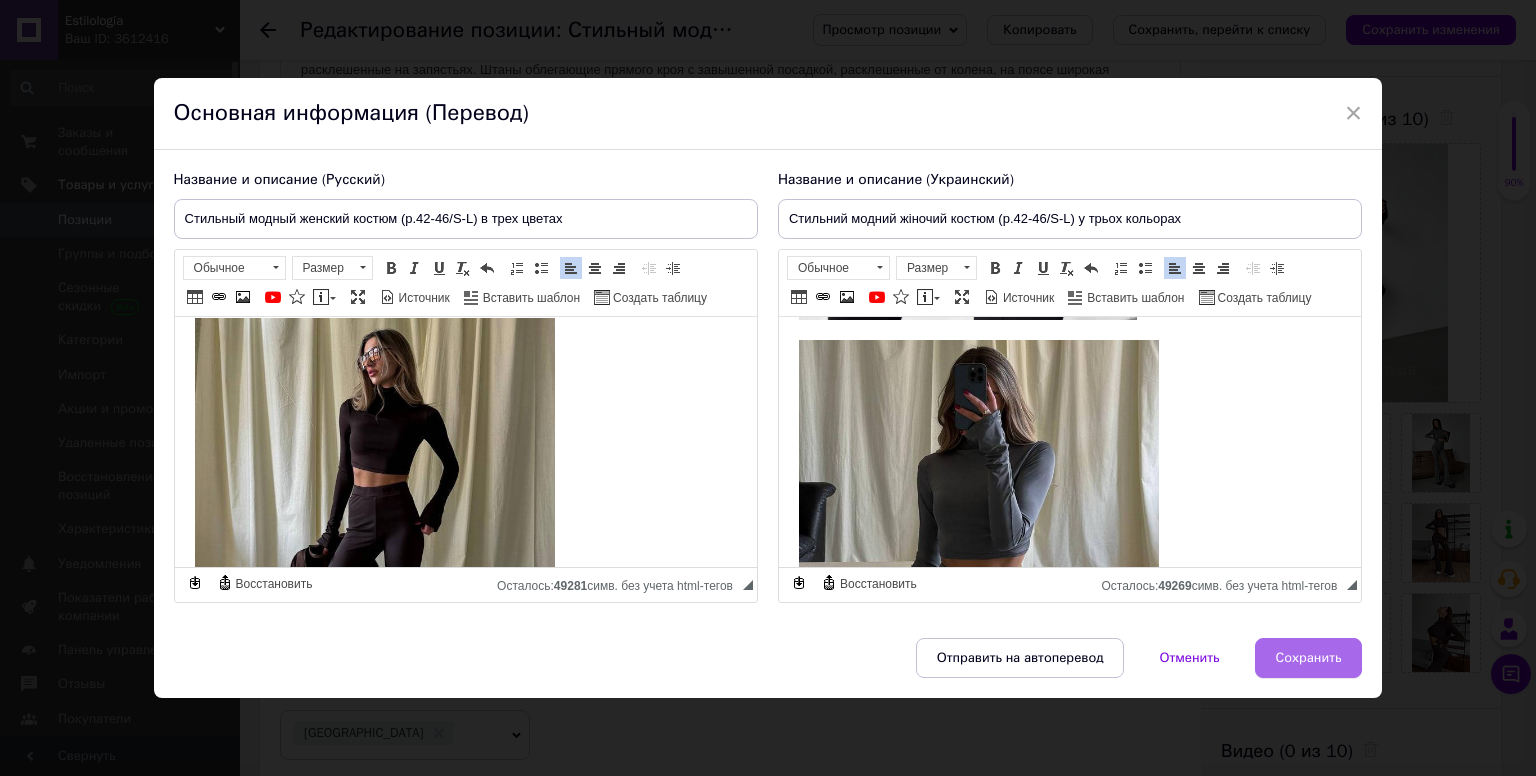 click on "Сохранить" at bounding box center (1309, 658) 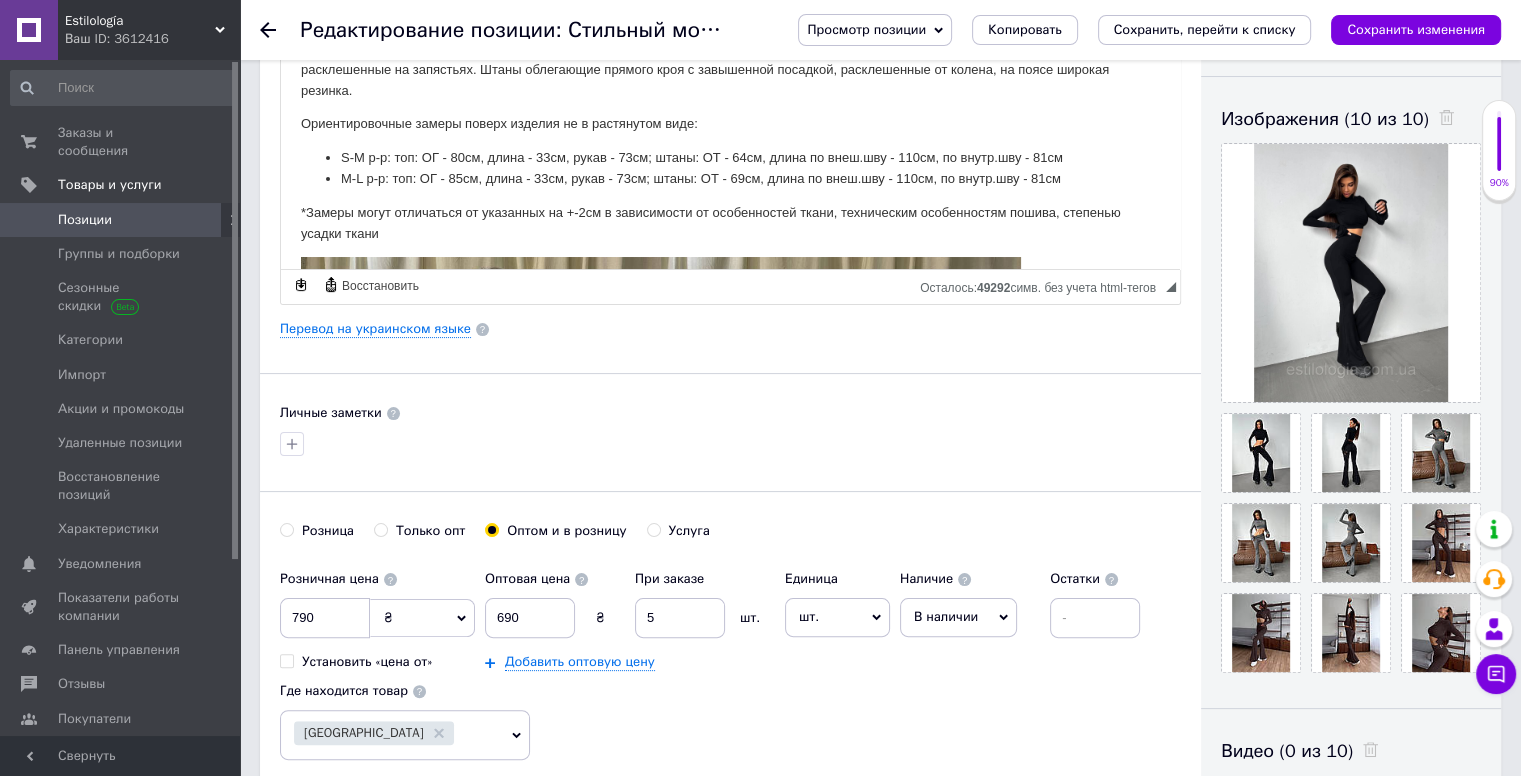 click on "Просмотр позиции" at bounding box center [866, 29] 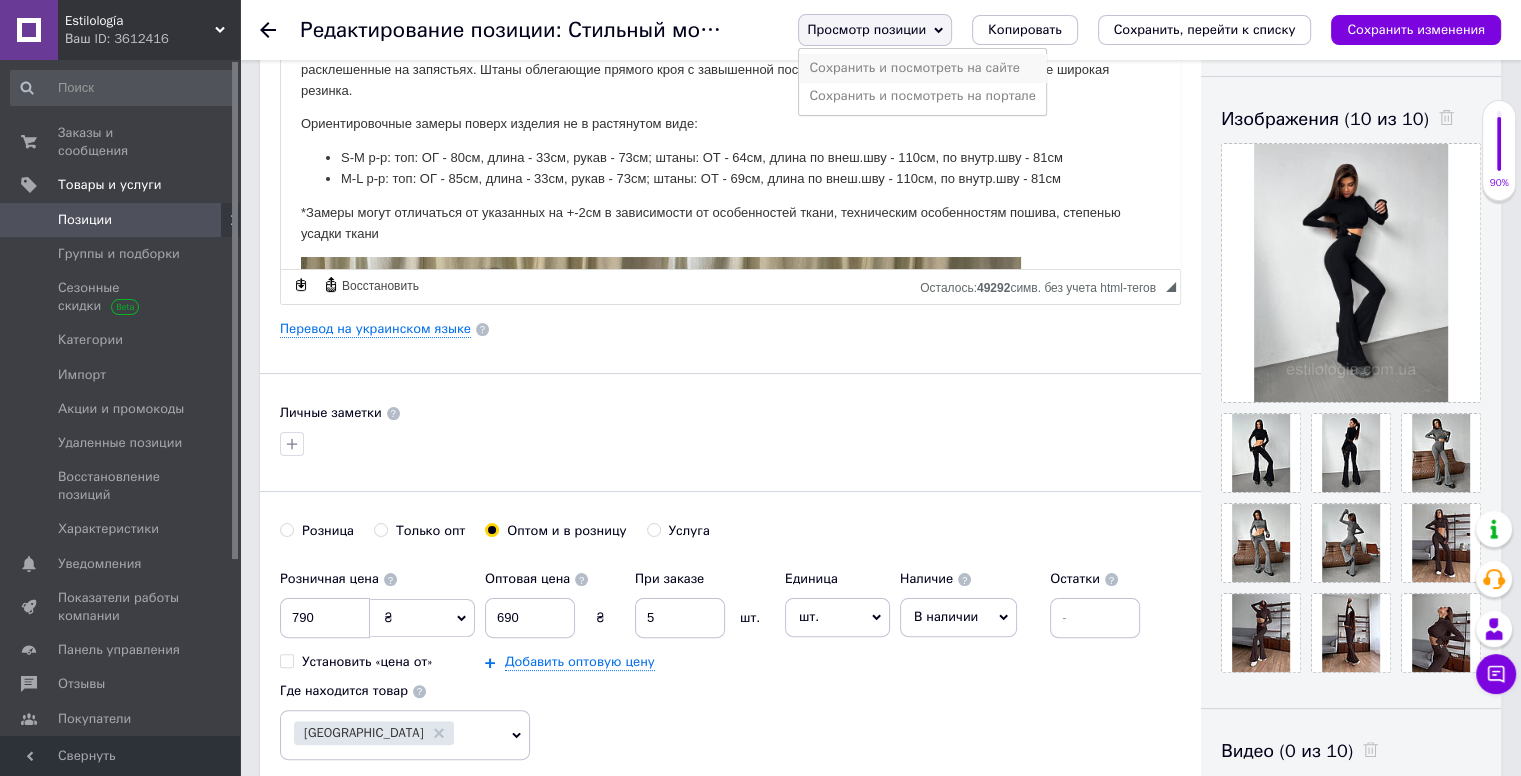 click on "Сохранить и посмотреть на сайте" at bounding box center (922, 68) 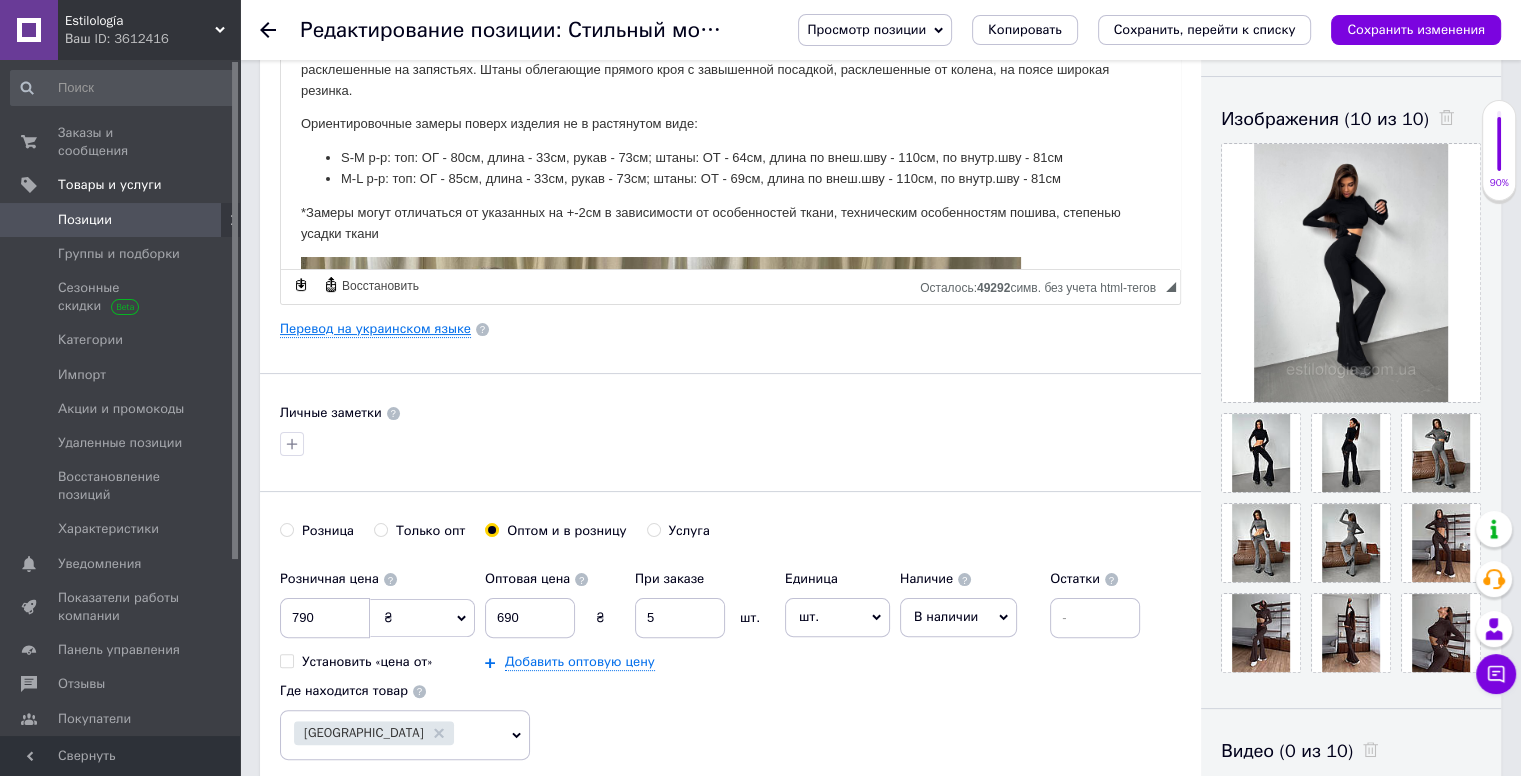 click on "Перевод на украинском языке" at bounding box center [375, 329] 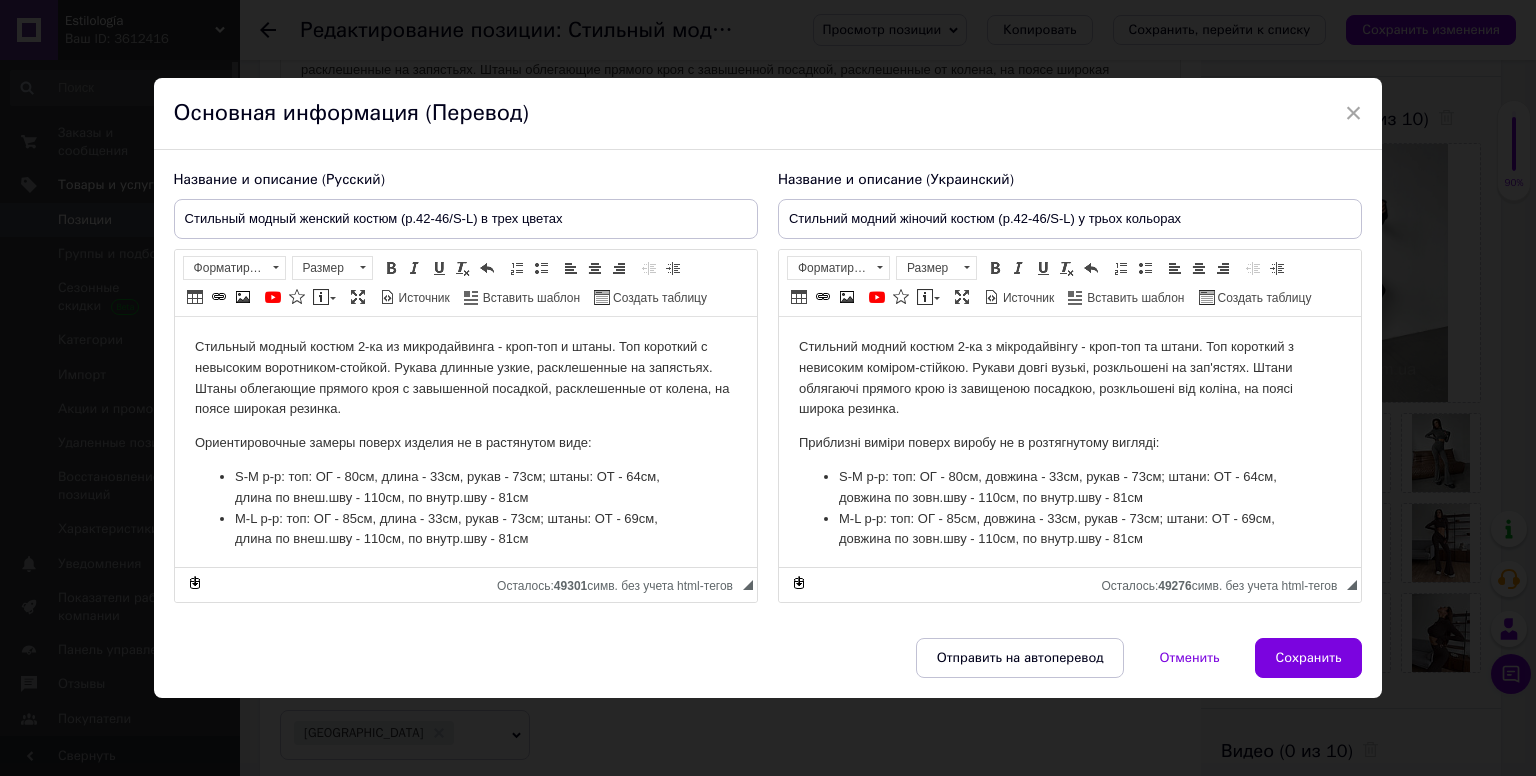 scroll, scrollTop: 0, scrollLeft: 0, axis: both 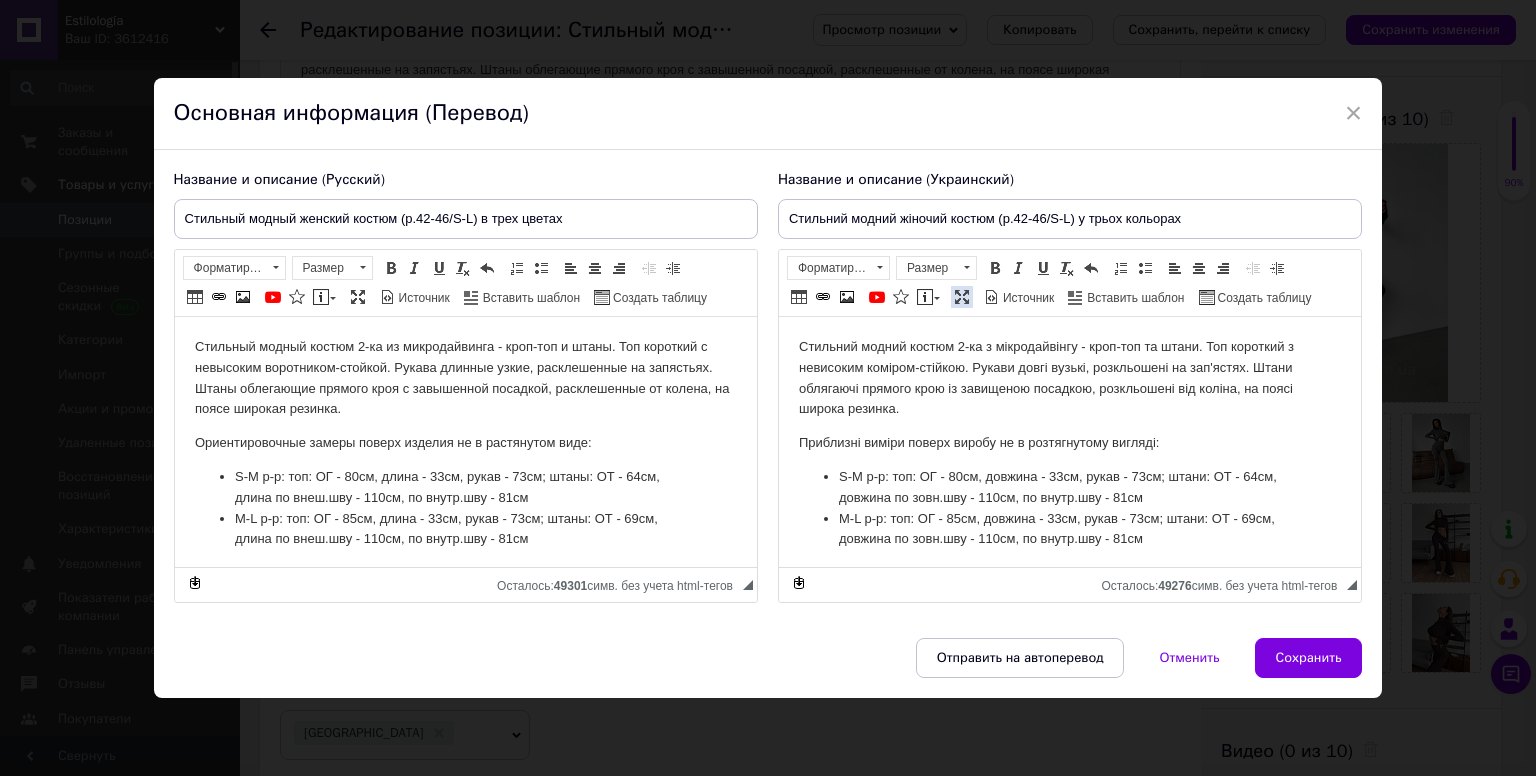 click at bounding box center [962, 297] 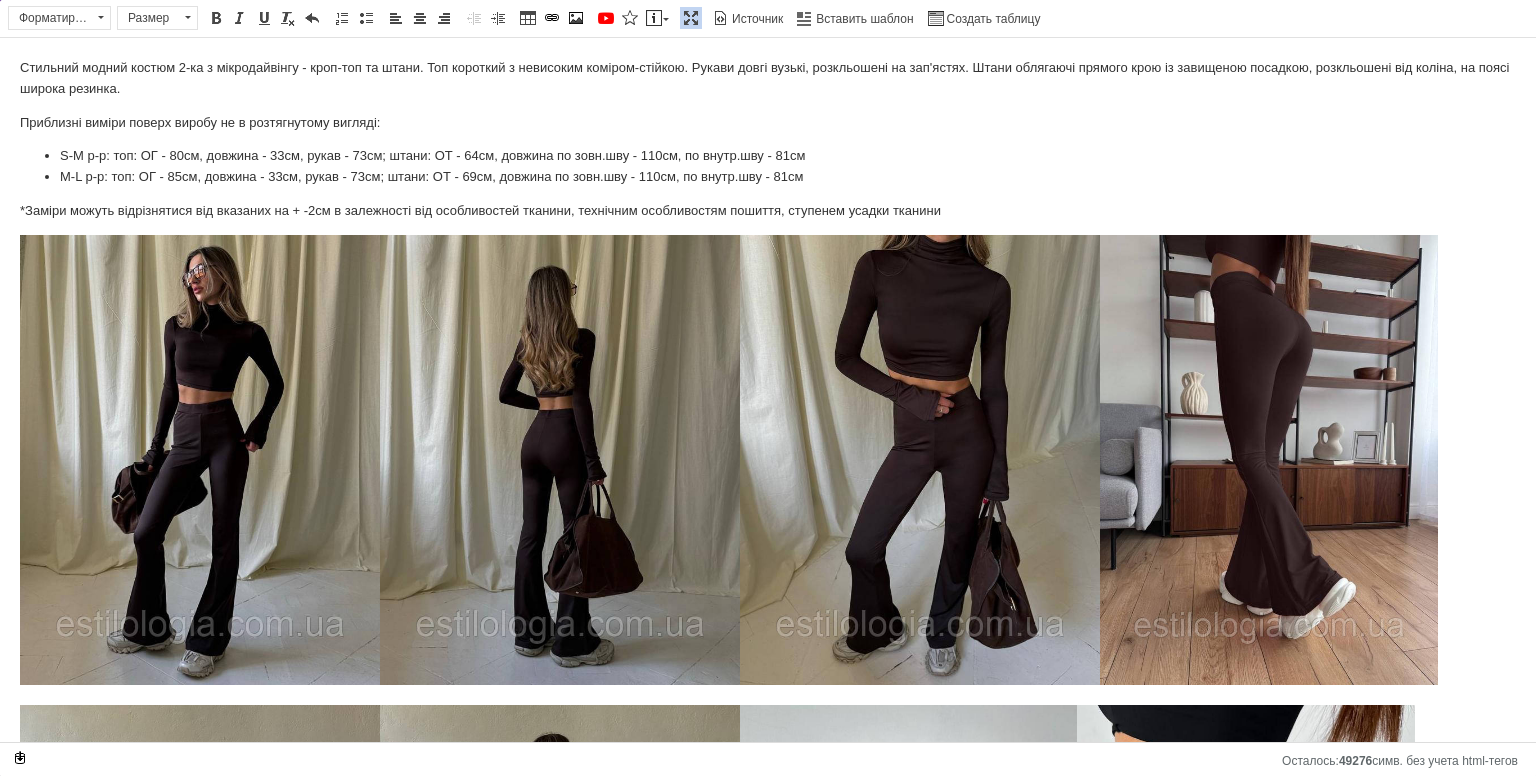 scroll, scrollTop: 0, scrollLeft: 0, axis: both 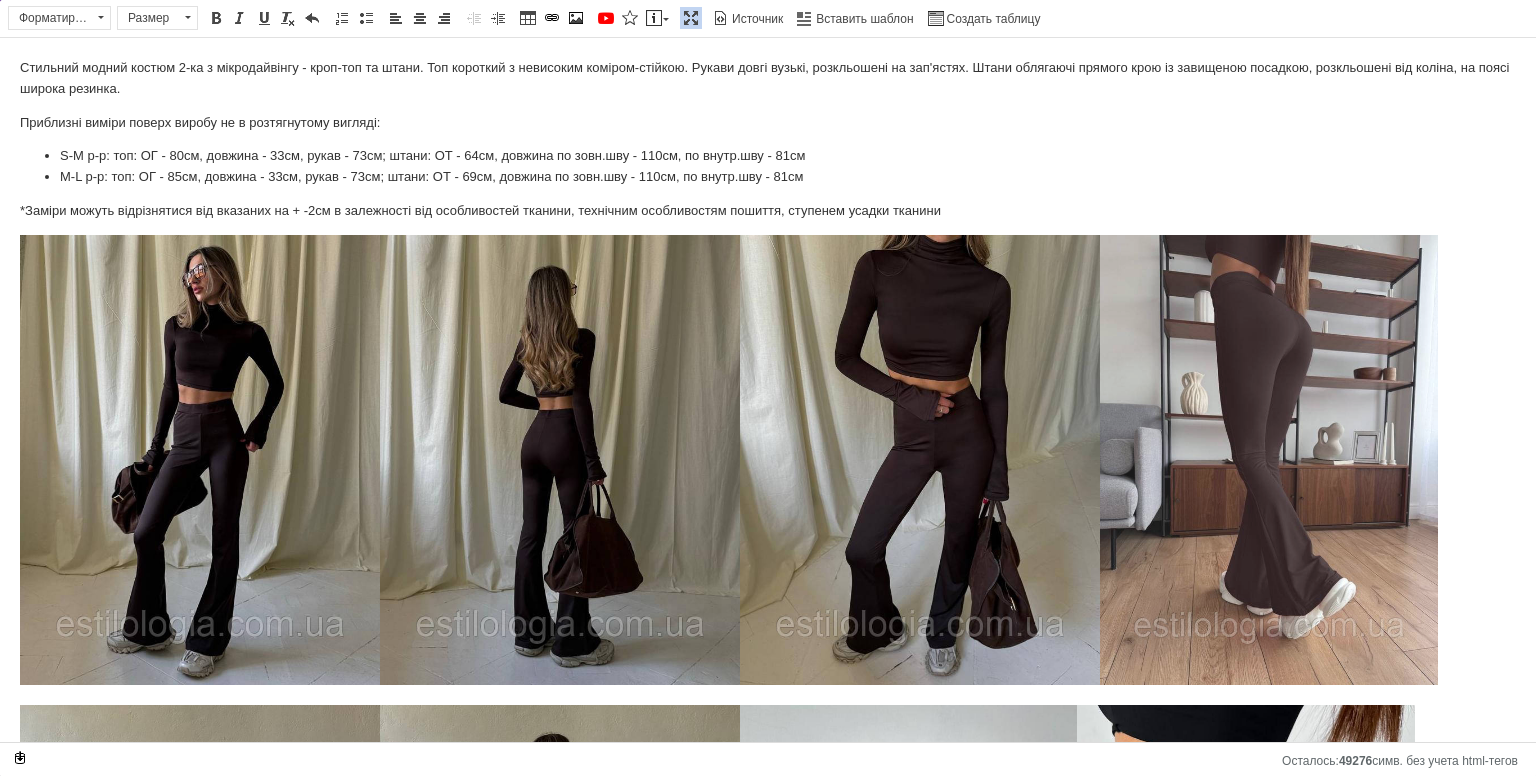 drag, startPoint x: 1204, startPoint y: 194, endPoint x: 1264, endPoint y: 309, distance: 129.71121 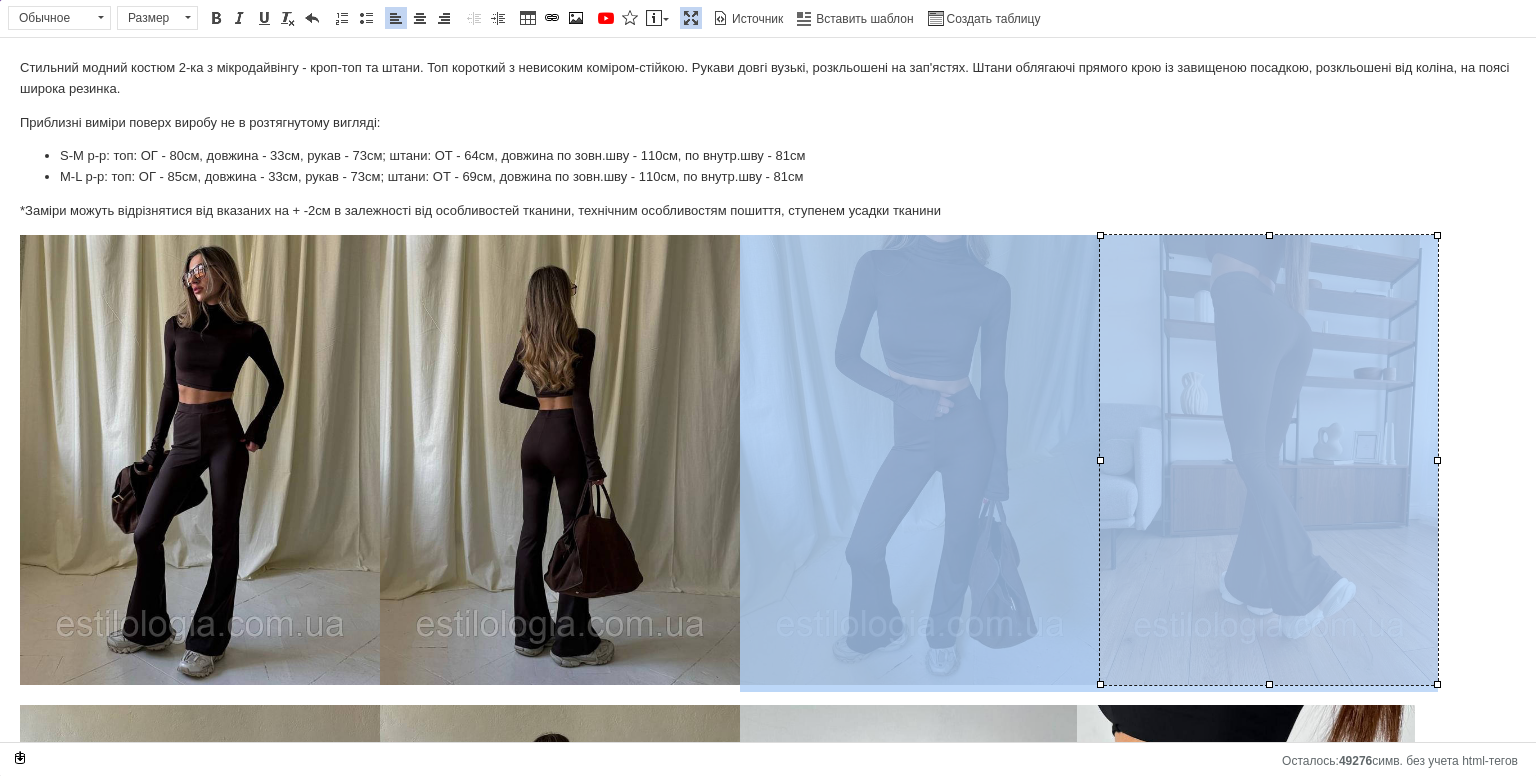 click at bounding box center [1269, 460] 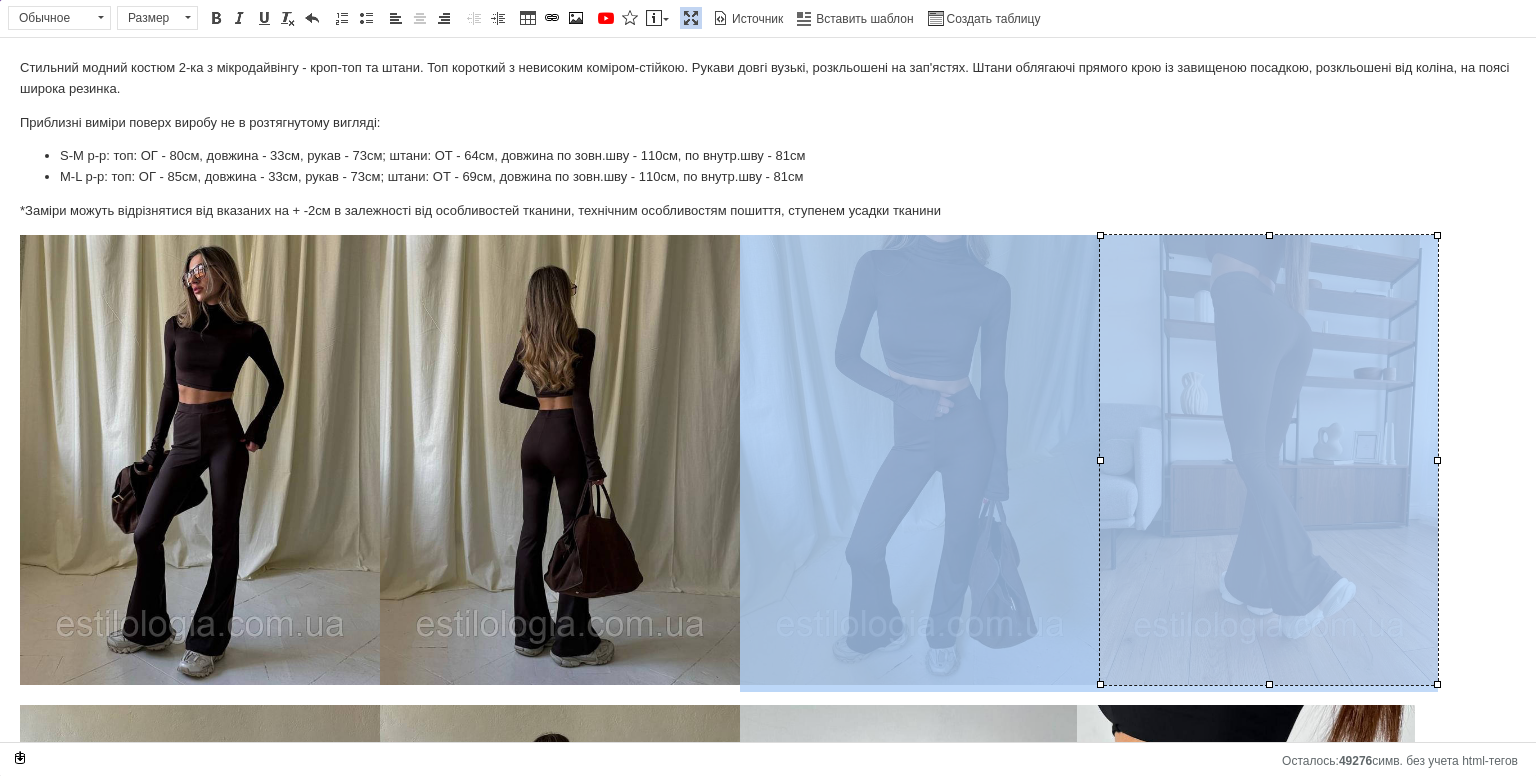 click at bounding box center (1269, 460) 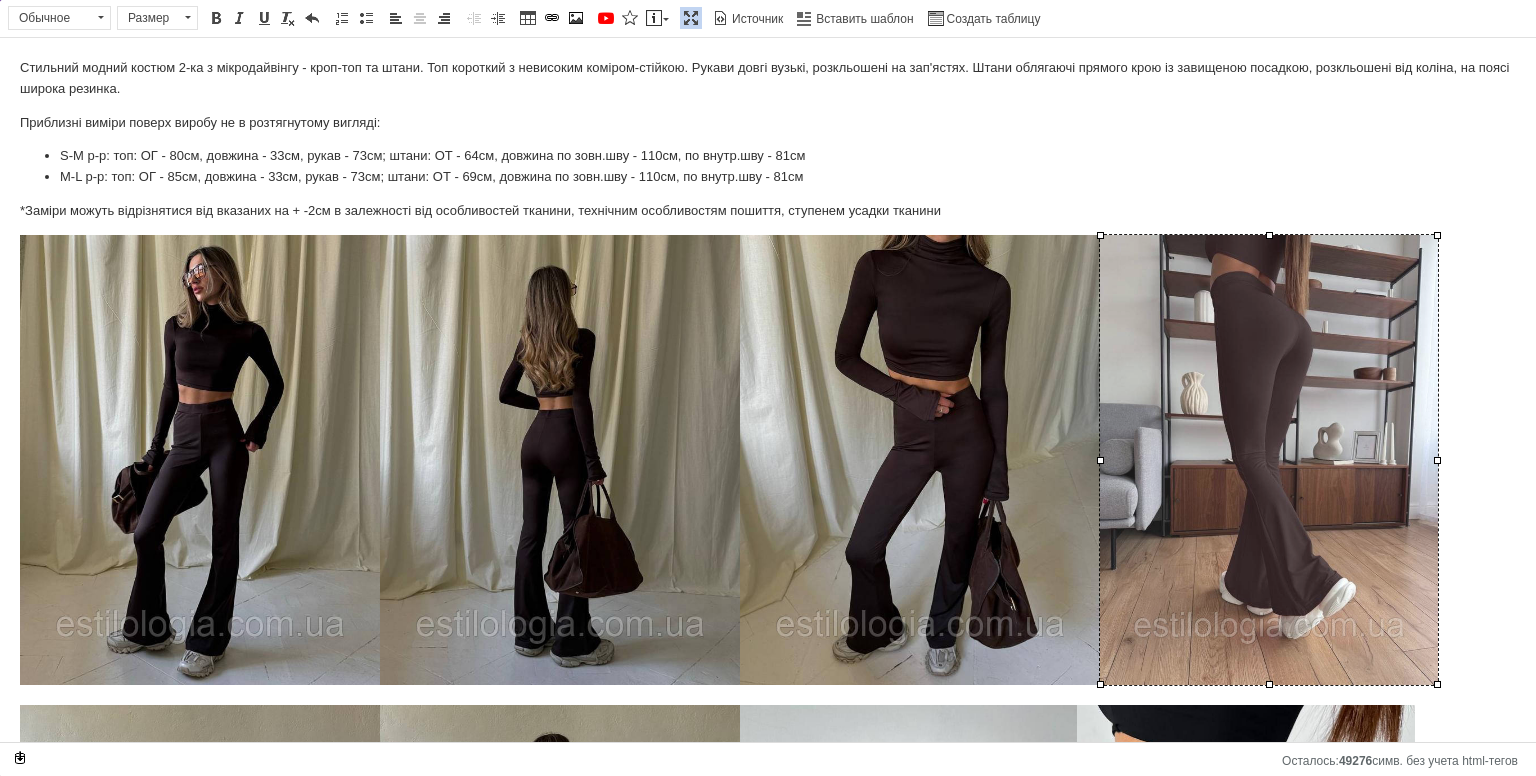 select 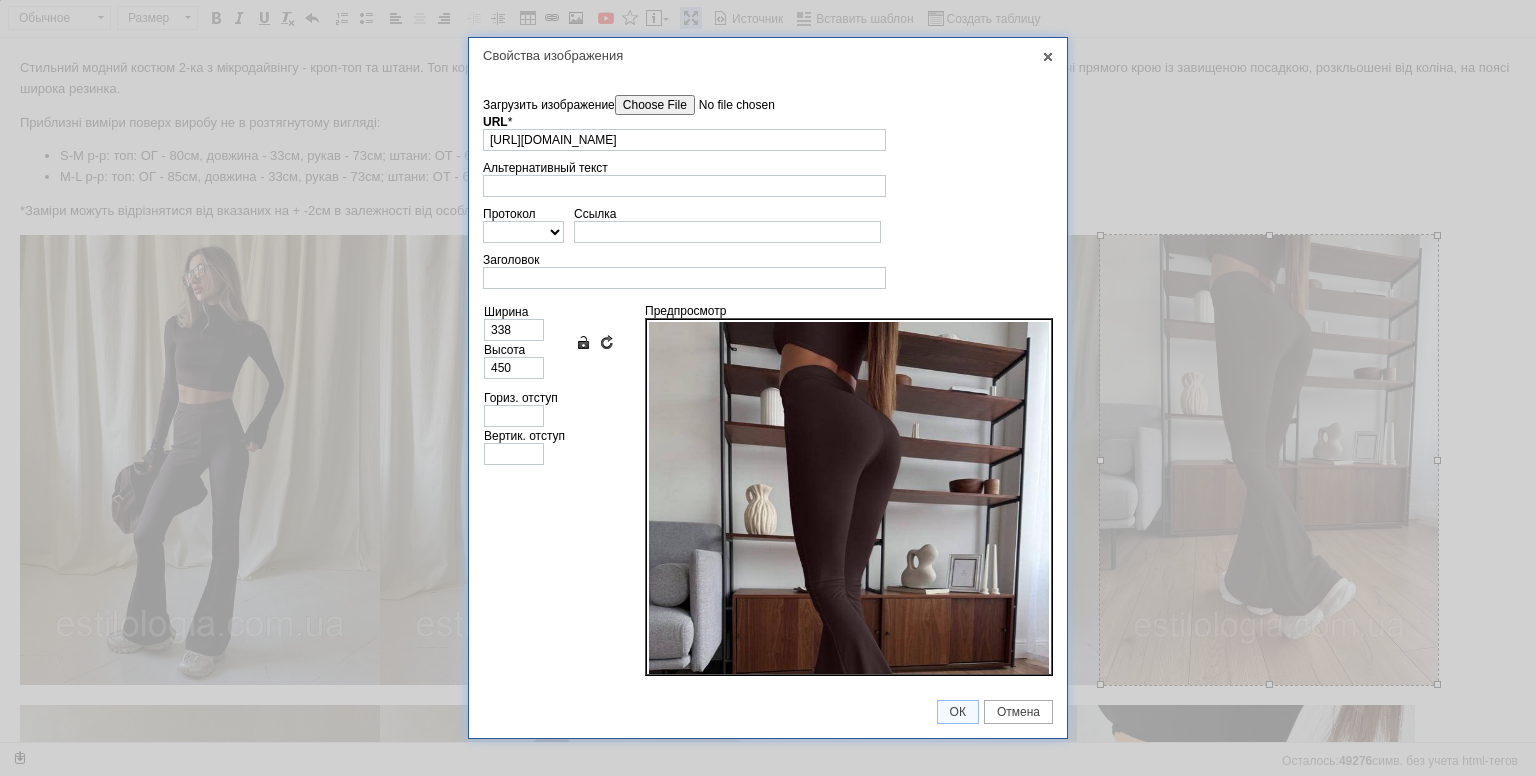 scroll, scrollTop: 0, scrollLeft: 229, axis: horizontal 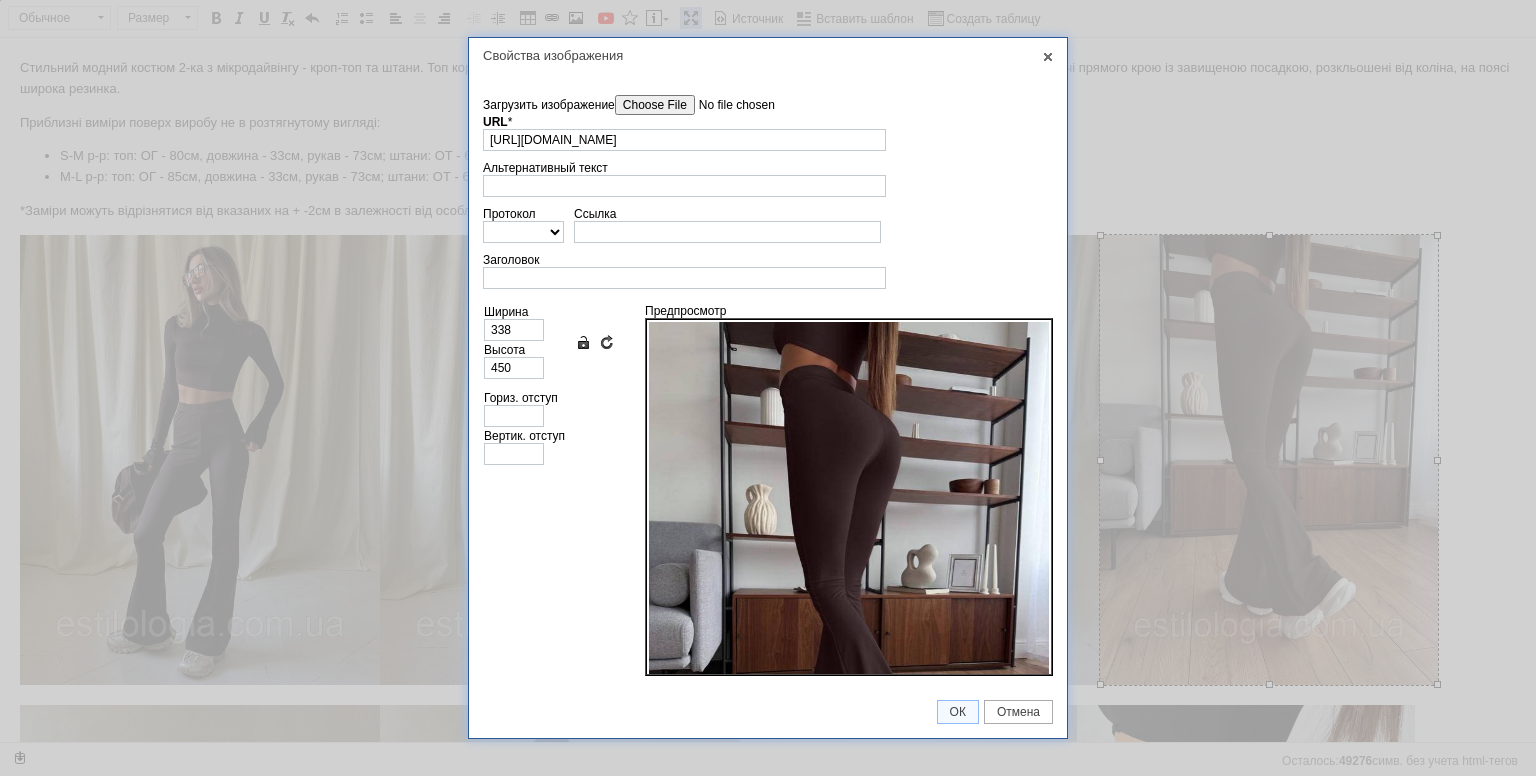 click on "Свойства изображения" at bounding box center [768, 55] 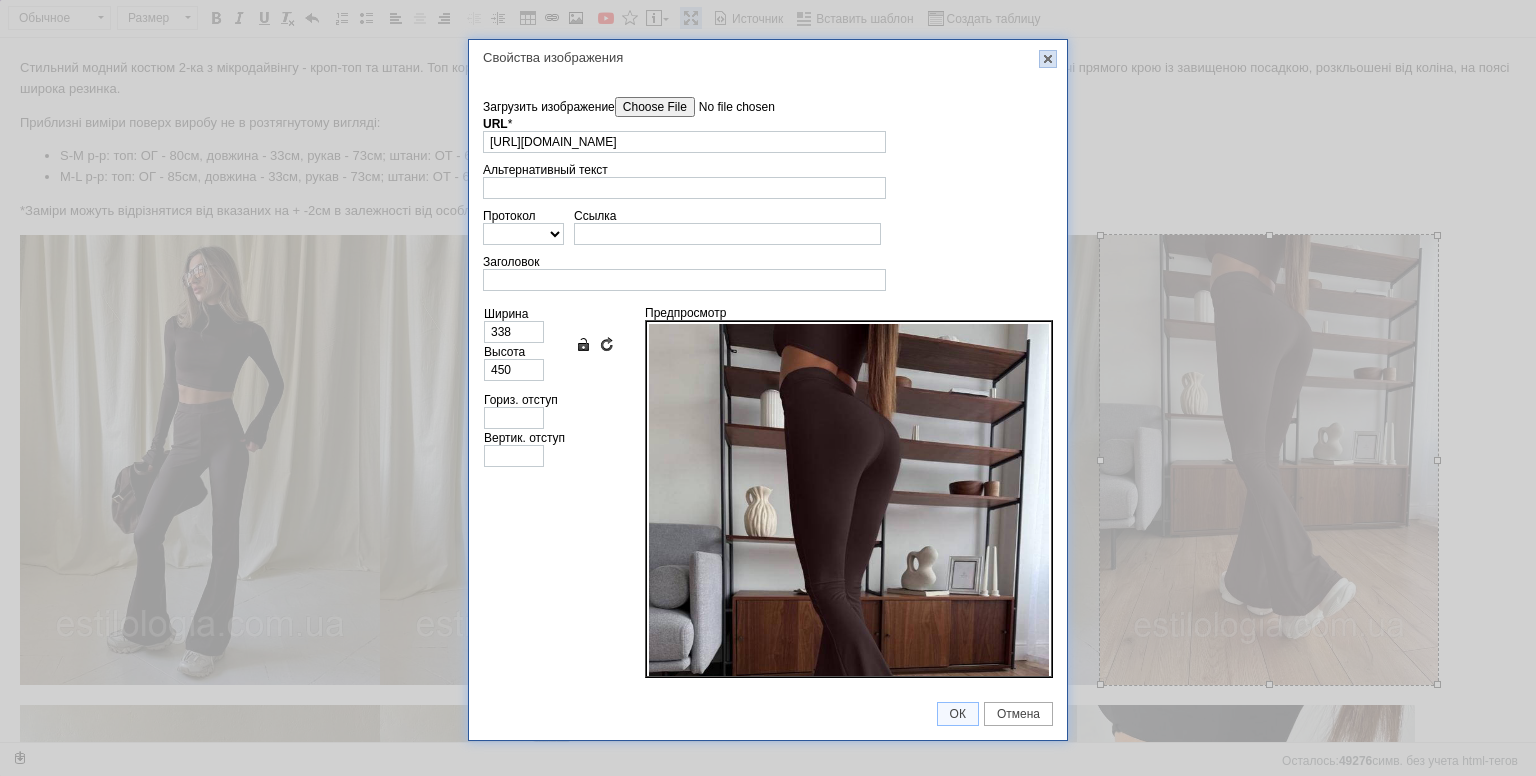 scroll, scrollTop: 0, scrollLeft: 0, axis: both 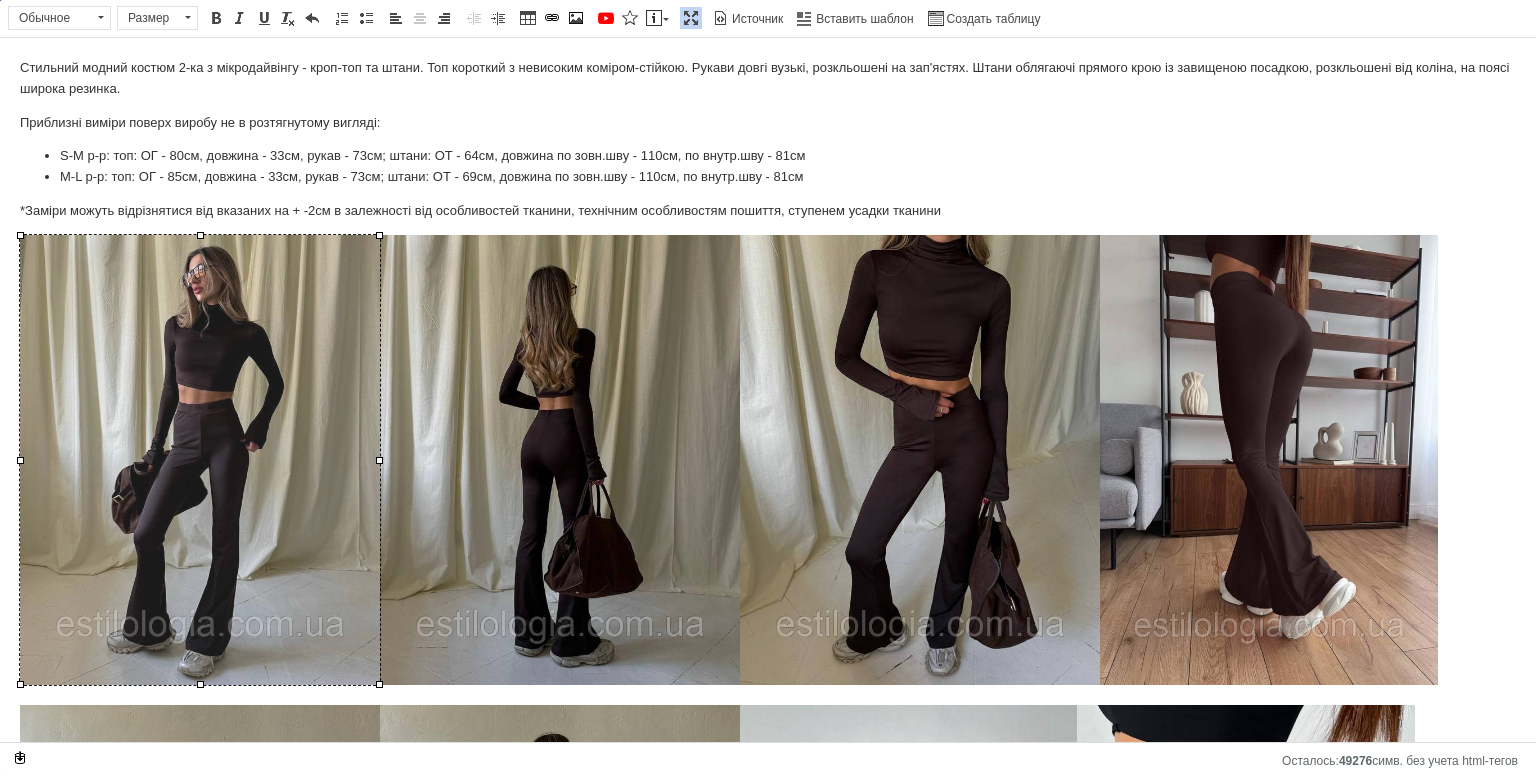 click at bounding box center [200, 460] 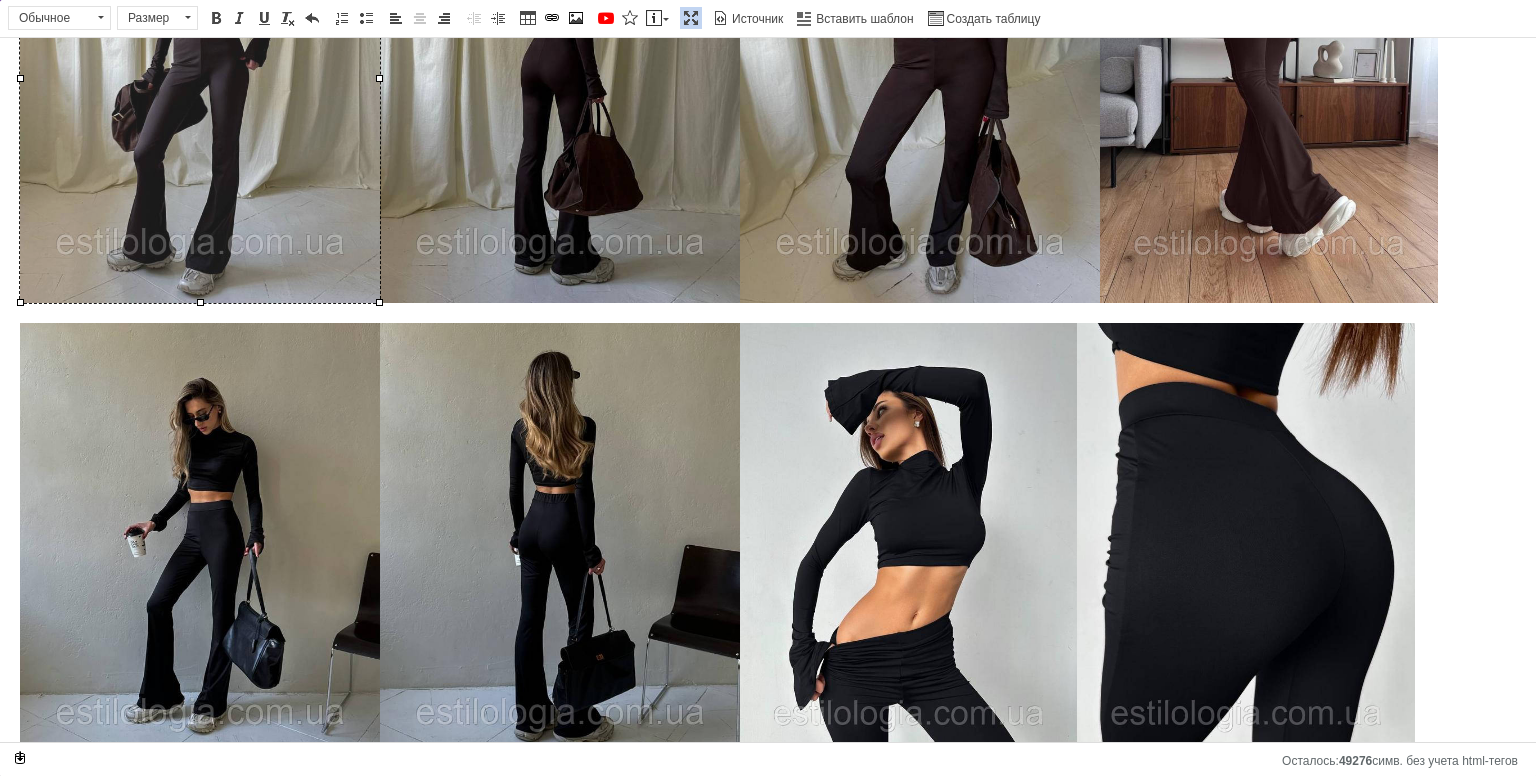 scroll, scrollTop: 400, scrollLeft: 0, axis: vertical 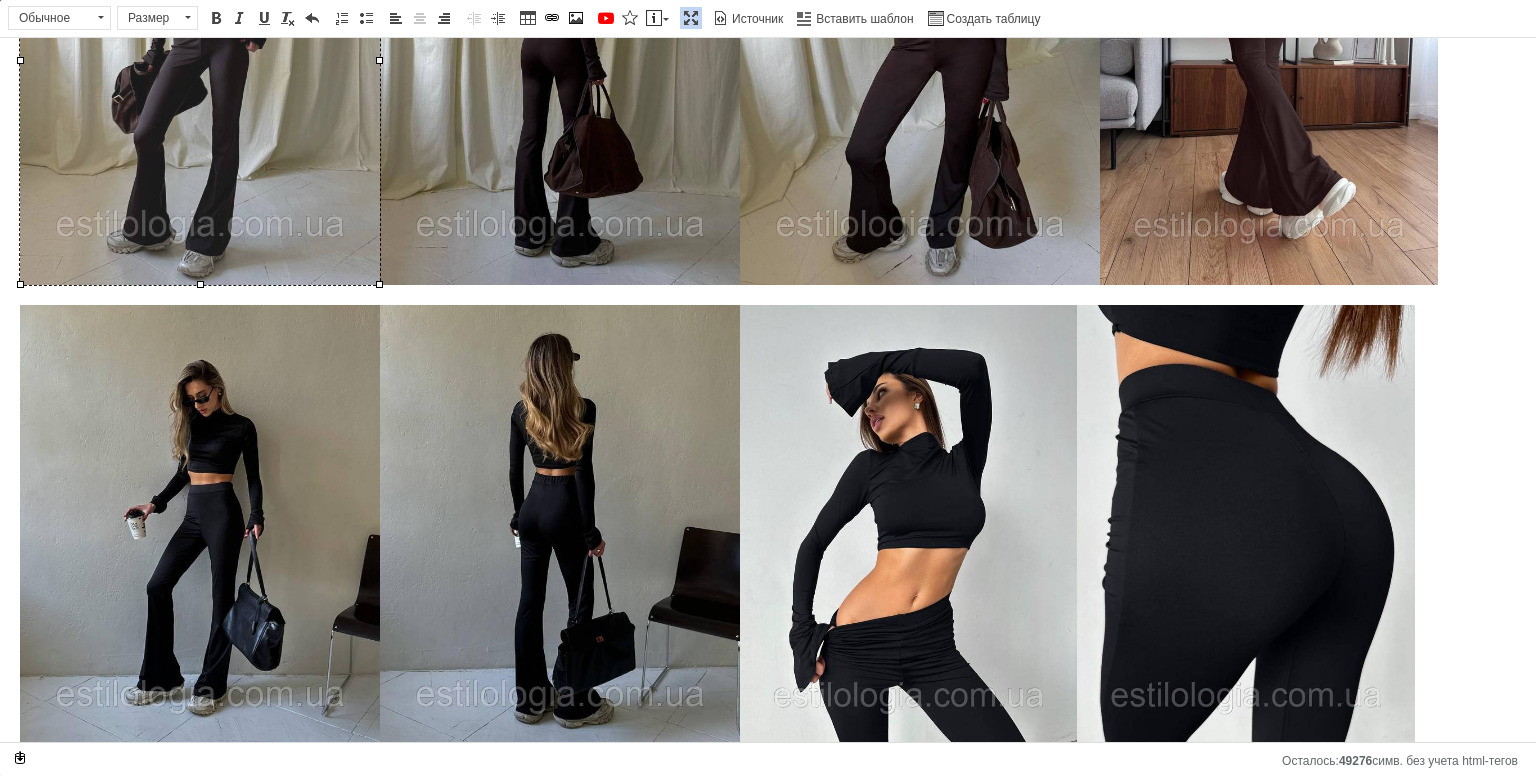 click at bounding box center [200, 60] 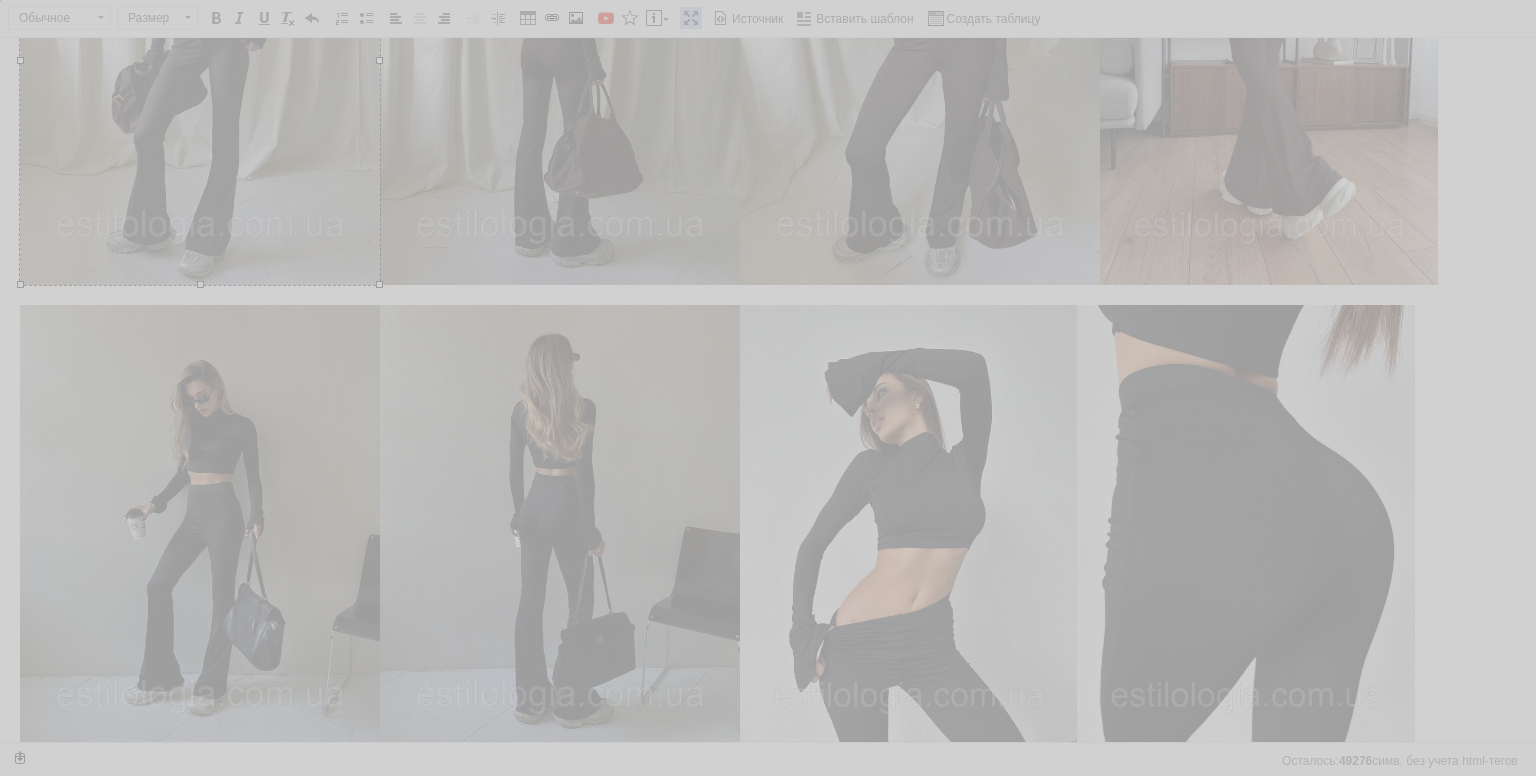 type on "[URL][DOMAIN_NAME]" 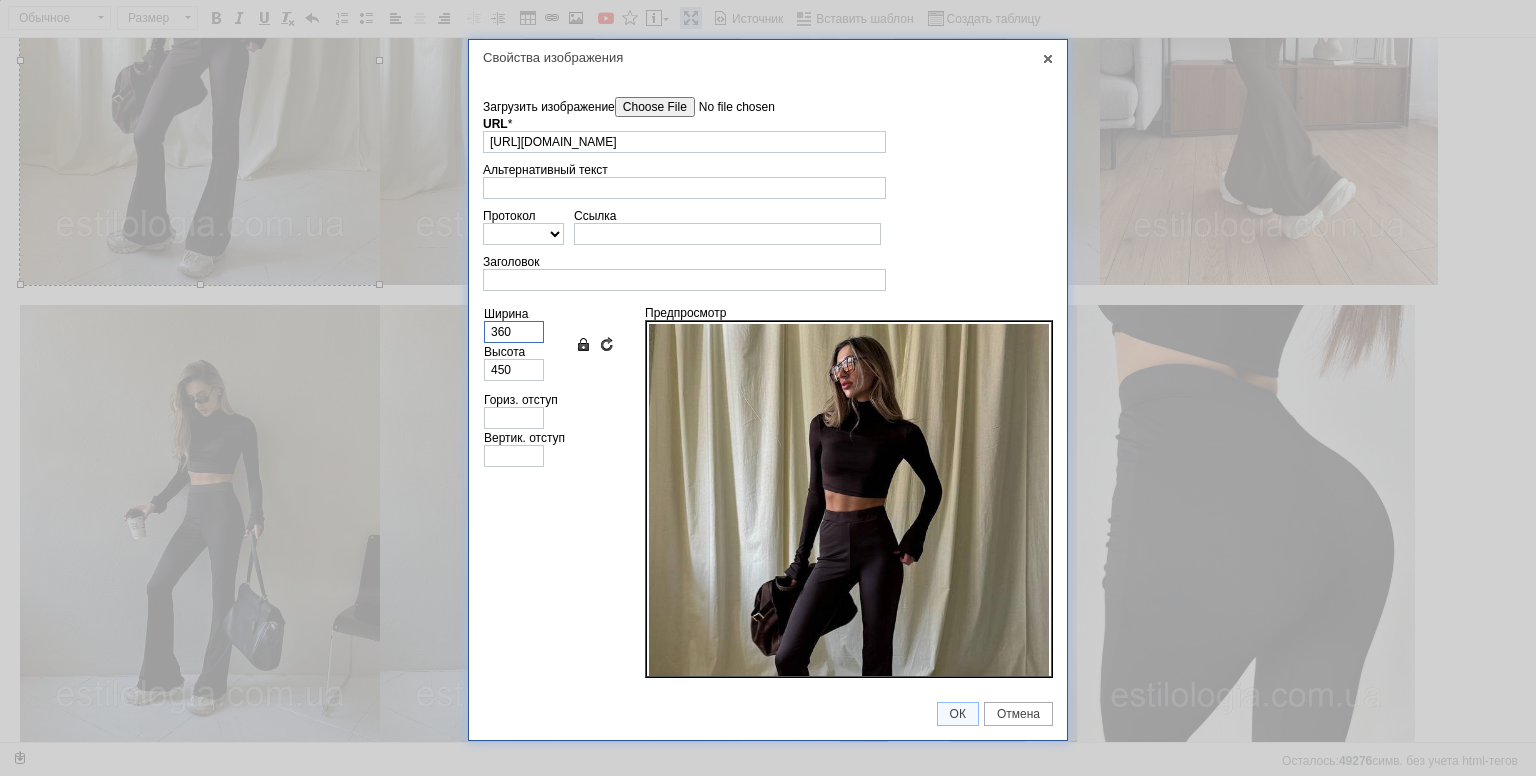 click on "360" at bounding box center (514, 332) 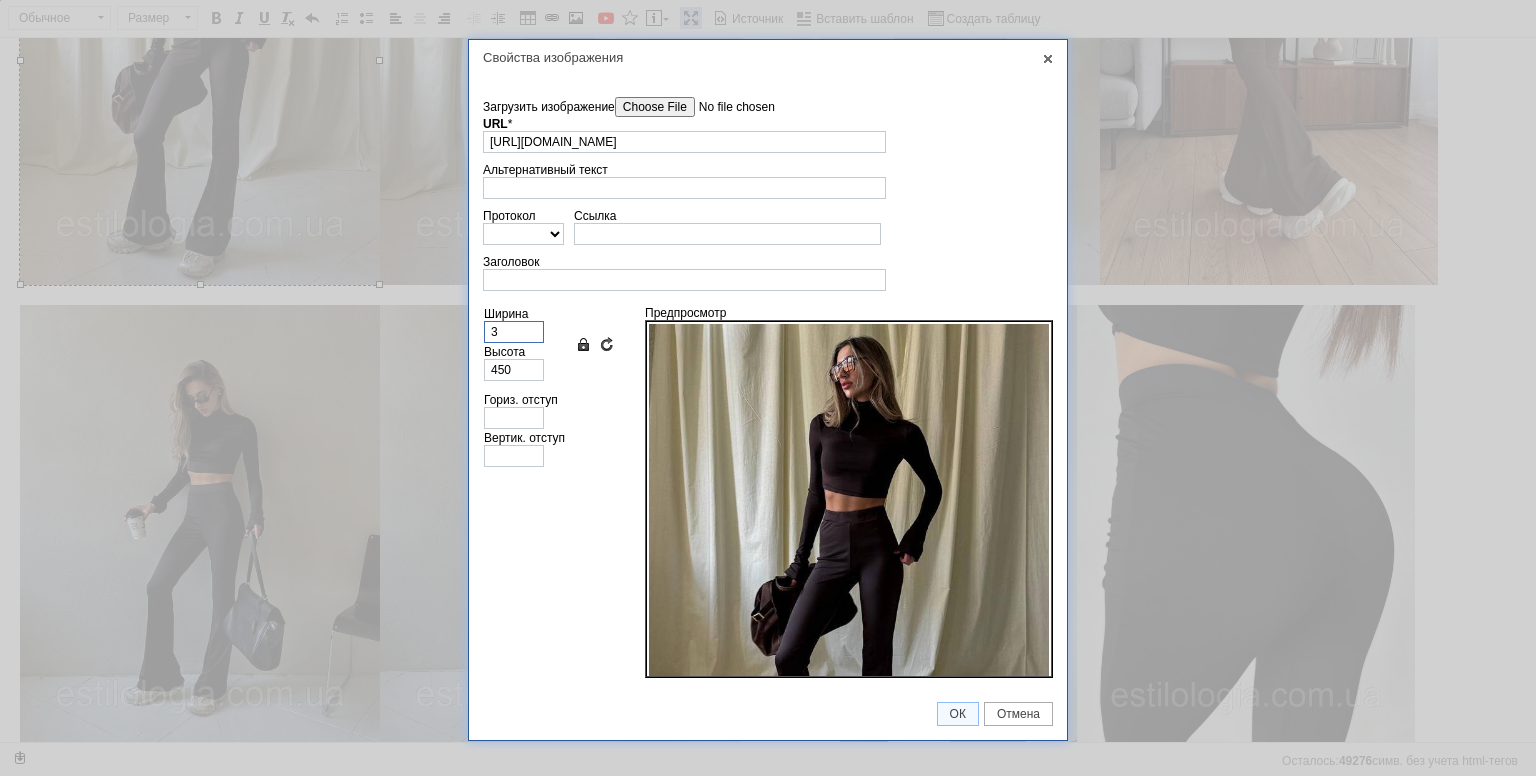 type on "4" 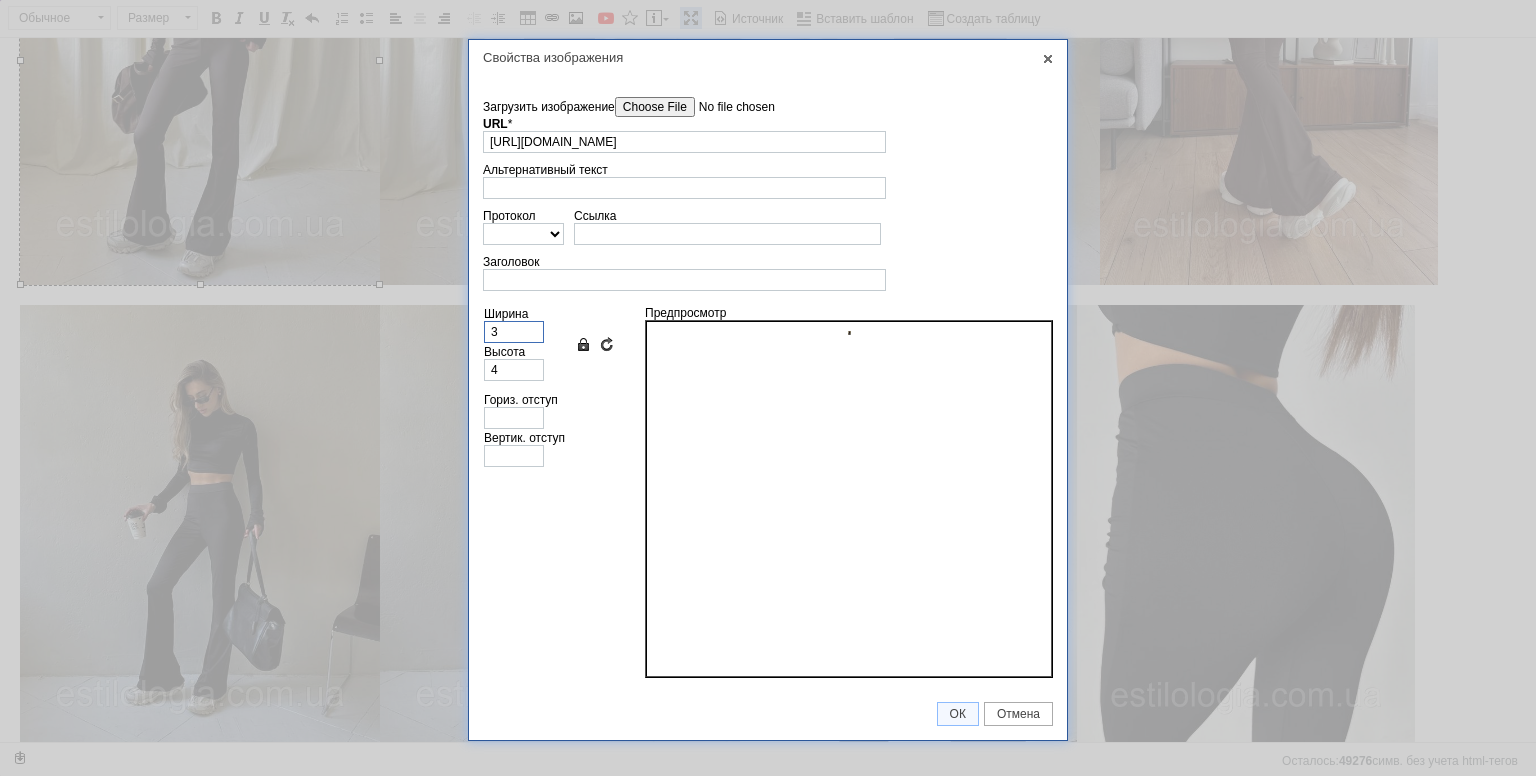 type on "34" 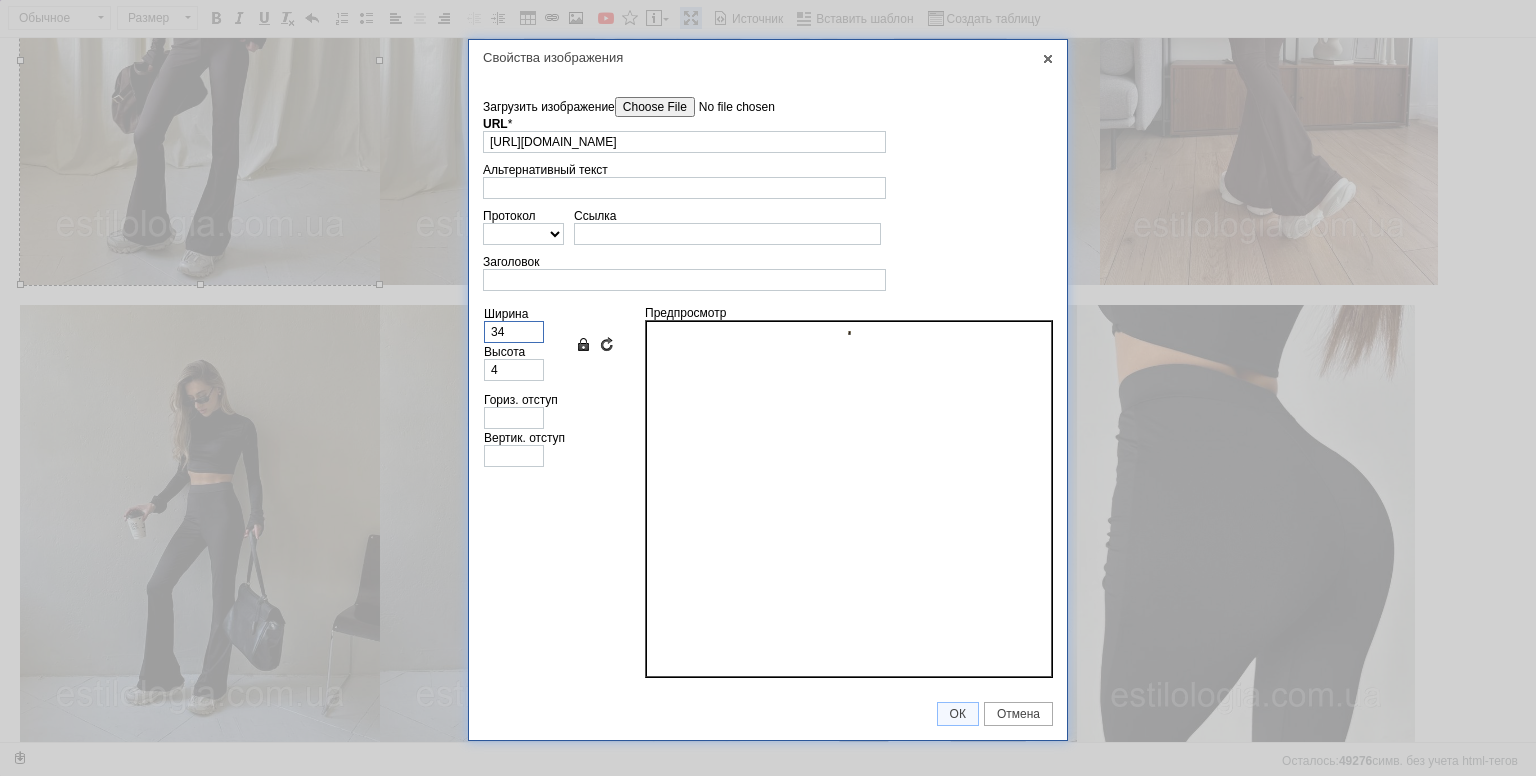 type on "43" 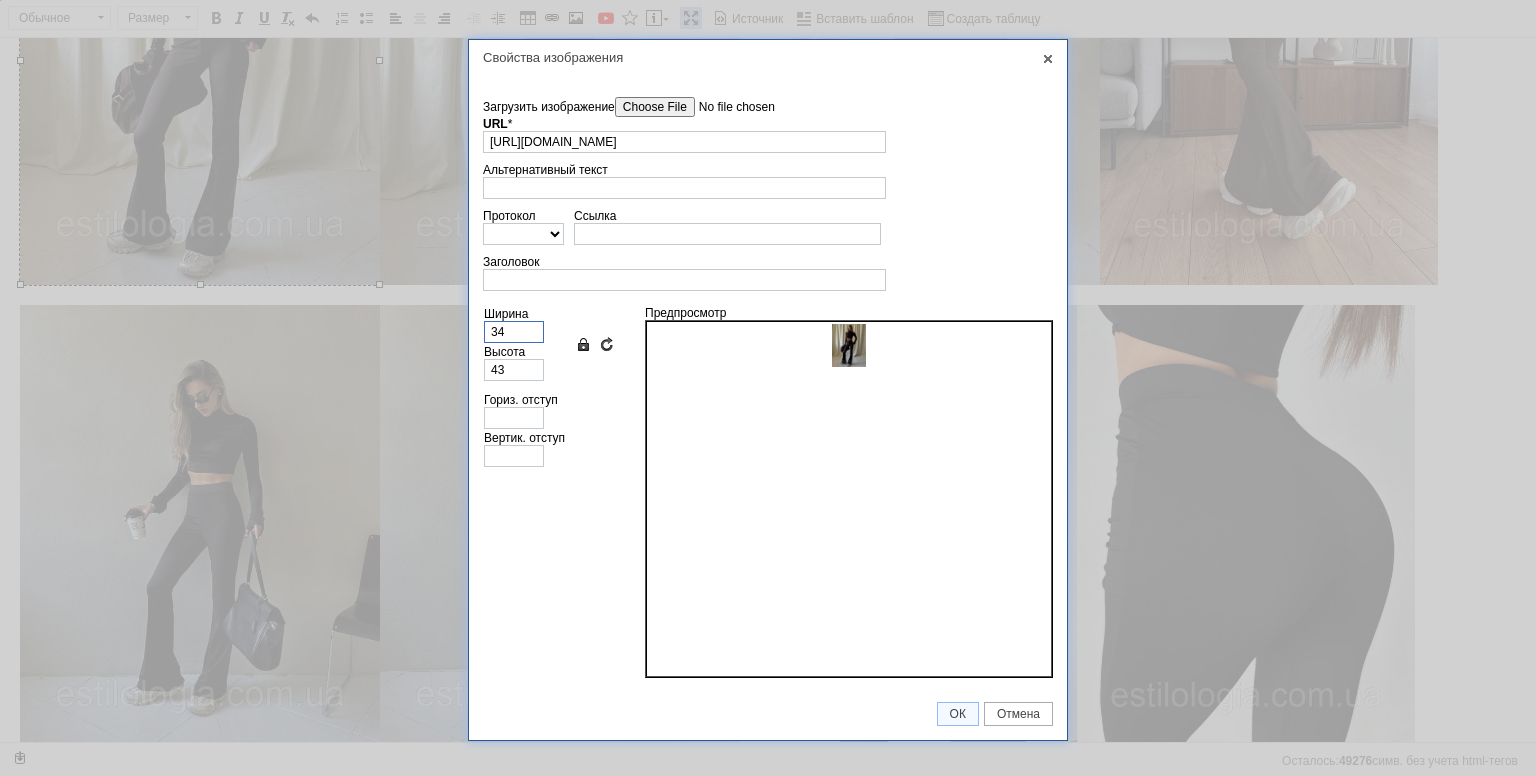 type on "345" 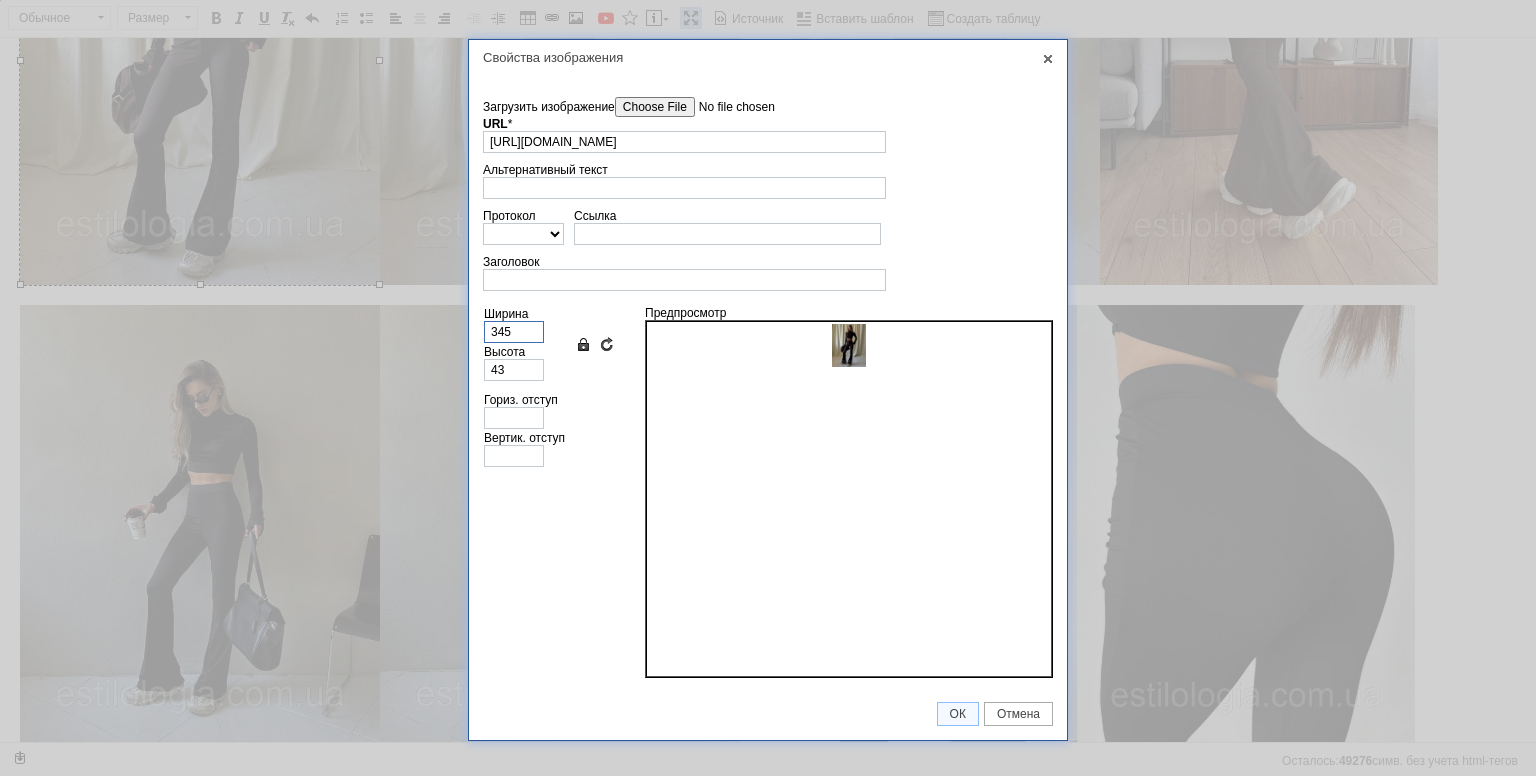 type on "431" 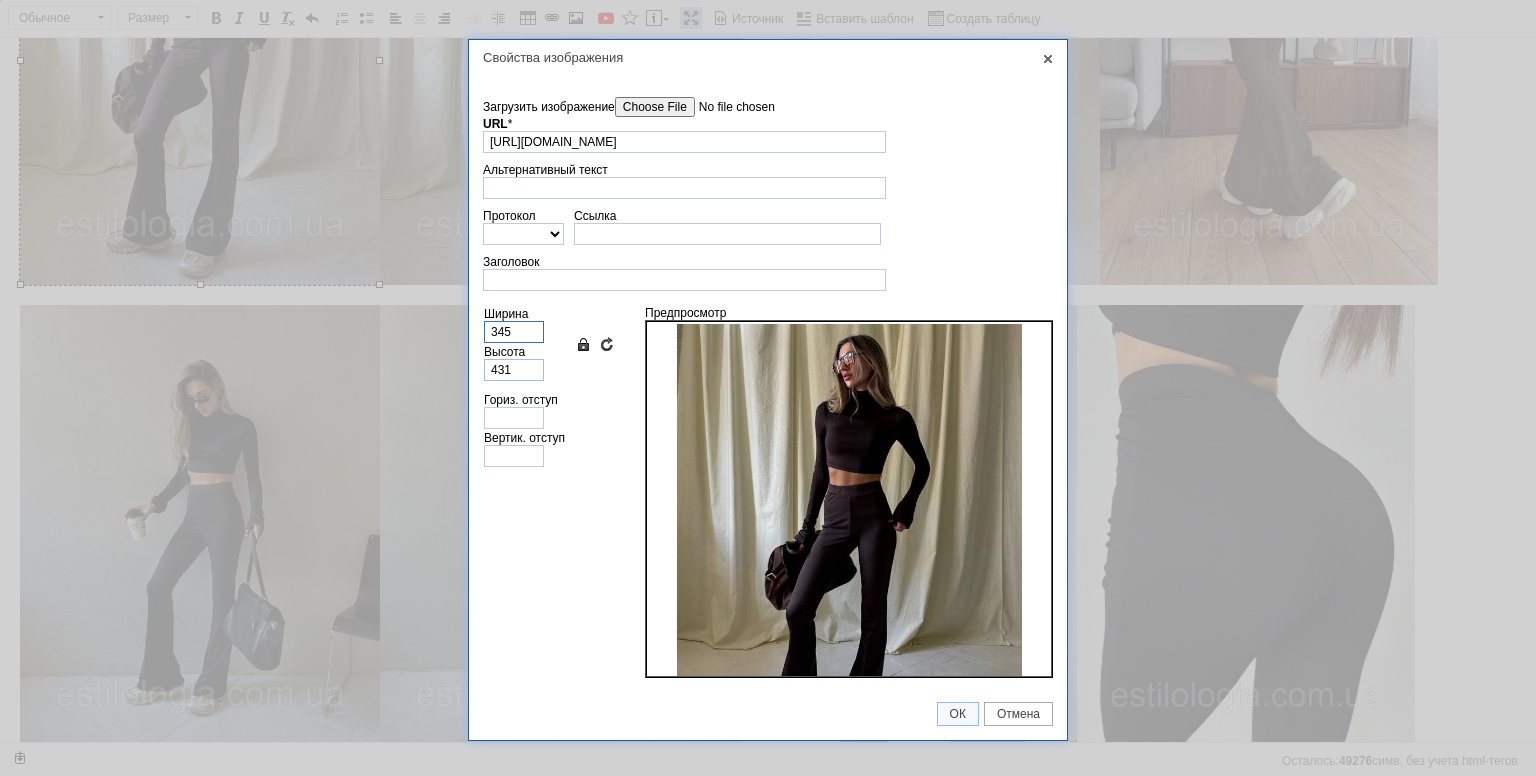 type on "345" 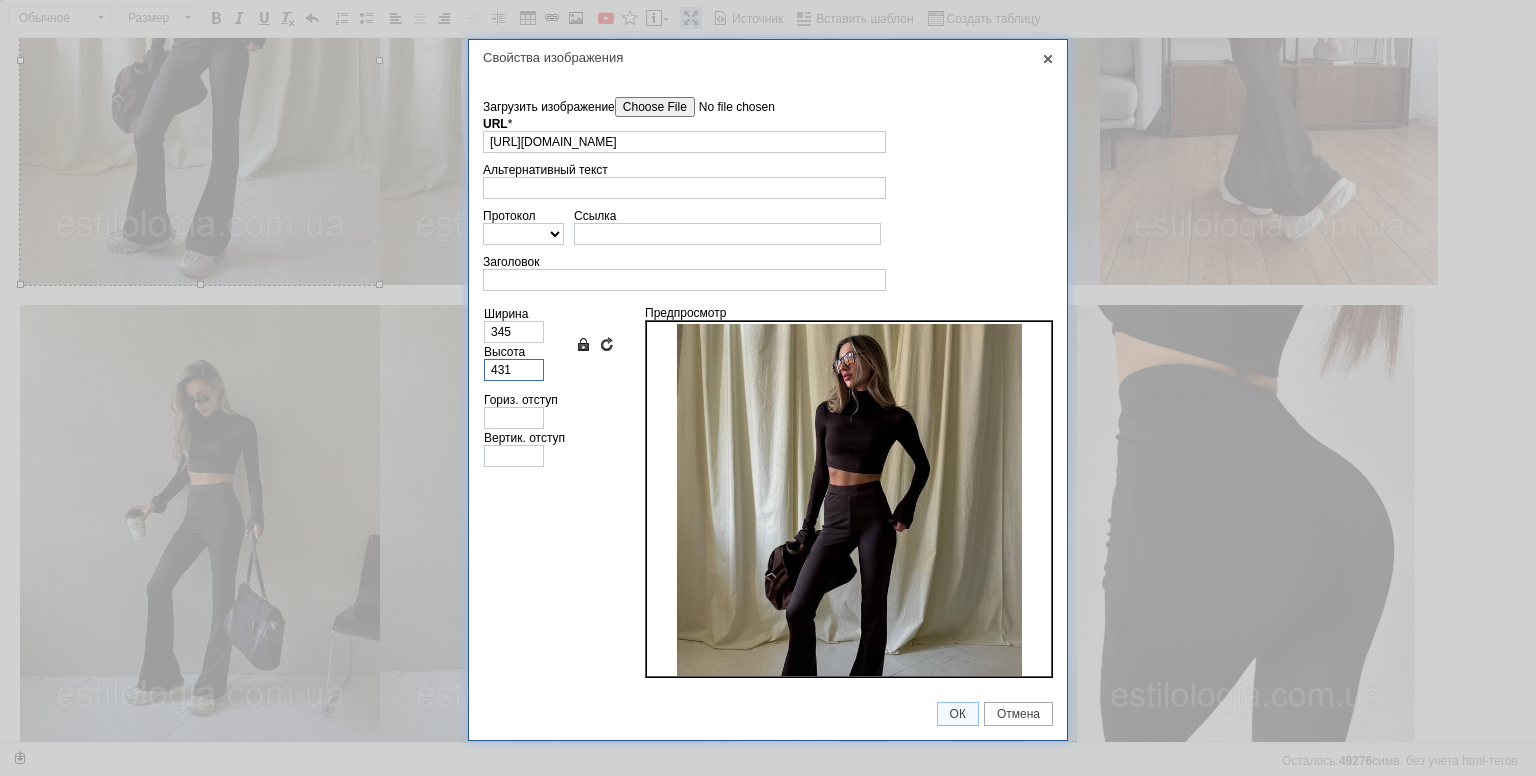 click on "431" at bounding box center (514, 370) 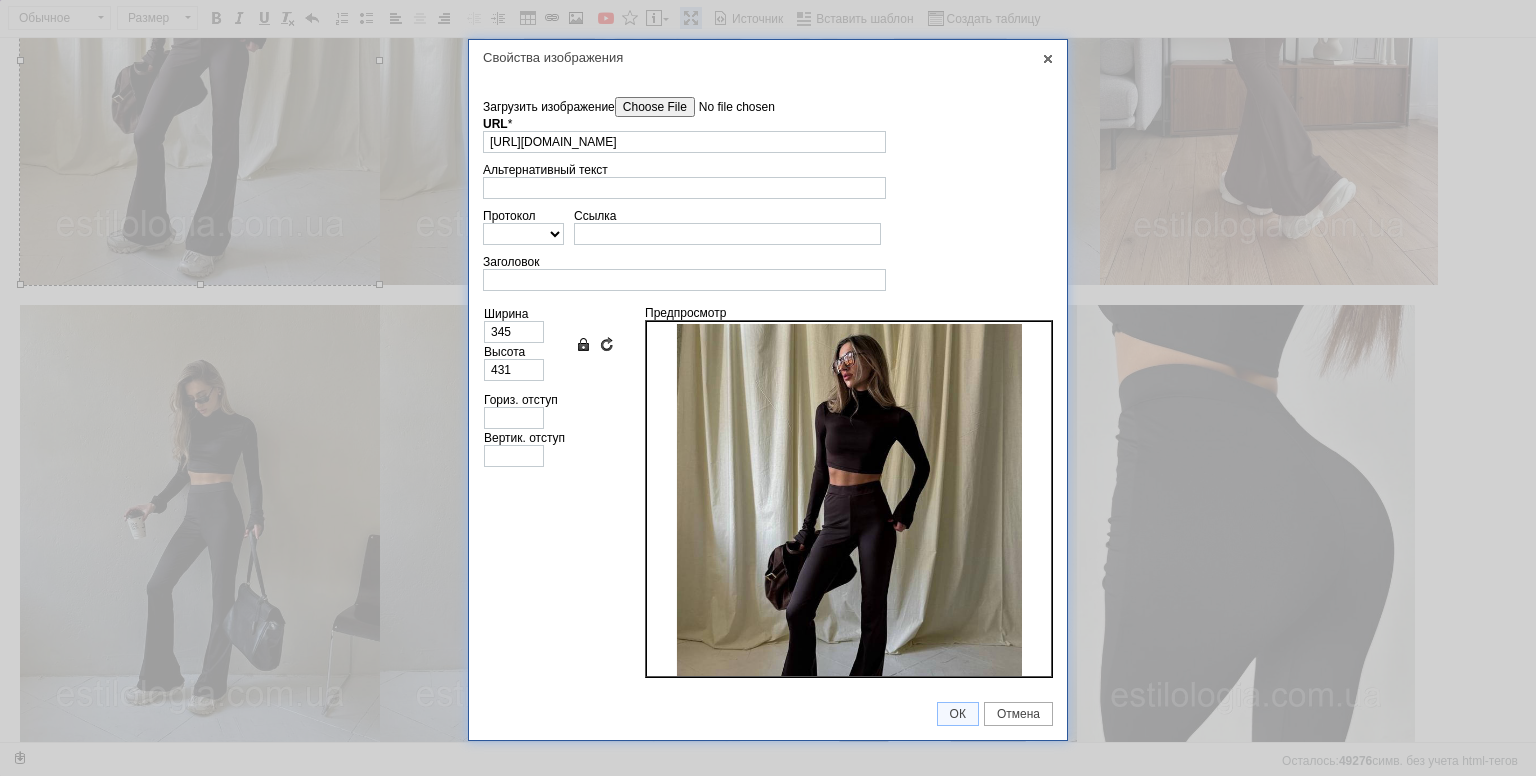 drag, startPoint x: 949, startPoint y: 685, endPoint x: 958, endPoint y: 701, distance: 18.35756 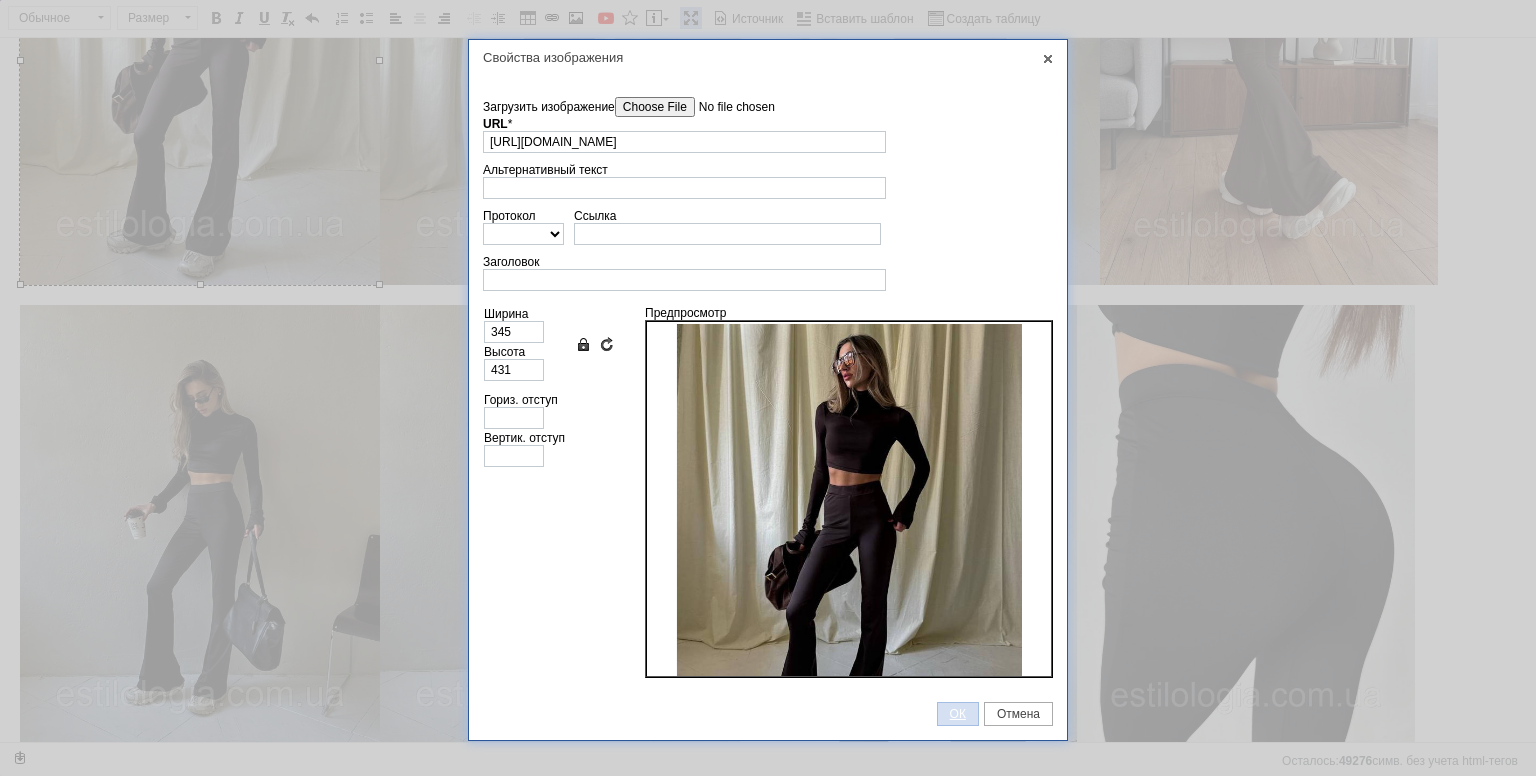 click on "ОК" at bounding box center (958, 714) 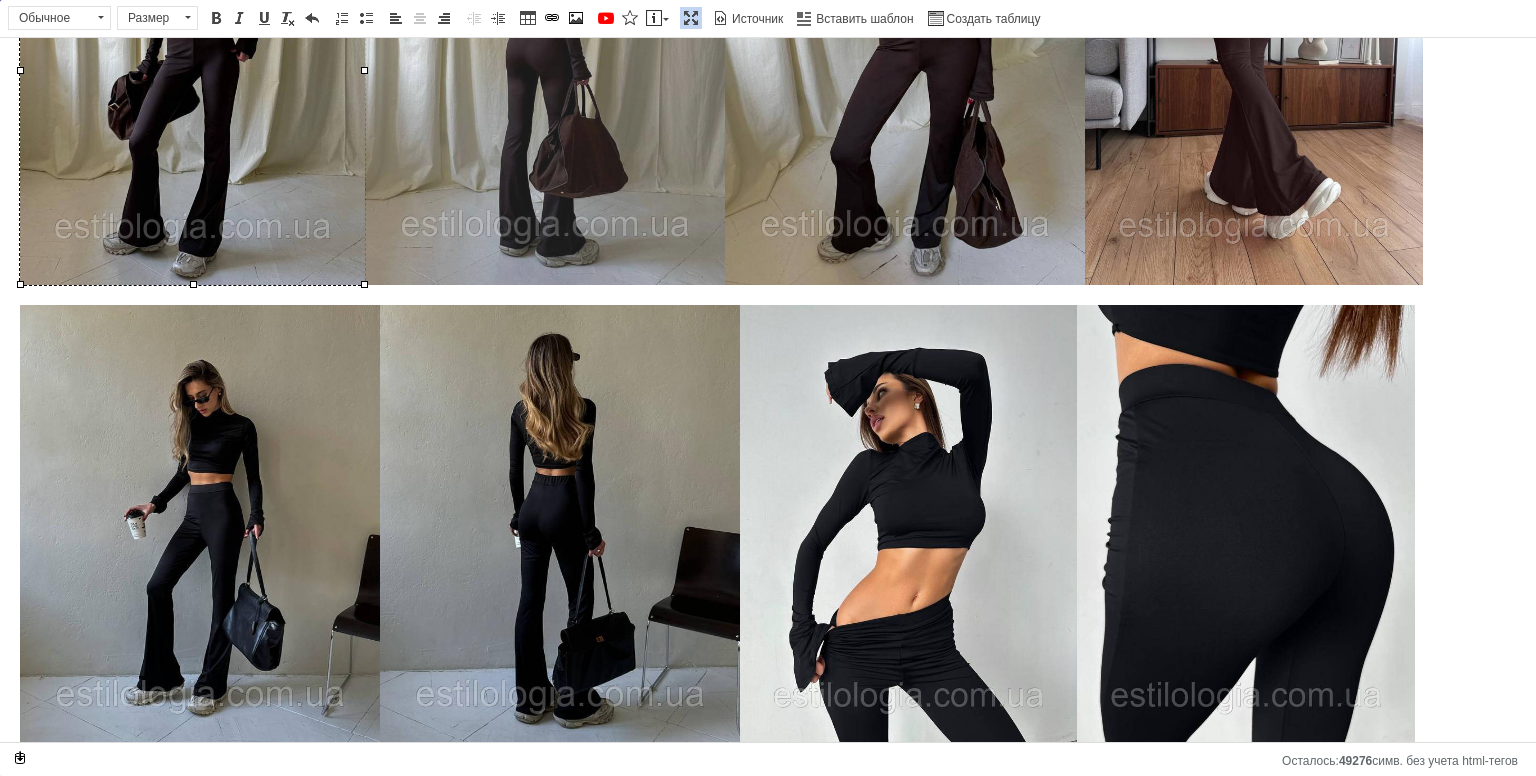 scroll, scrollTop: 0, scrollLeft: 0, axis: both 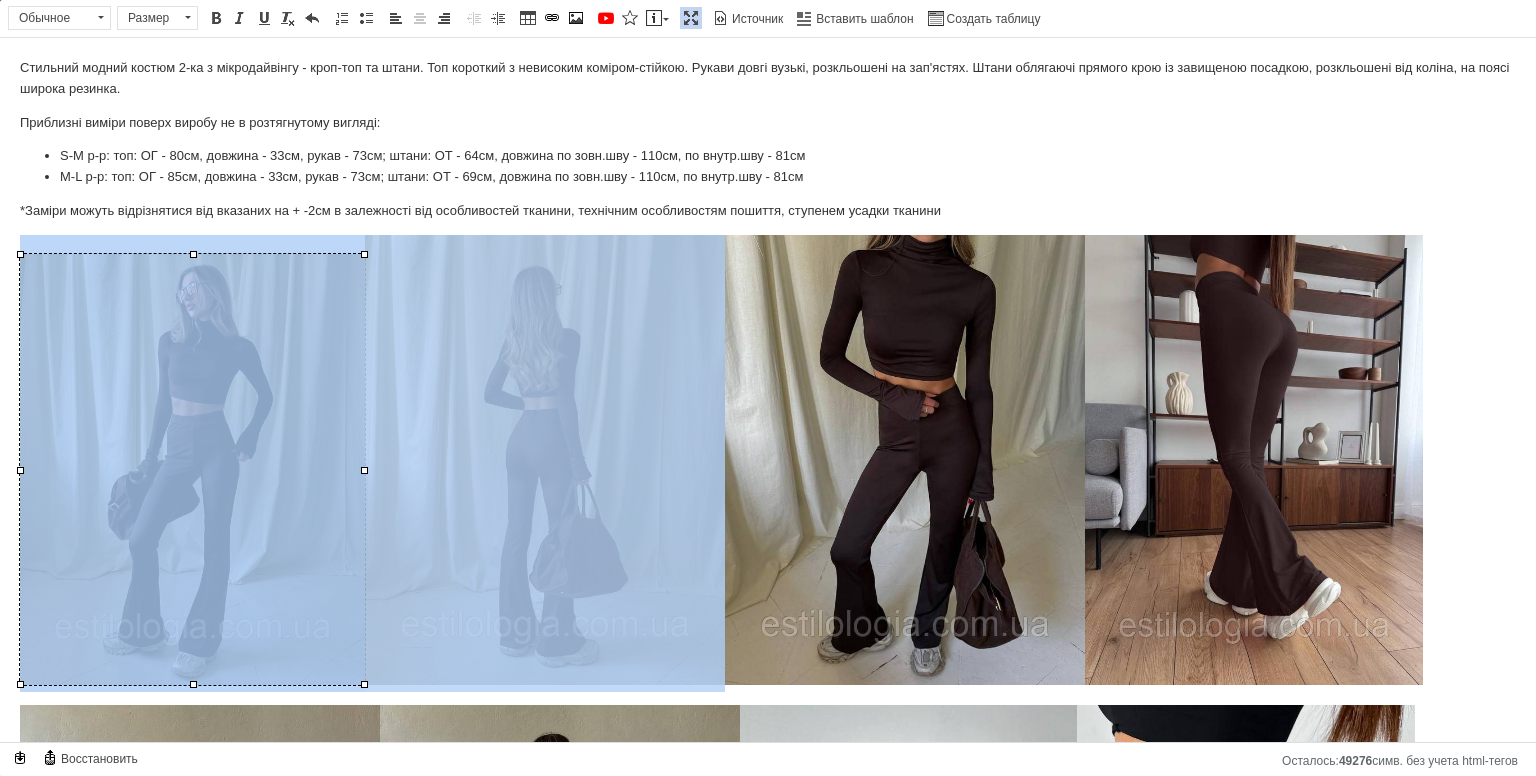 click at bounding box center (545, 460) 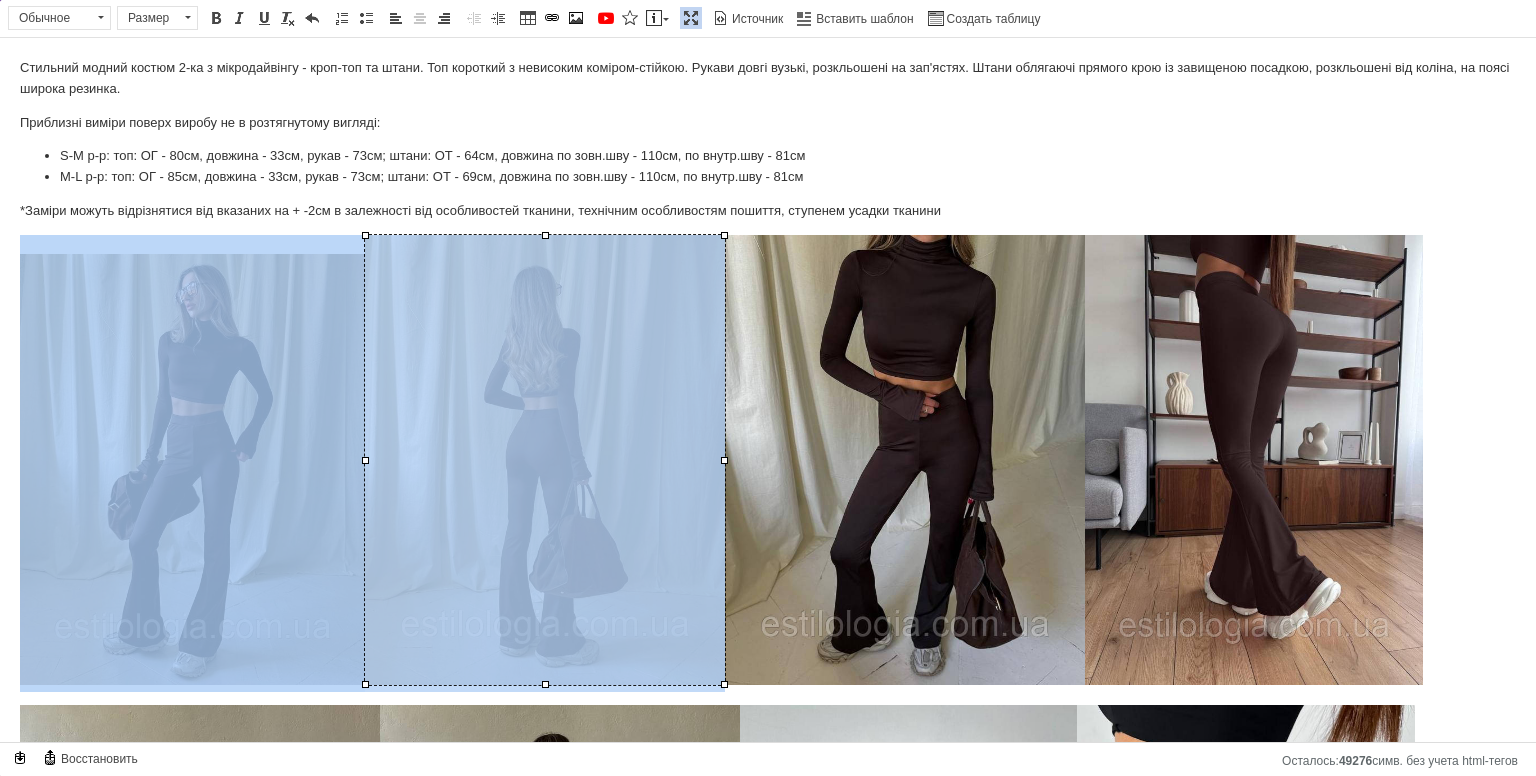 click at bounding box center [545, 460] 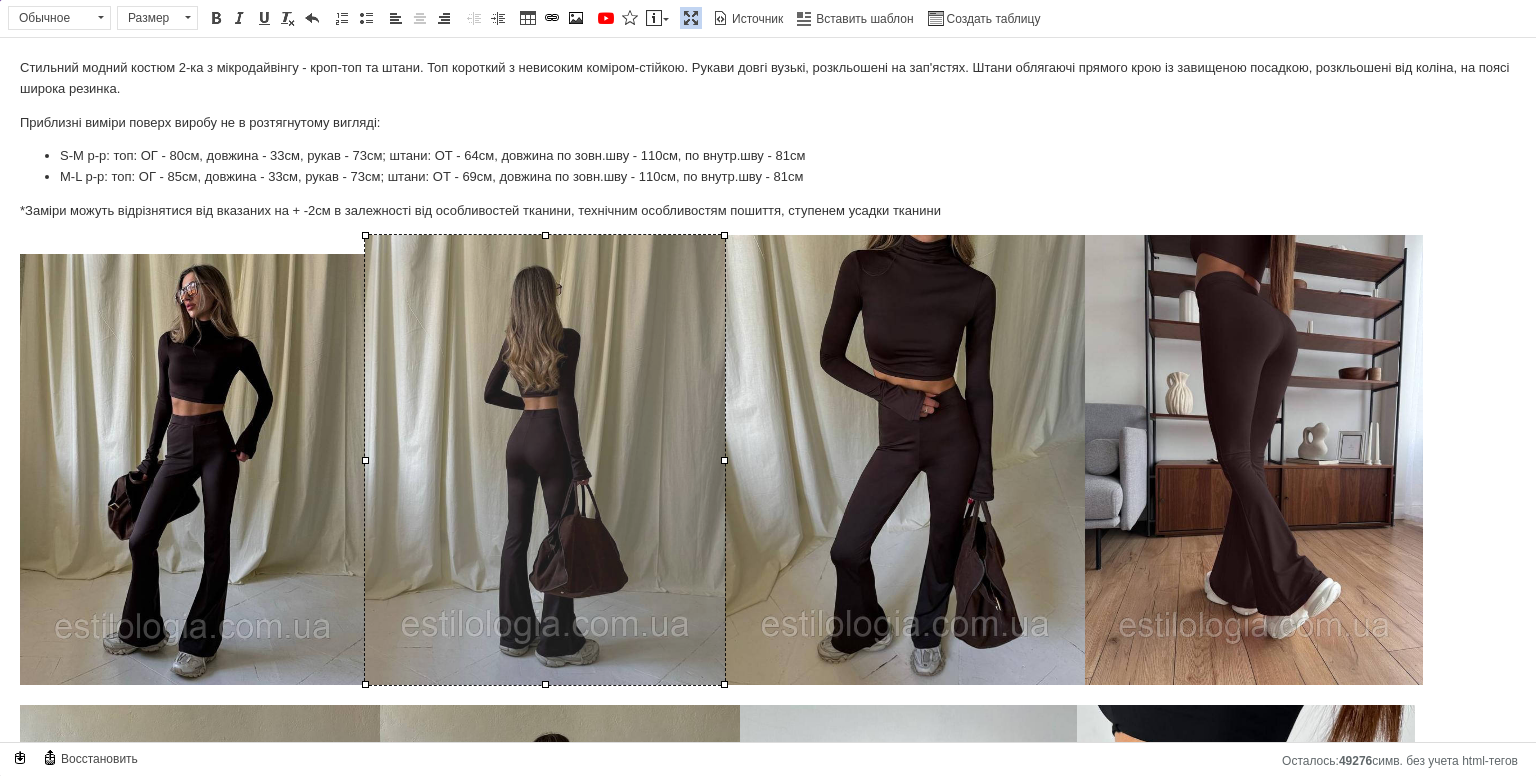 type 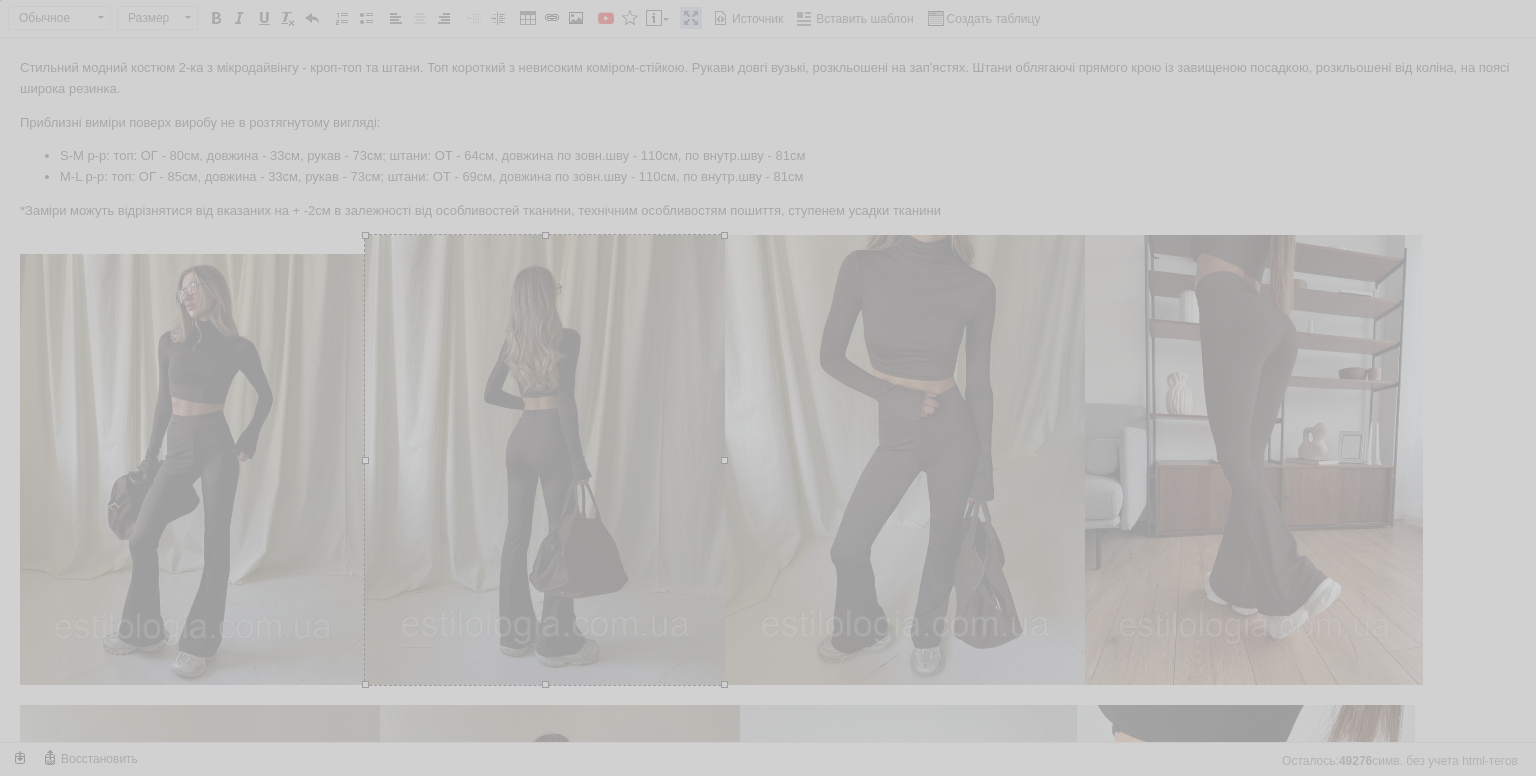 type on "[URL][DOMAIN_NAME]" 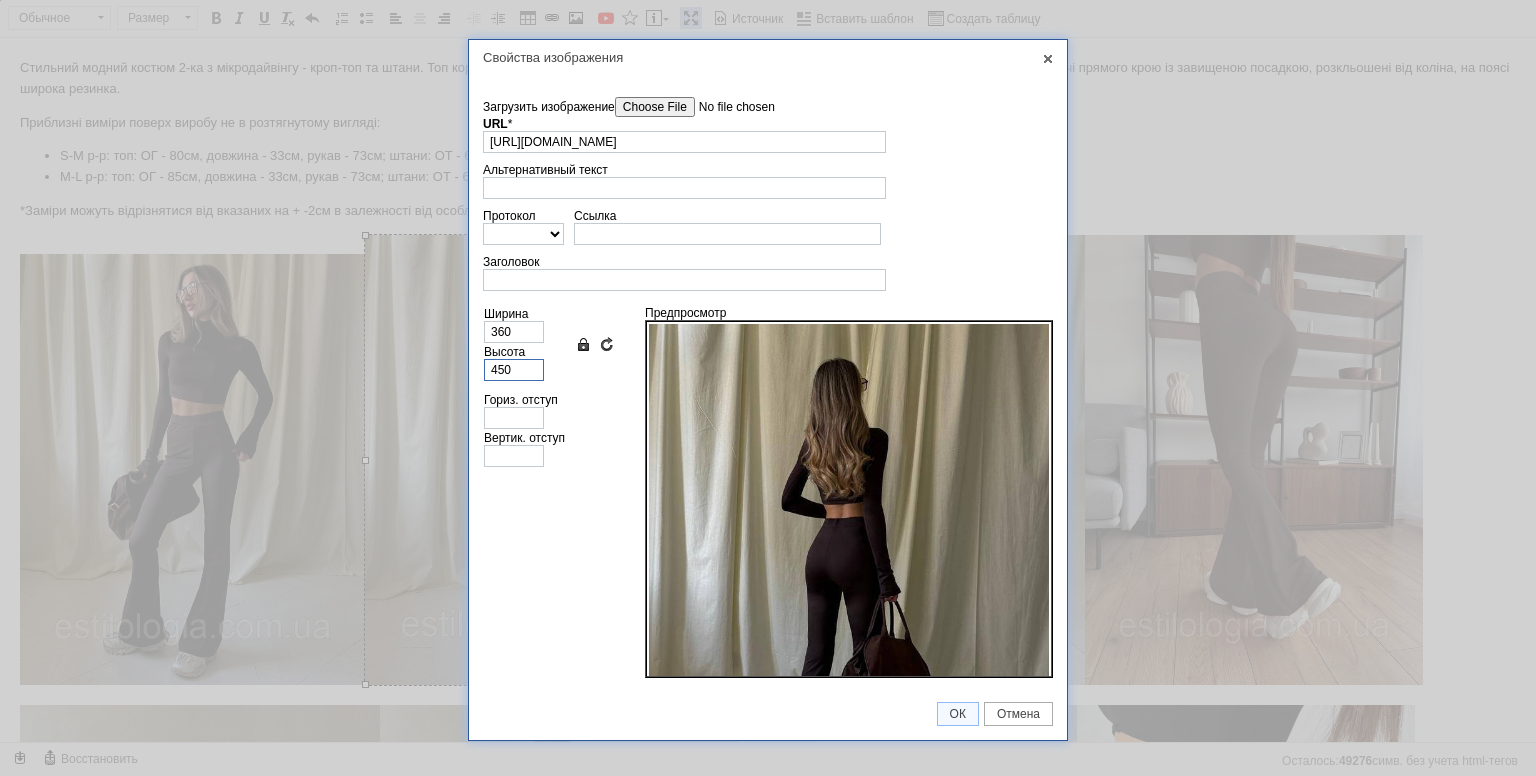click on "450" at bounding box center (514, 370) 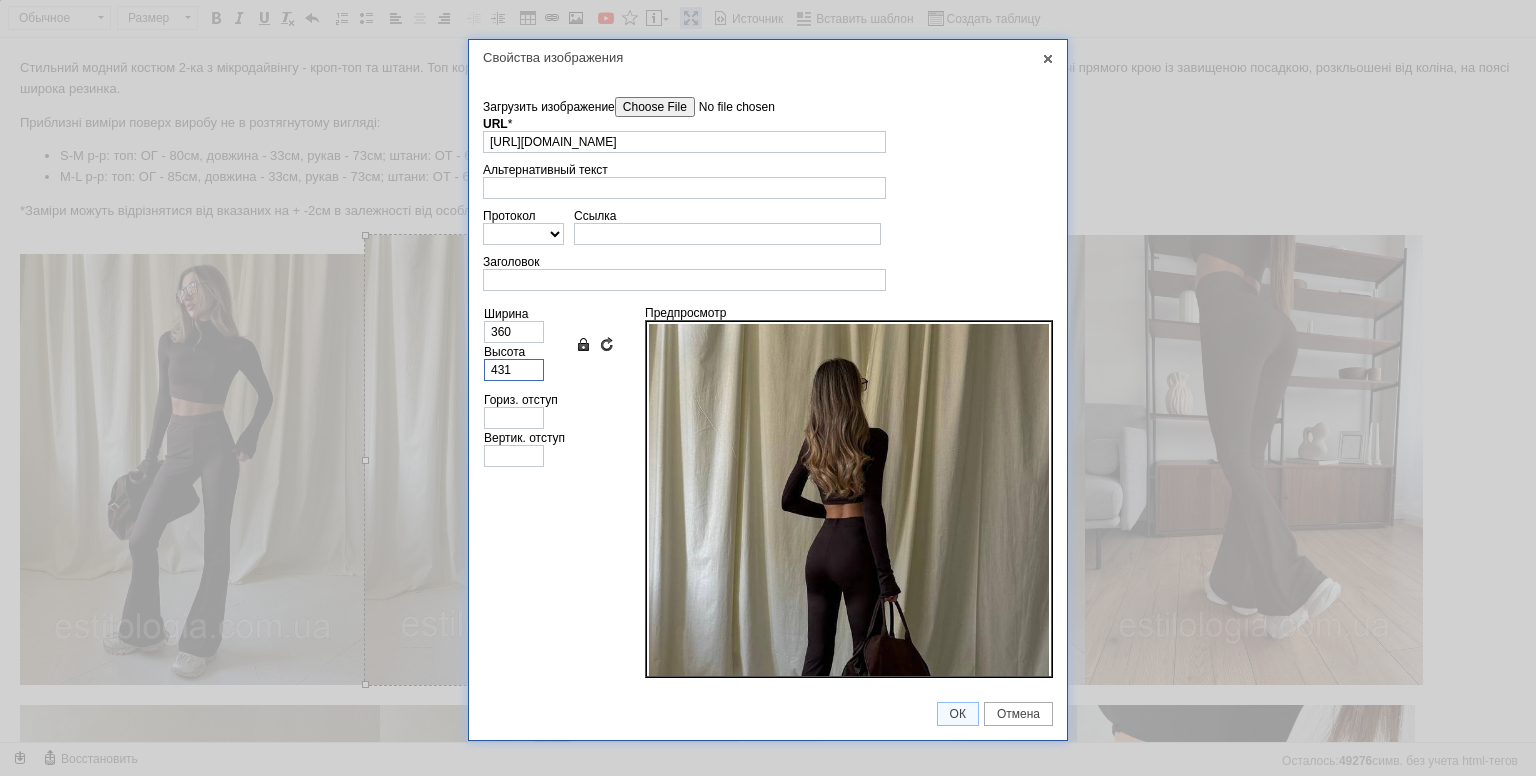 type on "345" 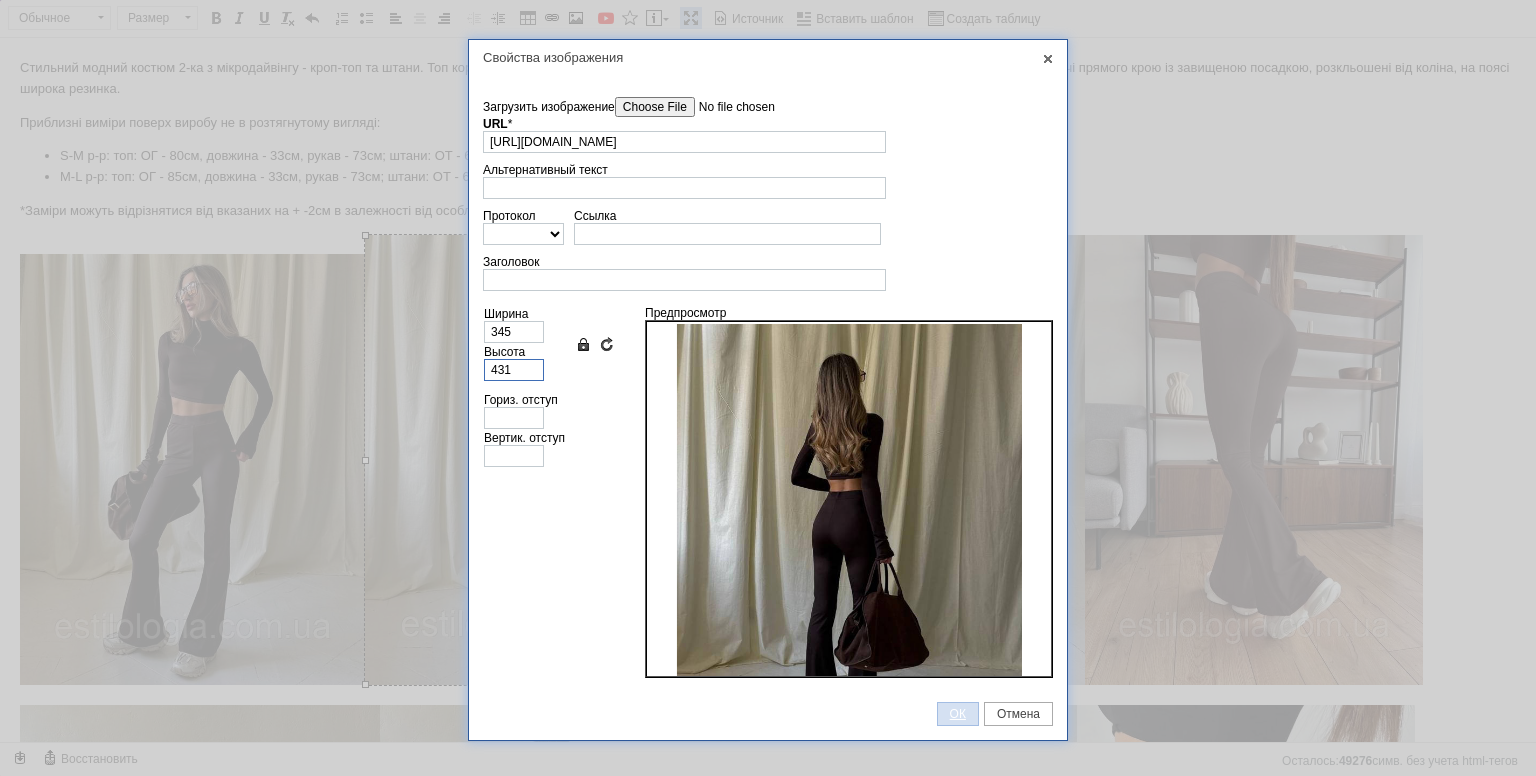 type on "431" 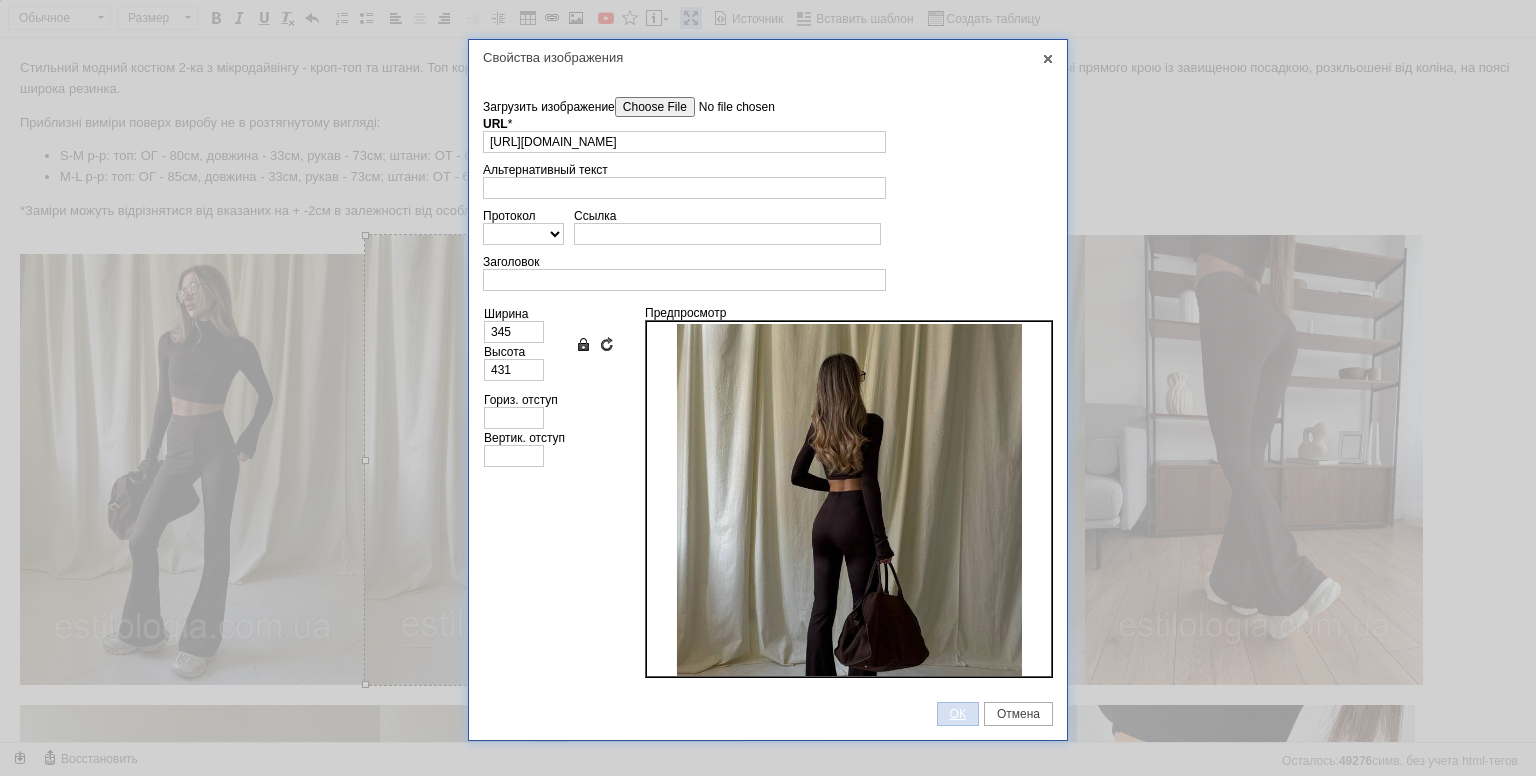 click on "ОК" at bounding box center [958, 714] 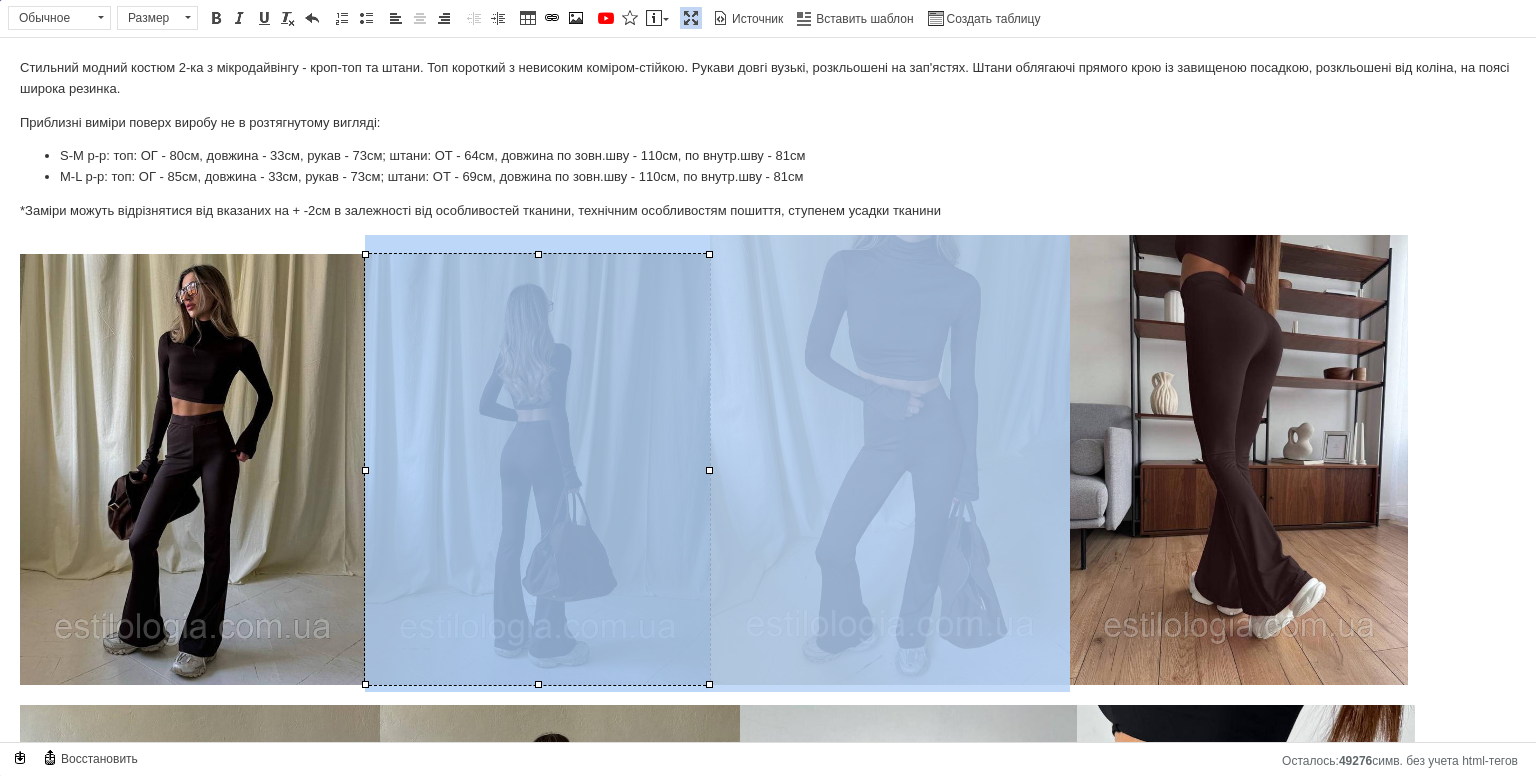 click at bounding box center [890, 460] 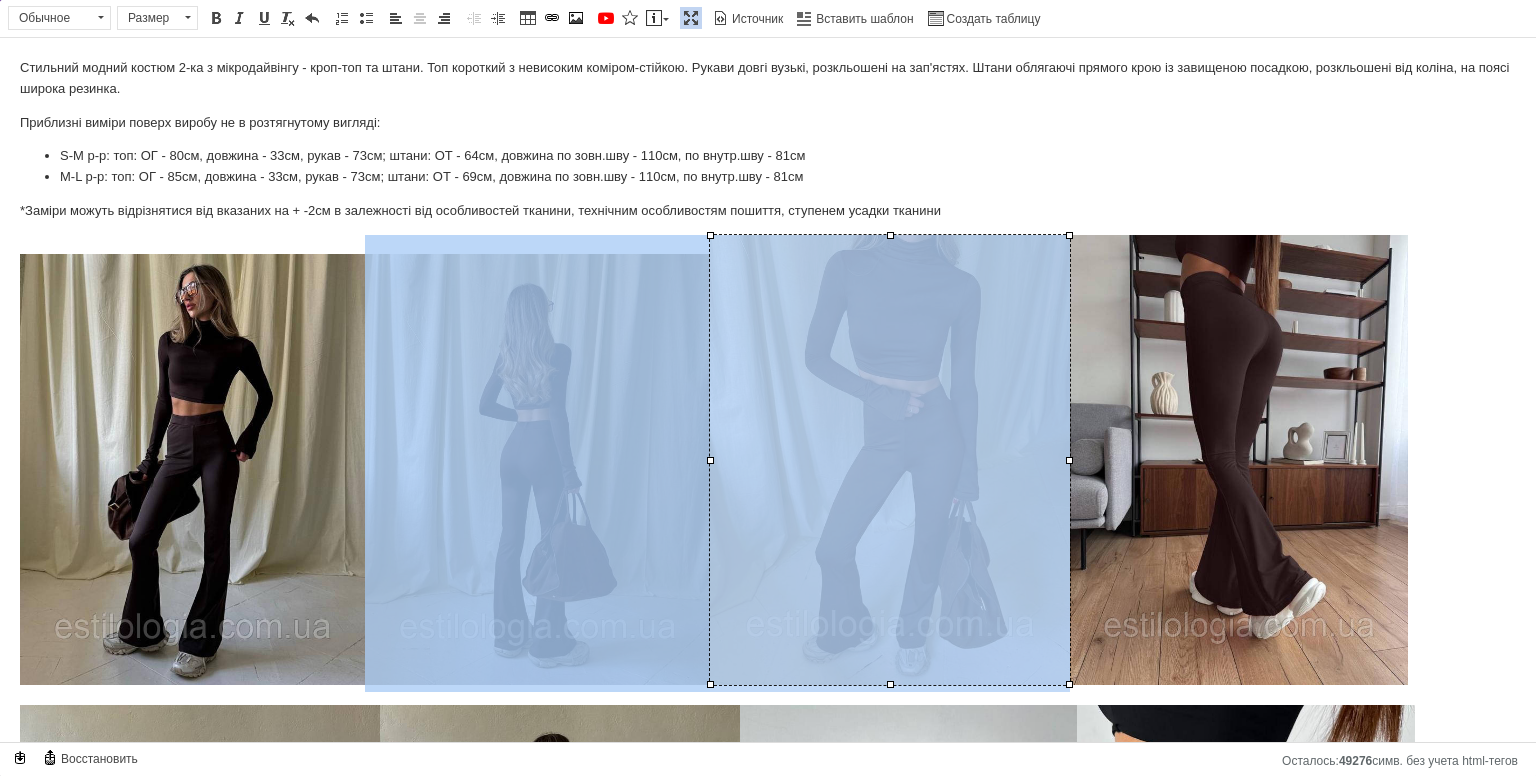 click at bounding box center [890, 460] 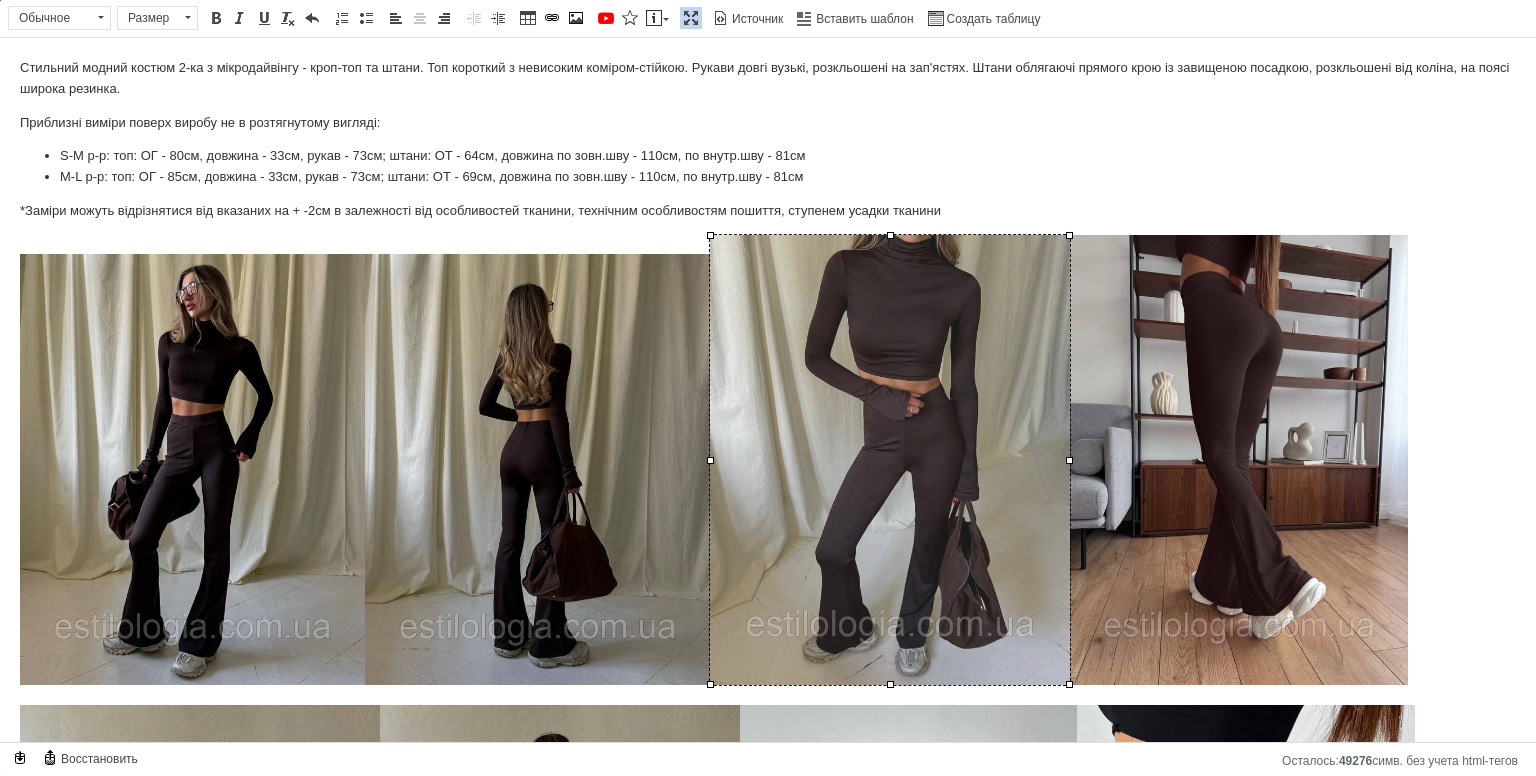 type 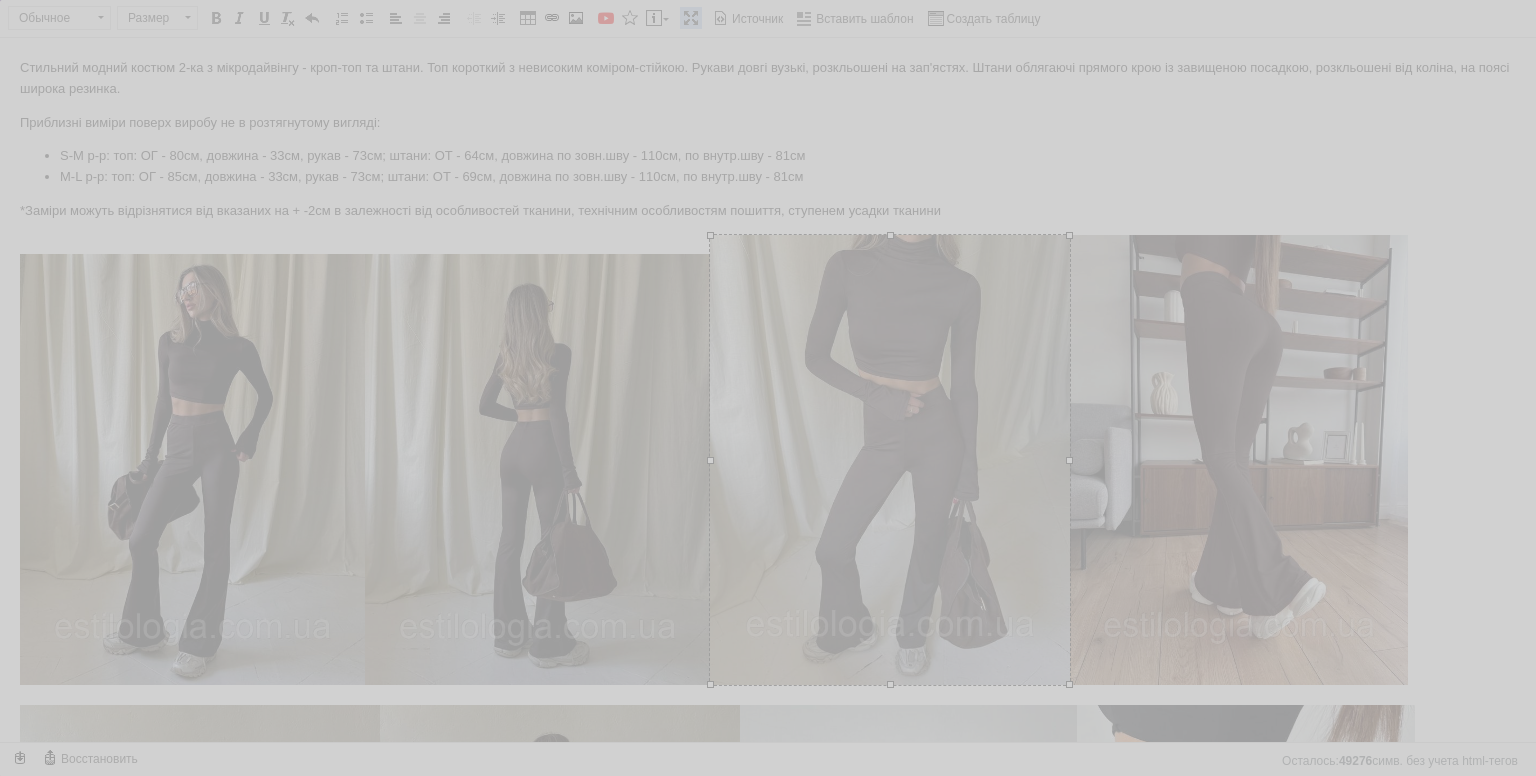 type on "[URL][DOMAIN_NAME]" 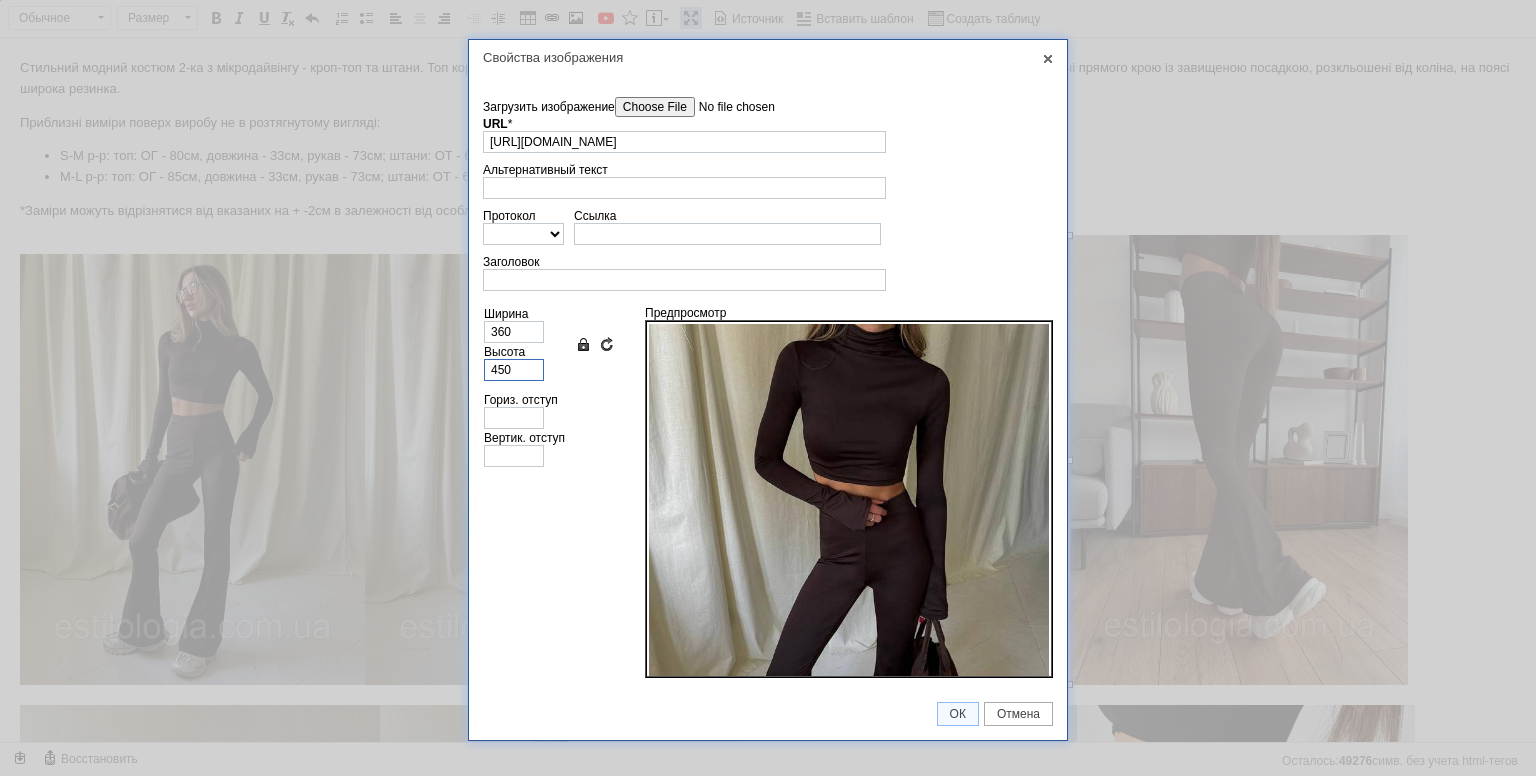 click on "450" at bounding box center (514, 370) 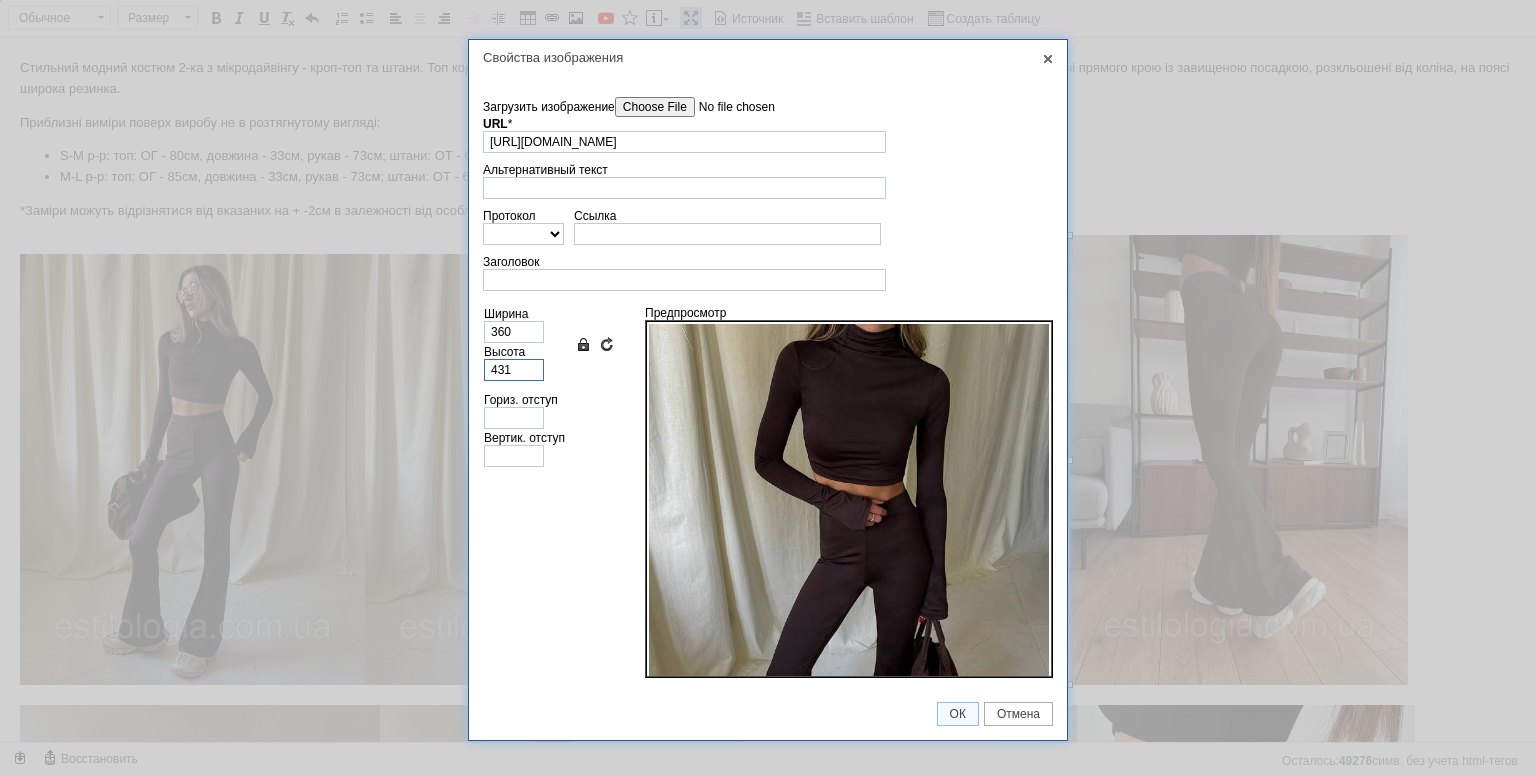 type on "345" 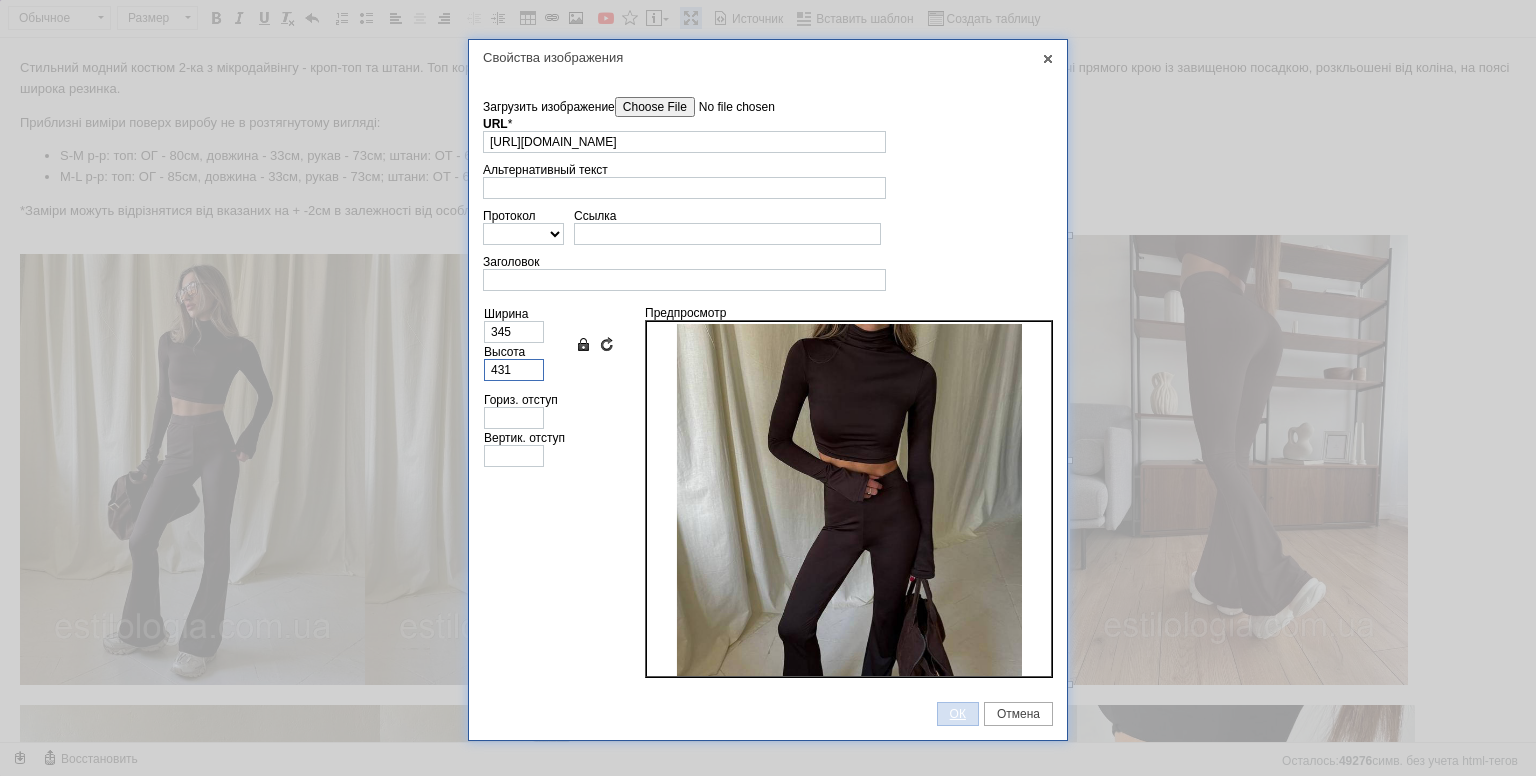 type on "431" 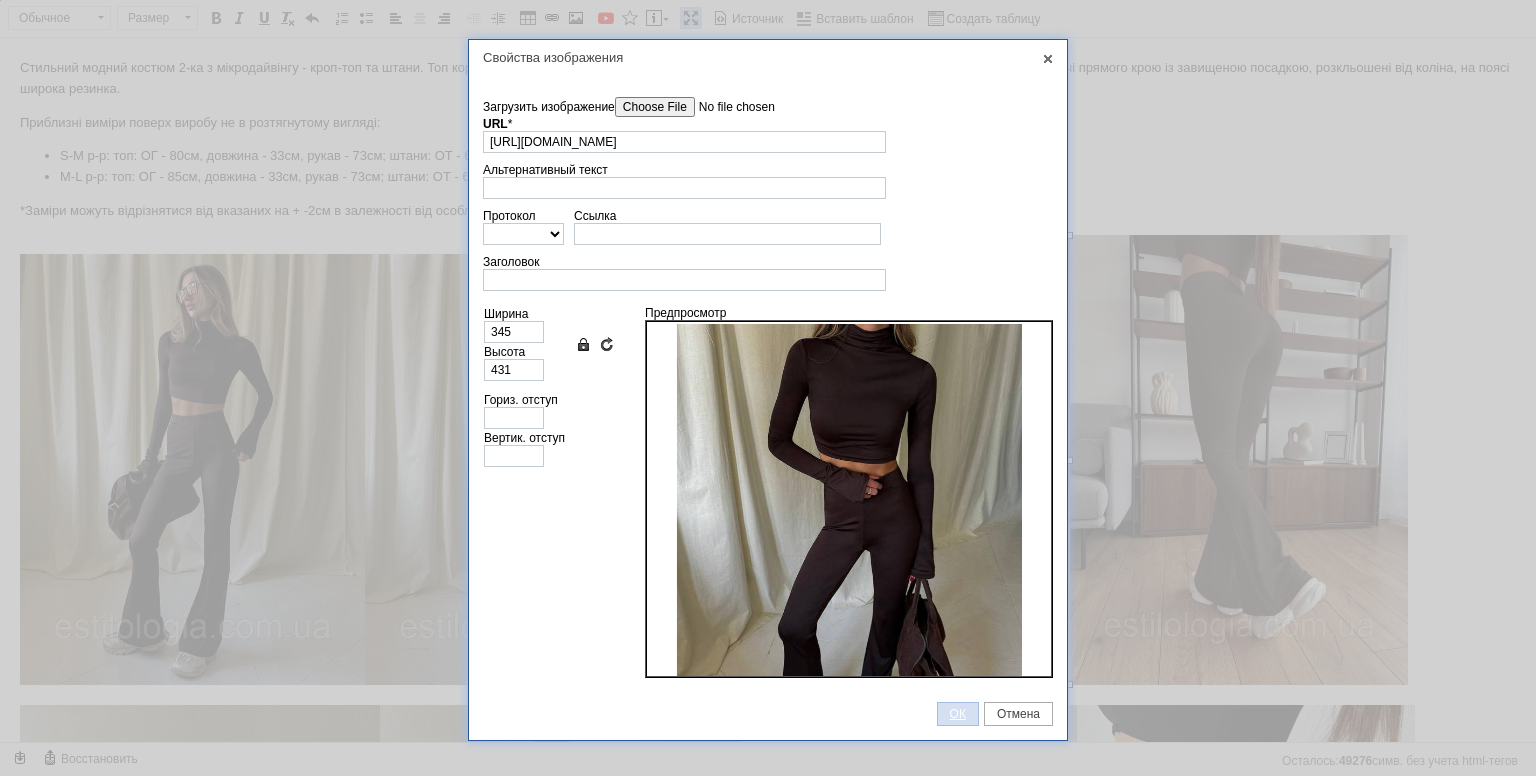 drag, startPoint x: 955, startPoint y: 699, endPoint x: 1063, endPoint y: 599, distance: 147.18695 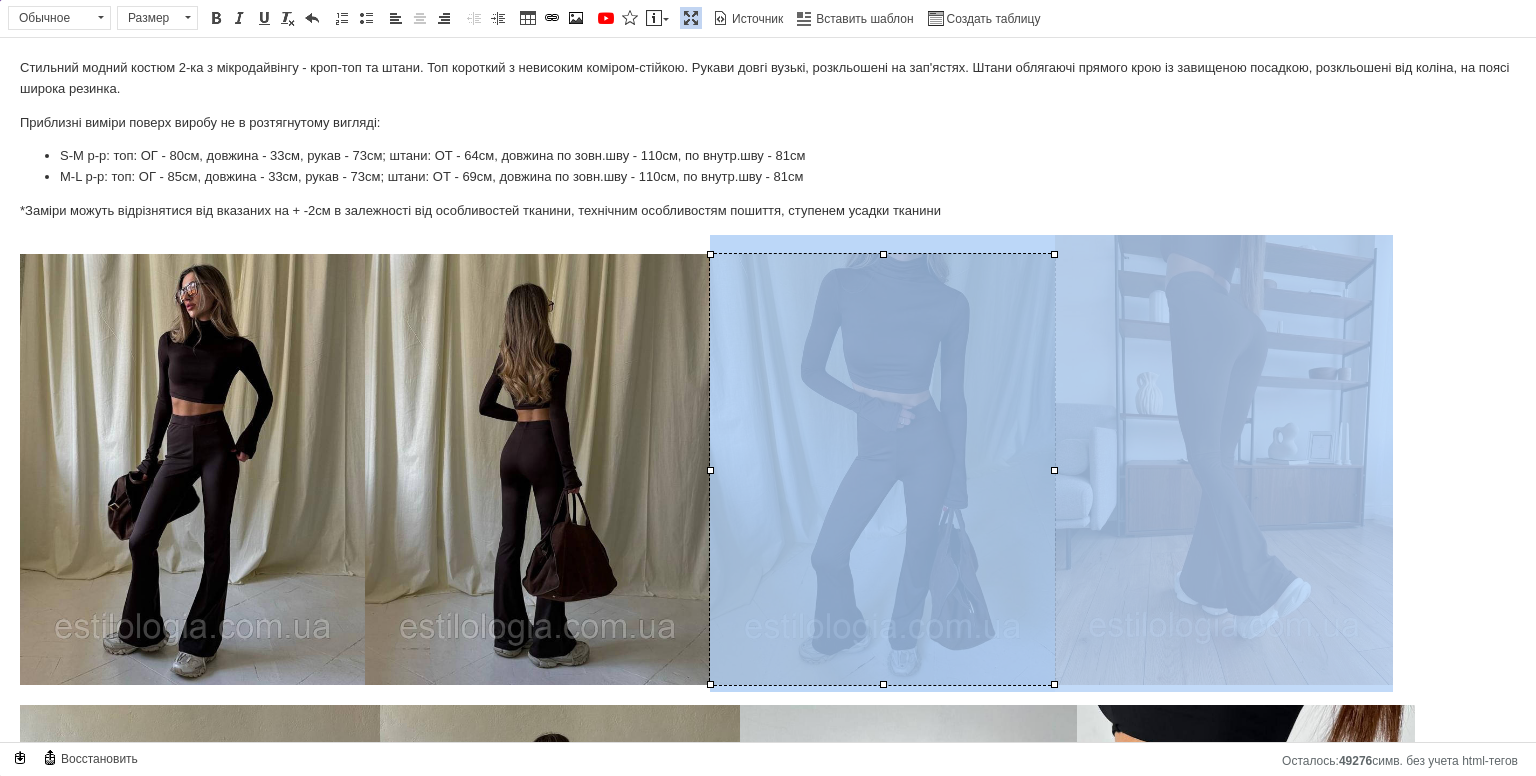 click at bounding box center [1224, 460] 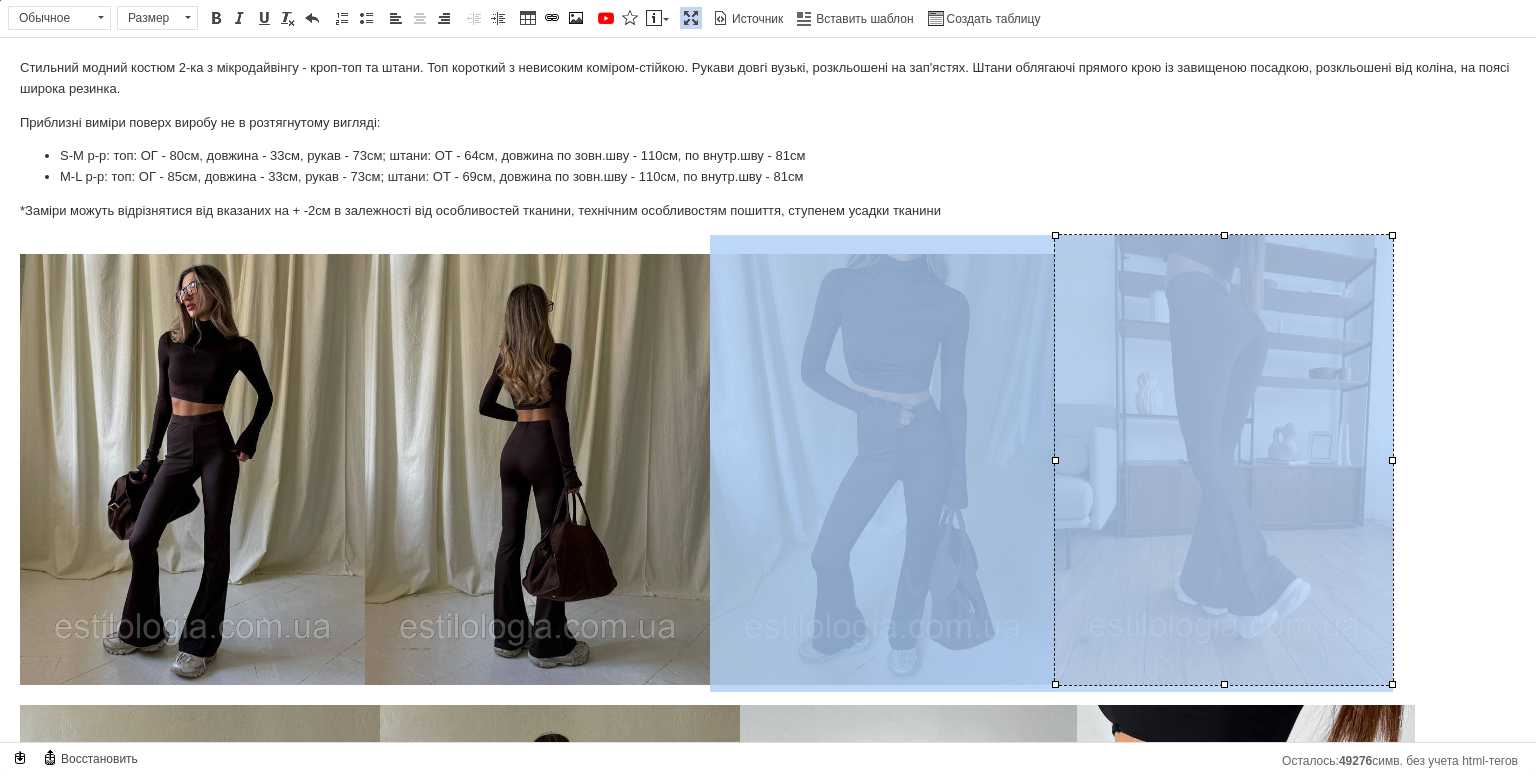 click at bounding box center [1224, 460] 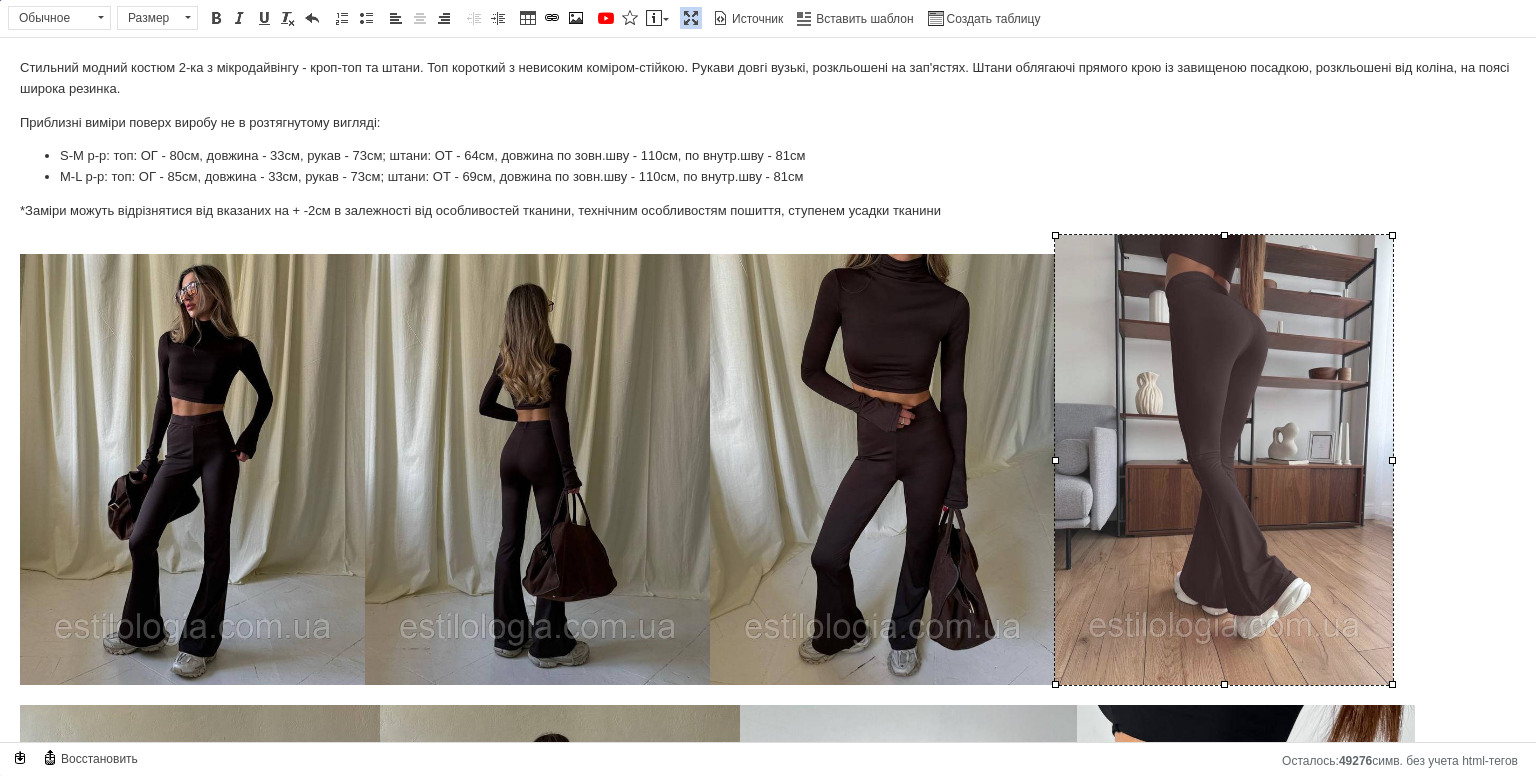 type 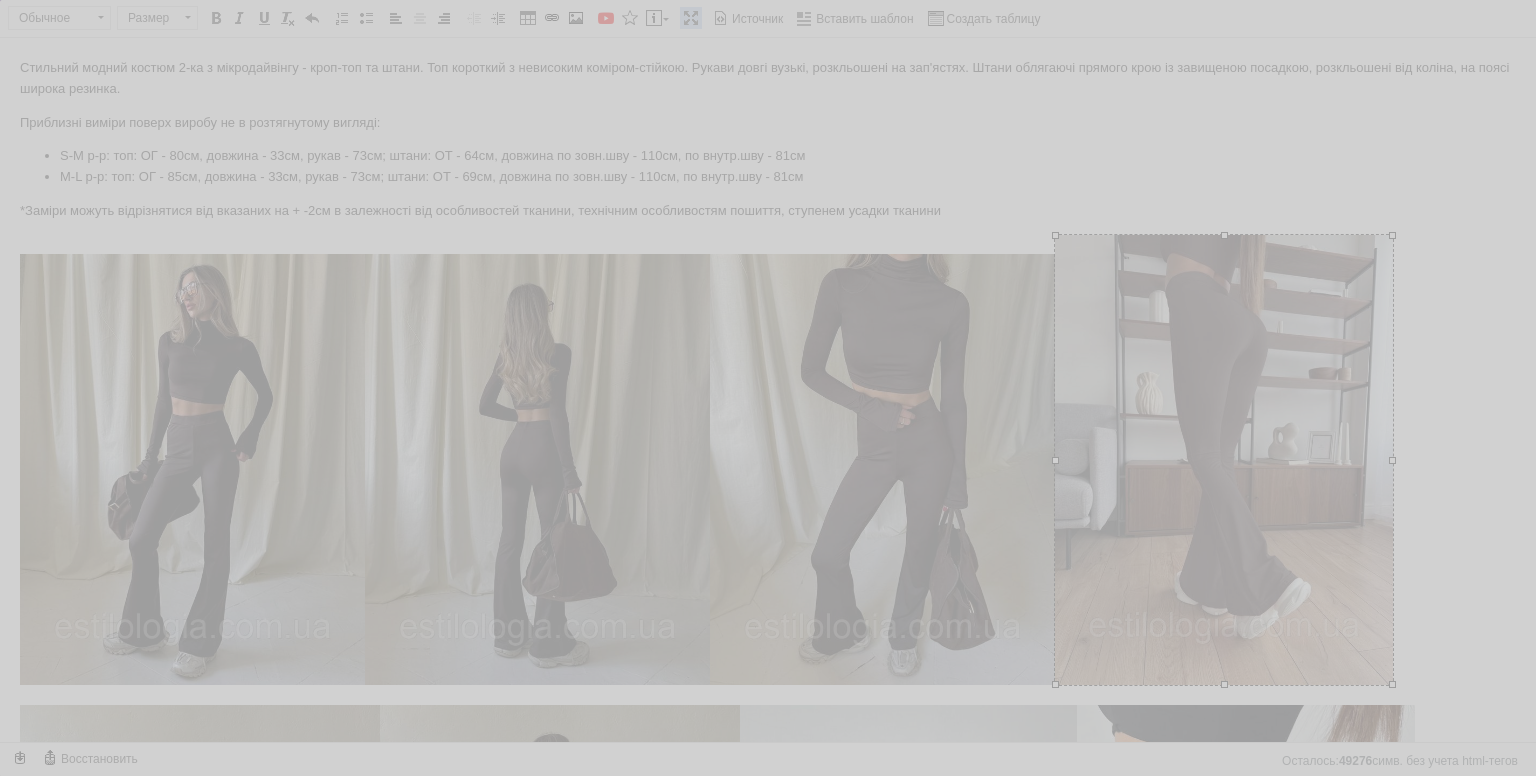 type on "[URL][DOMAIN_NAME]" 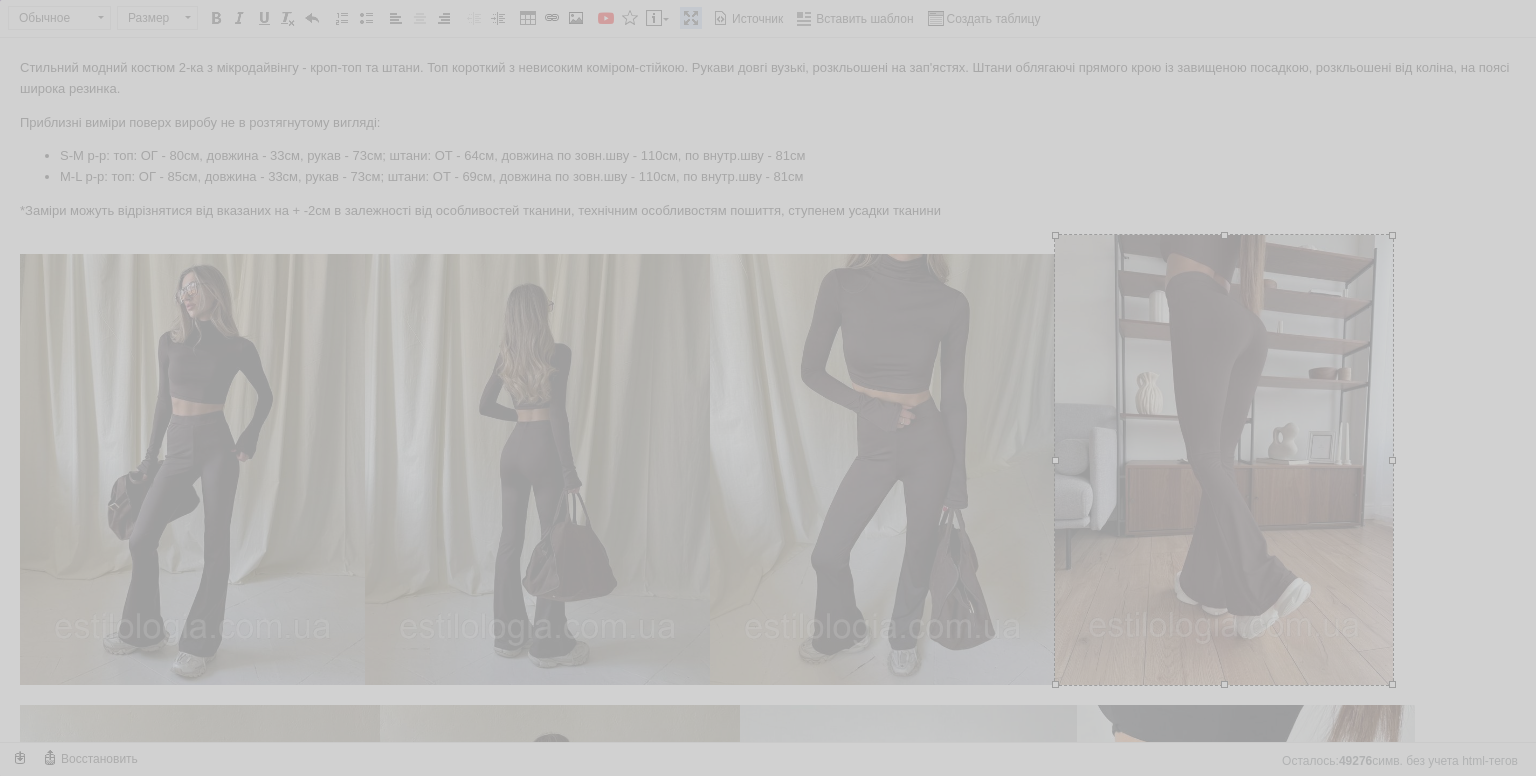 scroll, scrollTop: 0, scrollLeft: 229, axis: horizontal 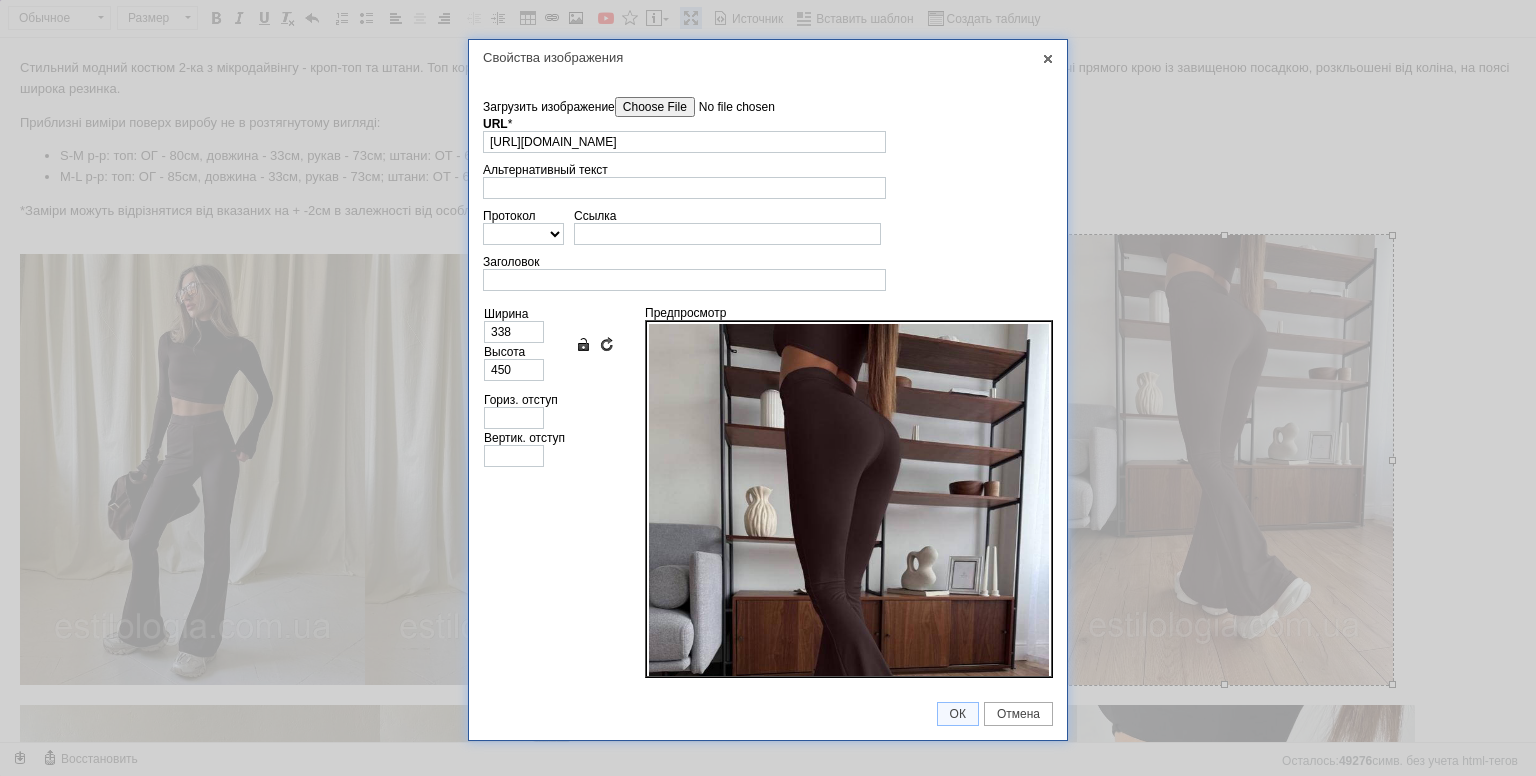 click on "Сохранять пропорции" at bounding box center (583, 344) 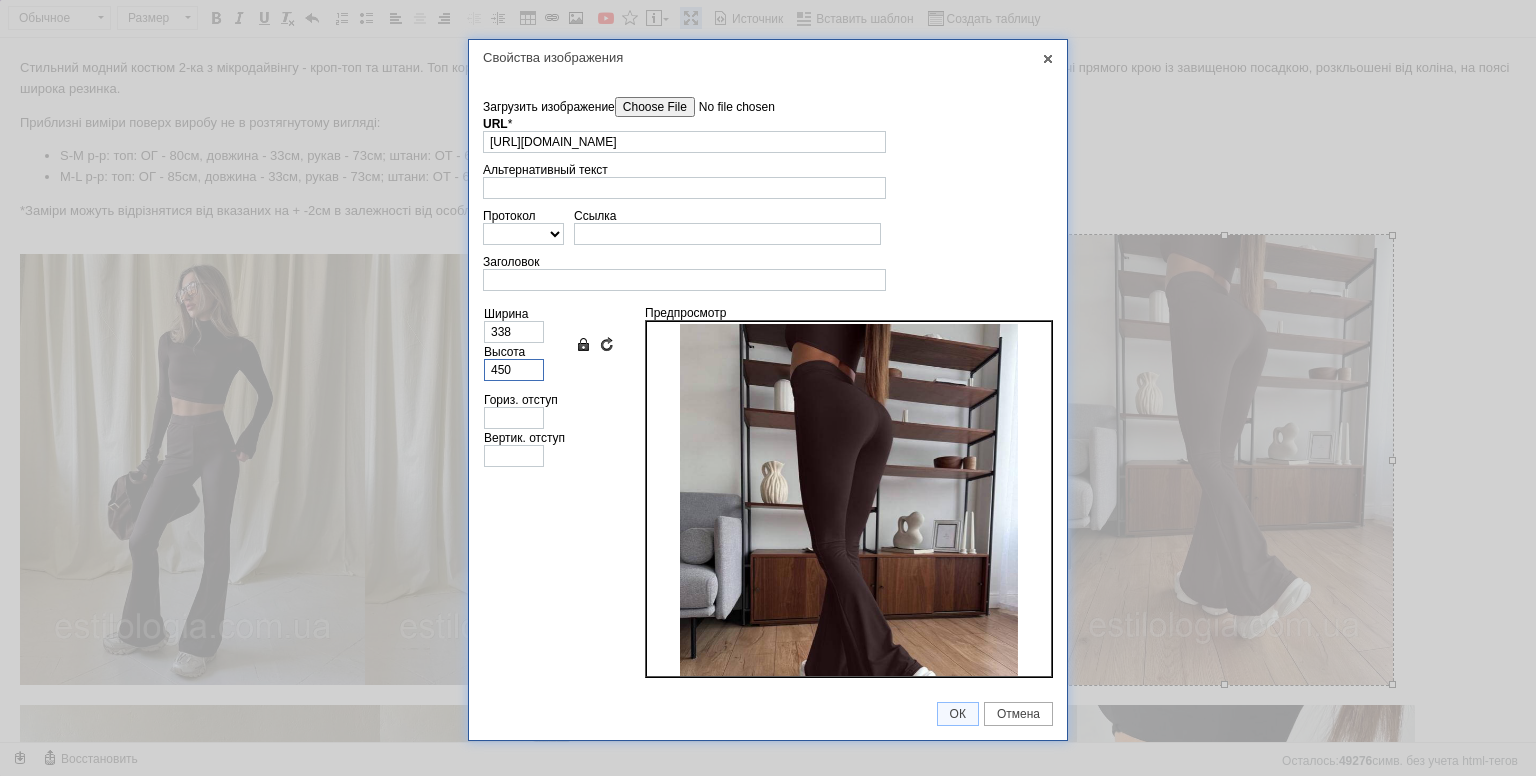 click on "450" at bounding box center [514, 370] 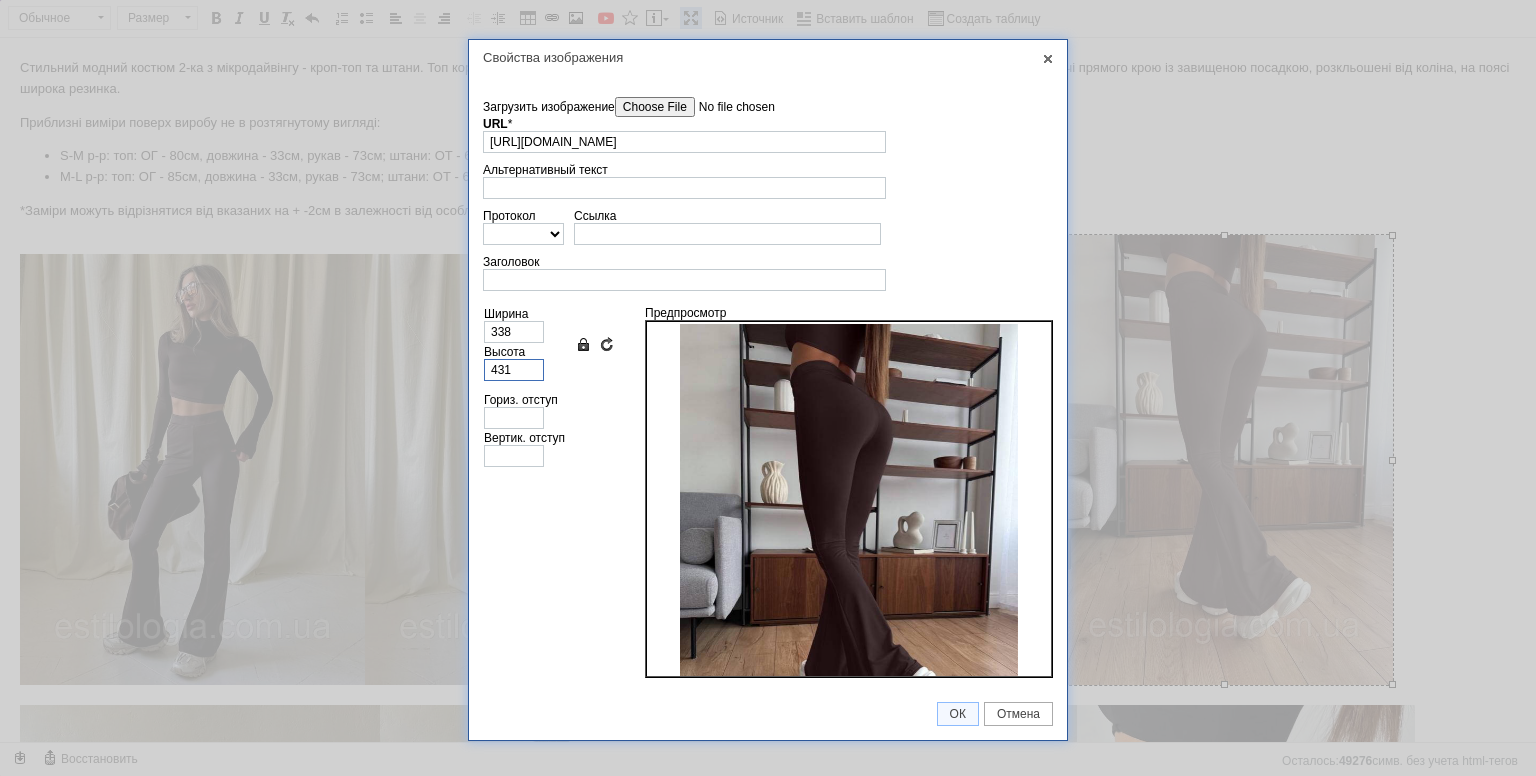 type on "323" 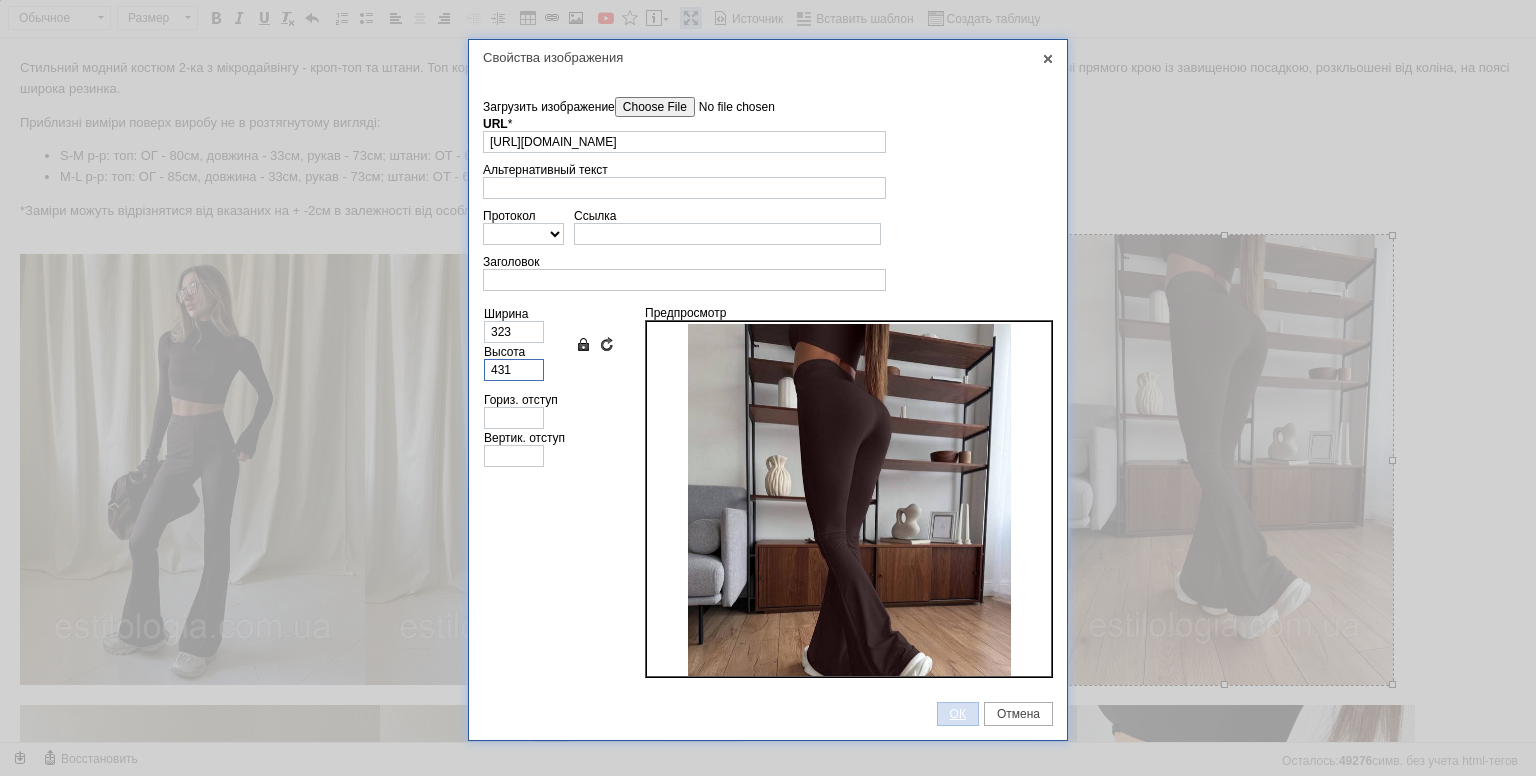 type on "431" 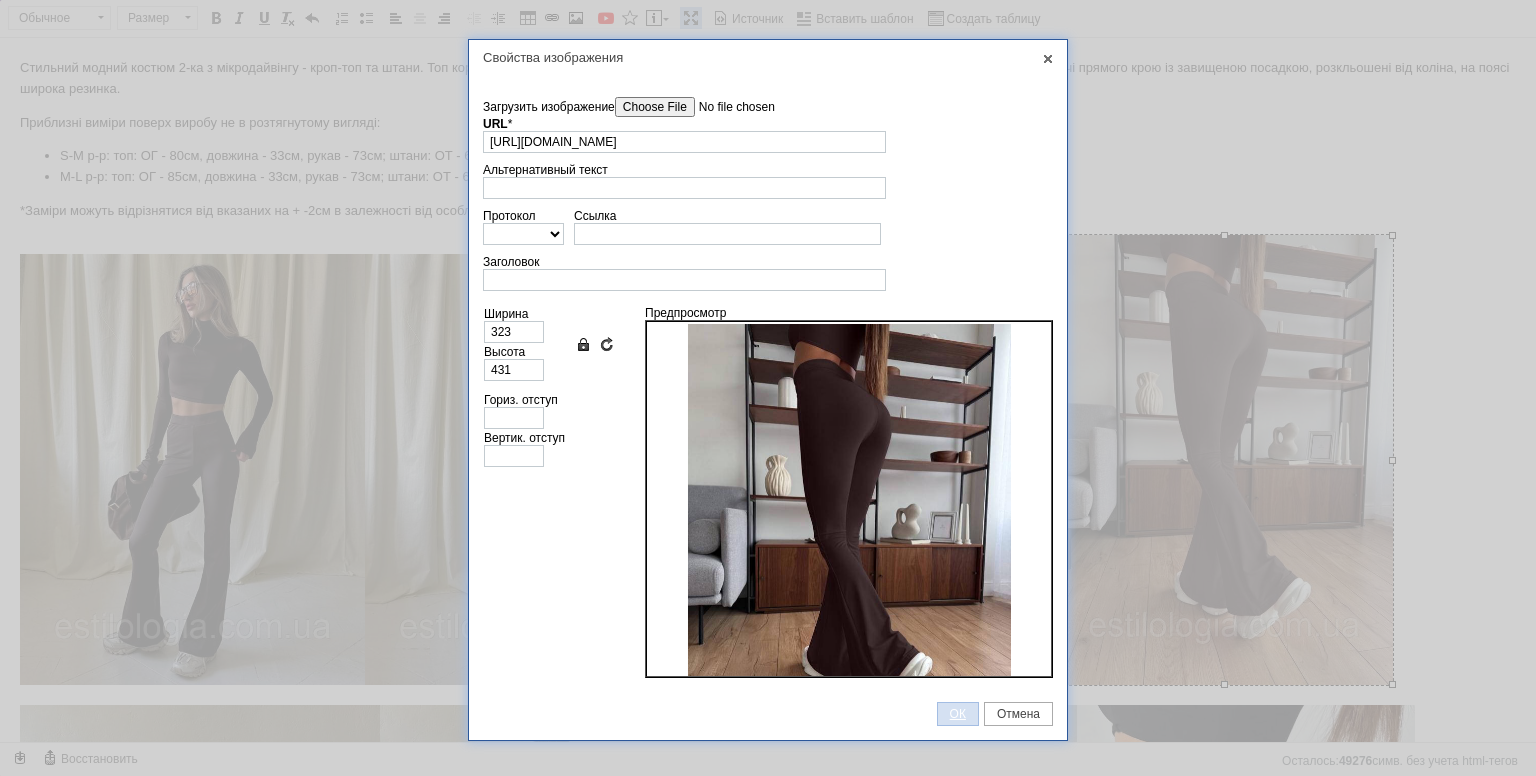 drag, startPoint x: 960, startPoint y: 716, endPoint x: 982, endPoint y: 657, distance: 62.968246 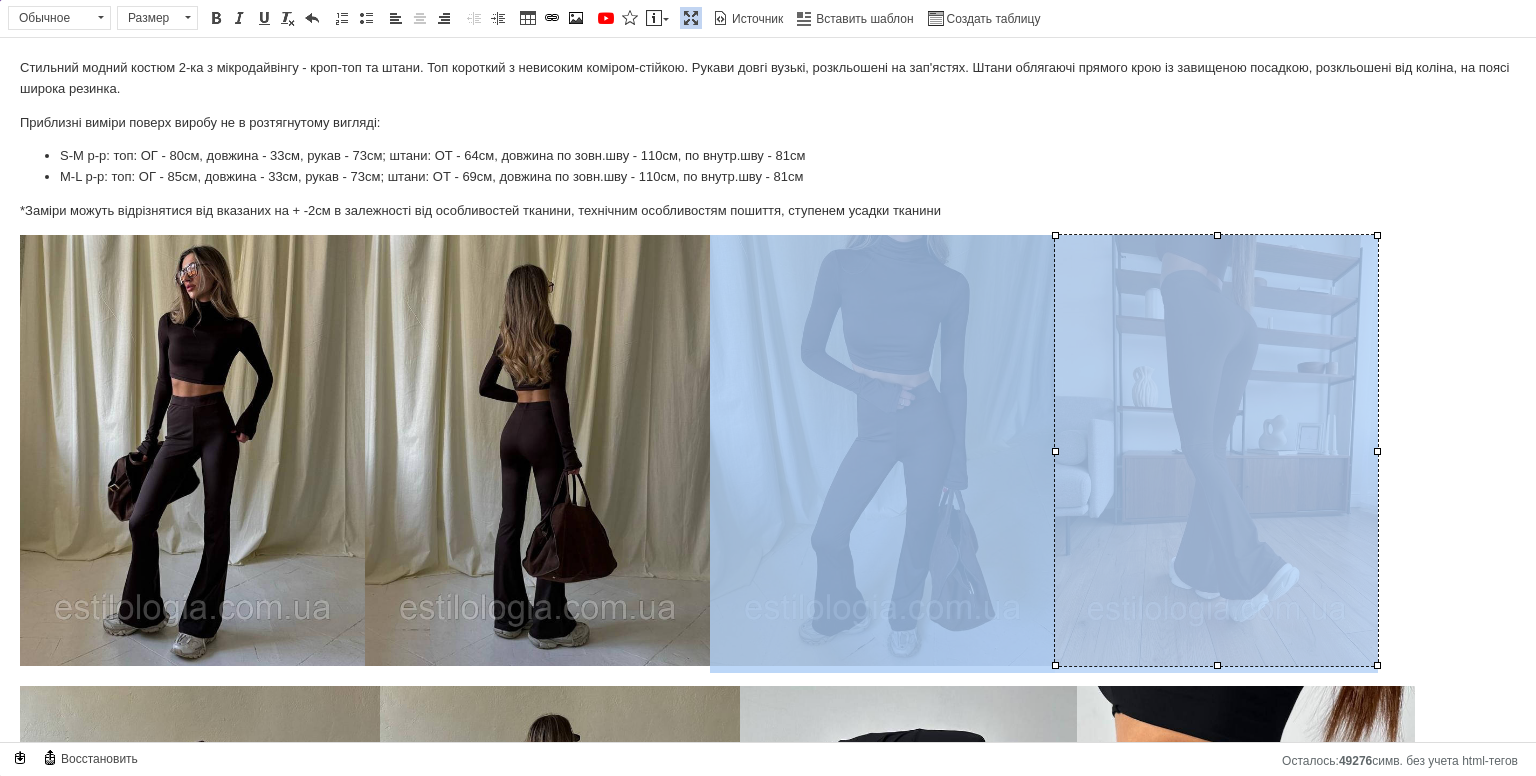 scroll, scrollTop: 400, scrollLeft: 0, axis: vertical 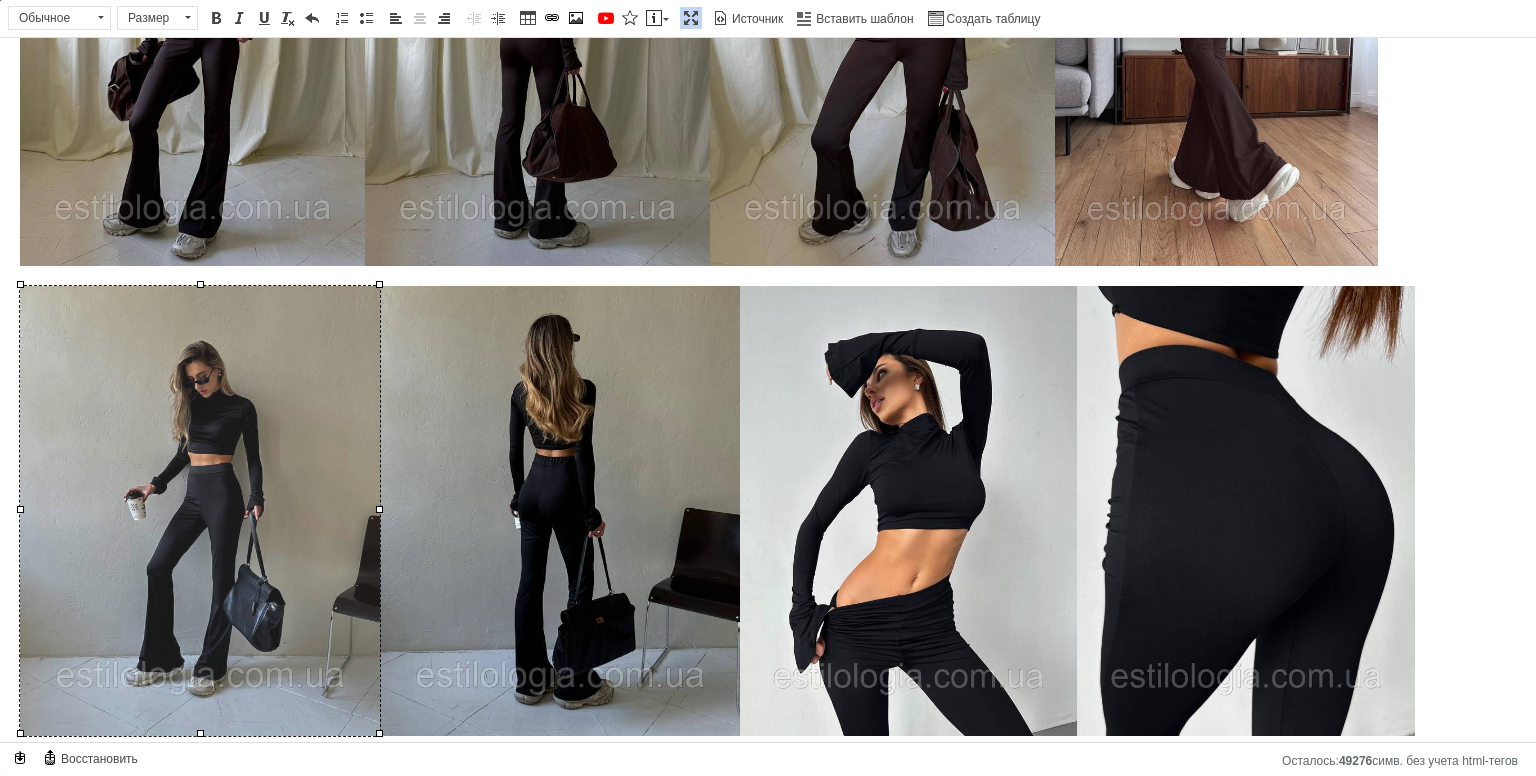 click at bounding box center [200, 511] 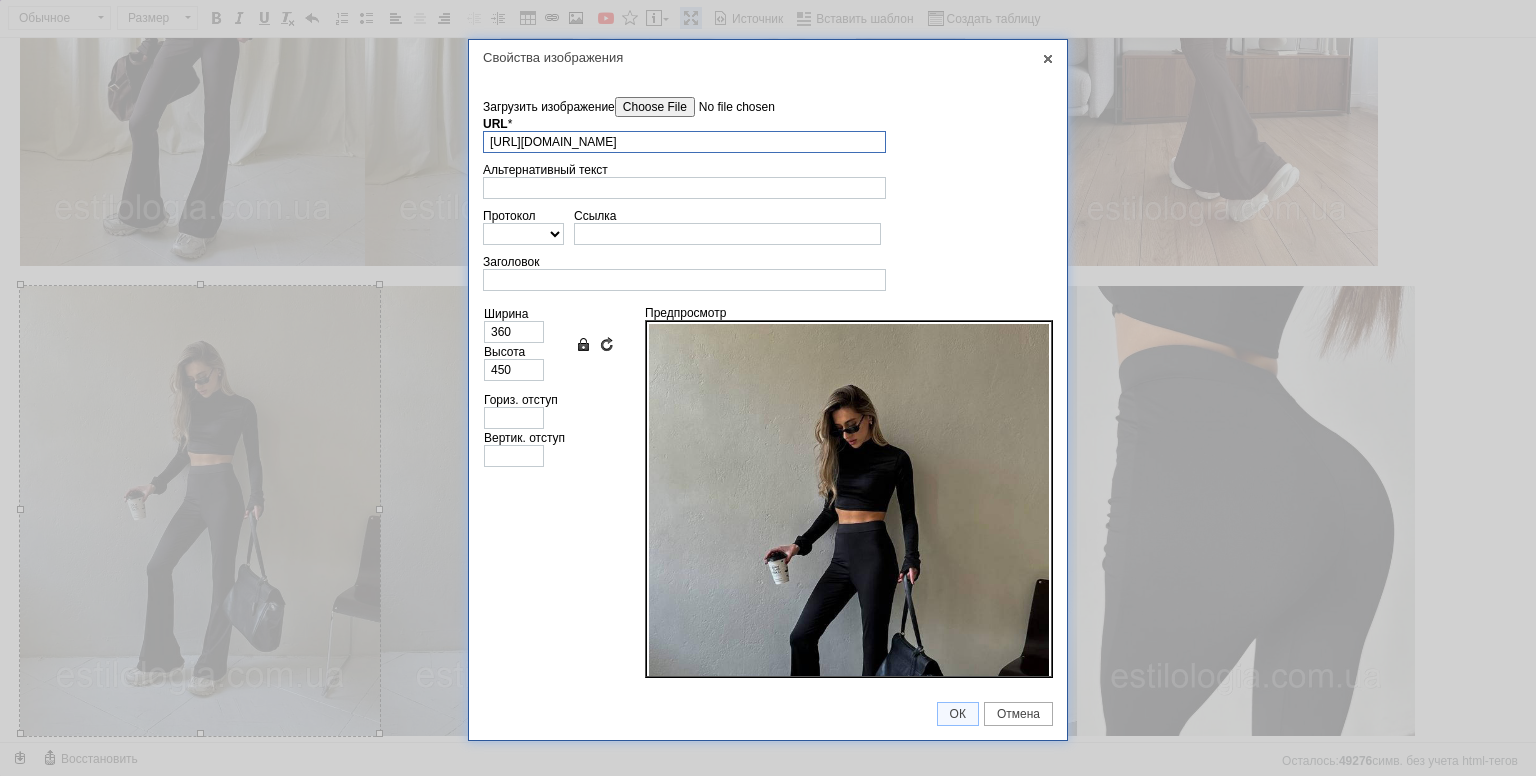 scroll, scrollTop: 0, scrollLeft: 229, axis: horizontal 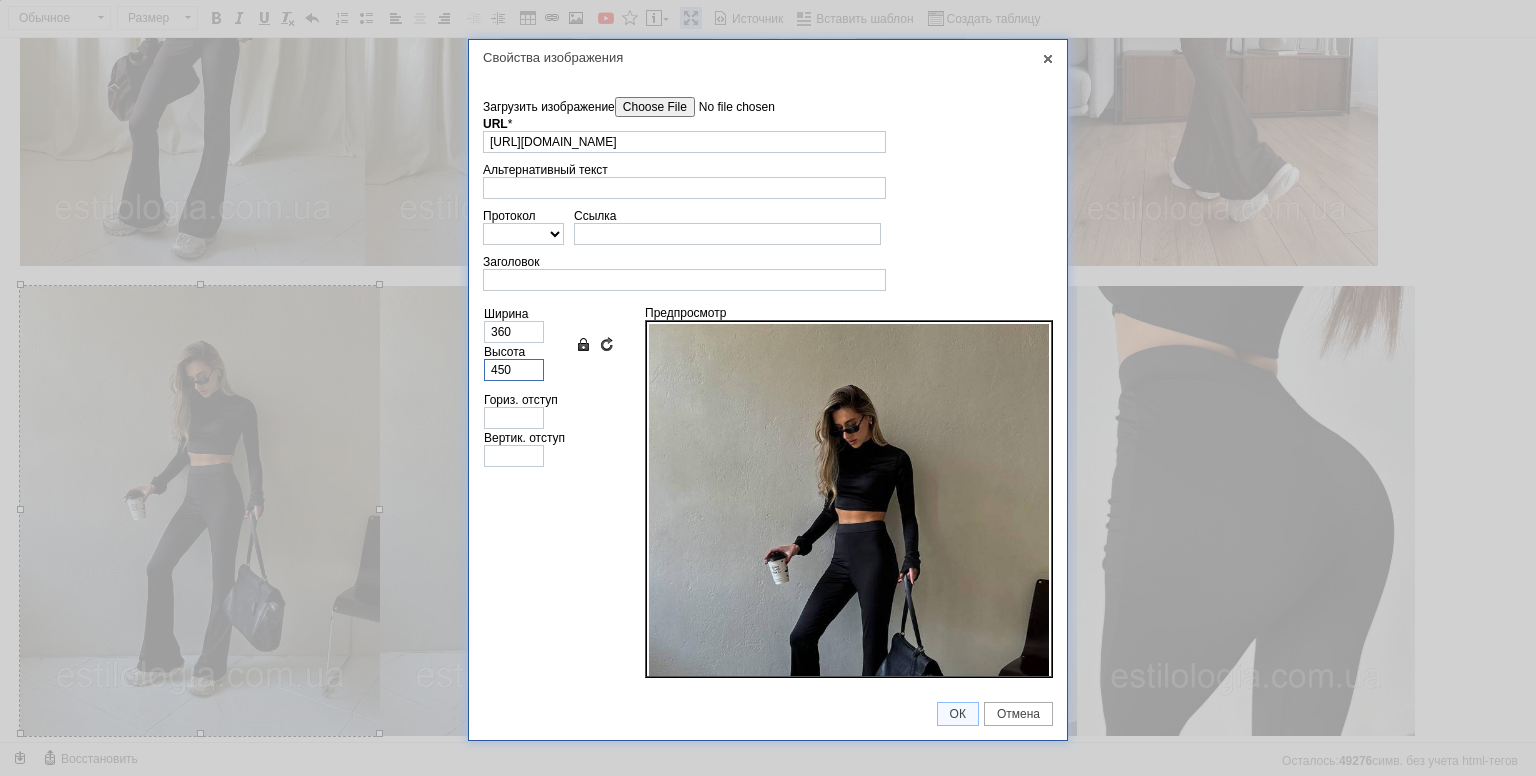 click on "450" at bounding box center (514, 370) 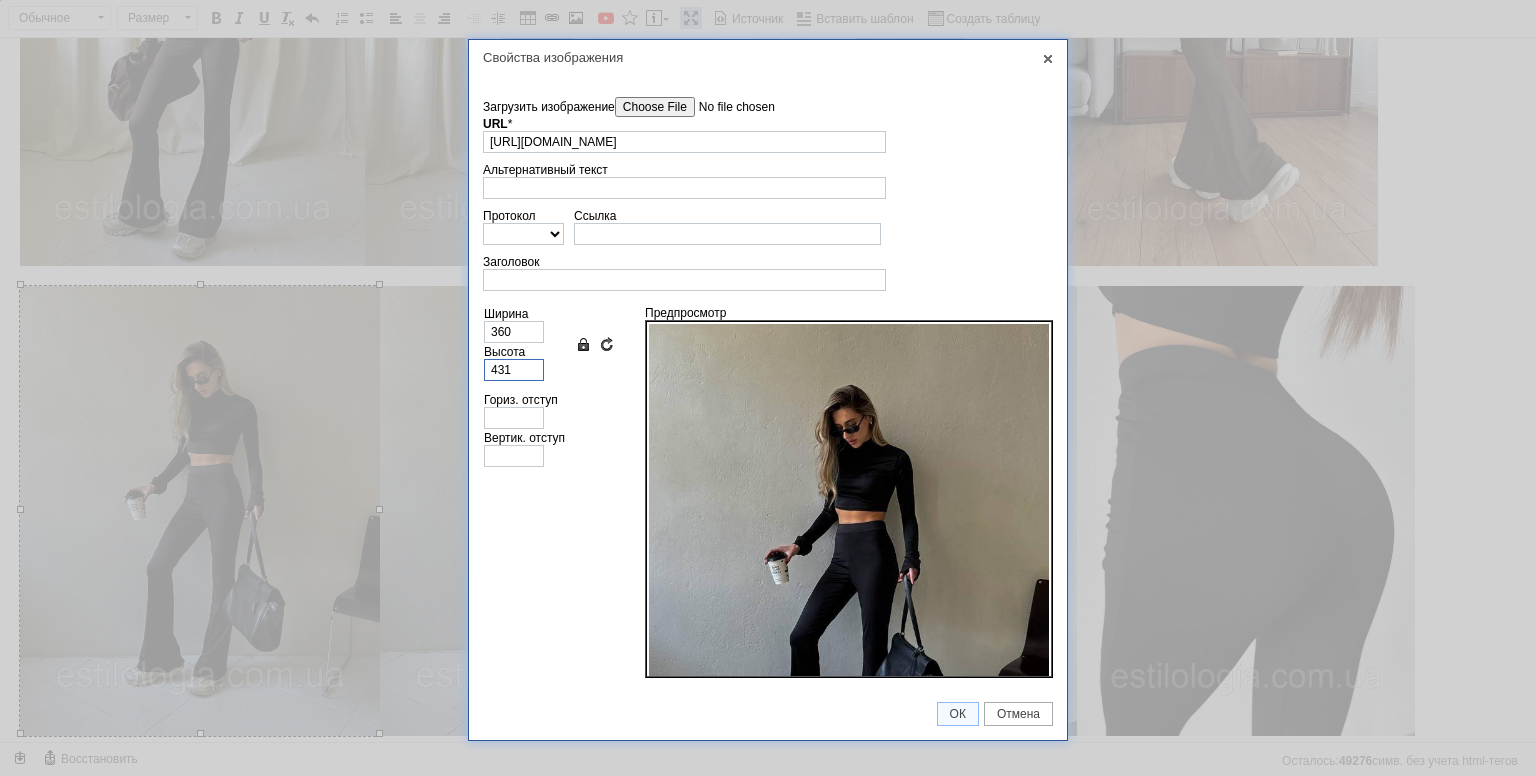 type on "345" 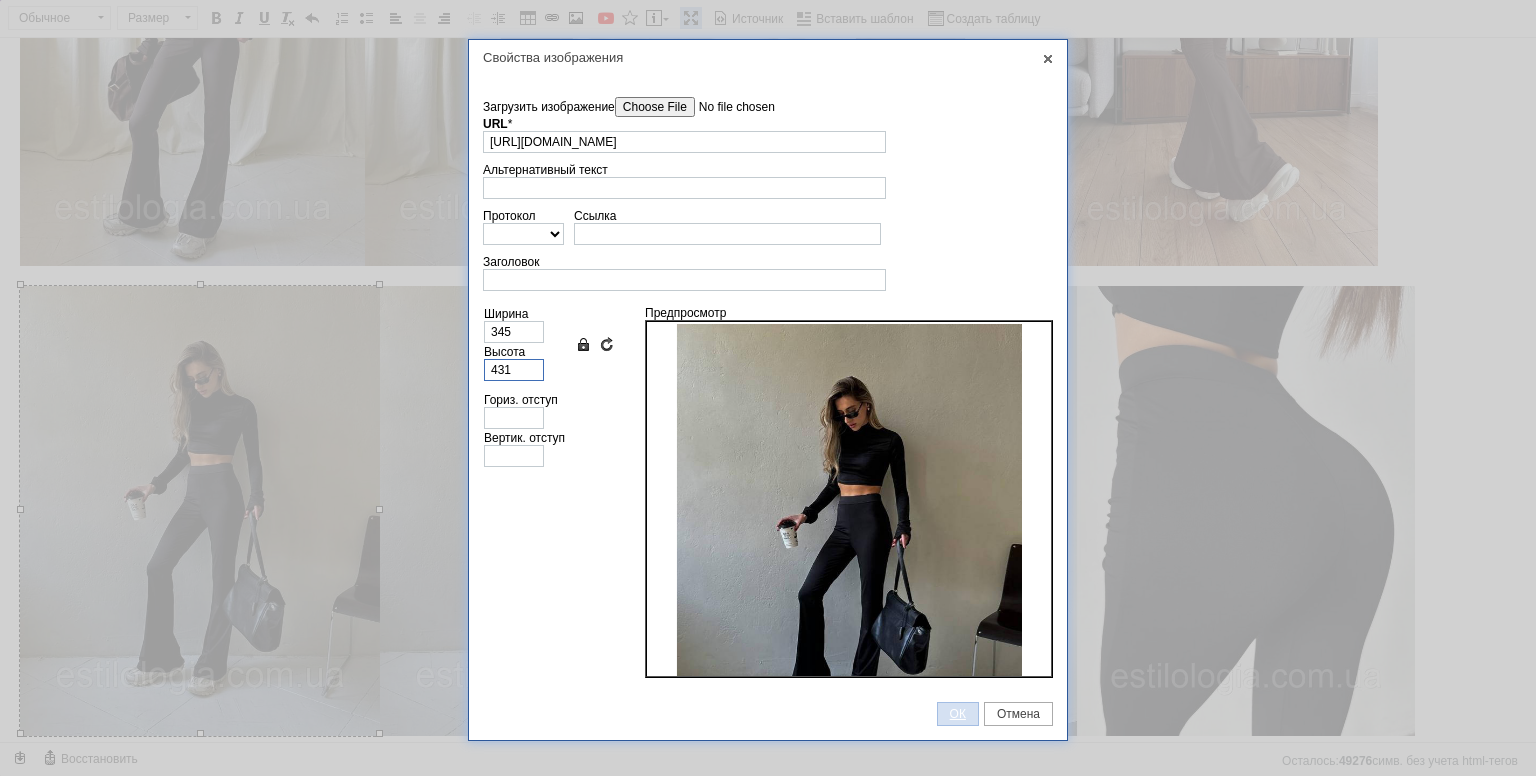 type on "431" 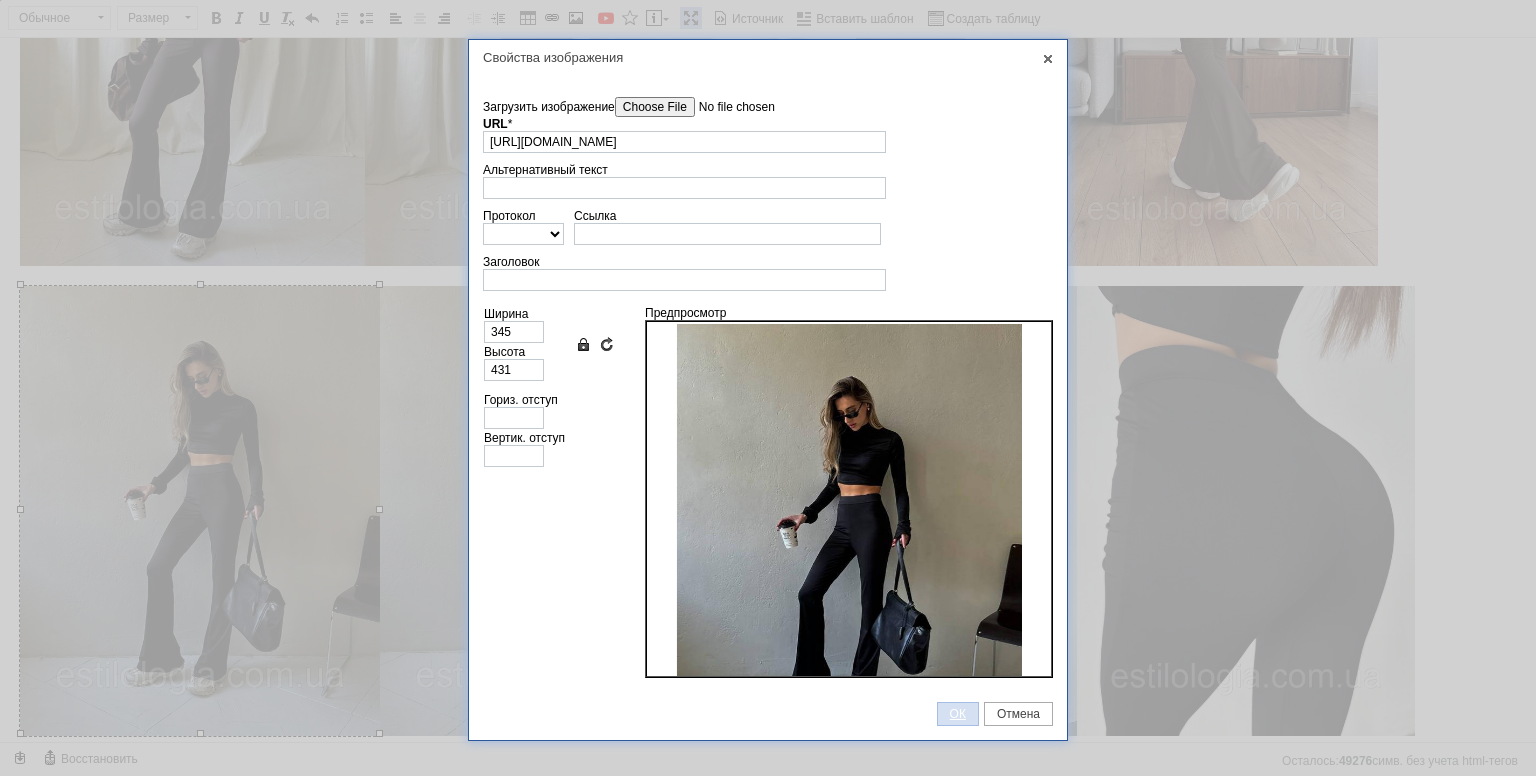 click on "ОК" at bounding box center [958, 714] 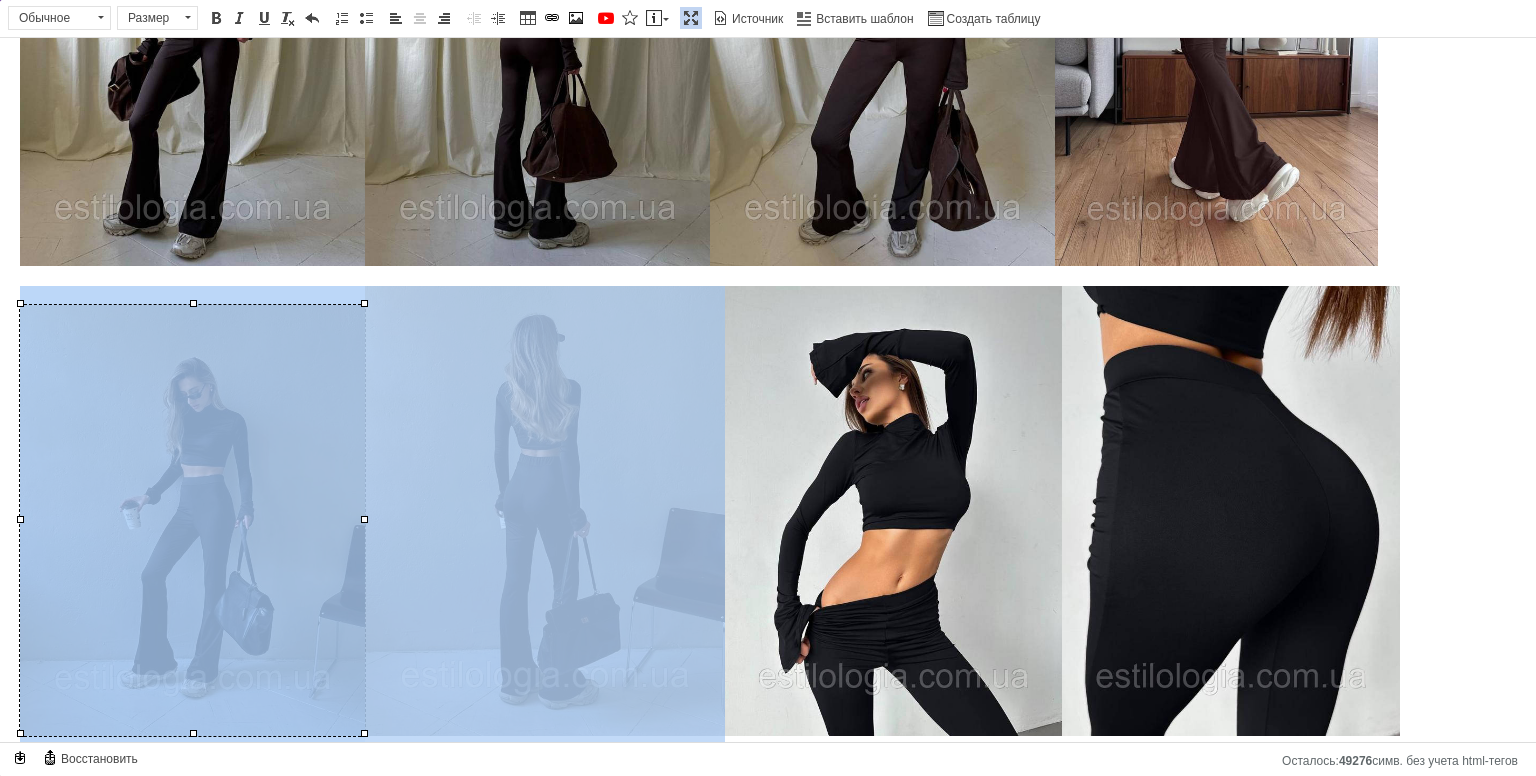 click at bounding box center [545, 511] 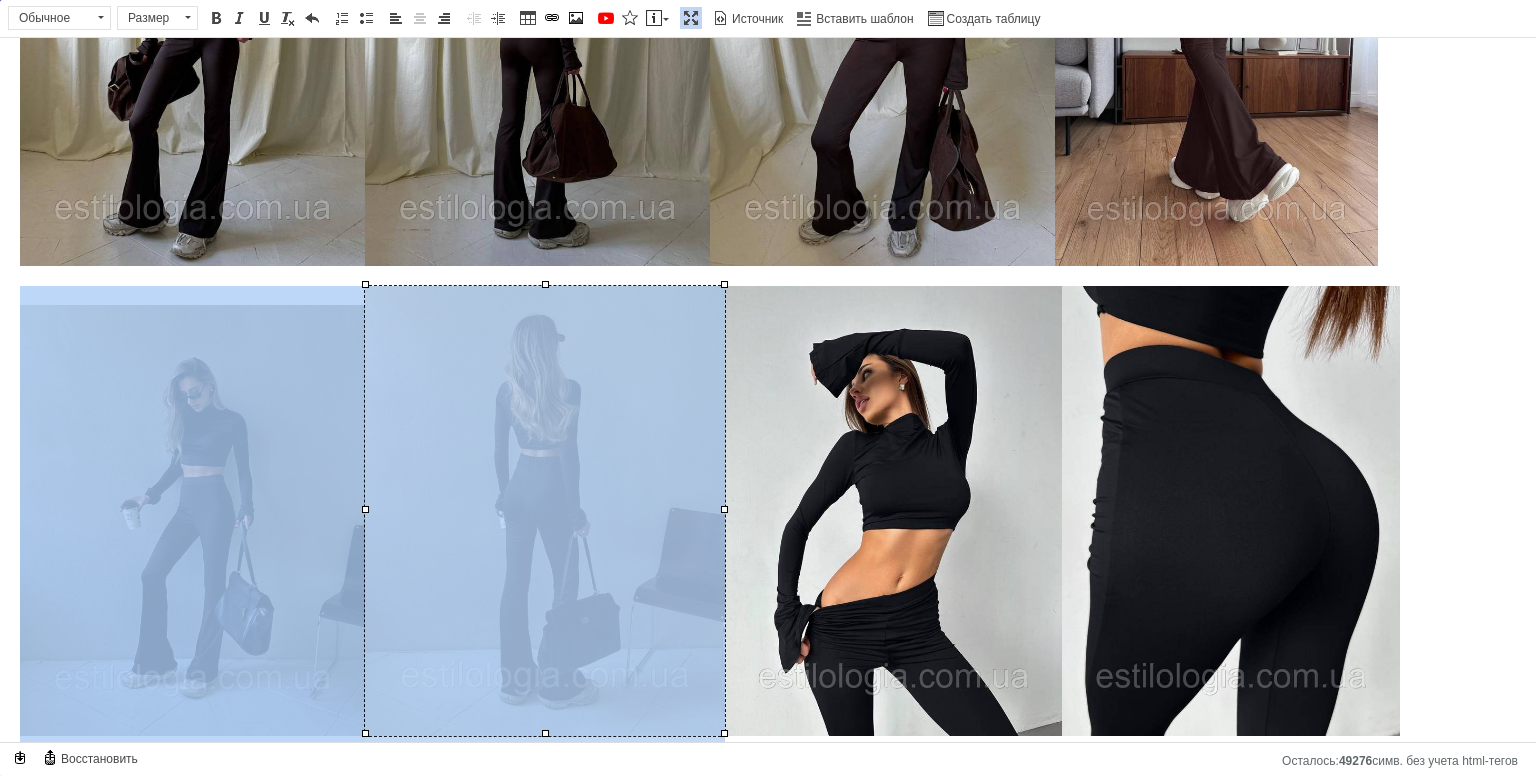 click at bounding box center [545, 511] 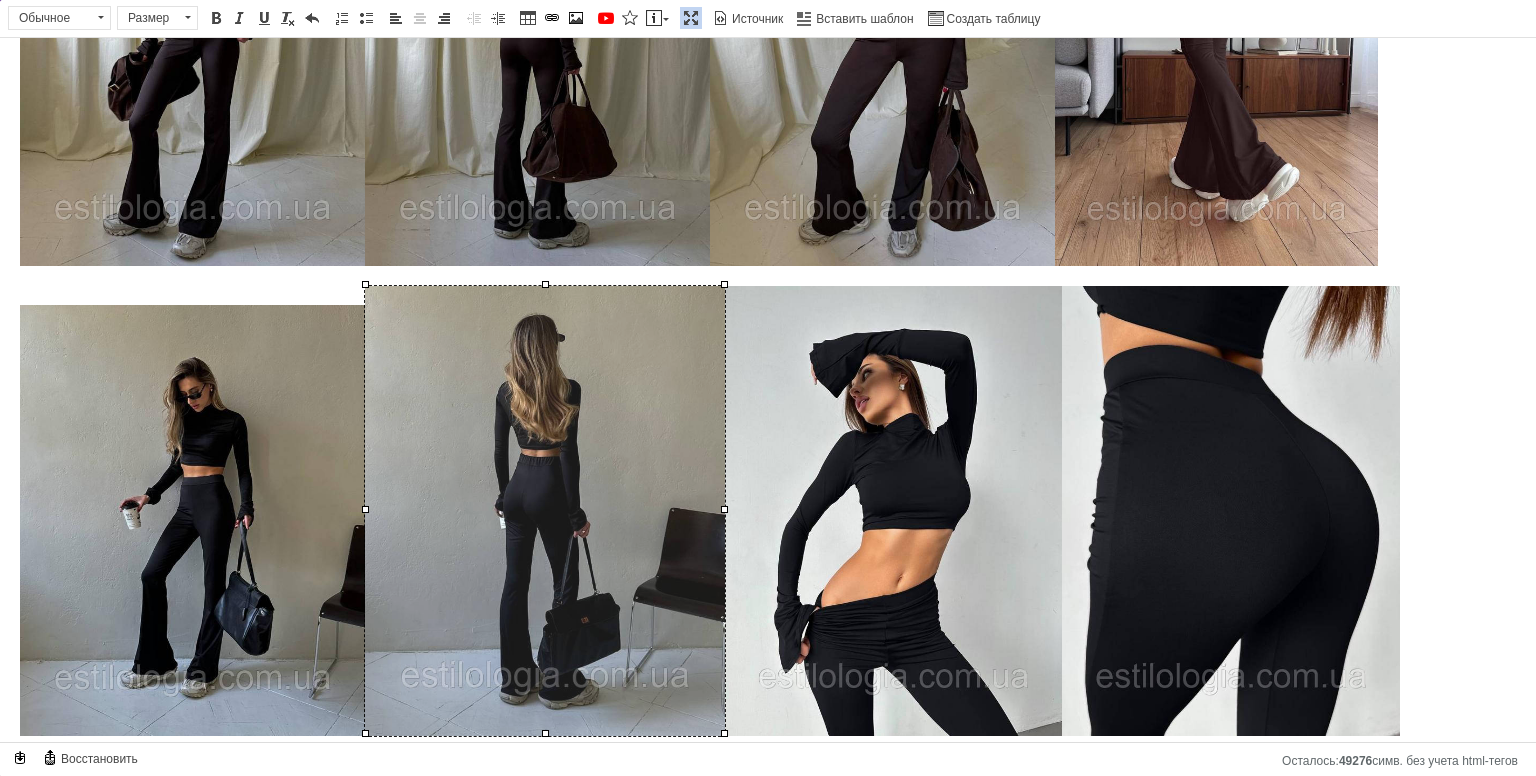 type 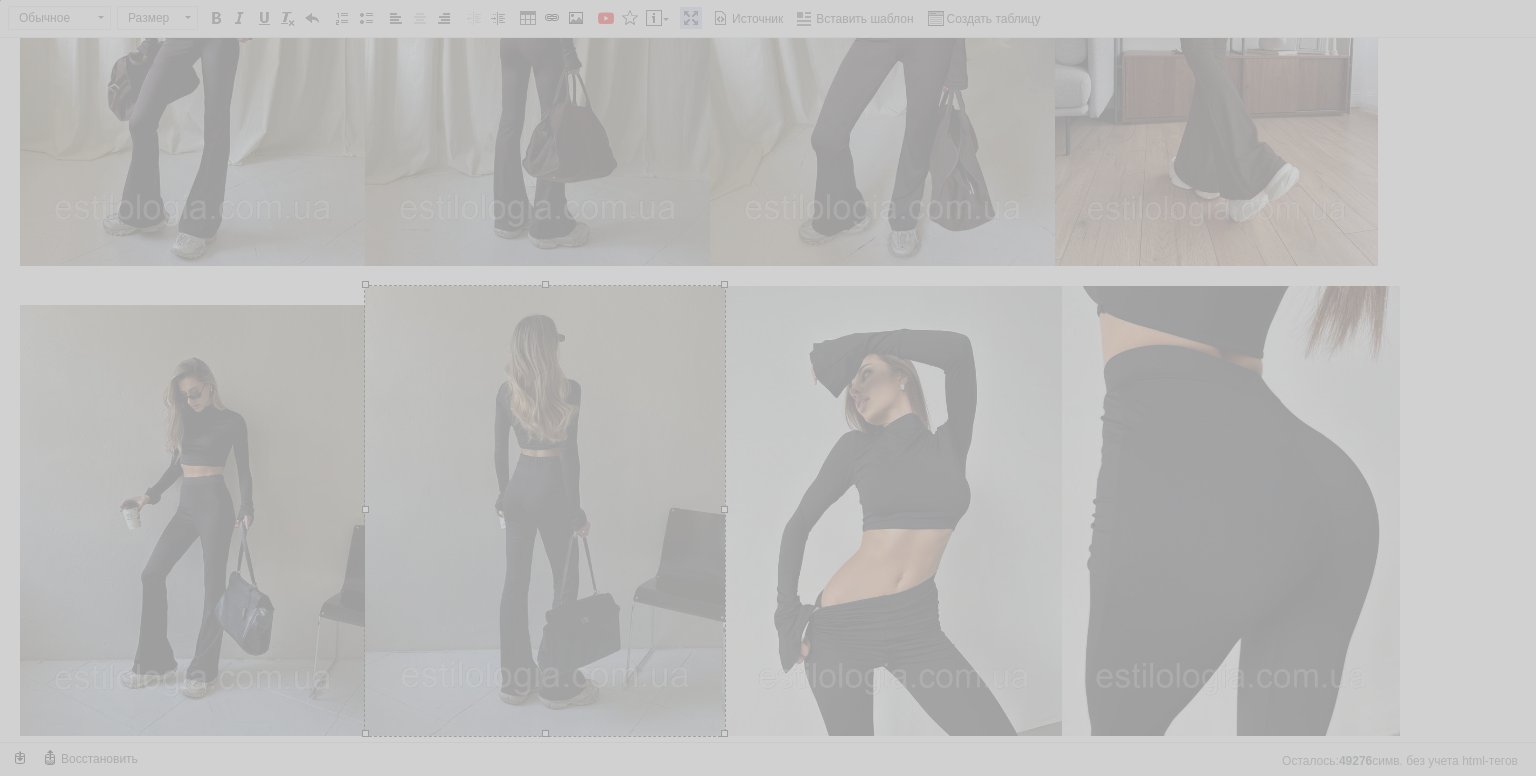 type on "[URL][DOMAIN_NAME]" 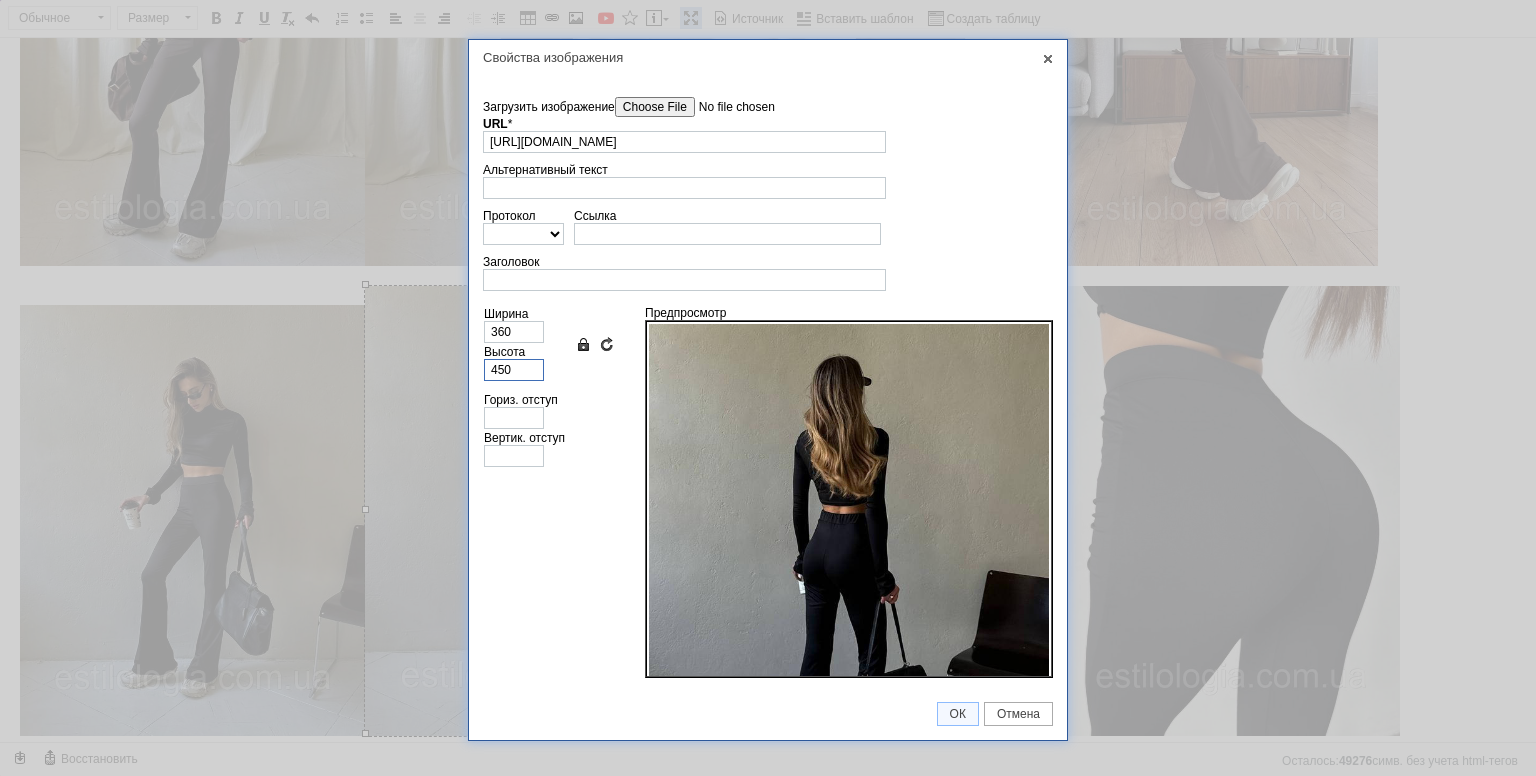 click on "450" at bounding box center [514, 370] 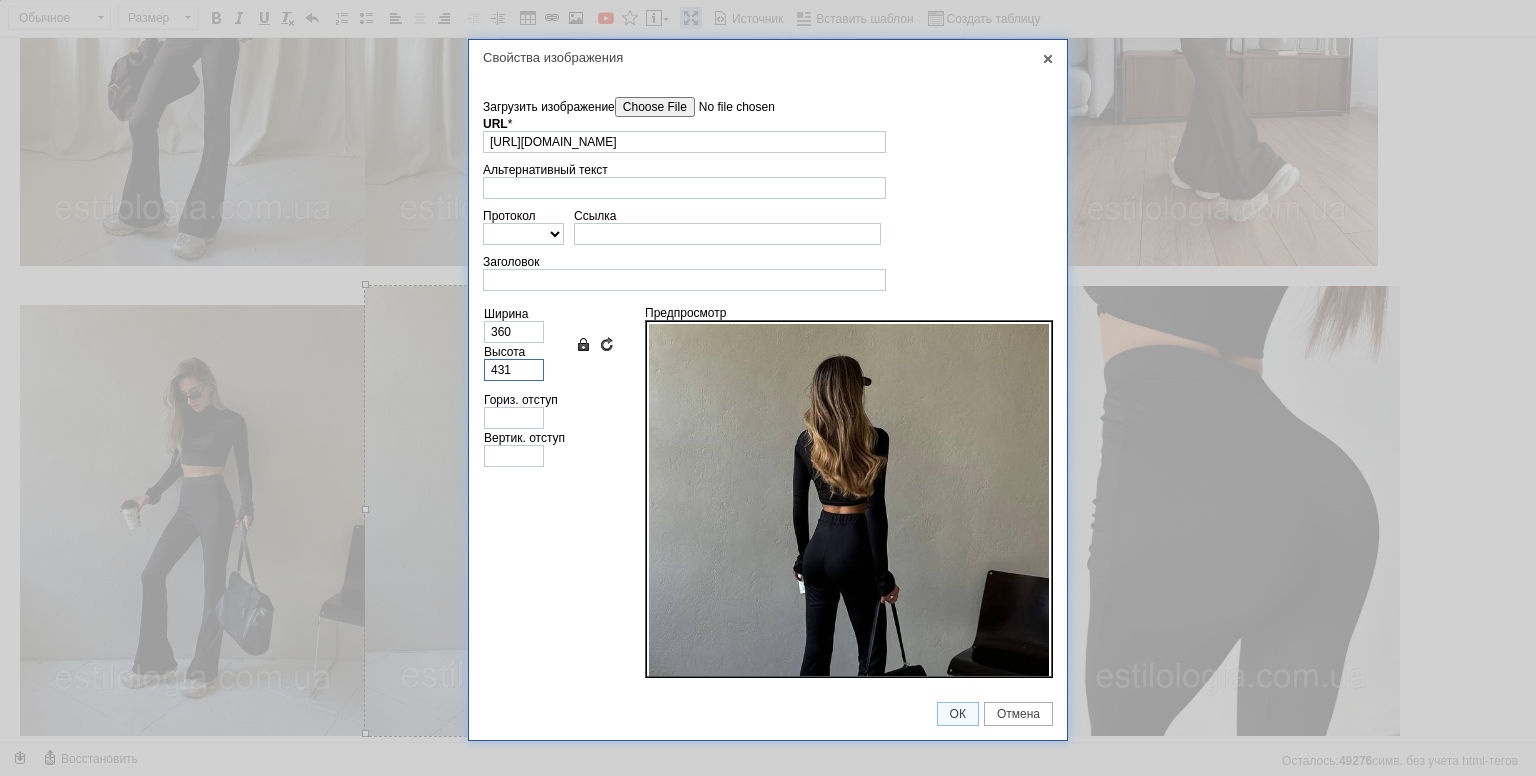 type on "345" 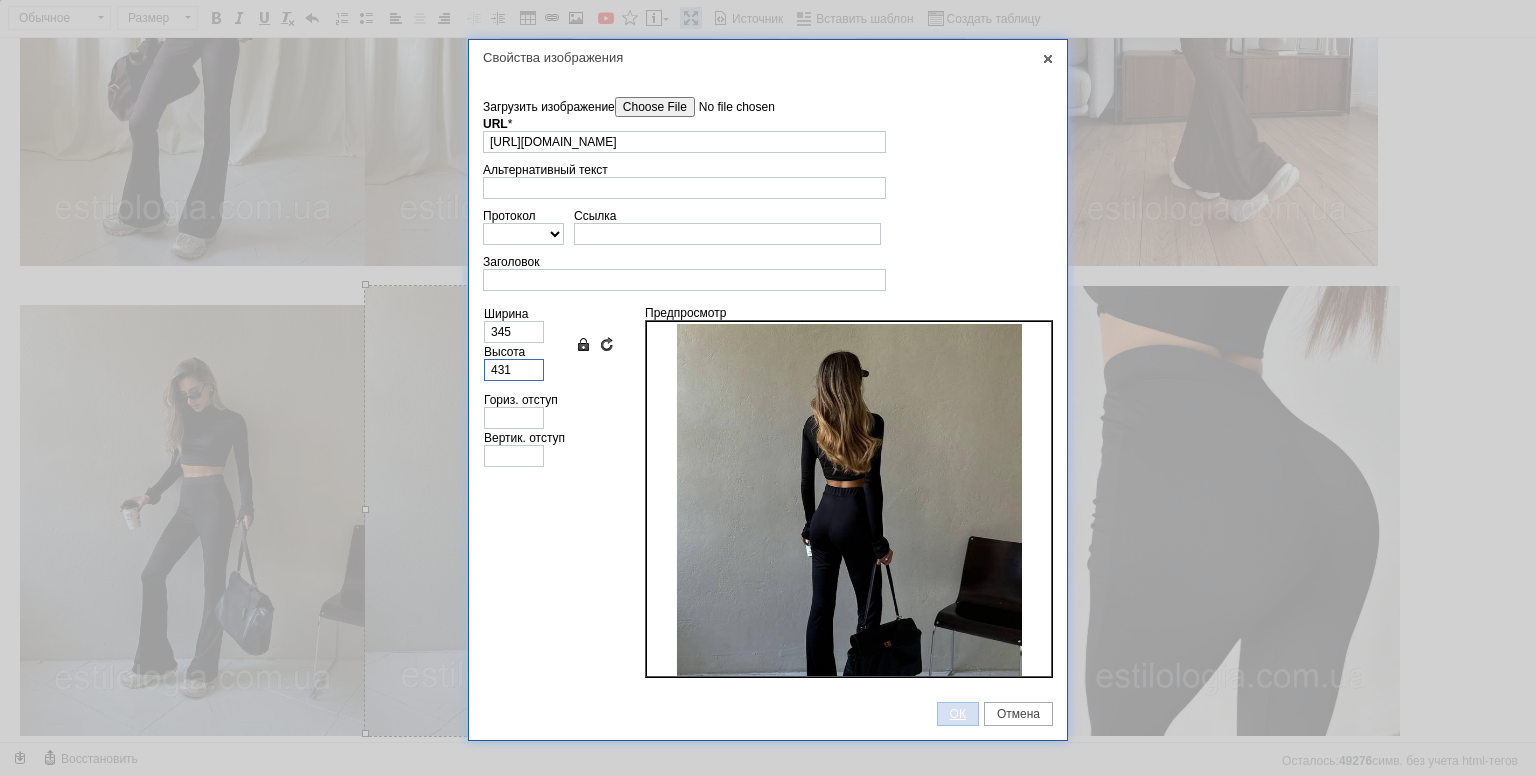 type on "431" 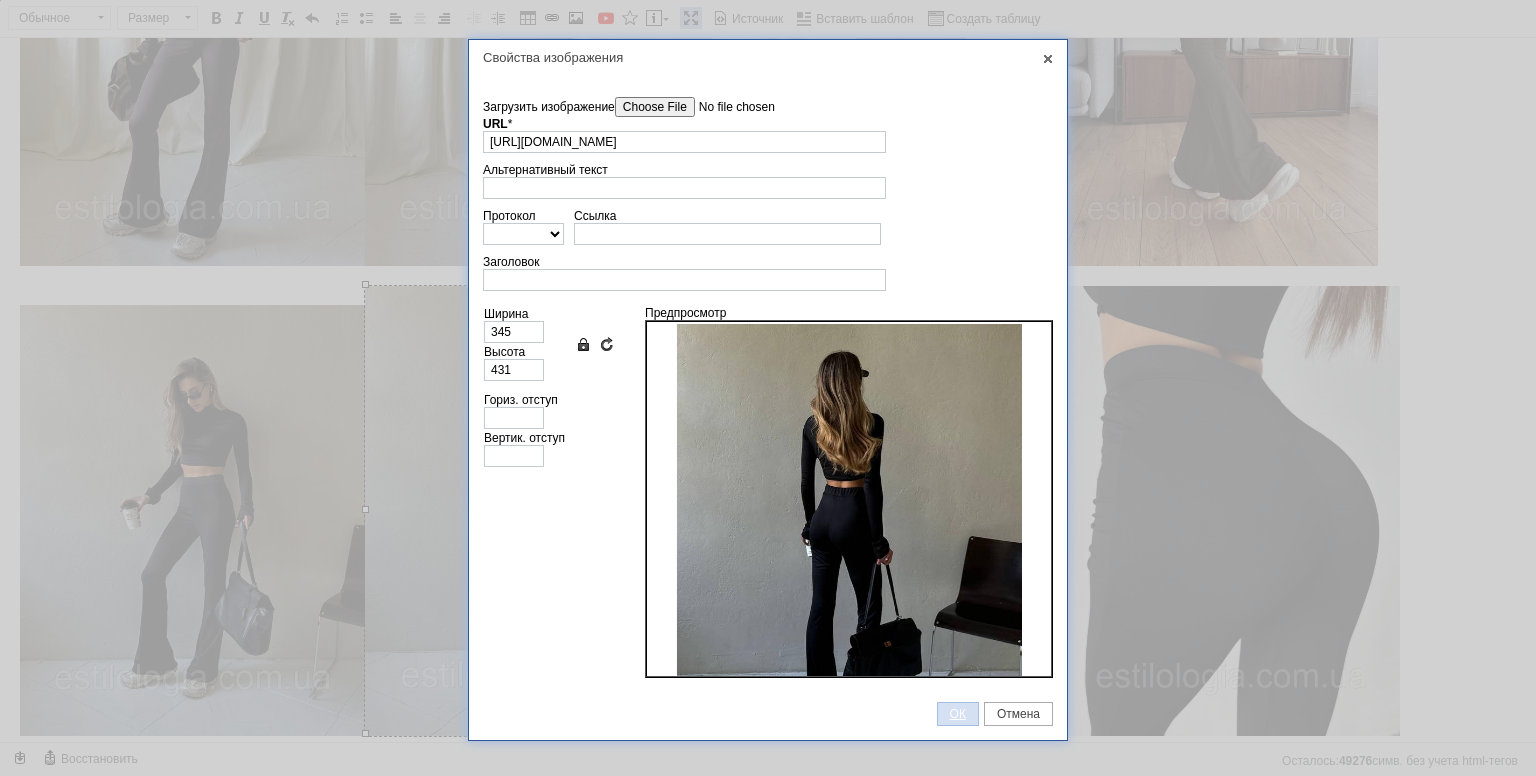 click on "ОК" at bounding box center [958, 714] 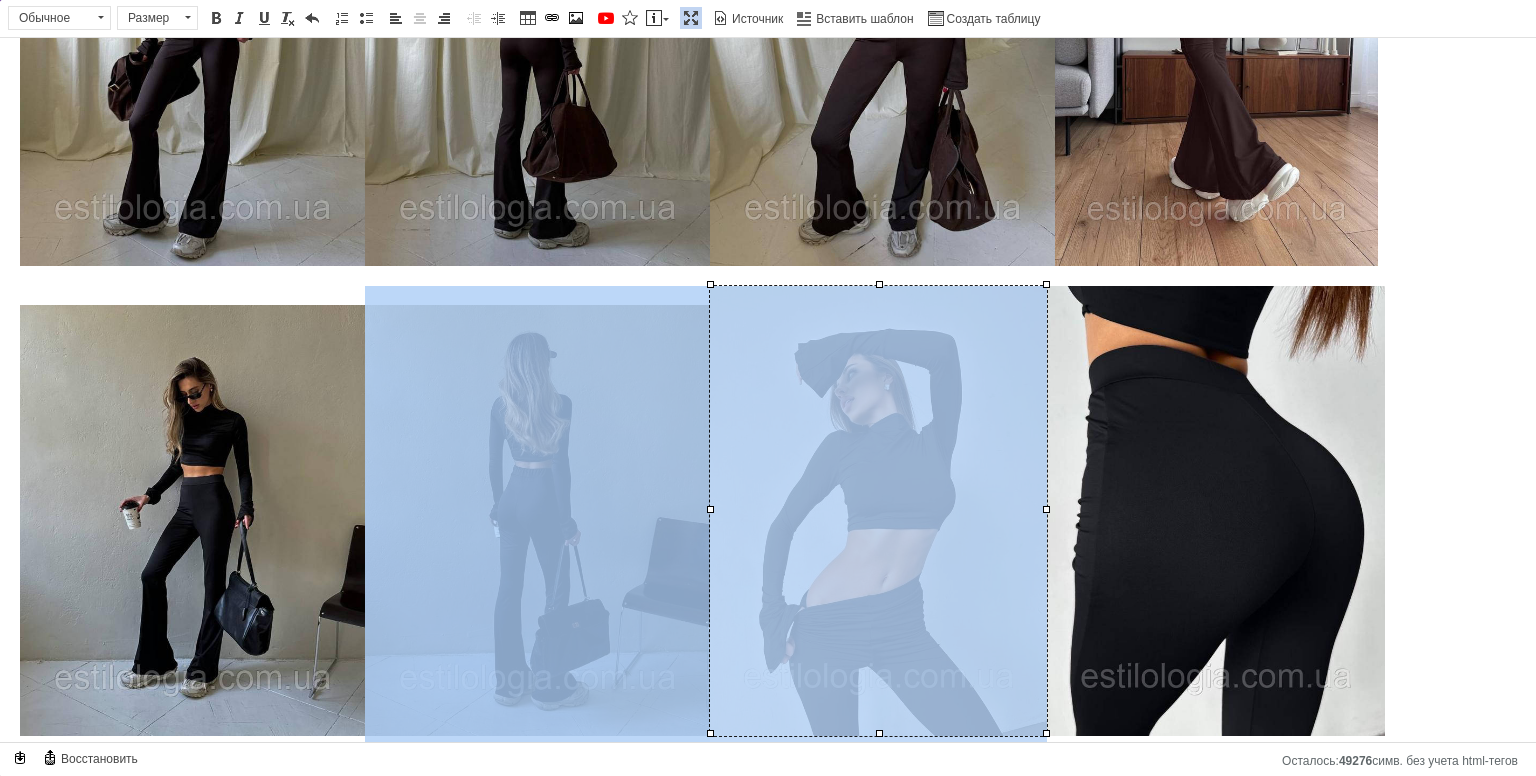 click at bounding box center [878, 511] 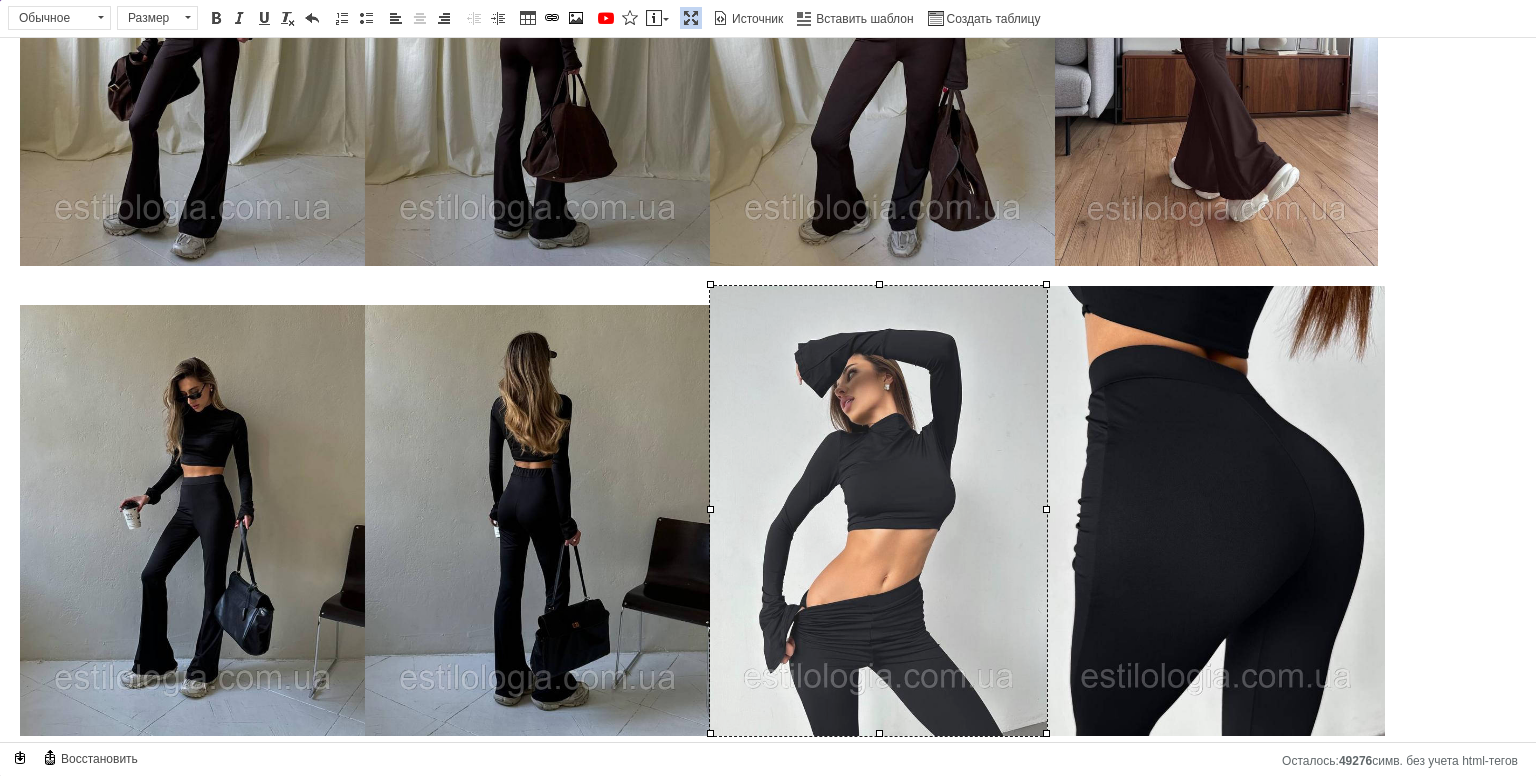type 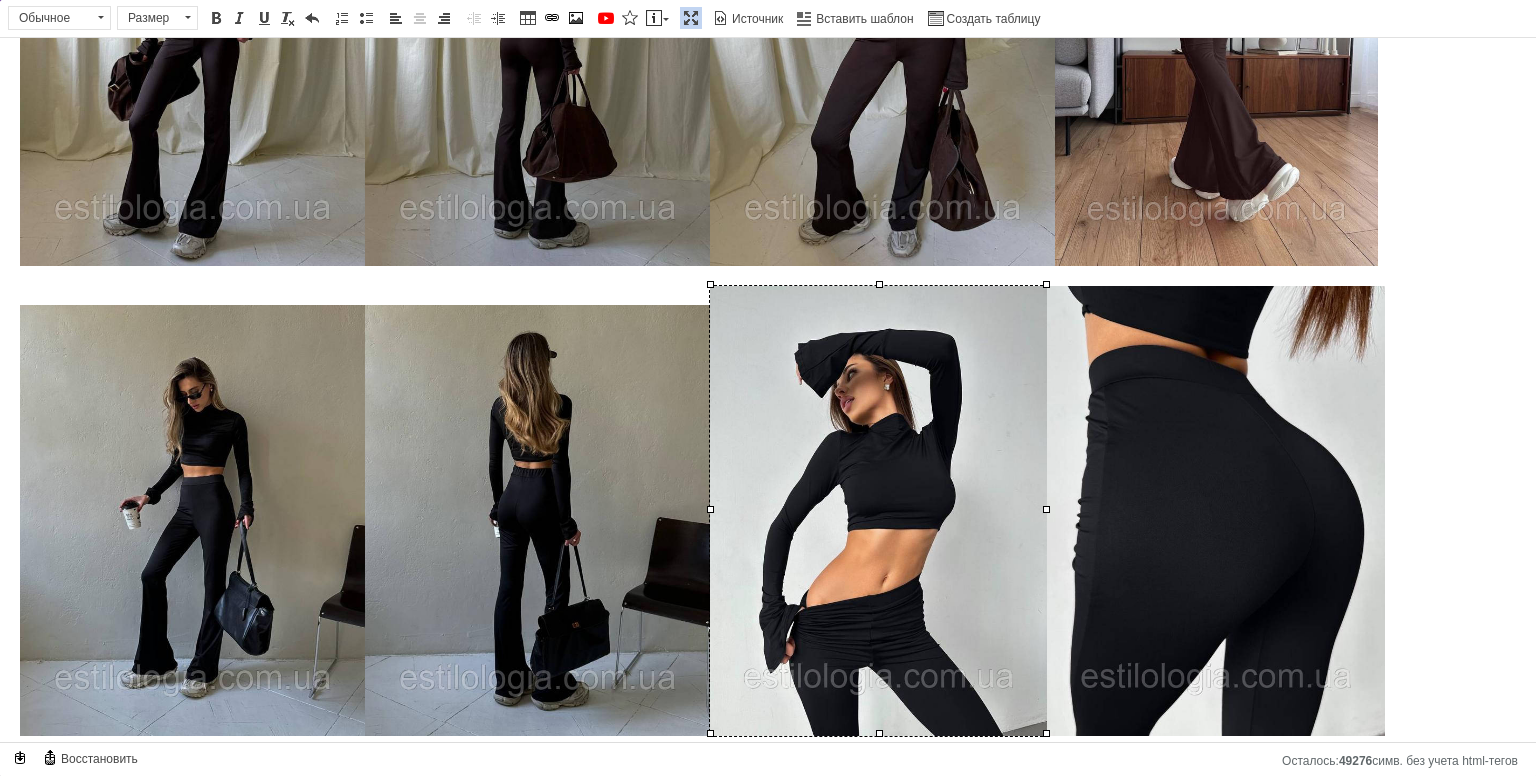type on "[URL][DOMAIN_NAME]" 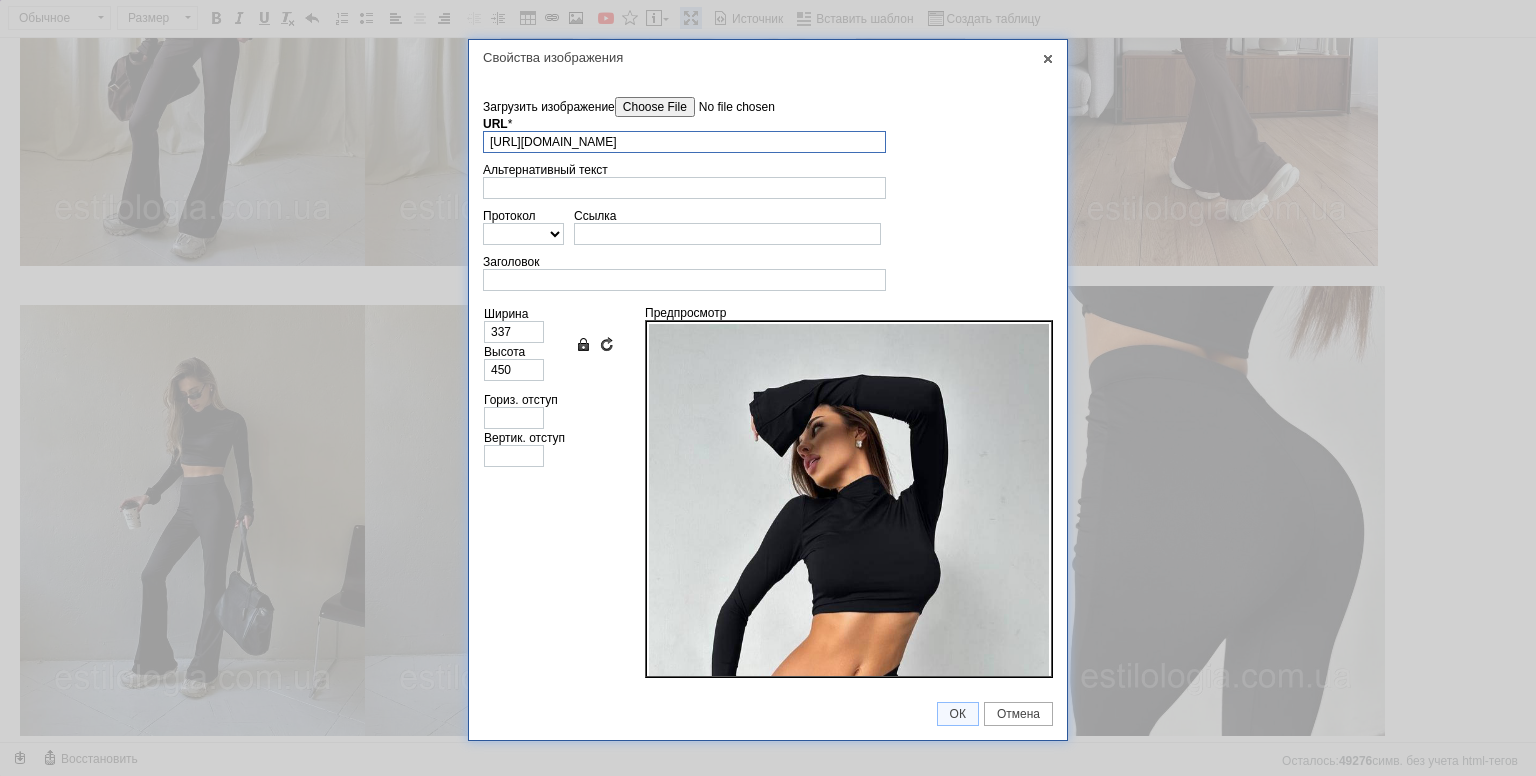 scroll, scrollTop: 0, scrollLeft: 223, axis: horizontal 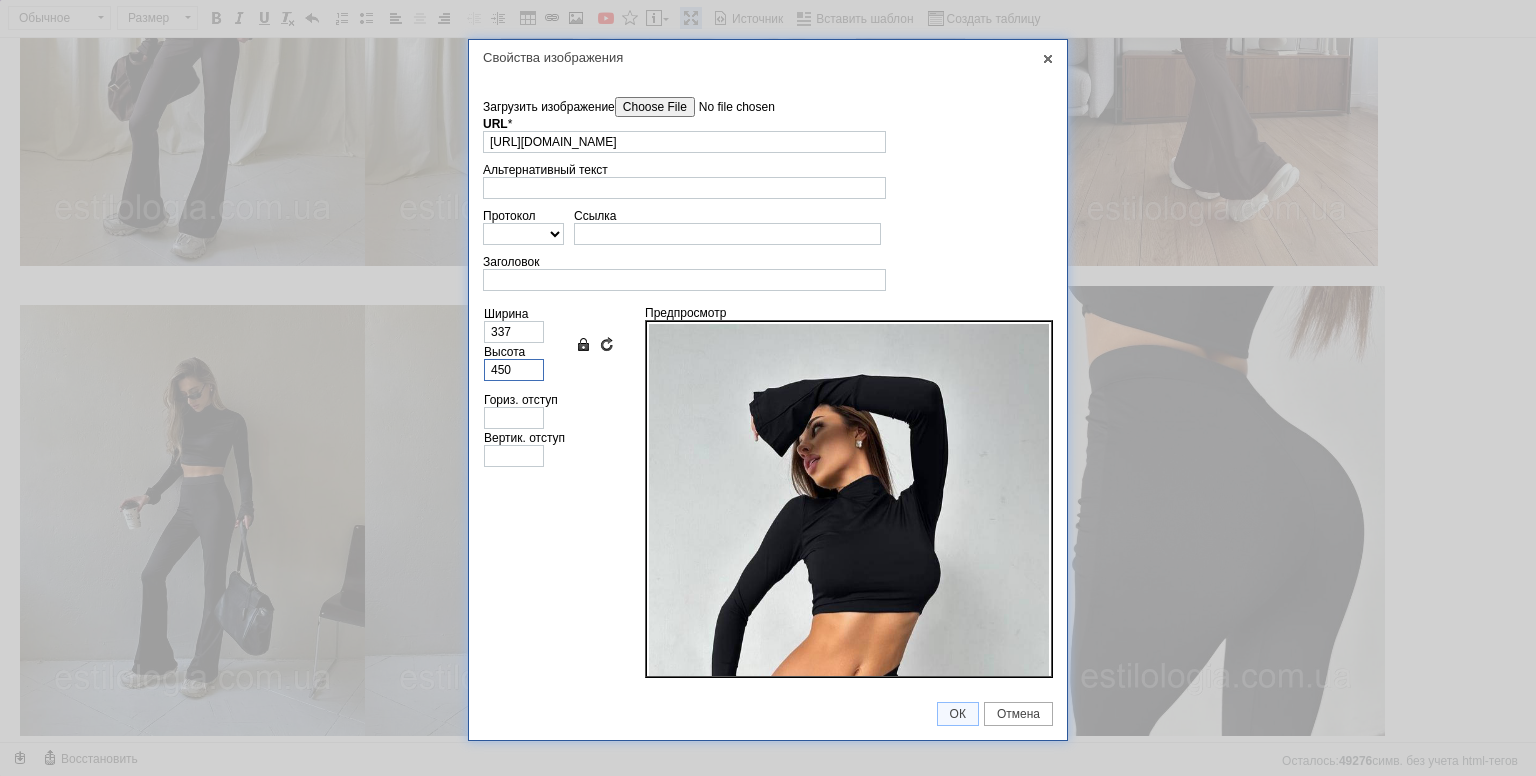 click on "450" at bounding box center (514, 370) 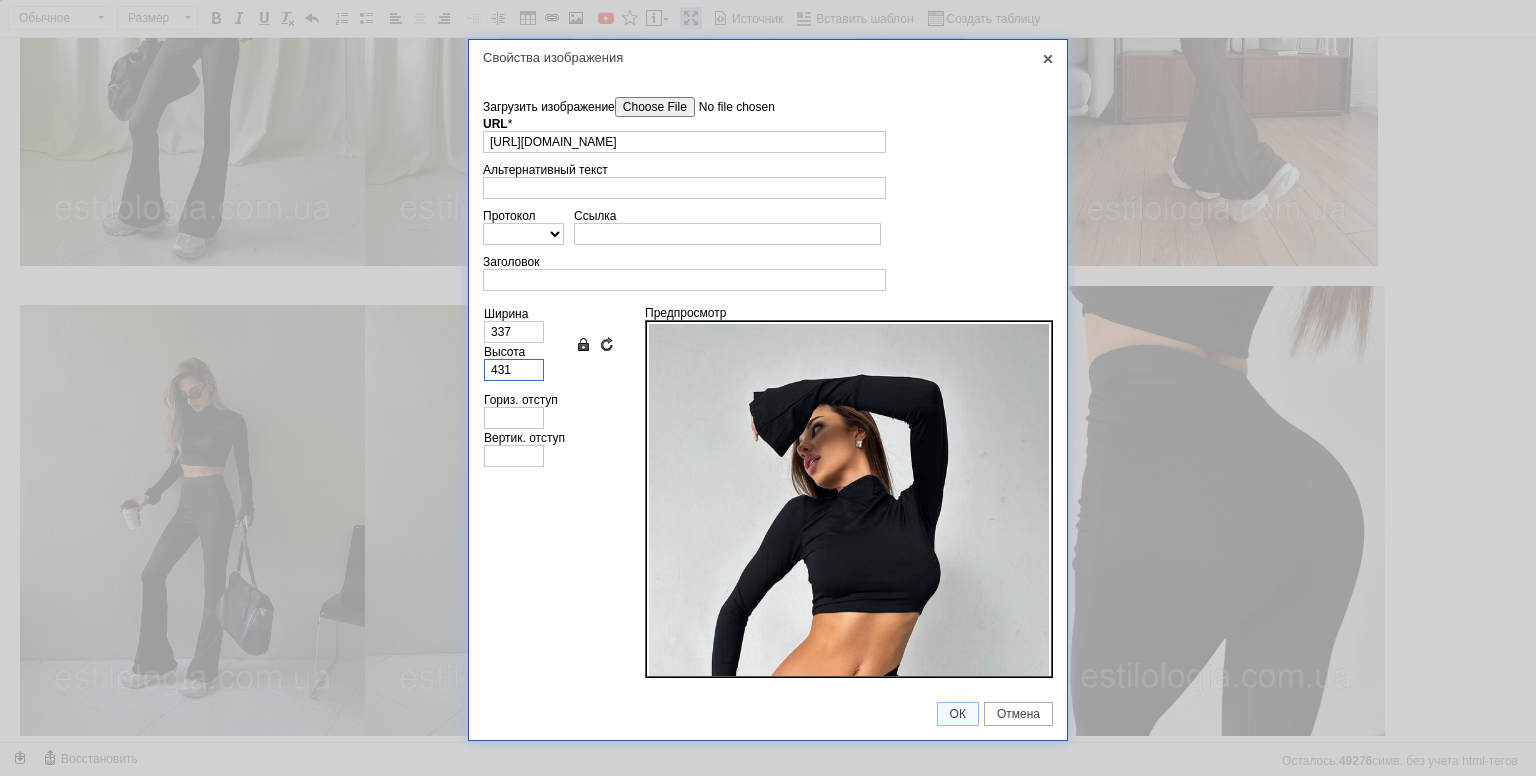 type on "323" 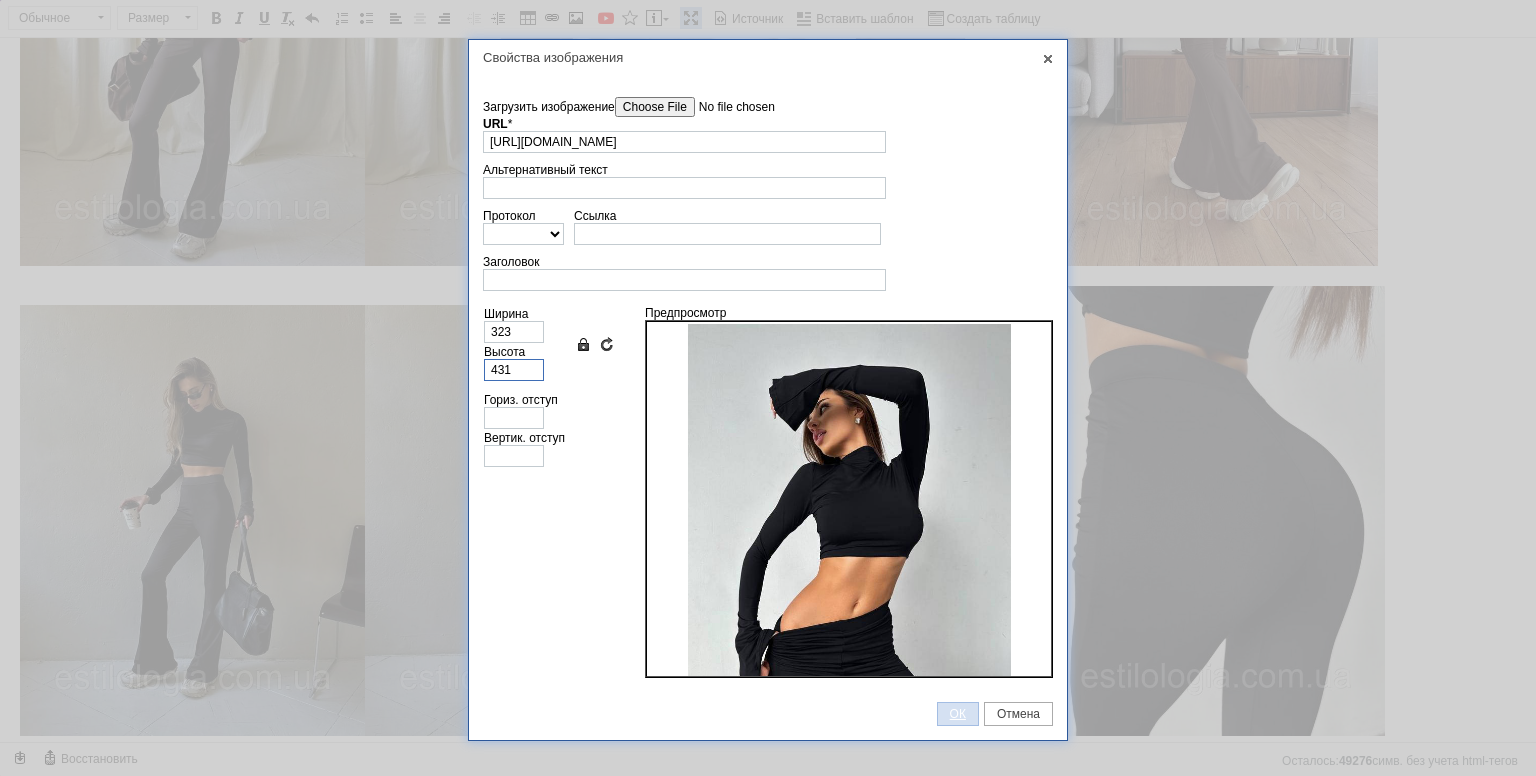 type 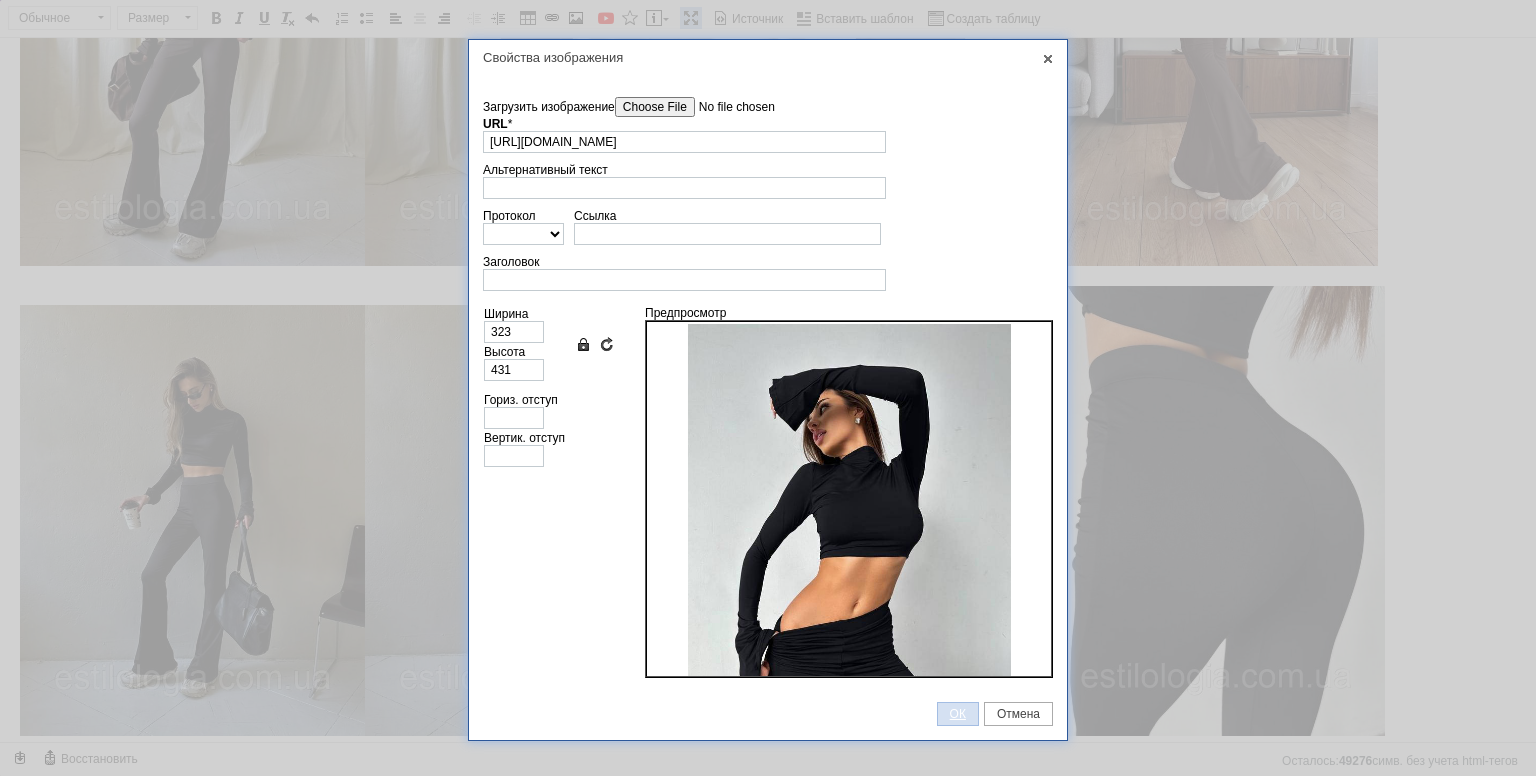 click on "ОК" at bounding box center [958, 714] 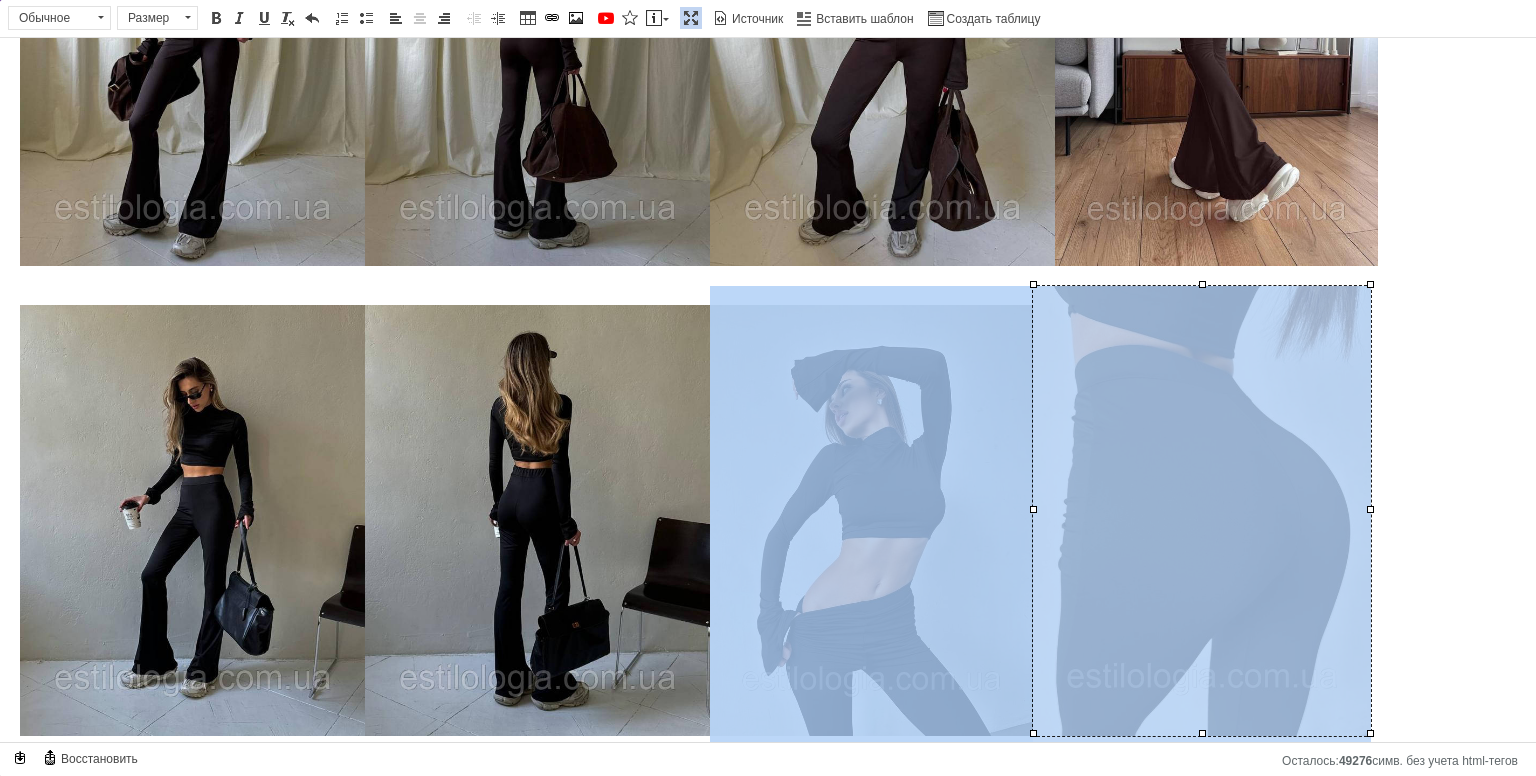 click at bounding box center [1202, 511] 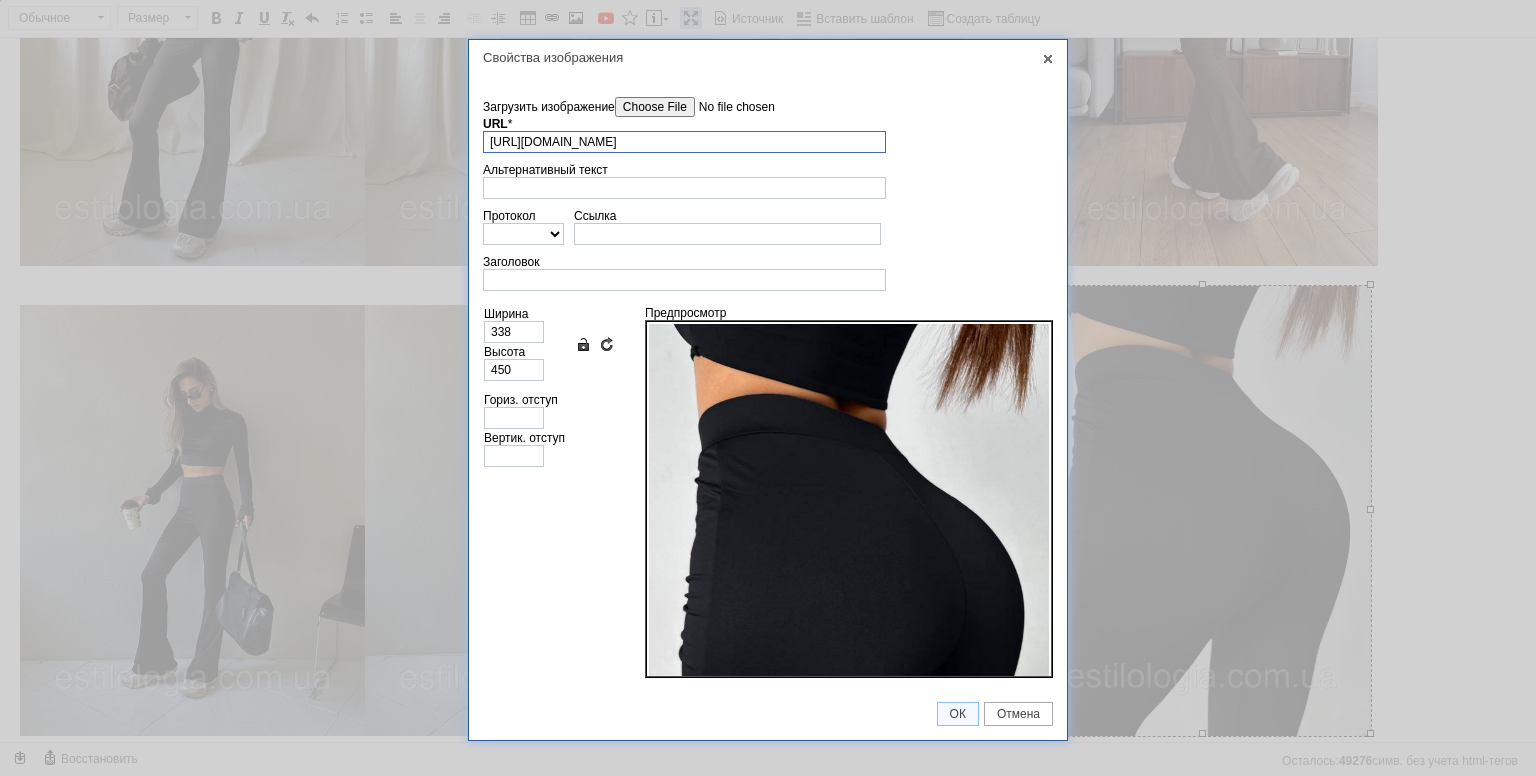 scroll, scrollTop: 0, scrollLeft: 223, axis: horizontal 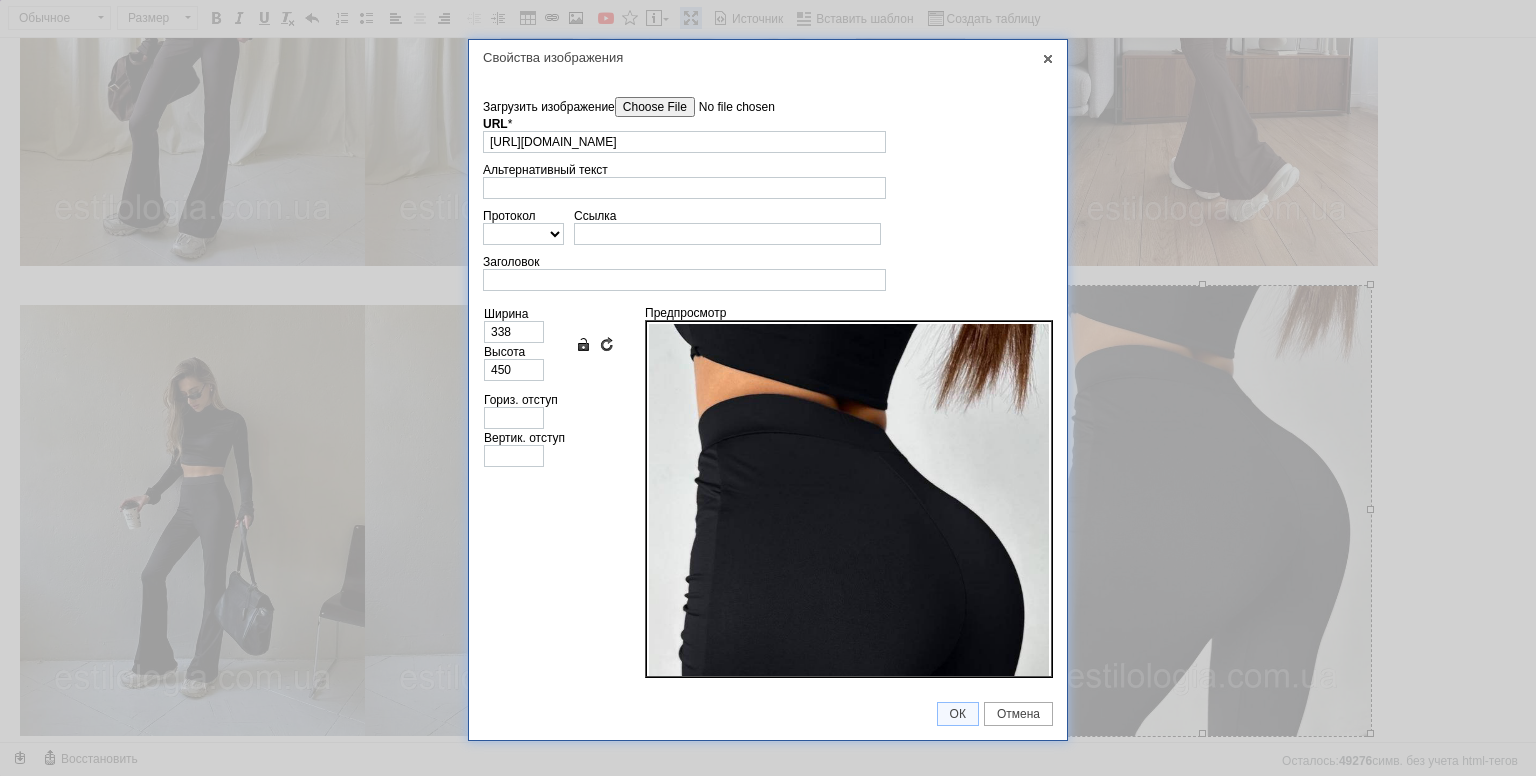 click on "Сохранять пропорции" at bounding box center [583, 344] 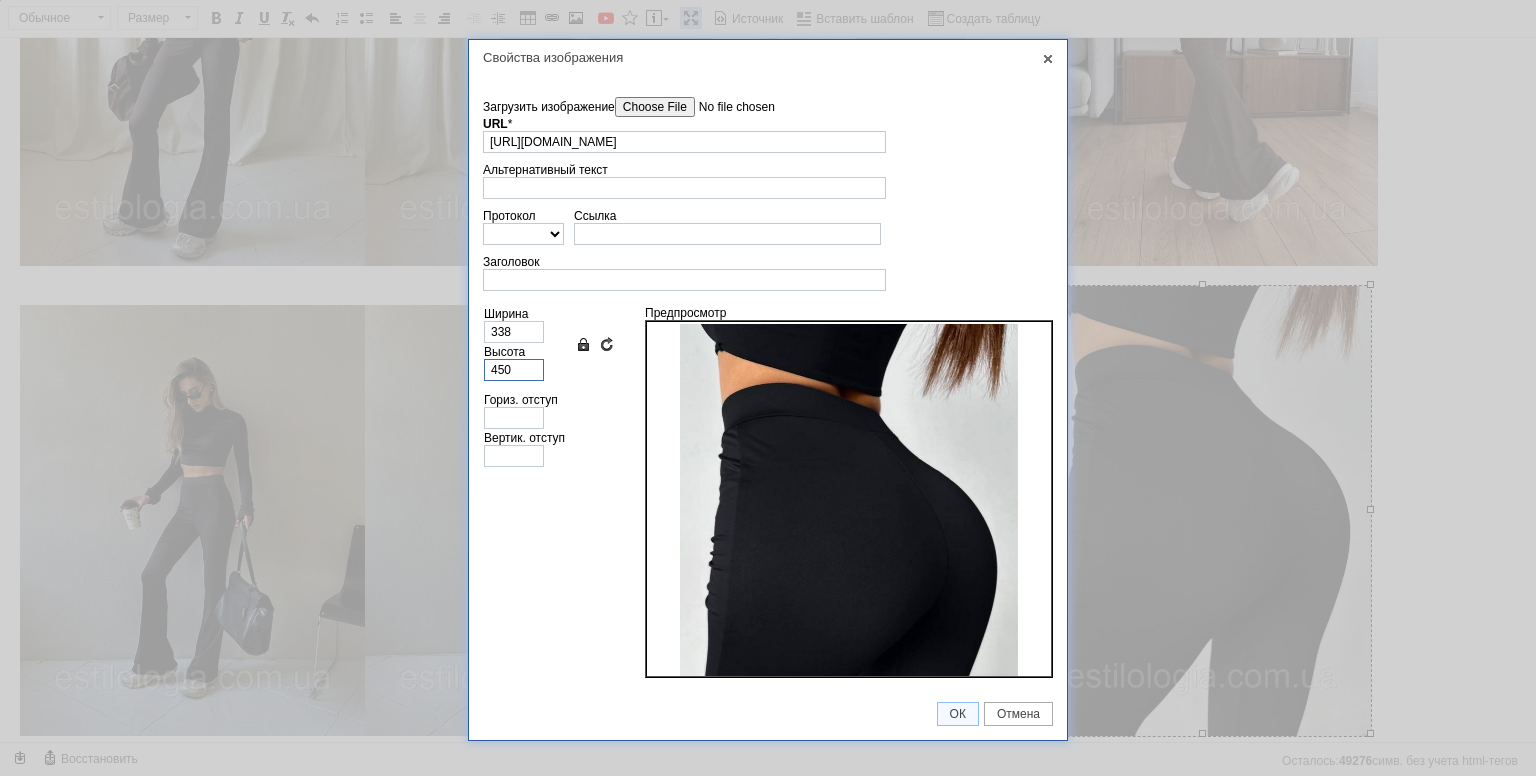 click on "450" at bounding box center [514, 370] 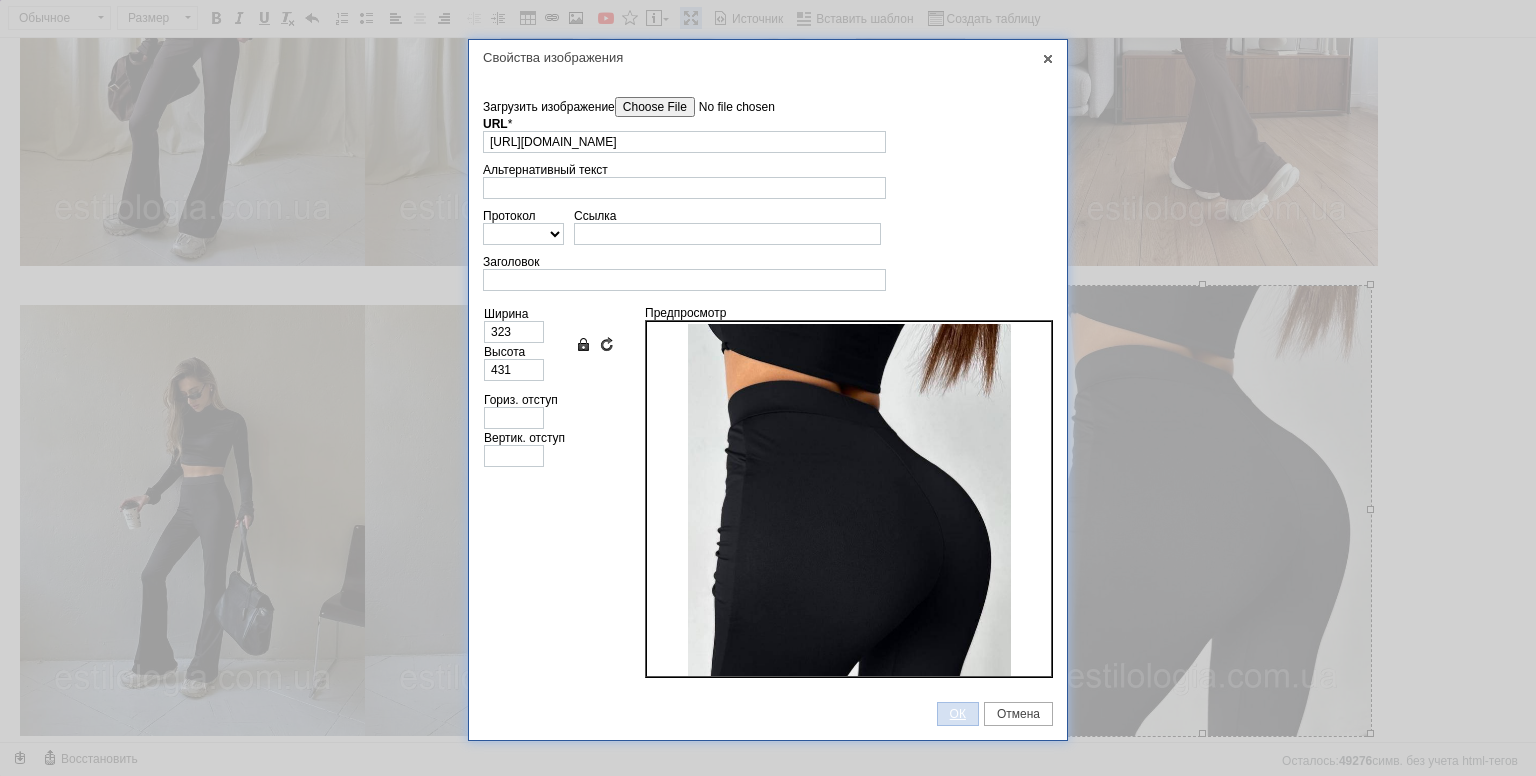 drag, startPoint x: 953, startPoint y: 710, endPoint x: 946, endPoint y: 646, distance: 64.381676 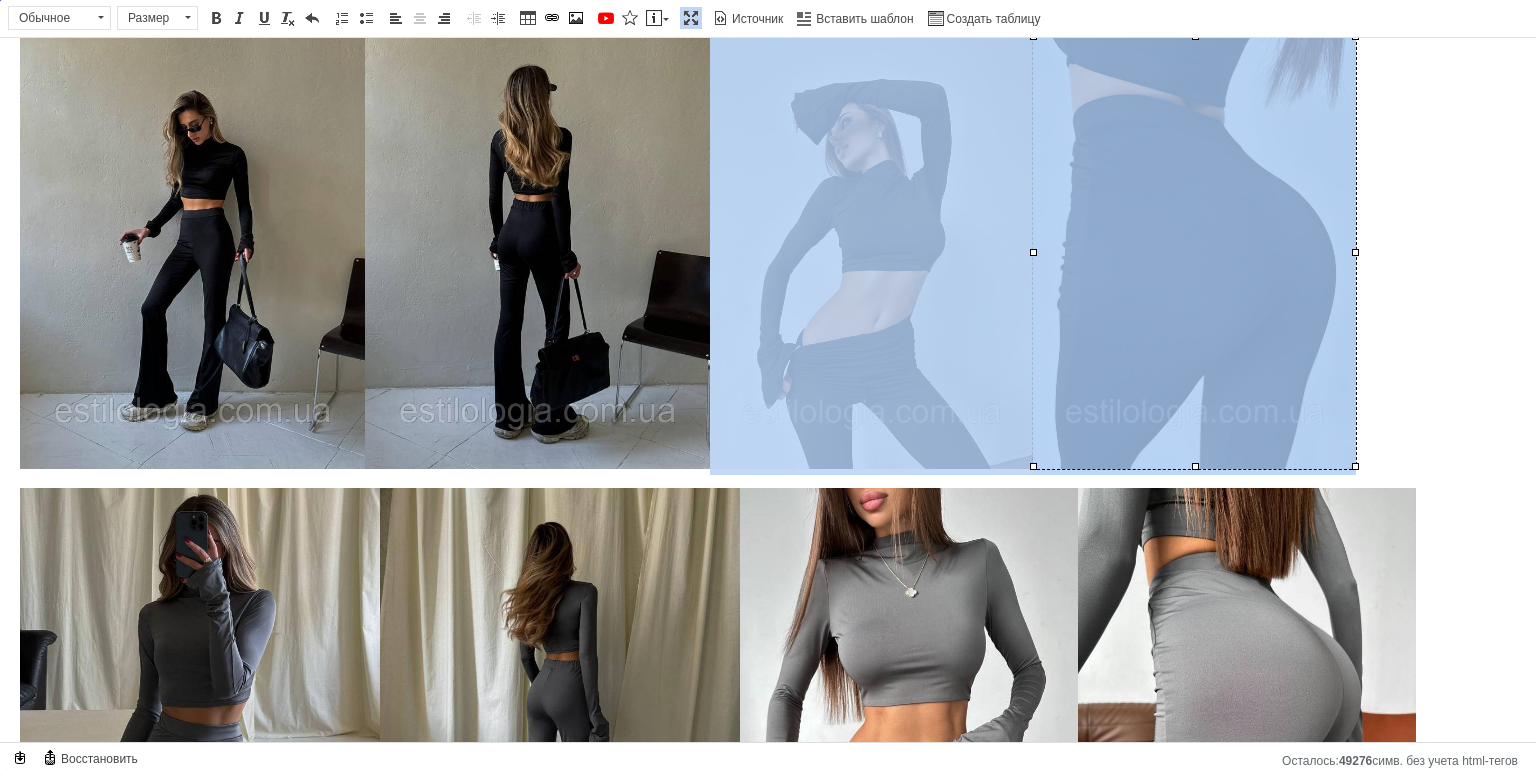 scroll, scrollTop: 868, scrollLeft: 0, axis: vertical 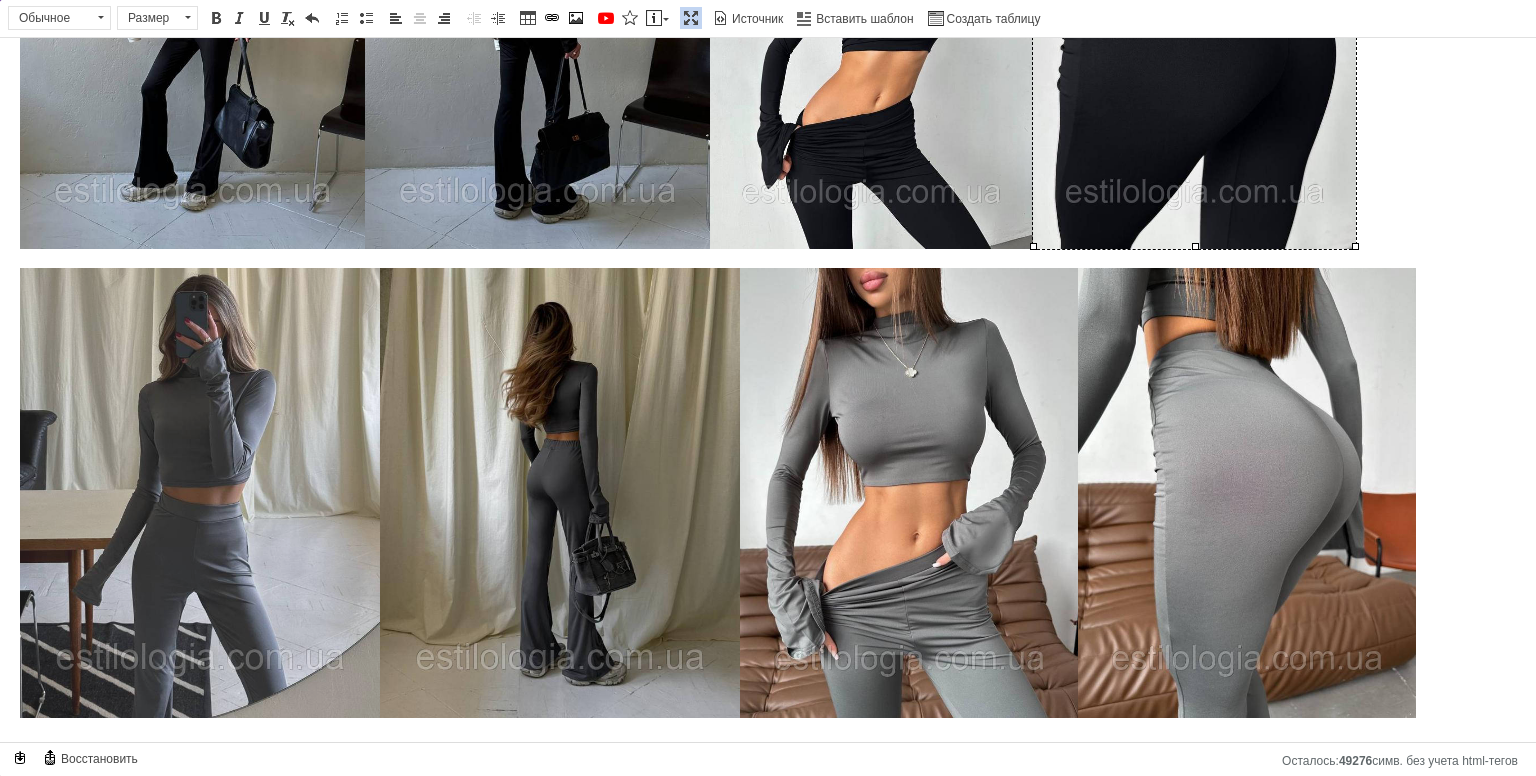 click at bounding box center (200, 493) 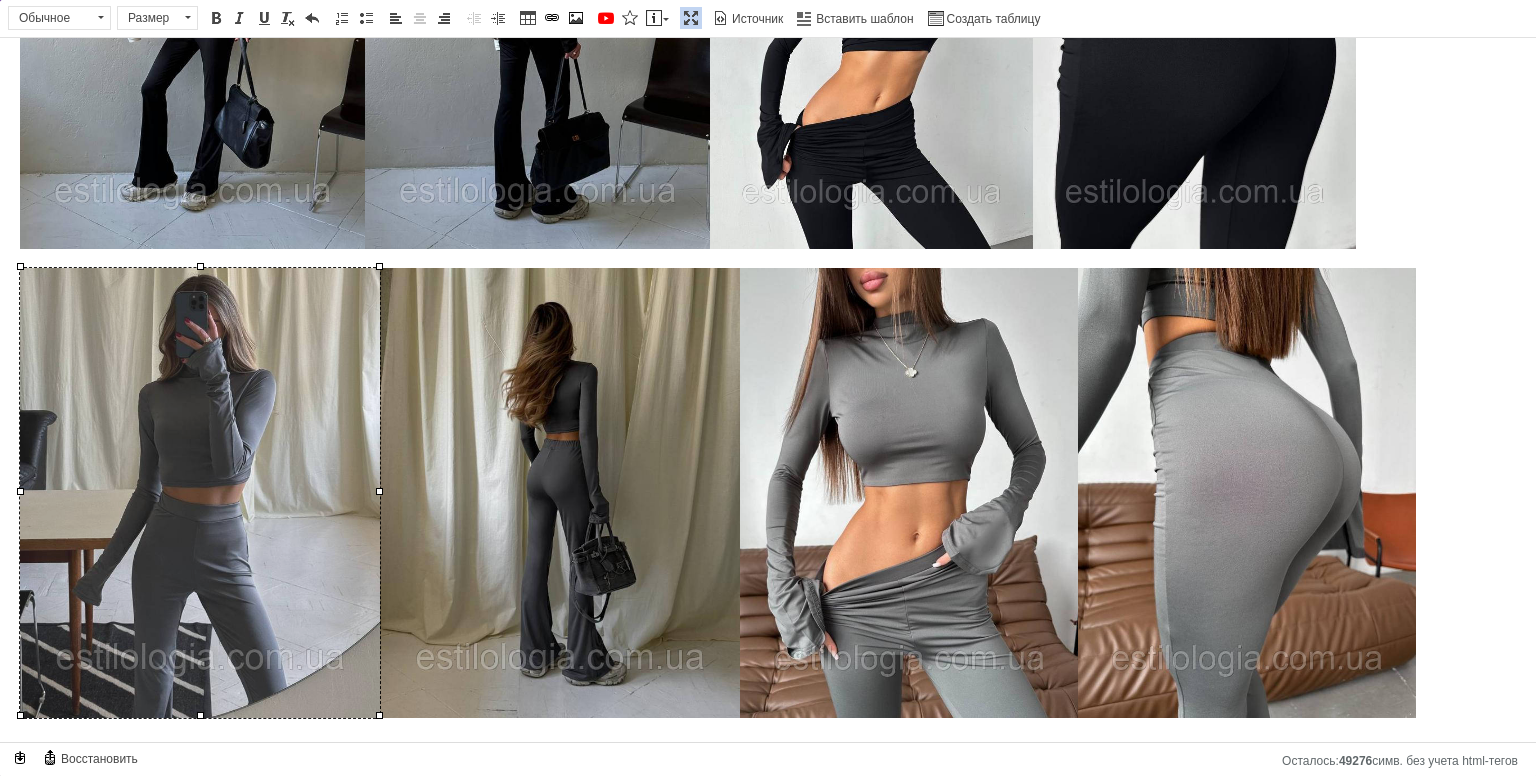 click at bounding box center (200, 493) 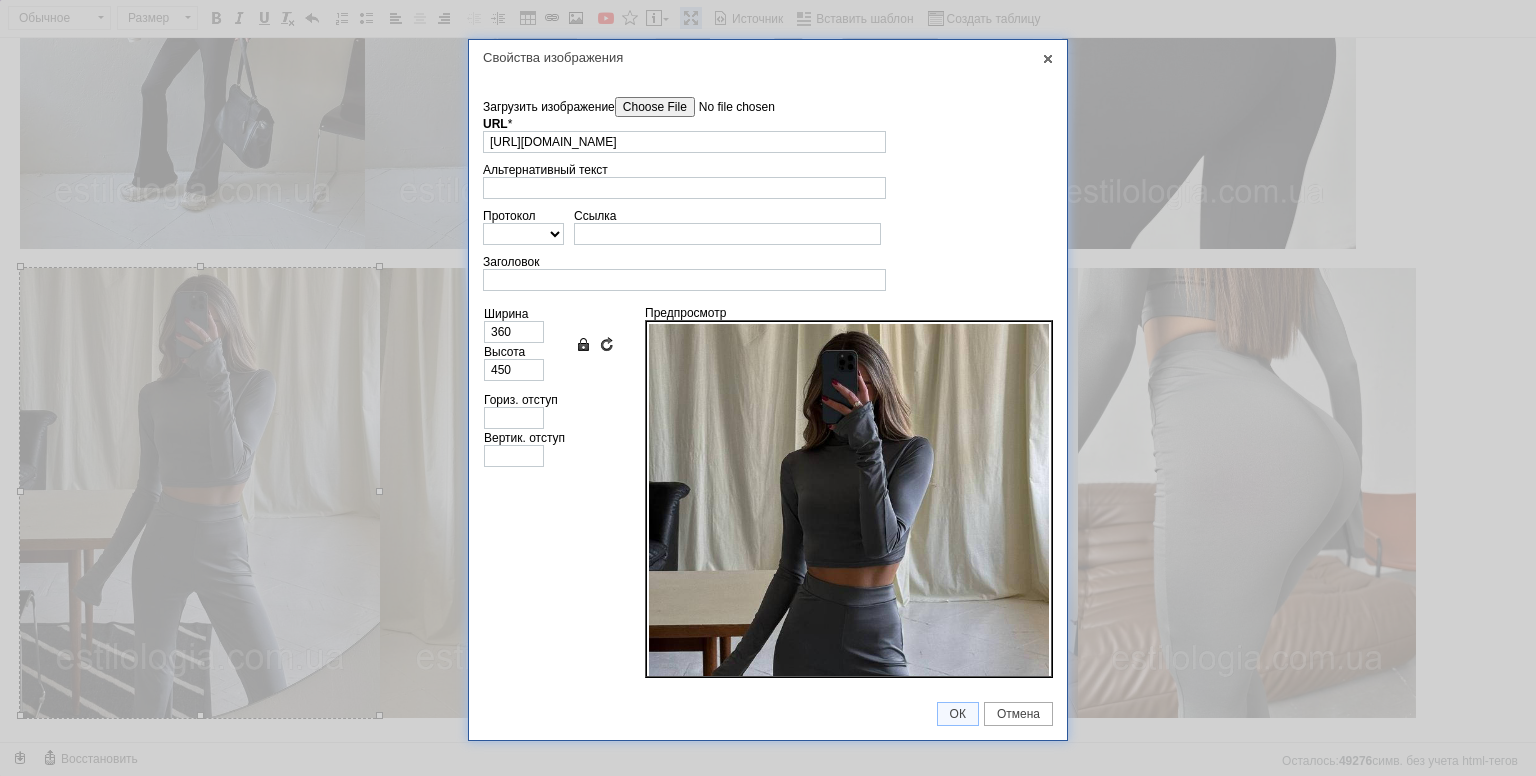 scroll, scrollTop: 0, scrollLeft: 0, axis: both 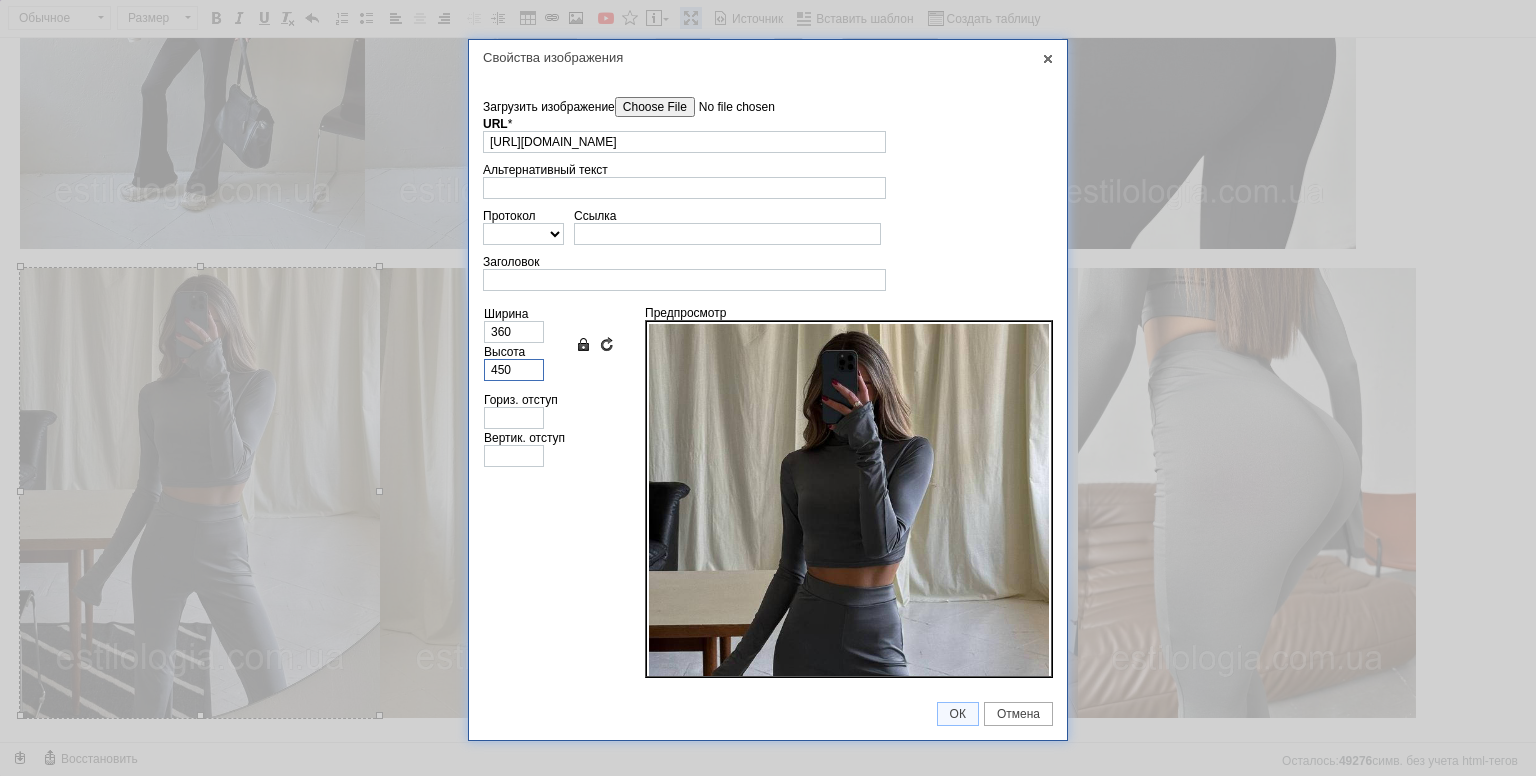 click on "450" at bounding box center (514, 370) 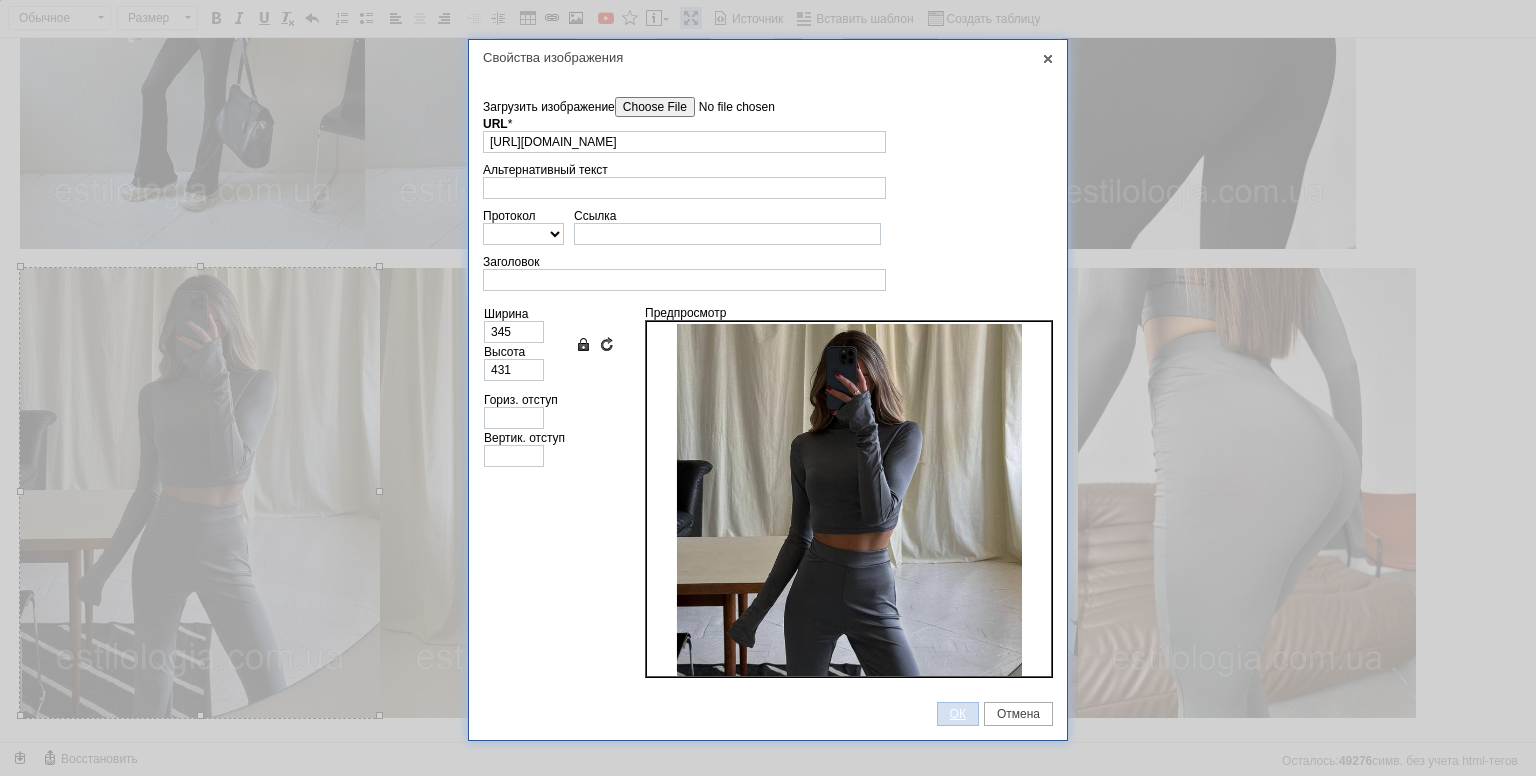 click on "ОК" at bounding box center (958, 714) 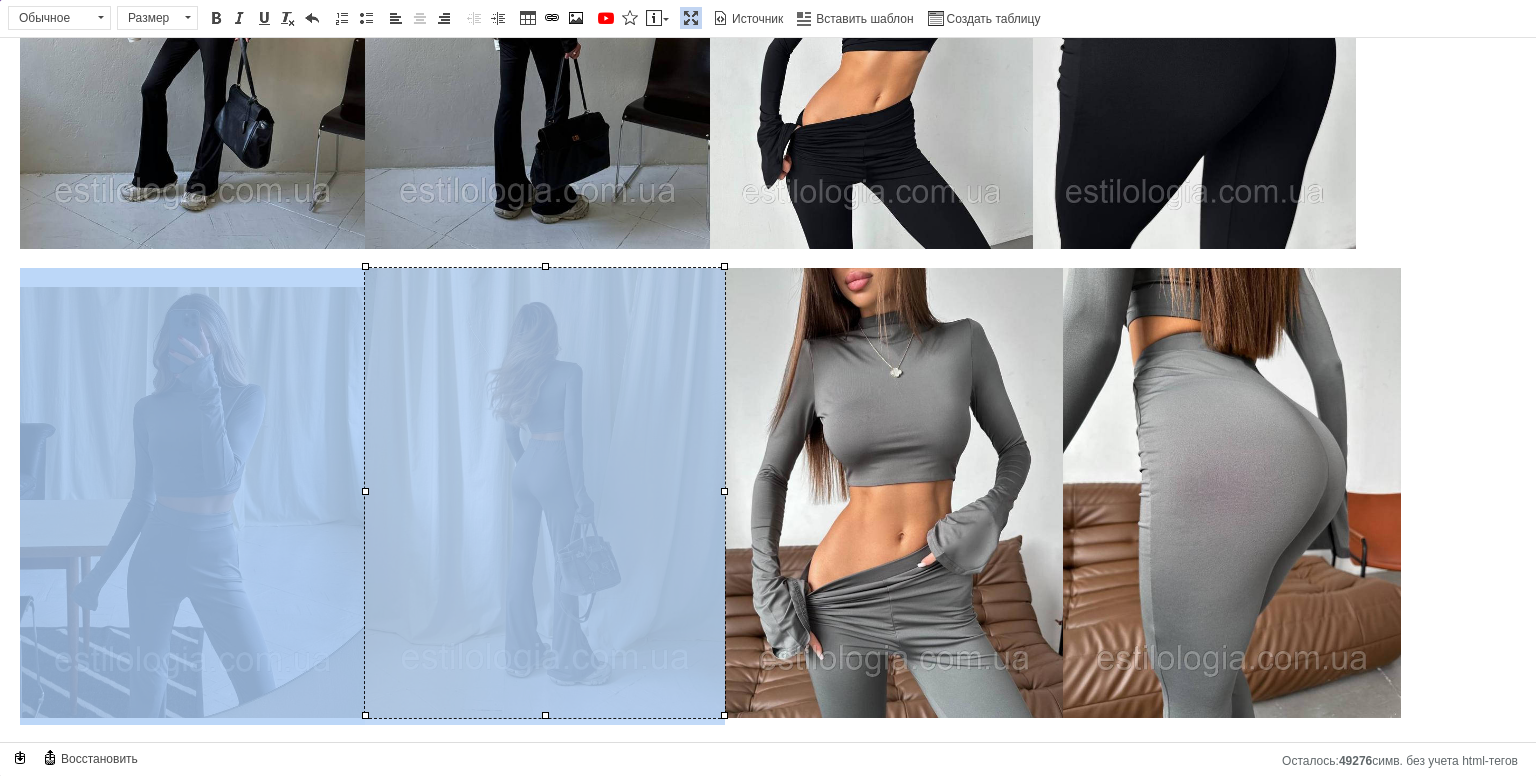 click at bounding box center (545, 493) 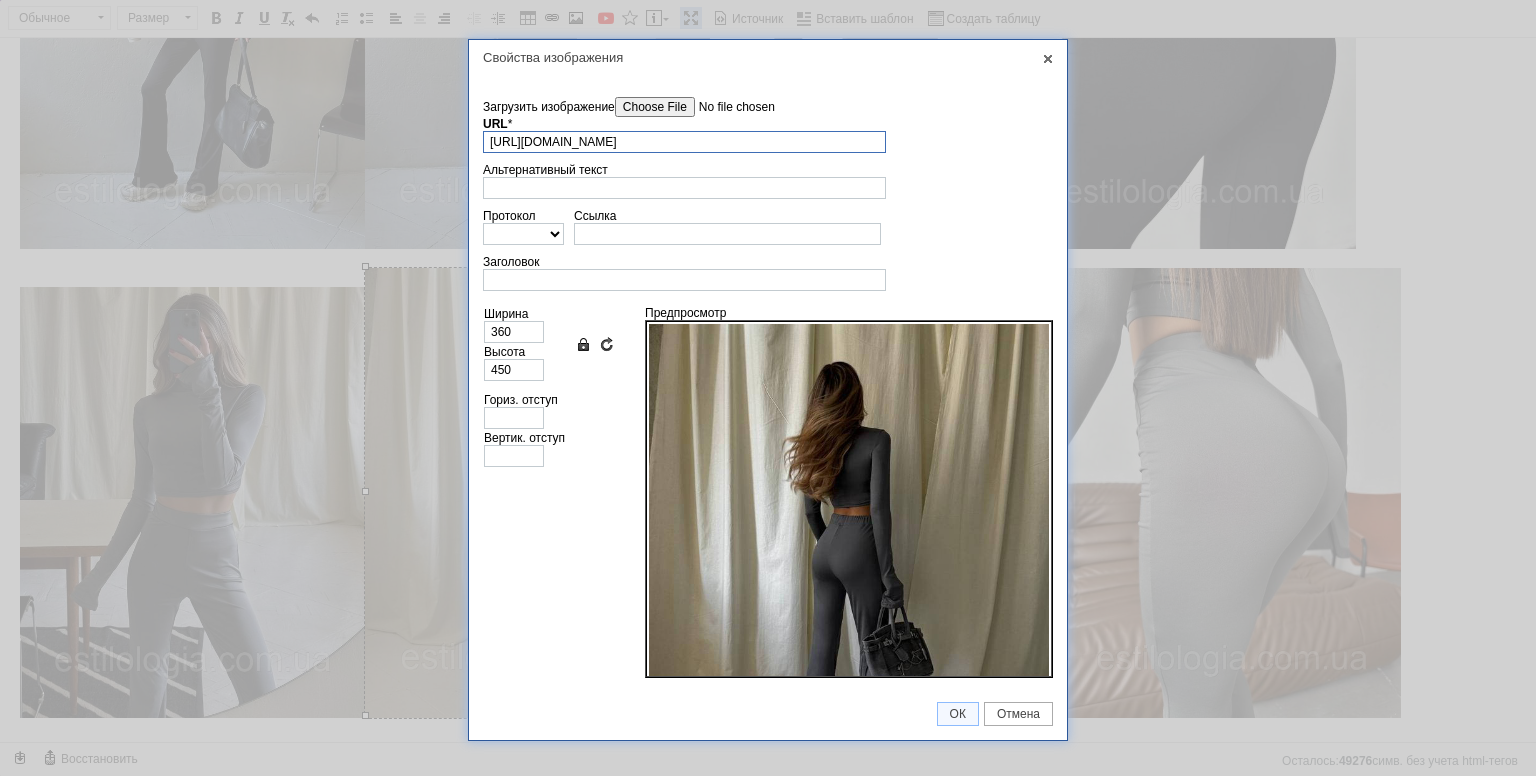 scroll, scrollTop: 0, scrollLeft: 229, axis: horizontal 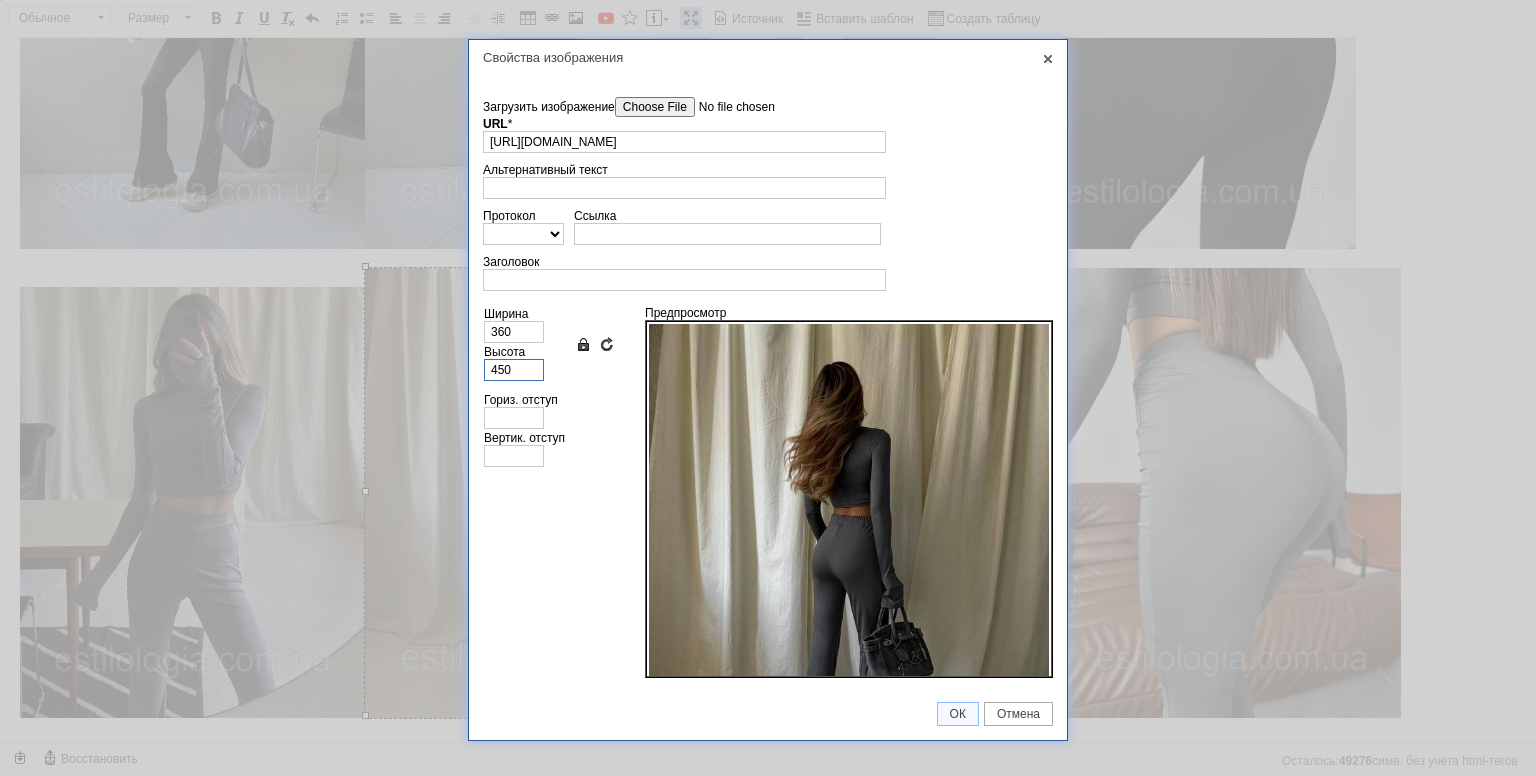 click on "450" at bounding box center (514, 370) 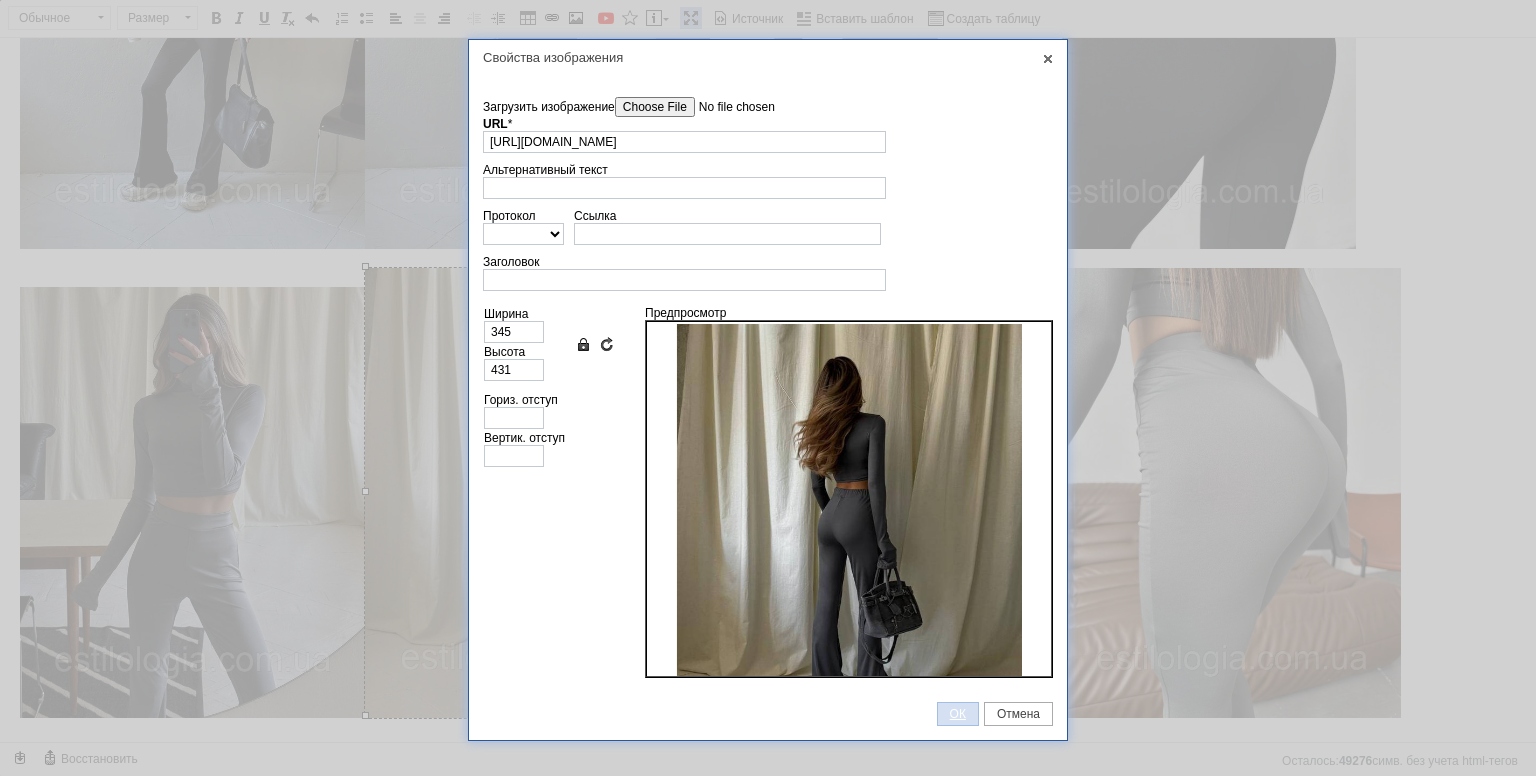 click on "ОК" at bounding box center [958, 714] 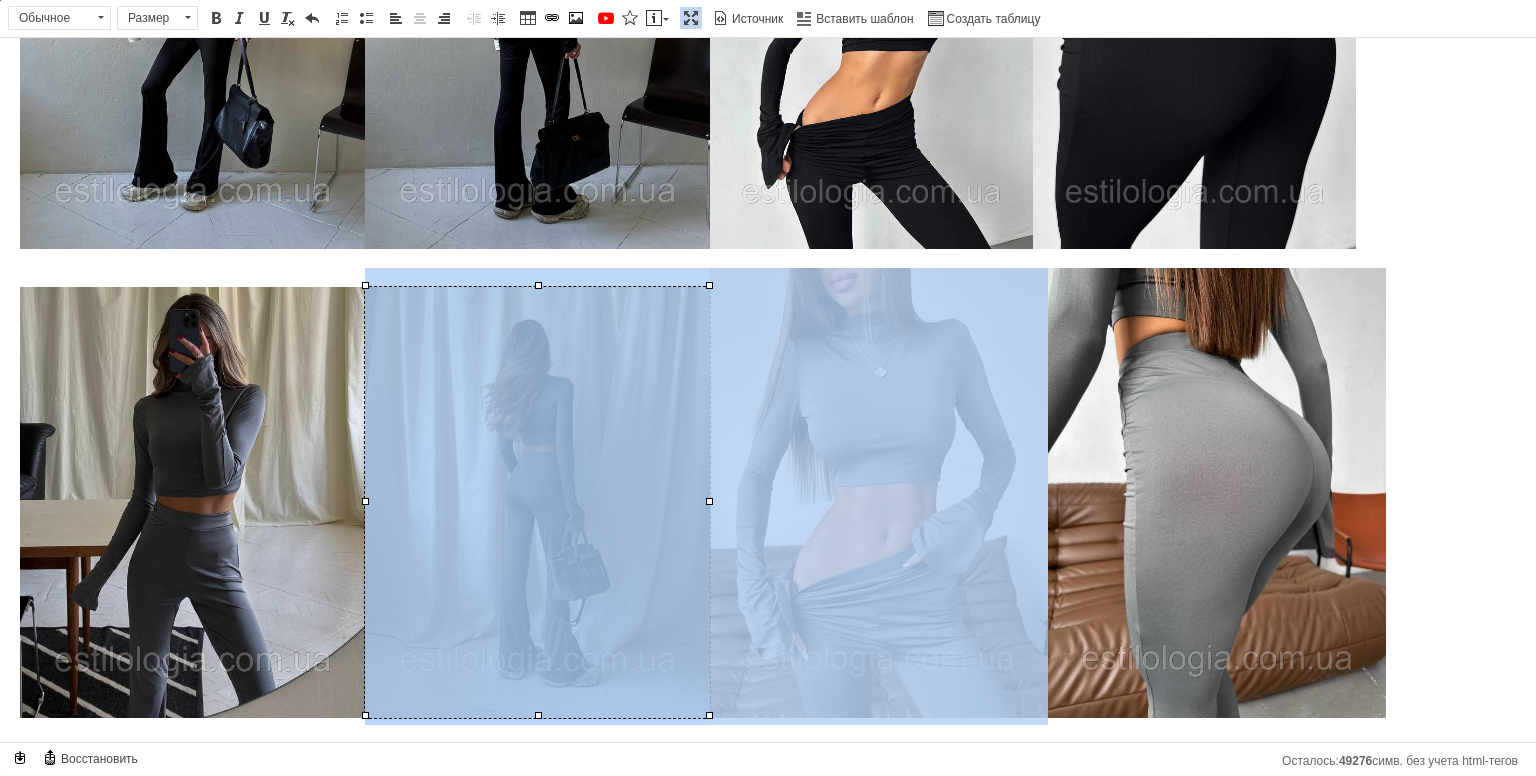 click at bounding box center [879, 493] 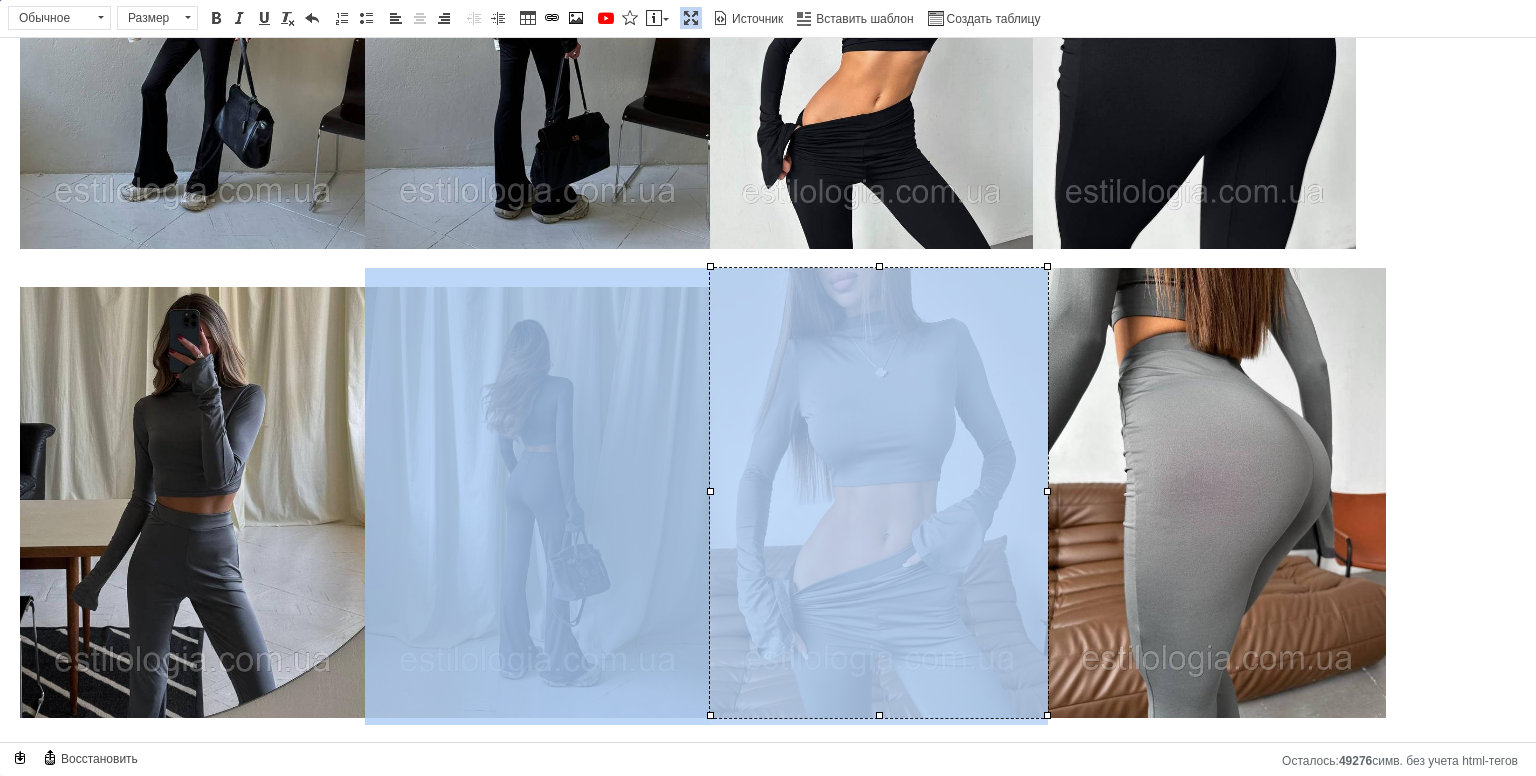 drag, startPoint x: 785, startPoint y: 422, endPoint x: 776, endPoint y: 461, distance: 40.024994 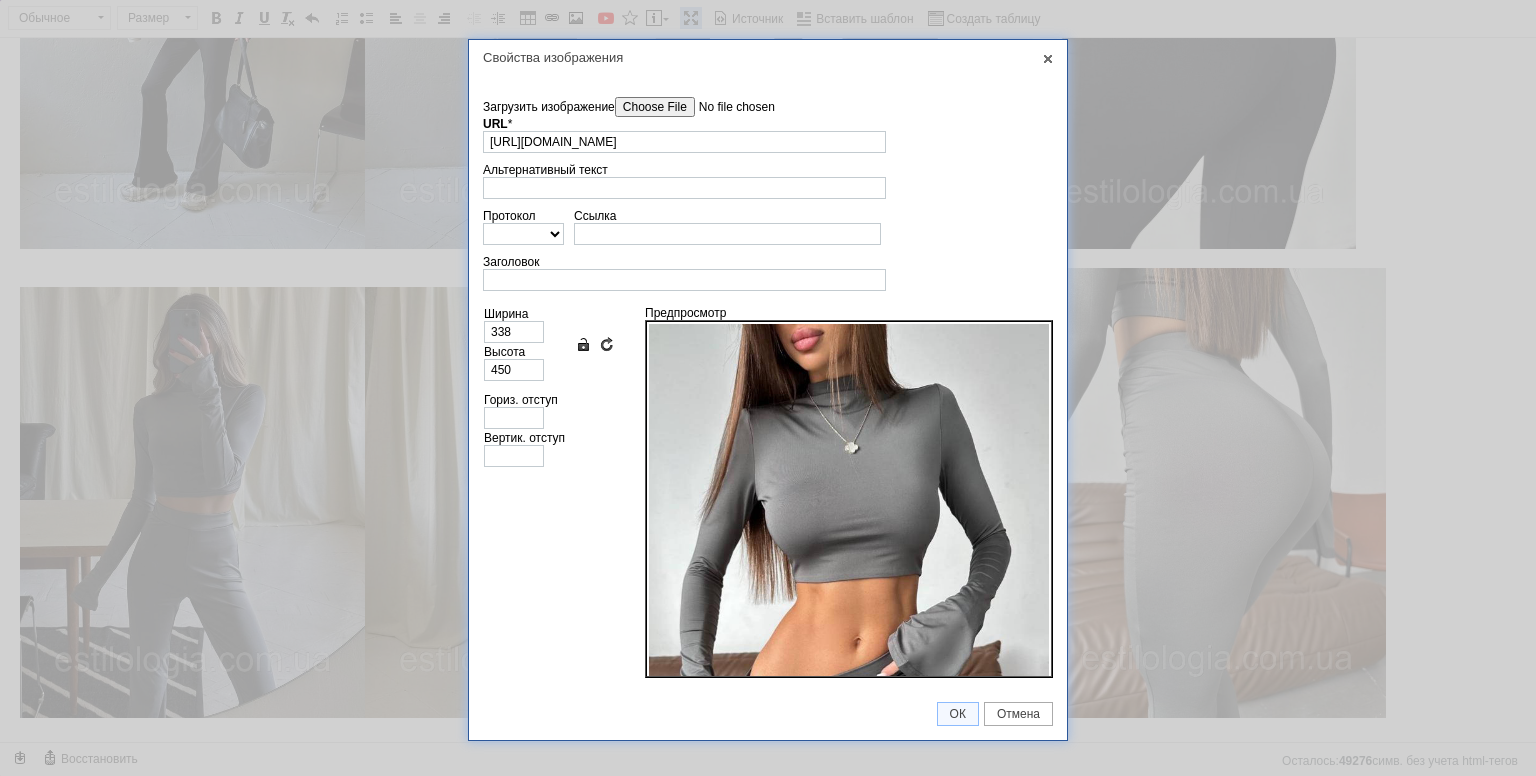 scroll, scrollTop: 0, scrollLeft: 0, axis: both 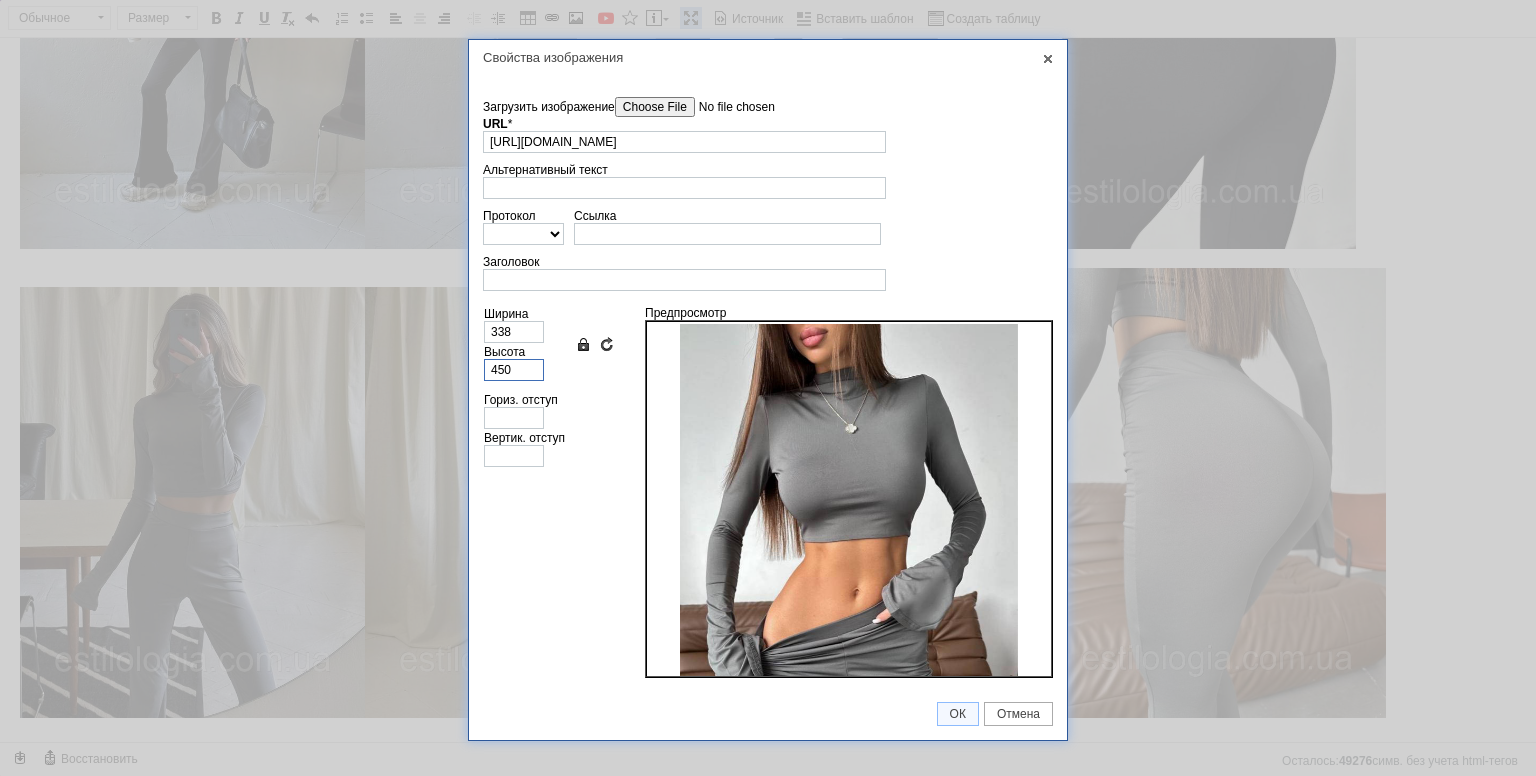 click on "450" at bounding box center (514, 370) 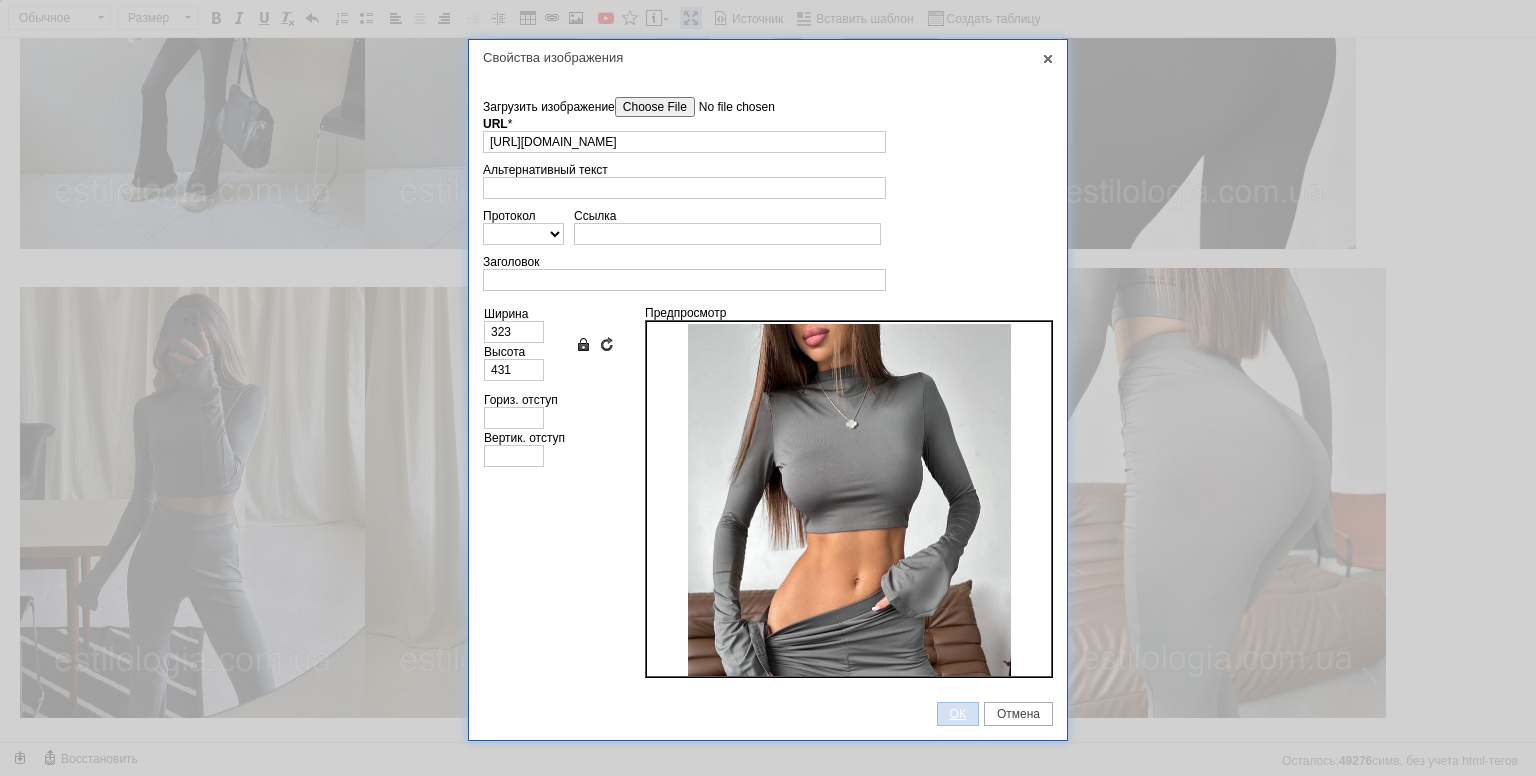 click on "ОК" at bounding box center (958, 714) 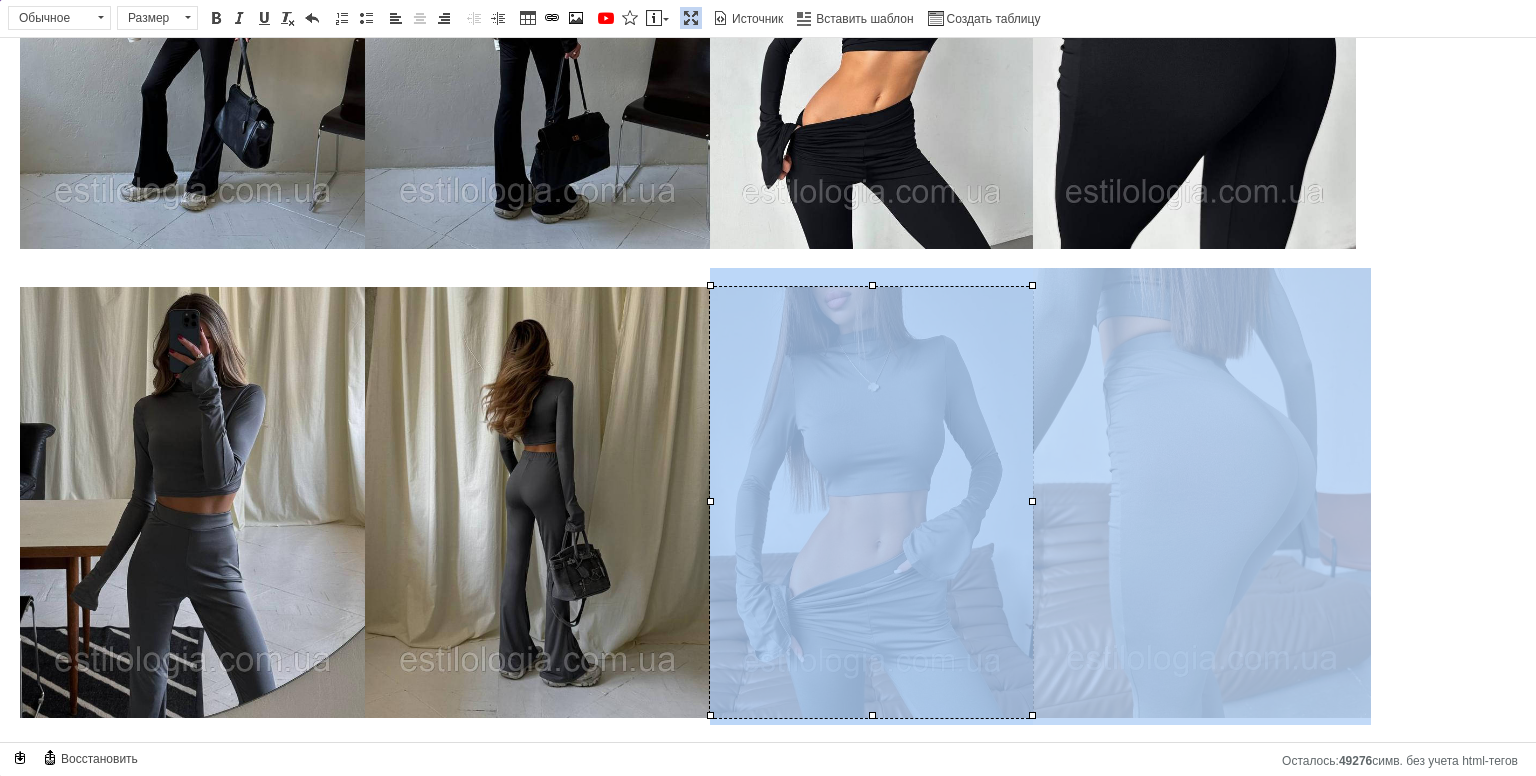 click at bounding box center [1202, 493] 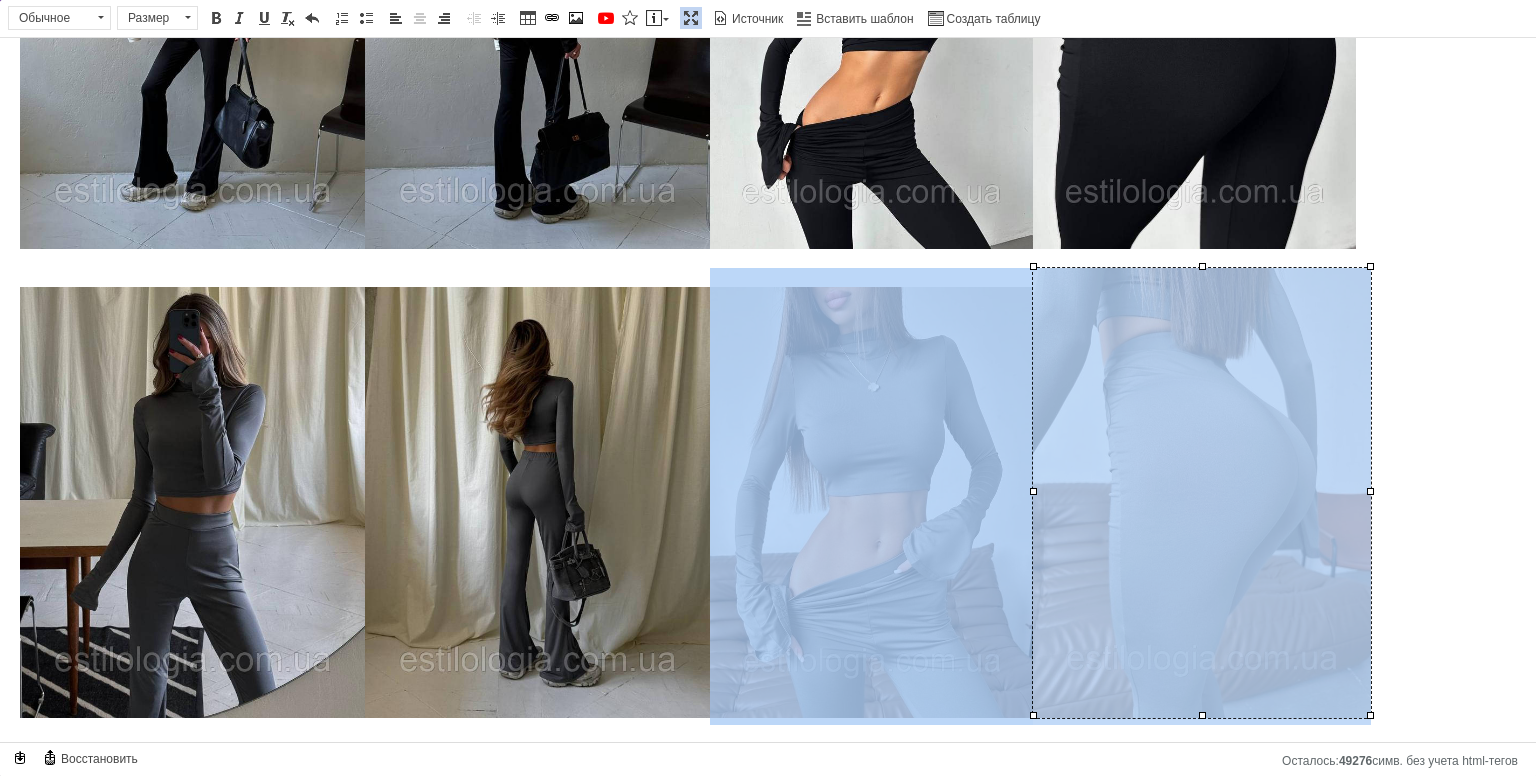 click at bounding box center [1202, 493] 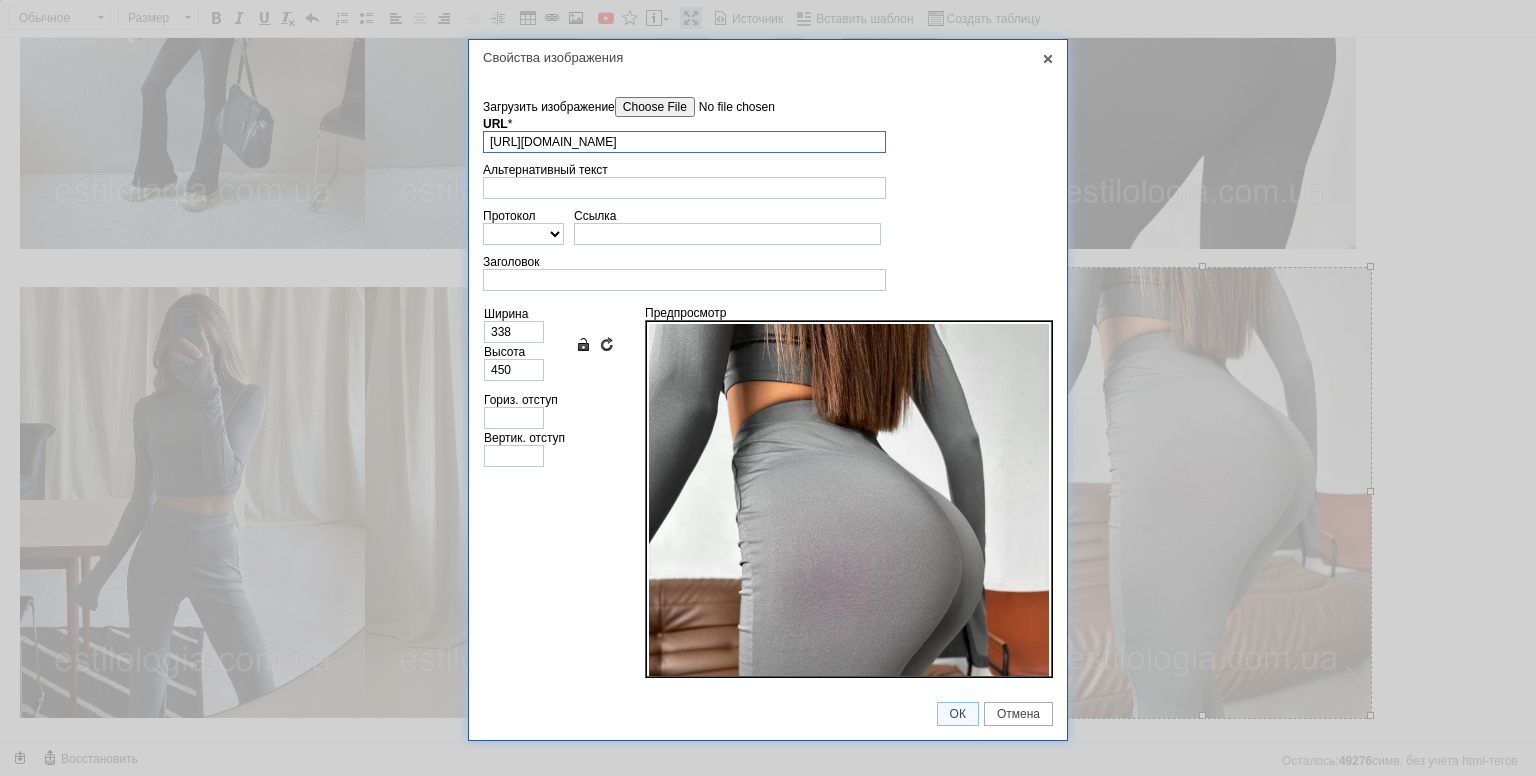 scroll, scrollTop: 0, scrollLeft: 229, axis: horizontal 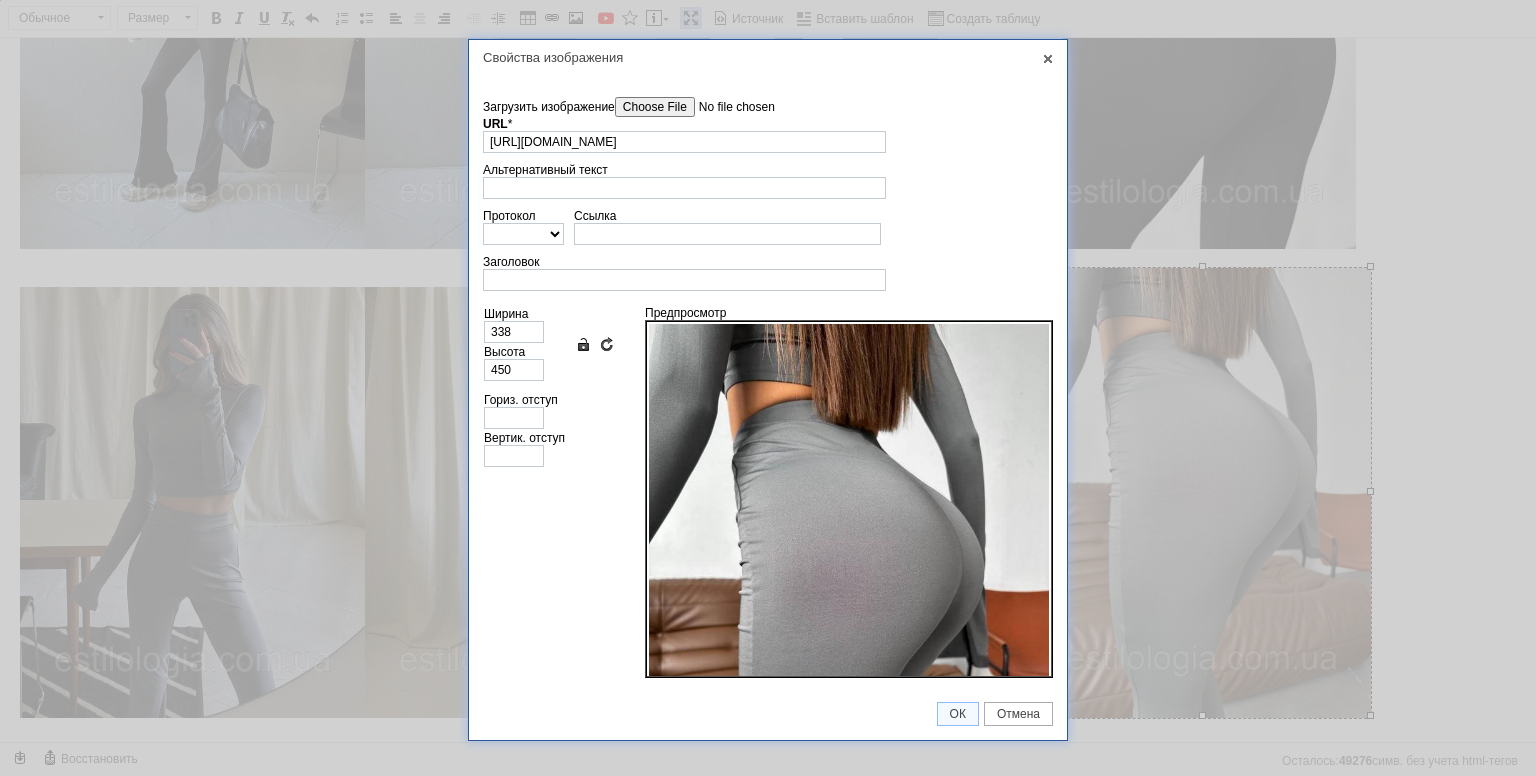 click on "Сохранять пропорции" at bounding box center [583, 344] 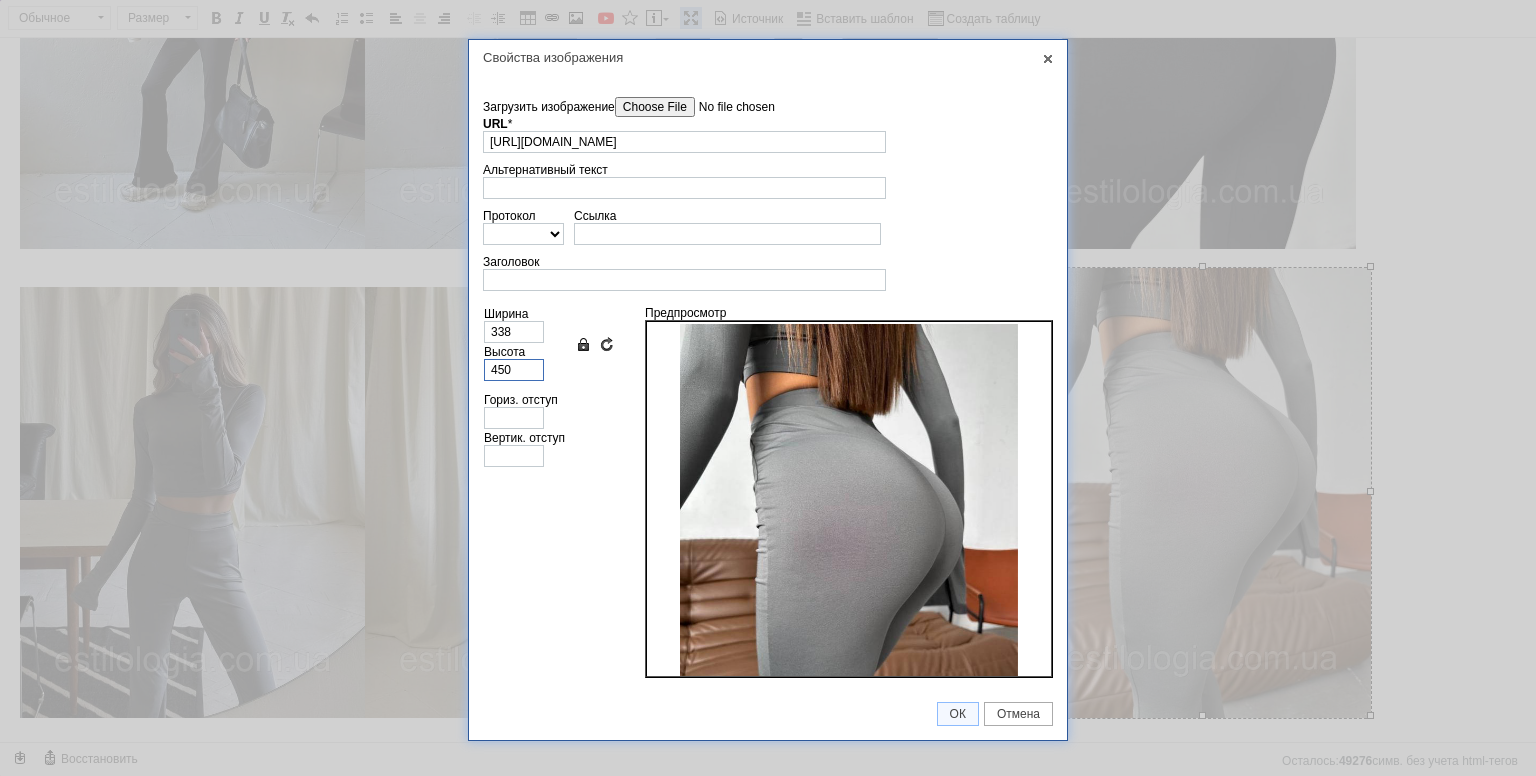 click on "450" at bounding box center [514, 370] 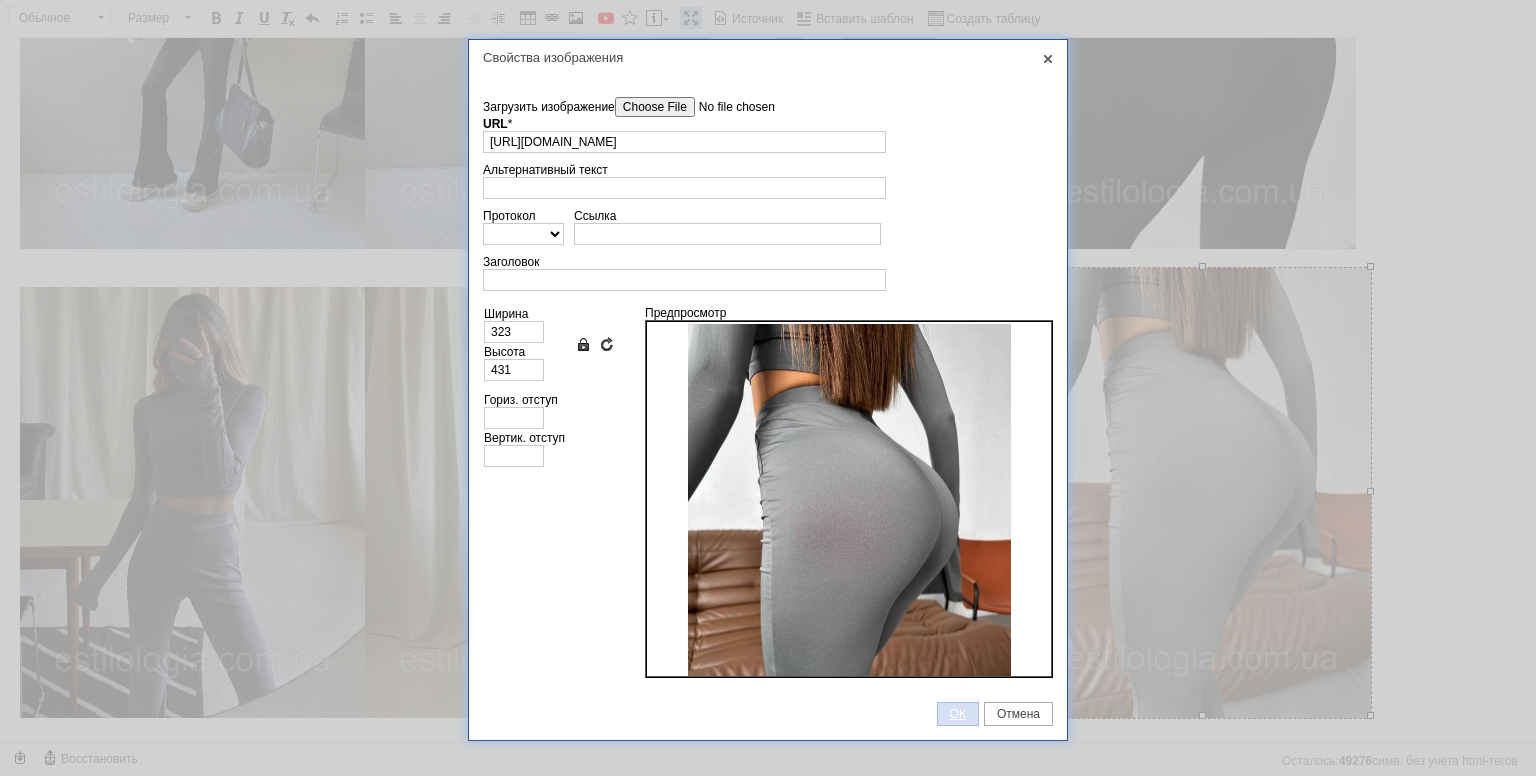 drag, startPoint x: 956, startPoint y: 705, endPoint x: 1096, endPoint y: 664, distance: 145.88008 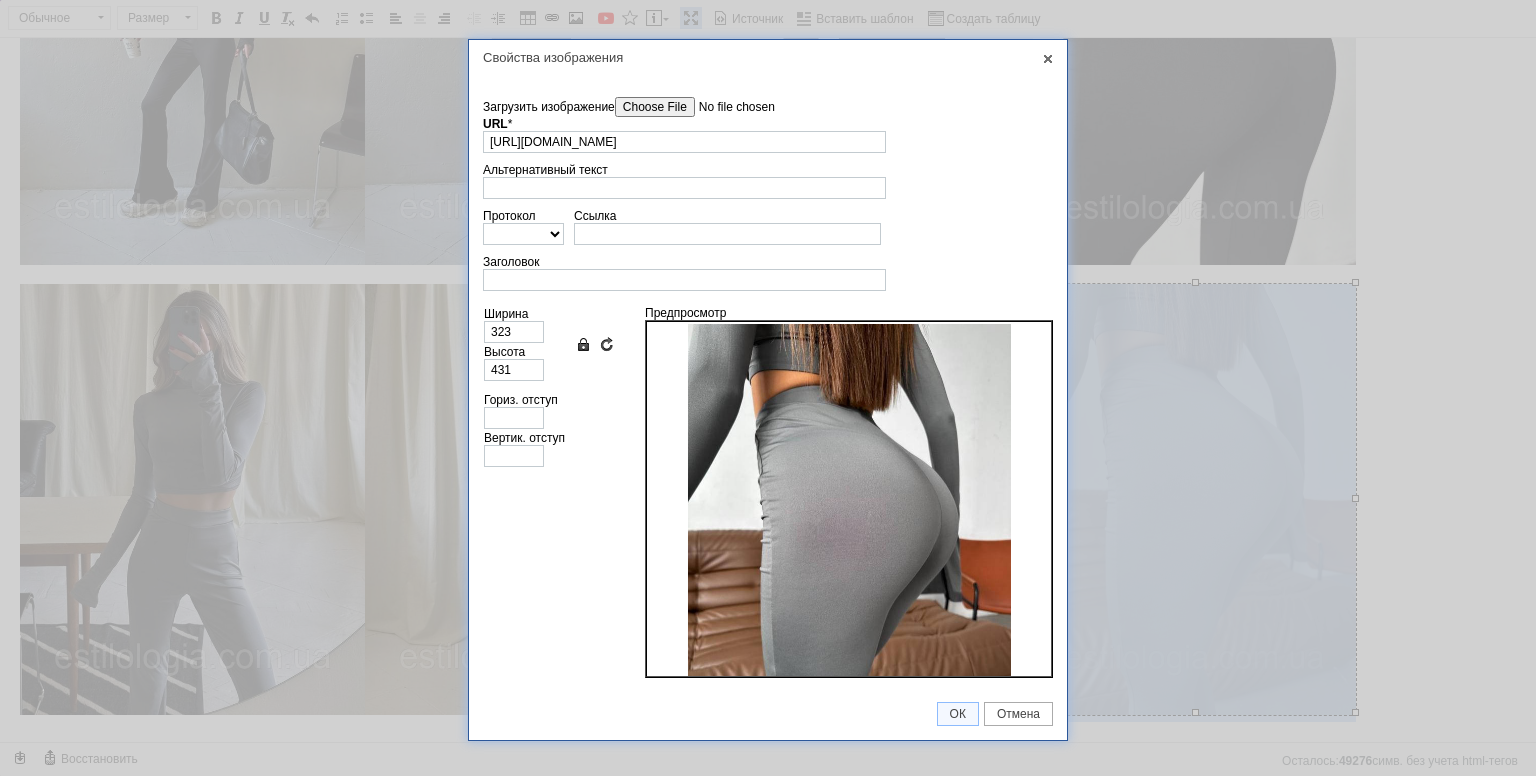 scroll 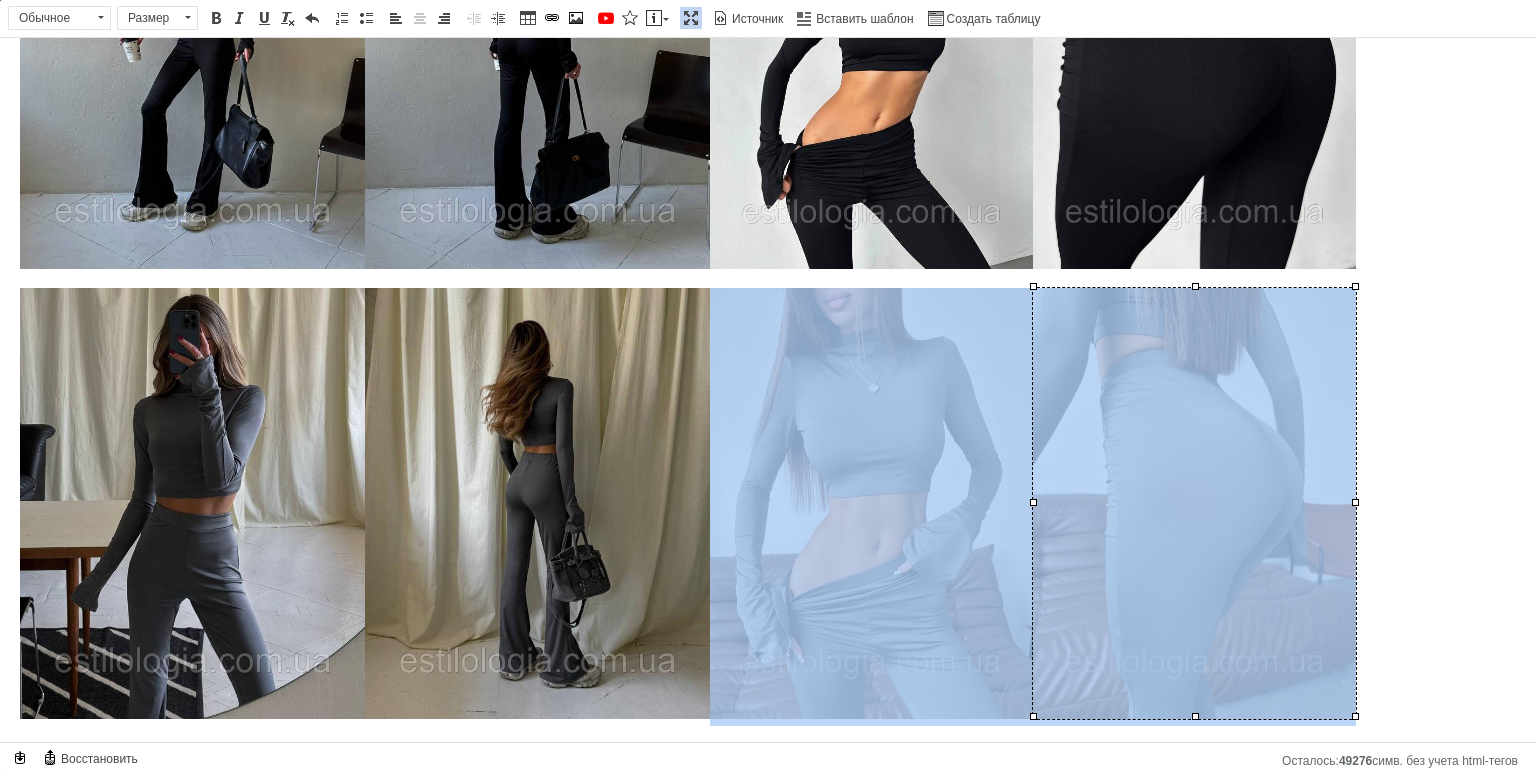 click on "​​​​​​​" at bounding box center (768, 507) 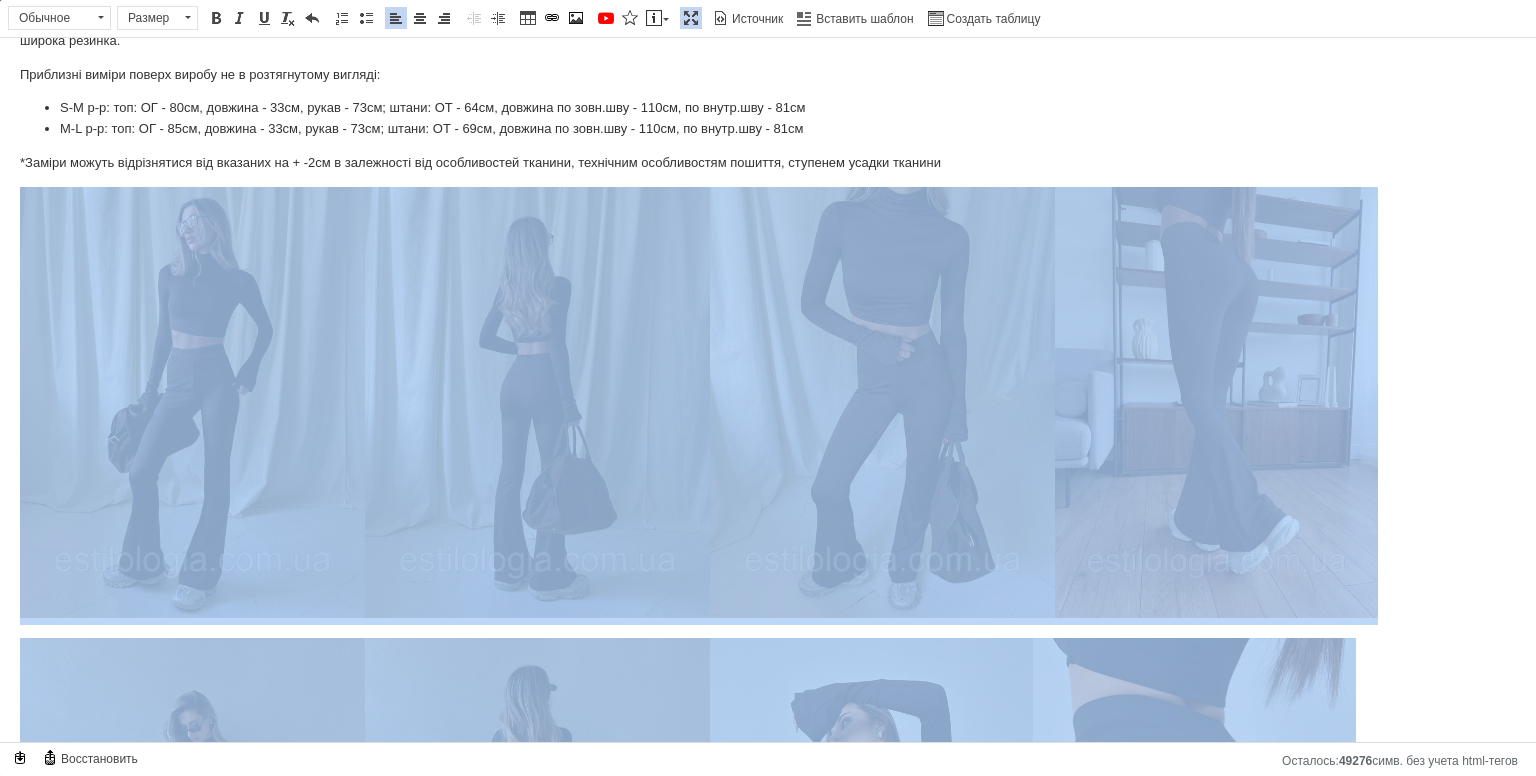 drag, startPoint x: 1380, startPoint y: 702, endPoint x: 0, endPoint y: 364, distance: 1420.7899 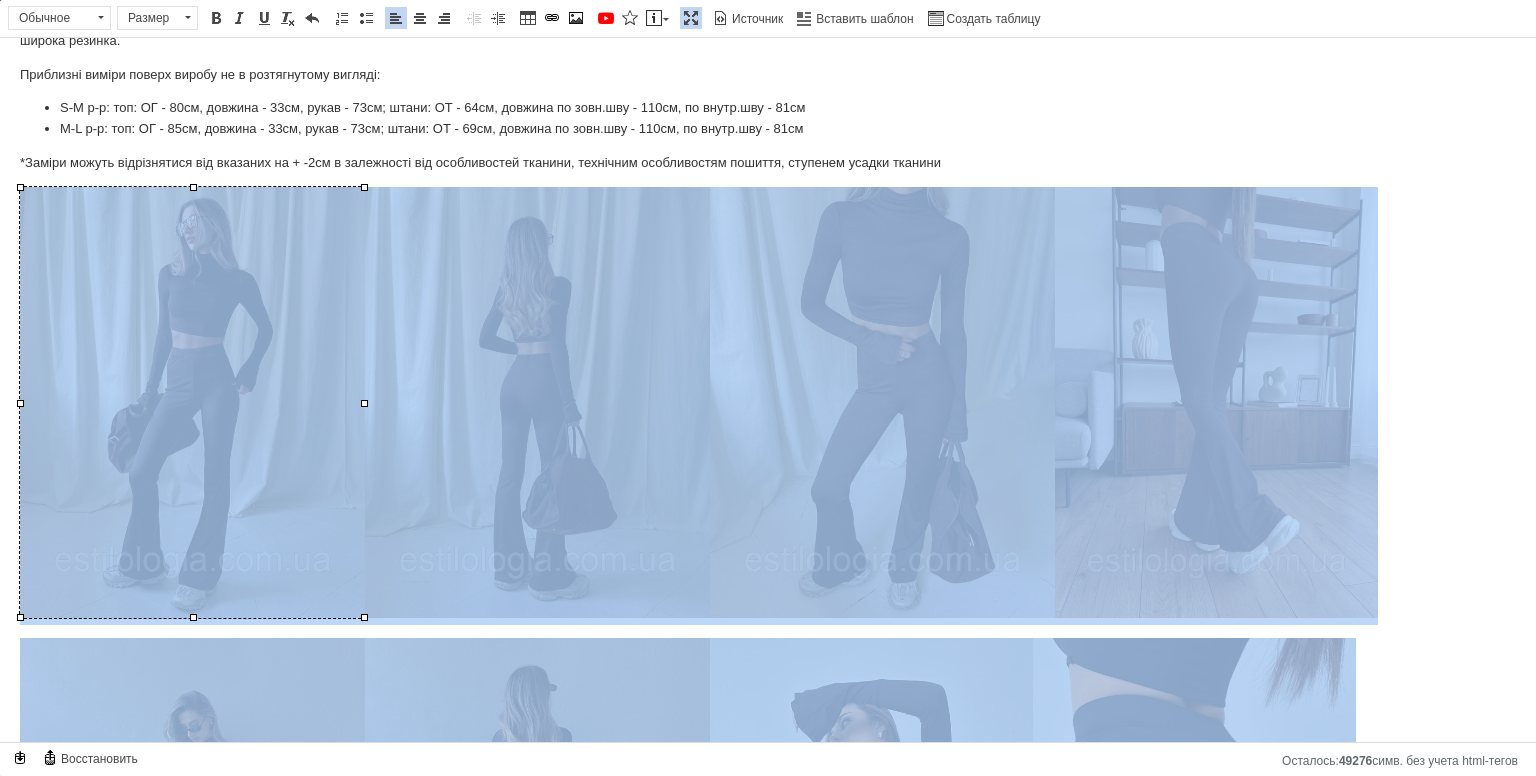 copy on "​​​​​​​" 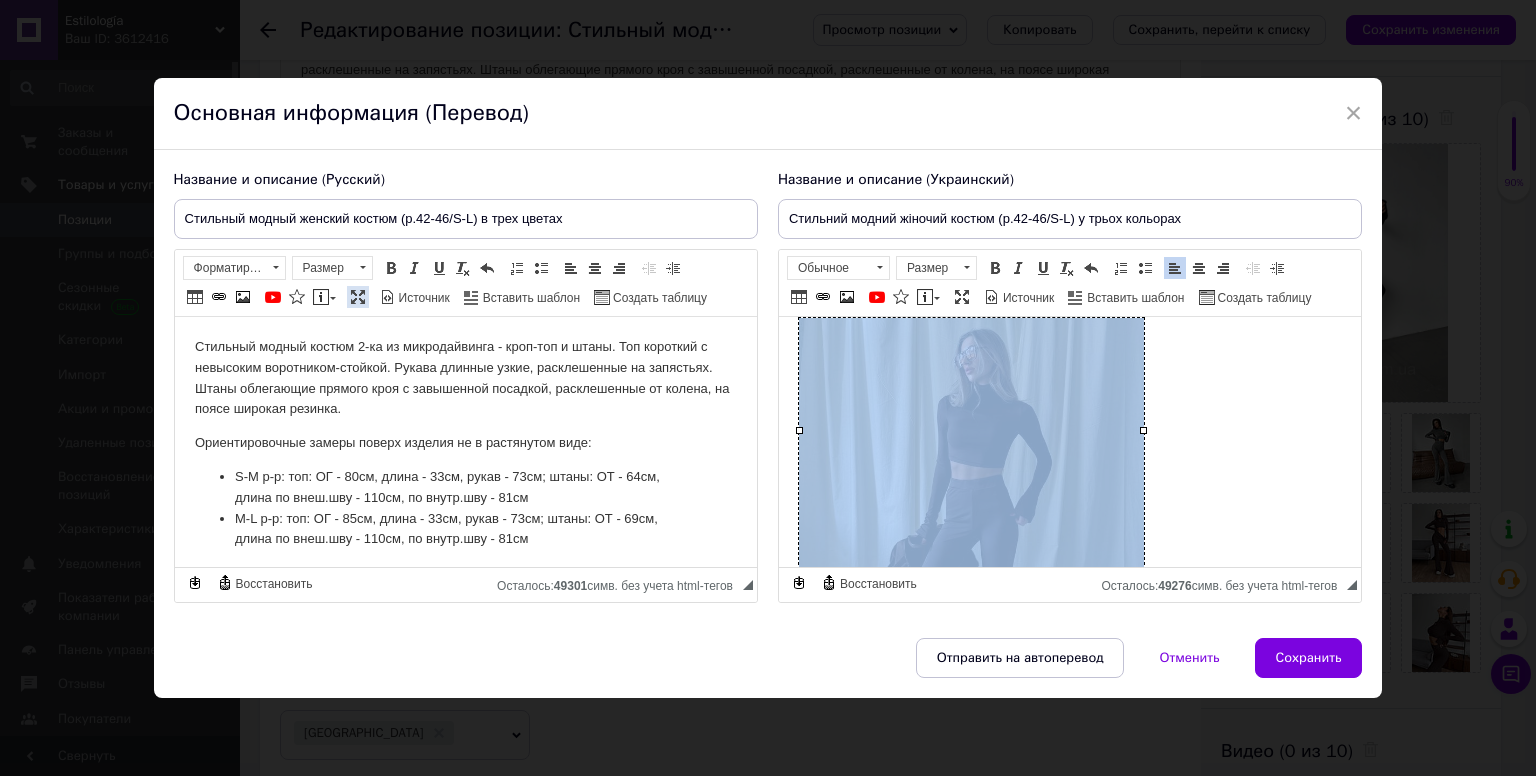 click at bounding box center [358, 297] 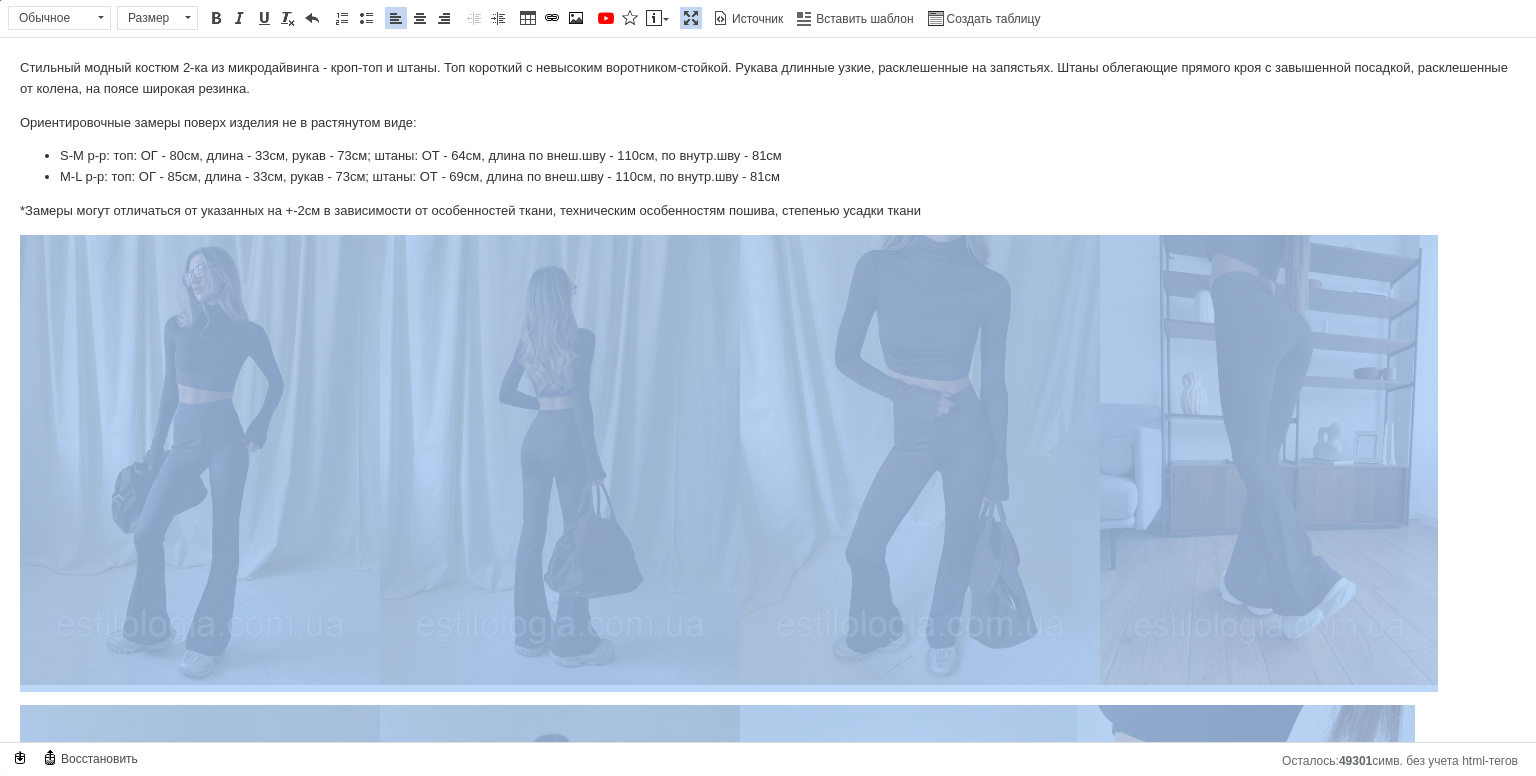 drag, startPoint x: 1435, startPoint y: 712, endPoint x: 0, endPoint y: 372, distance: 1474.7288 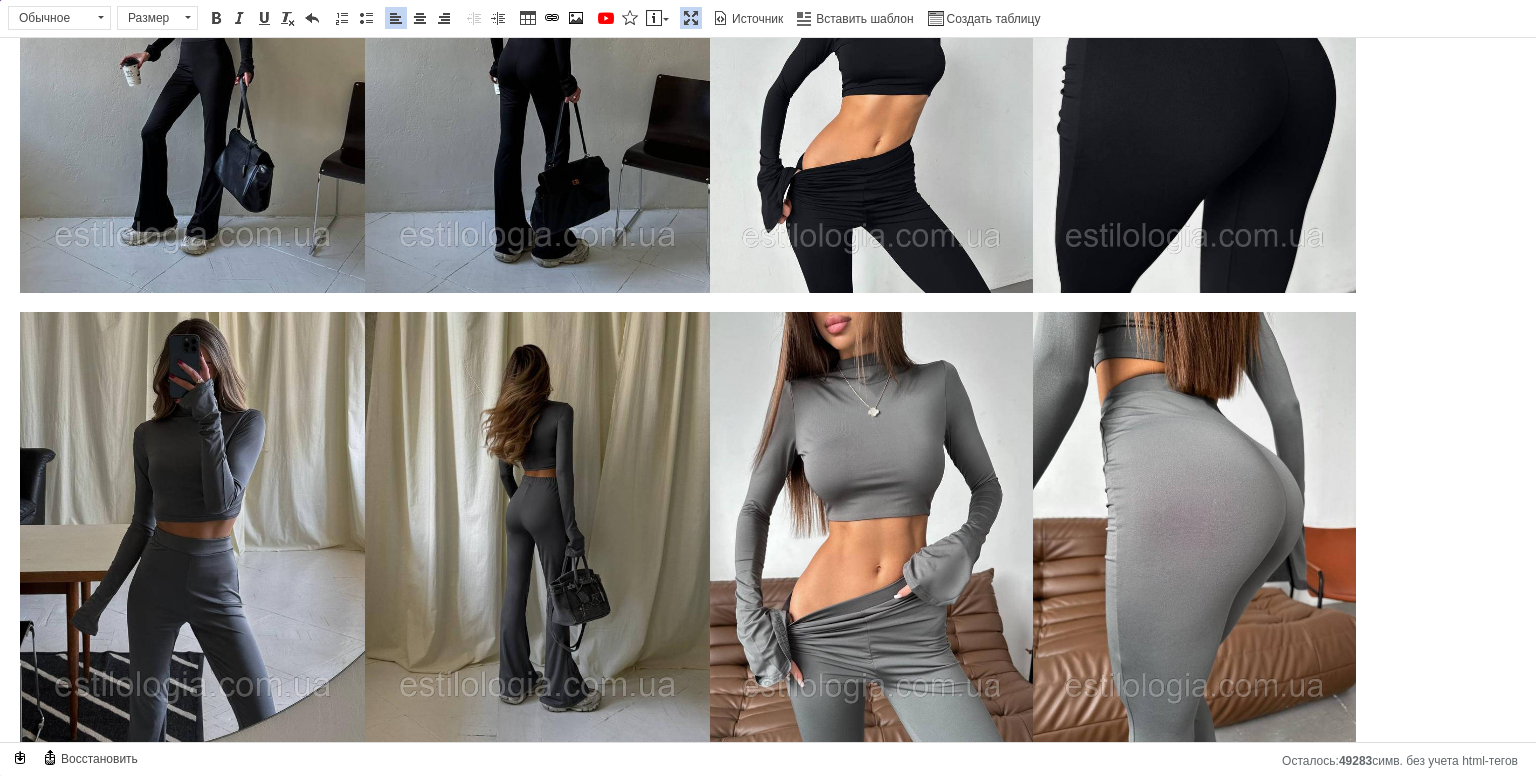 click at bounding box center (691, 18) 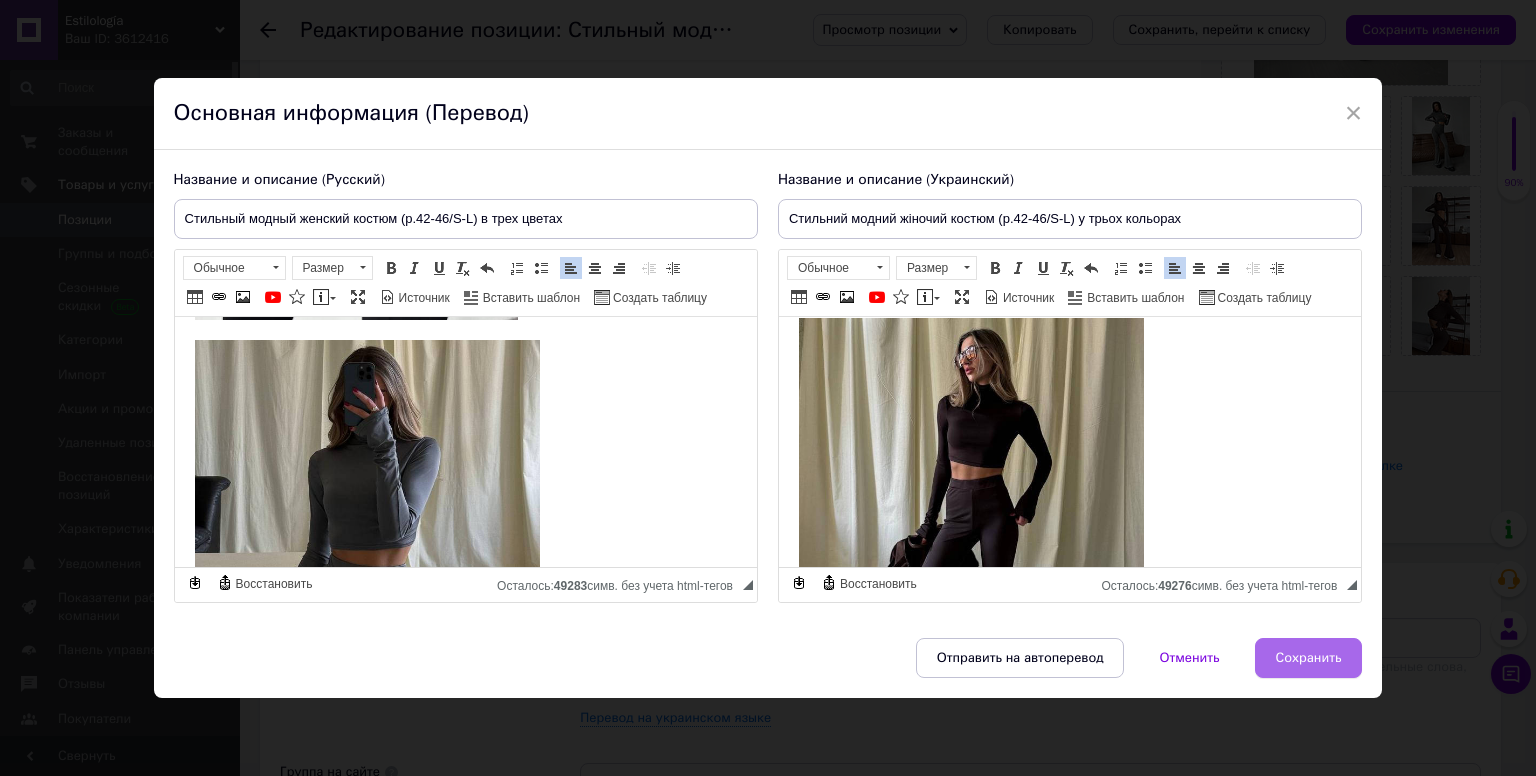 click on "Сохранить" at bounding box center [1309, 658] 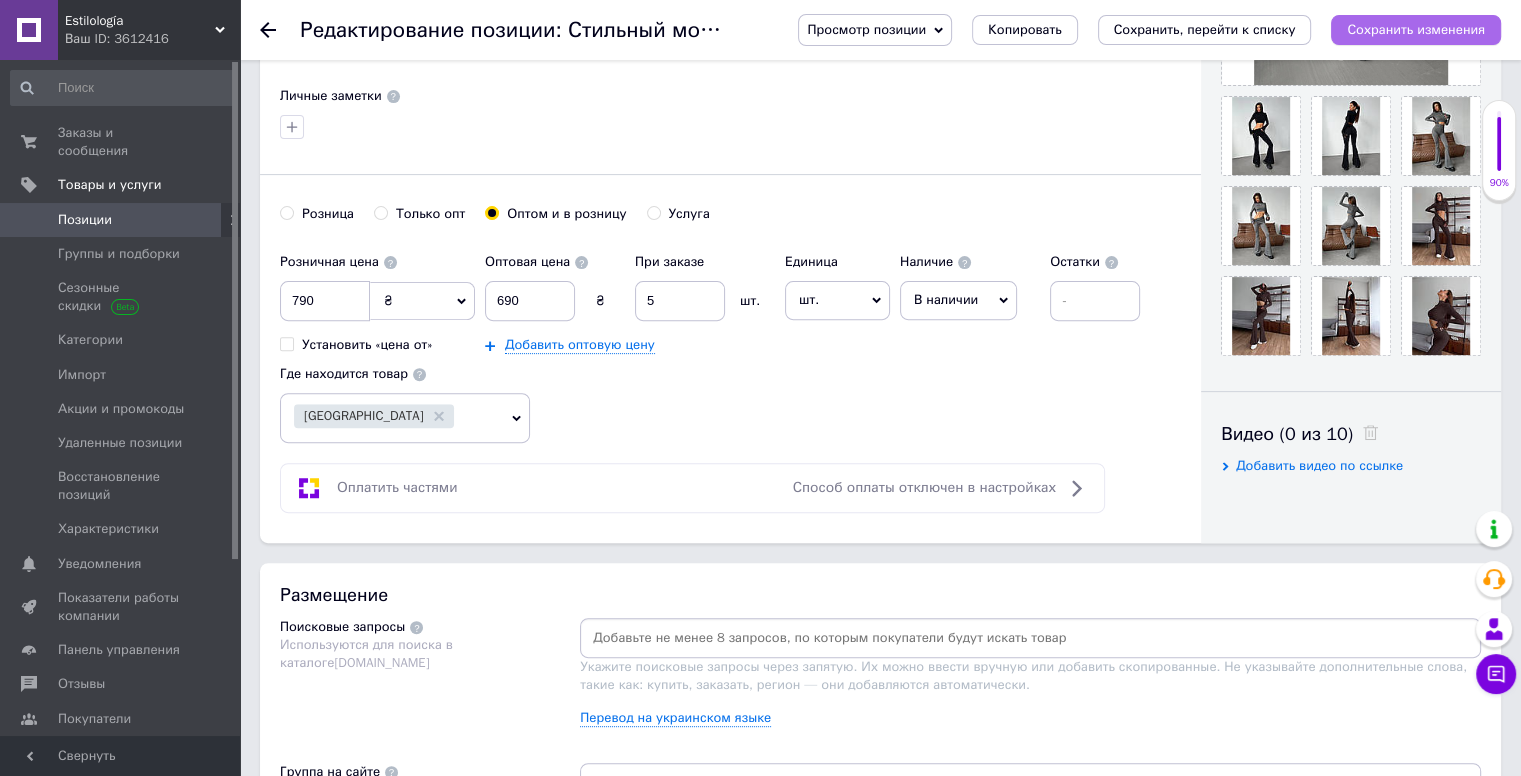 click on "Сохранить изменения" at bounding box center [1416, 29] 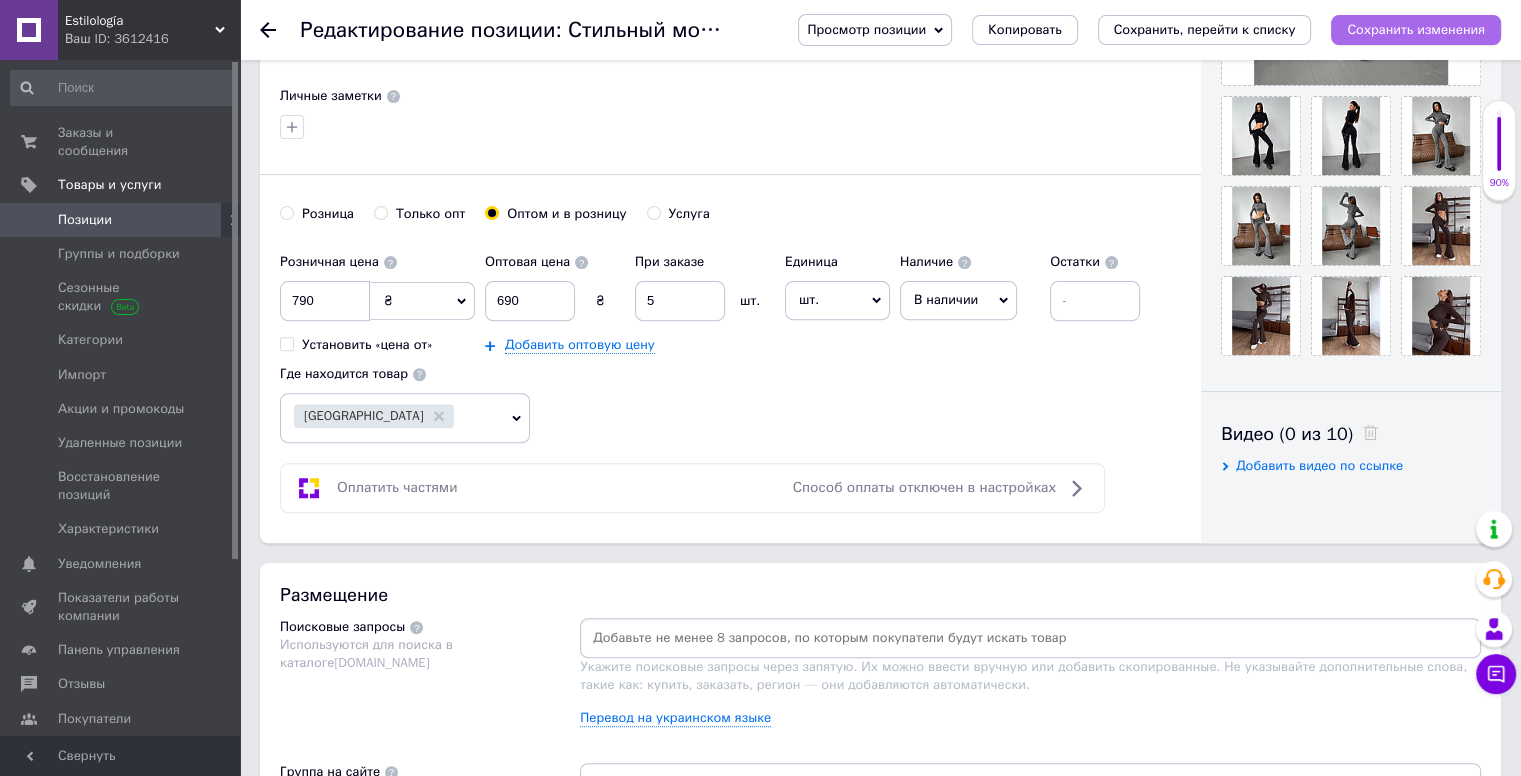 click on "Сохранить изменения" at bounding box center [1416, 29] 